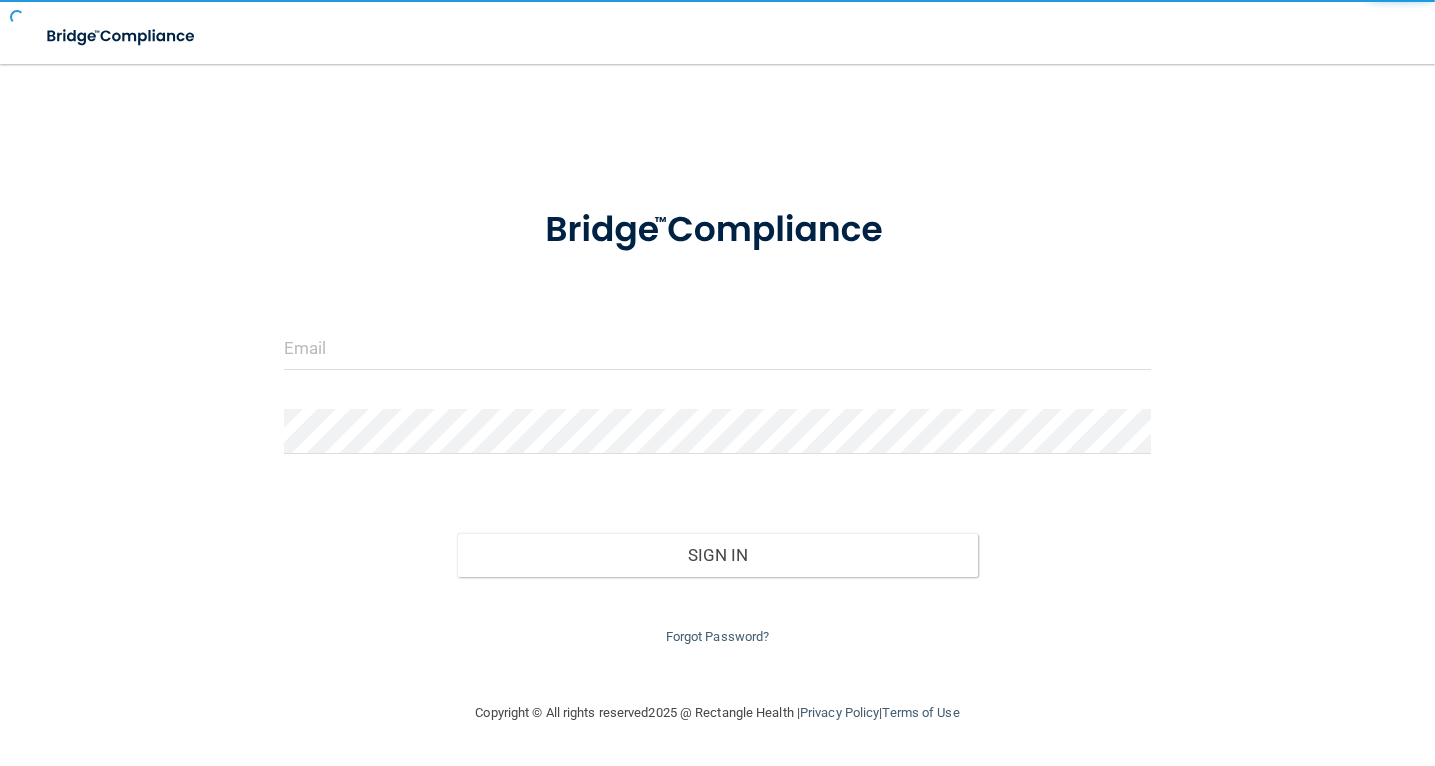 scroll, scrollTop: 0, scrollLeft: 0, axis: both 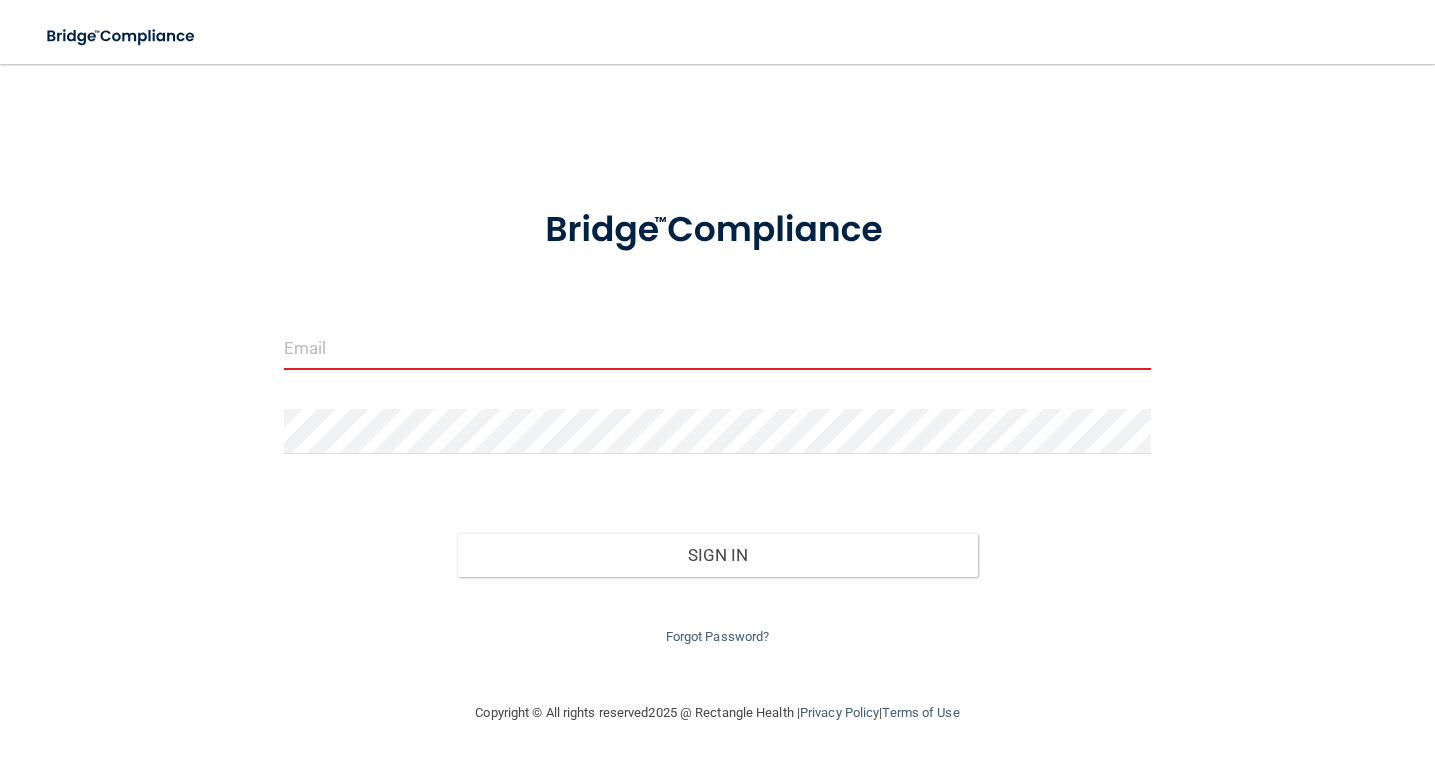 click on "Forgot Password?" at bounding box center (717, 613) 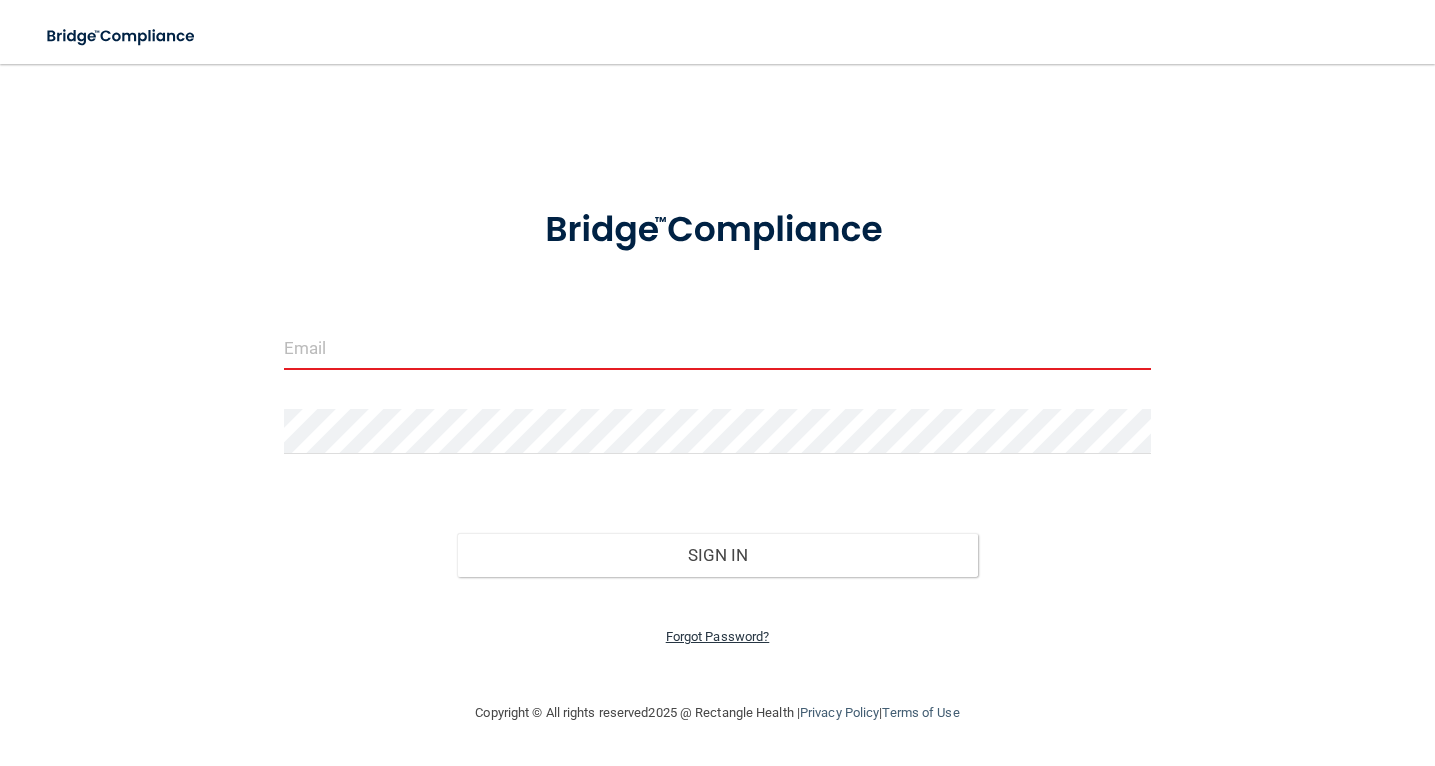 click on "Forgot Password?" at bounding box center [718, 636] 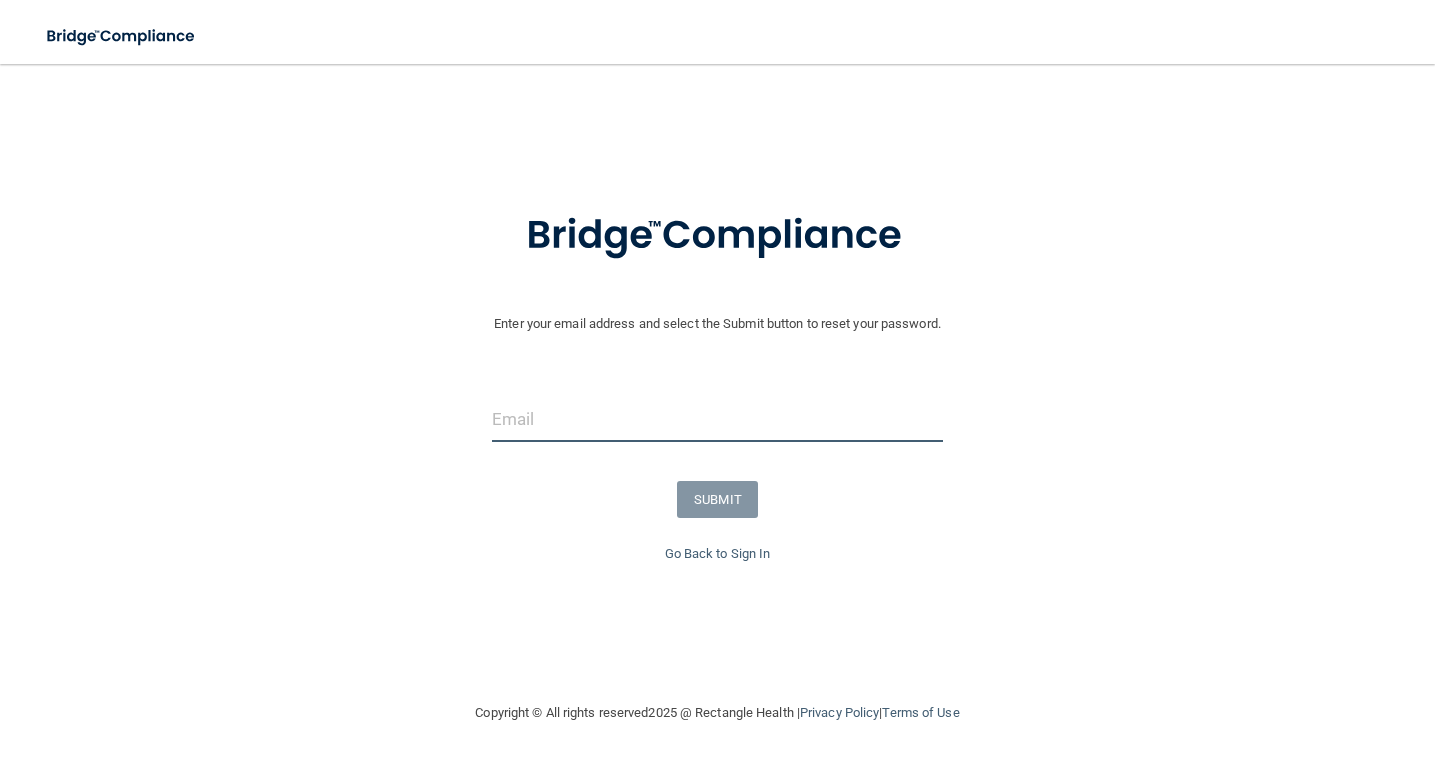 click at bounding box center [718, 419] 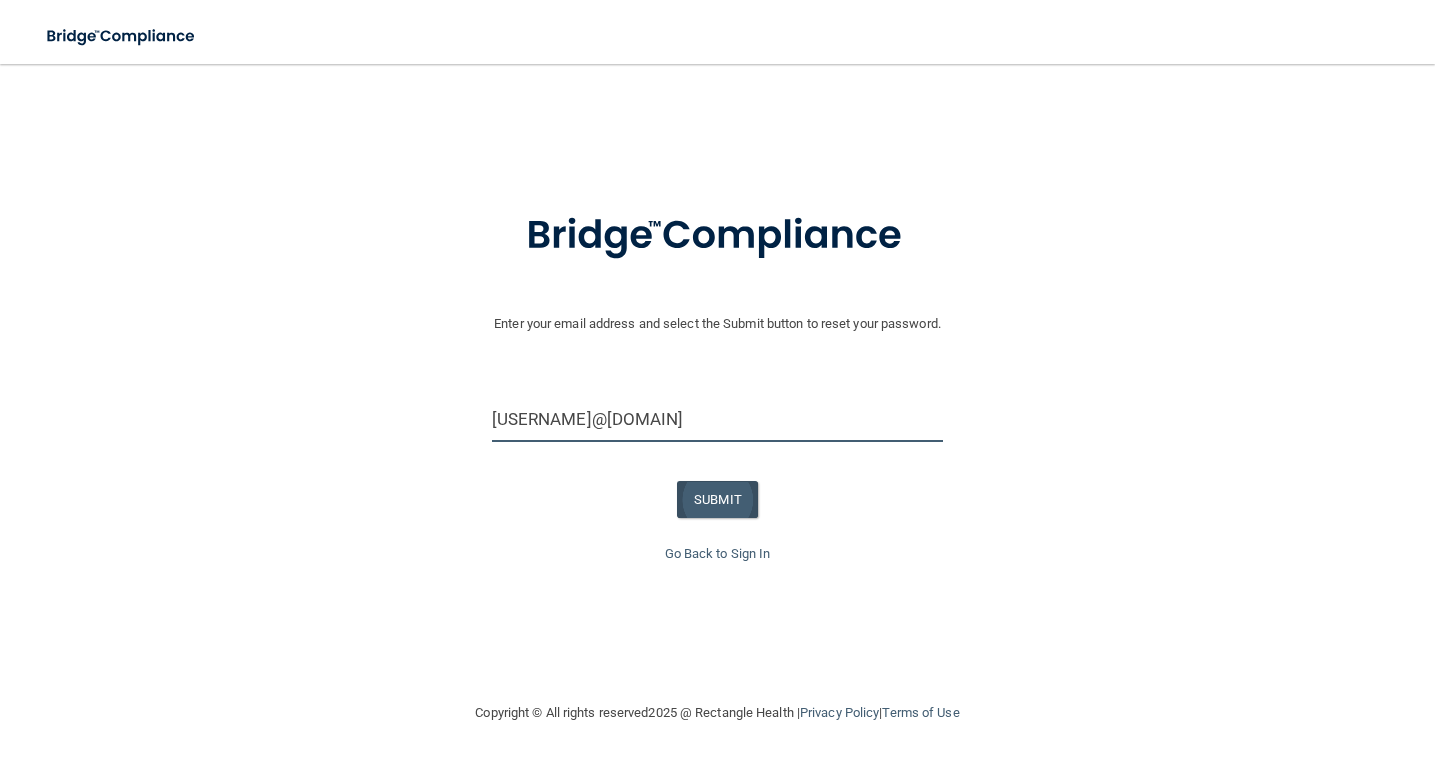 type on "[EMAIL]" 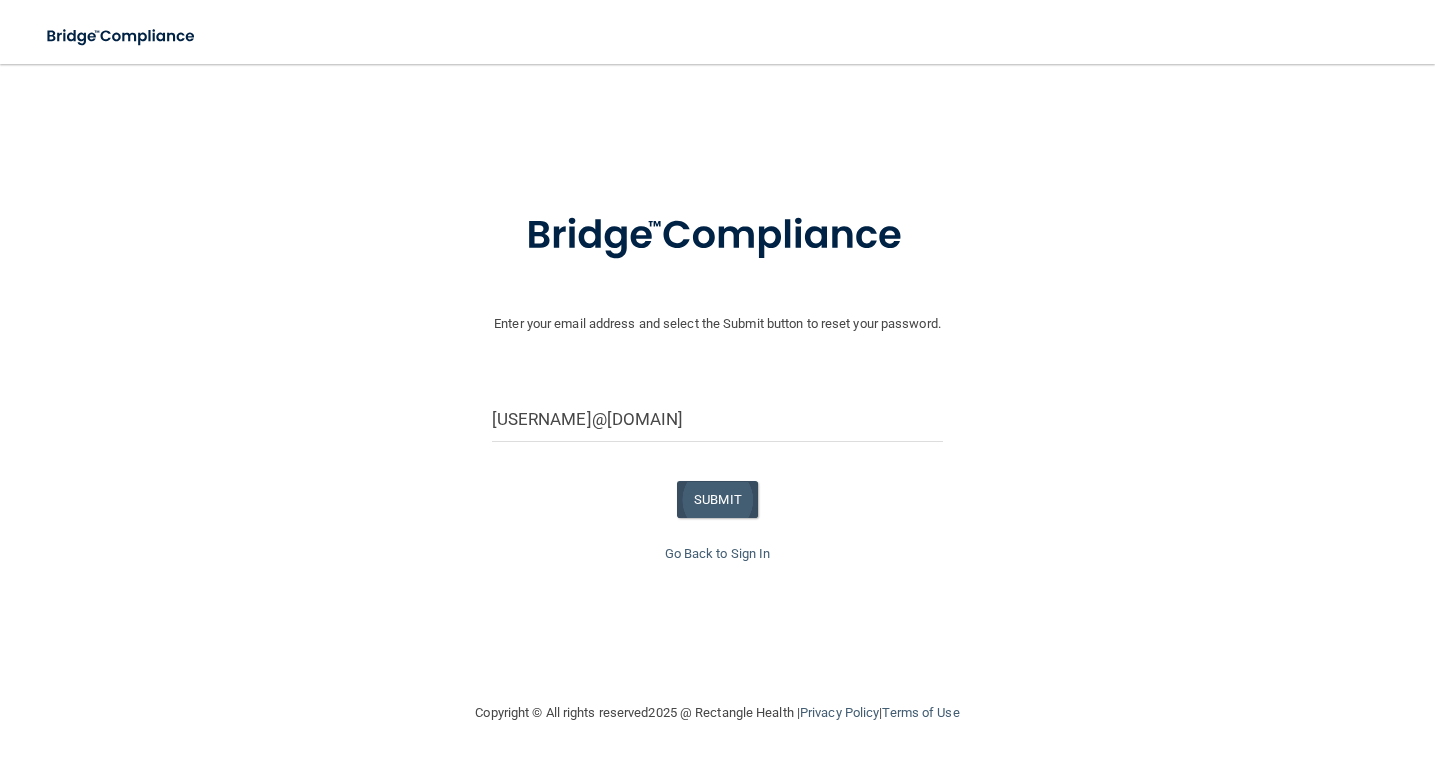 click on "SUBMIT" at bounding box center (717, 499) 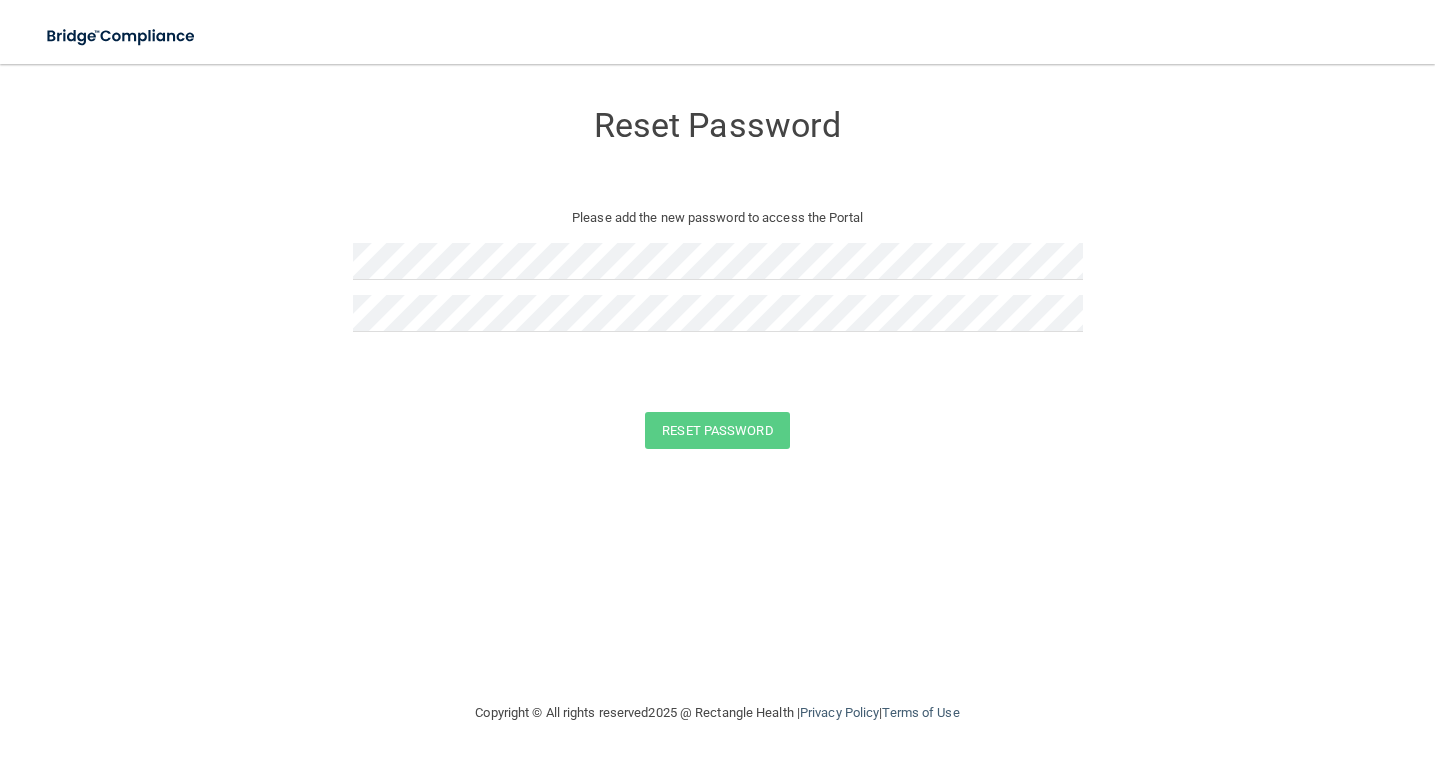scroll, scrollTop: 0, scrollLeft: 0, axis: both 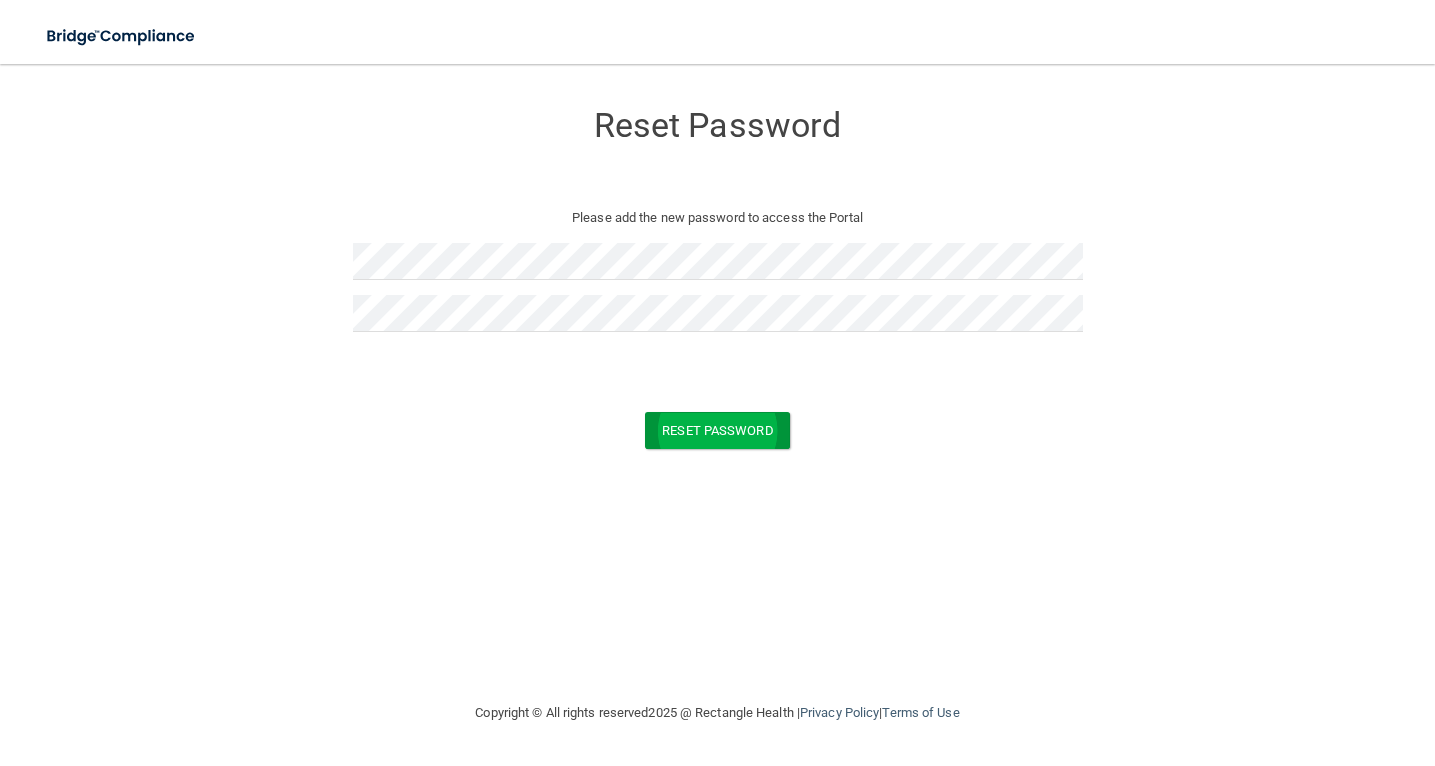 click on "Reset Password" at bounding box center (717, 430) 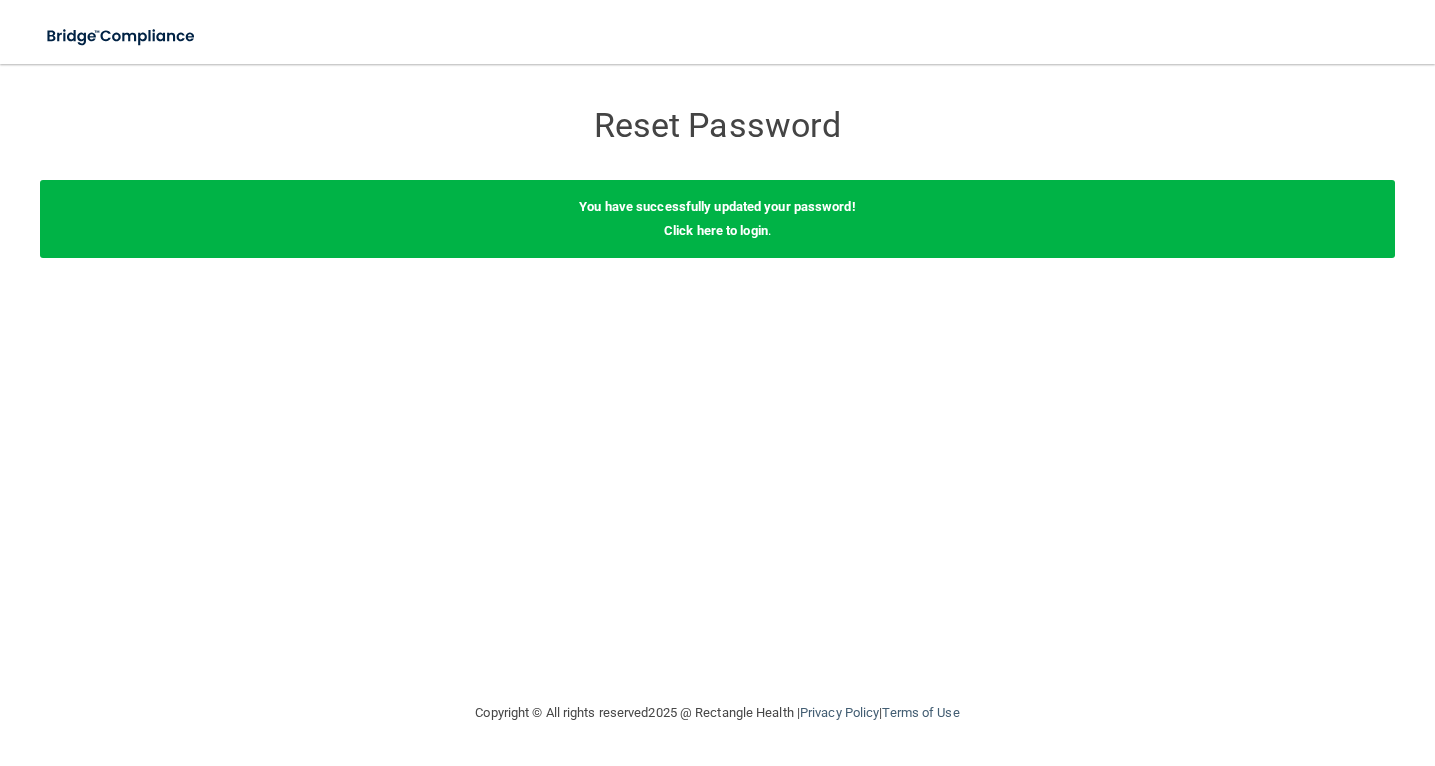 click on "You have successfully updated your password!   Click here to login ." at bounding box center (717, 219) 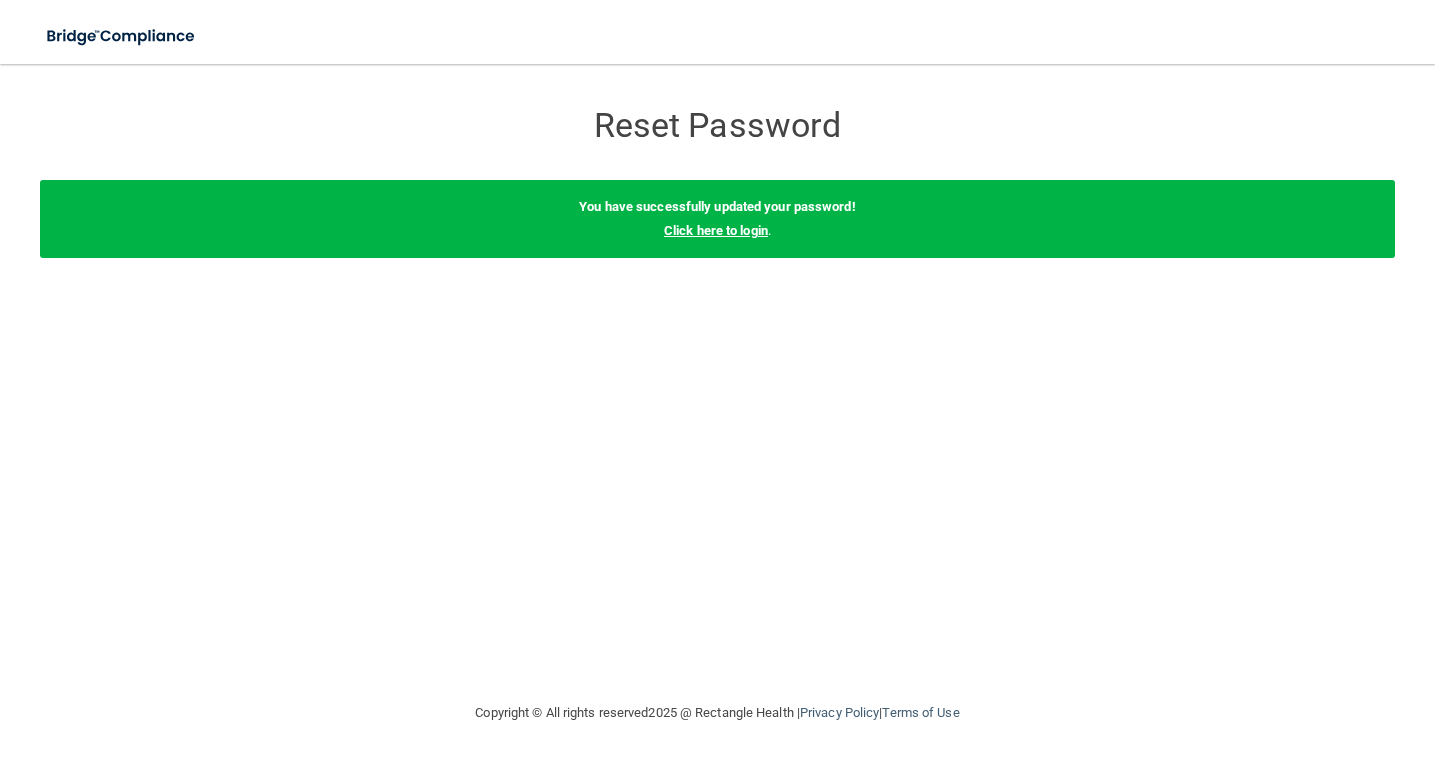 click on "Click here to login" at bounding box center [716, 230] 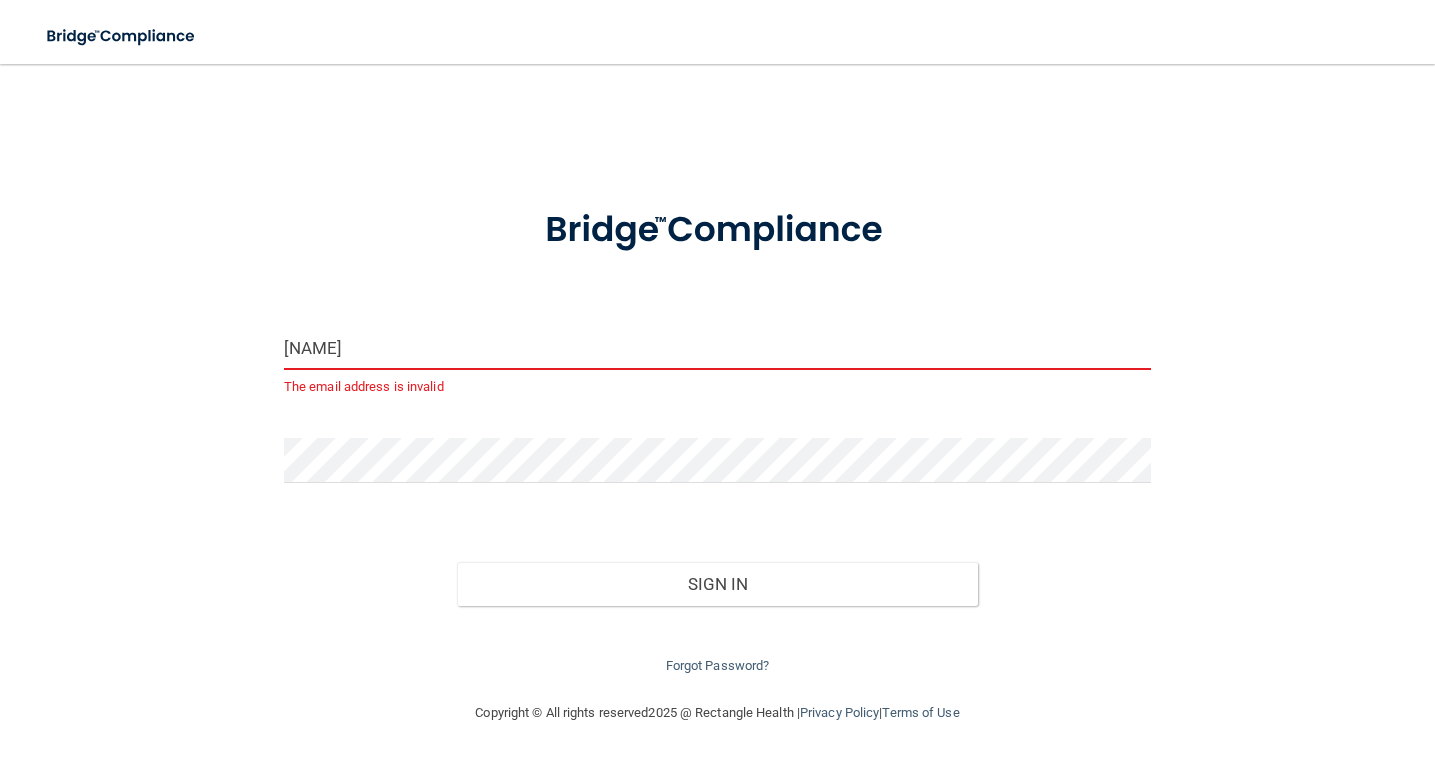click on "[NAME]" at bounding box center [717, 347] 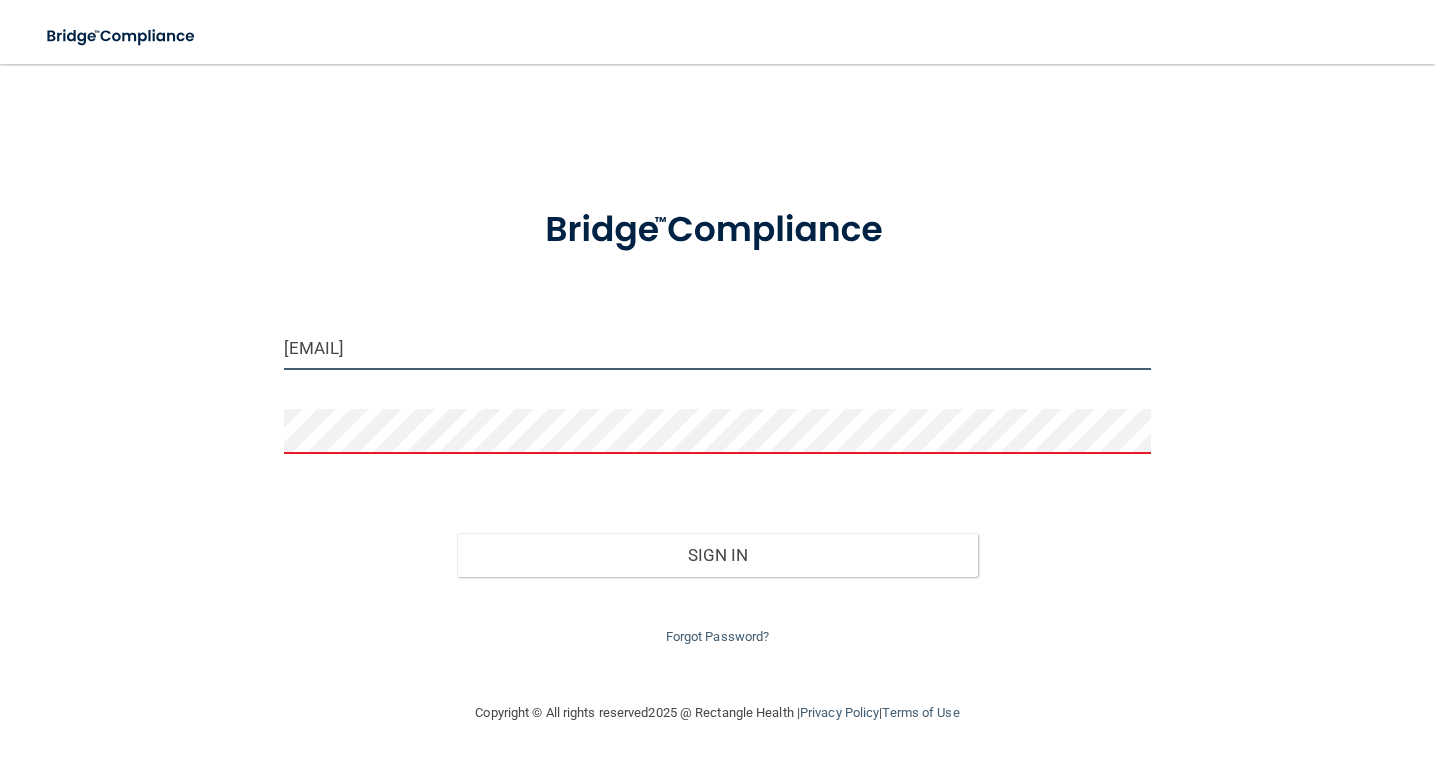 type on "[EMAIL]" 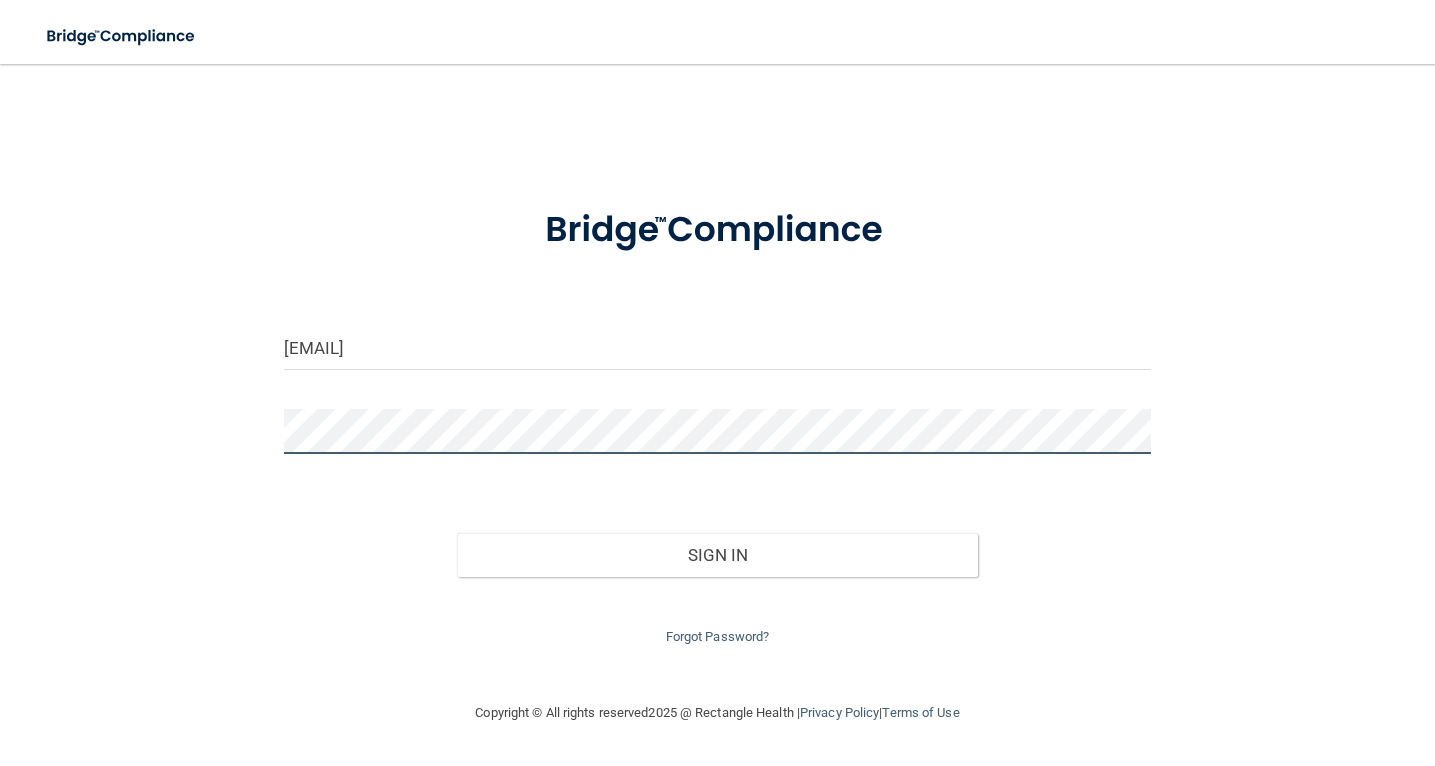 click on "Sign In" at bounding box center (717, 555) 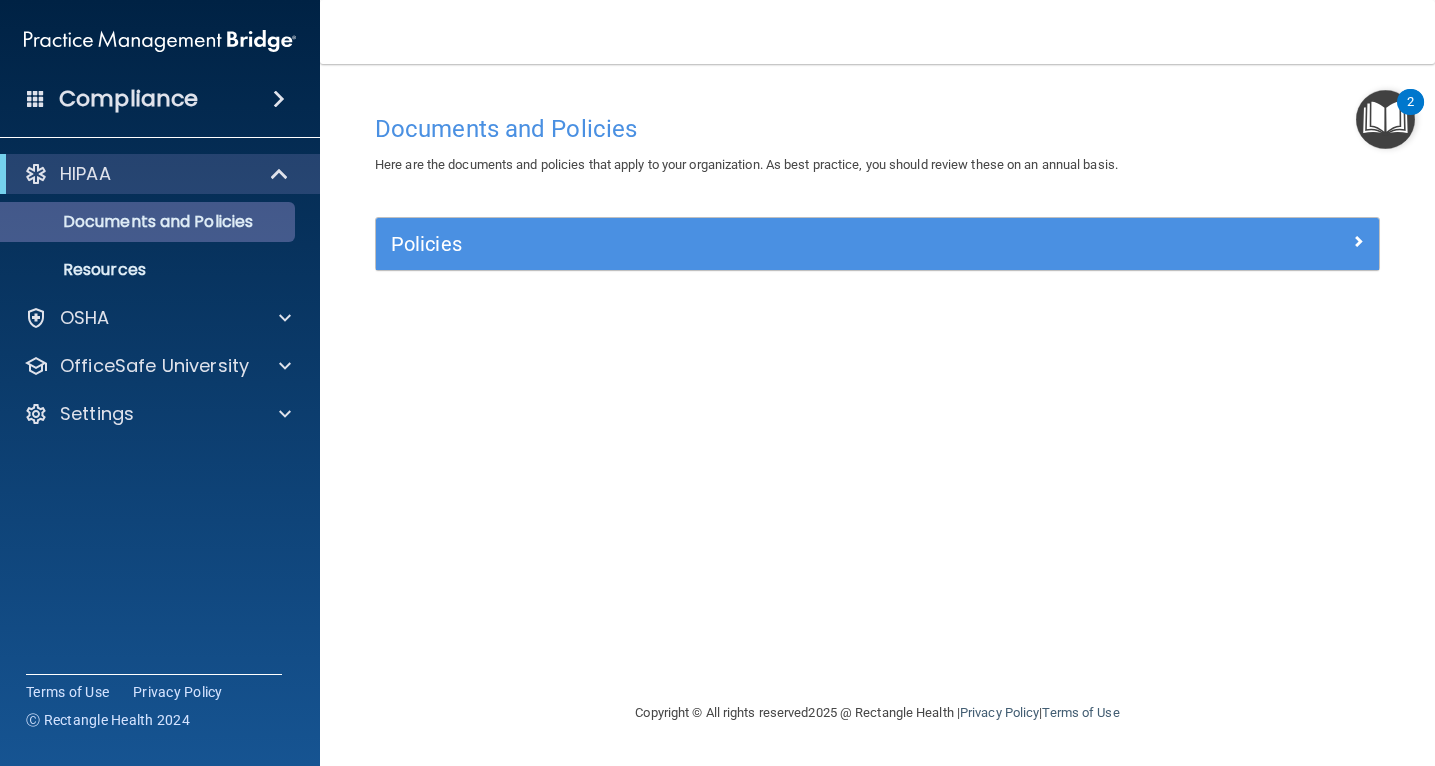 click on "Documents and Policies" at bounding box center (149, 222) 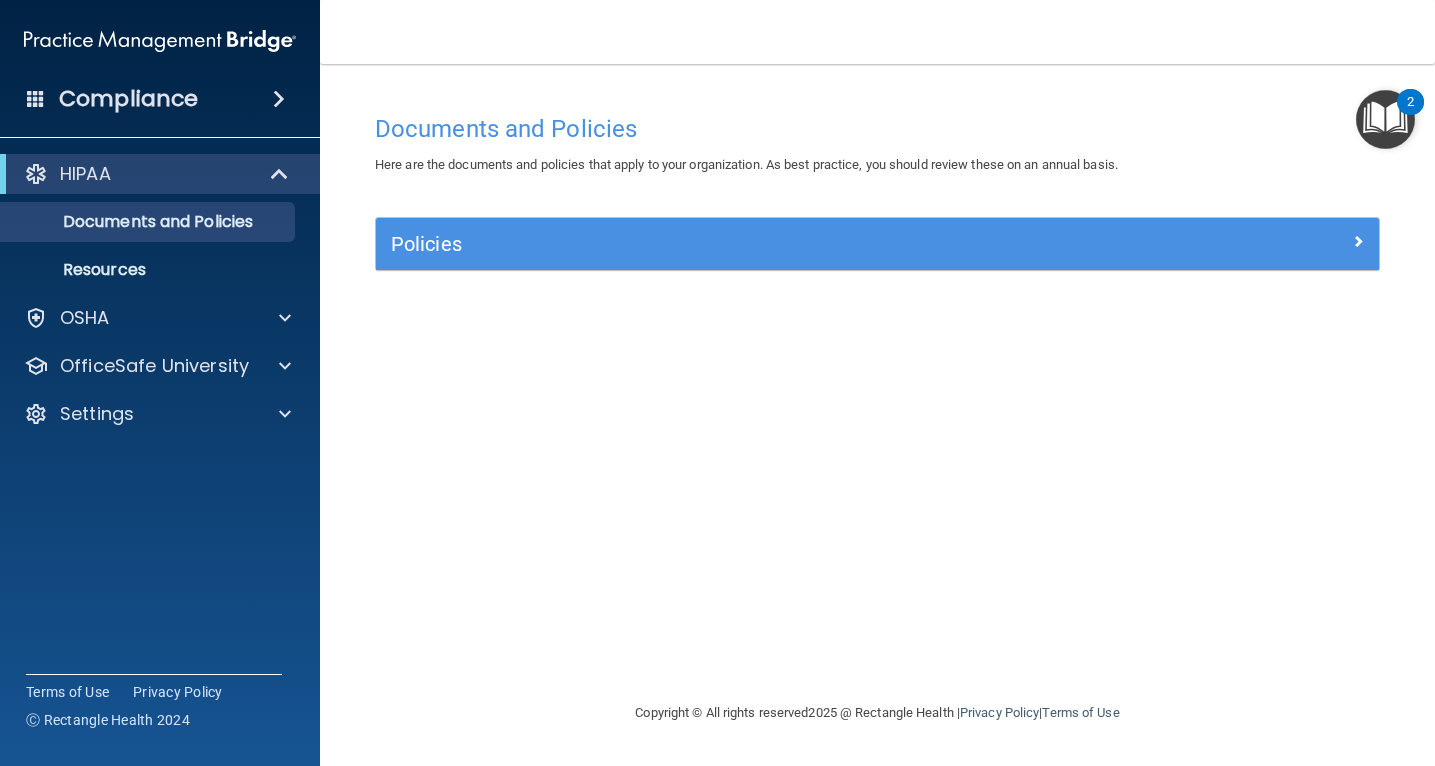 click on "HIPAA" at bounding box center [85, 174] 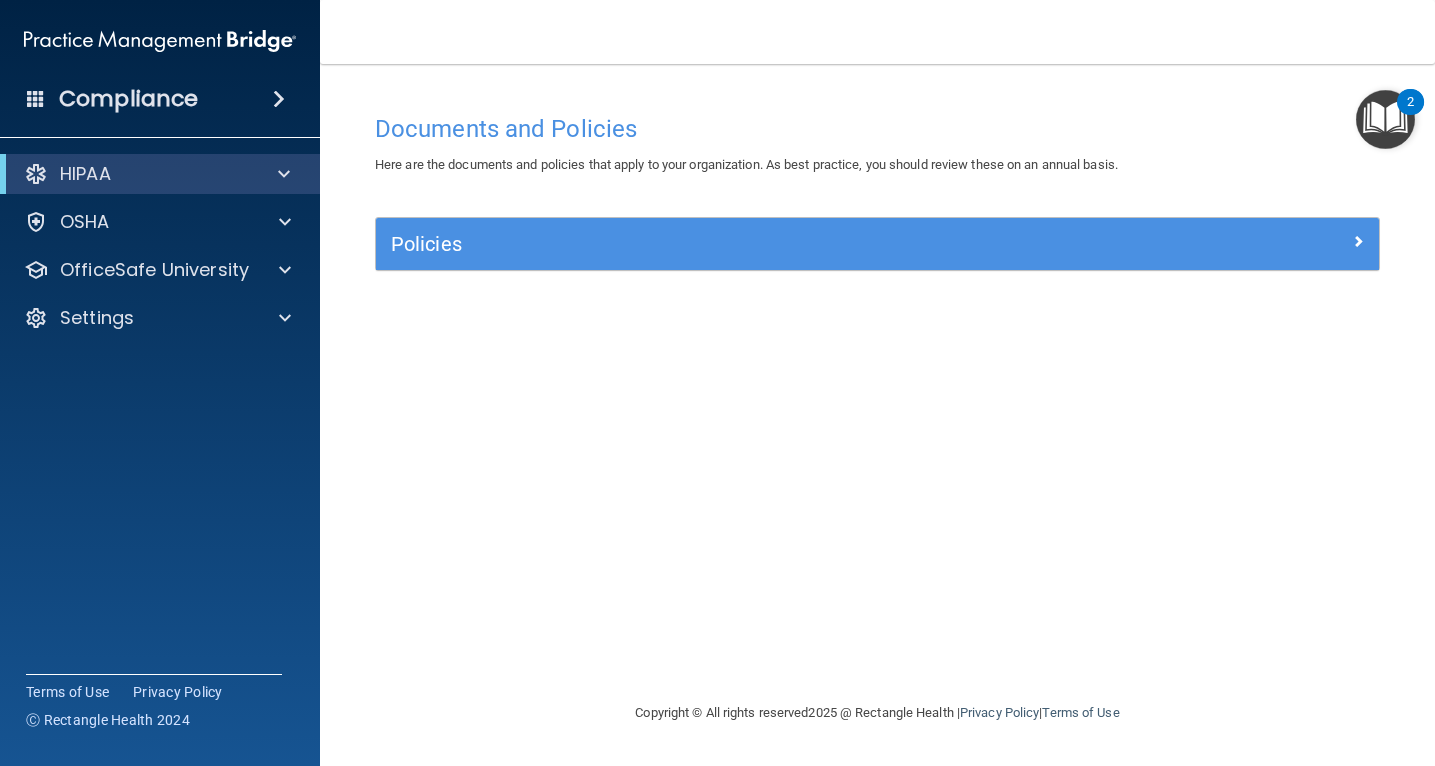 click at bounding box center [280, 174] 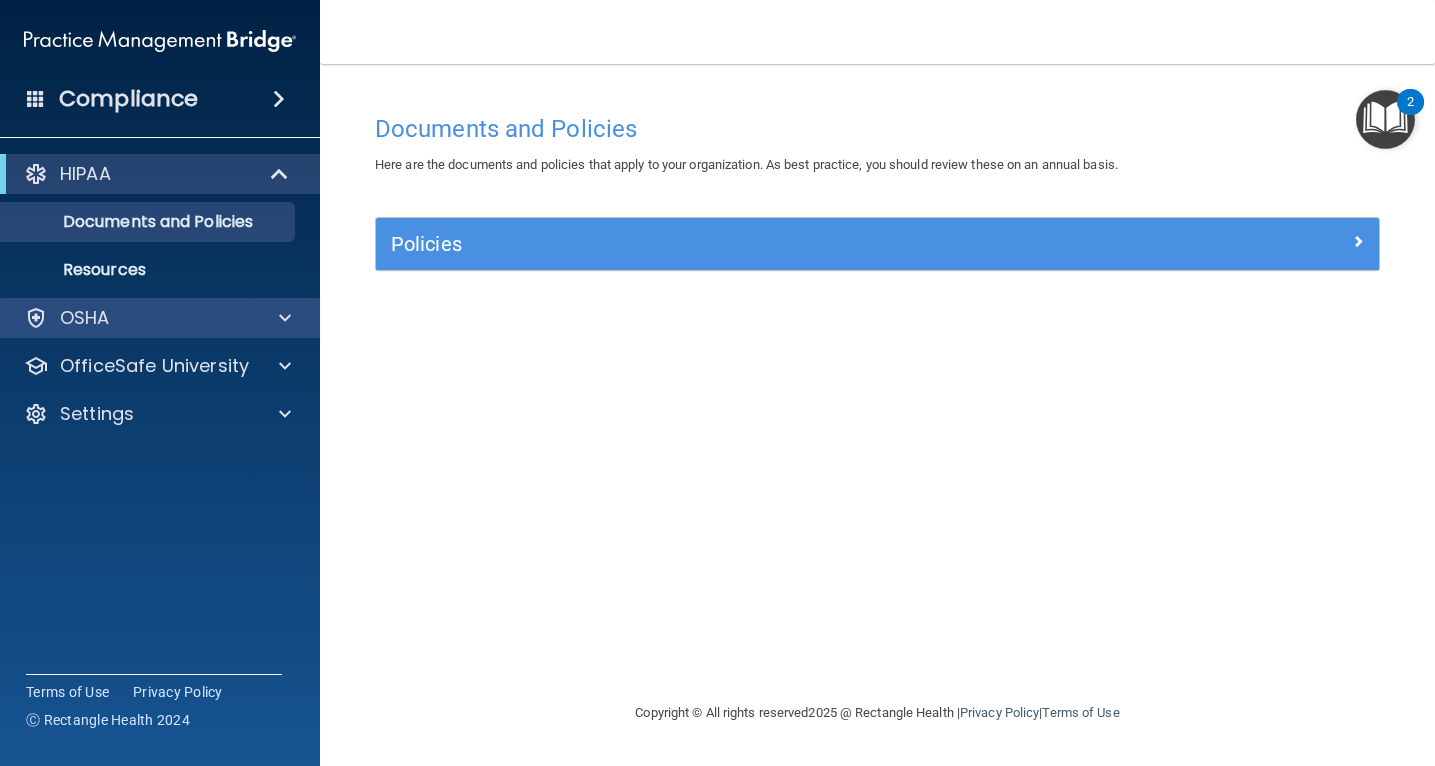click on "OSHA" at bounding box center (133, 318) 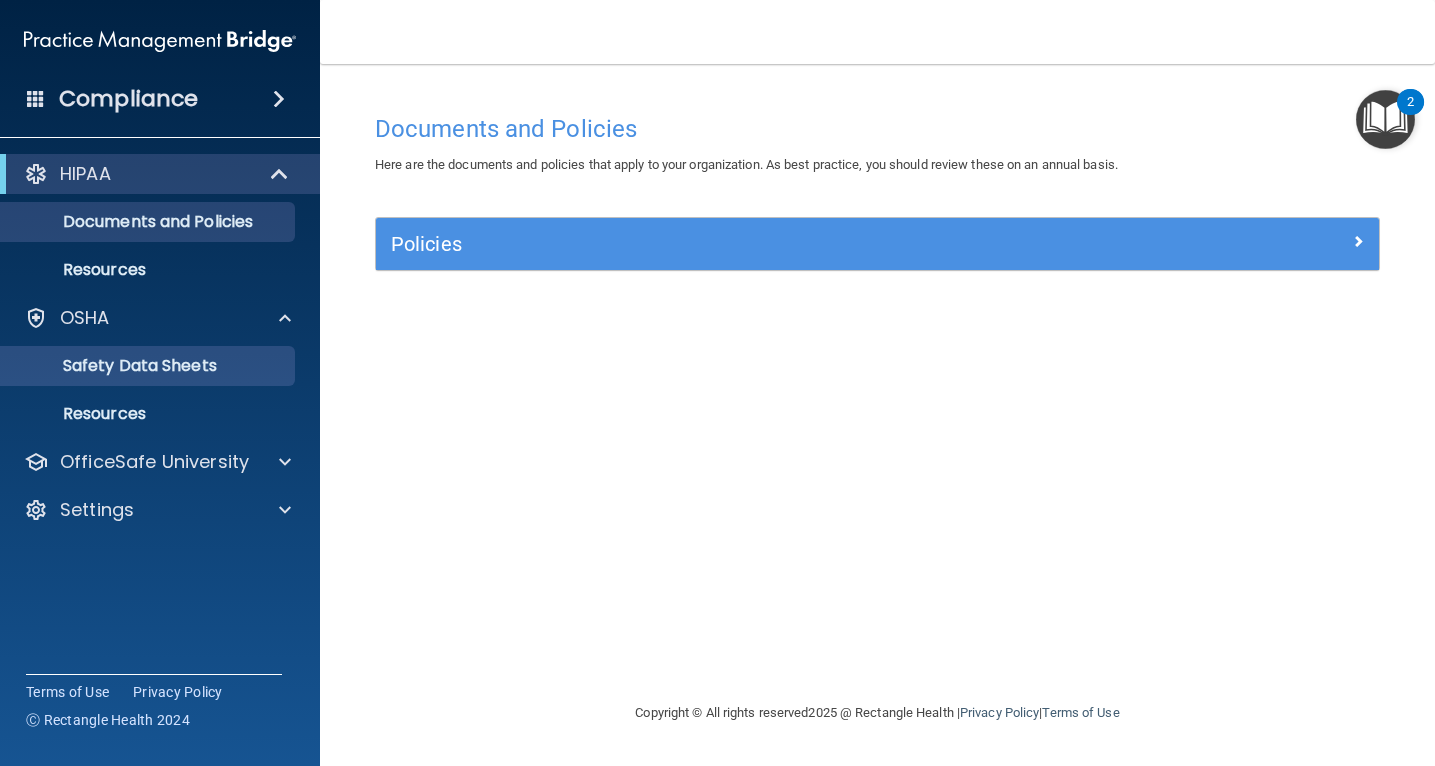 click on "Safety Data Sheets" at bounding box center (149, 366) 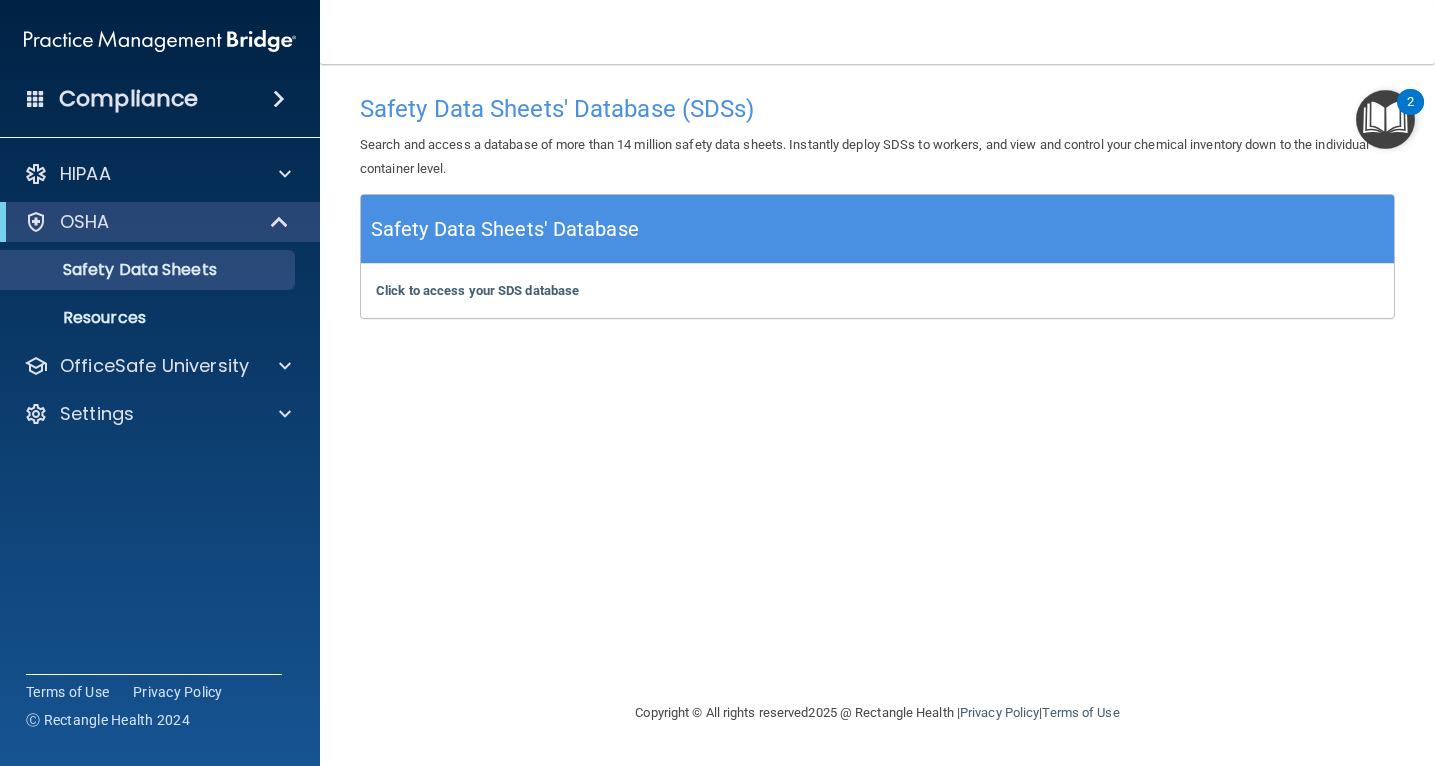 click on "2" at bounding box center [1410, 115] 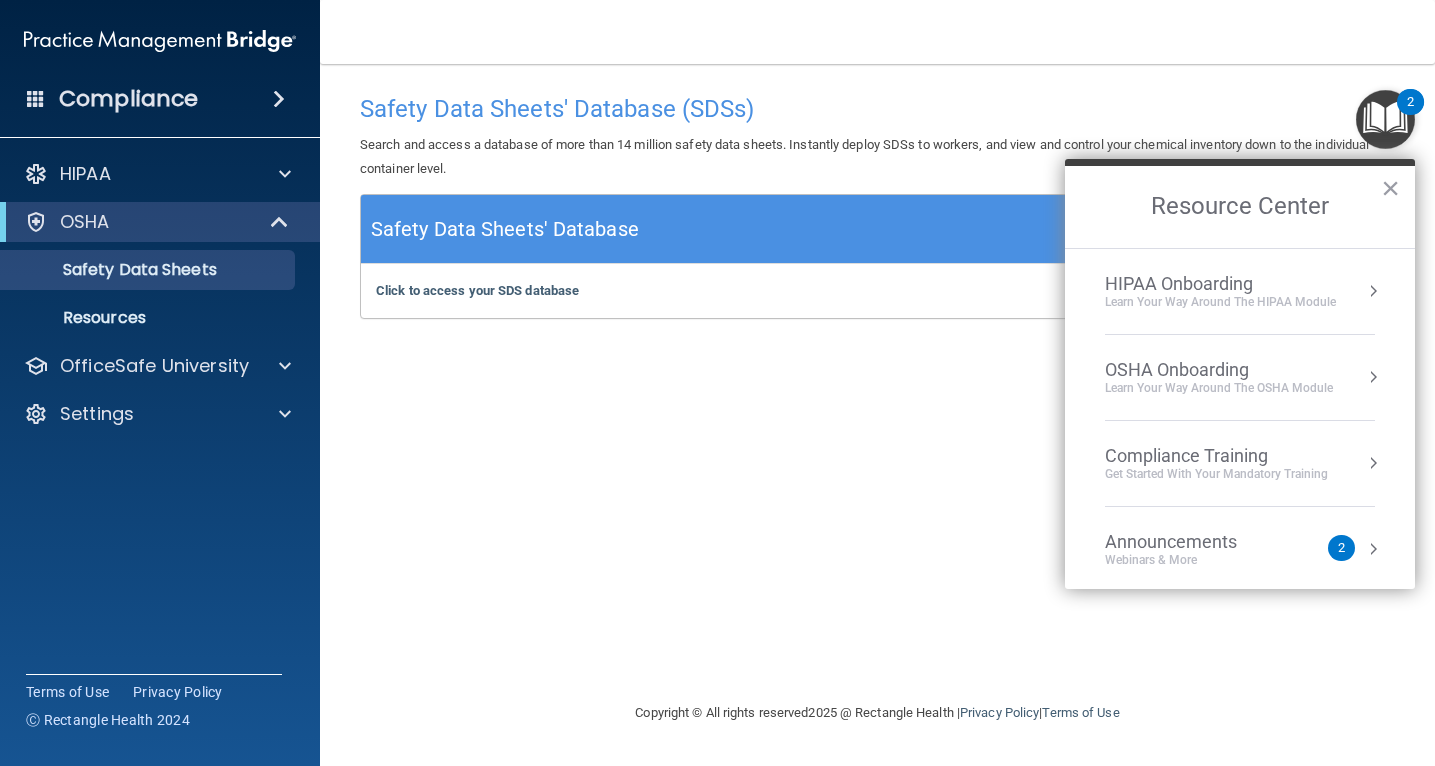 click on "Safety Data Sheets' Database" at bounding box center (877, 229) 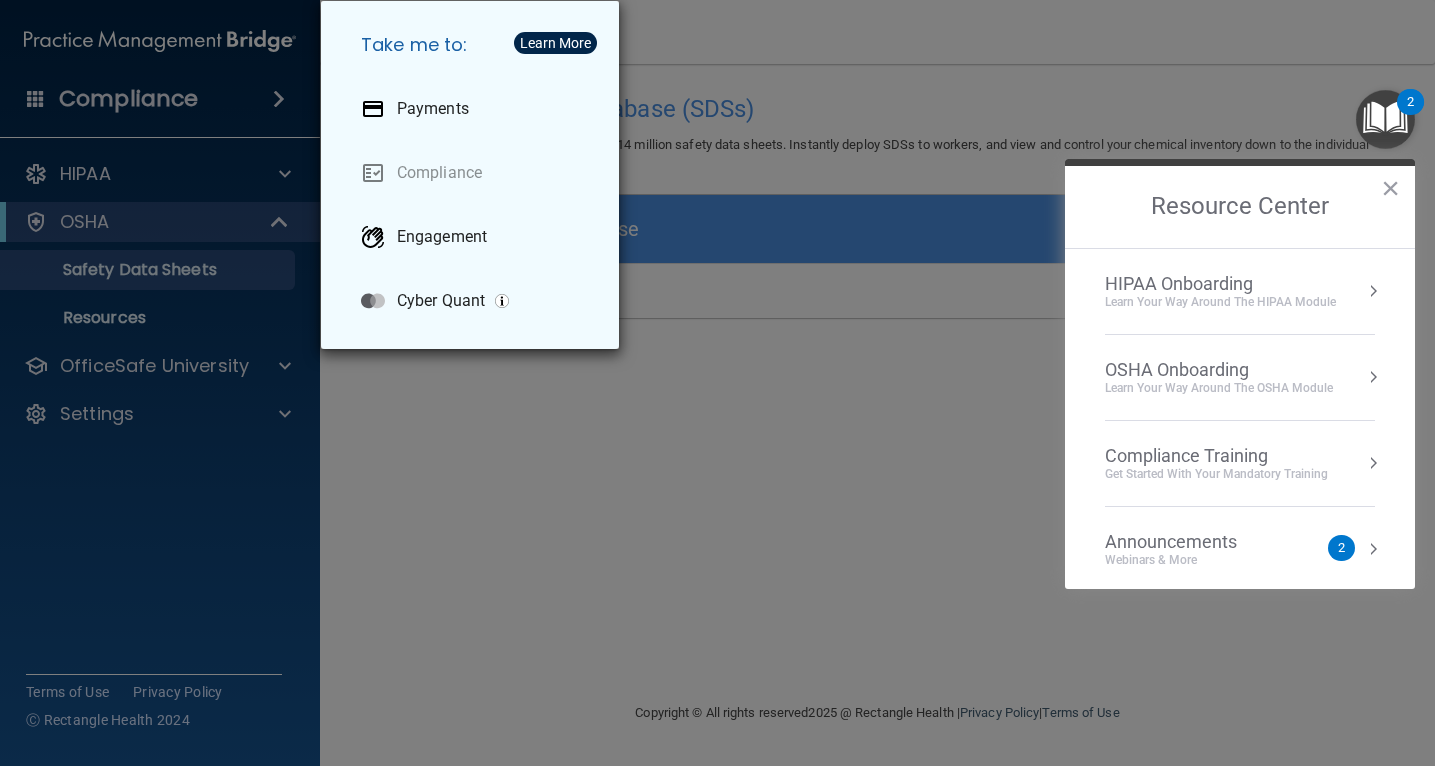 click on "Take me to:             Payments                   Compliance                     Engagement                     Cyber Quant" at bounding box center (717, 383) 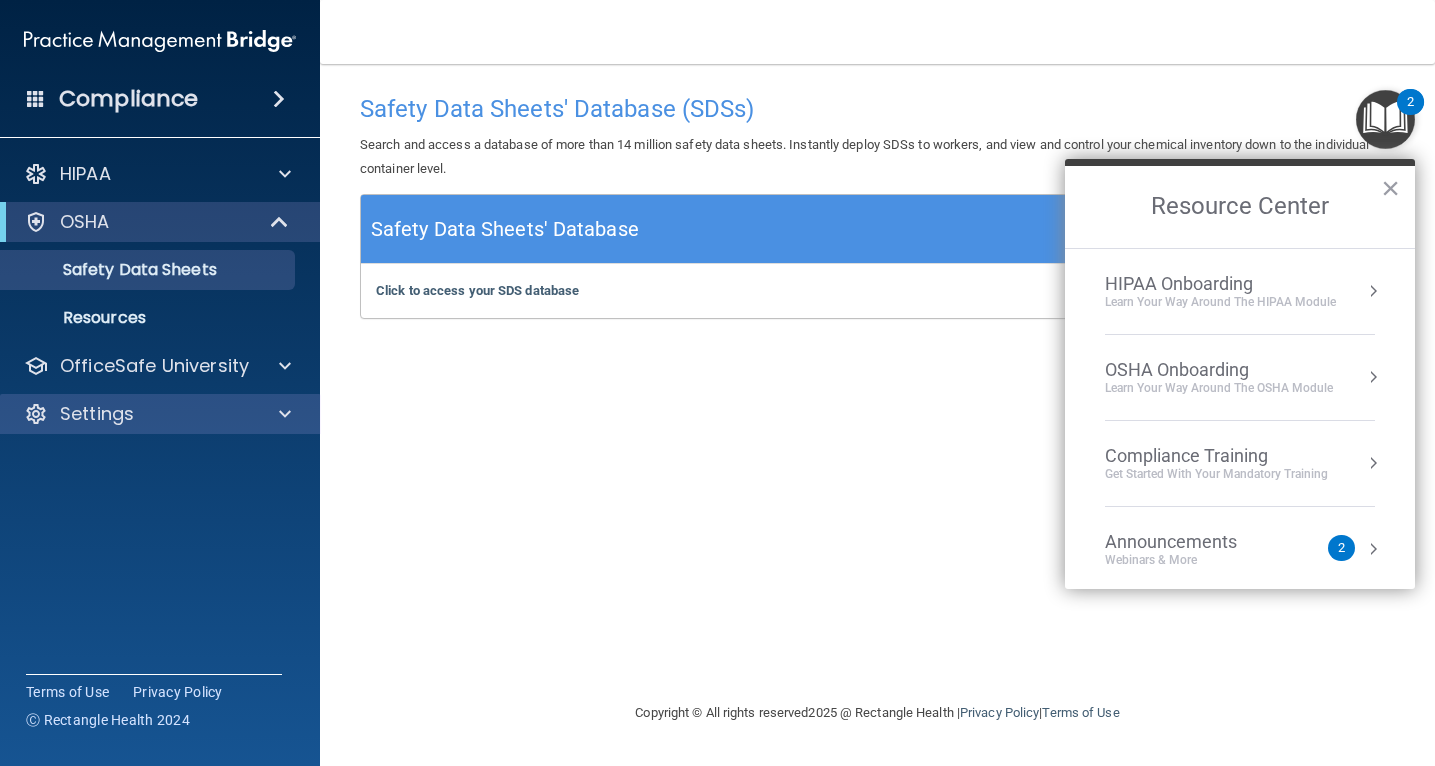 click on "Settings" at bounding box center [160, 414] 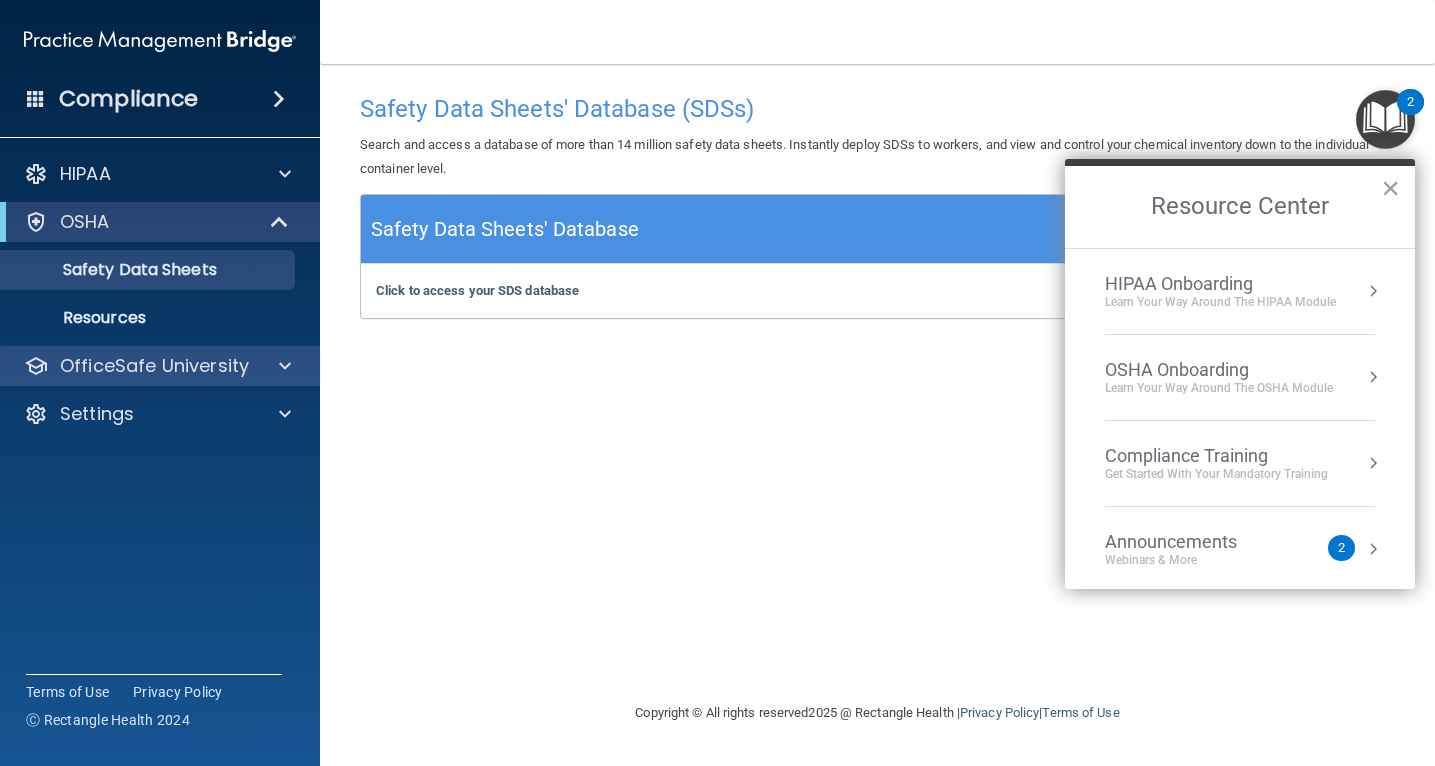 click on "OfficeSafe University" at bounding box center [160, 366] 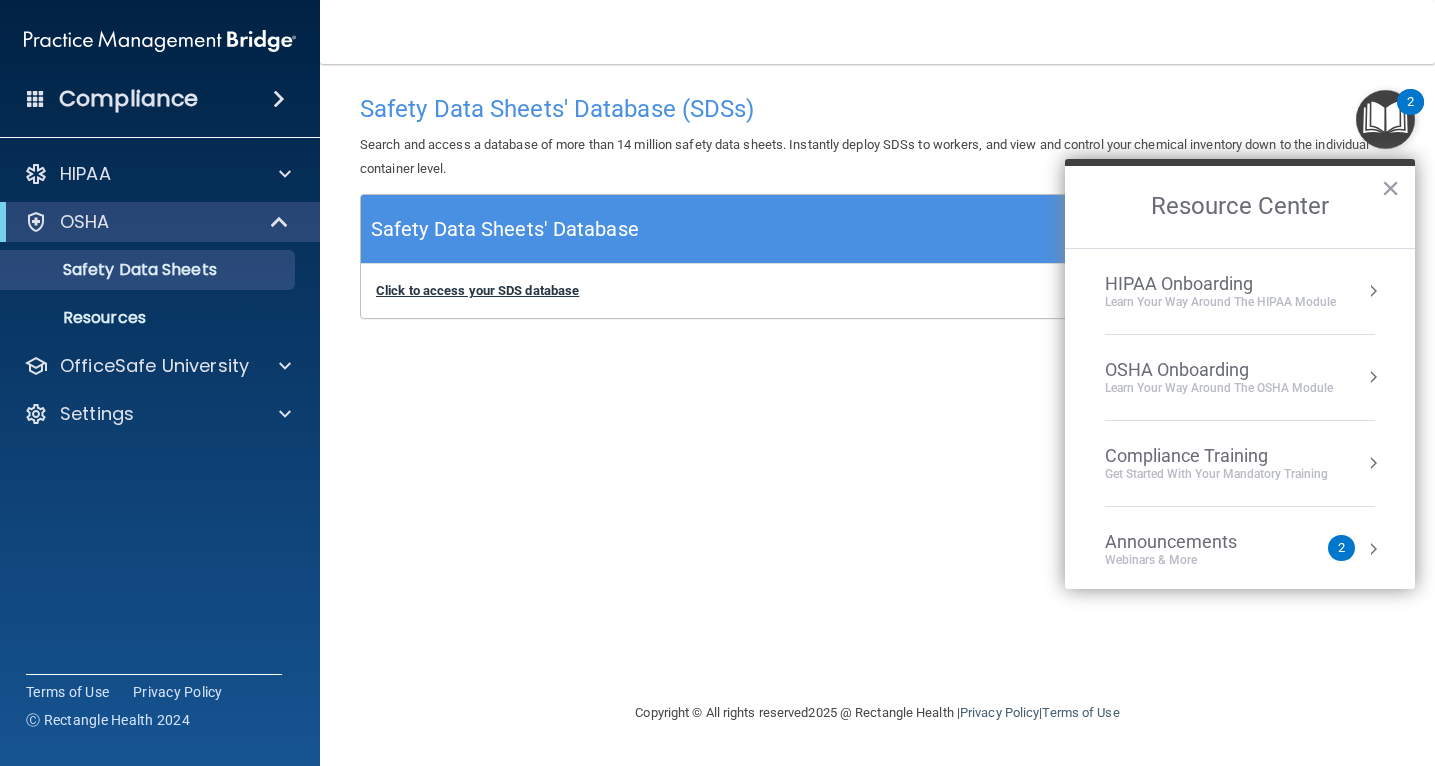 click on "Click to access your SDS database" at bounding box center [477, 290] 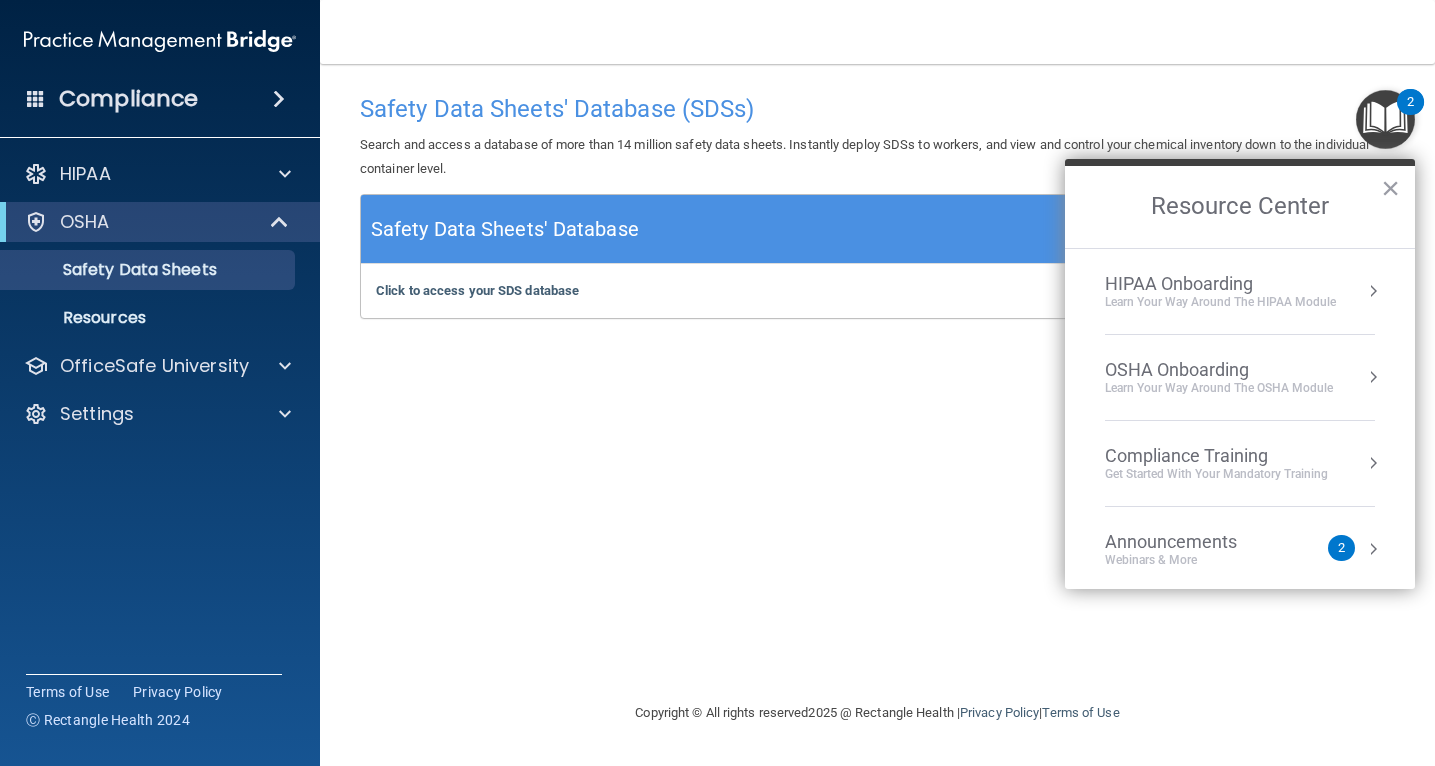 click on "OSHA" at bounding box center (160, 222) 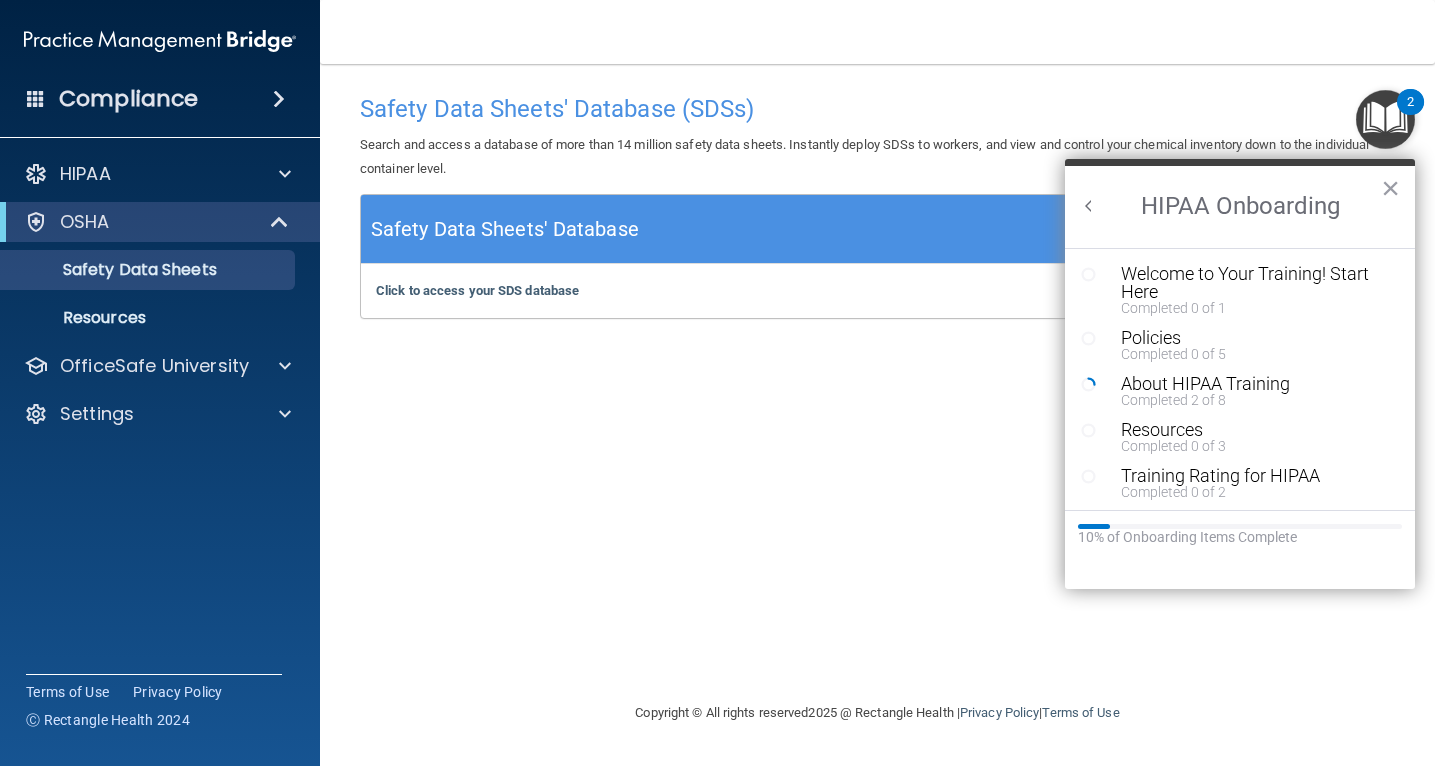 scroll, scrollTop: 0, scrollLeft: 0, axis: both 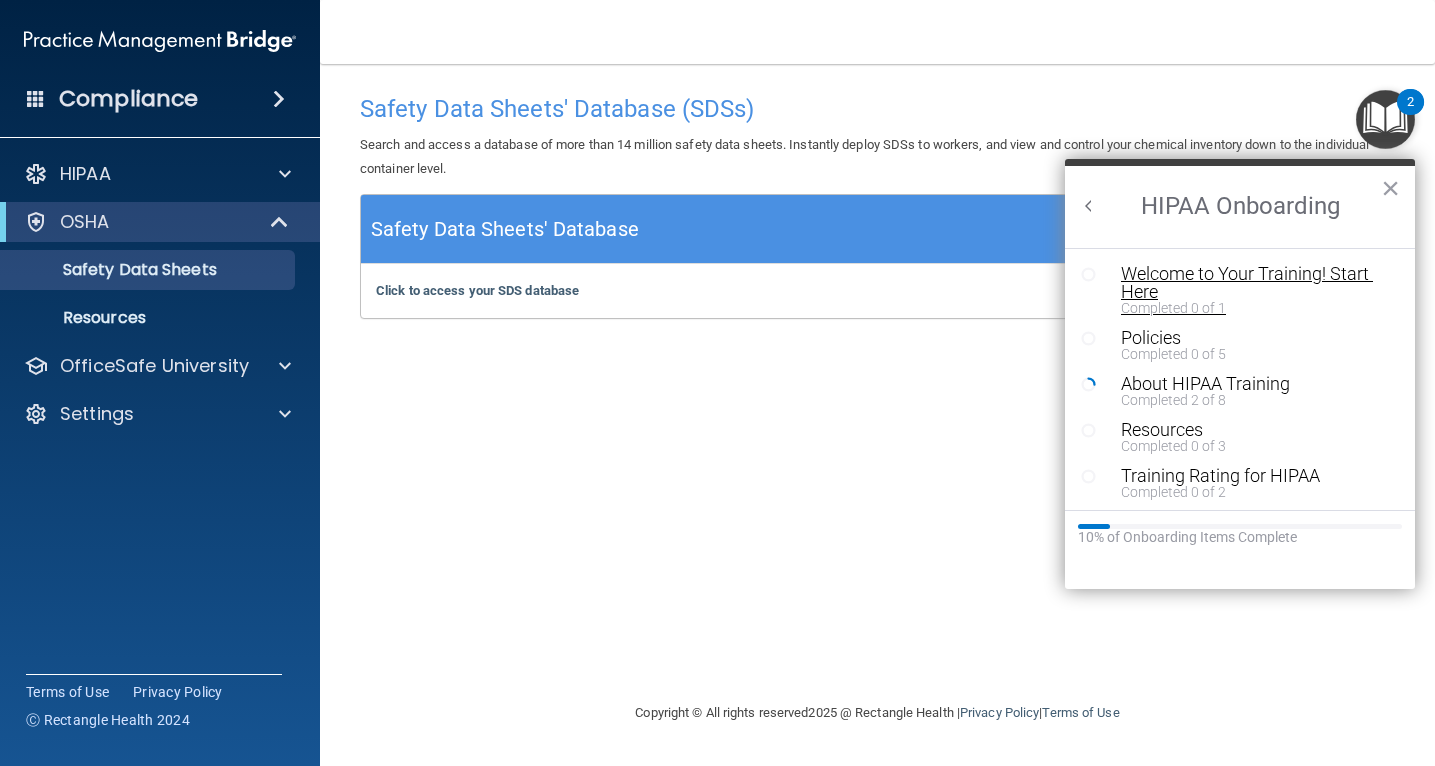 click on "Welcome to Your Training! Start Here" at bounding box center [1255, 283] 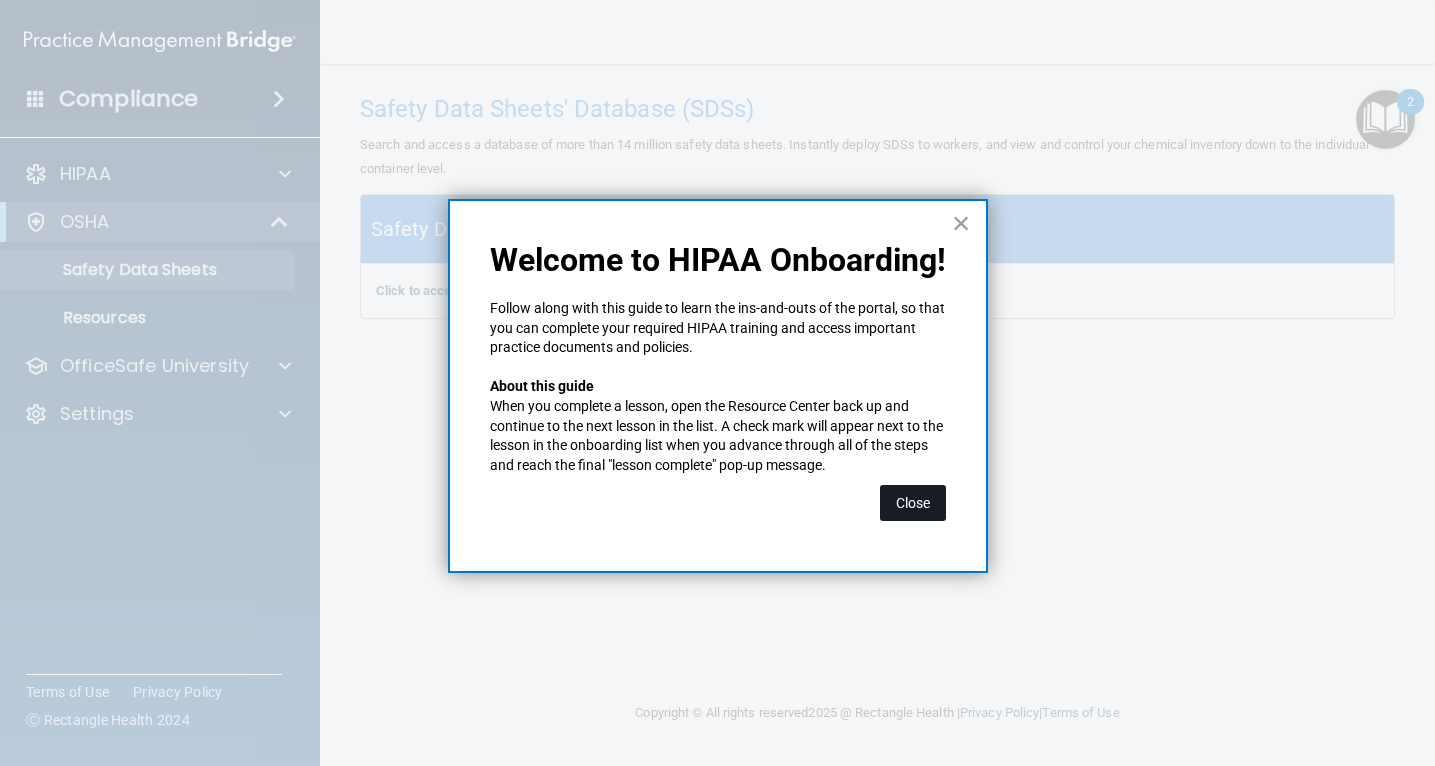 click on "Close" at bounding box center [913, 503] 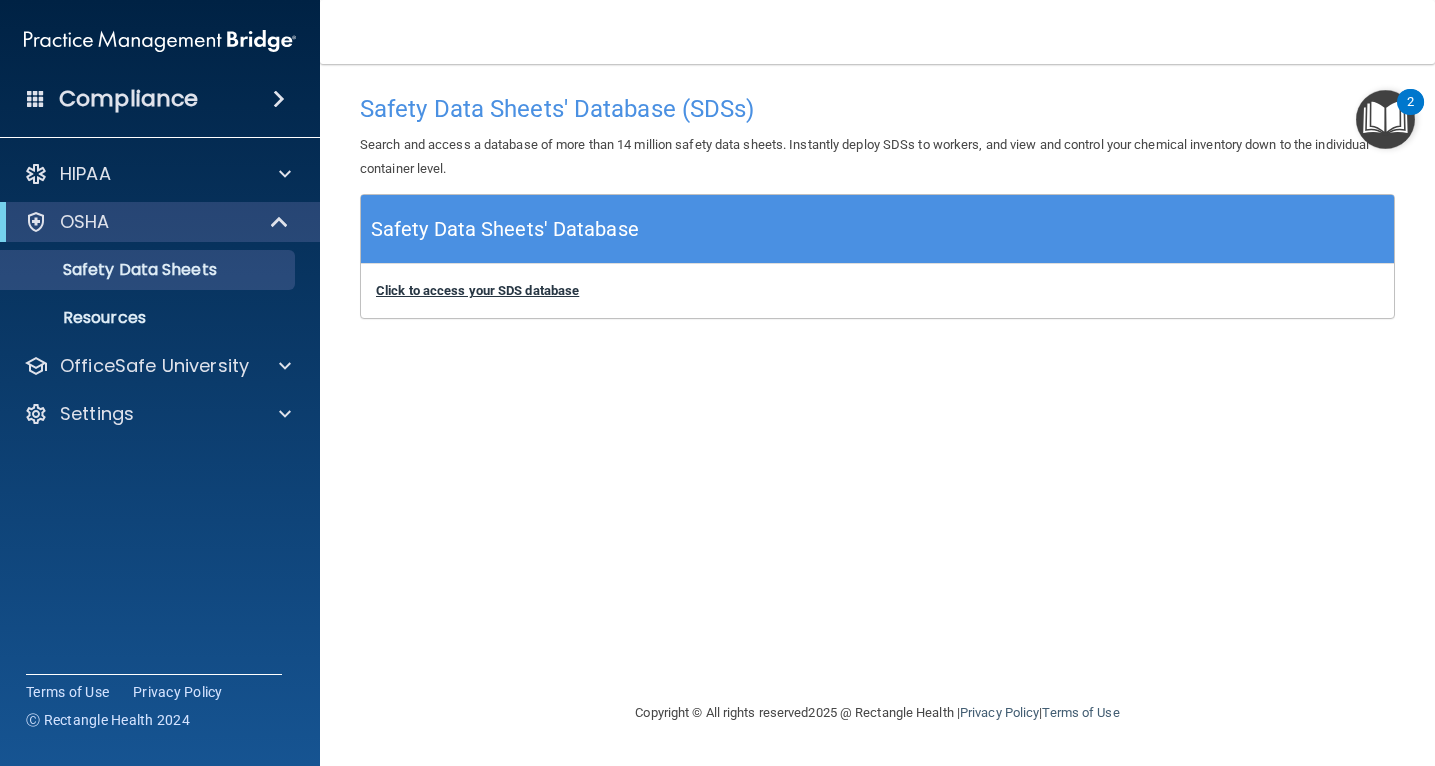 click on "Click to access your SDS database" at bounding box center [477, 290] 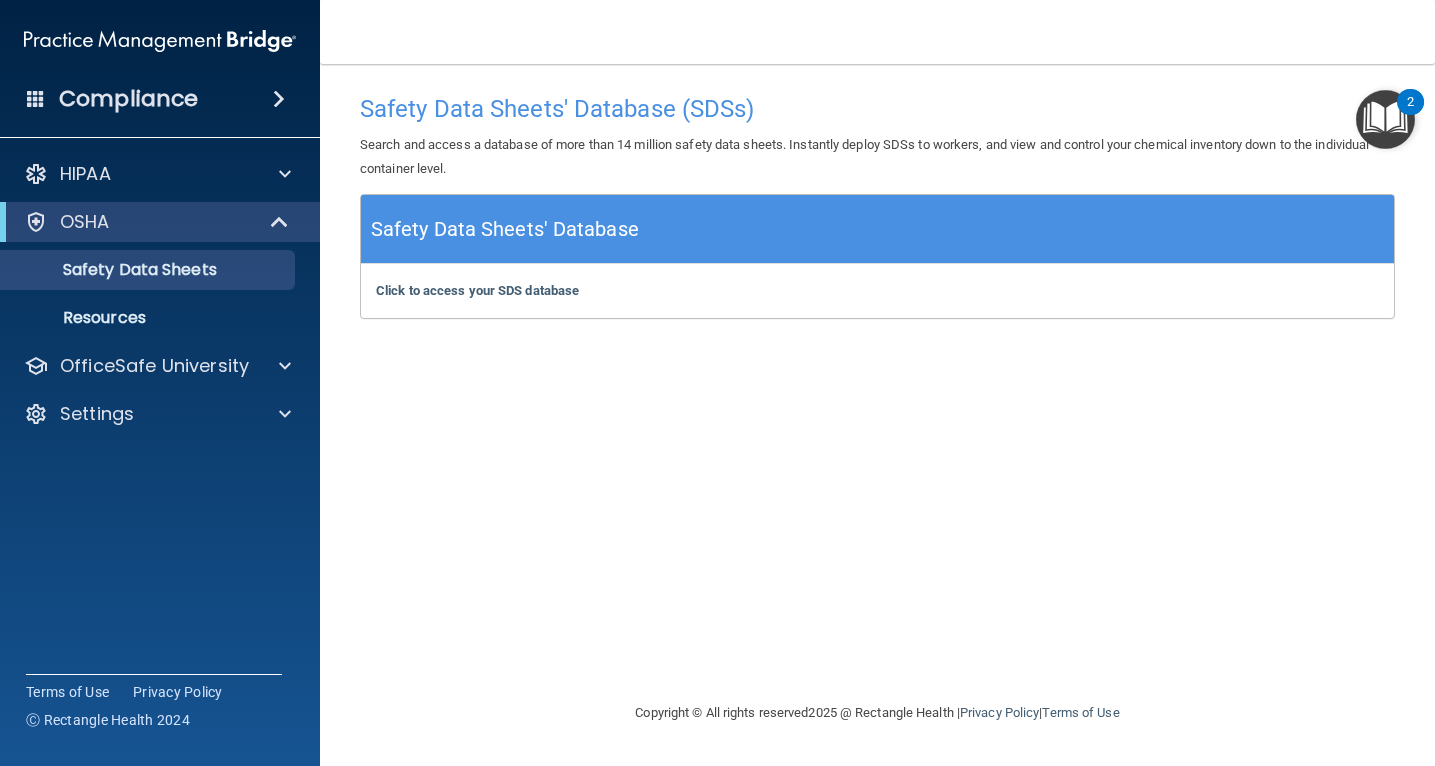 click on "OSHA" at bounding box center (85, 222) 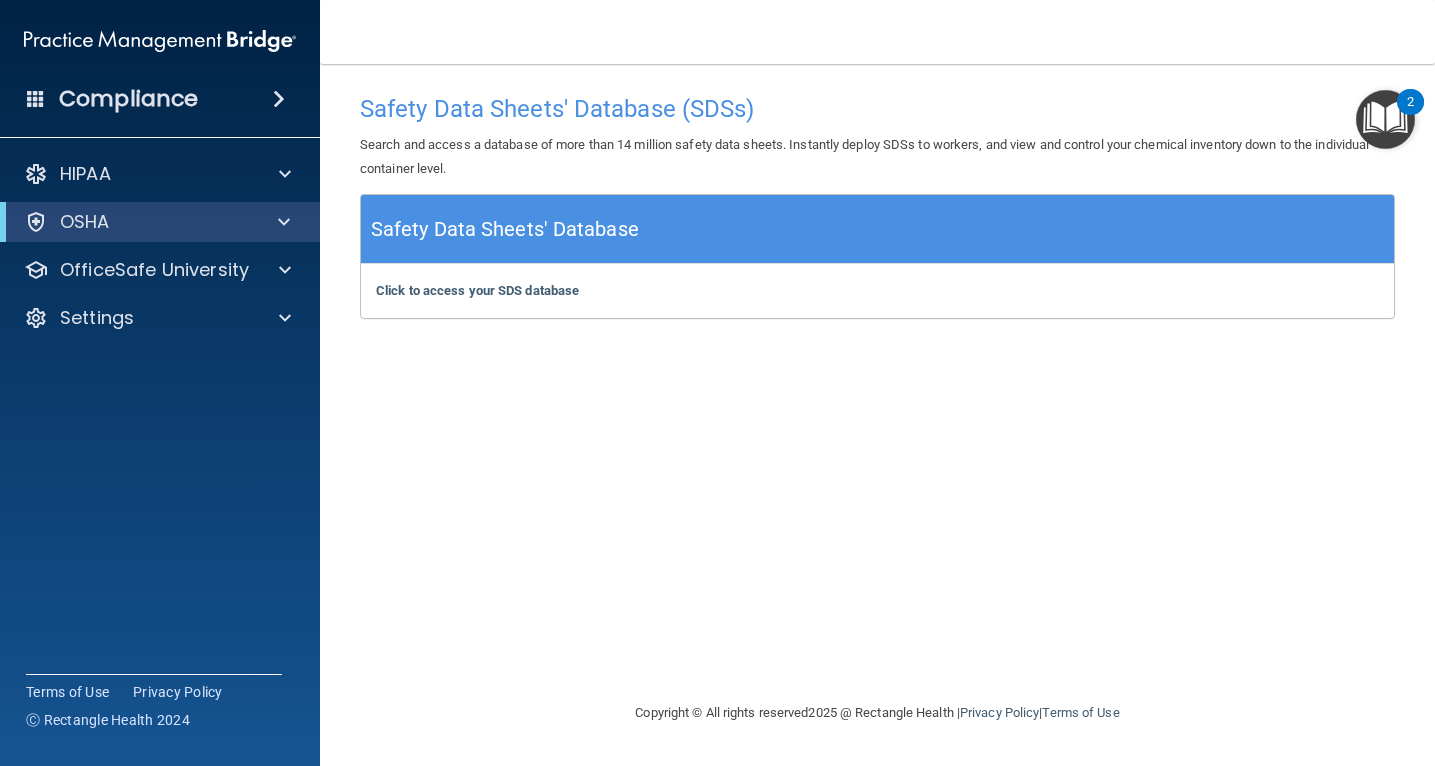 click on "OSHA" at bounding box center [85, 222] 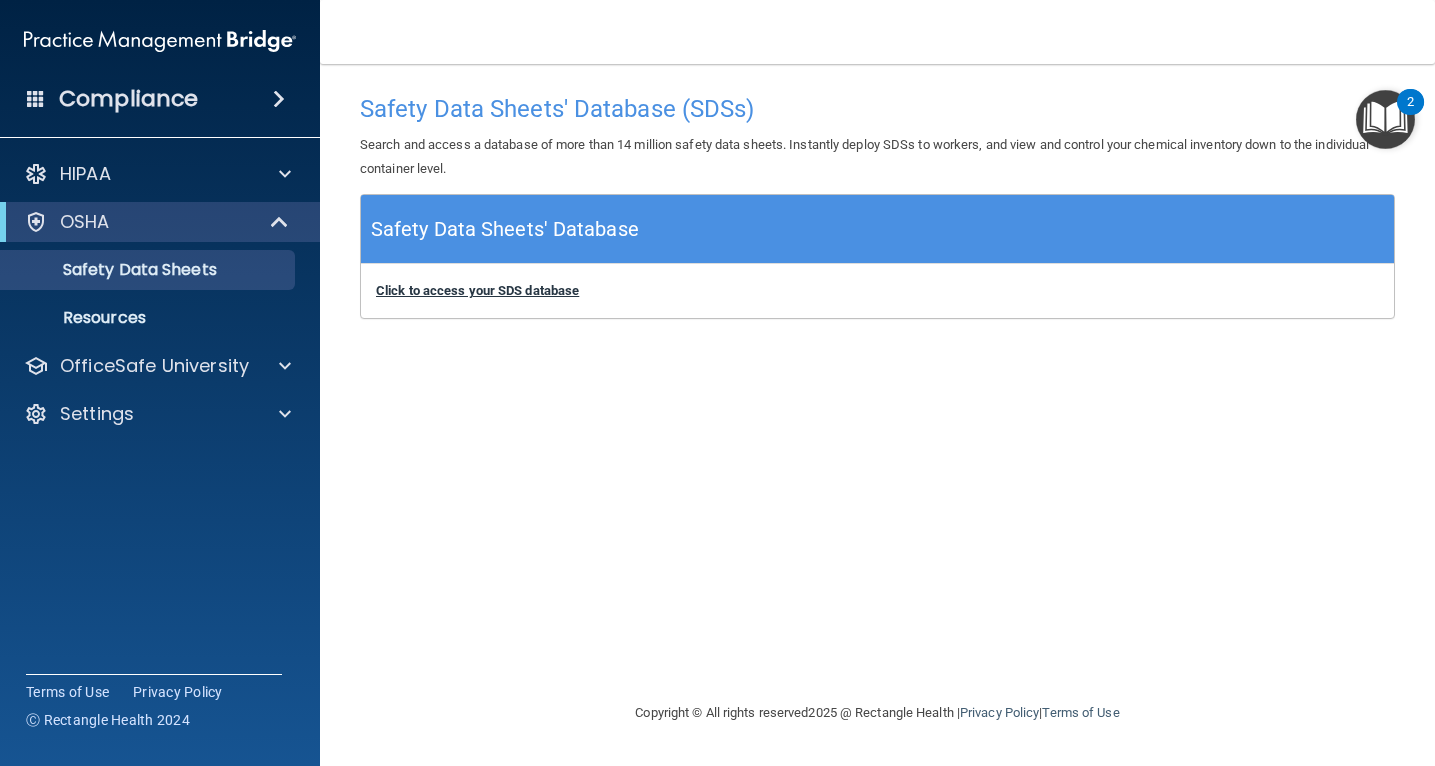 click on "Click to access your SDS database" at bounding box center (477, 290) 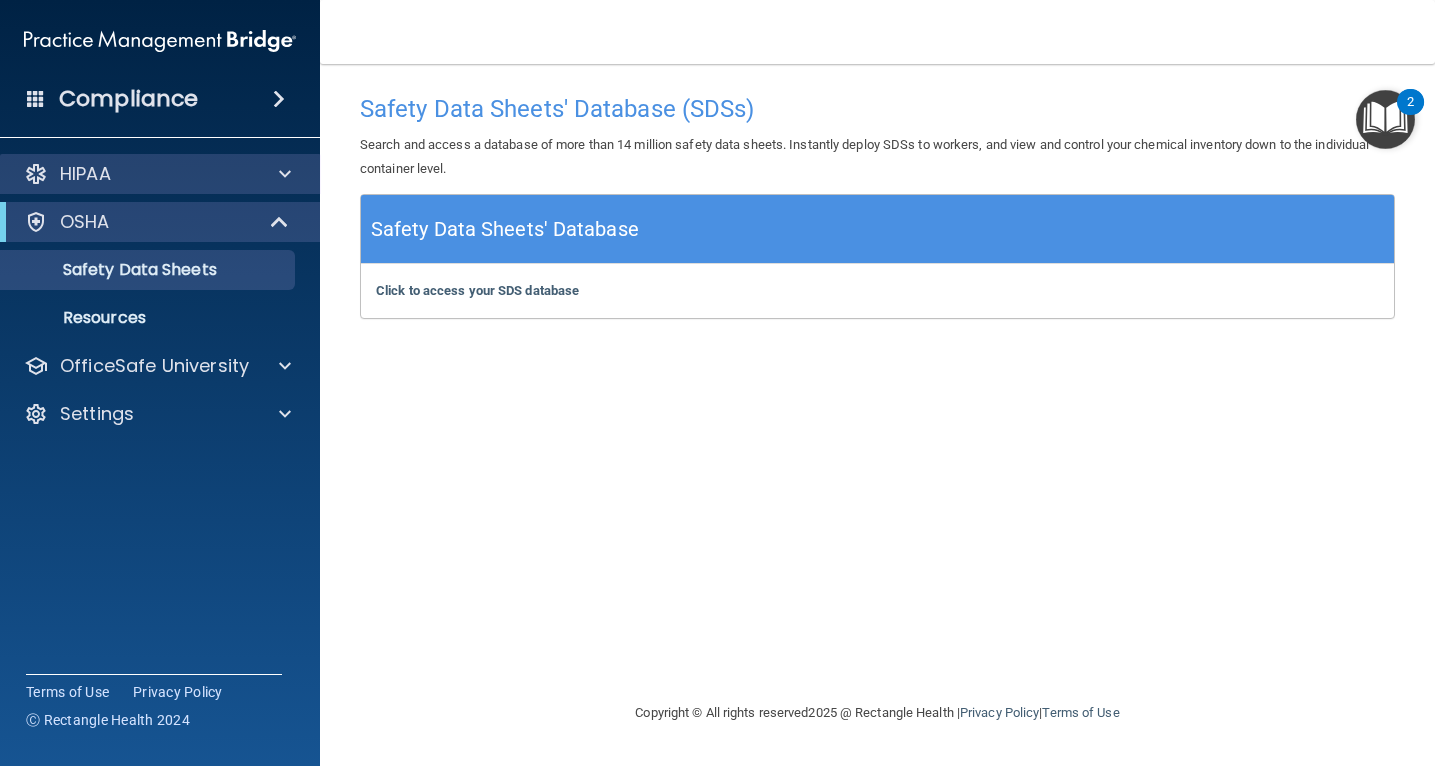 click on "HIPAA" at bounding box center (85, 174) 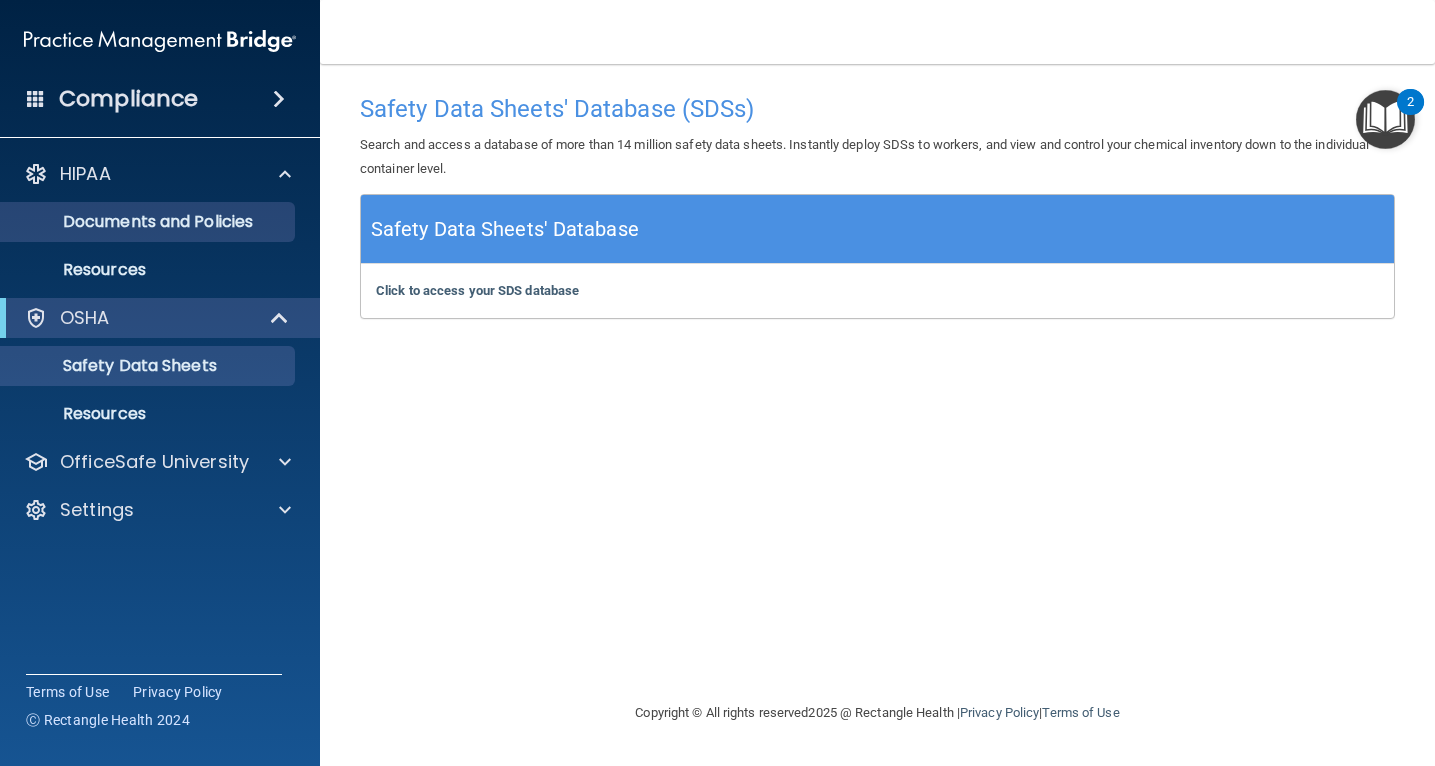 click on "Documents and Policies" at bounding box center (149, 222) 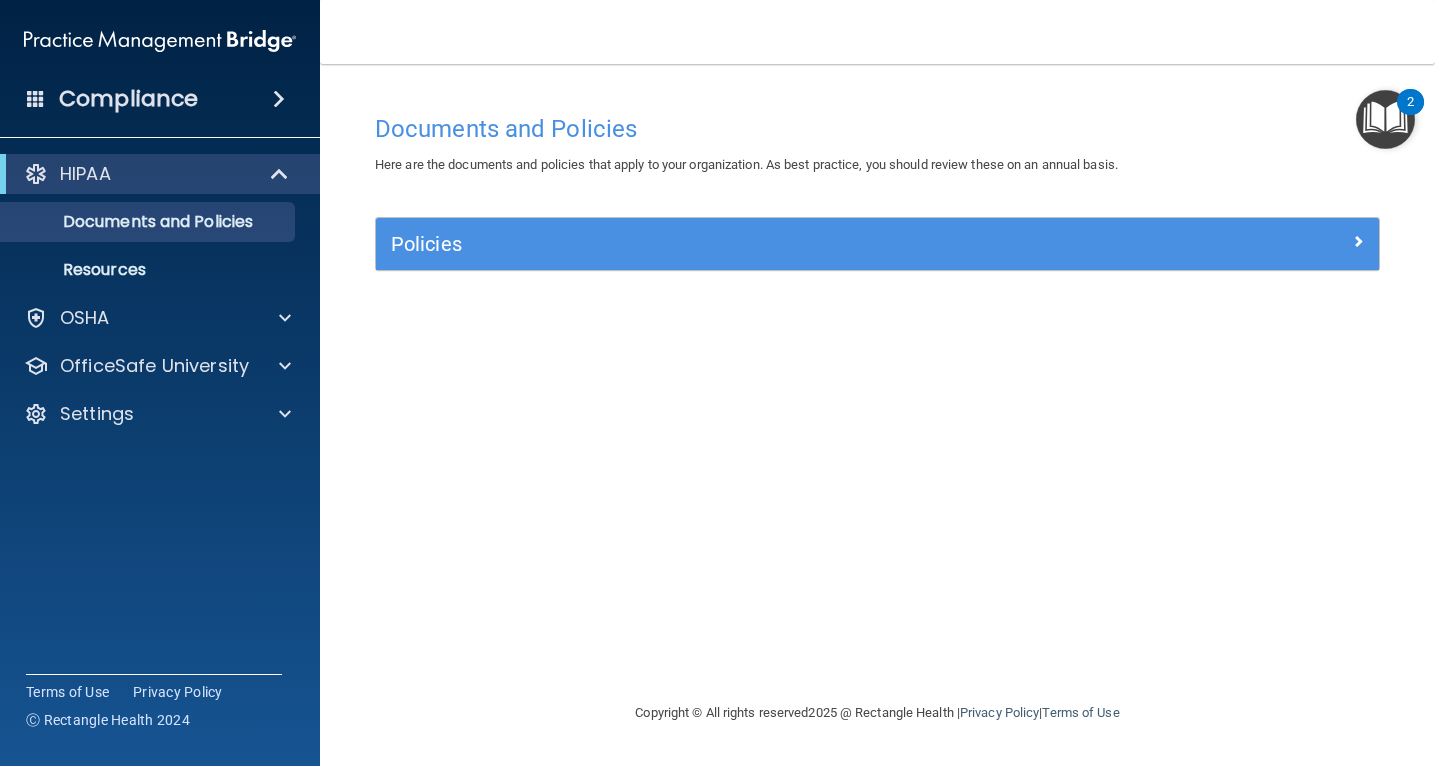 click at bounding box center [1385, 119] 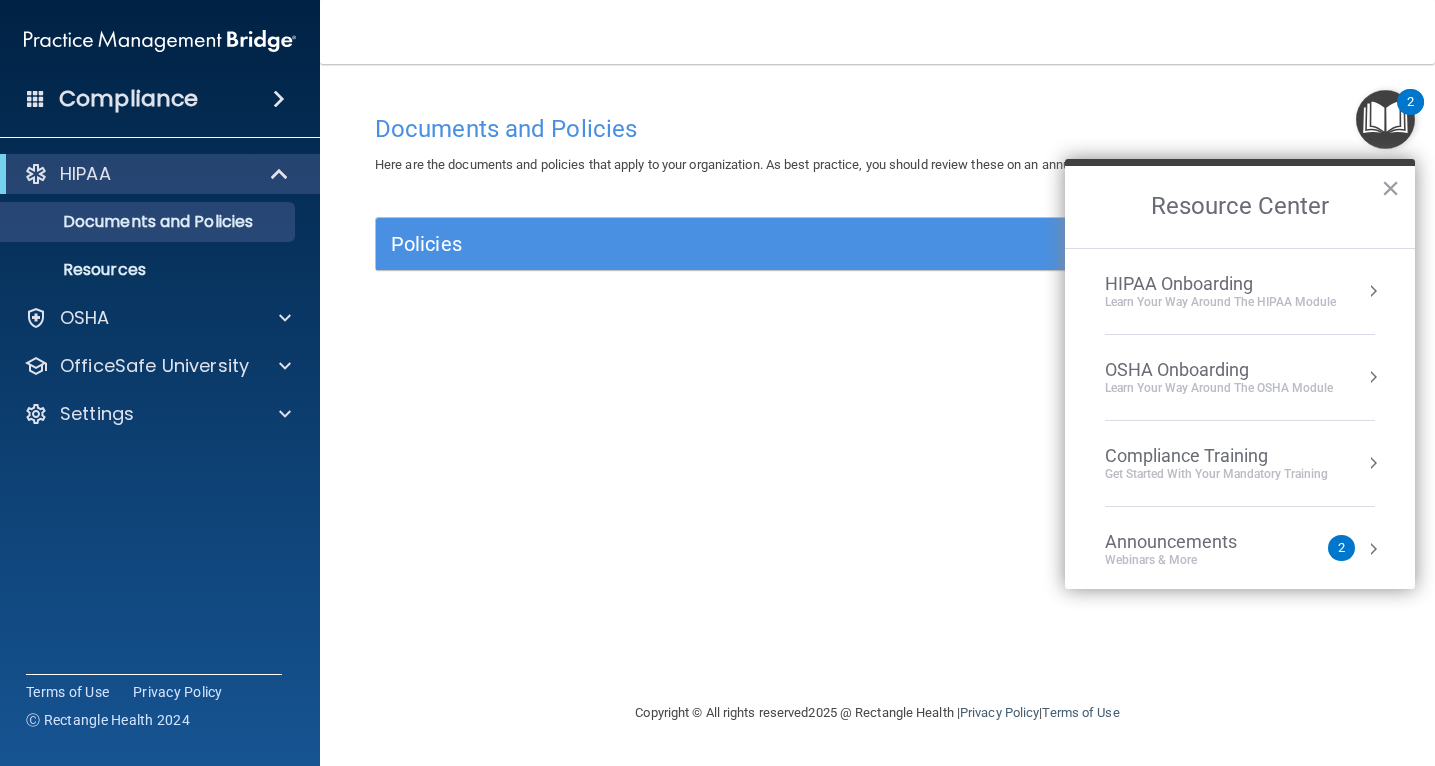 click on "Learn Your Way around the HIPAA module" at bounding box center [1220, 302] 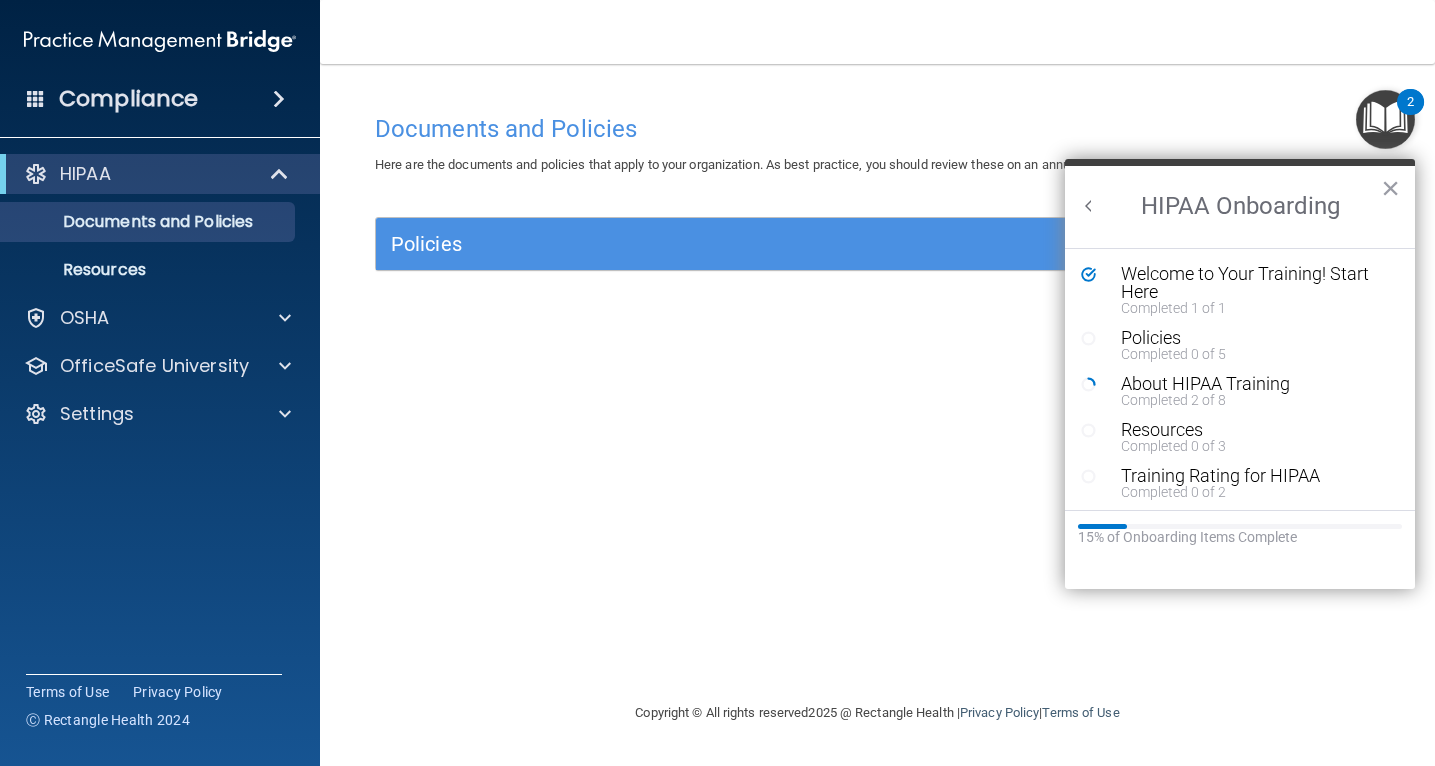 scroll, scrollTop: 0, scrollLeft: 0, axis: both 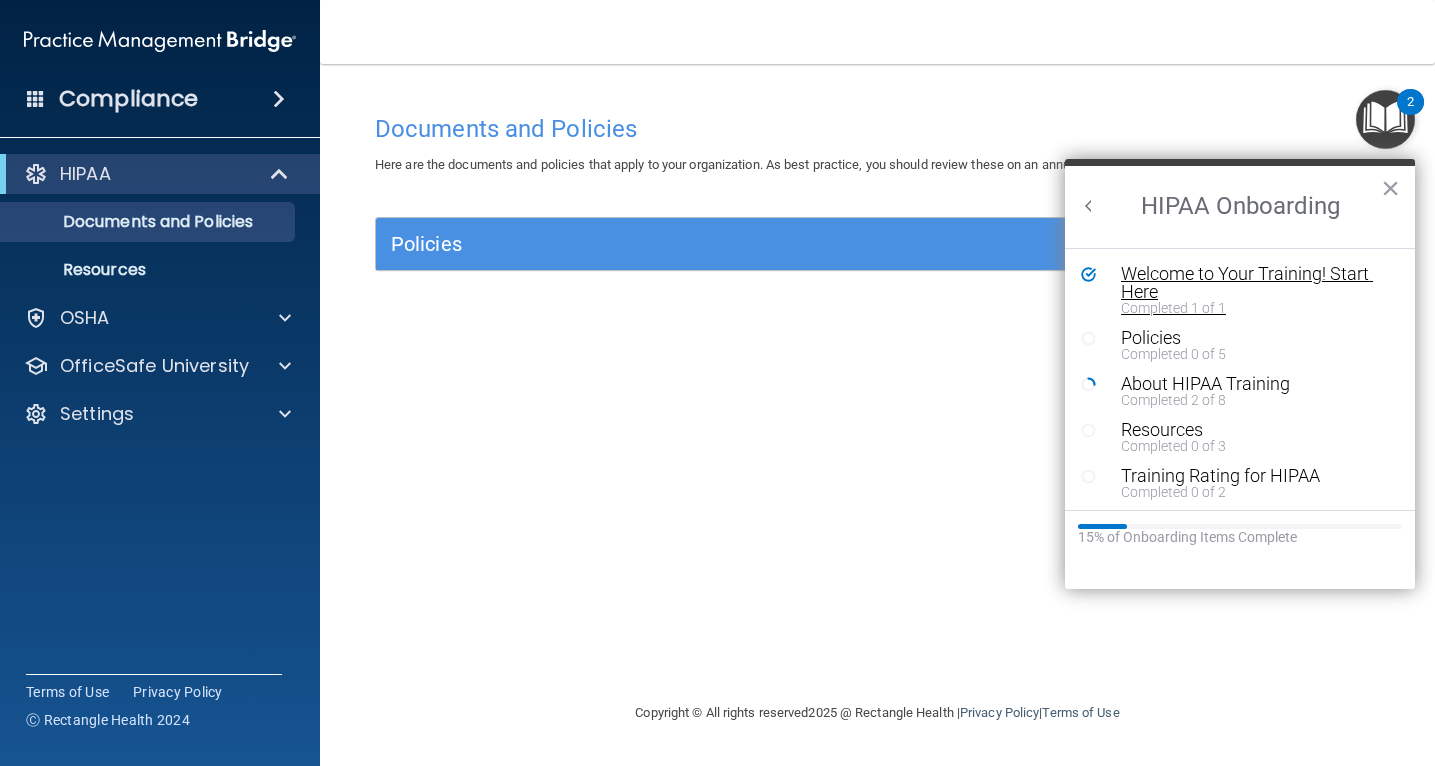 click on "Welcome to Your Training! Start Here" at bounding box center [1255, 283] 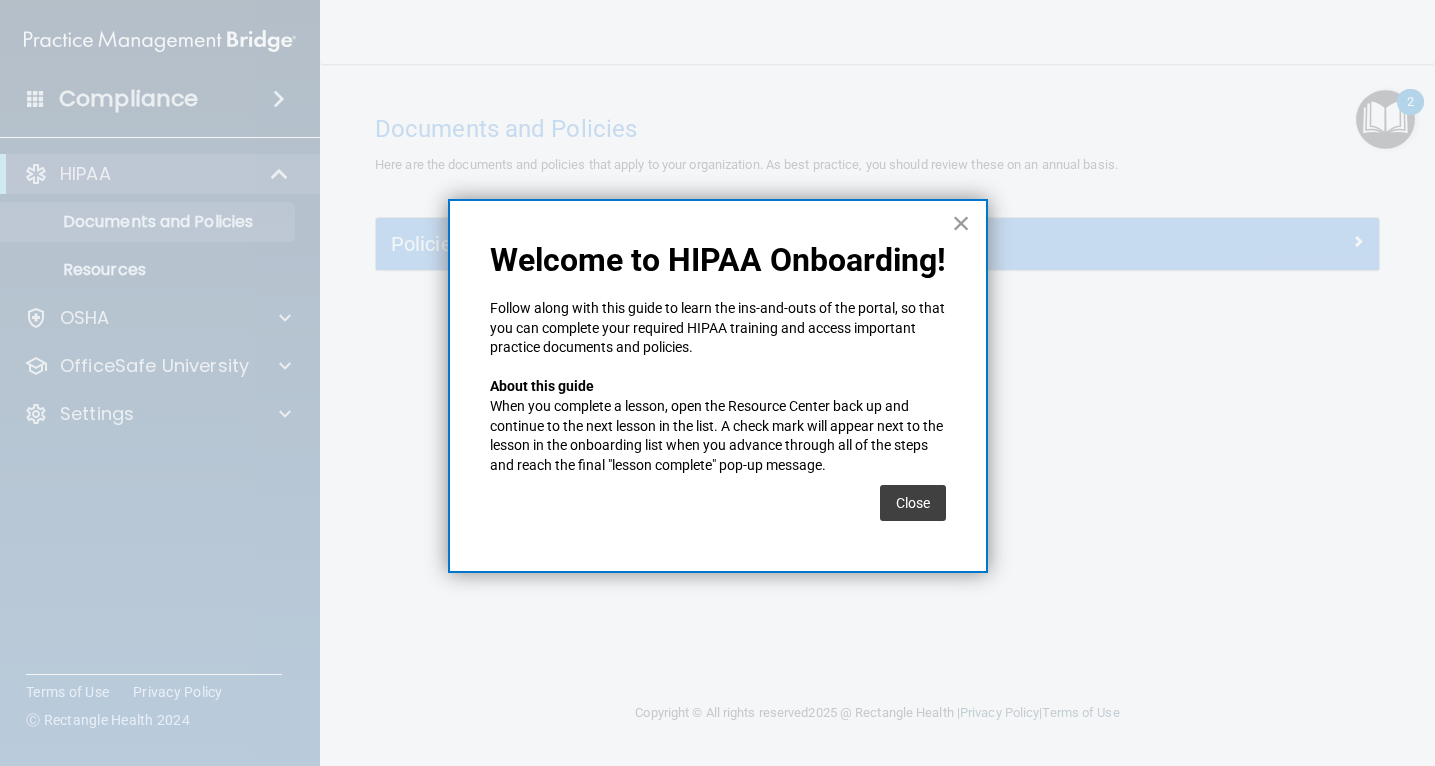 click on "×" at bounding box center [961, 223] 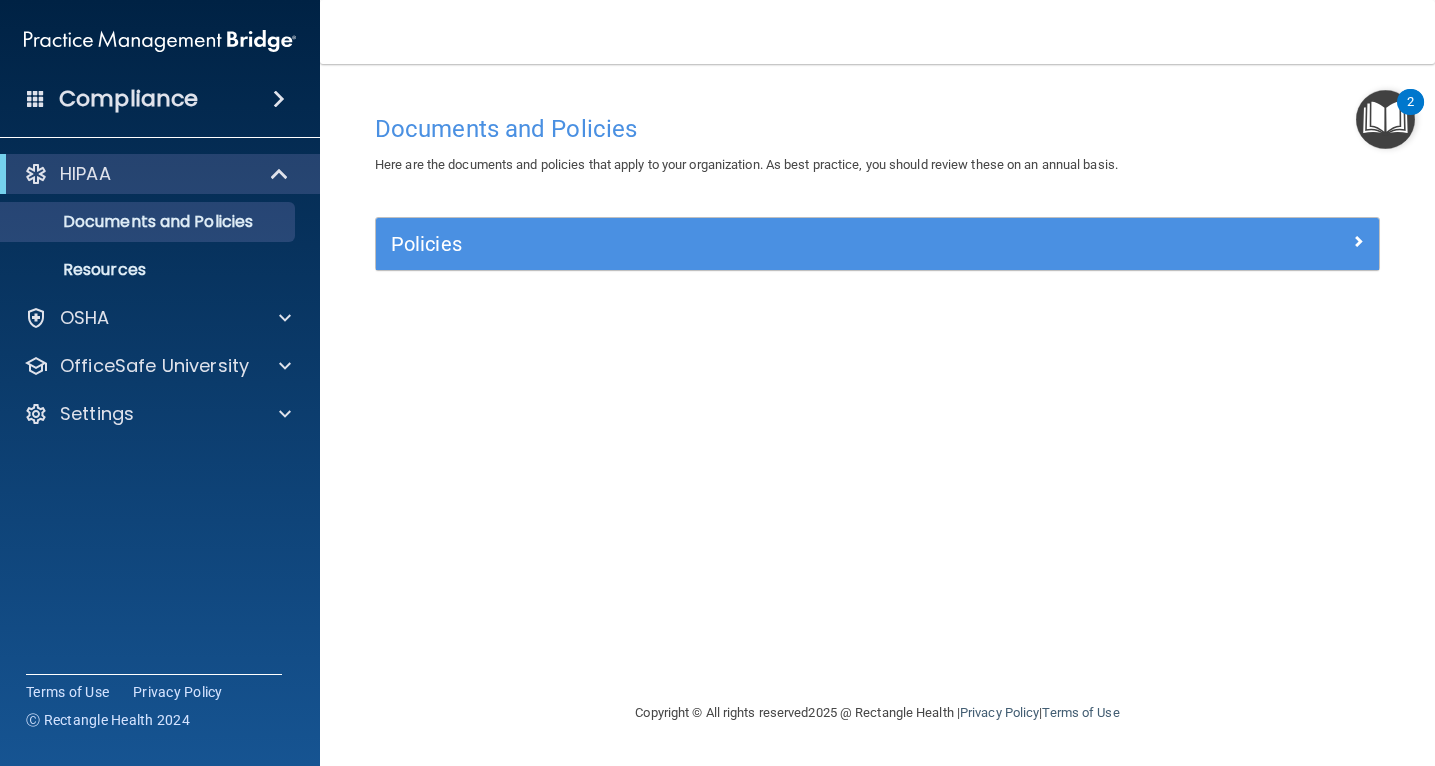 click on "Policies" at bounding box center [877, 244] 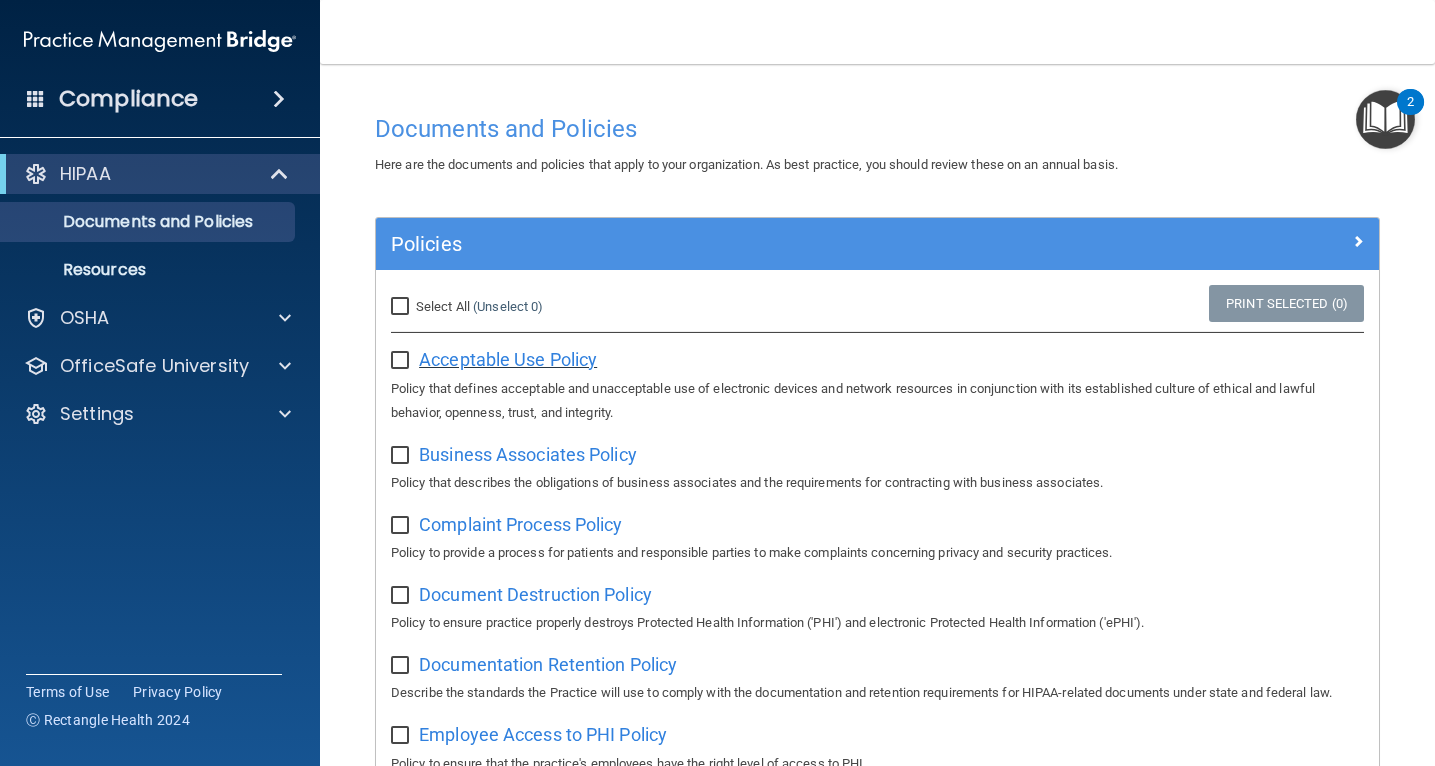 click on "Acceptable Use Policy" at bounding box center (508, 359) 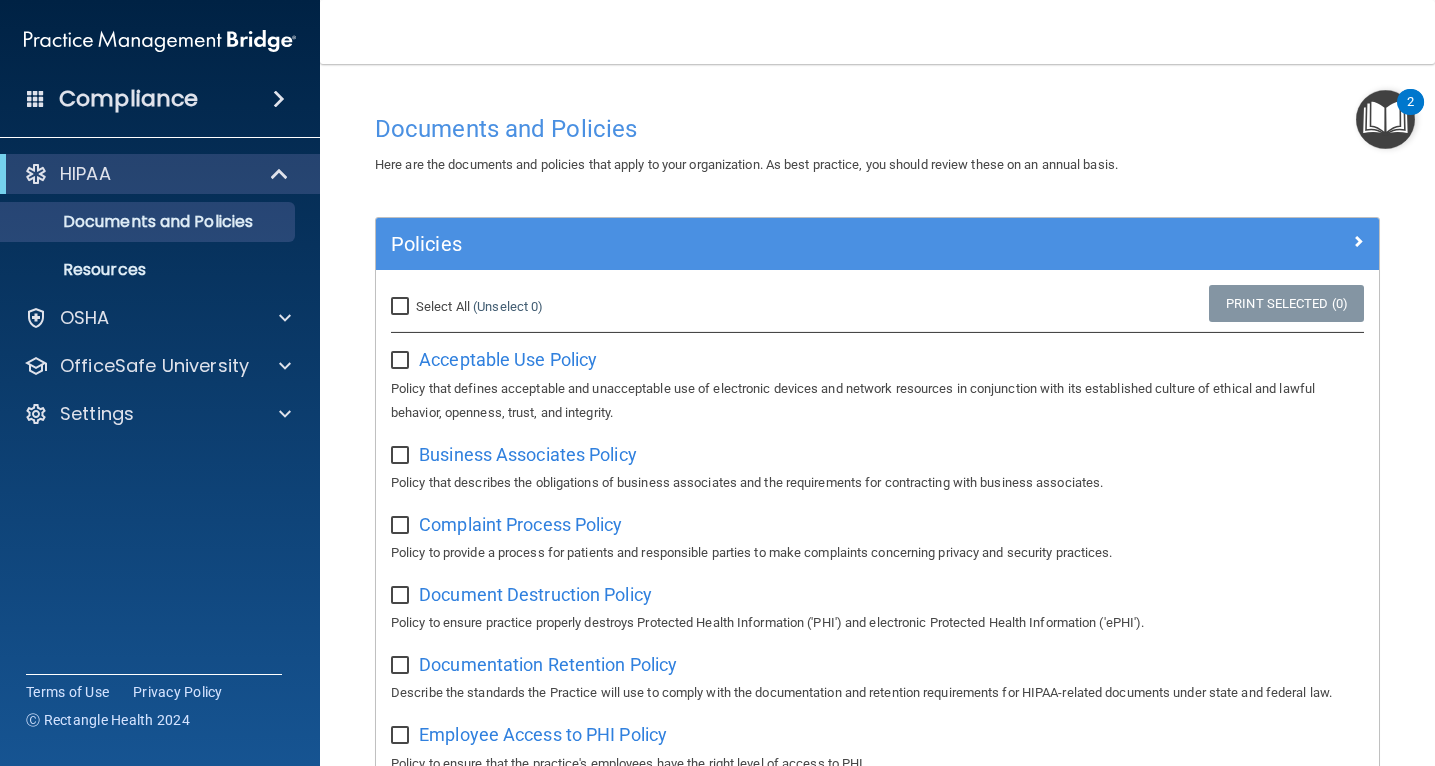 click at bounding box center (402, 361) 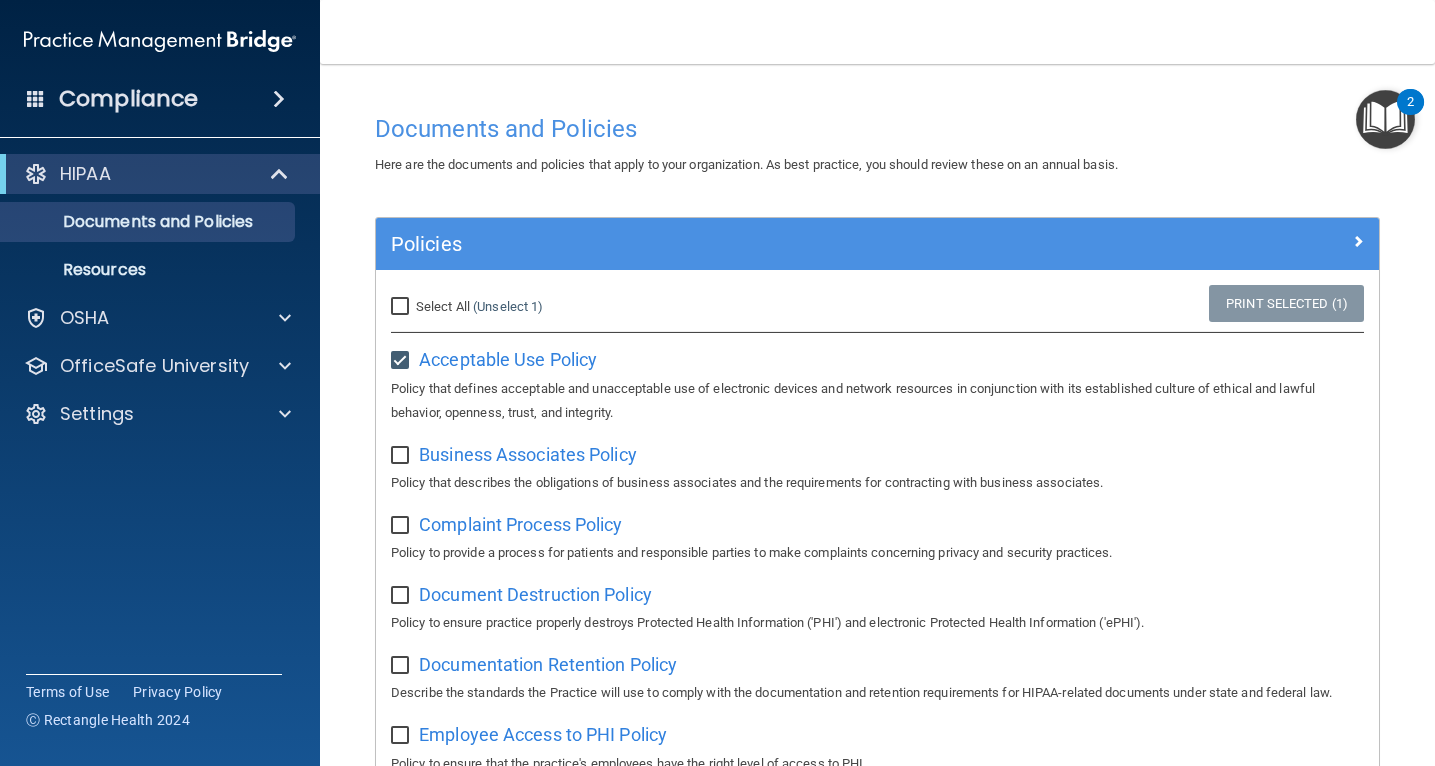 click at bounding box center [402, 456] 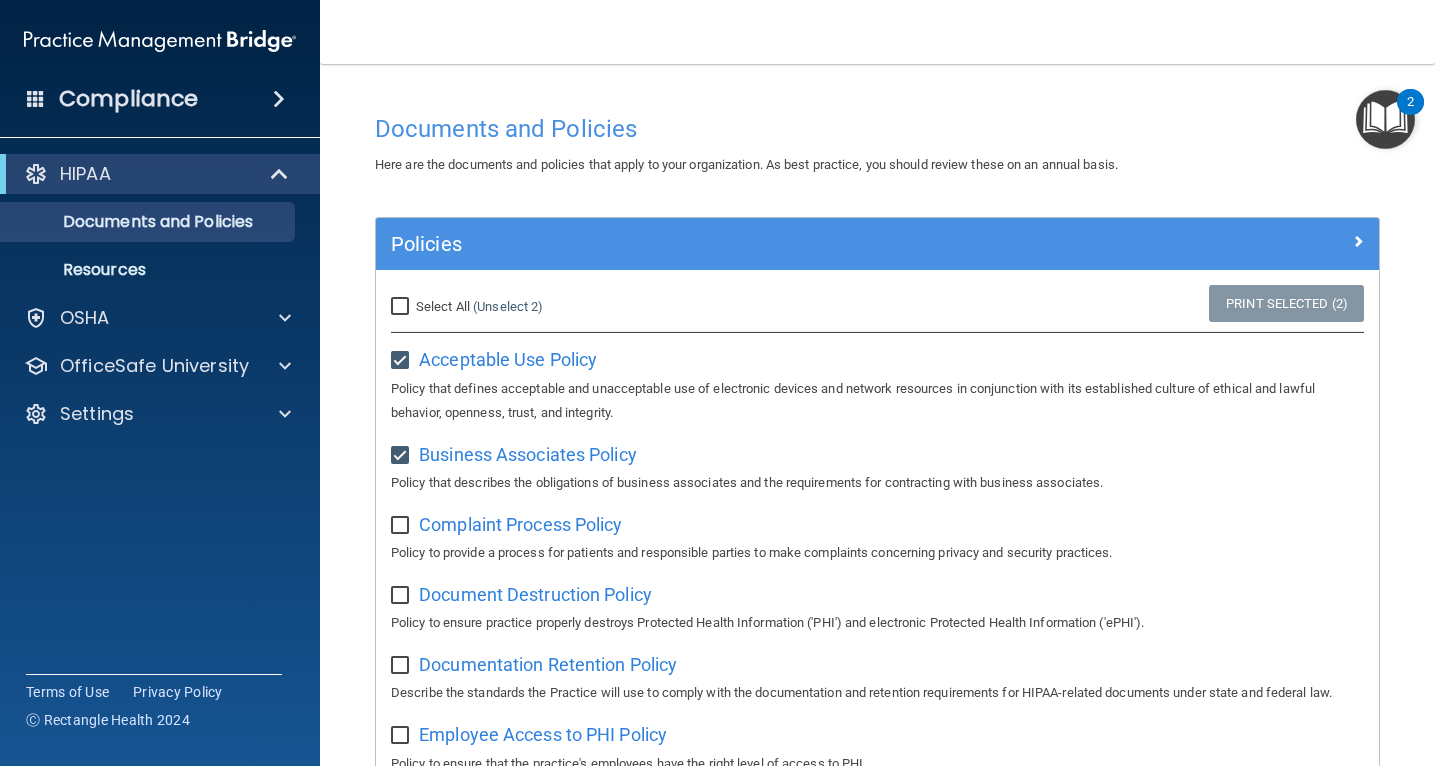 click at bounding box center [403, 519] 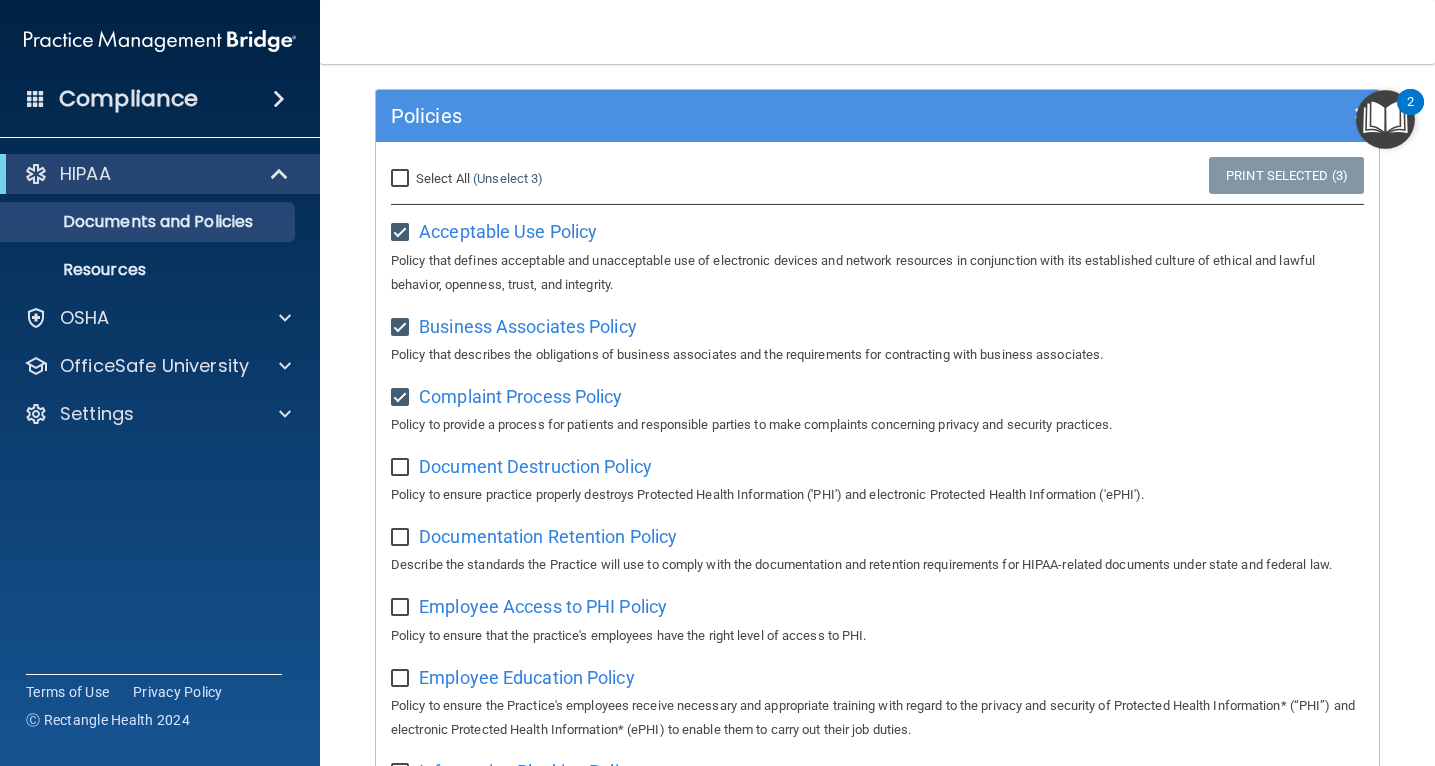 scroll, scrollTop: 150, scrollLeft: 0, axis: vertical 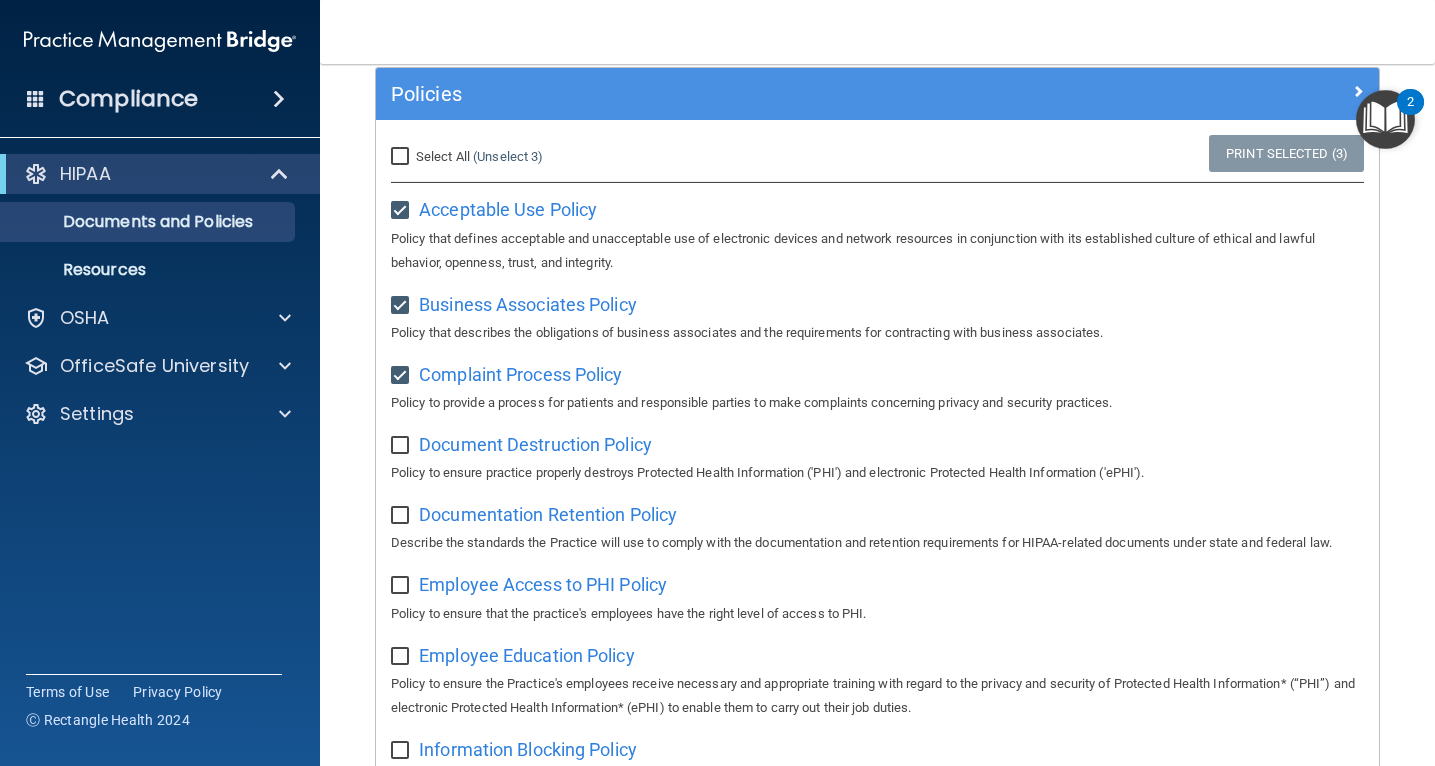 click at bounding box center [402, 446] 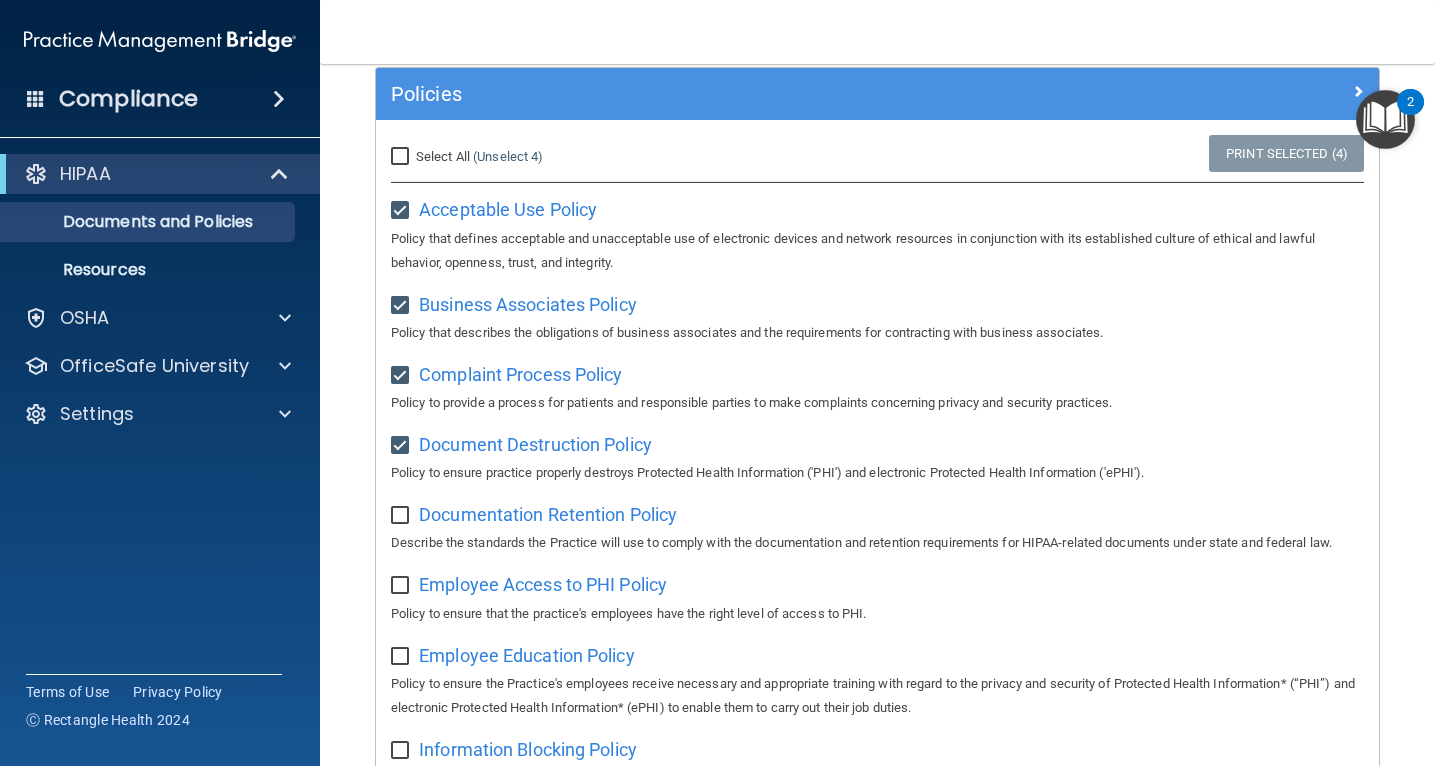 click at bounding box center (402, 516) 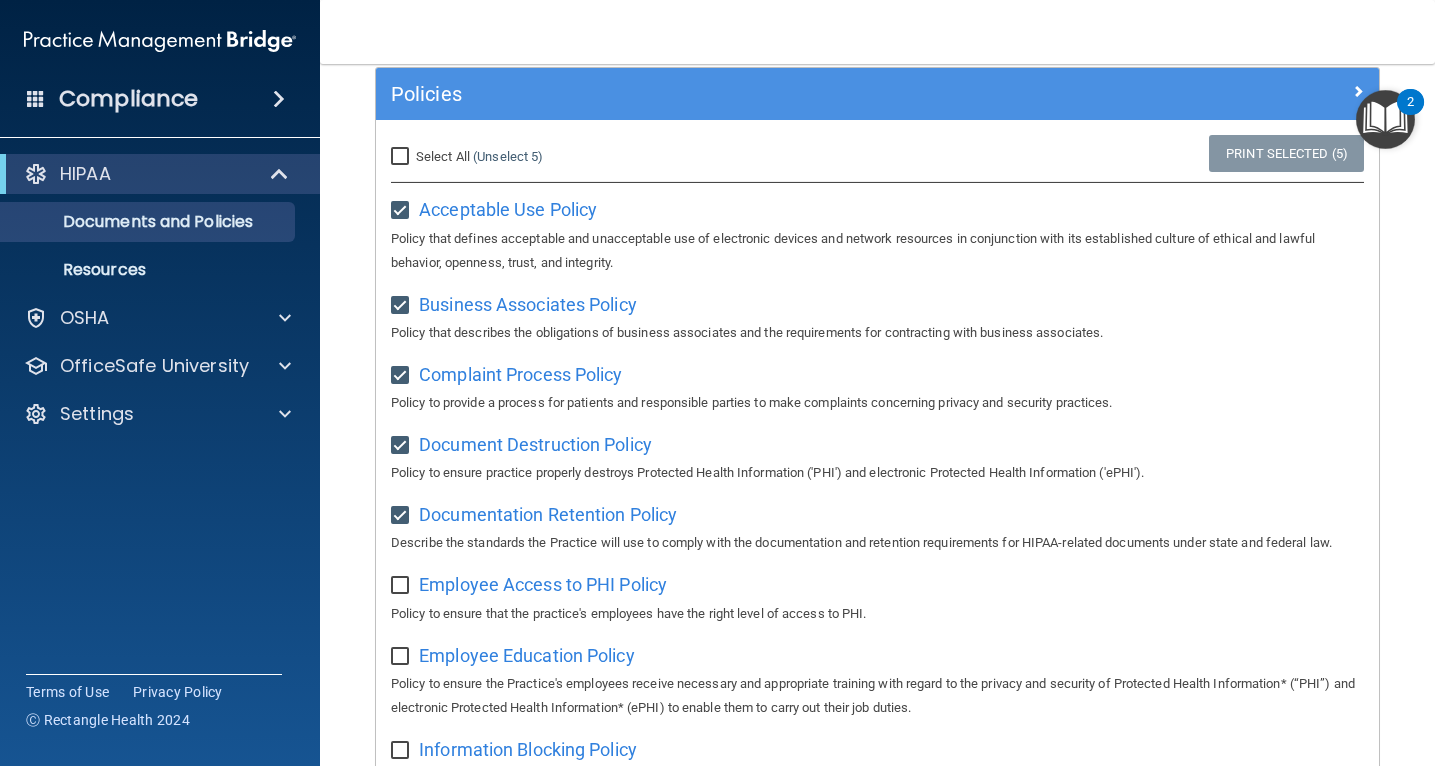click at bounding box center [402, 586] 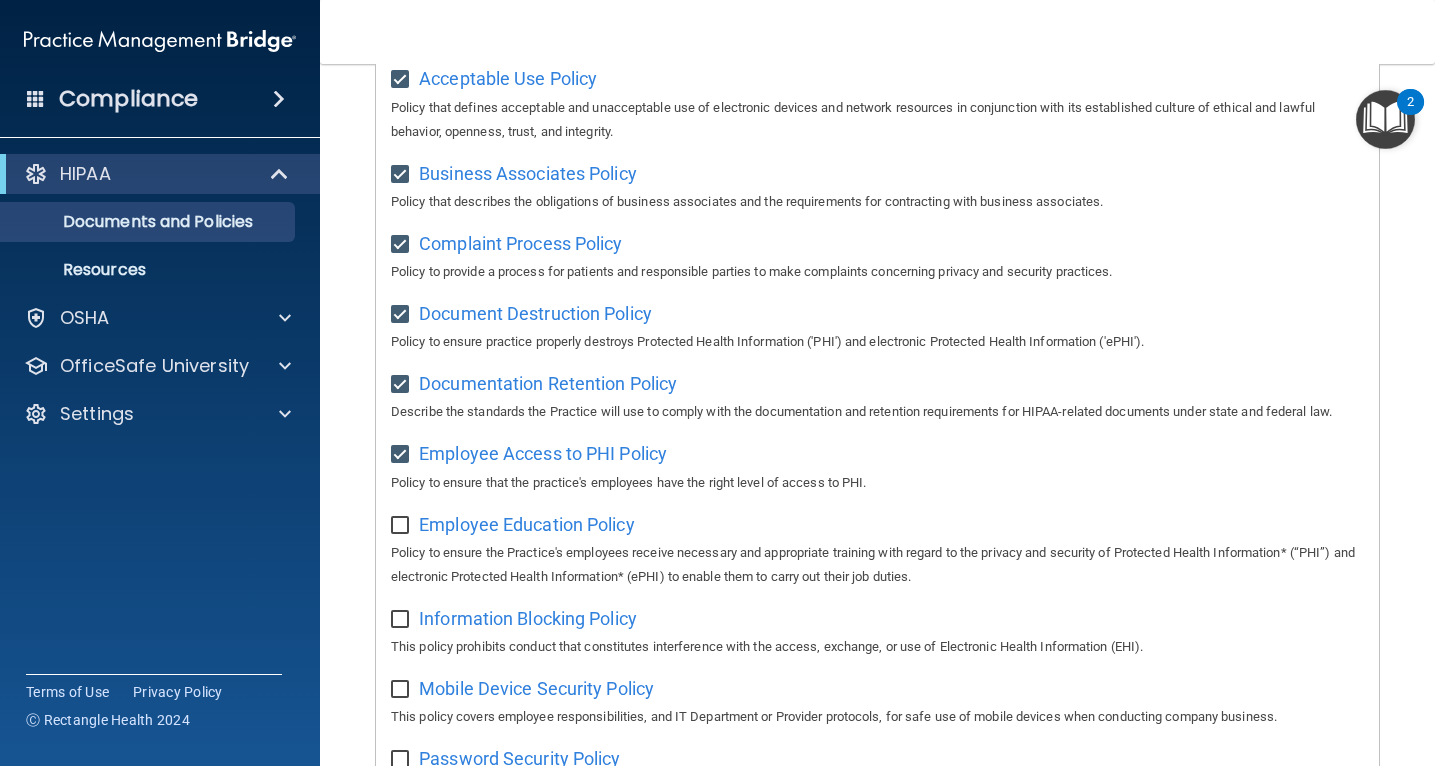 scroll, scrollTop: 280, scrollLeft: 0, axis: vertical 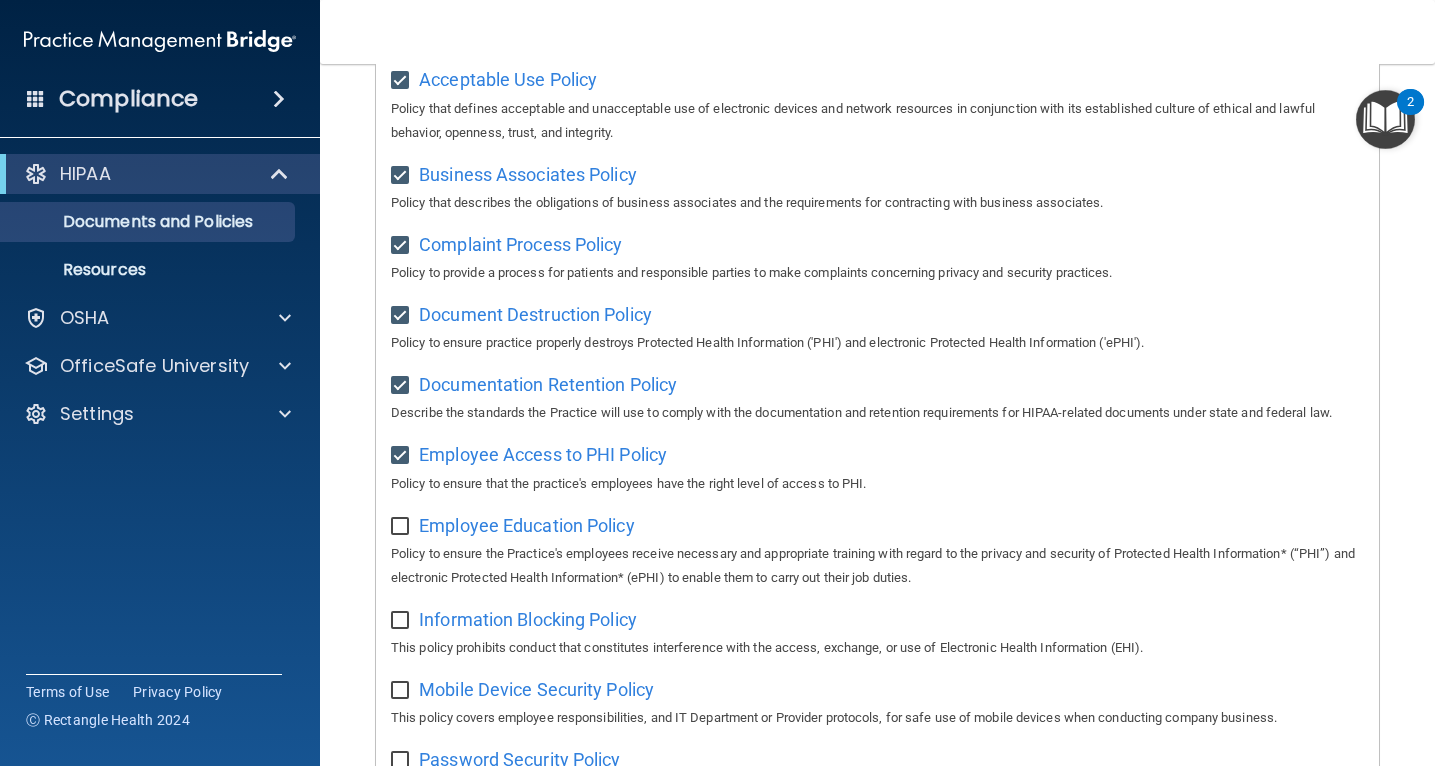 click on "Employee Education Policy                         Policy to ensure the Practice's employees receive necessary and appropriate training with regard to the privacy and security of Protected Health Information* (“PHI”) and electronic Protected Health Information* (ePHI) to enable them to carry out their job duties." at bounding box center (877, 549) 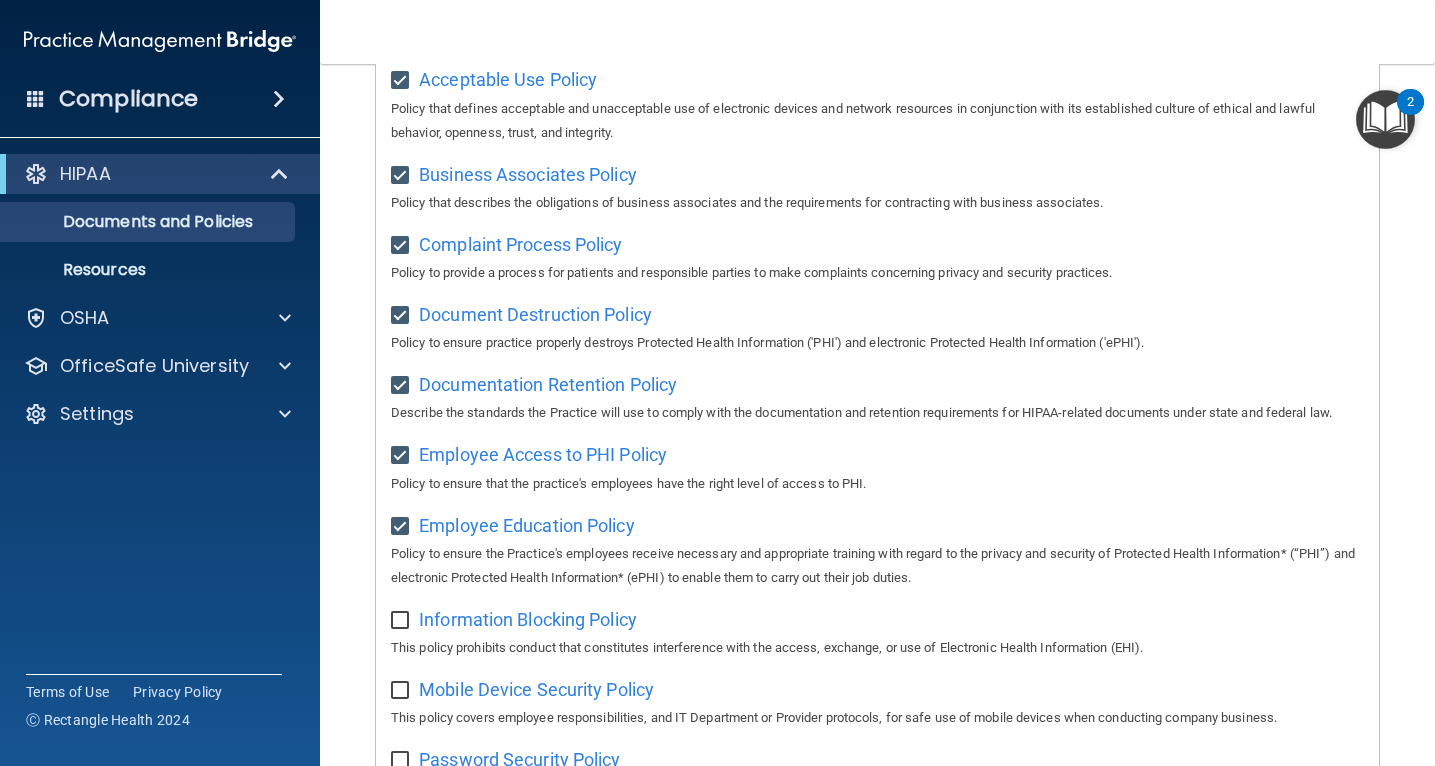 click at bounding box center (402, 621) 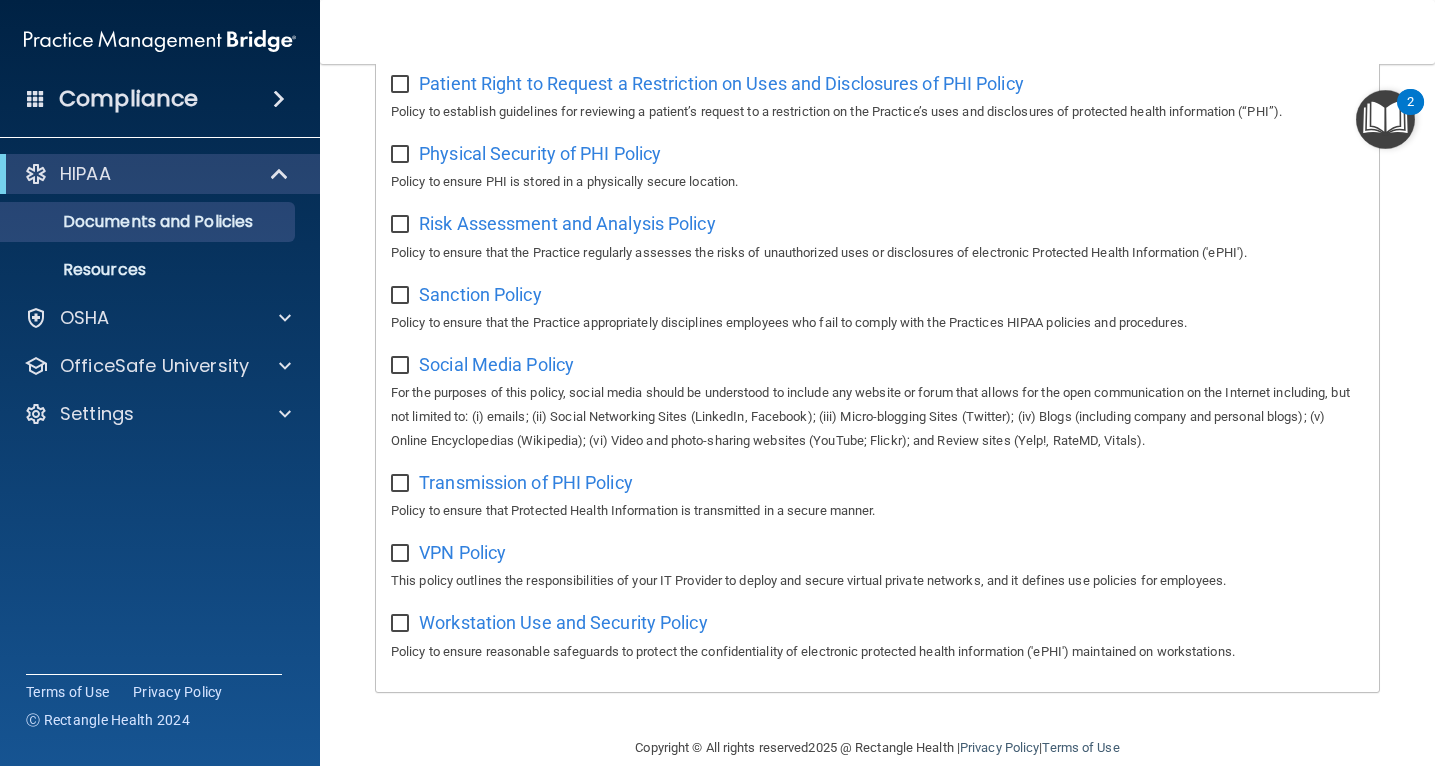 scroll, scrollTop: 1235, scrollLeft: 0, axis: vertical 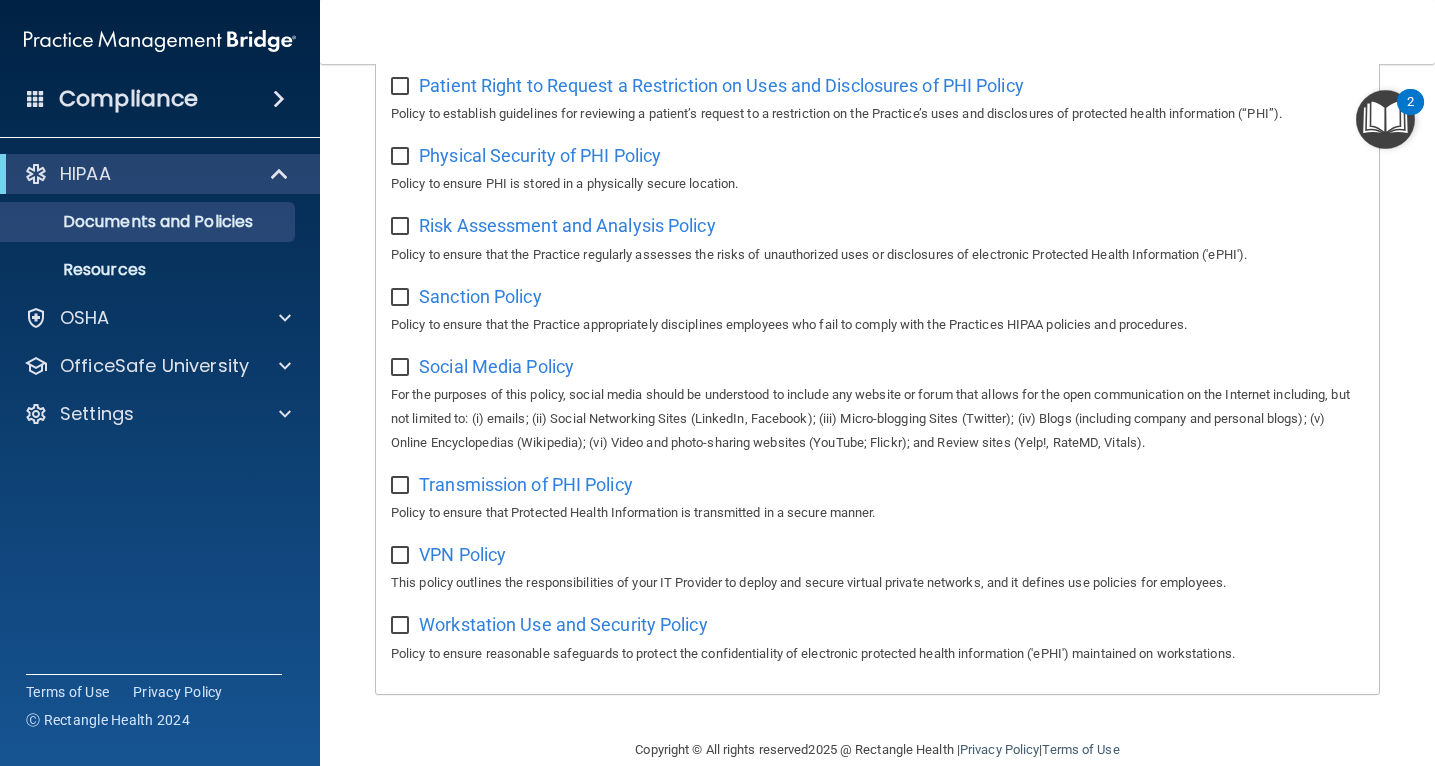 click on "Workstation Use and Security Policy                         Policy to ensure reasonable safeguards to protect the confidentiality of electronic protected health information ('ePHI') maintained on workstations." at bounding box center (877, 636) 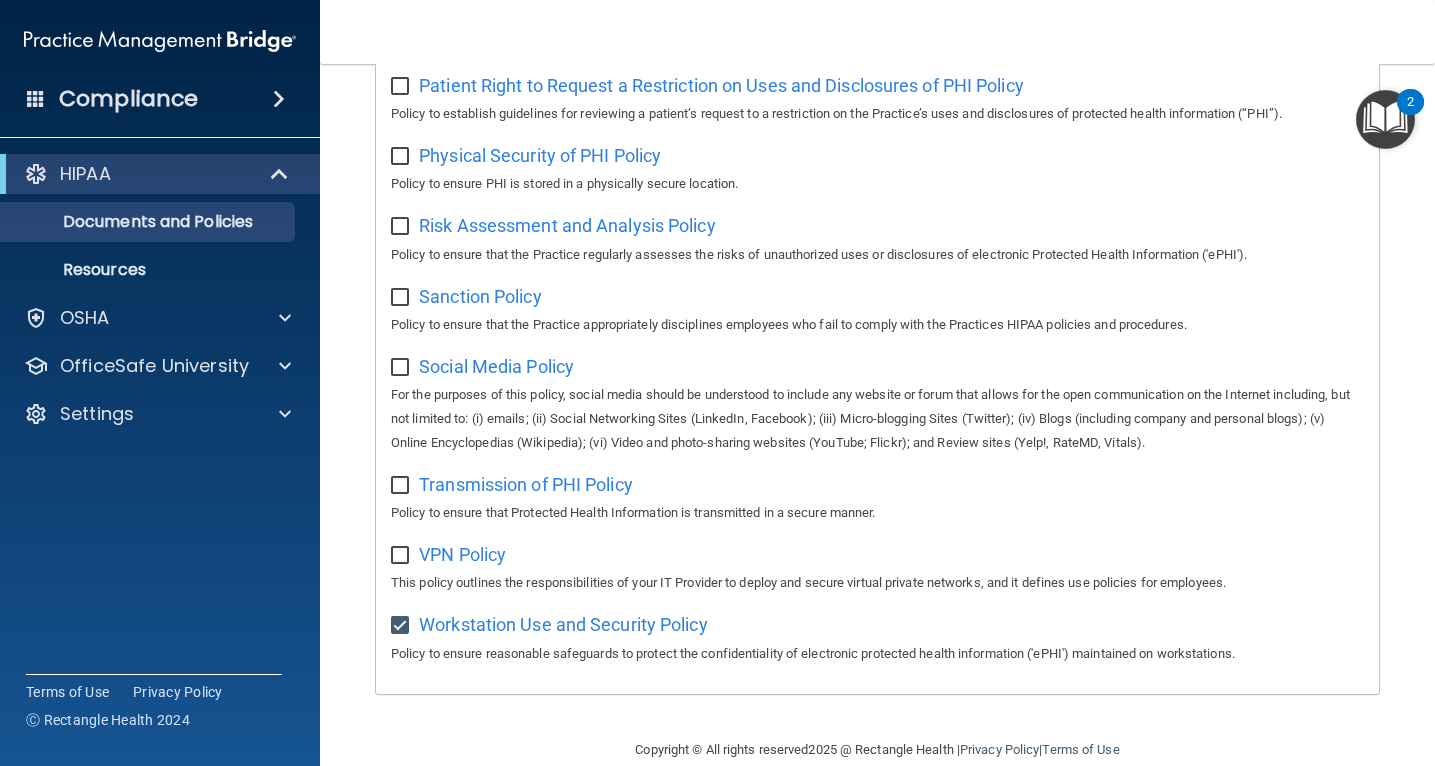 click at bounding box center (402, 556) 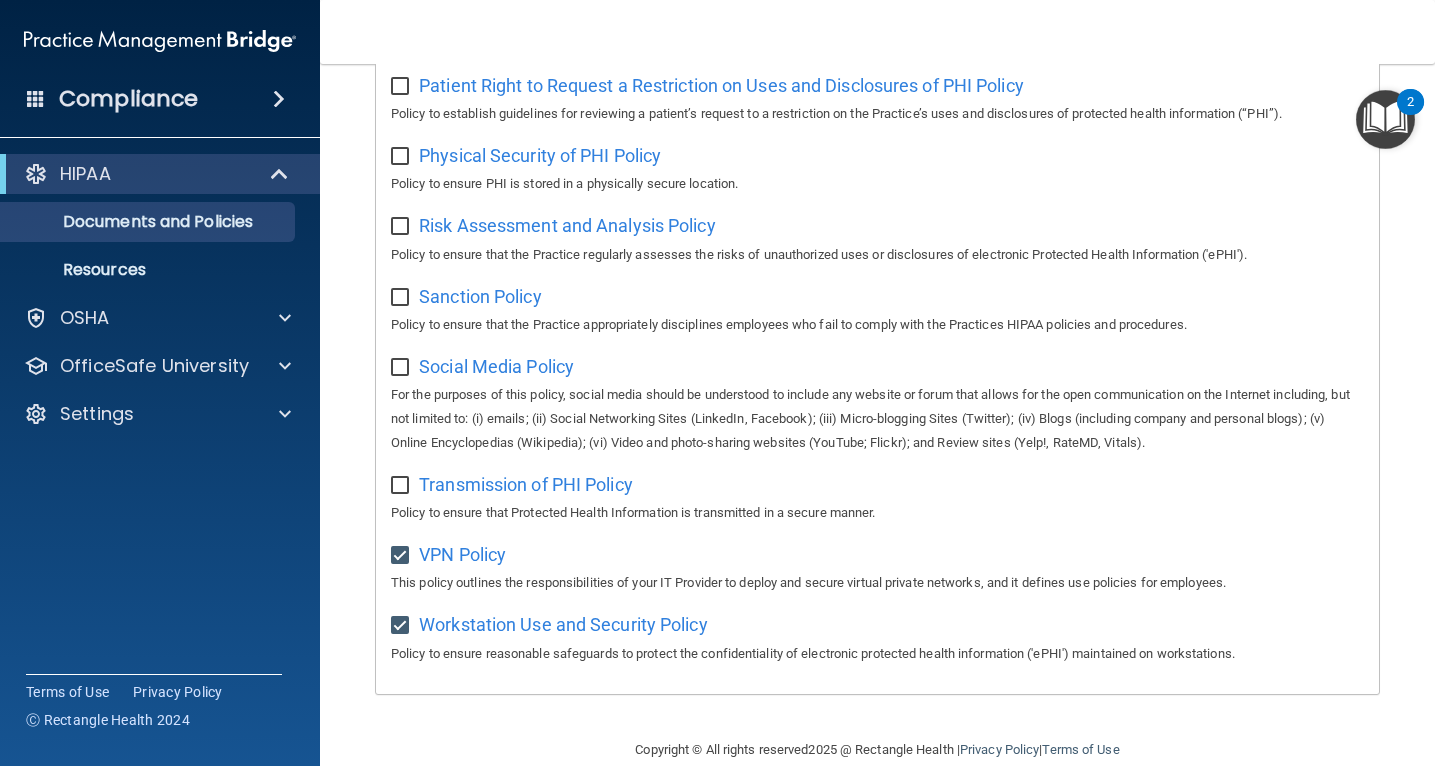 click at bounding box center [402, 486] 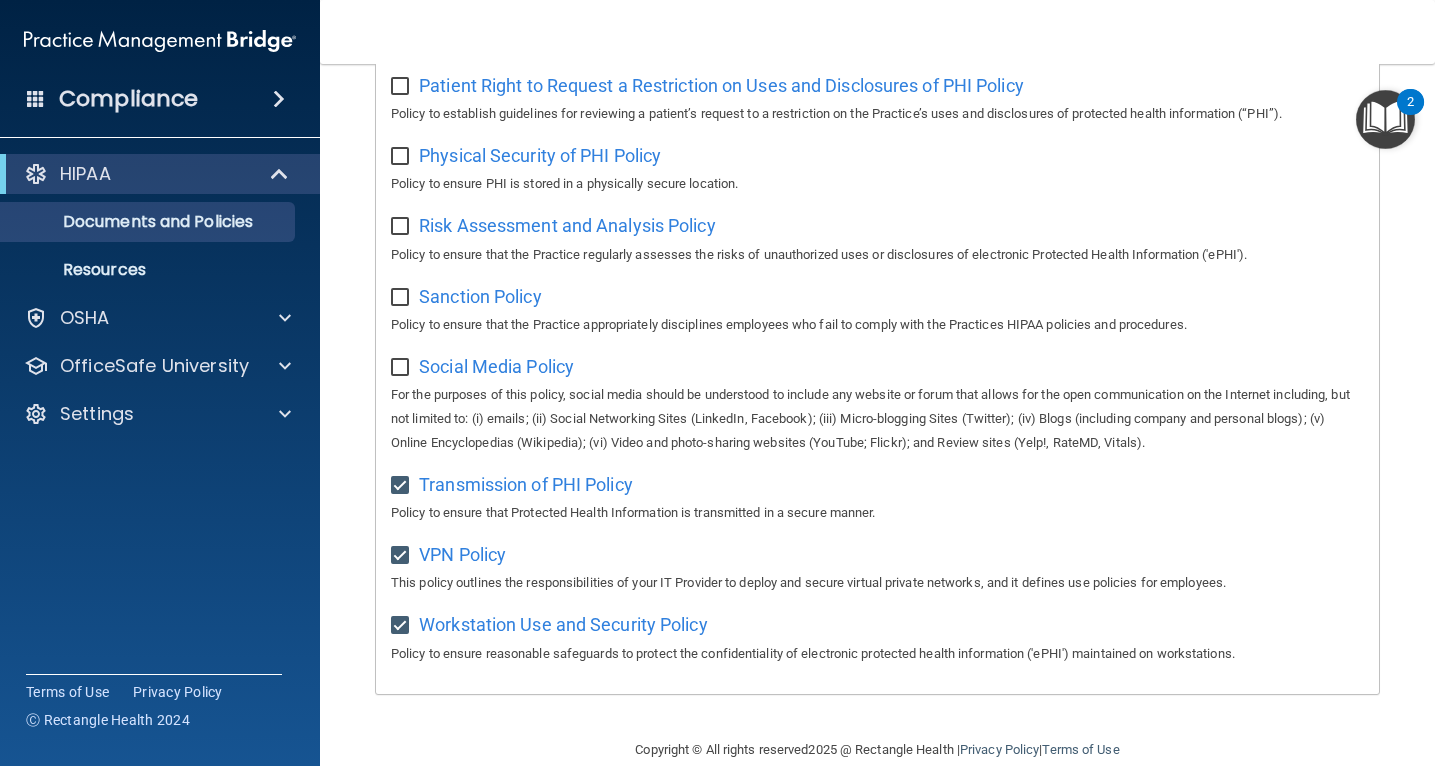 click at bounding box center [402, 368] 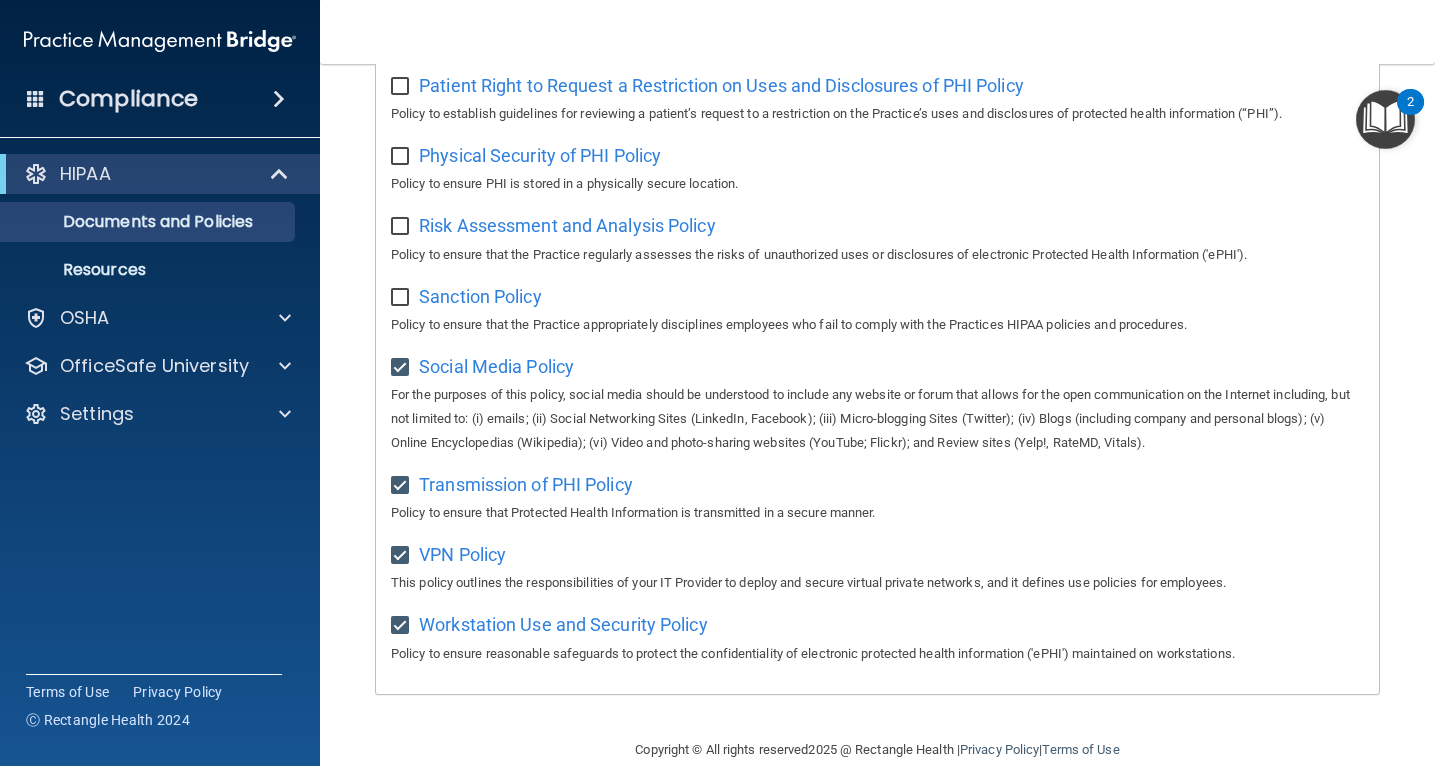 click at bounding box center (402, 298) 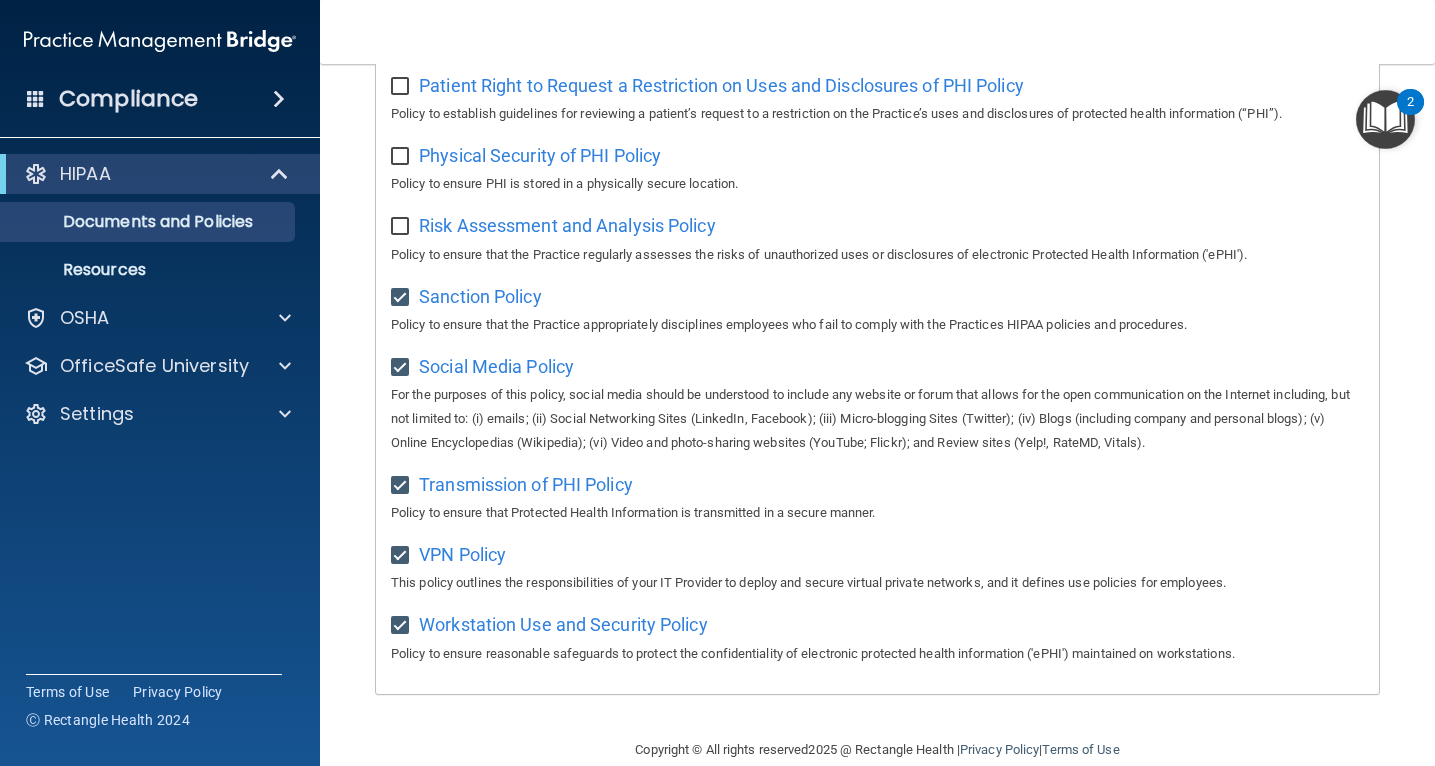 click at bounding box center (402, 227) 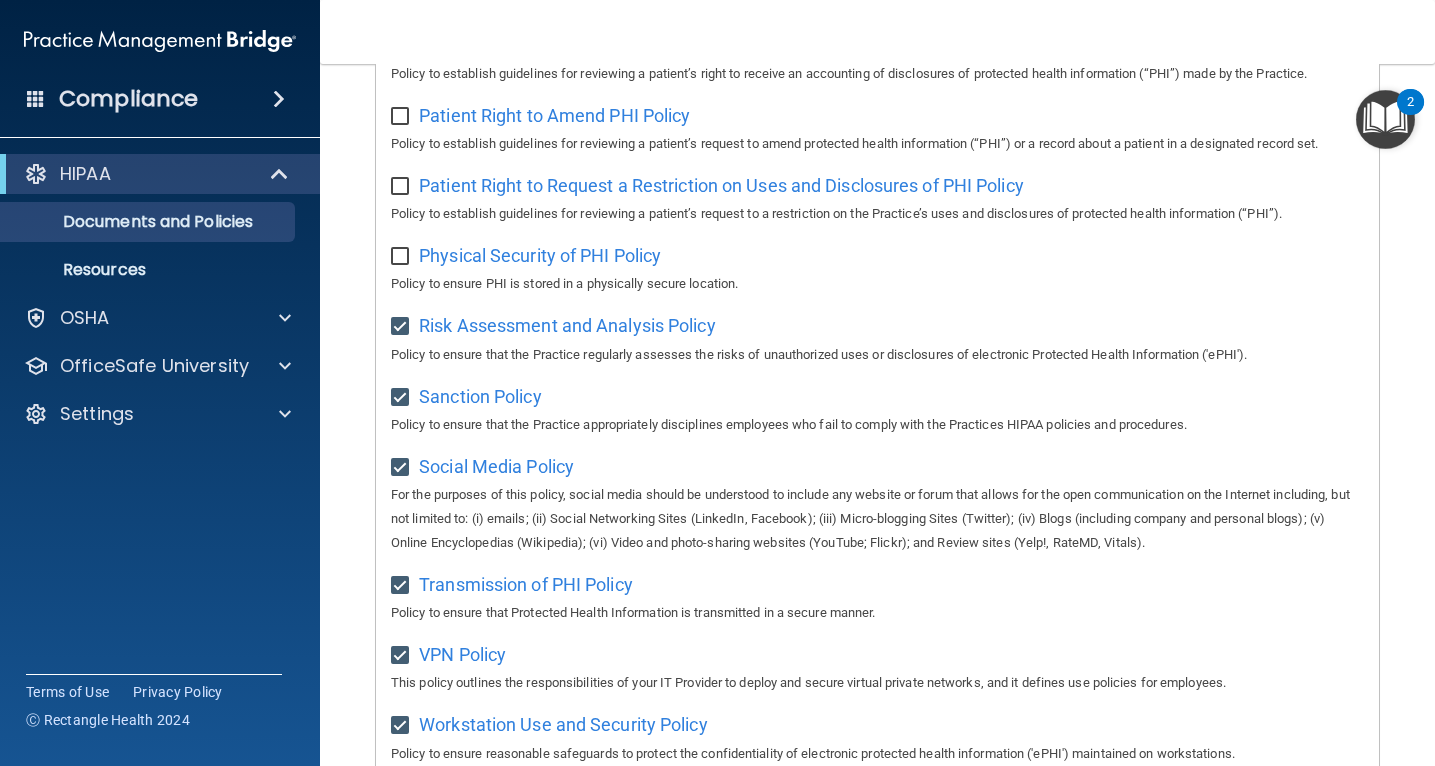 scroll, scrollTop: 1131, scrollLeft: 0, axis: vertical 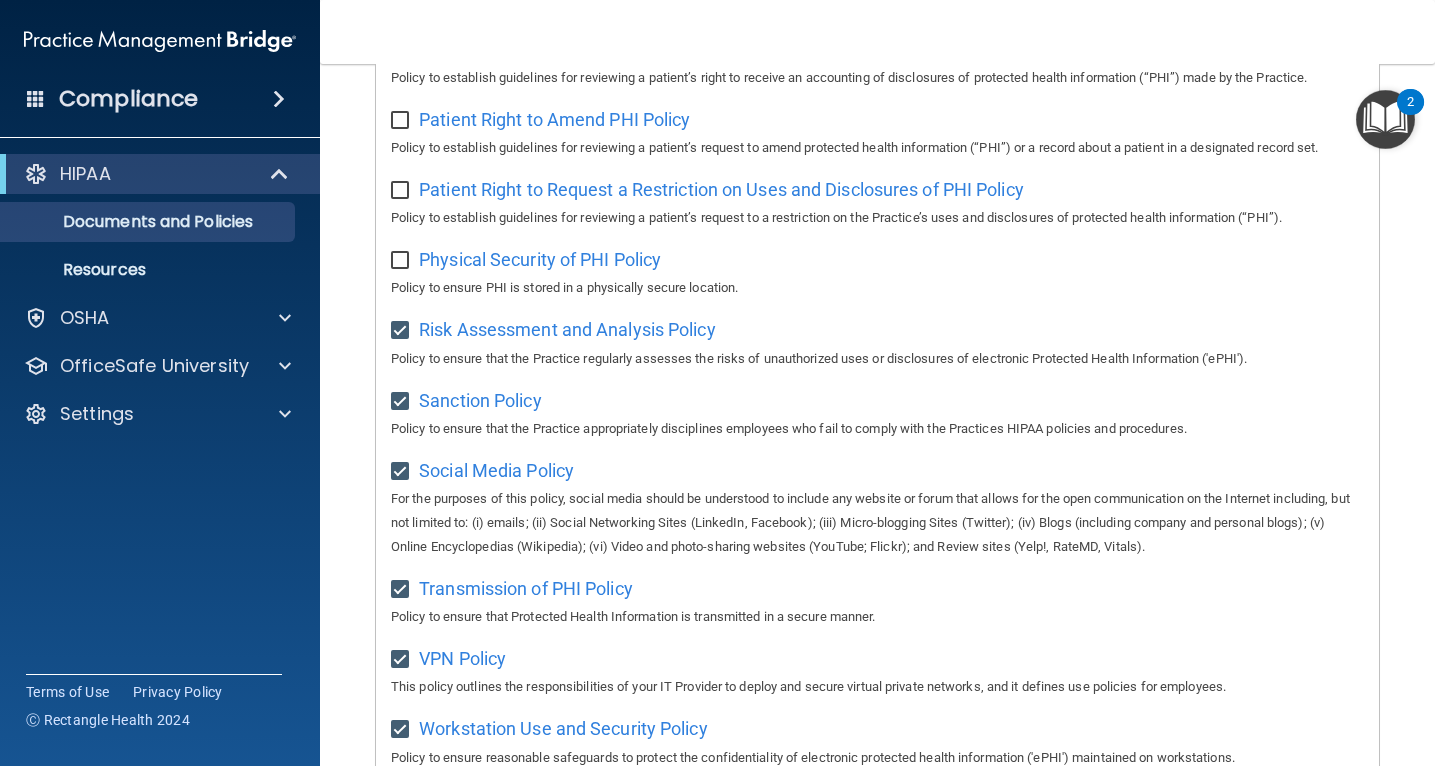 click at bounding box center (402, 261) 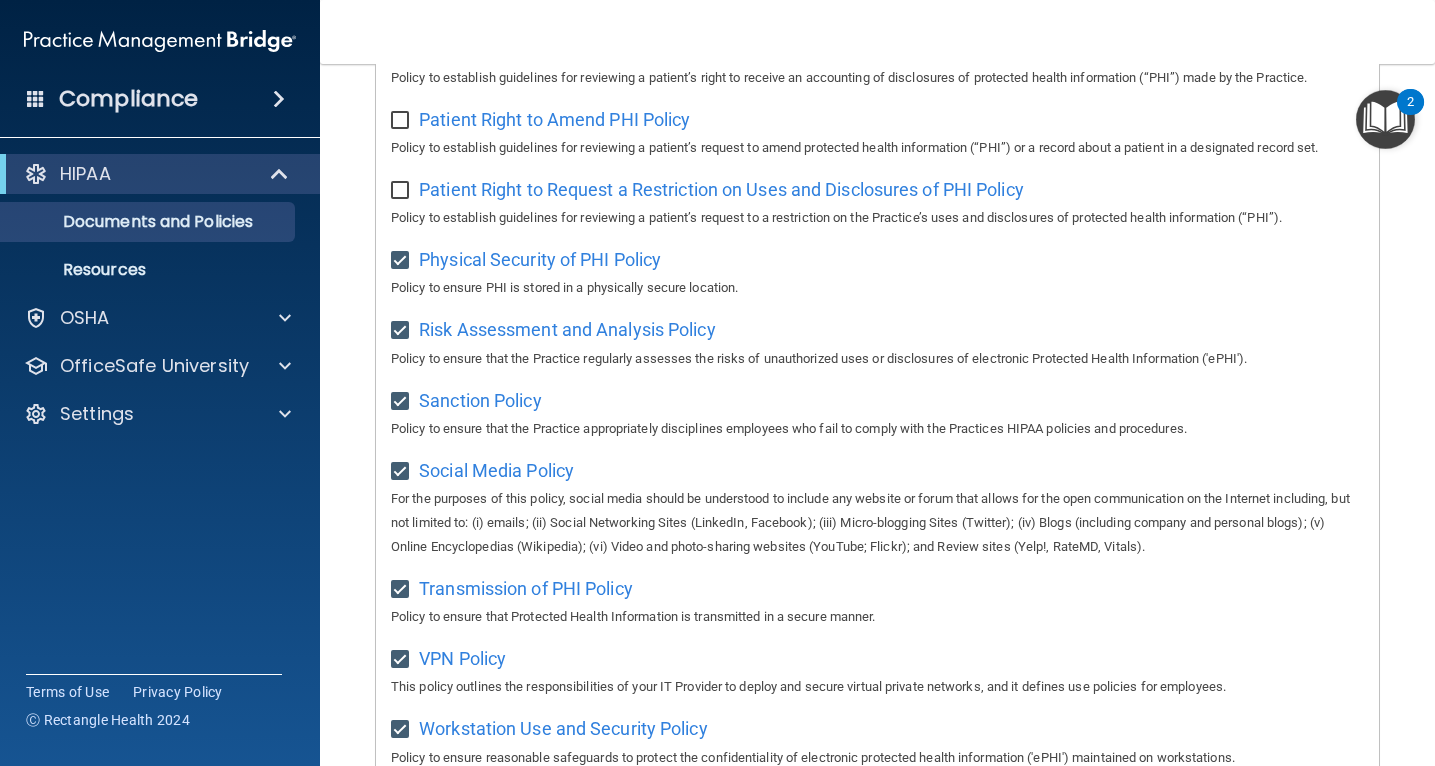 click at bounding box center (402, 191) 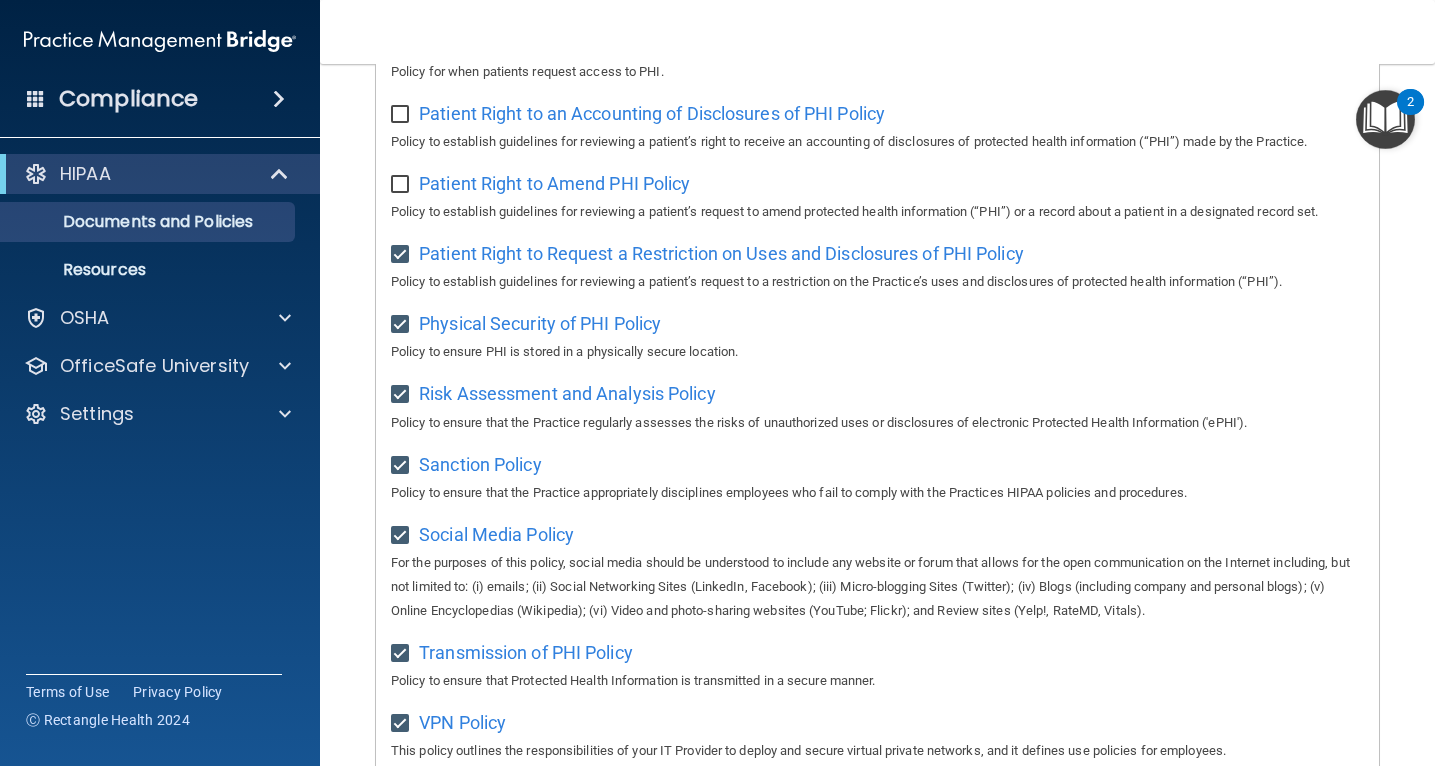 scroll, scrollTop: 1036, scrollLeft: 0, axis: vertical 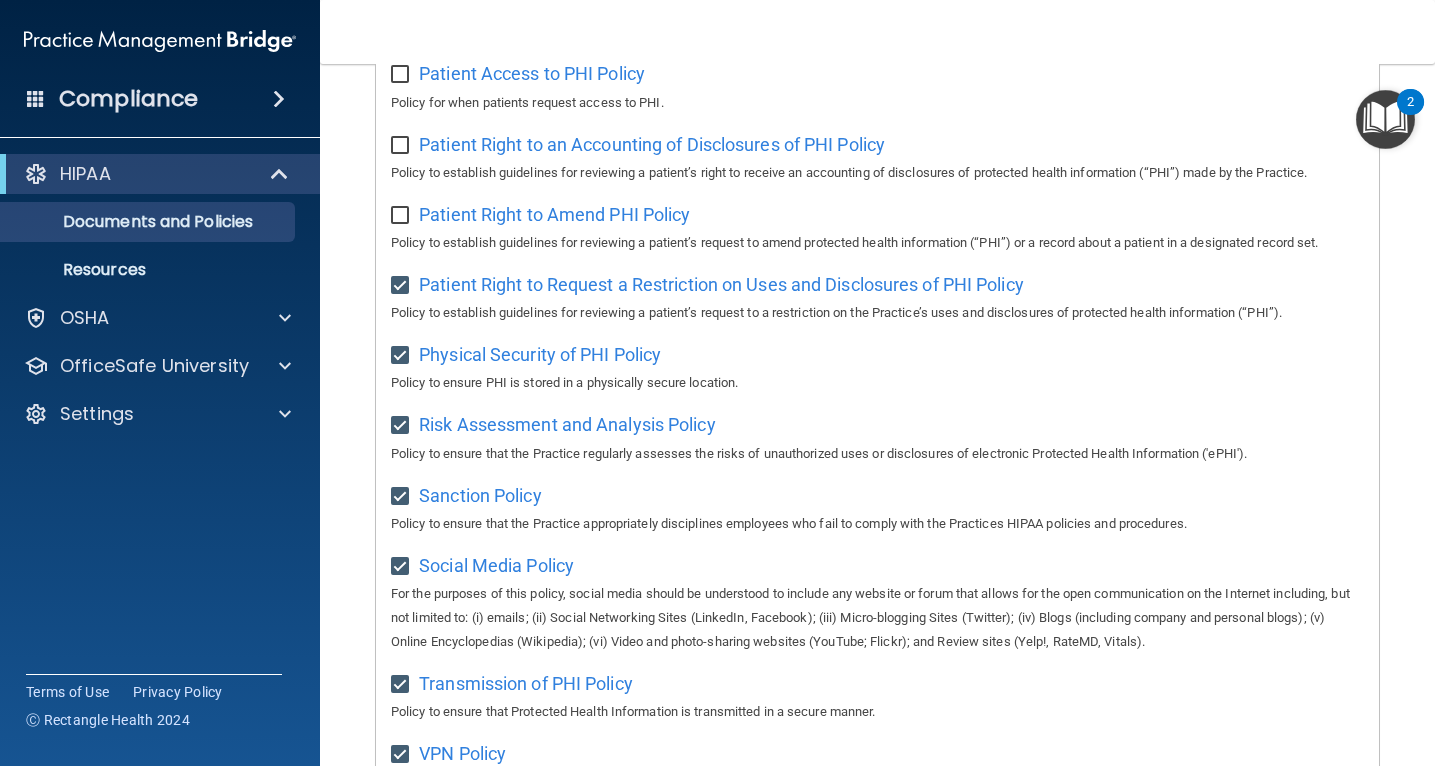 click at bounding box center [402, 216] 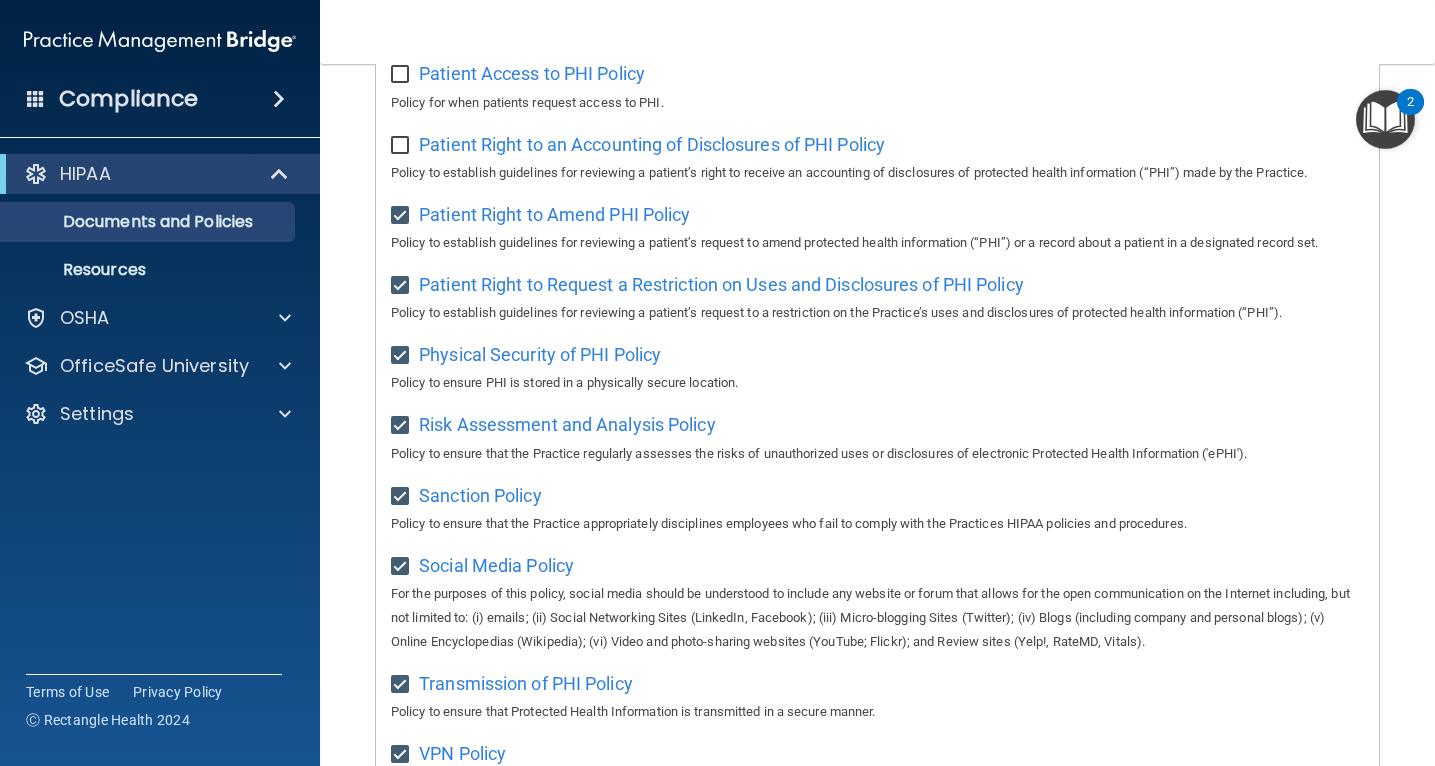 click at bounding box center (402, 146) 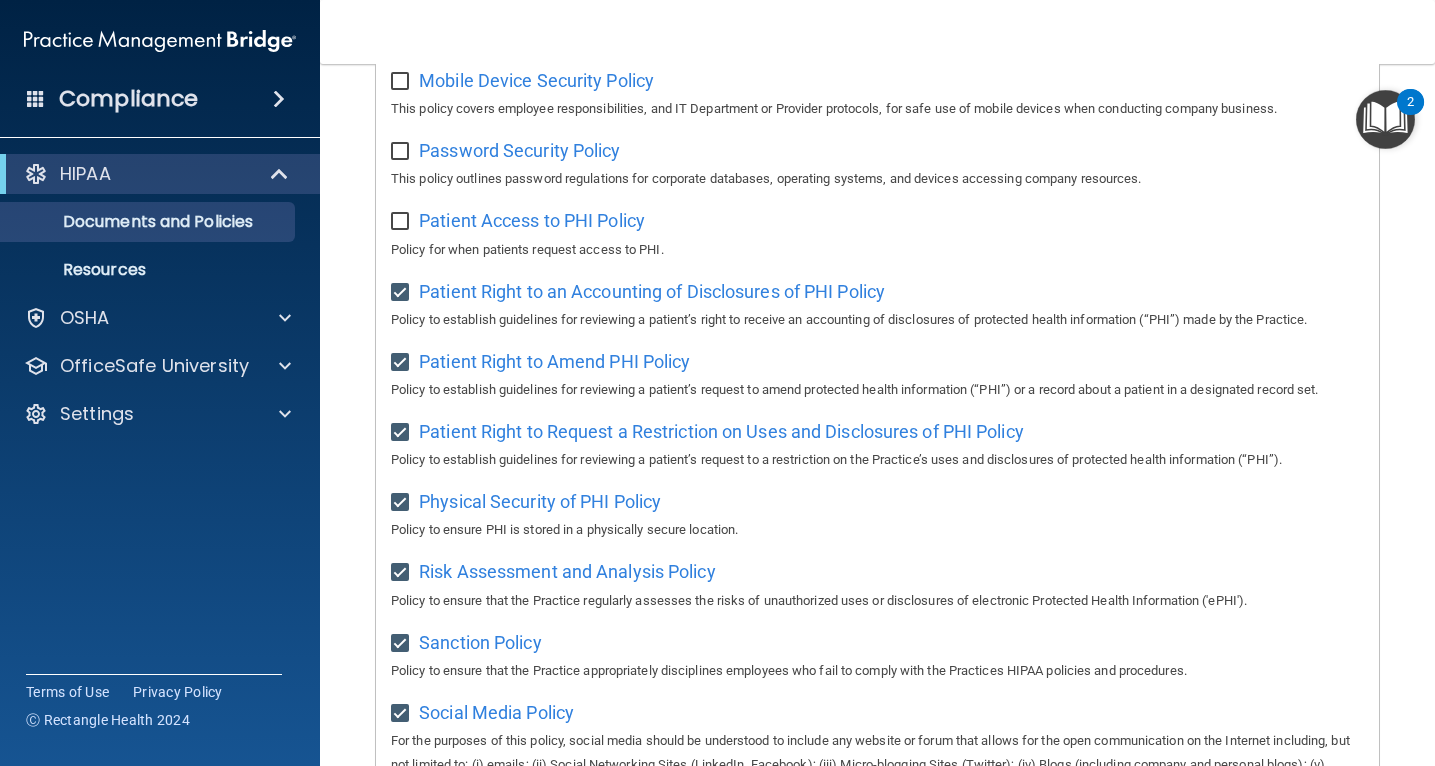 scroll, scrollTop: 888, scrollLeft: 0, axis: vertical 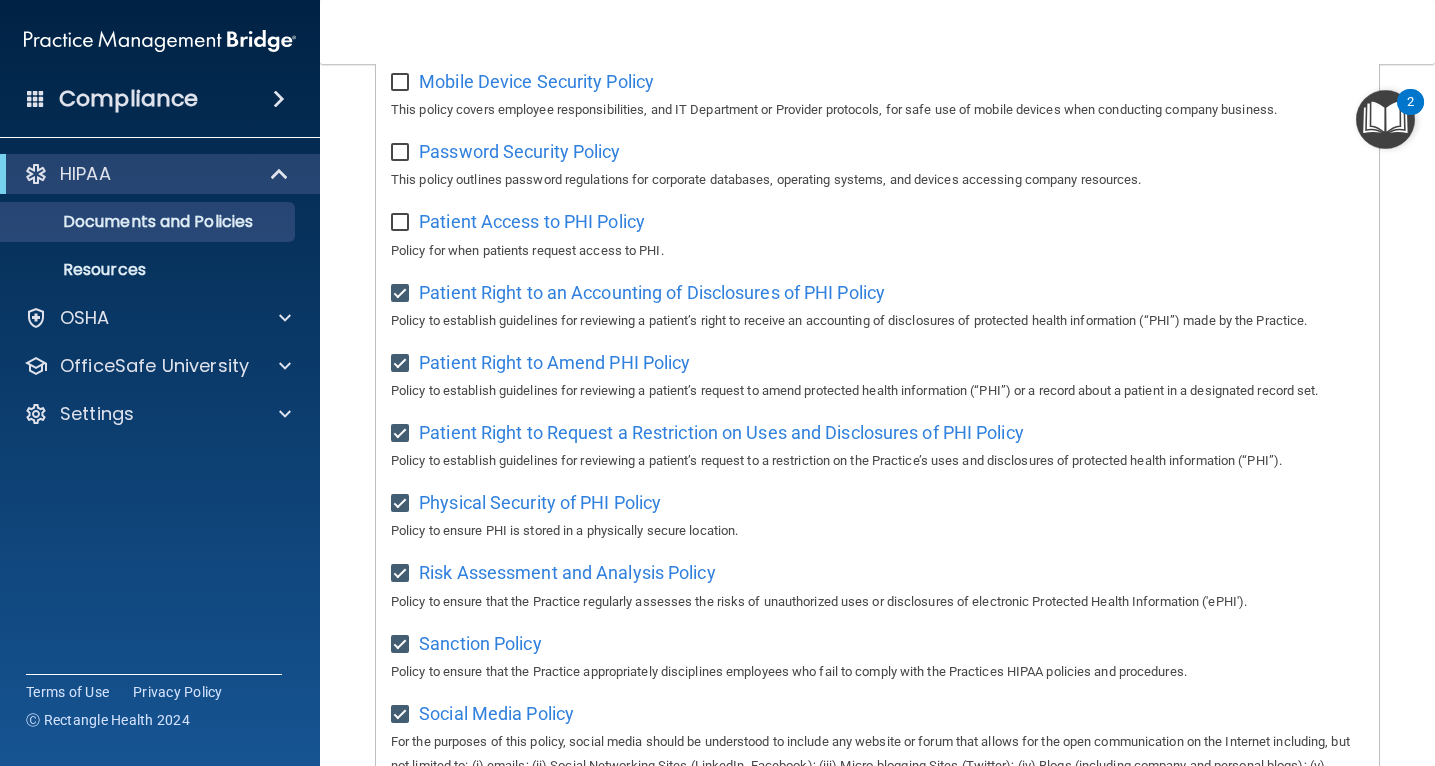 click at bounding box center (402, 223) 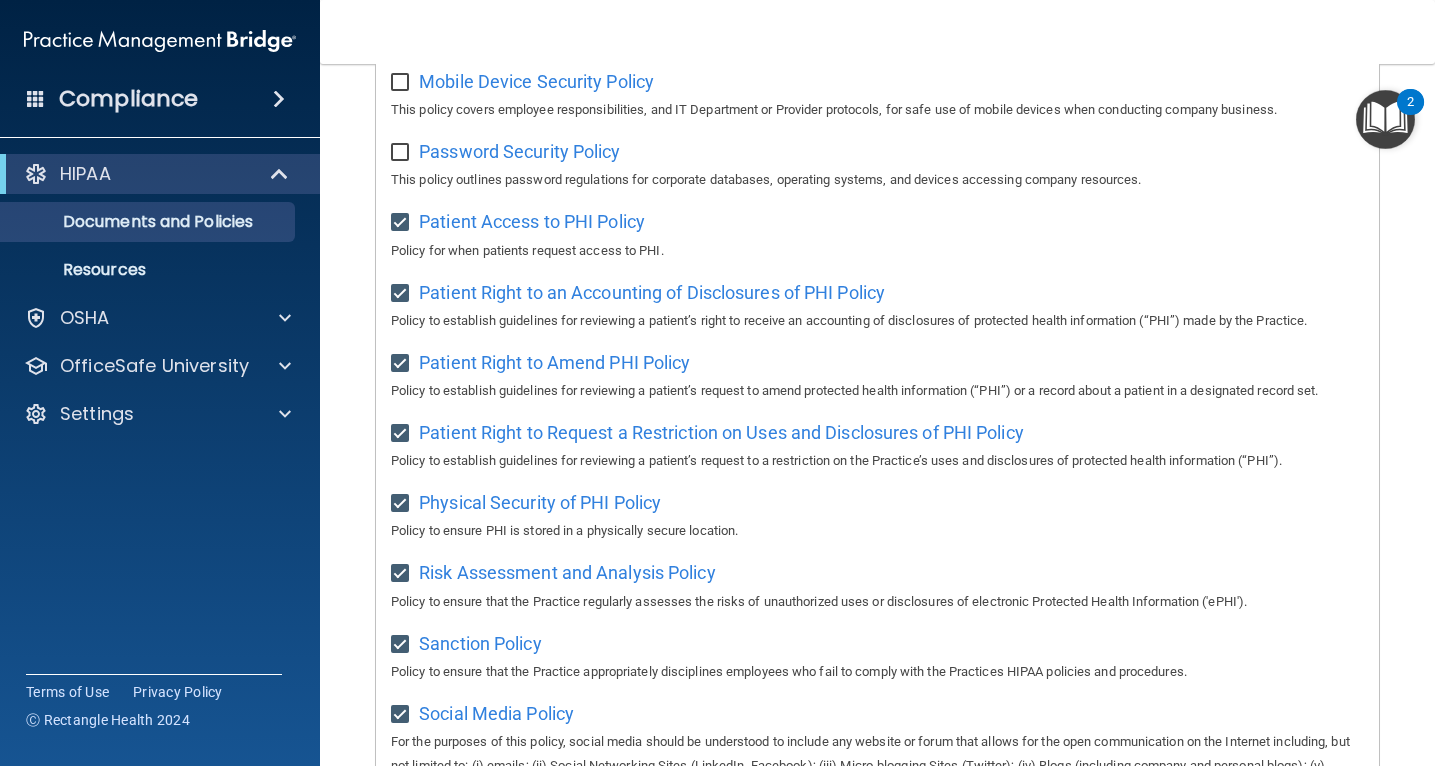 click at bounding box center (402, 153) 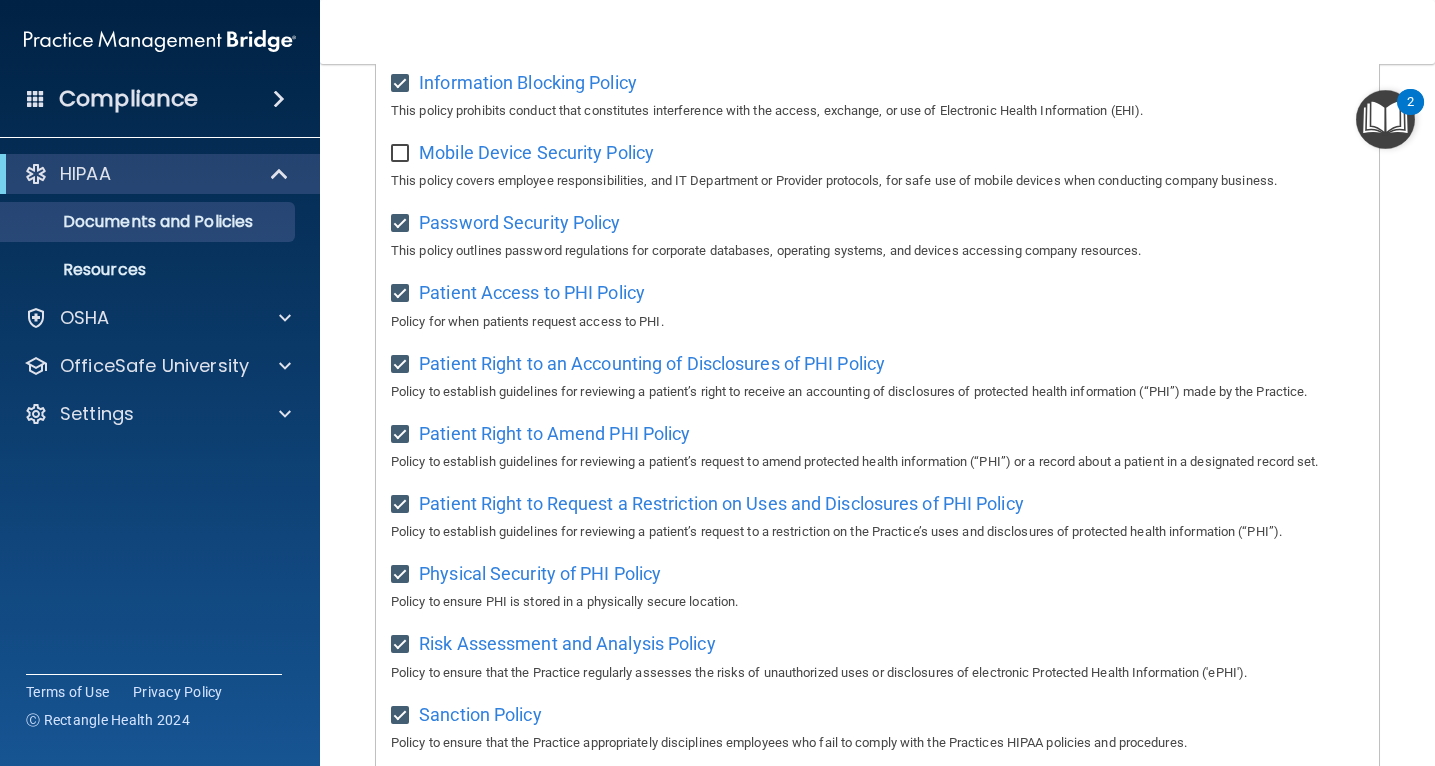 scroll, scrollTop: 811, scrollLeft: 0, axis: vertical 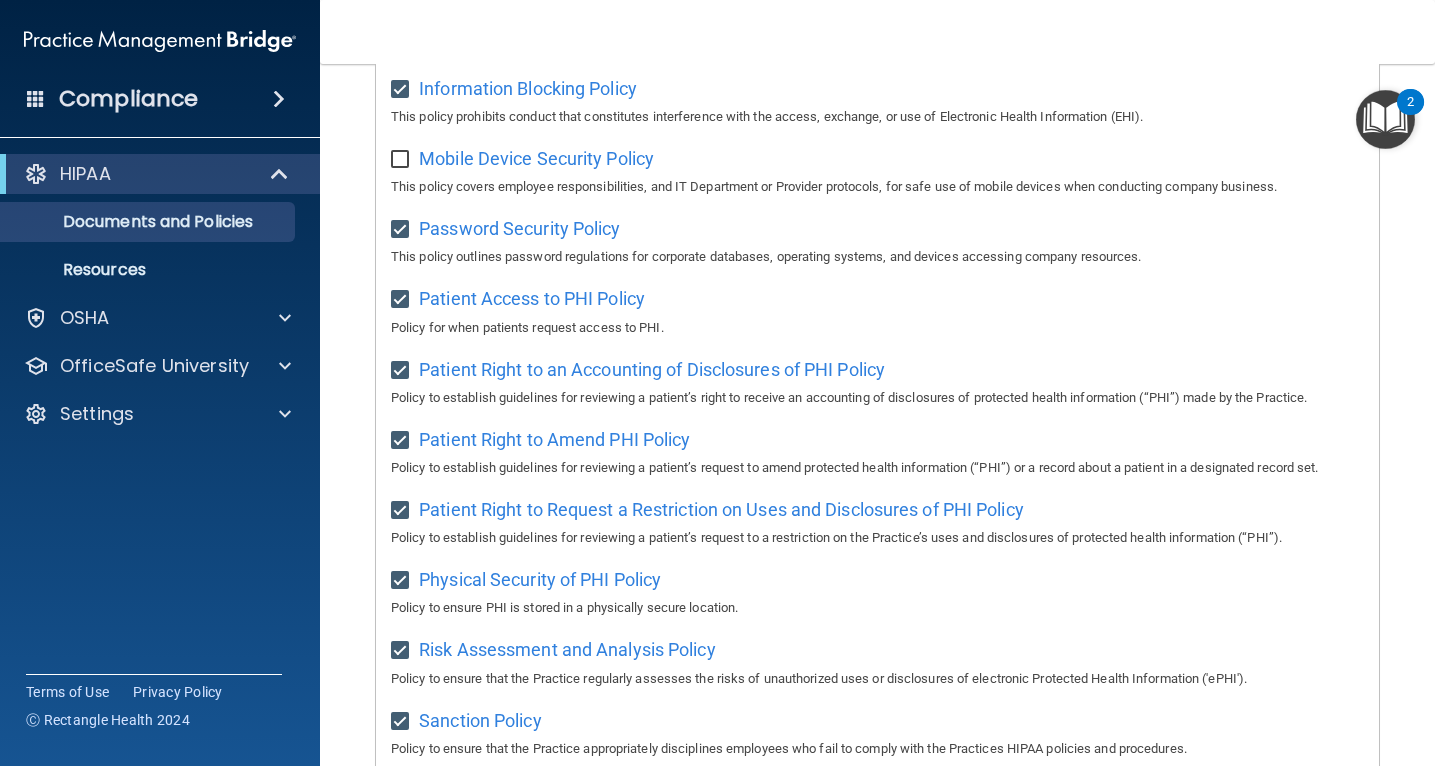 click at bounding box center (402, 160) 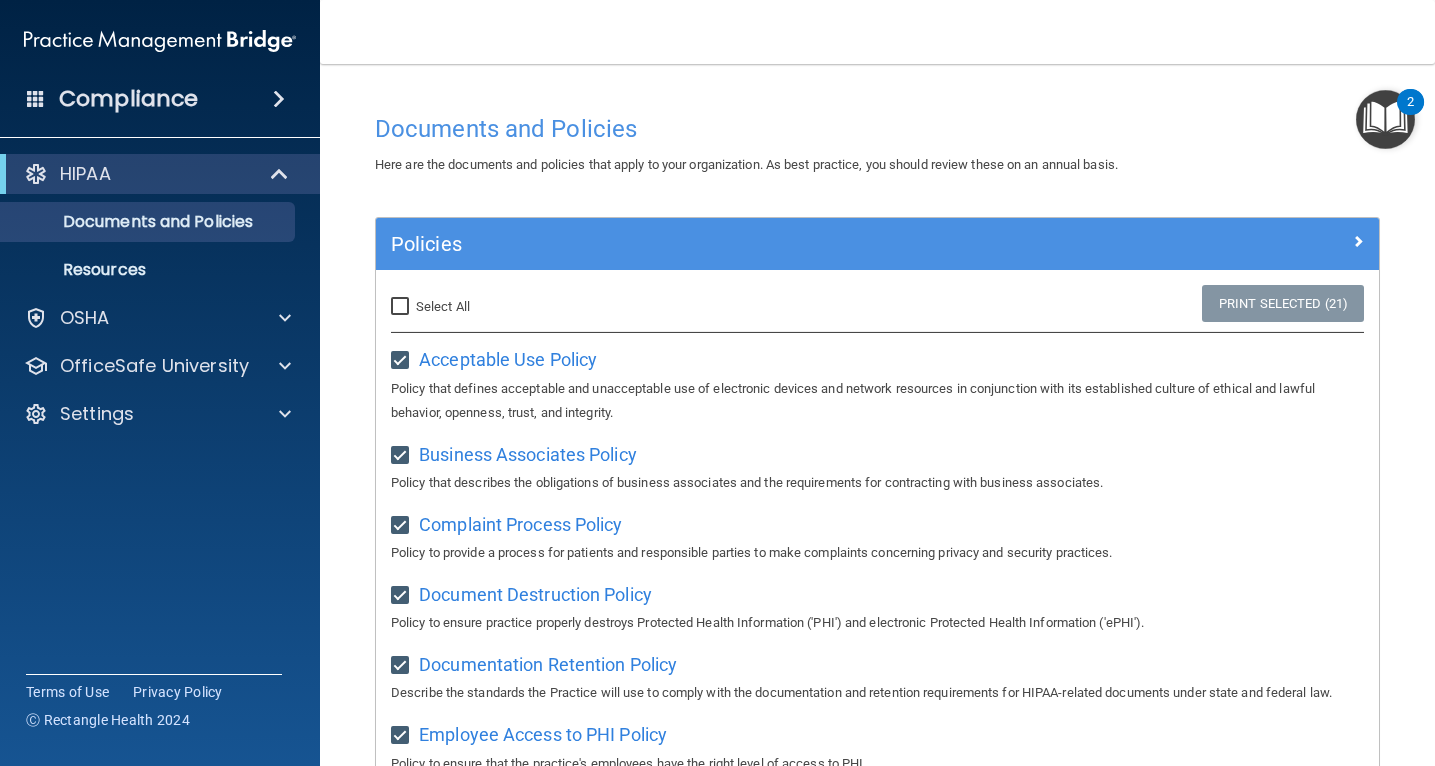 scroll, scrollTop: 0, scrollLeft: 0, axis: both 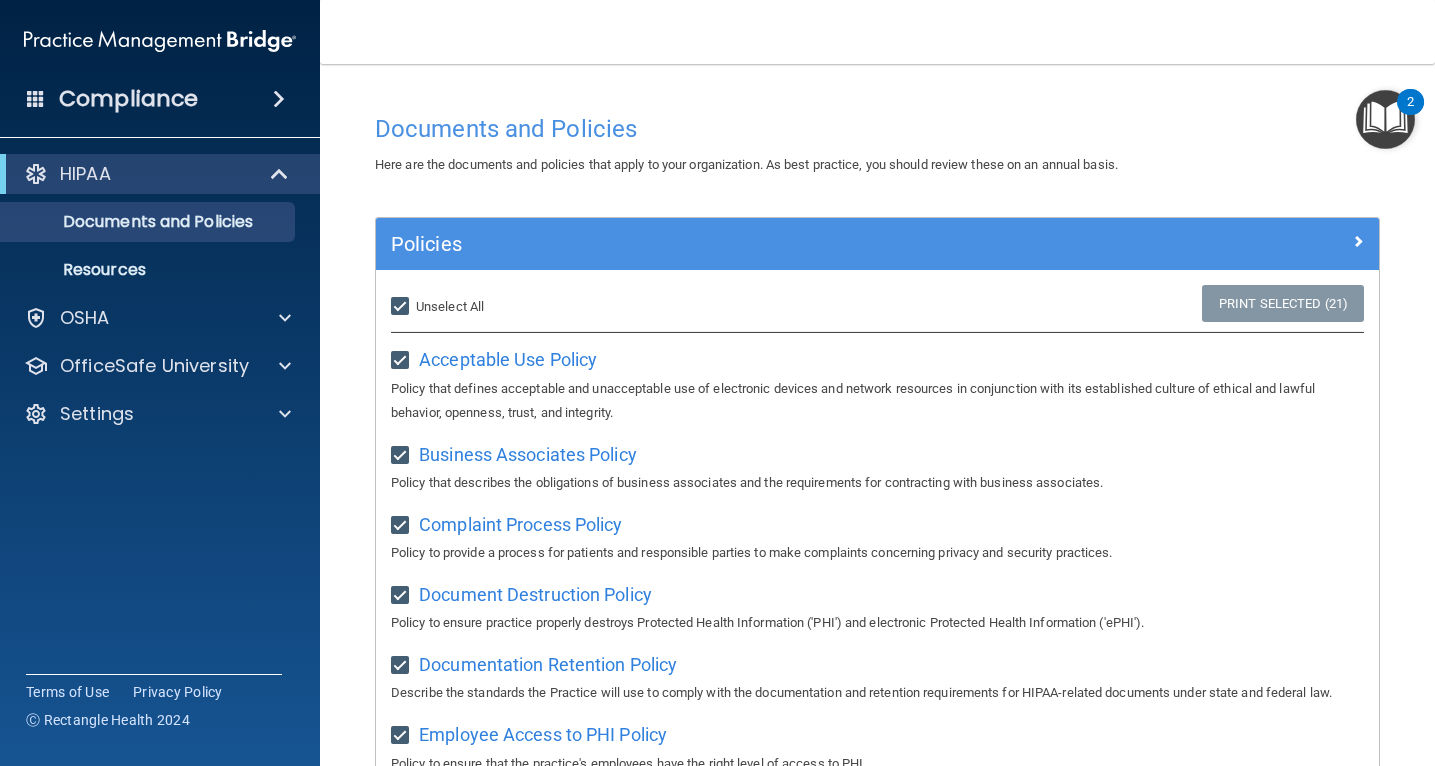 click at bounding box center (1358, 241) 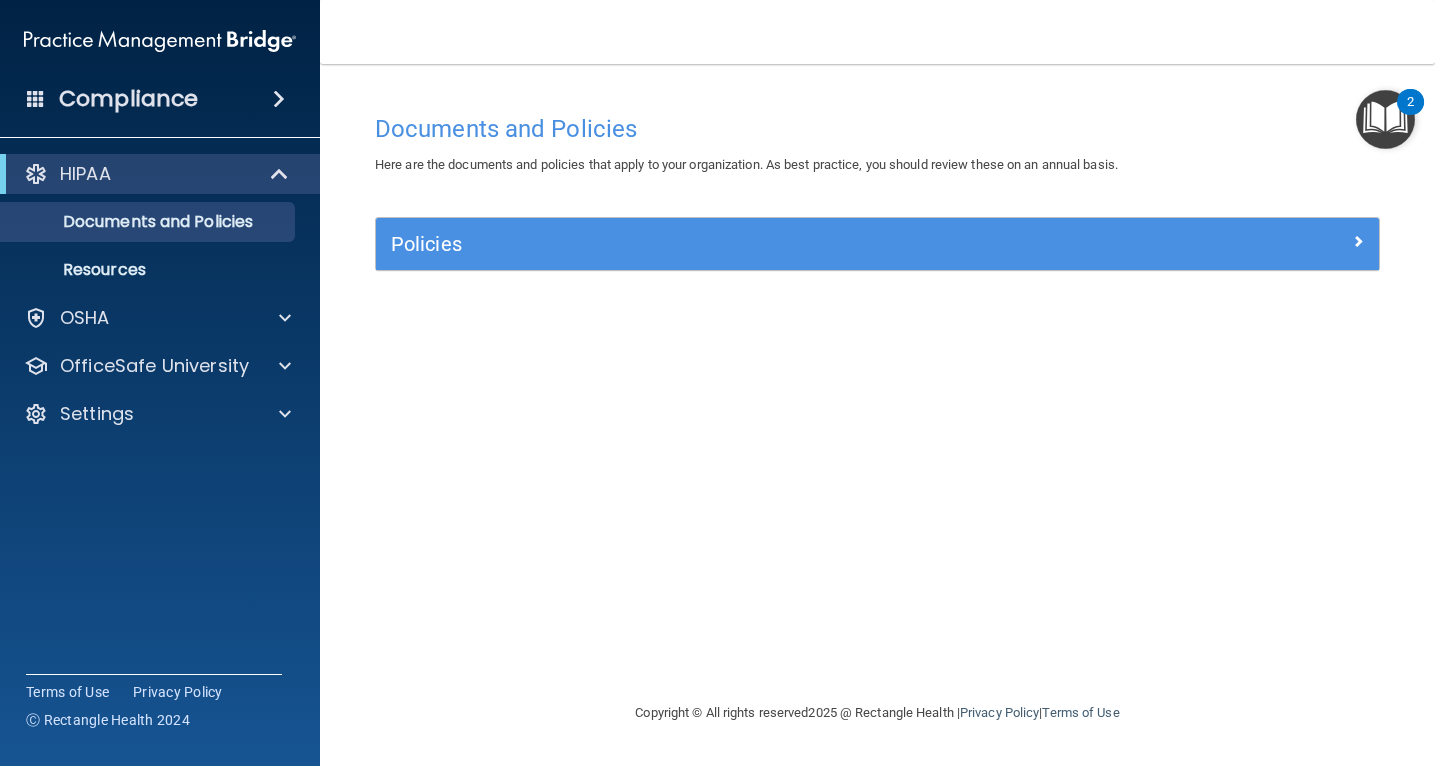 click at bounding box center (1358, 241) 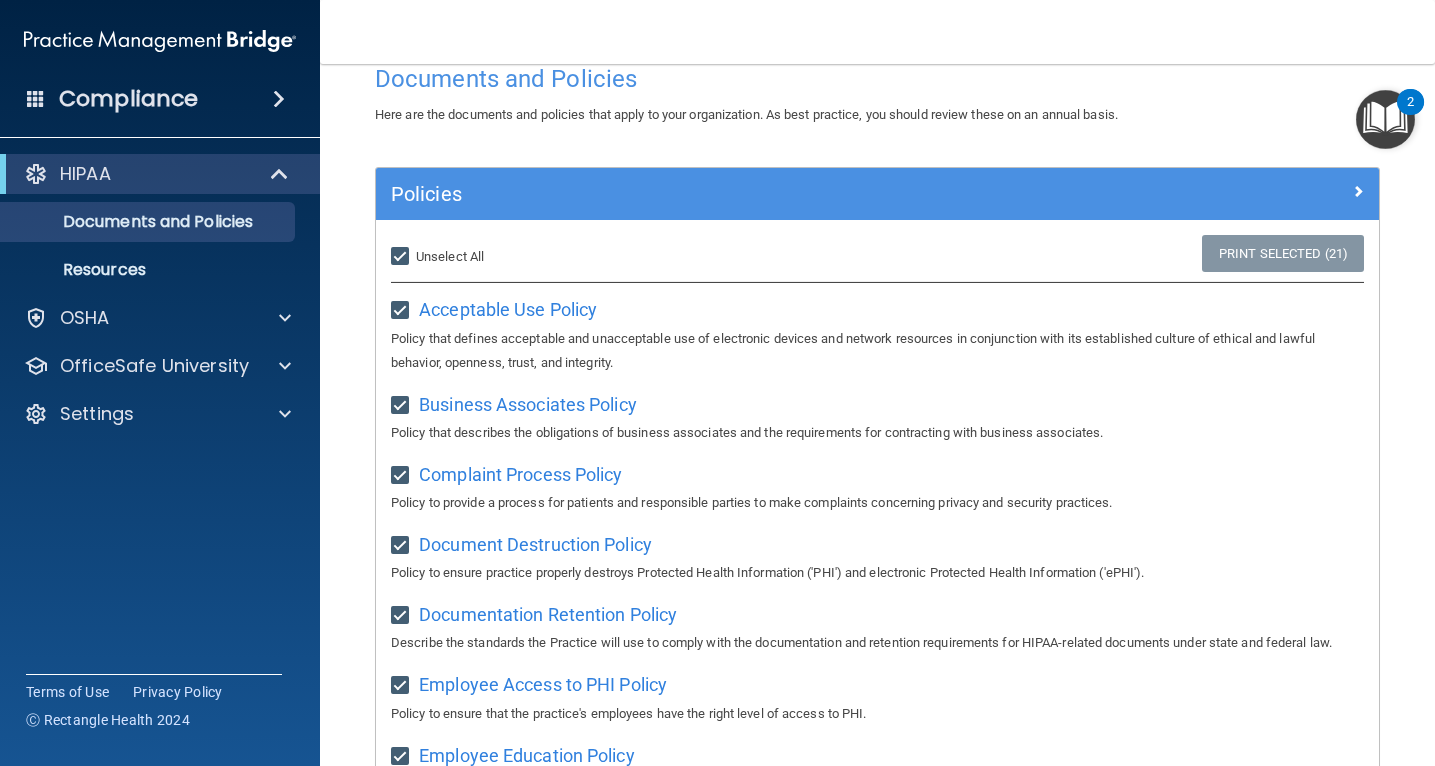 scroll, scrollTop: 49, scrollLeft: 0, axis: vertical 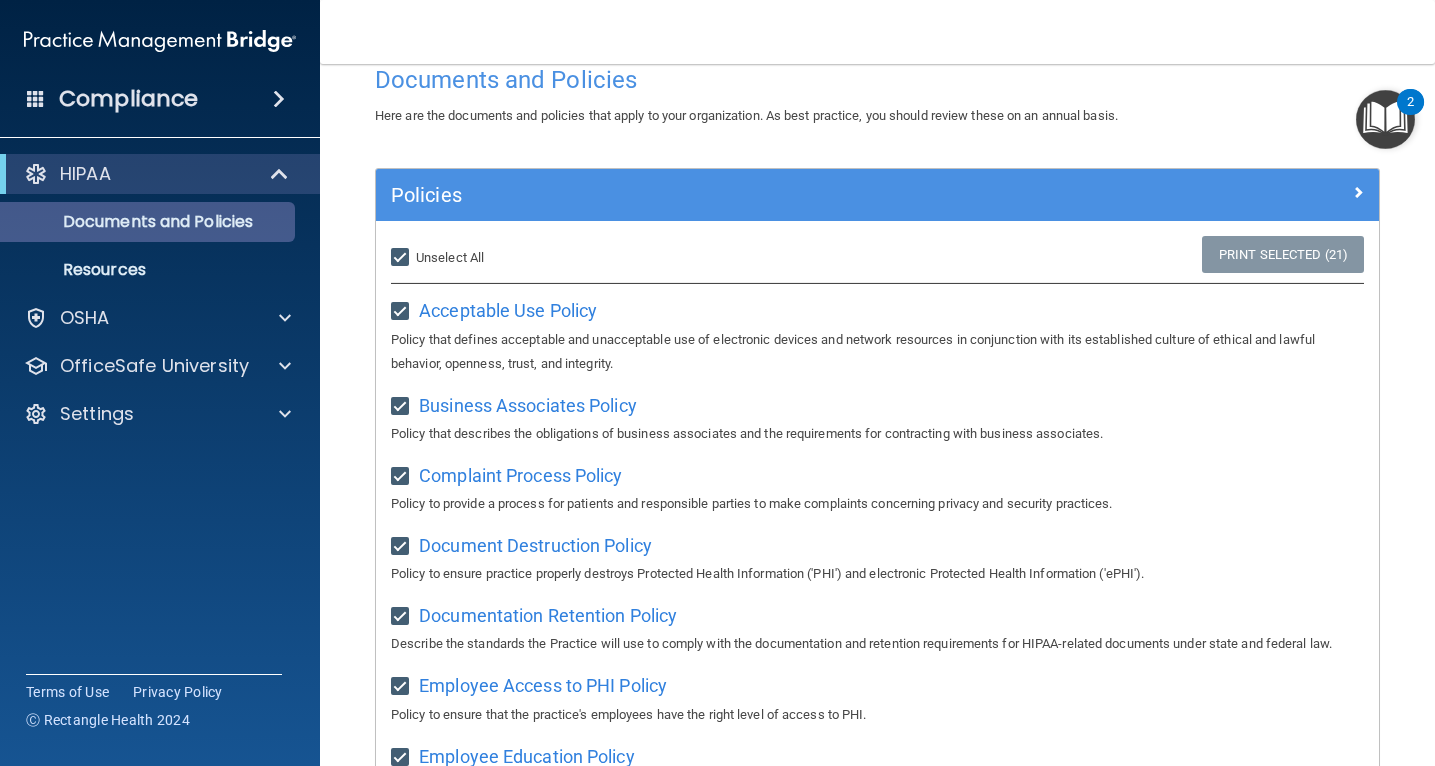 click on "Documents and Policies" at bounding box center [149, 222] 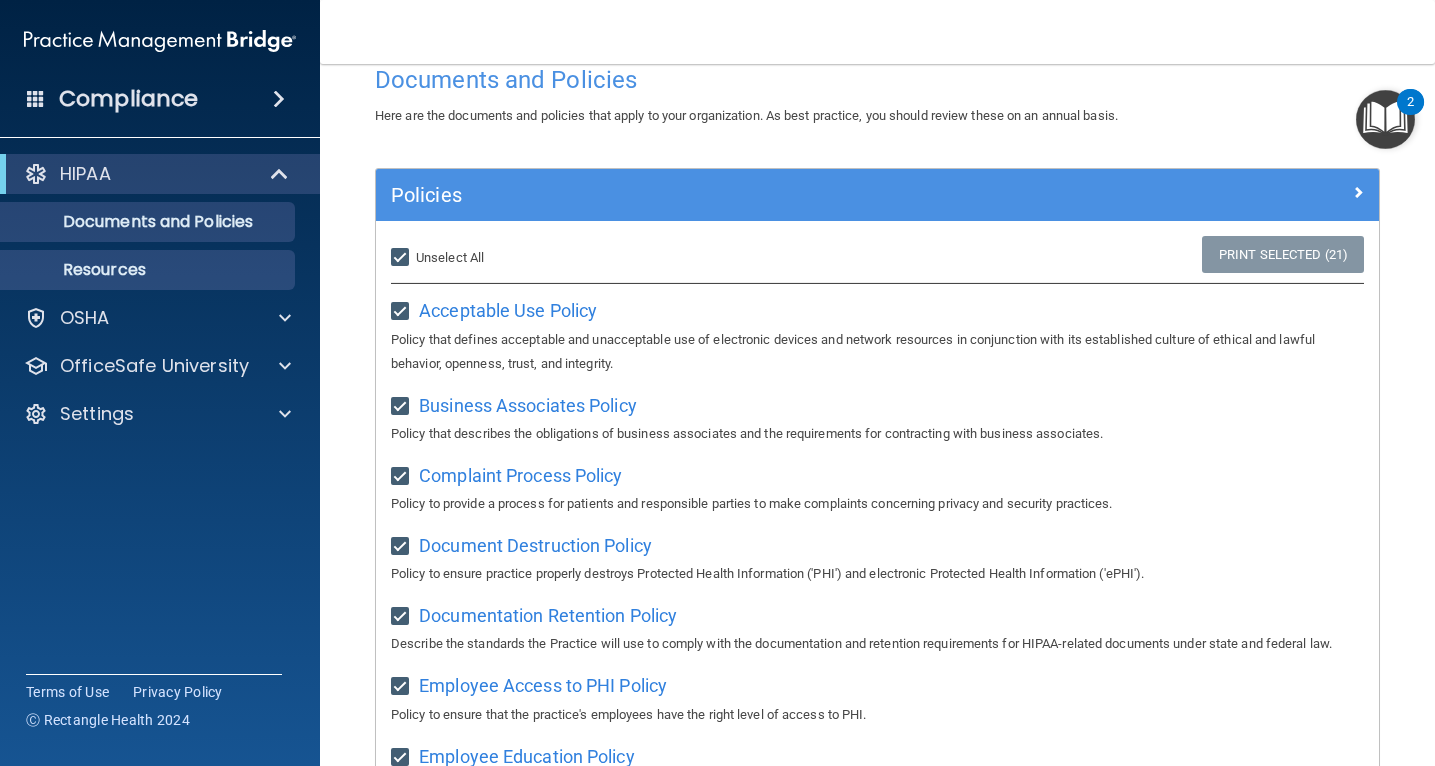 click on "Resources" at bounding box center (149, 270) 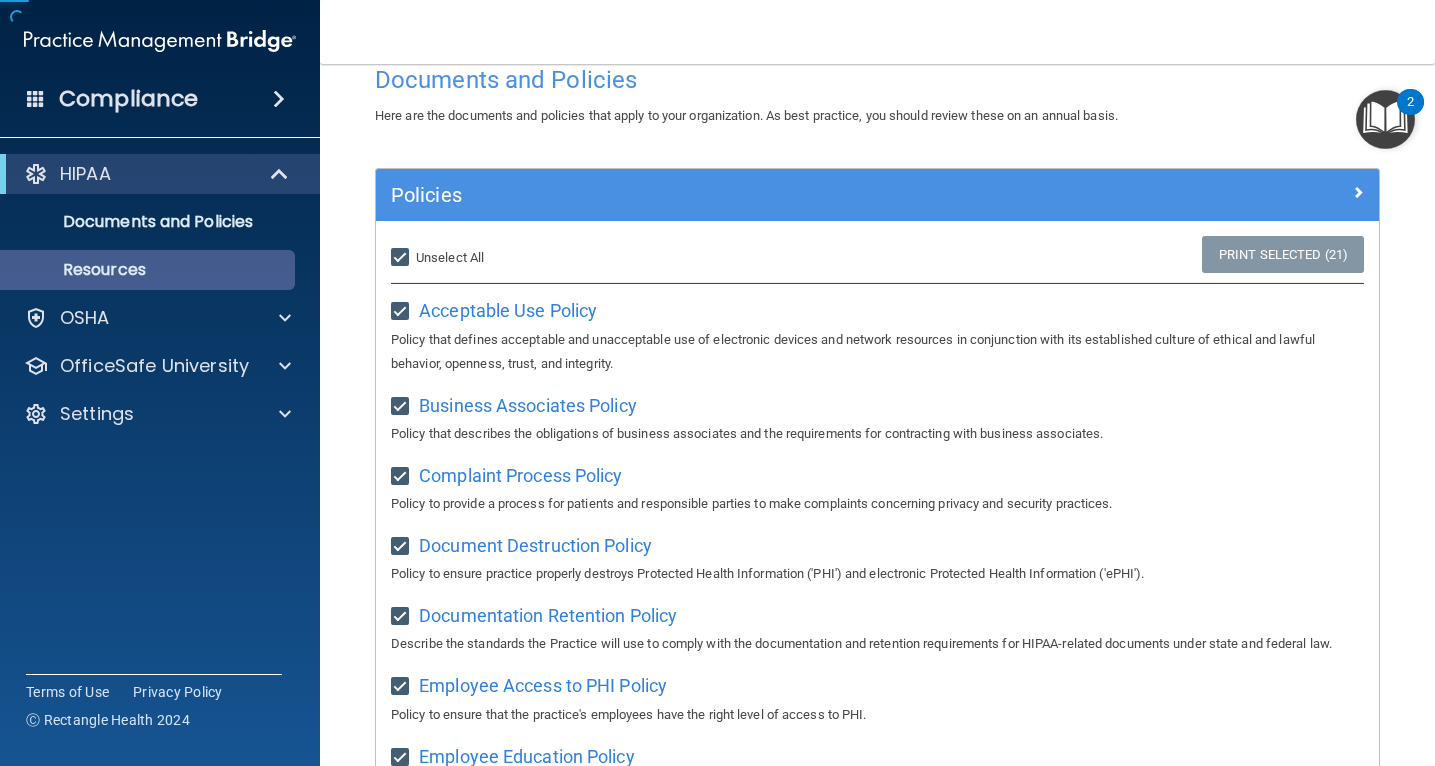 scroll, scrollTop: 0, scrollLeft: 0, axis: both 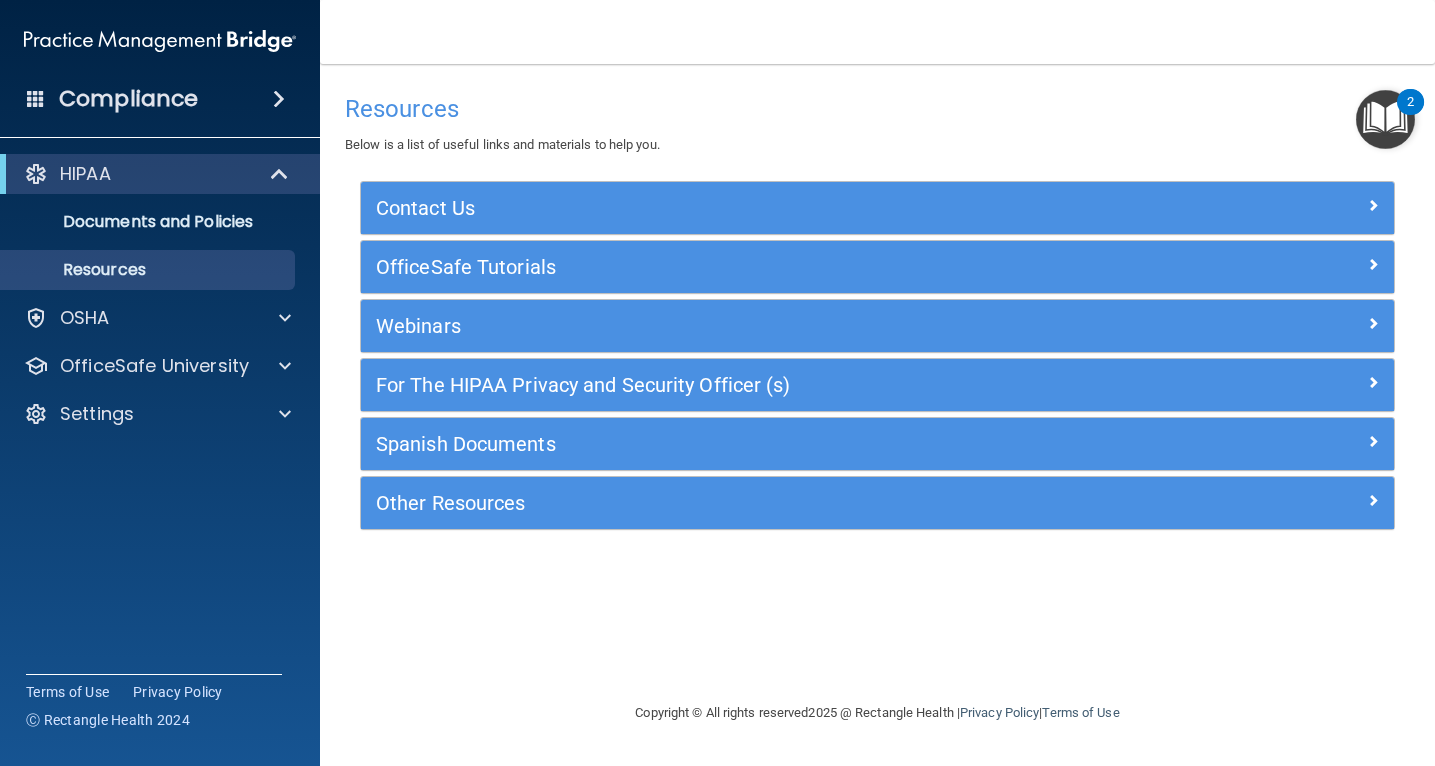 click on "OfficeSafe Tutorials" at bounding box center [748, 267] 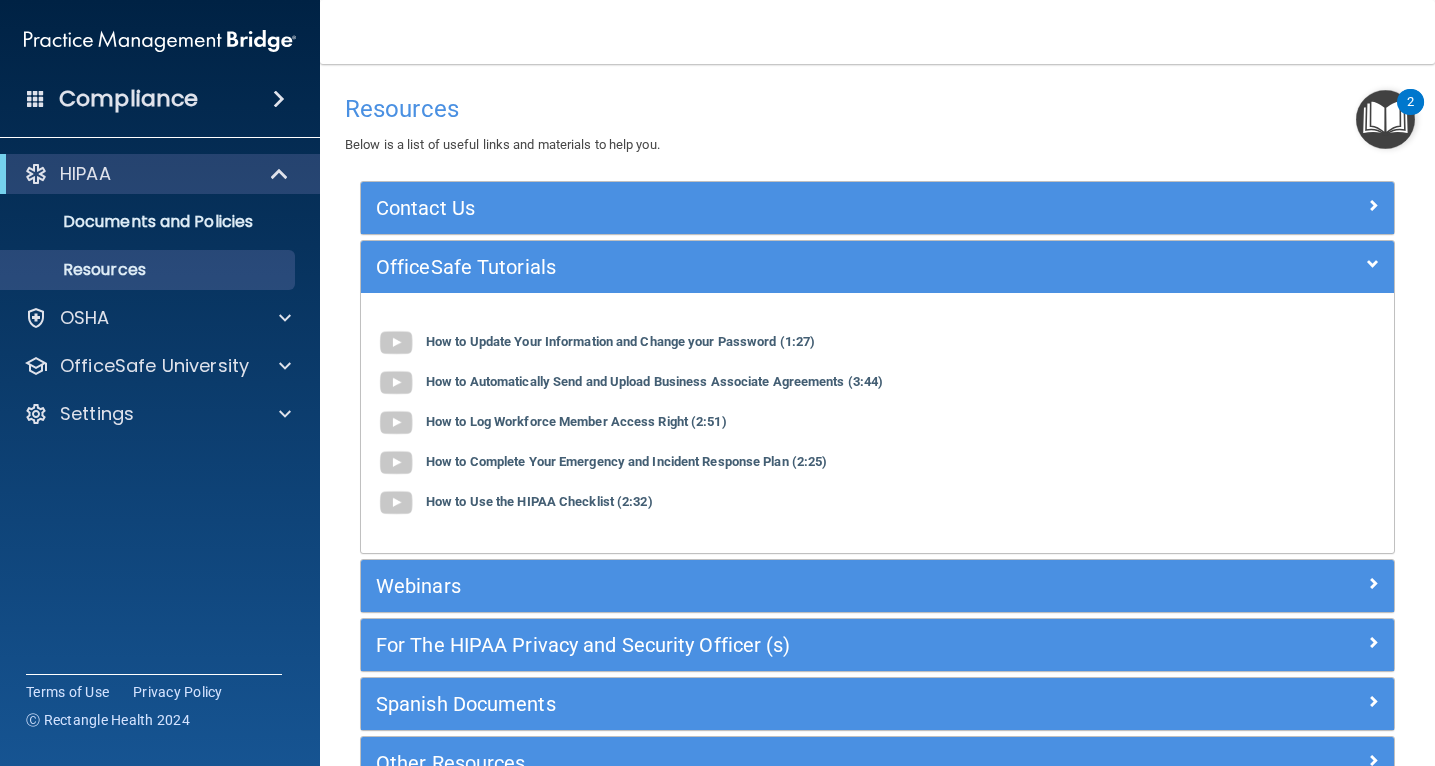 click on "HIPAA" at bounding box center [132, 174] 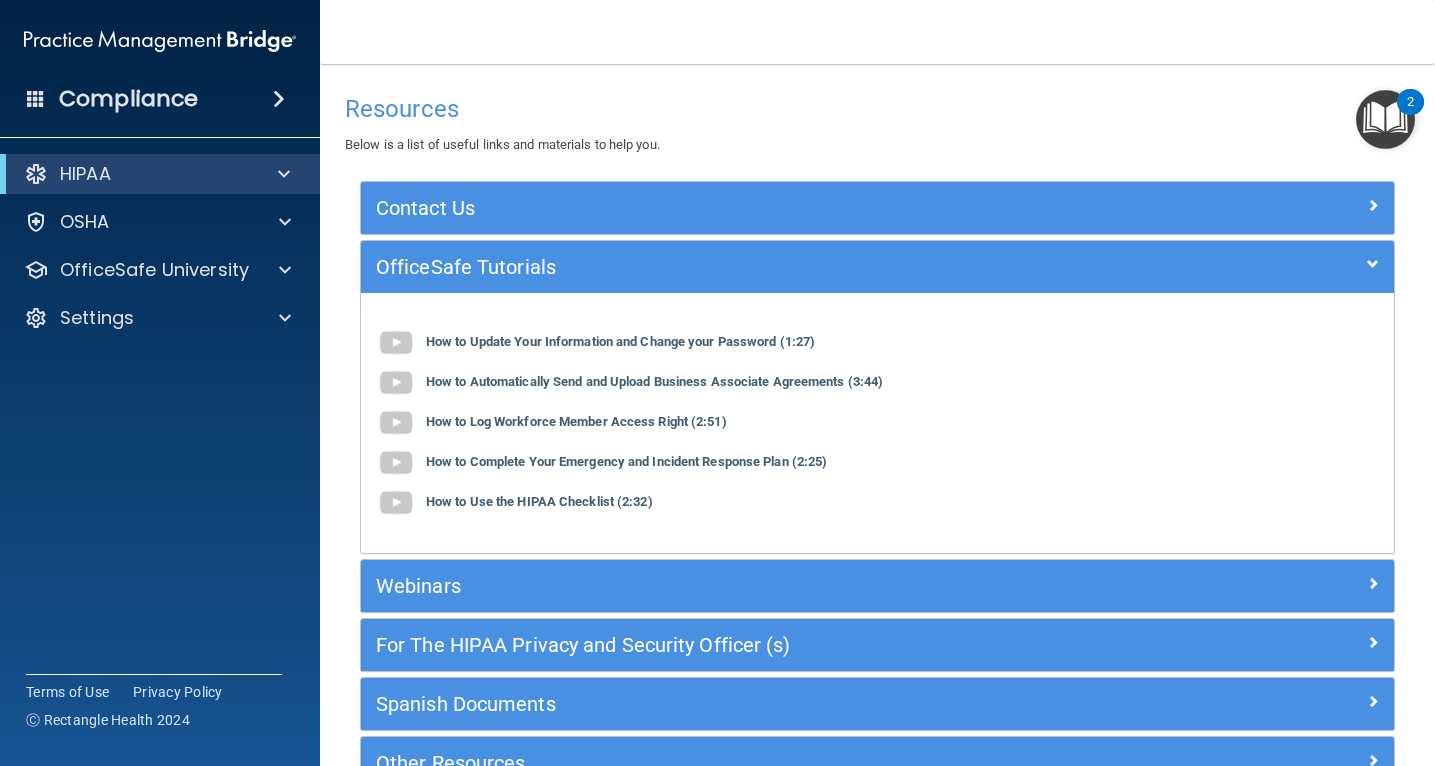 click on "HIPAA" at bounding box center [160, 174] 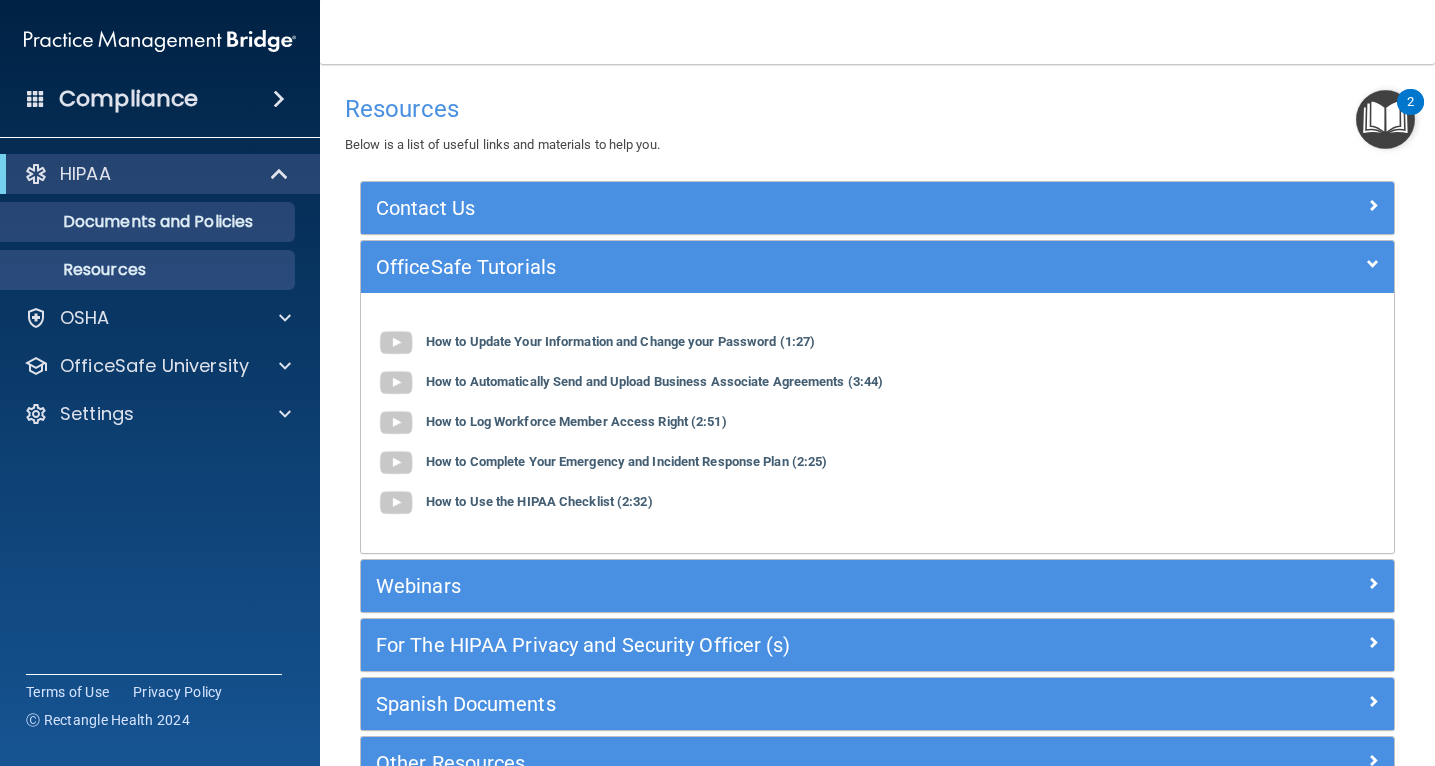 click on "Documents and Policies" at bounding box center (149, 222) 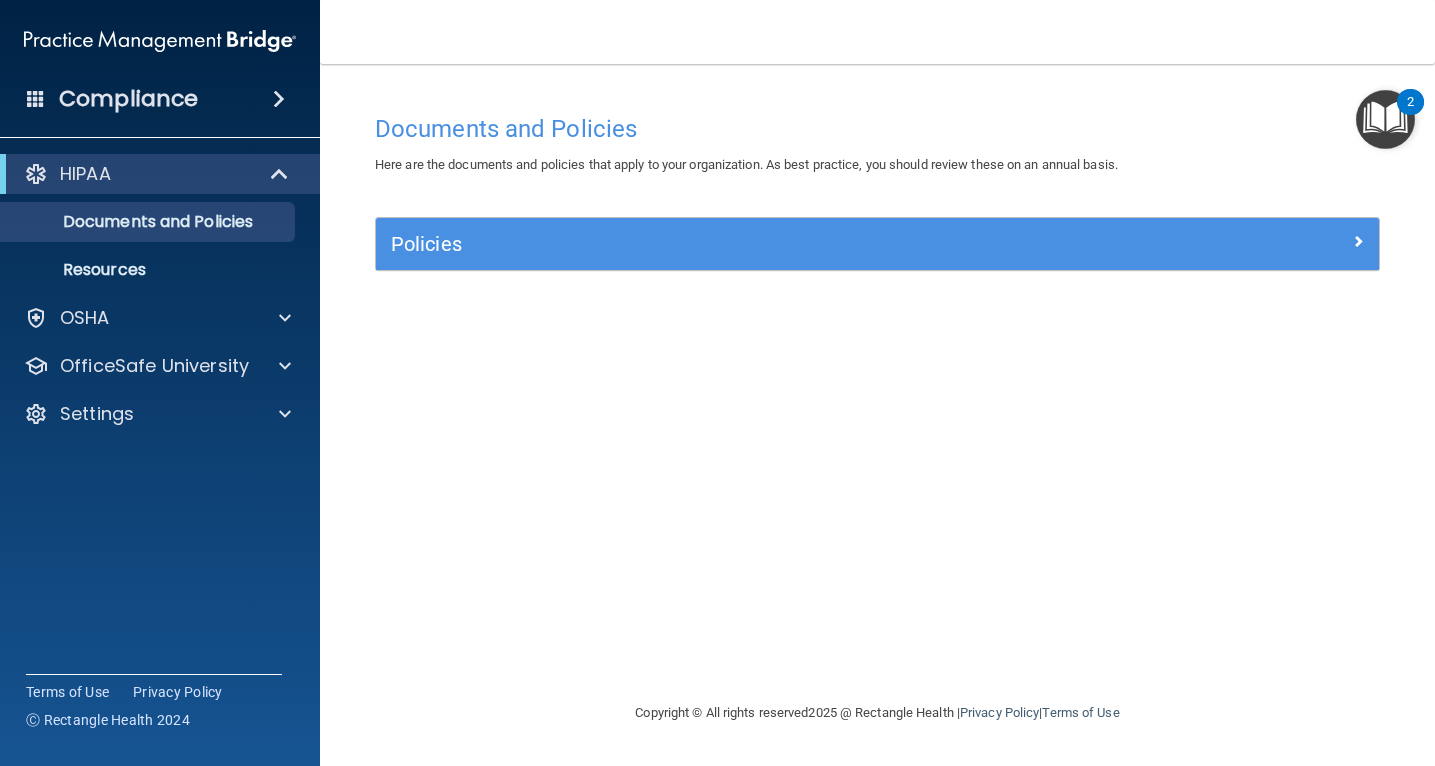 click at bounding box center (1358, 241) 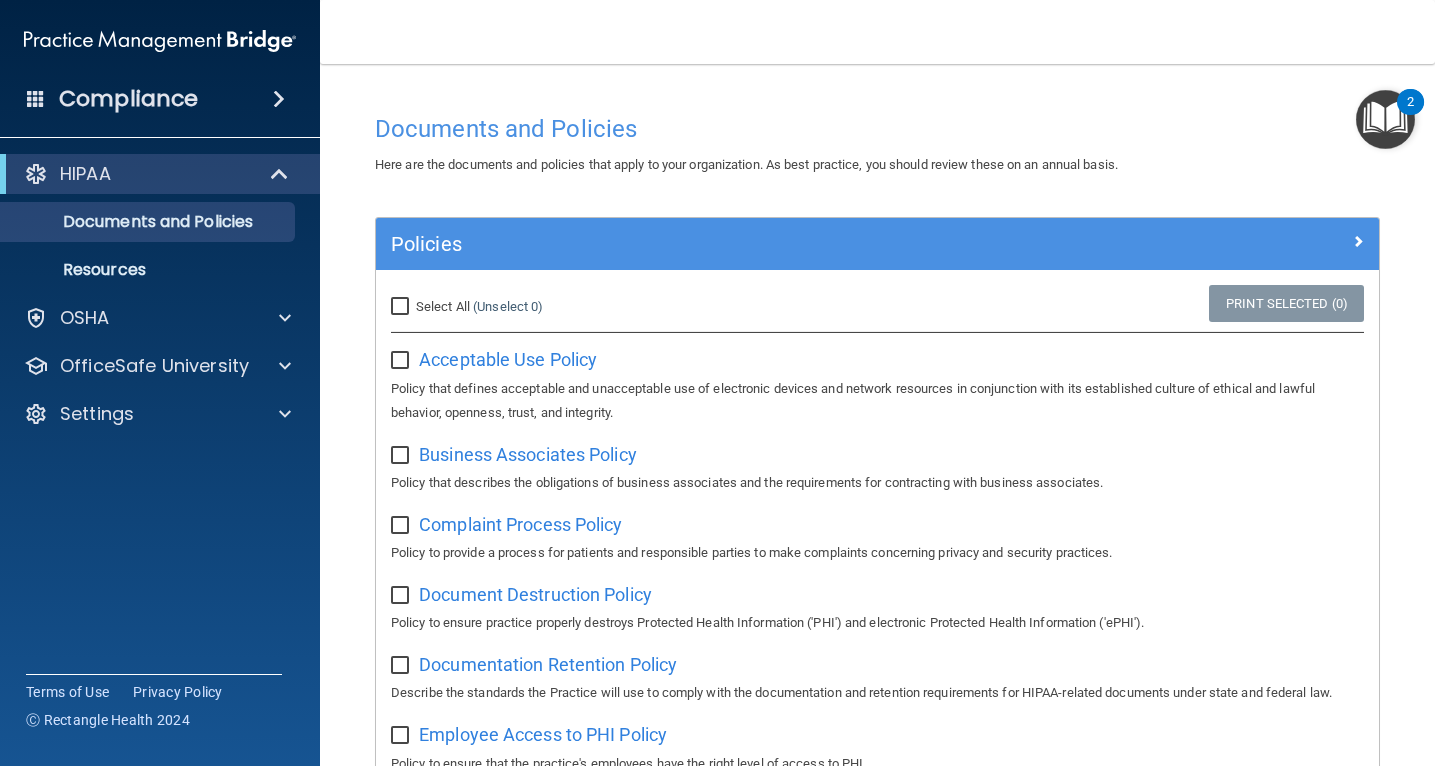 click on "Select All   (Unselect 0)    Unselect All" at bounding box center [402, 307] 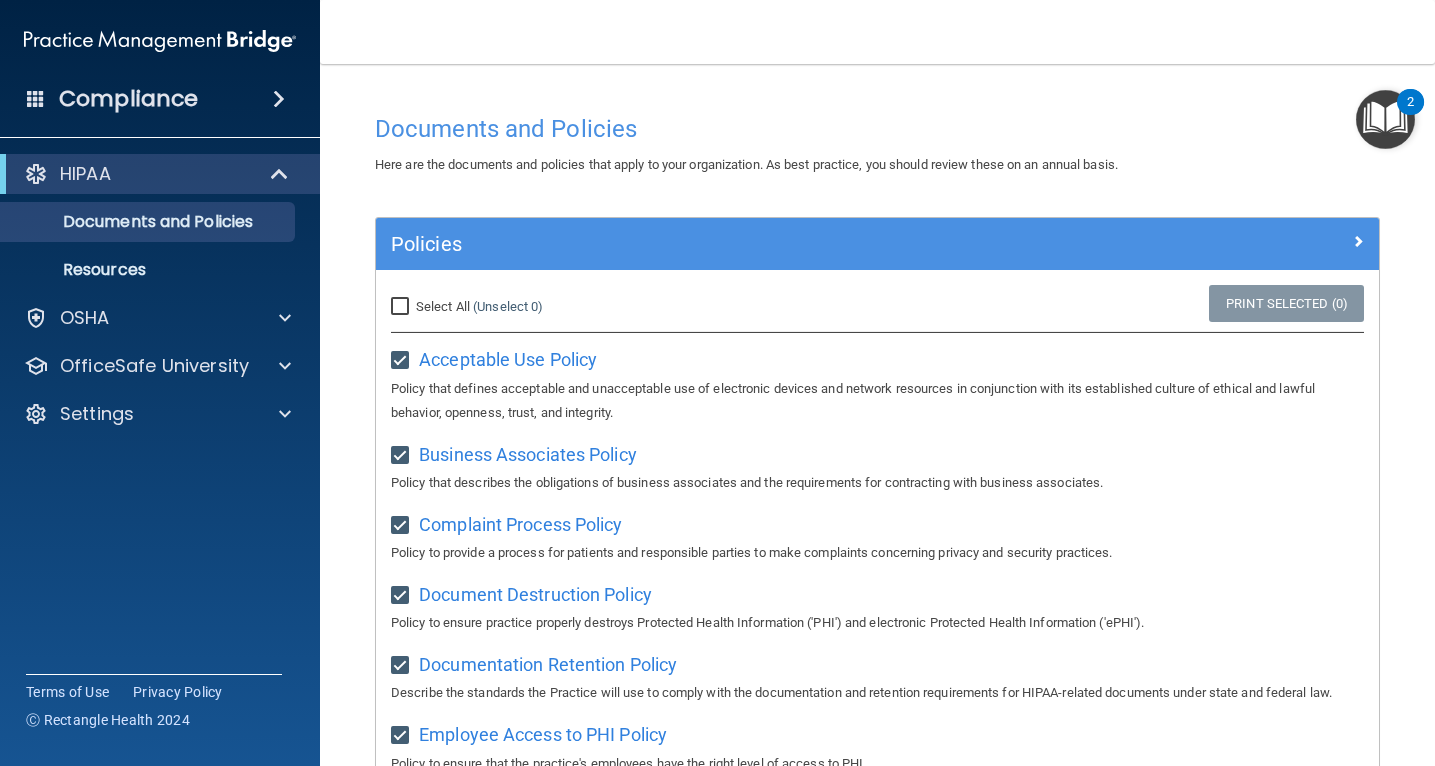 checkbox on "true" 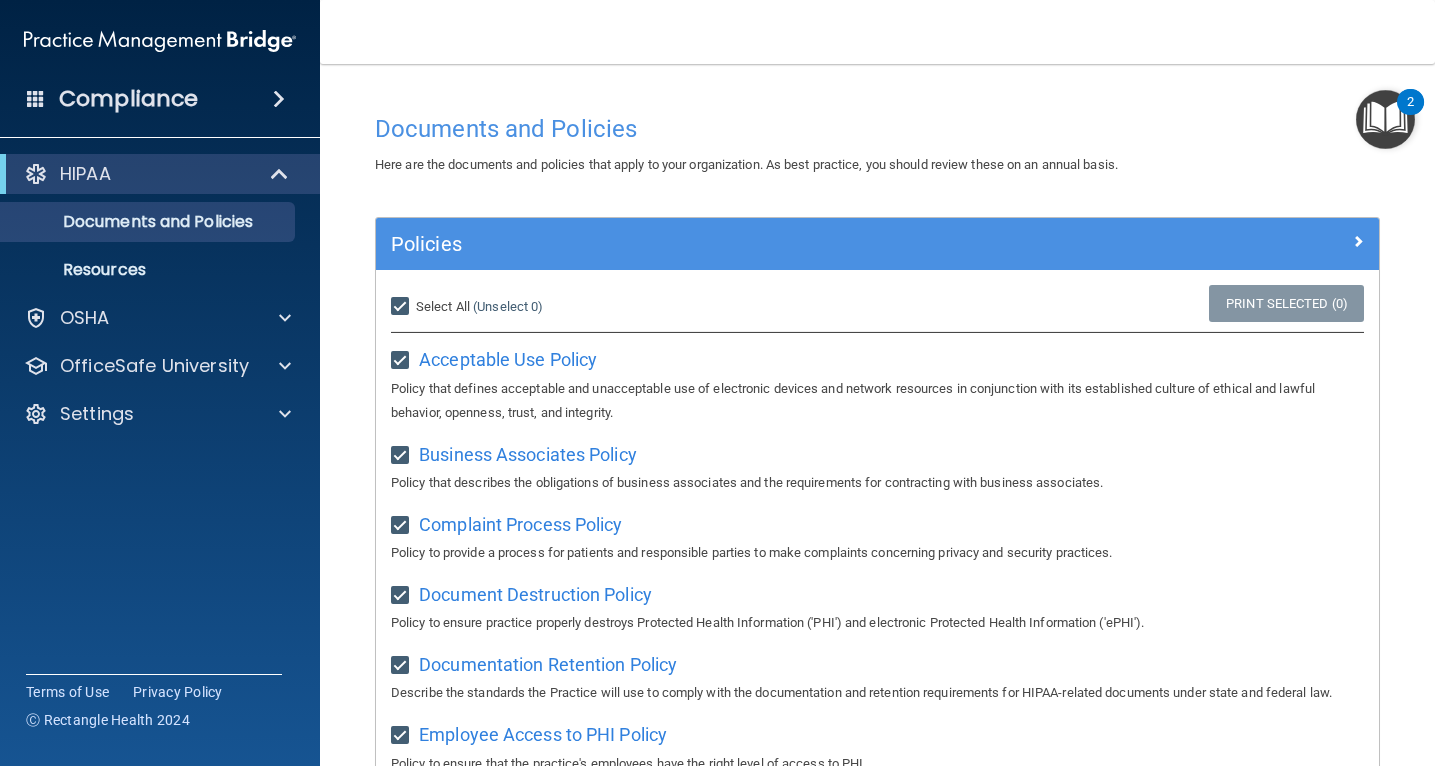 checkbox on "true" 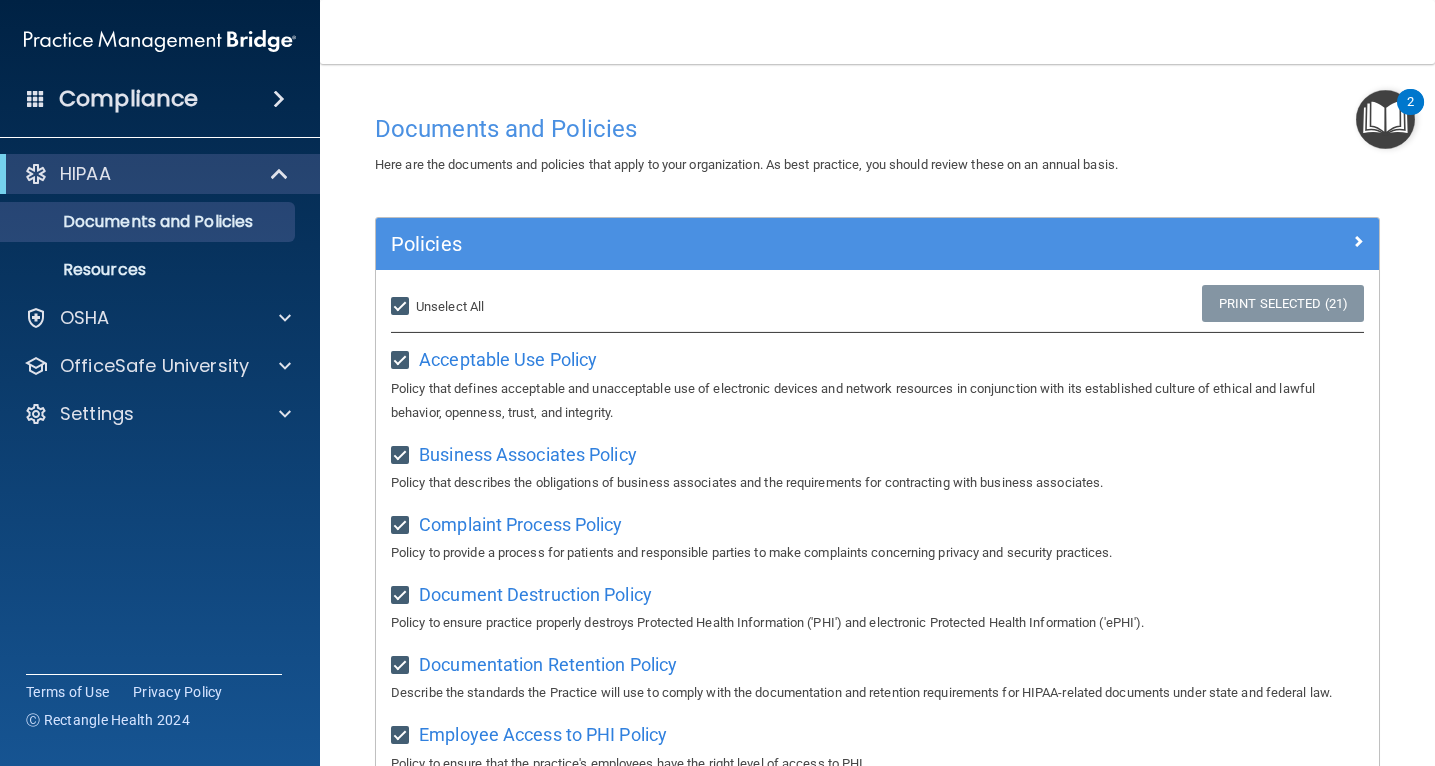 scroll, scrollTop: 0, scrollLeft: 0, axis: both 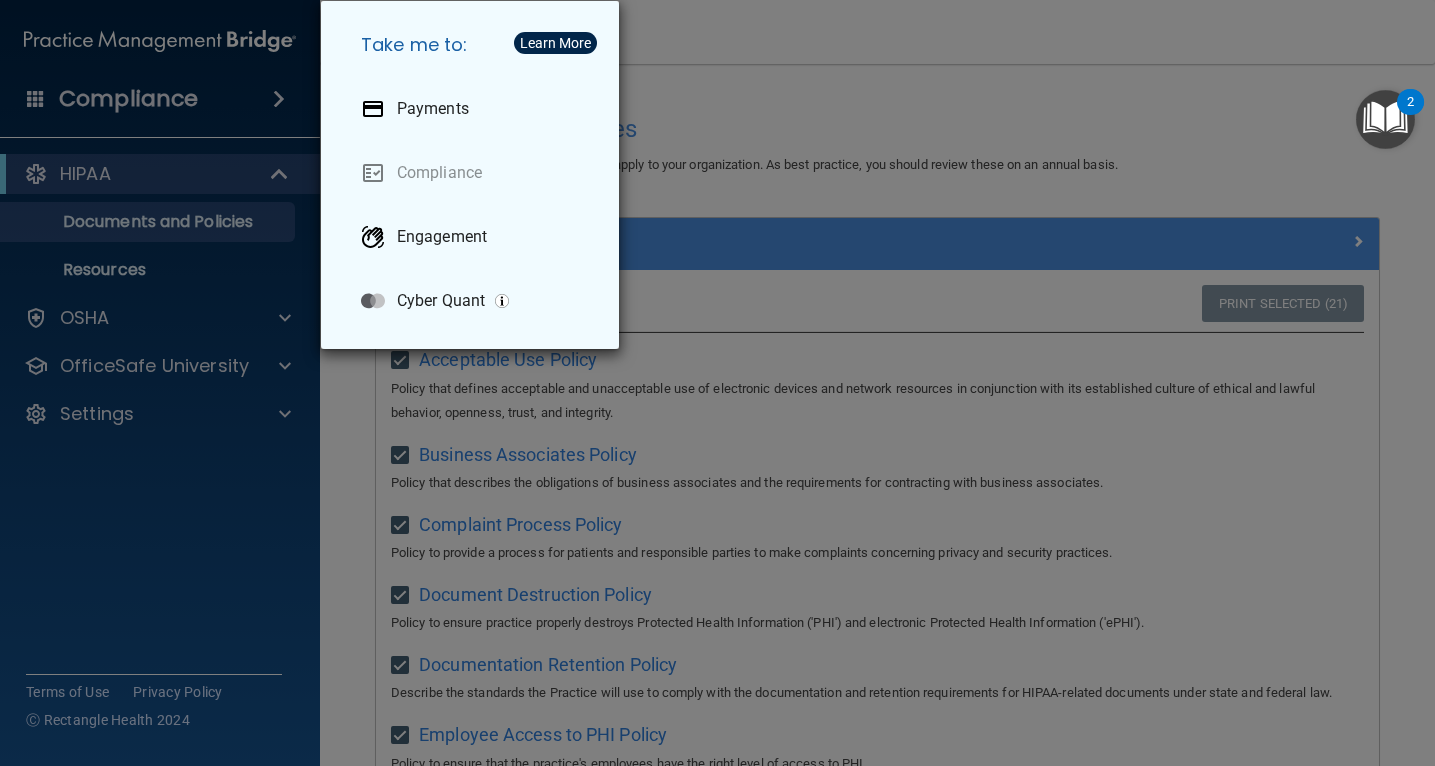 click on "Take me to:             Payments                   Compliance                     Engagement                     Cyber Quant" at bounding box center (717, 383) 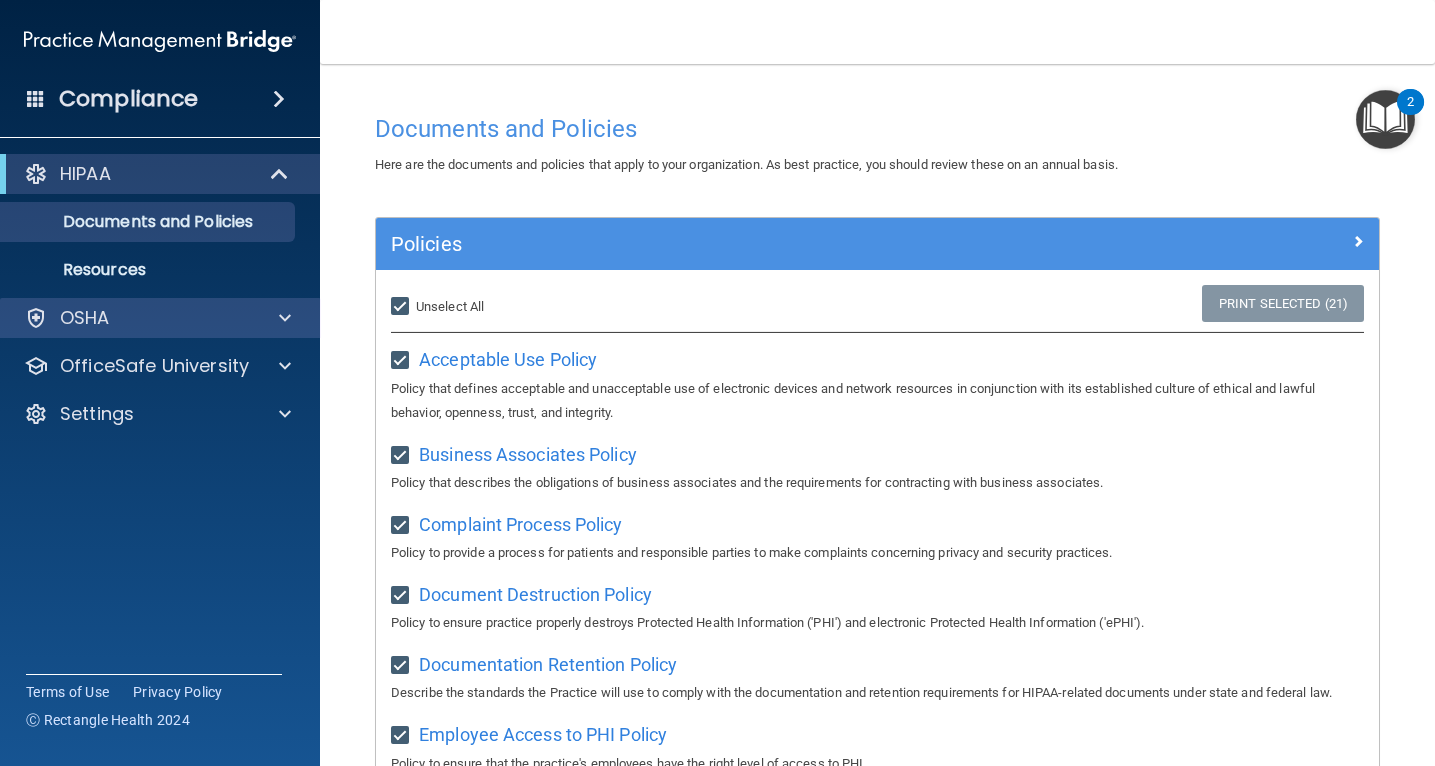 click on "OSHA" at bounding box center [133, 318] 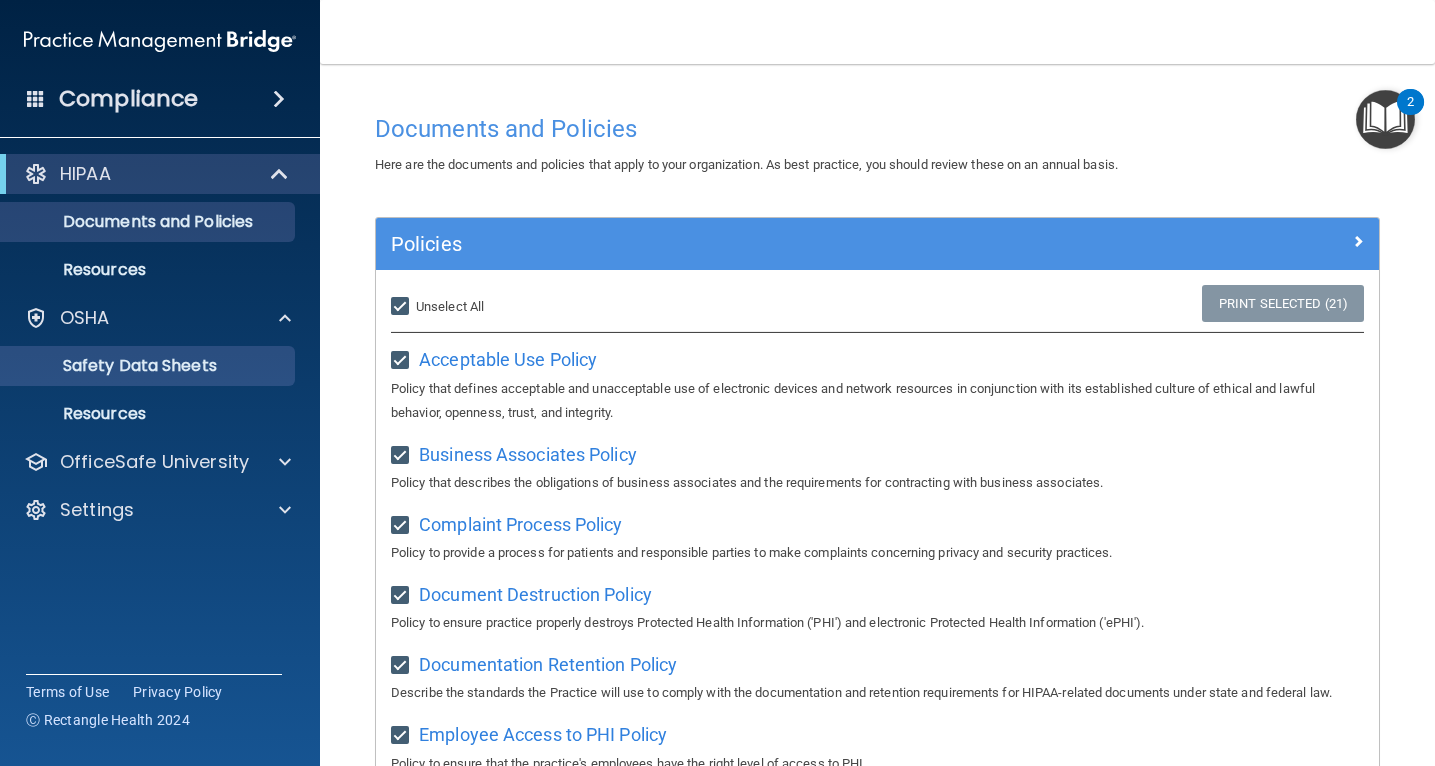 click on "Safety Data Sheets" at bounding box center [149, 366] 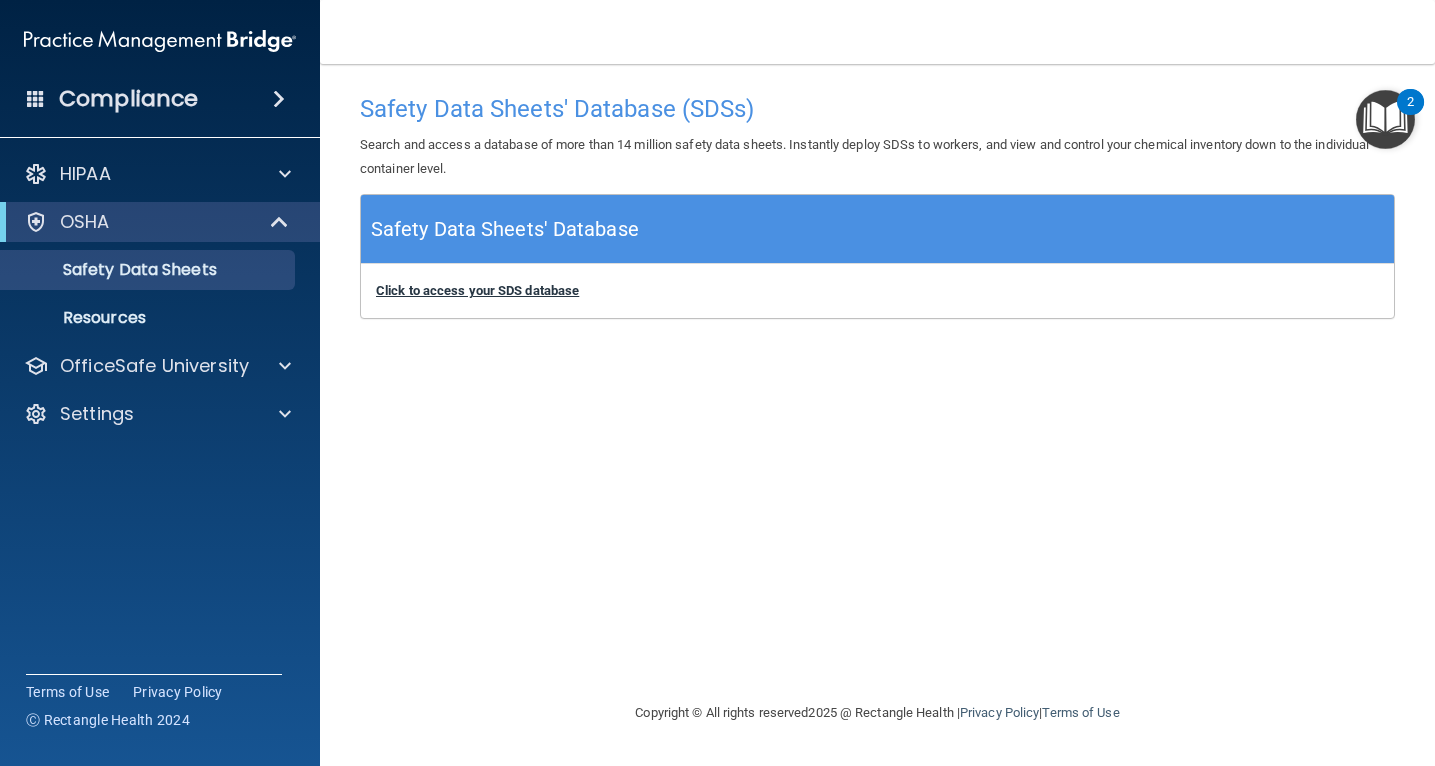 click on "Click to access your SDS database" at bounding box center [477, 290] 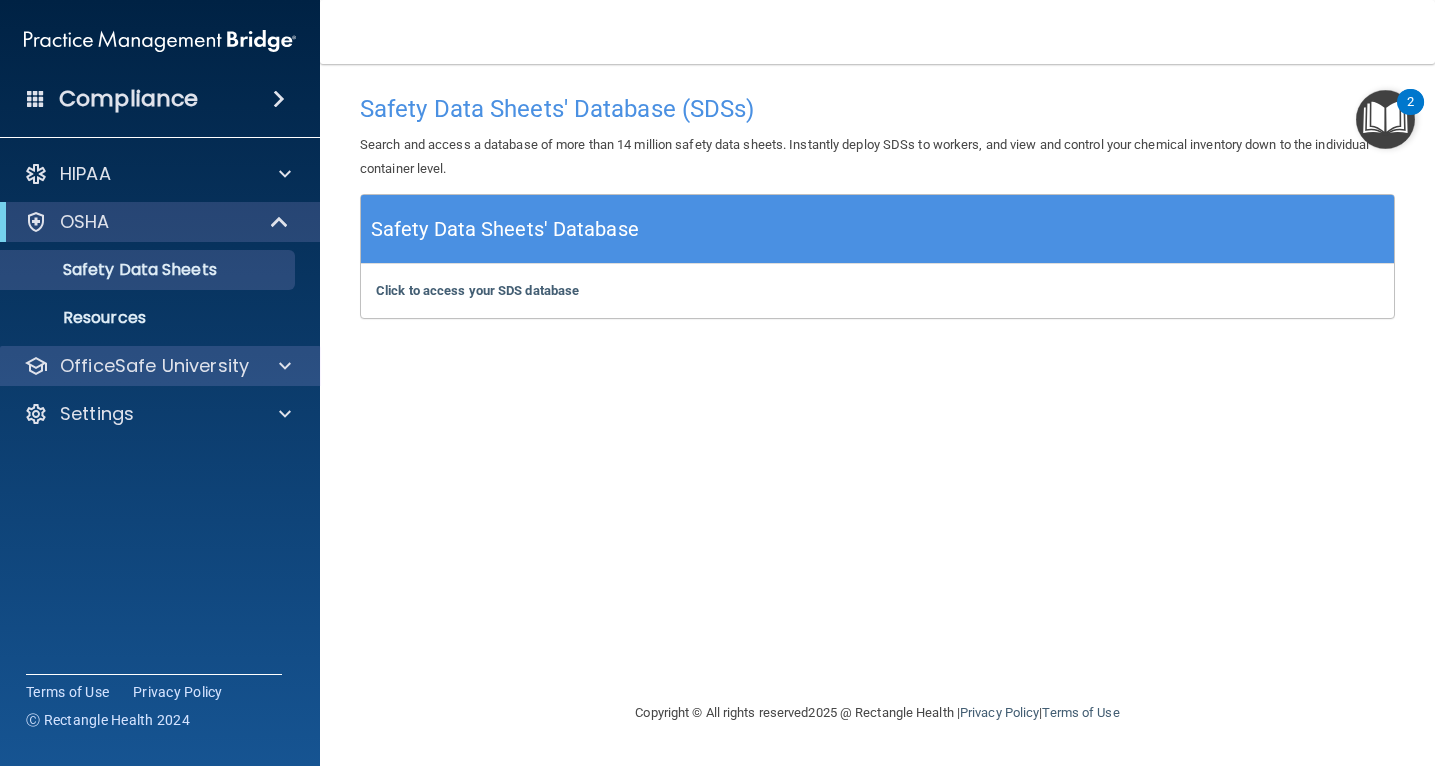 click on "OfficeSafe University" at bounding box center [154, 366] 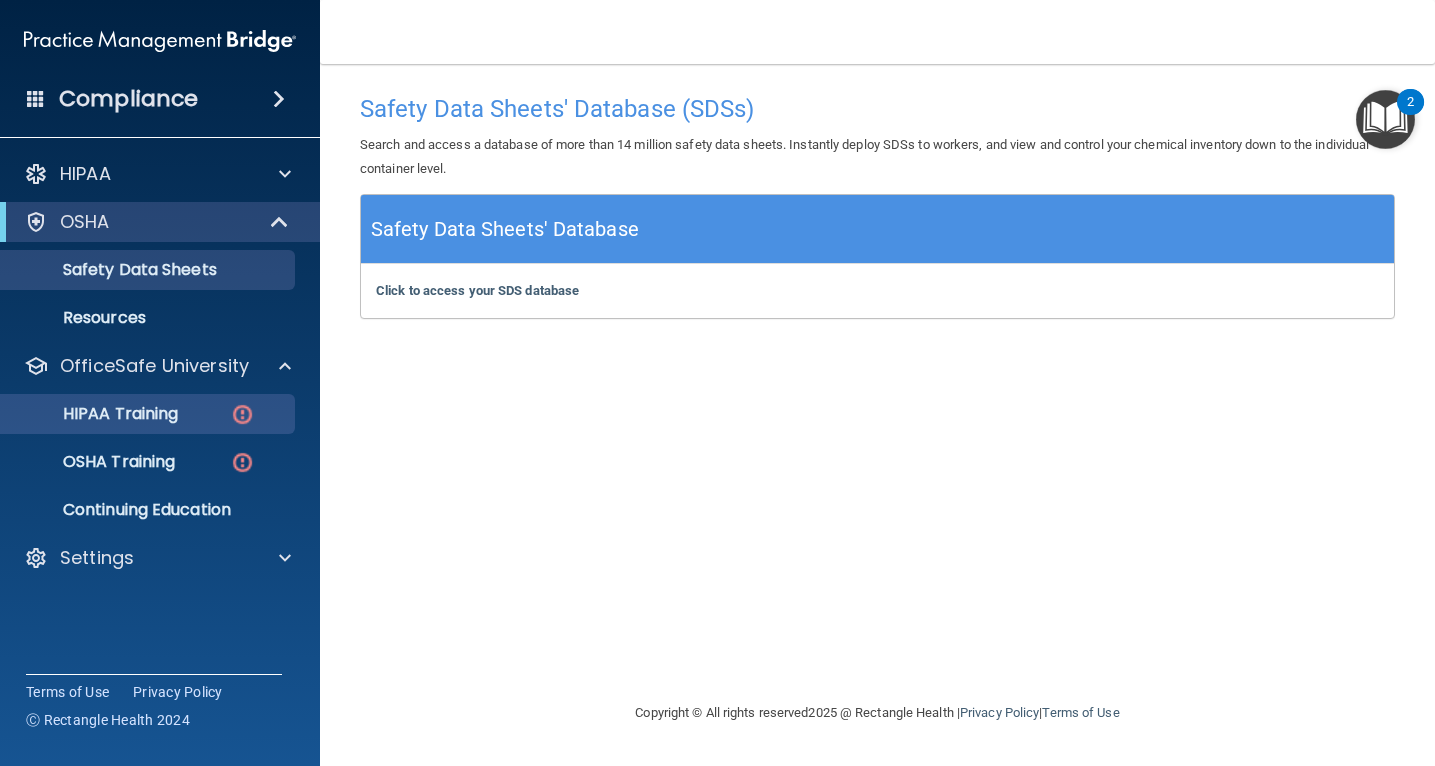 click on "HIPAA Training" at bounding box center [95, 414] 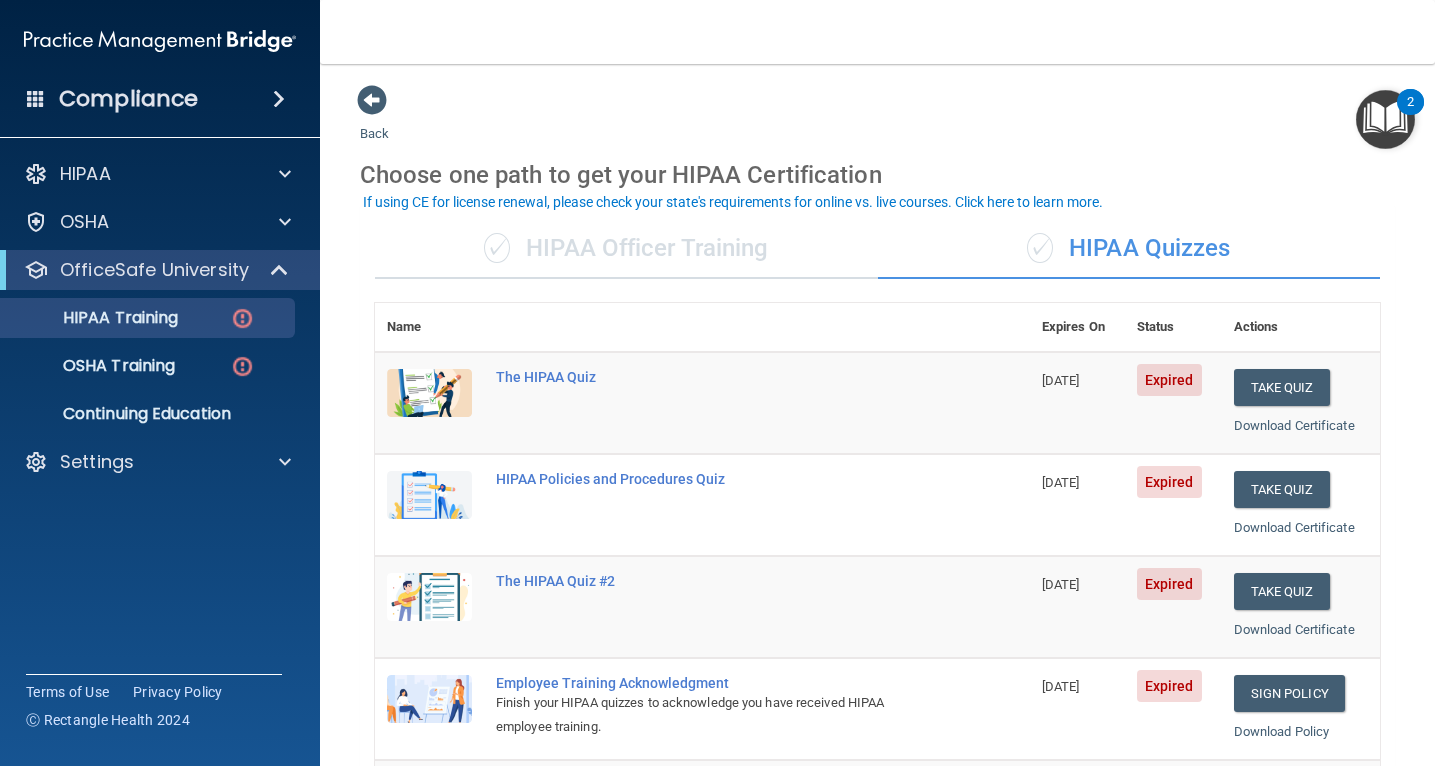 scroll, scrollTop: 0, scrollLeft: 0, axis: both 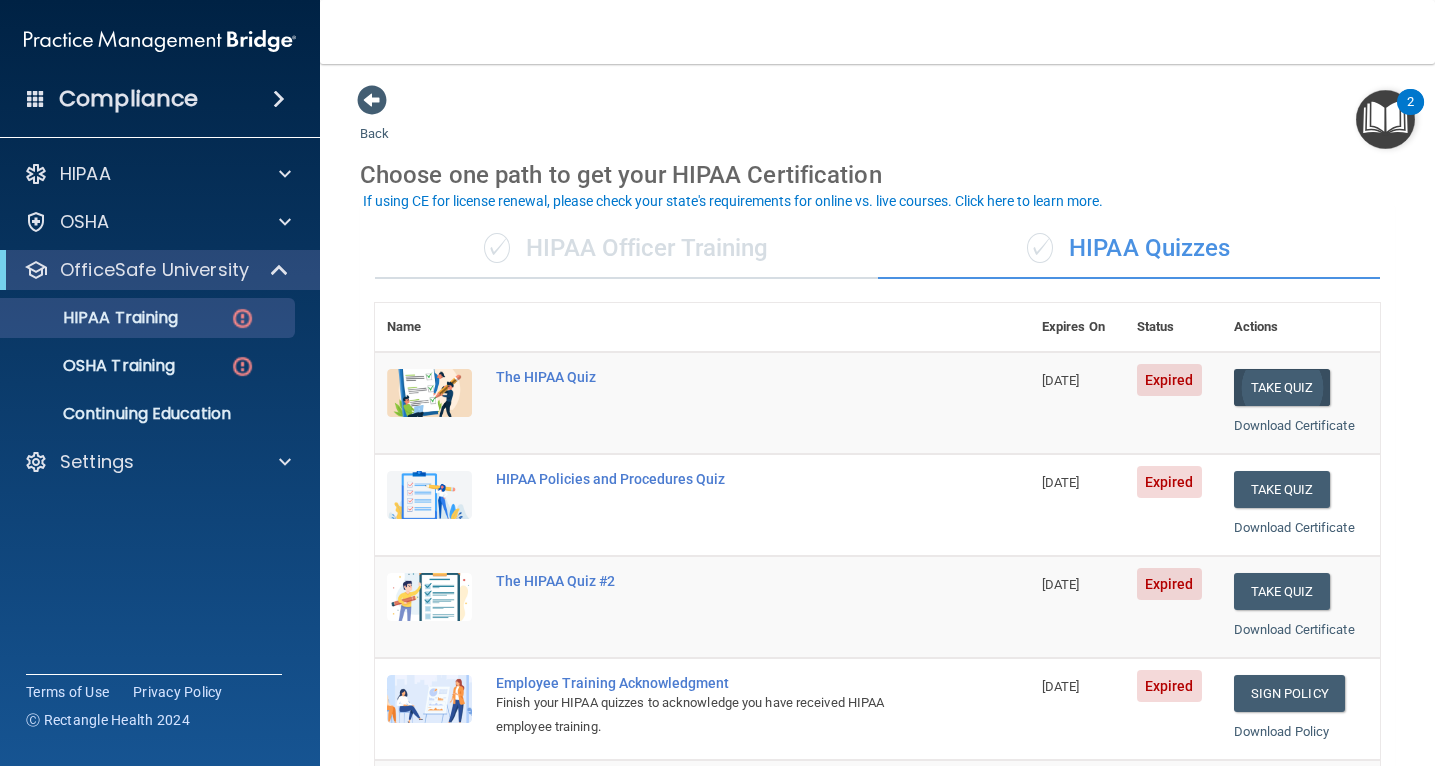 click on "Take Quiz" at bounding box center (1282, 387) 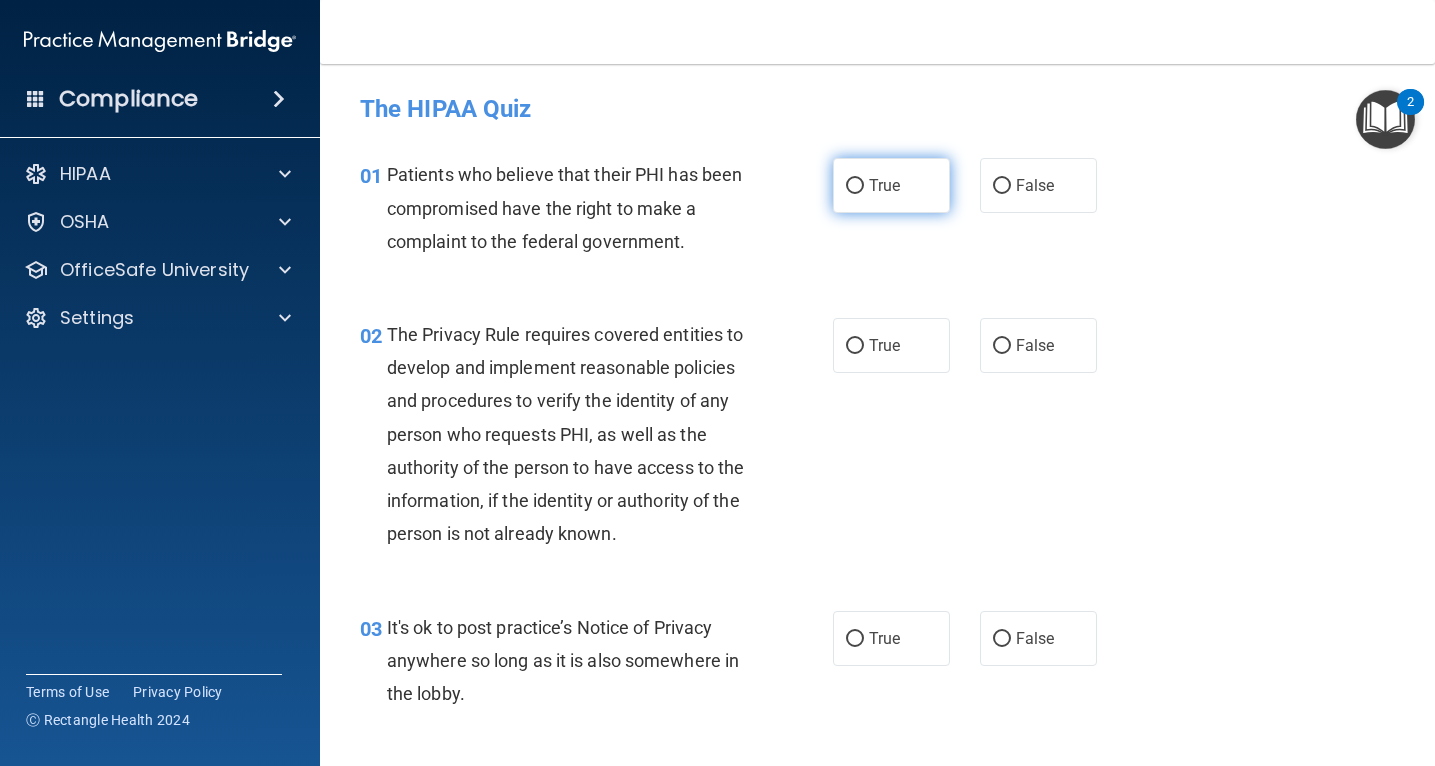 click on "True" at bounding box center [855, 186] 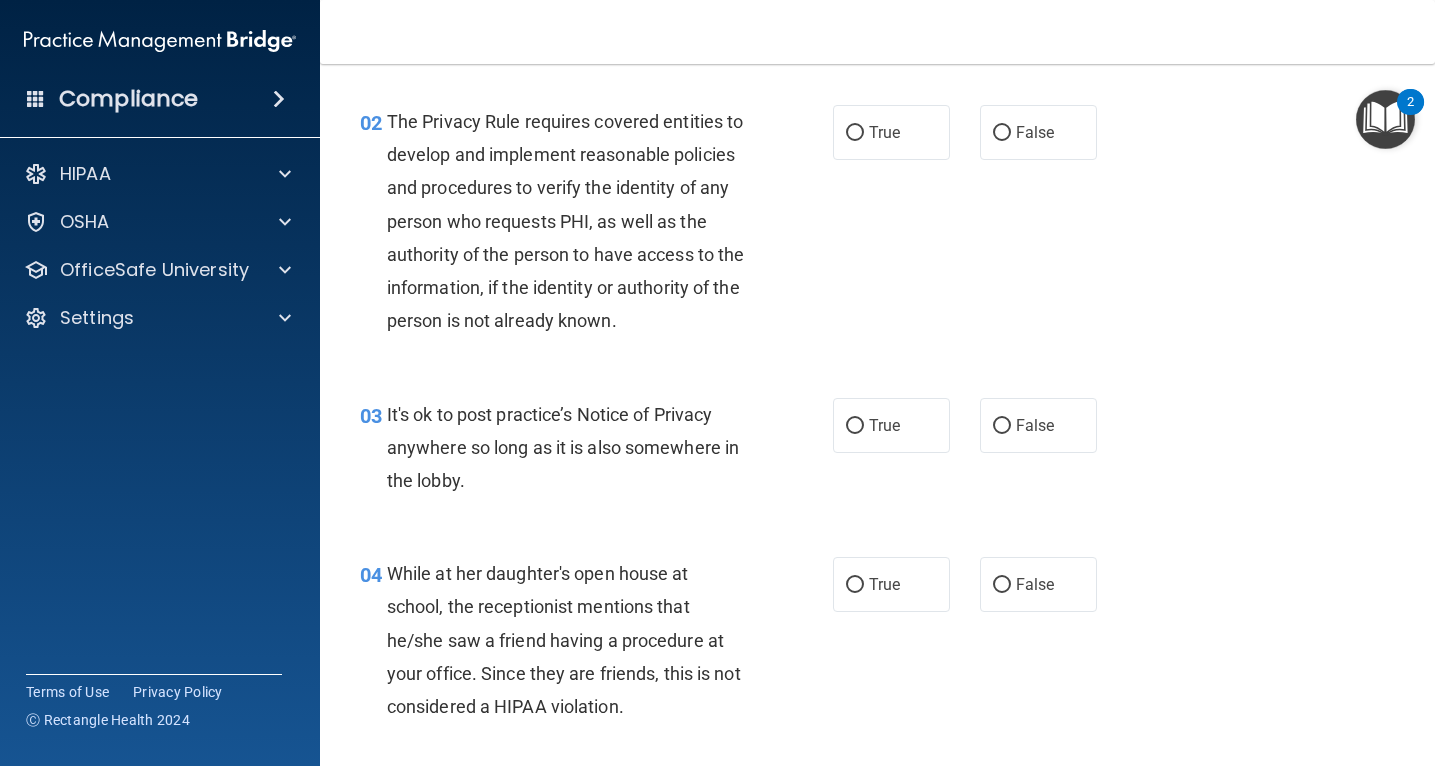 scroll, scrollTop: 214, scrollLeft: 0, axis: vertical 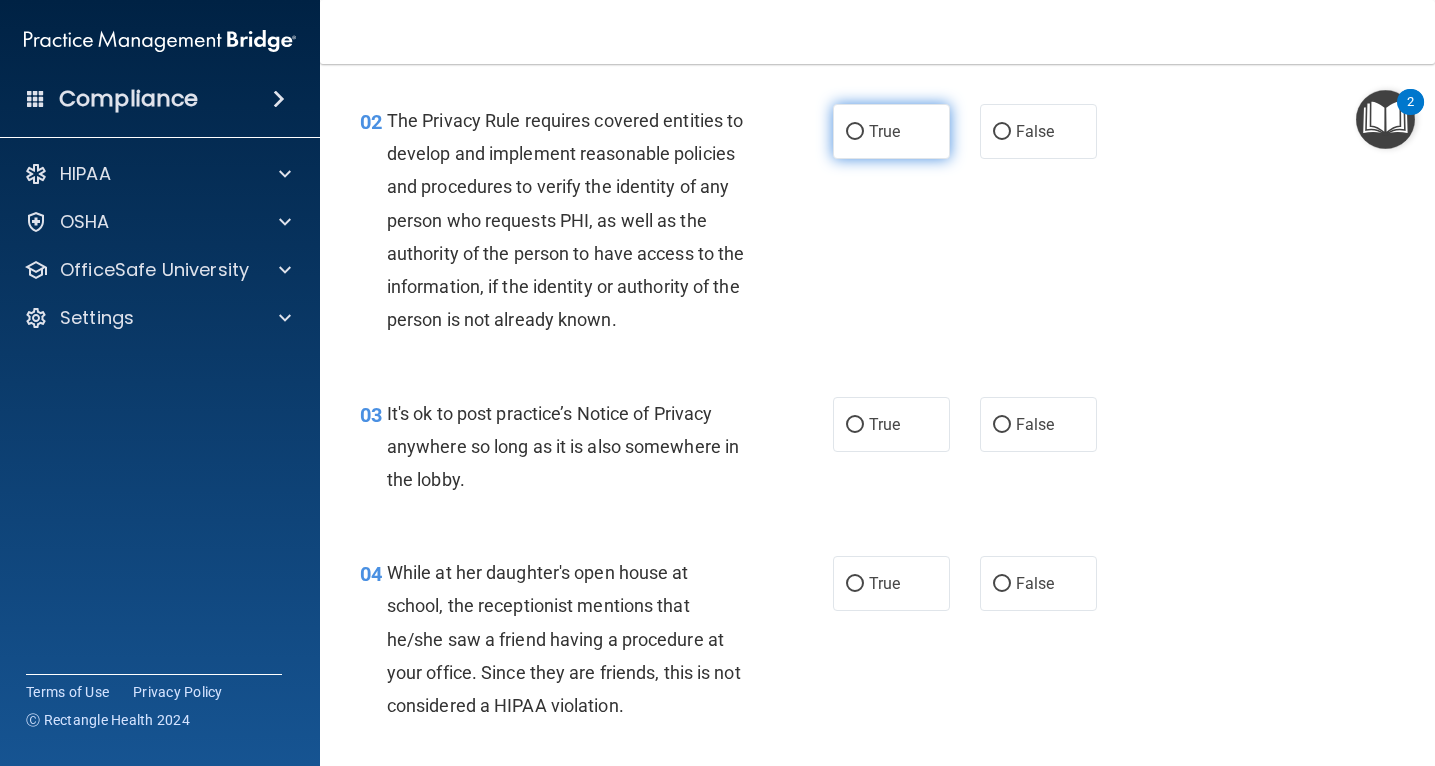 click on "True" at bounding box center [855, 132] 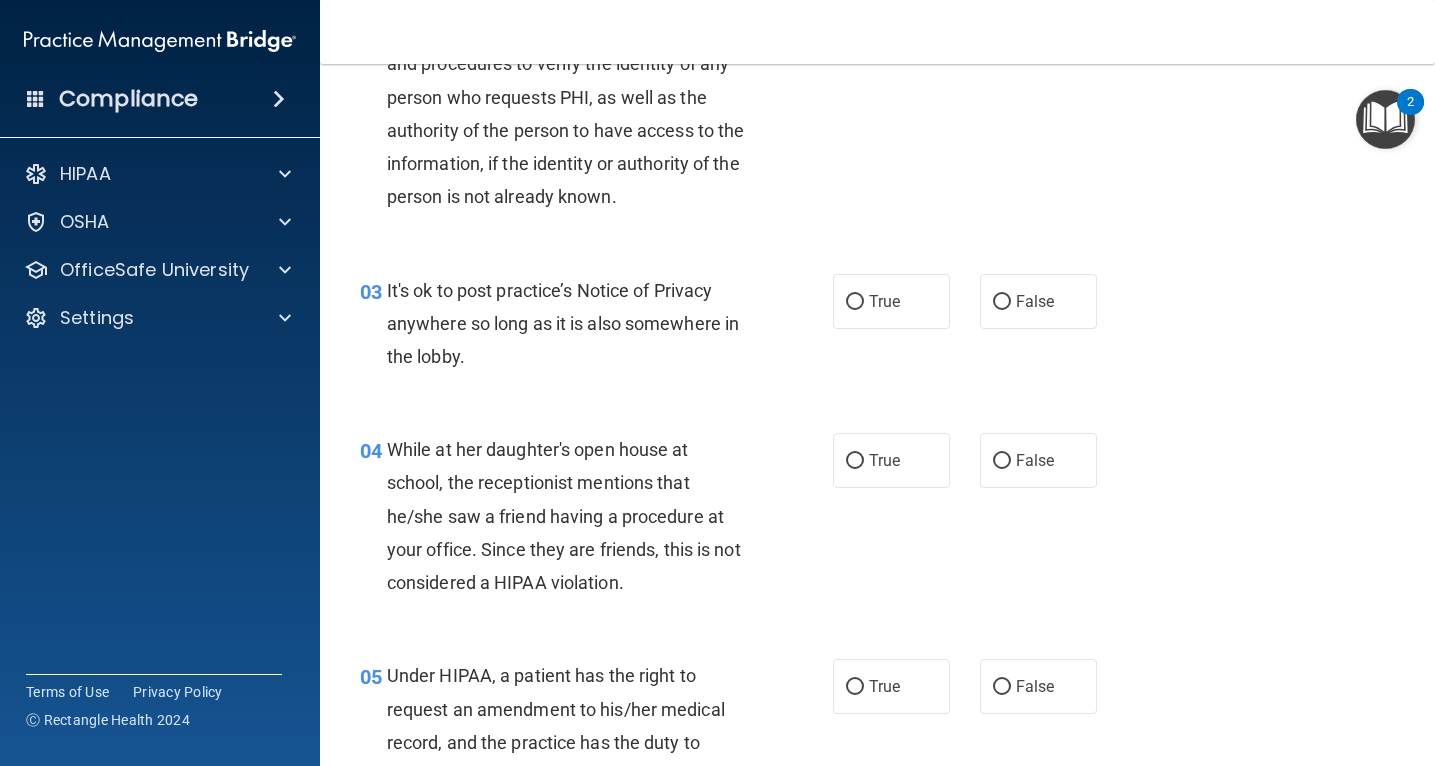 scroll, scrollTop: 350, scrollLeft: 0, axis: vertical 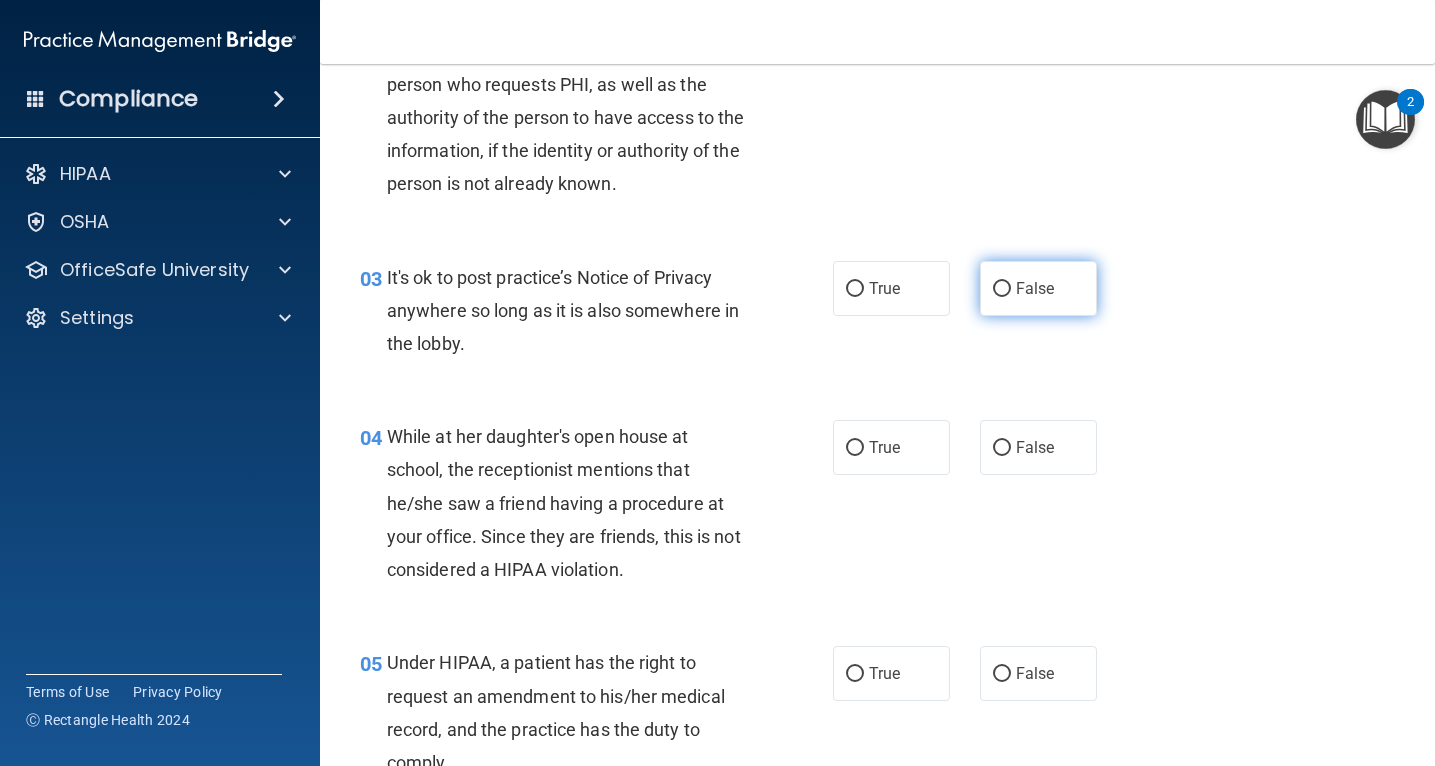 click on "False" at bounding box center [1002, 289] 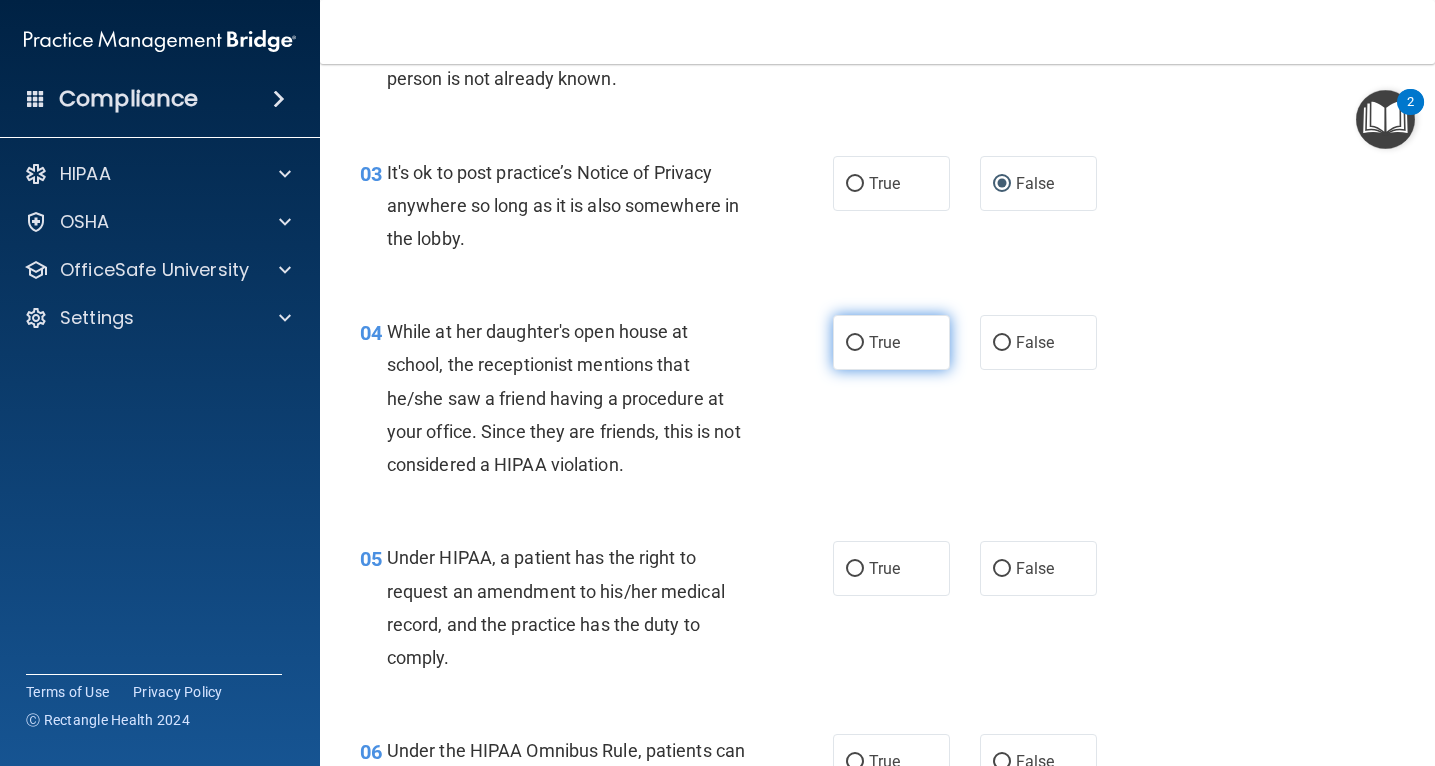 scroll, scrollTop: 461, scrollLeft: 0, axis: vertical 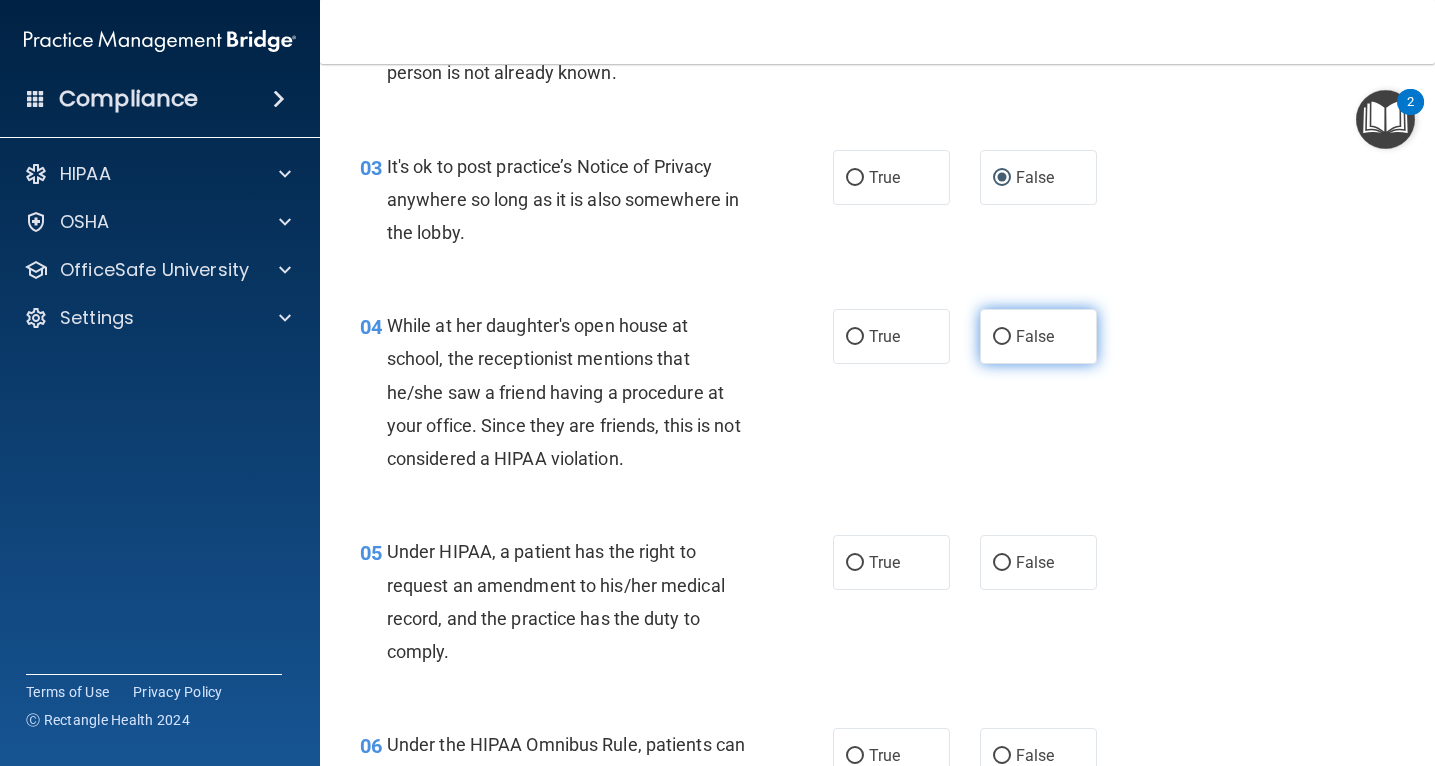 click on "False" at bounding box center (1002, 337) 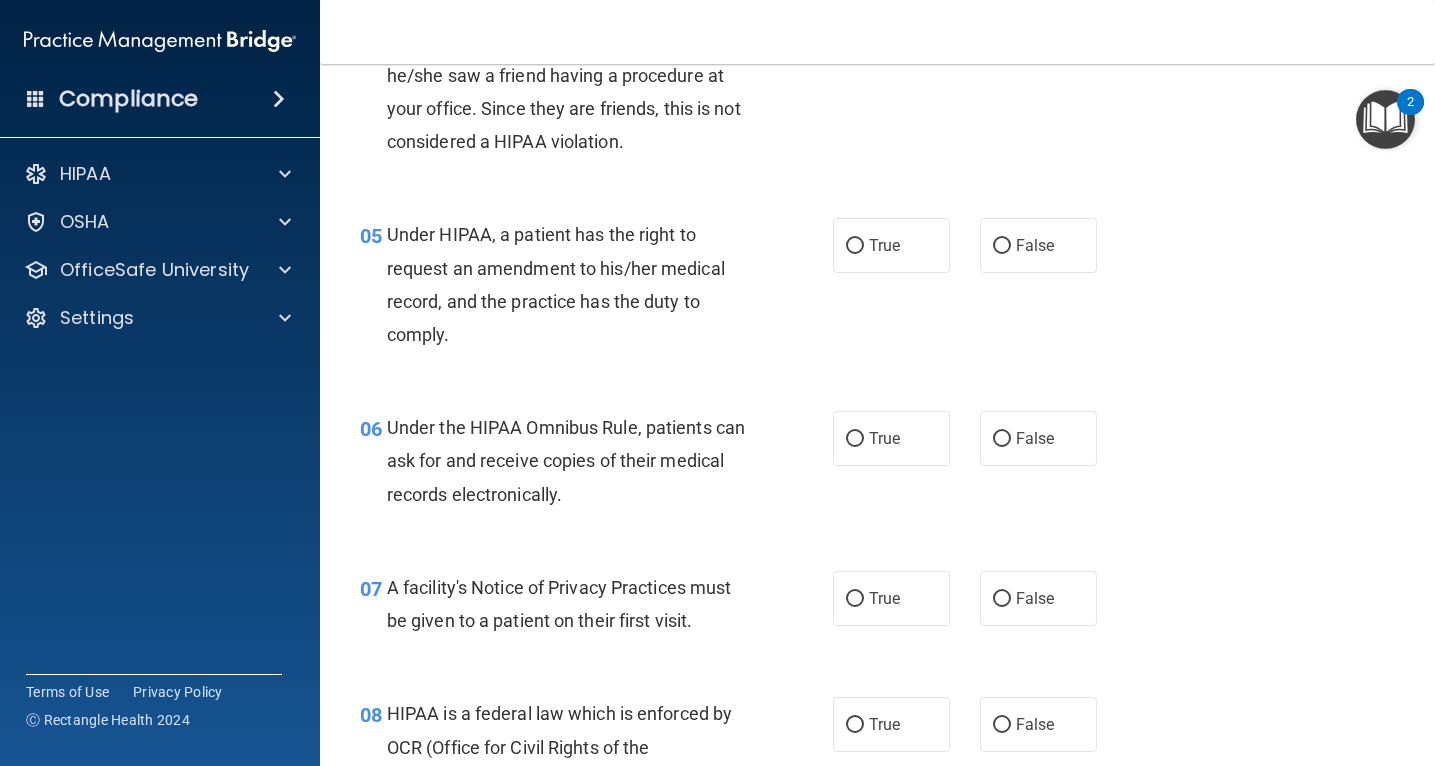 scroll, scrollTop: 788, scrollLeft: 0, axis: vertical 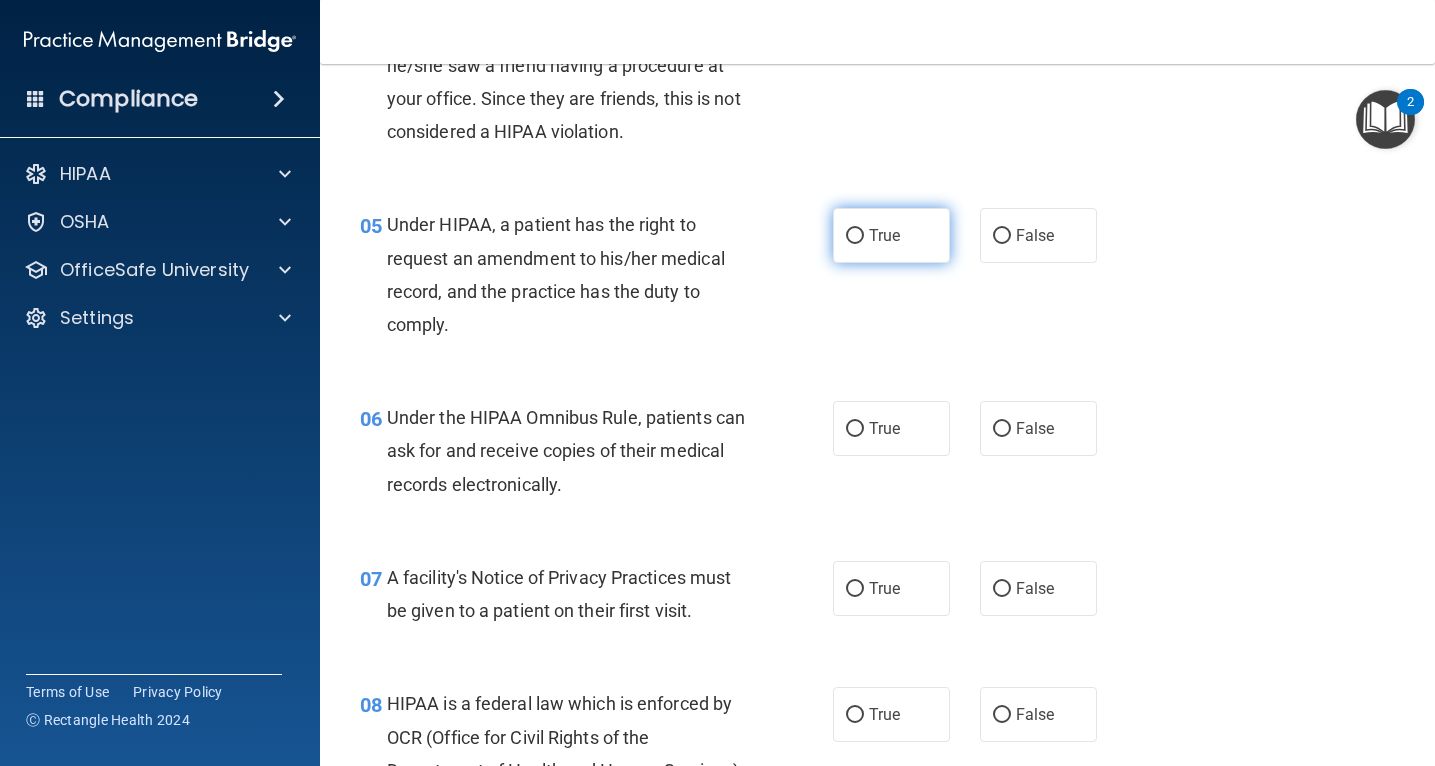 click on "True" at bounding box center [855, 236] 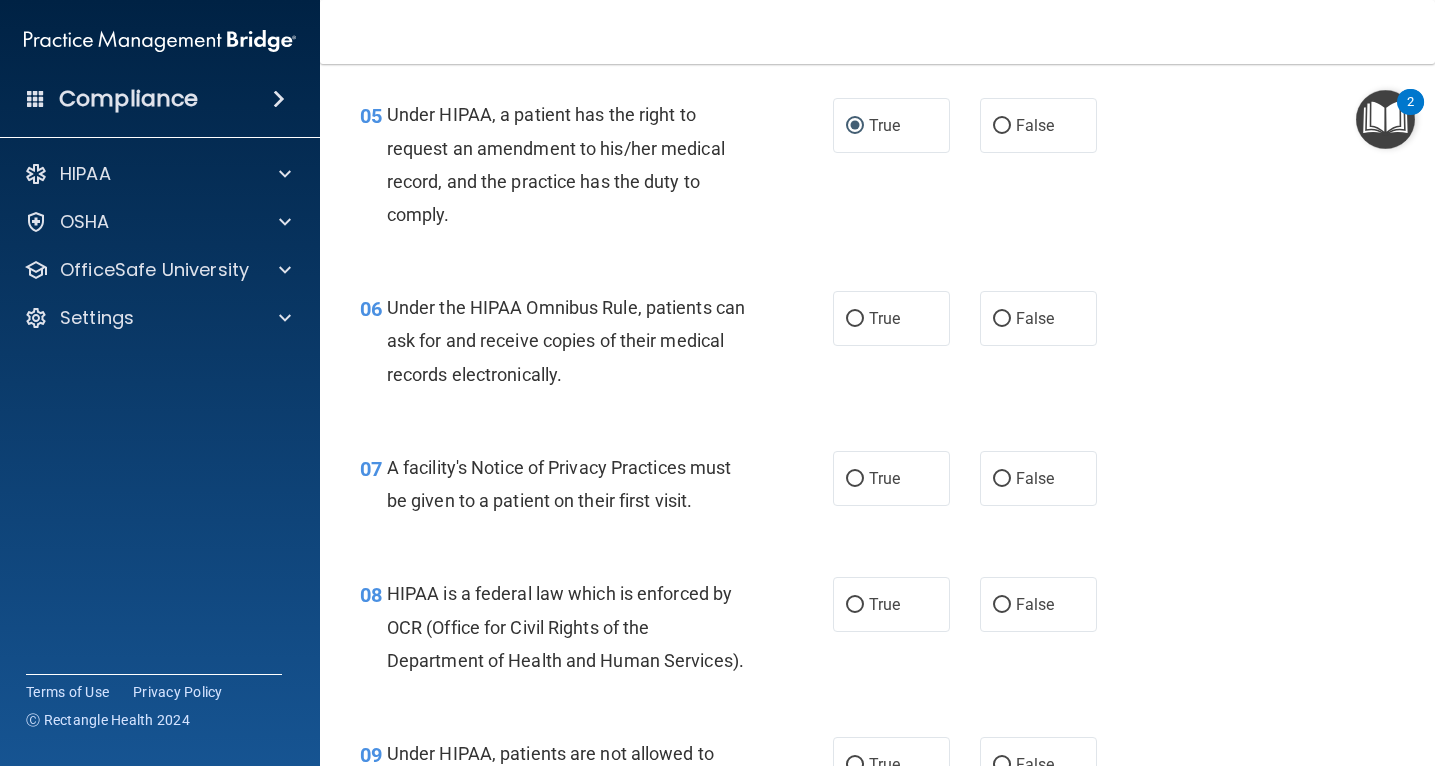 scroll, scrollTop: 913, scrollLeft: 0, axis: vertical 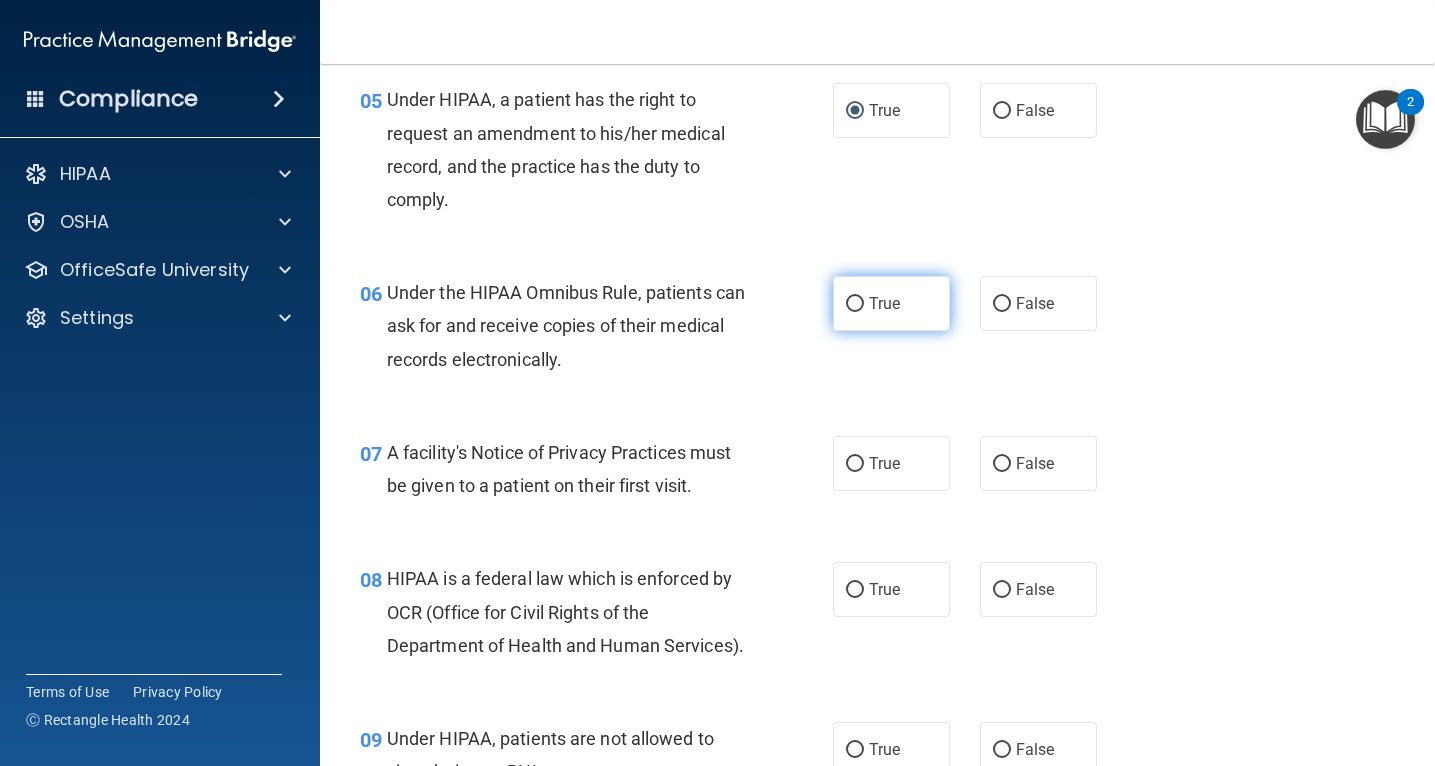 click on "True" at bounding box center [855, 304] 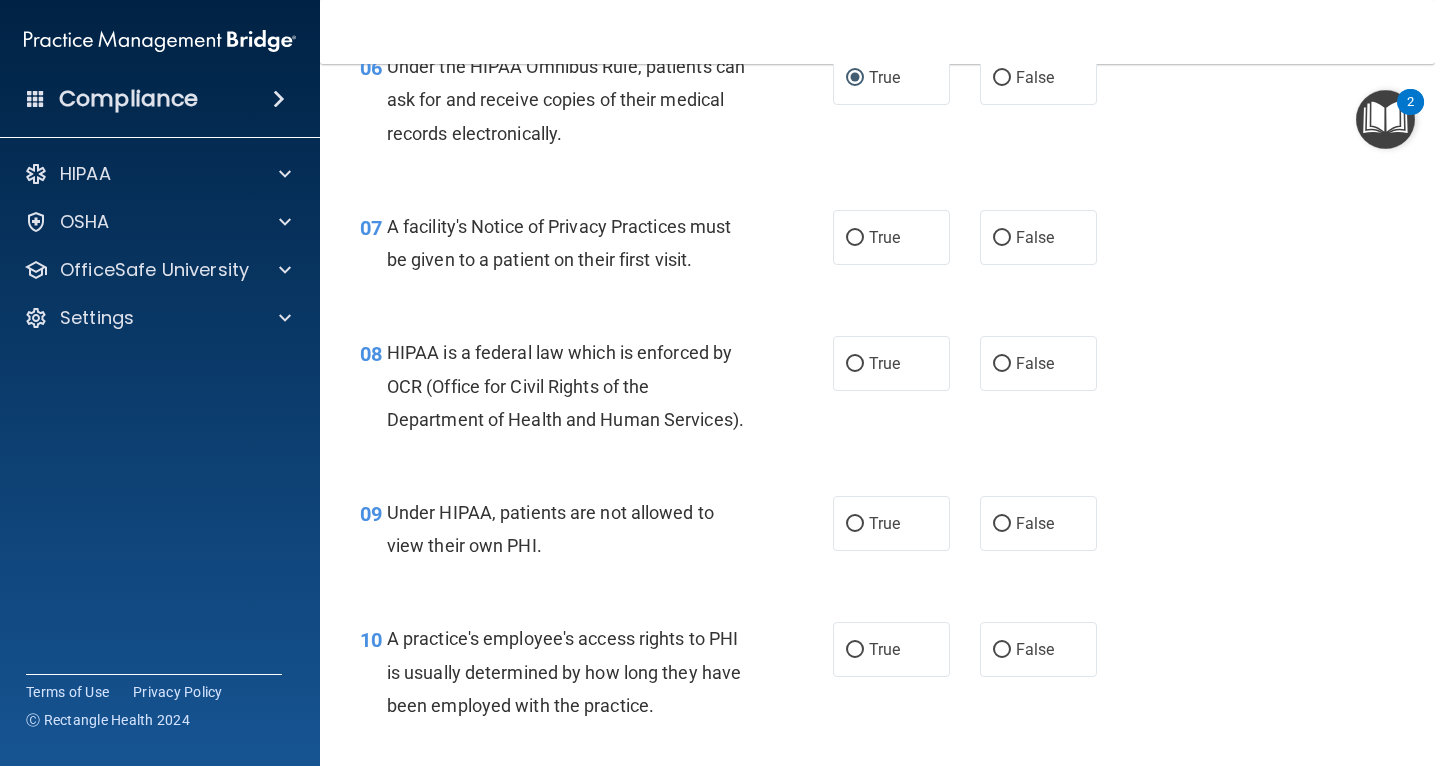scroll, scrollTop: 1138, scrollLeft: 0, axis: vertical 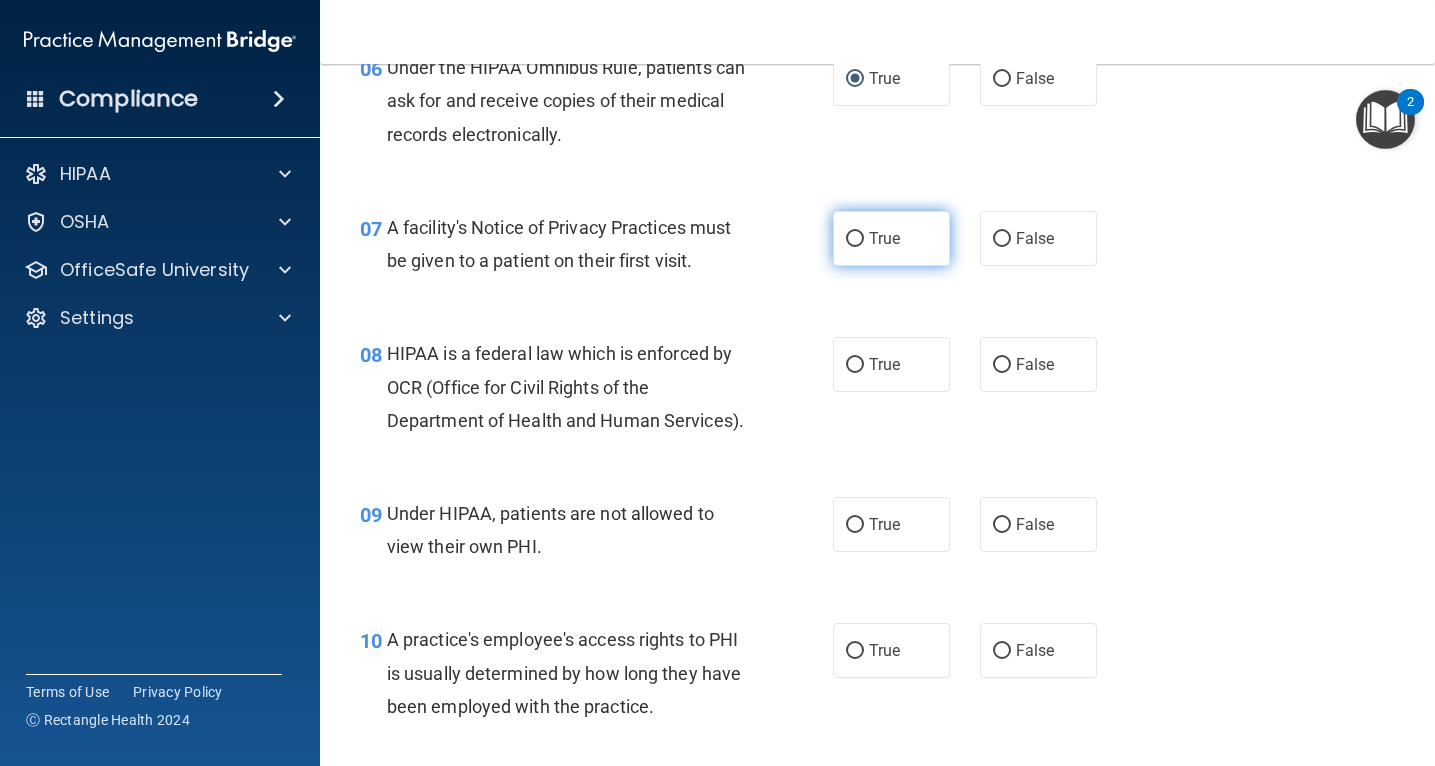 click on "True" at bounding box center (855, 239) 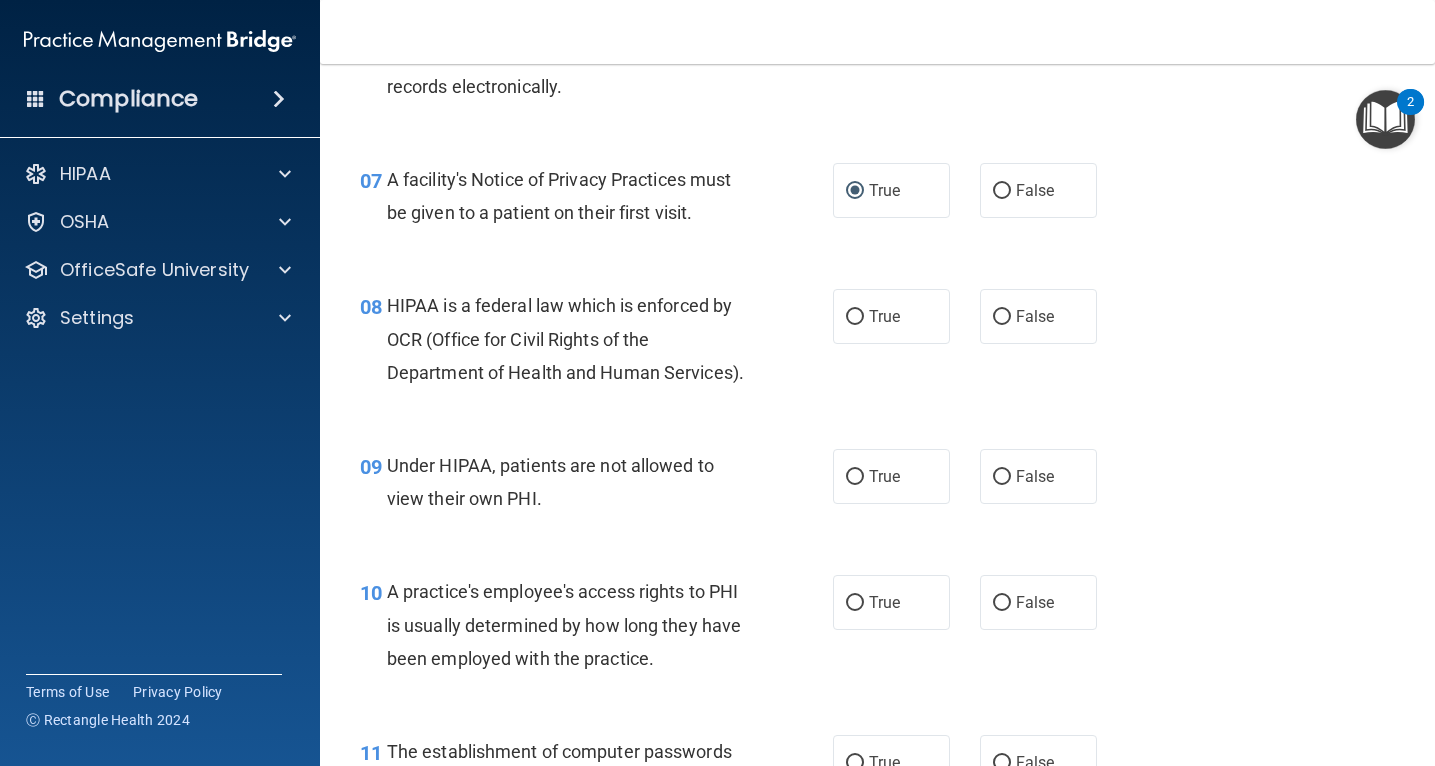 scroll, scrollTop: 1190, scrollLeft: 0, axis: vertical 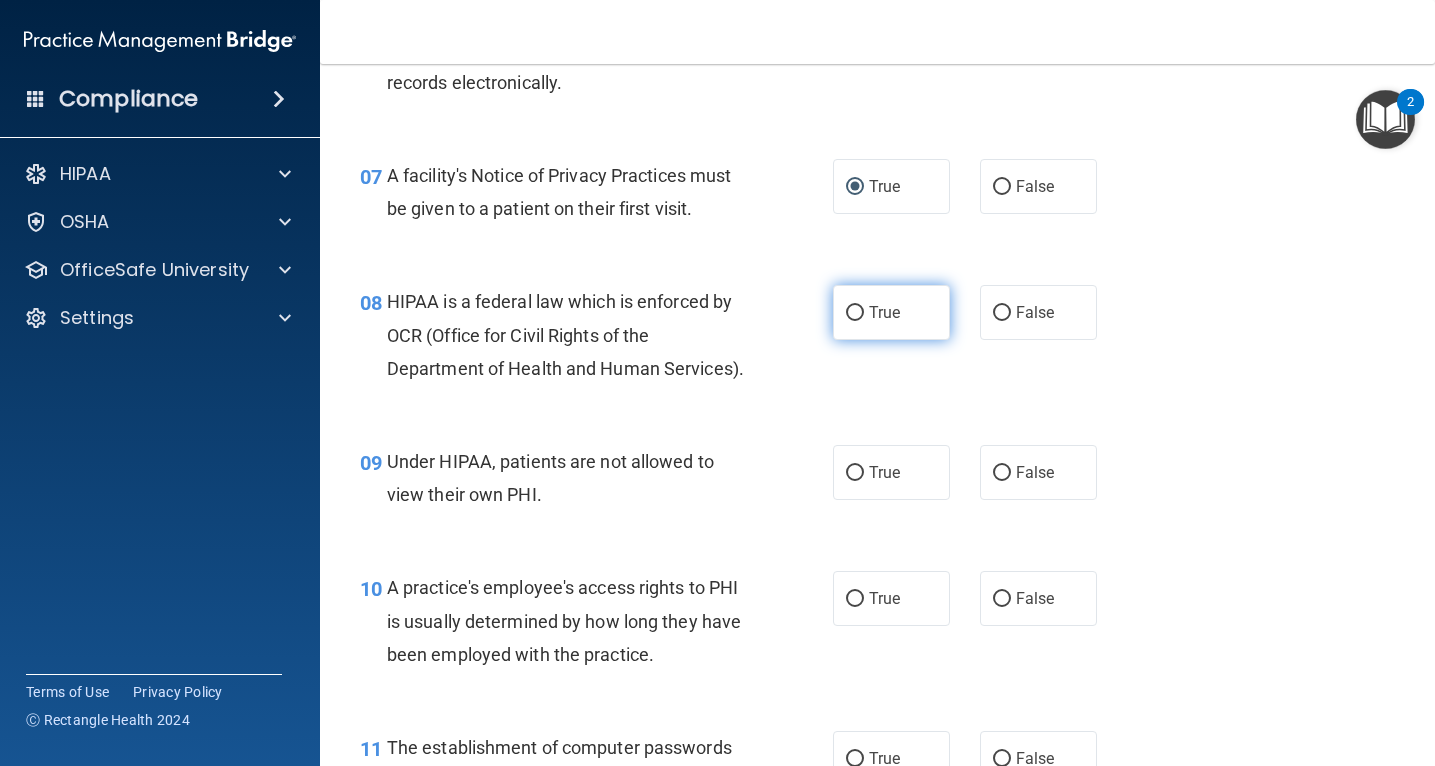 click on "True" at bounding box center (855, 313) 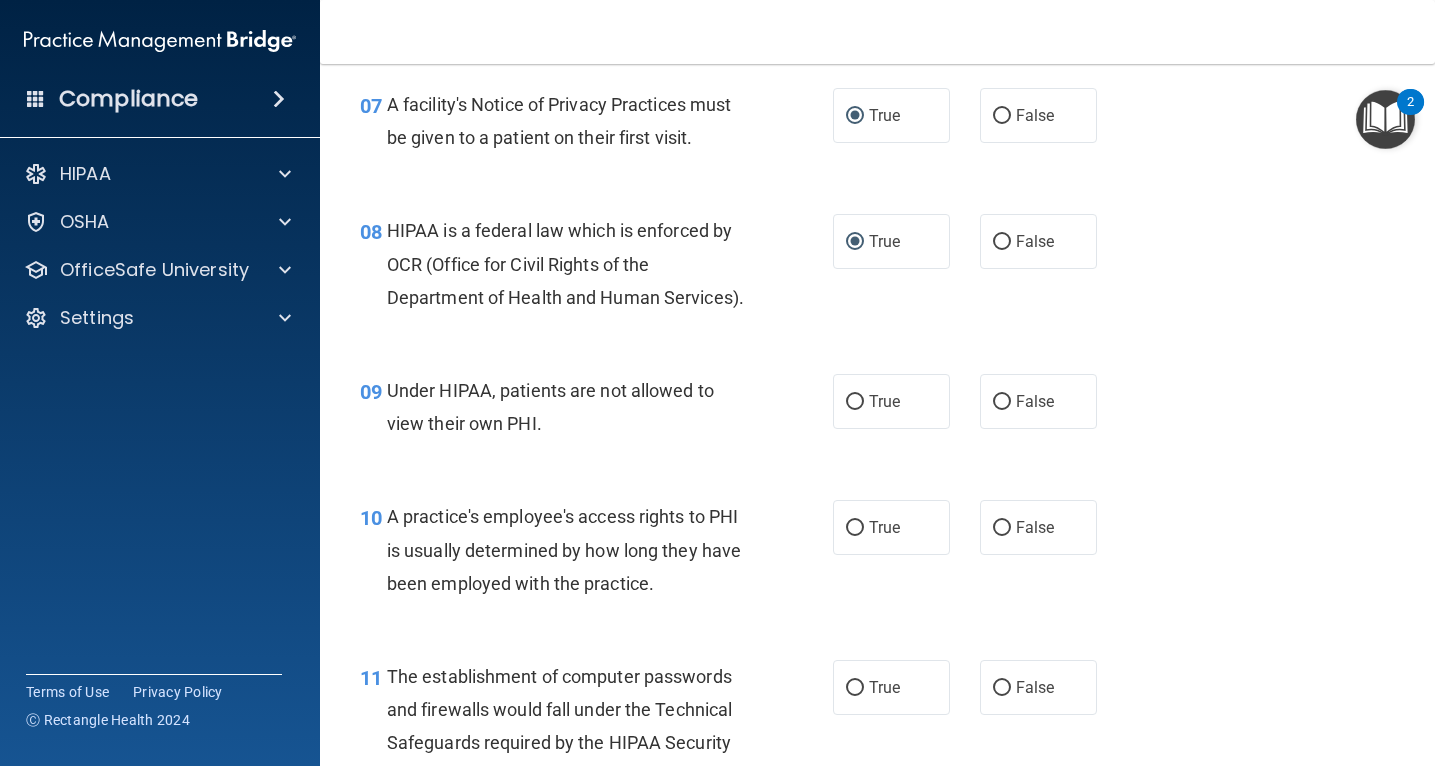 scroll, scrollTop: 1275, scrollLeft: 0, axis: vertical 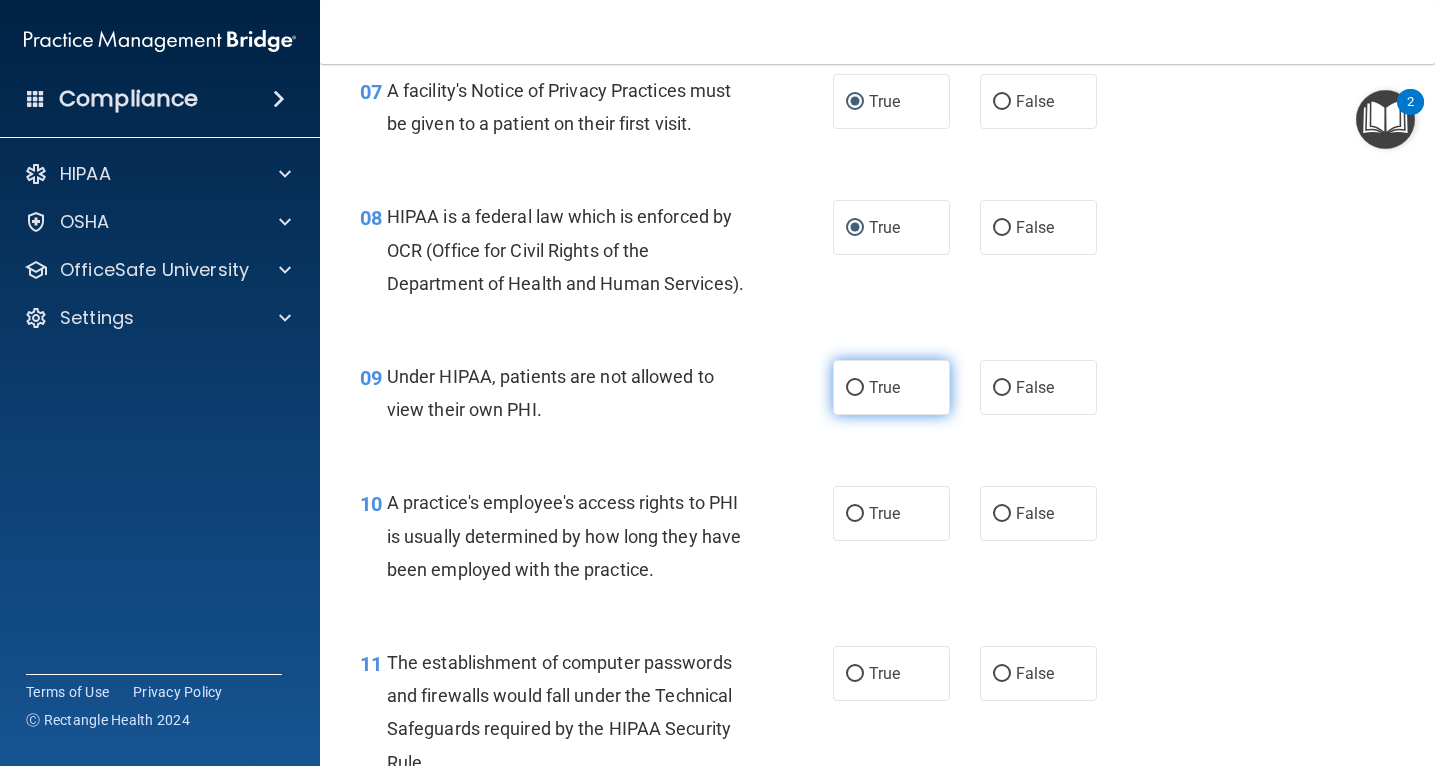click on "True" at bounding box center (855, 388) 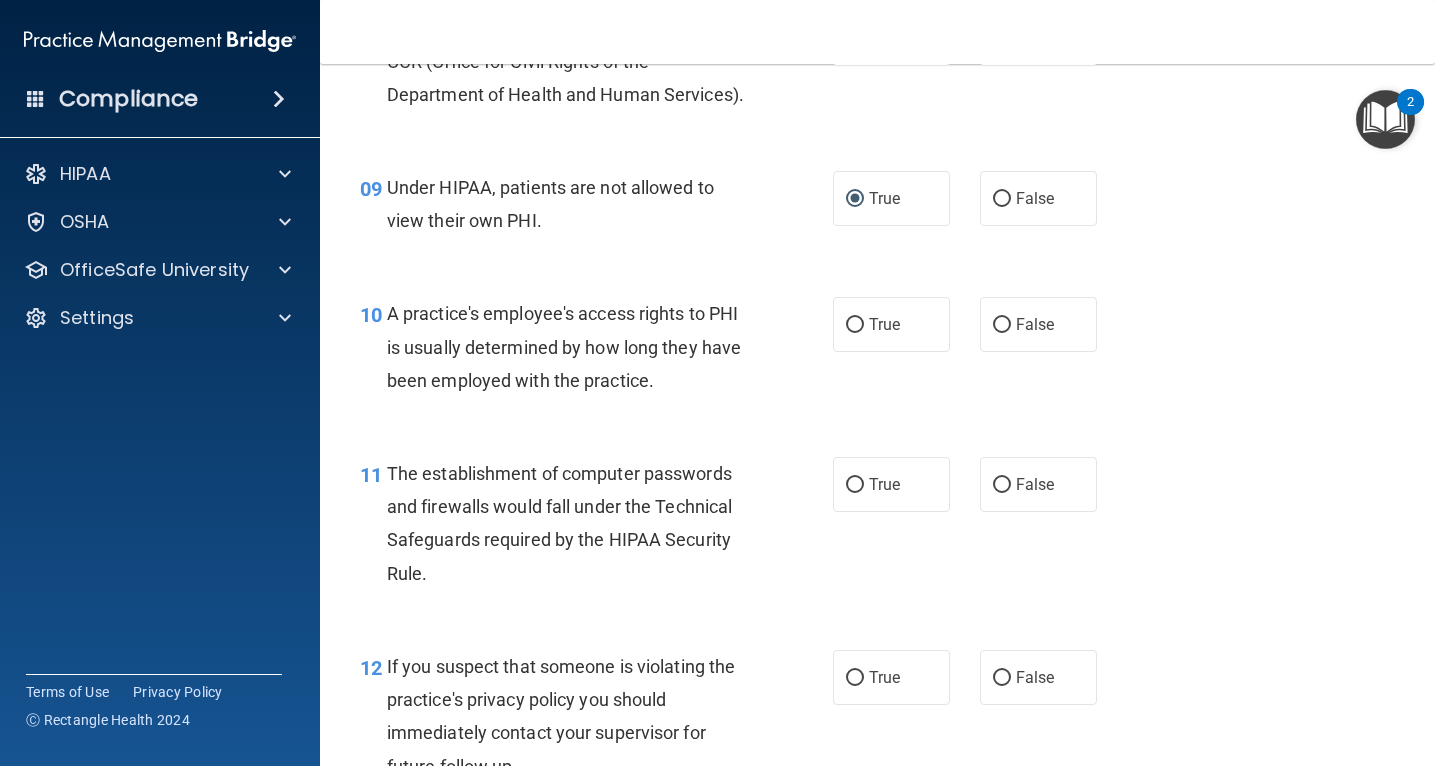 scroll, scrollTop: 1465, scrollLeft: 0, axis: vertical 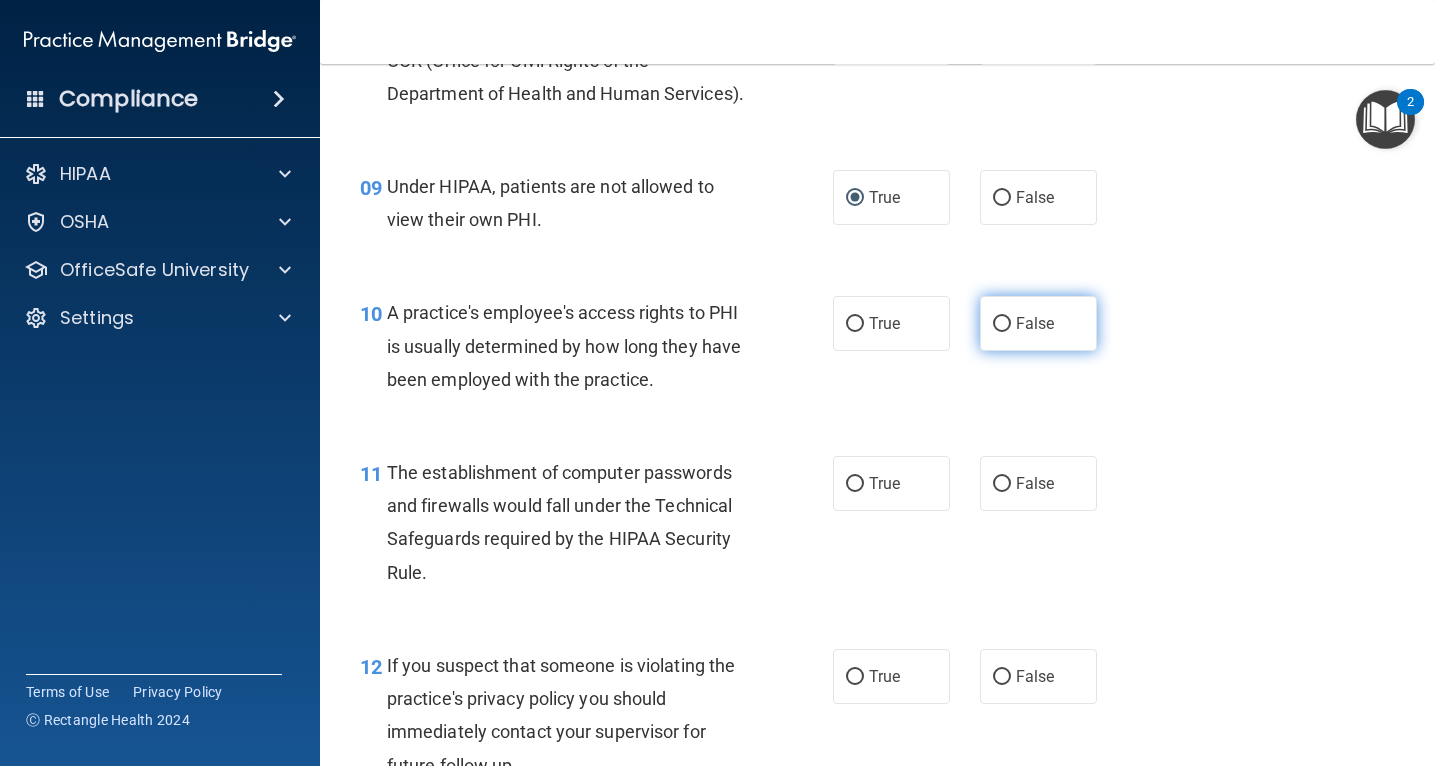 click on "False" at bounding box center (1002, 324) 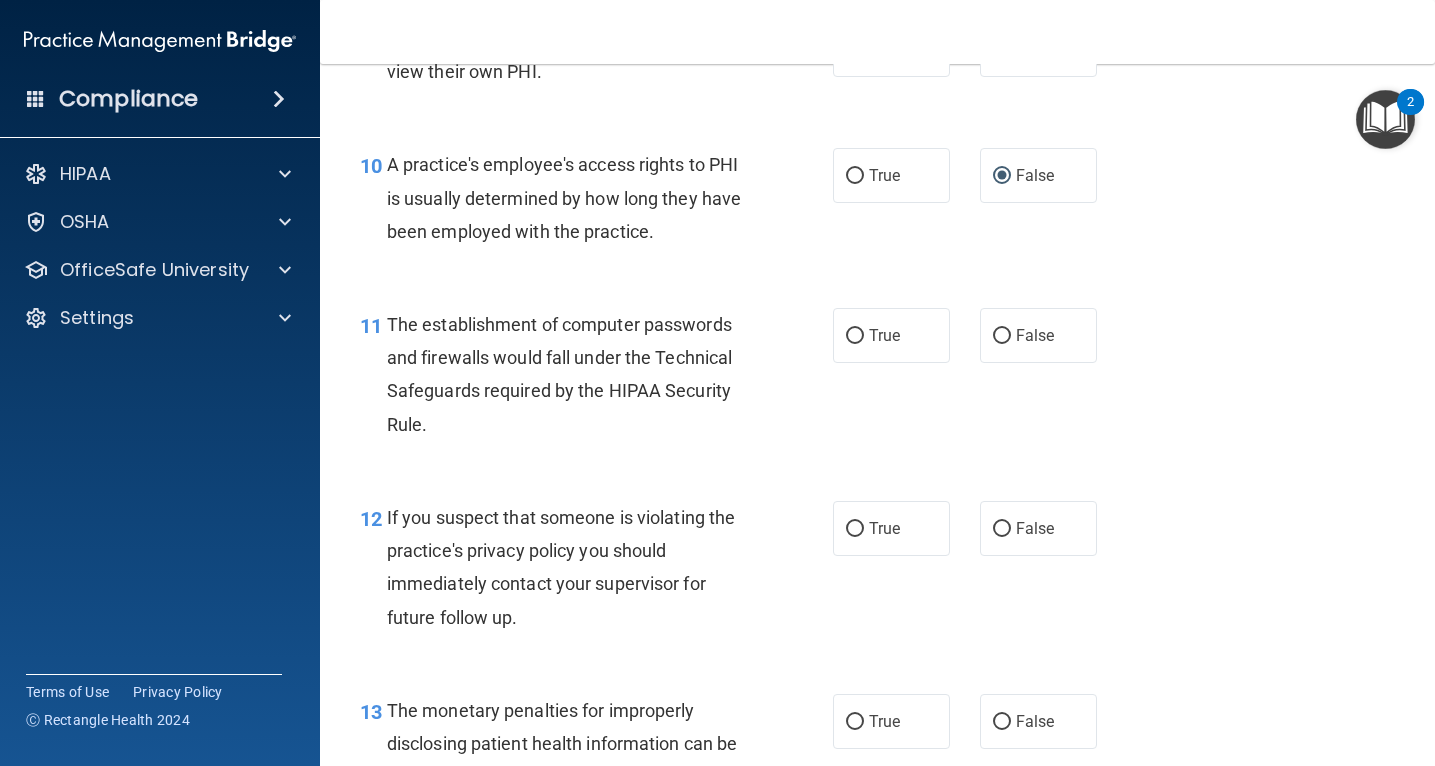 scroll, scrollTop: 1620, scrollLeft: 0, axis: vertical 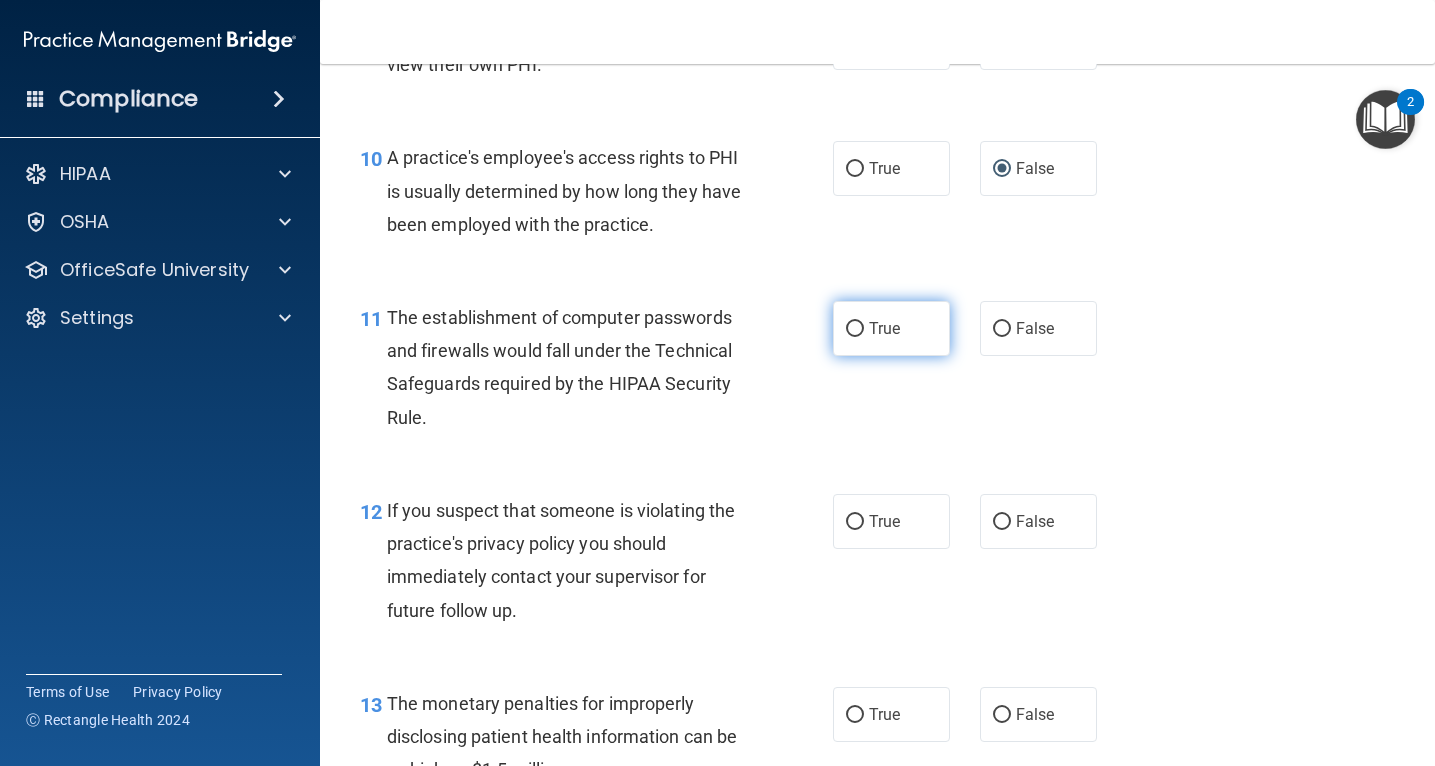 click on "True" at bounding box center (855, 329) 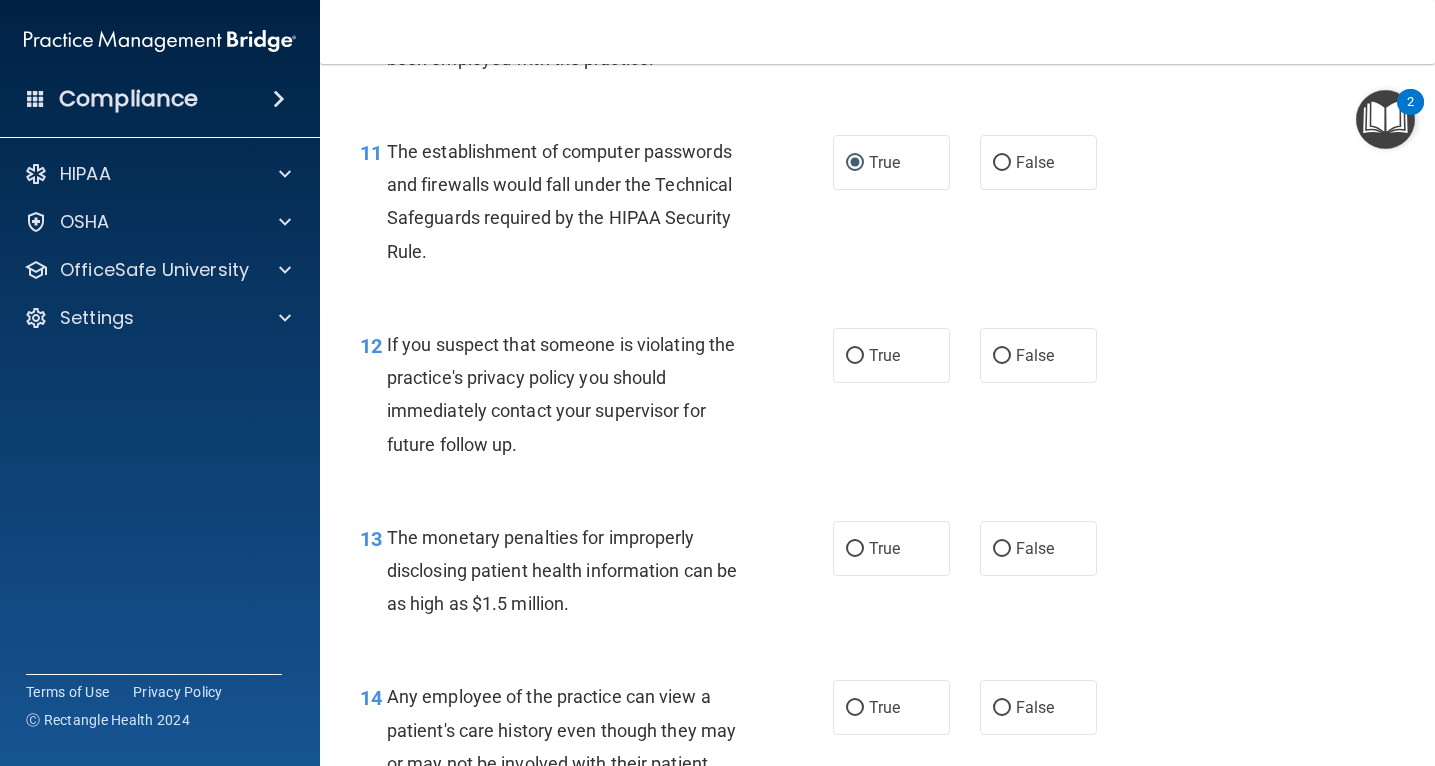 scroll, scrollTop: 1787, scrollLeft: 0, axis: vertical 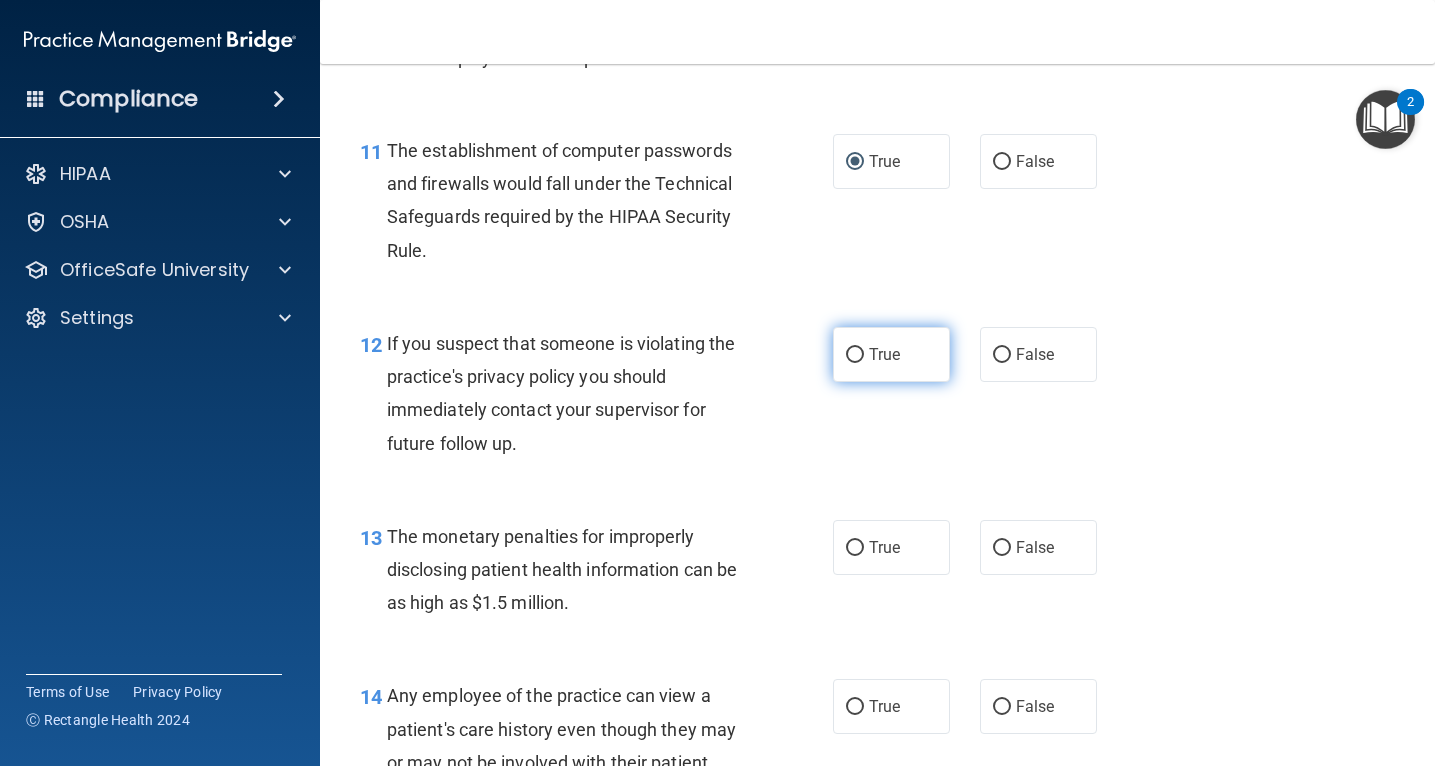 click on "True" at bounding box center (855, 355) 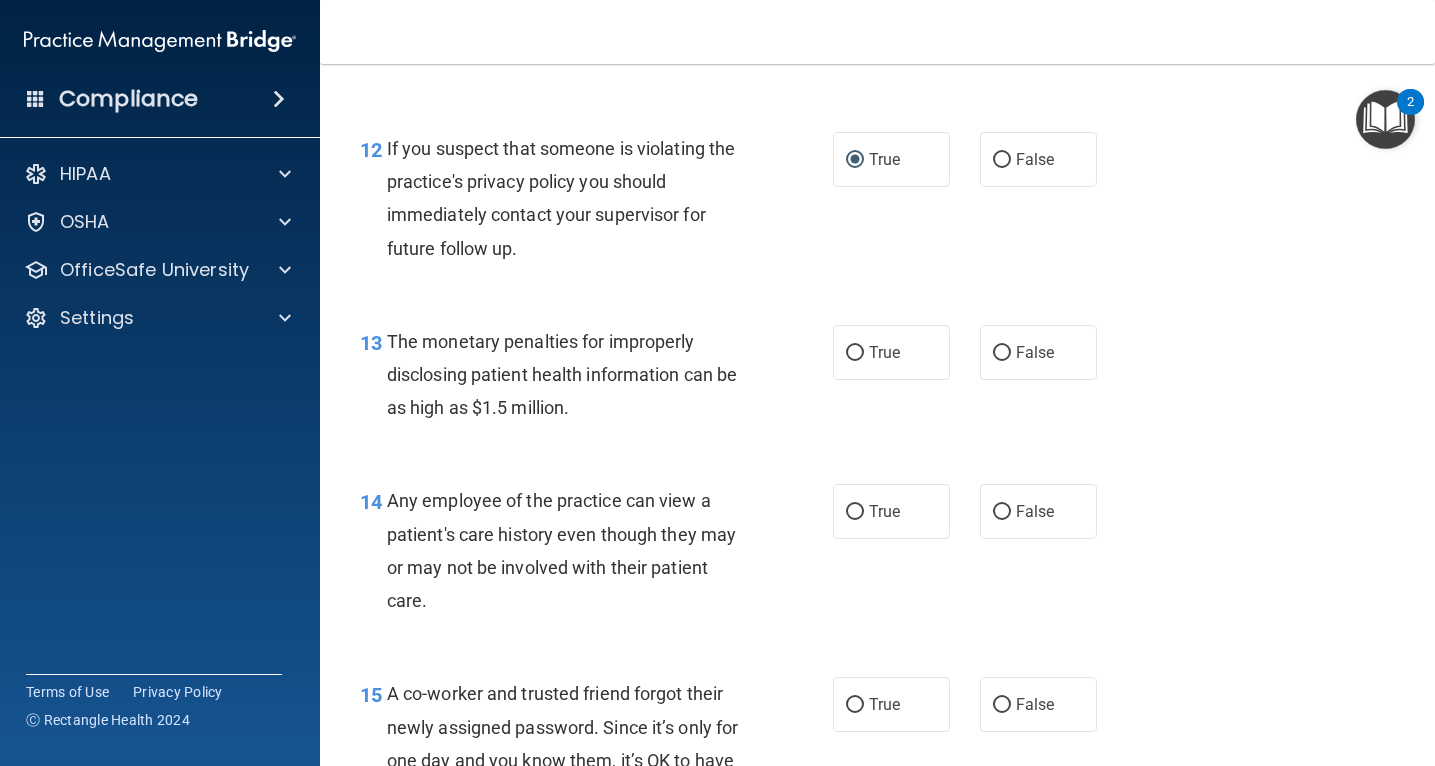 scroll, scrollTop: 1986, scrollLeft: 0, axis: vertical 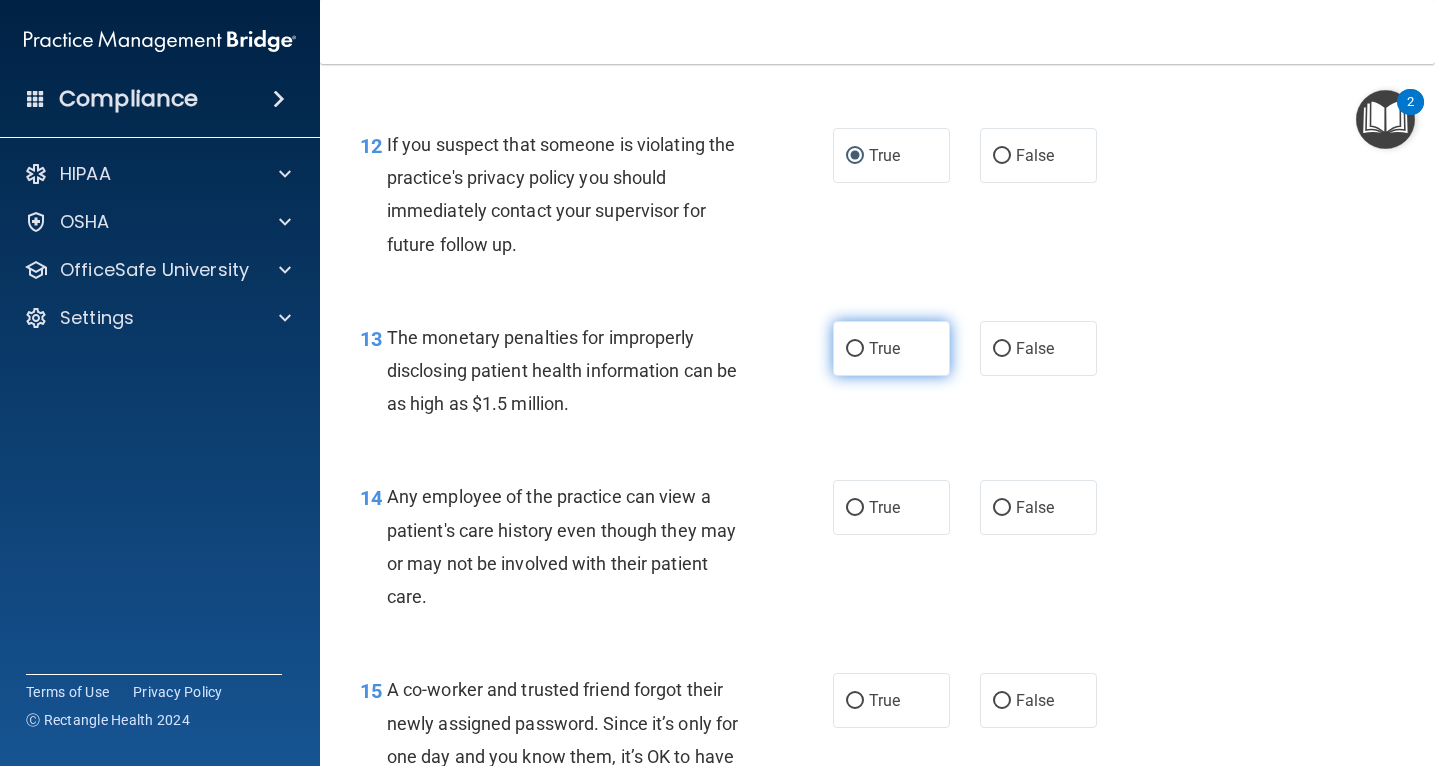 click on "True" at bounding box center [855, 349] 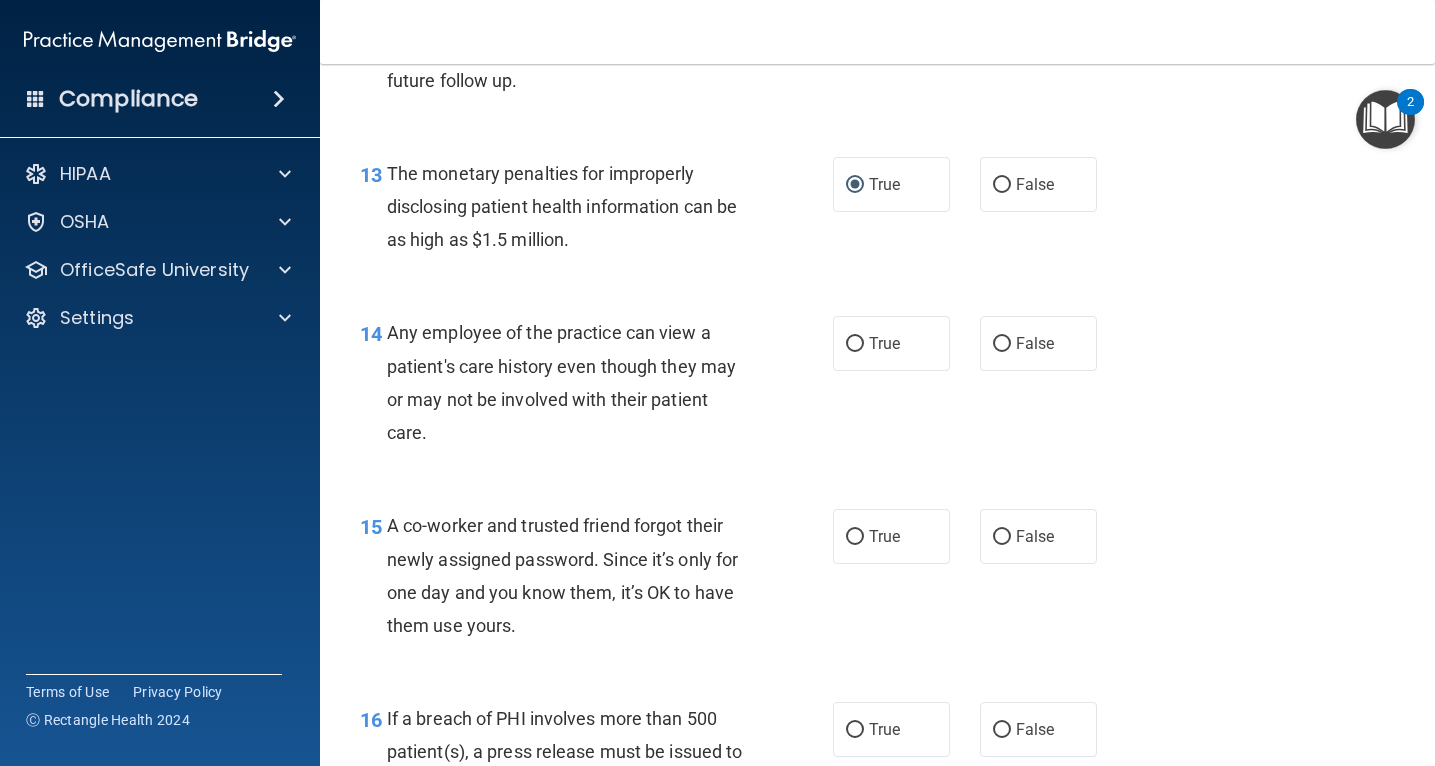 scroll, scrollTop: 2153, scrollLeft: 0, axis: vertical 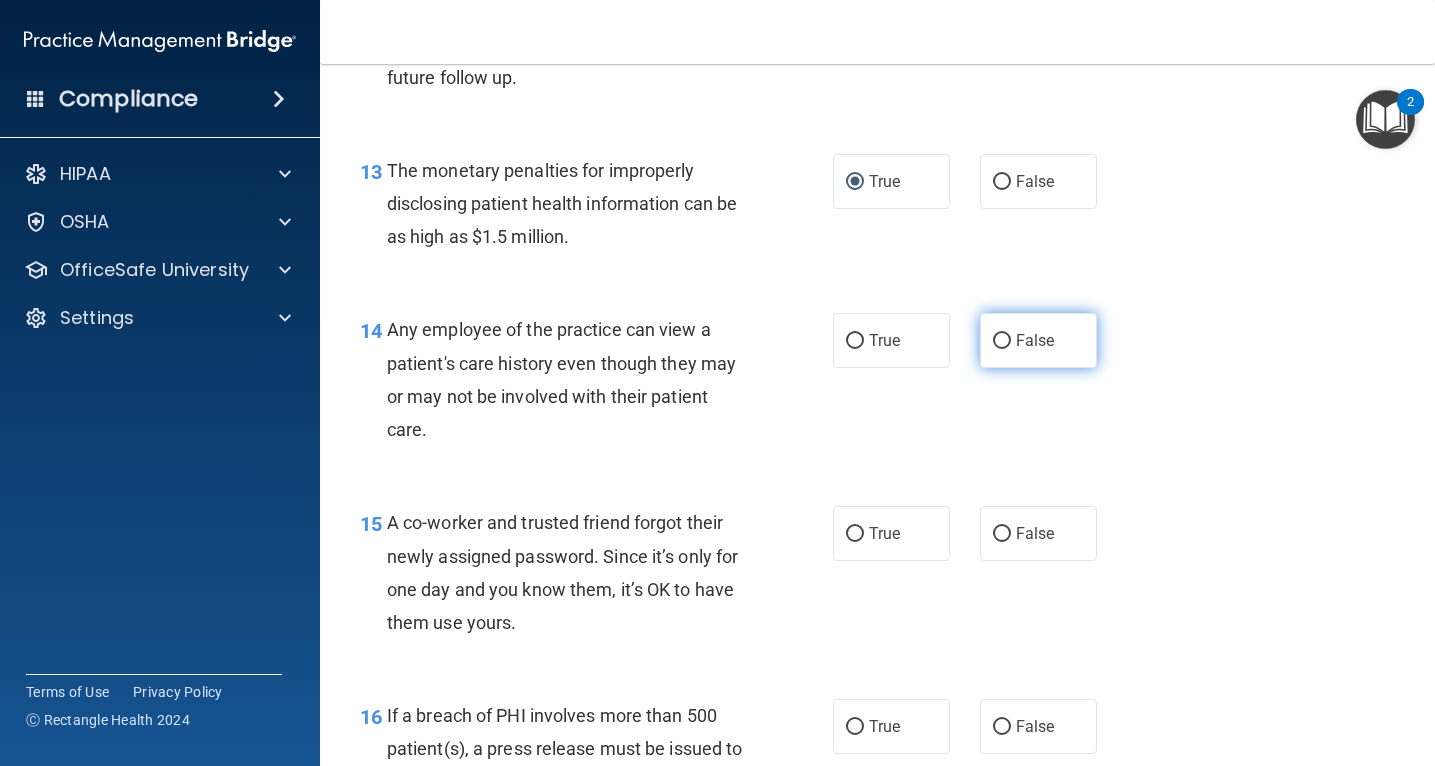 click on "False" at bounding box center (1002, 341) 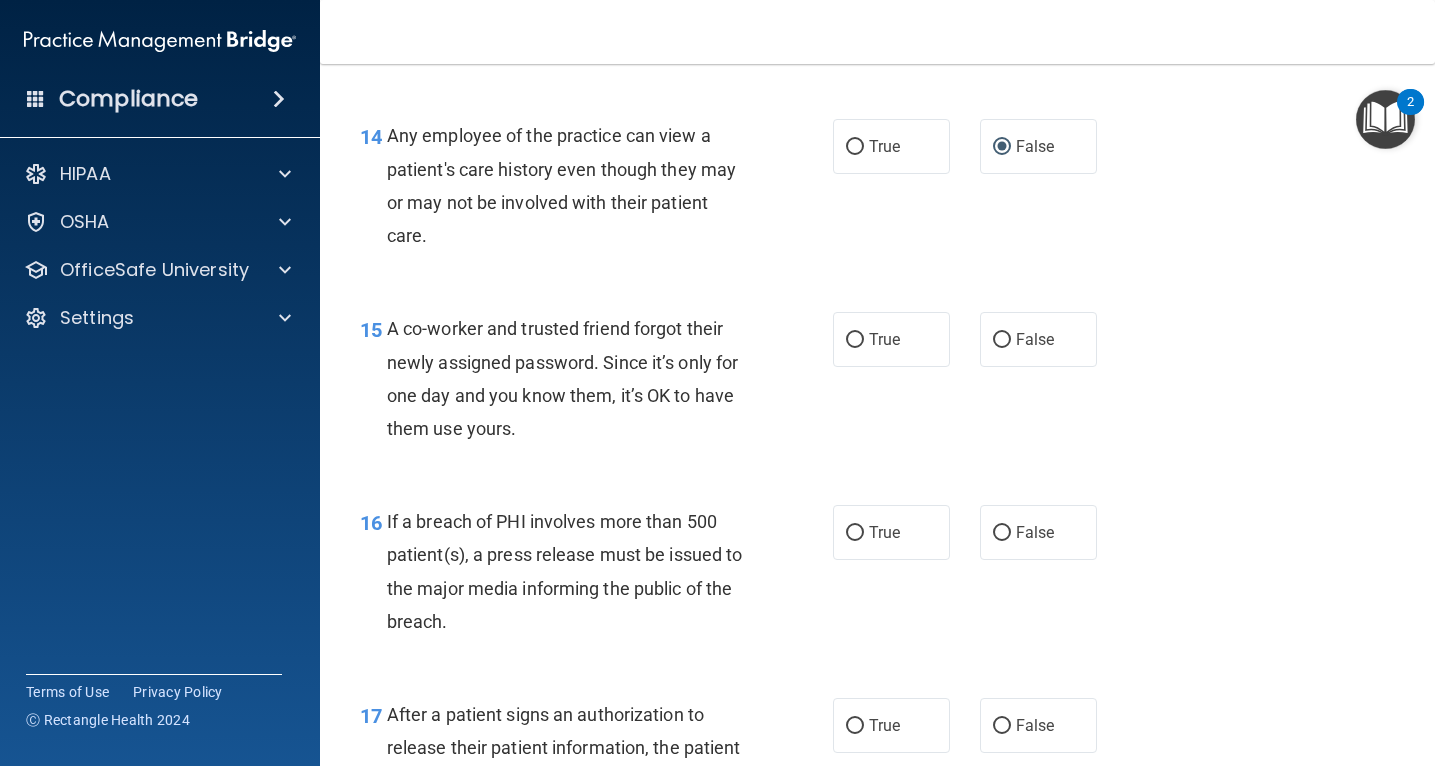 scroll, scrollTop: 2344, scrollLeft: 0, axis: vertical 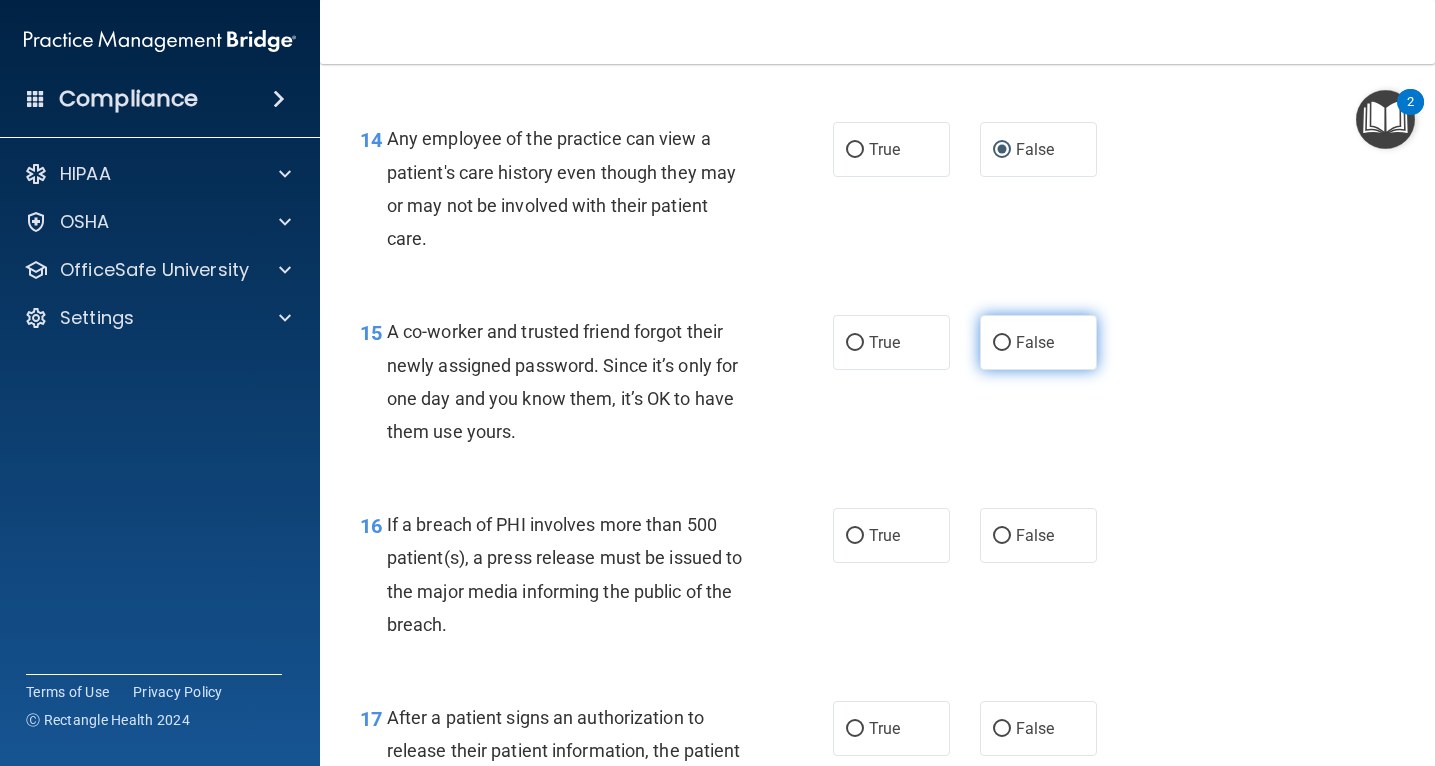click on "False" at bounding box center (1002, 343) 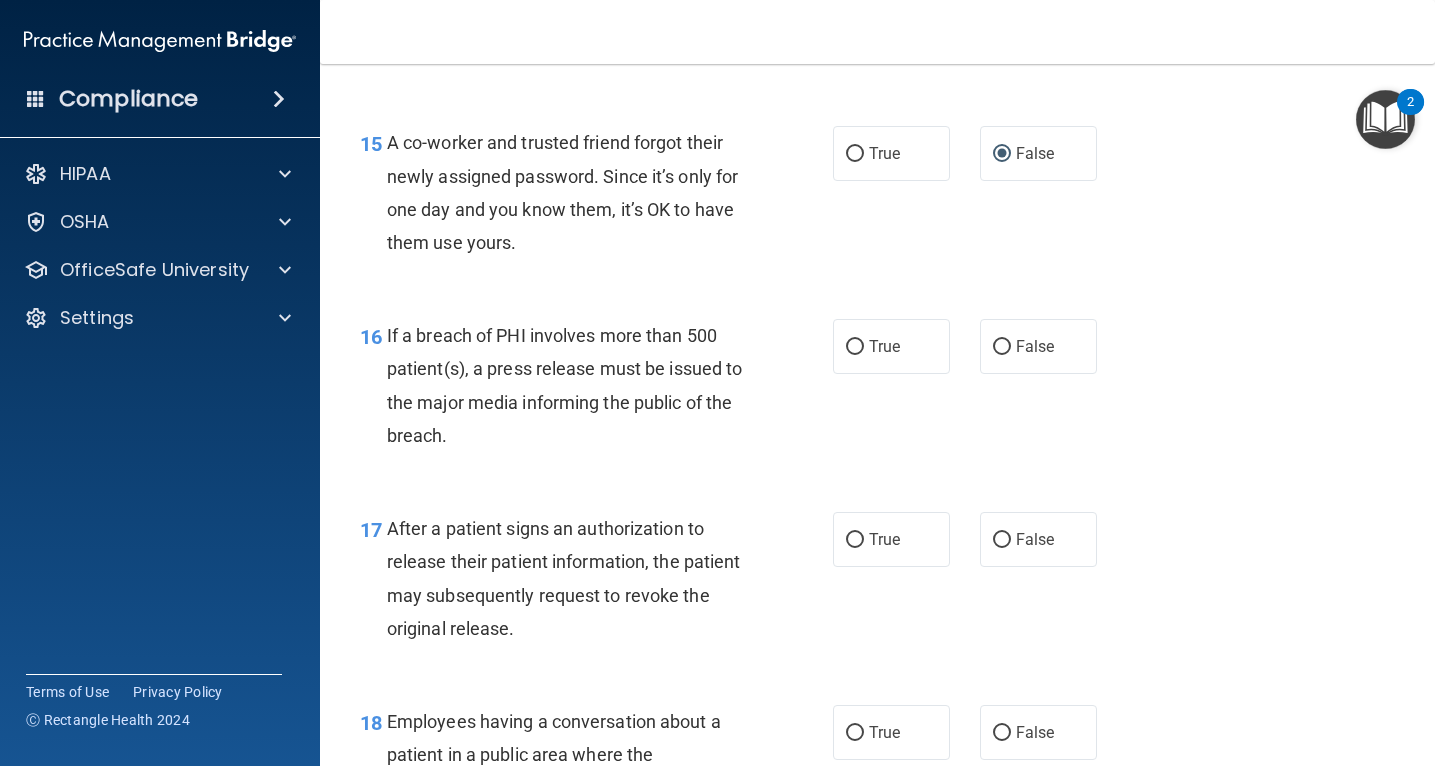 scroll, scrollTop: 2535, scrollLeft: 0, axis: vertical 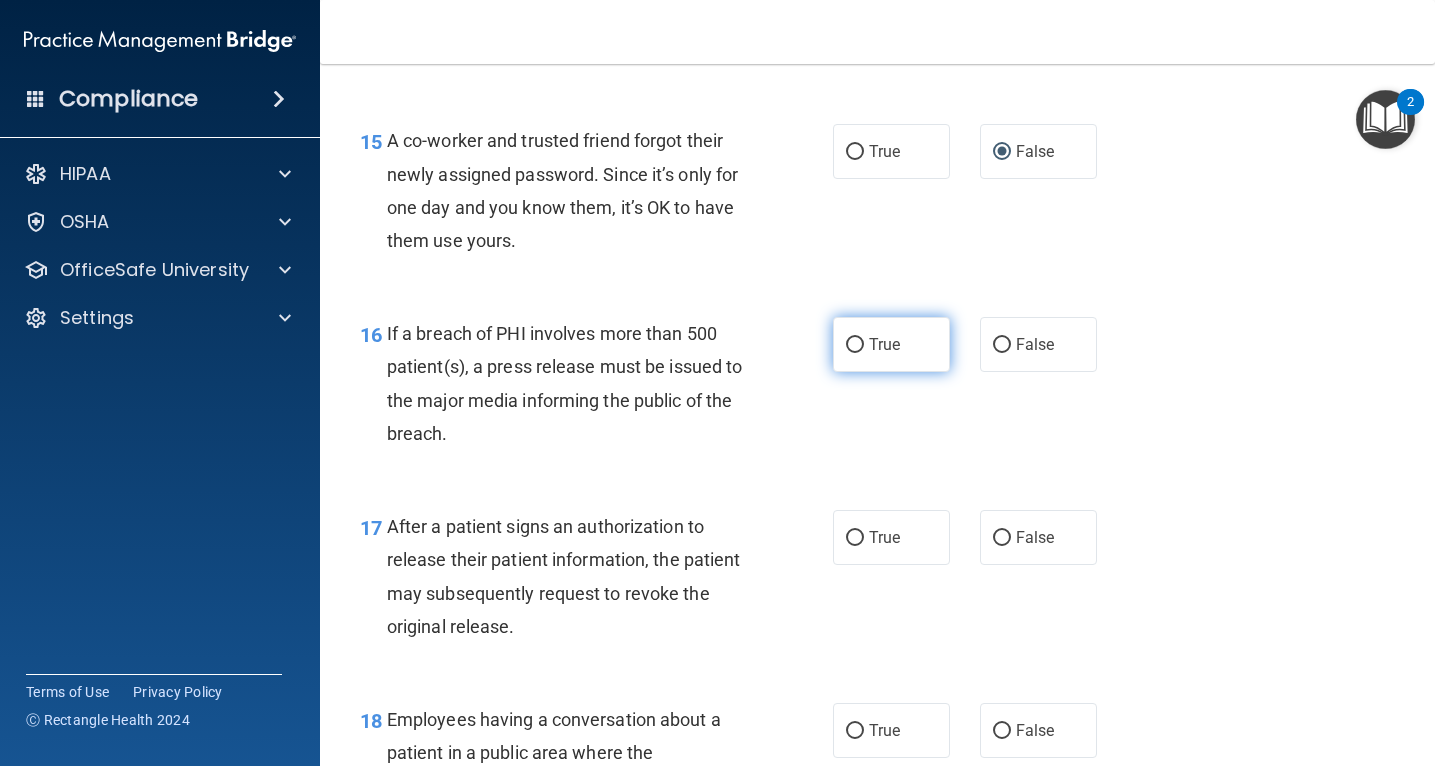 click on "True" at bounding box center [855, 345] 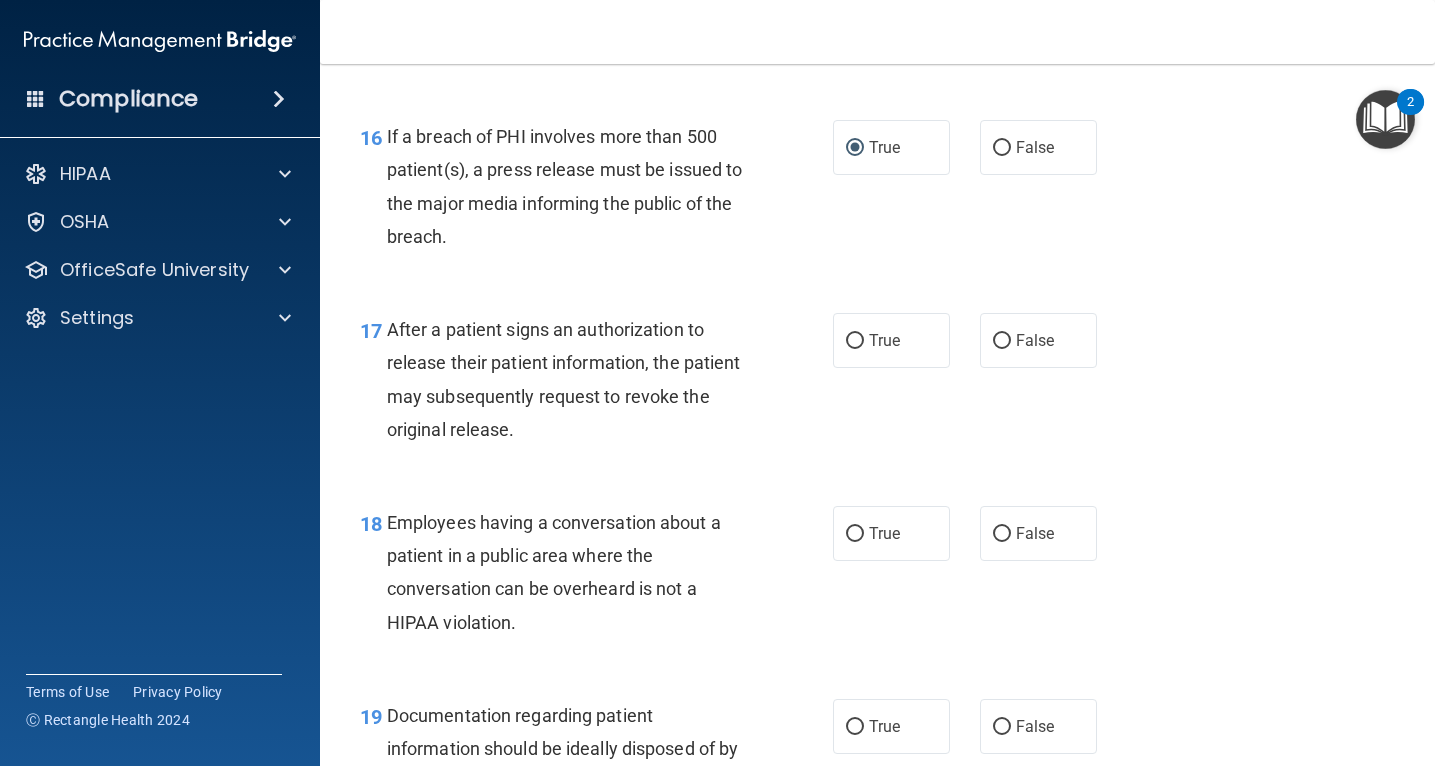 scroll, scrollTop: 2735, scrollLeft: 0, axis: vertical 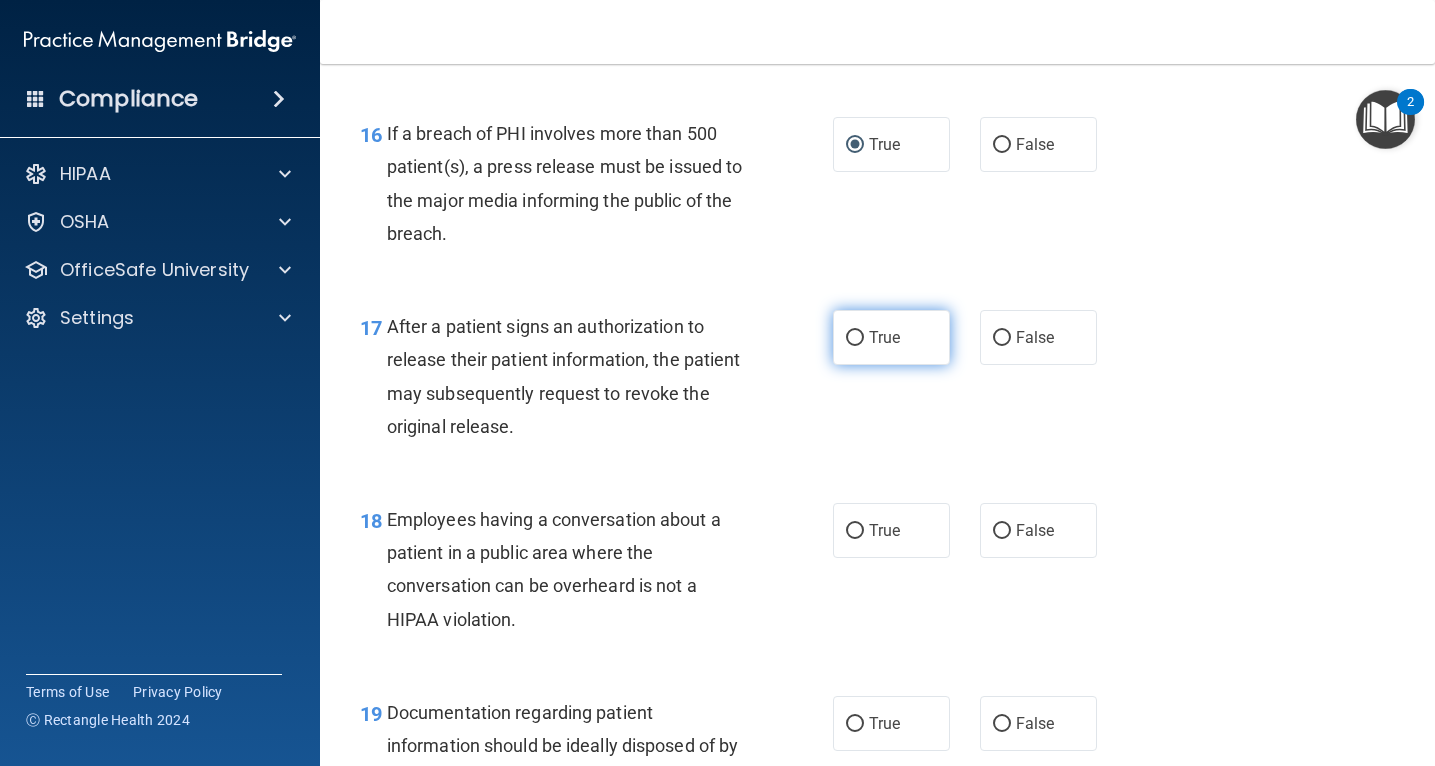 click on "True" at bounding box center [855, 338] 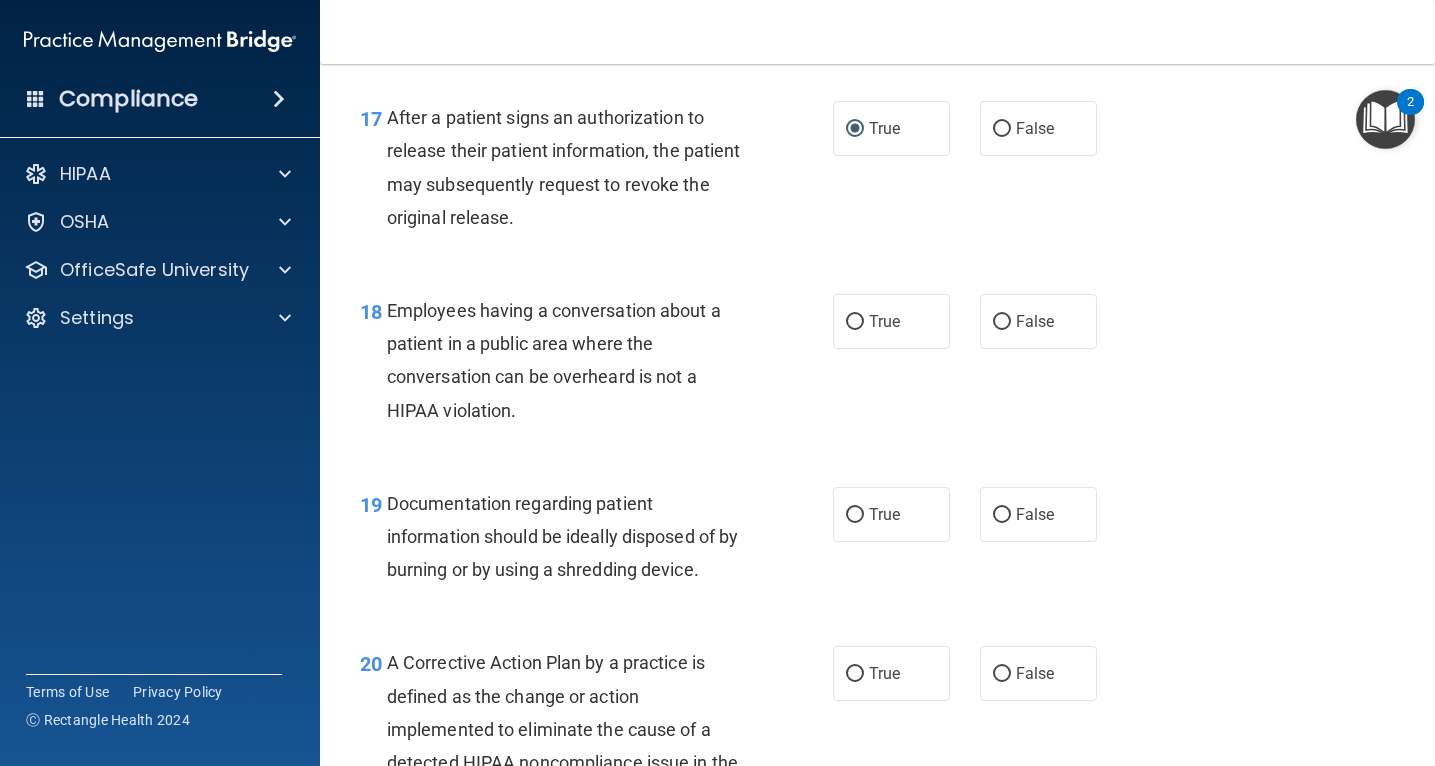 scroll, scrollTop: 2946, scrollLeft: 0, axis: vertical 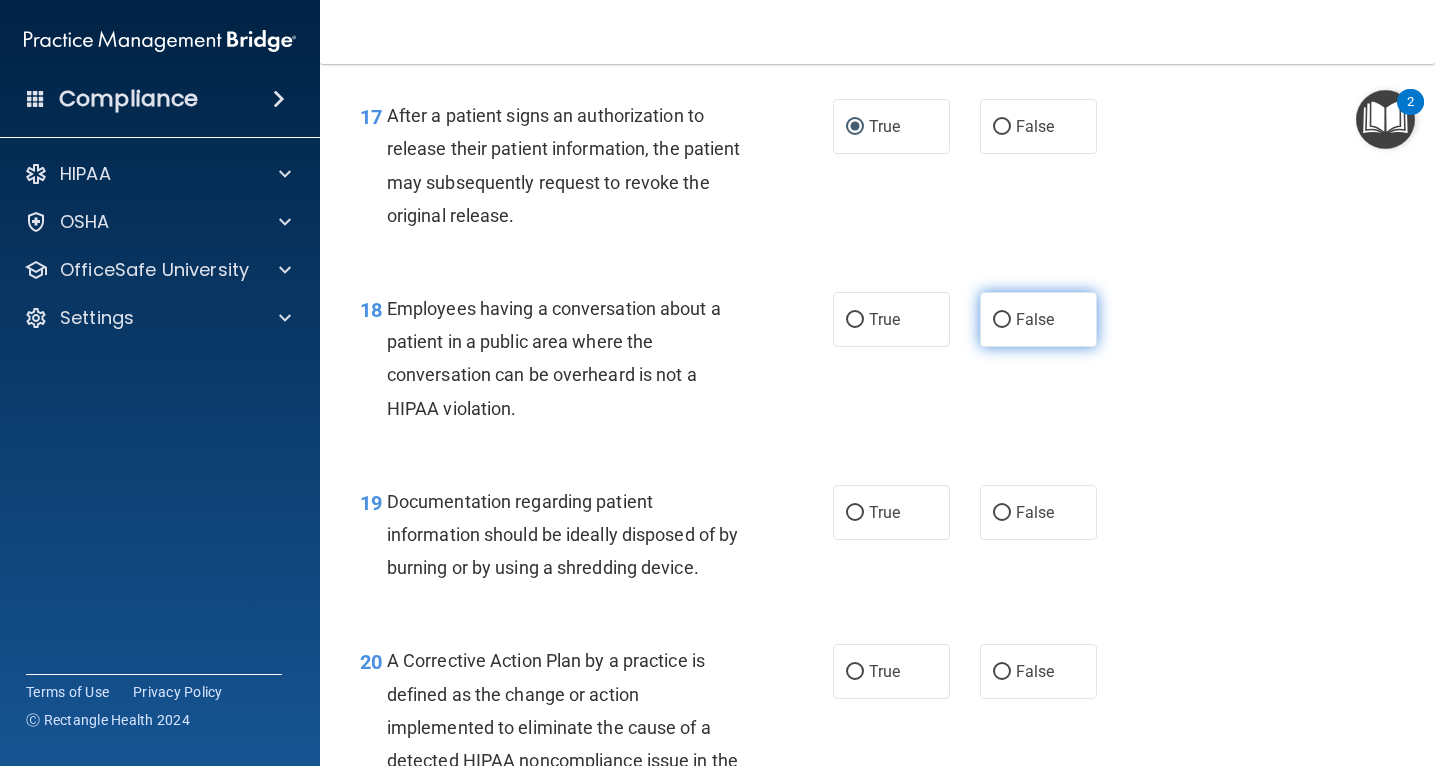 click on "False" at bounding box center [1002, 320] 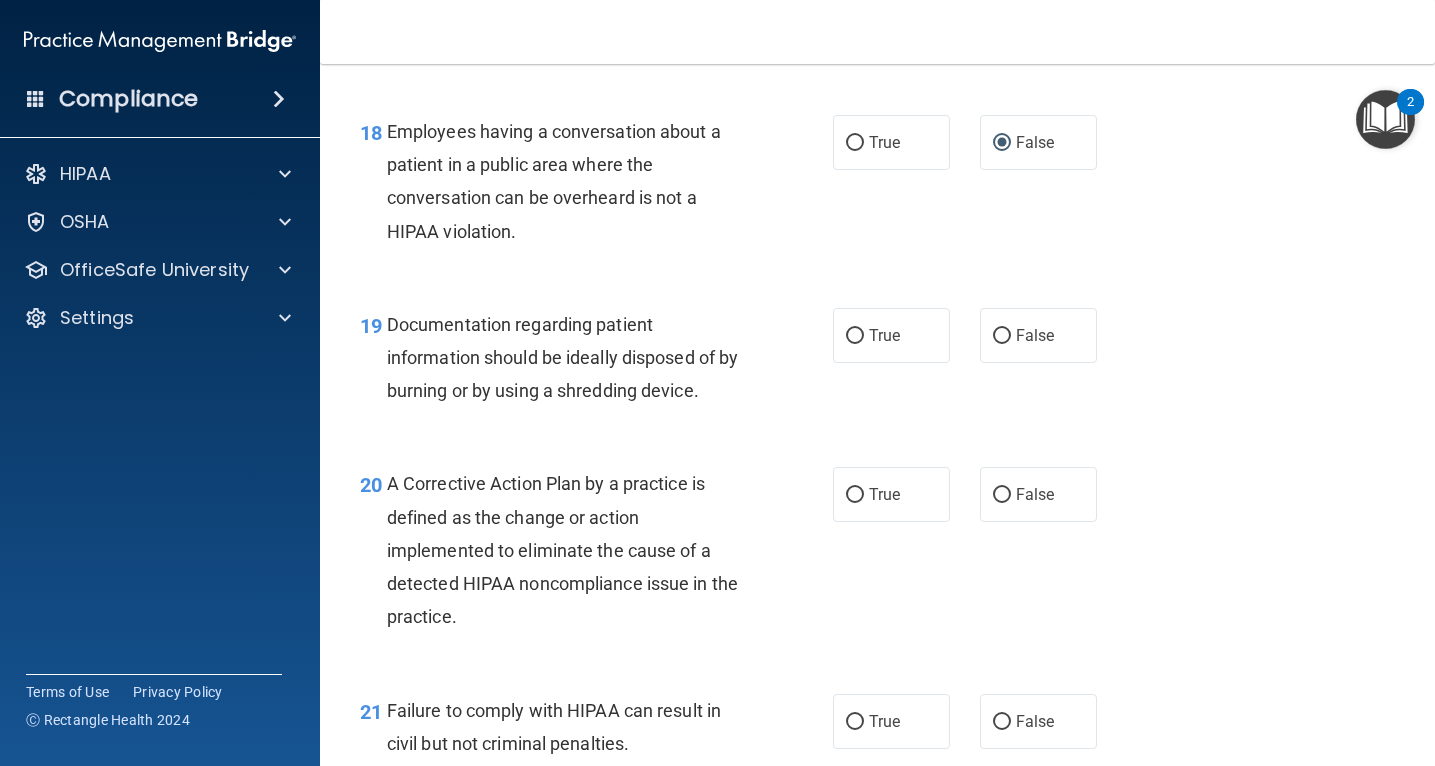 scroll, scrollTop: 3125, scrollLeft: 0, axis: vertical 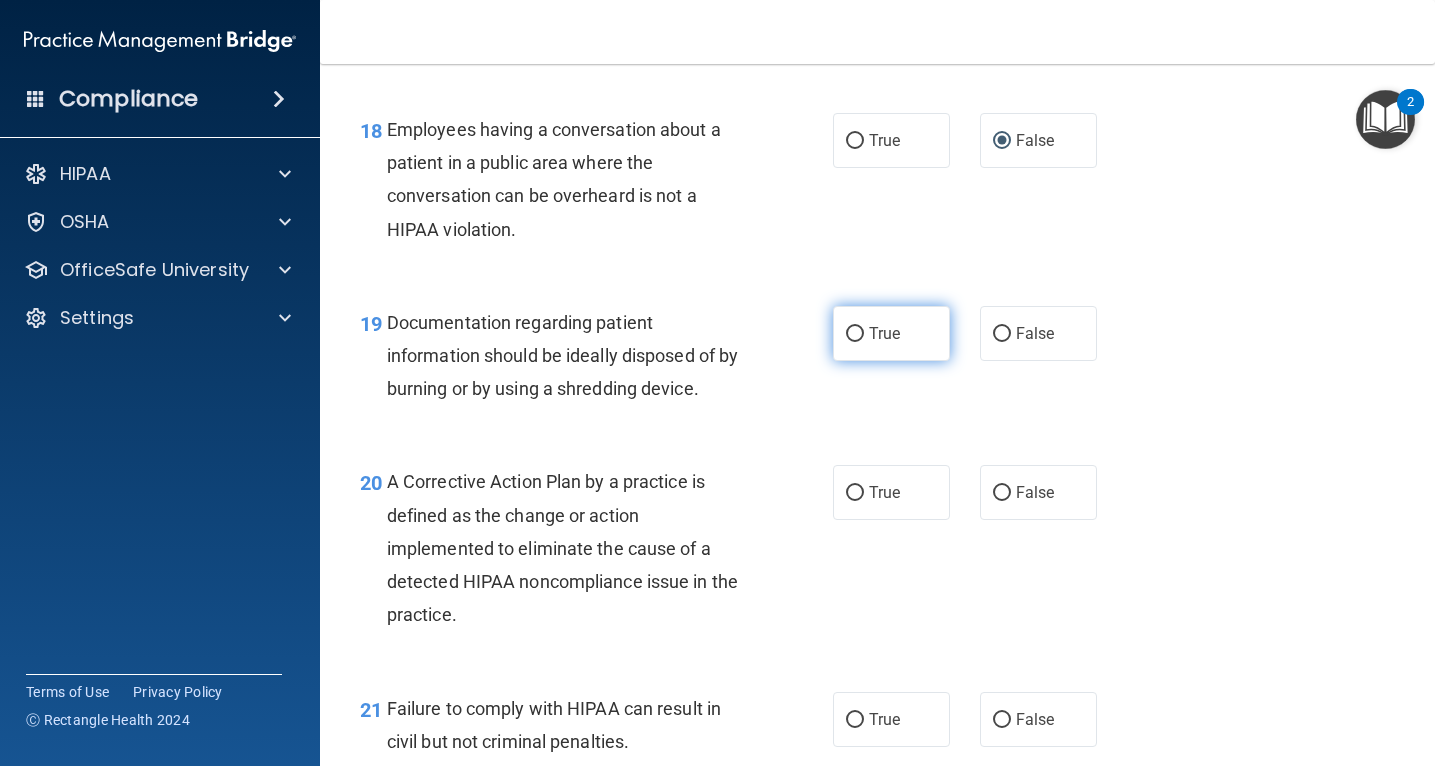 click on "True" at bounding box center [855, 334] 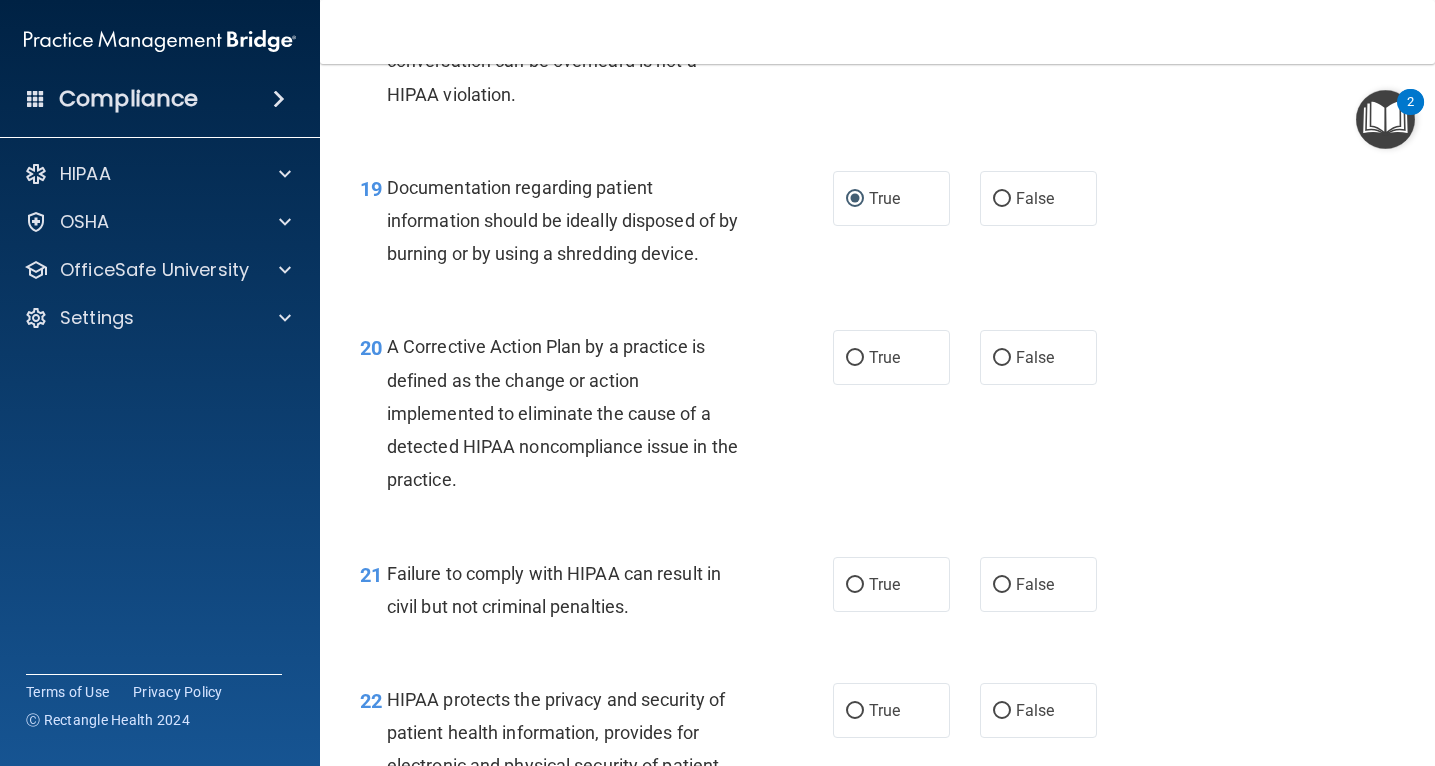 scroll, scrollTop: 3264, scrollLeft: 0, axis: vertical 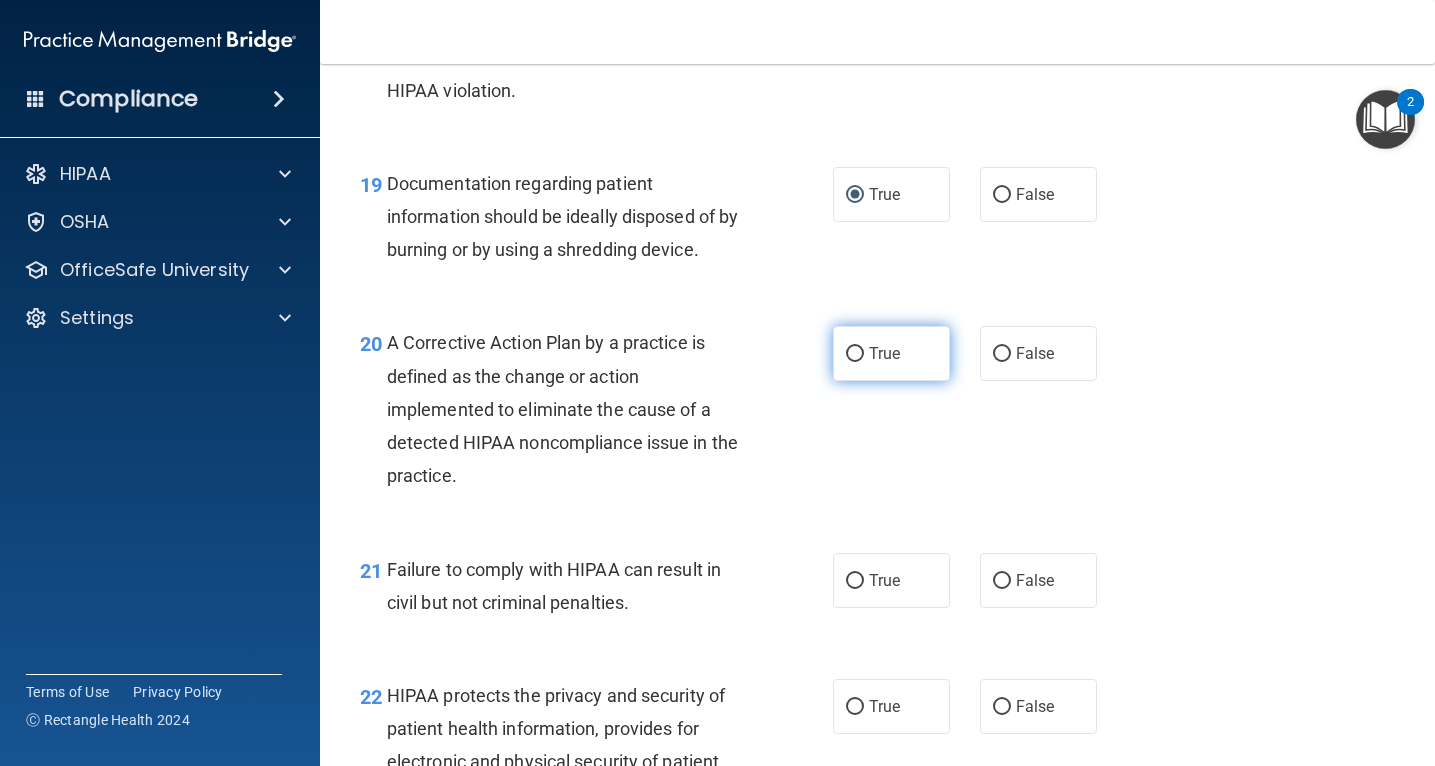 click on "True" at bounding box center (855, 354) 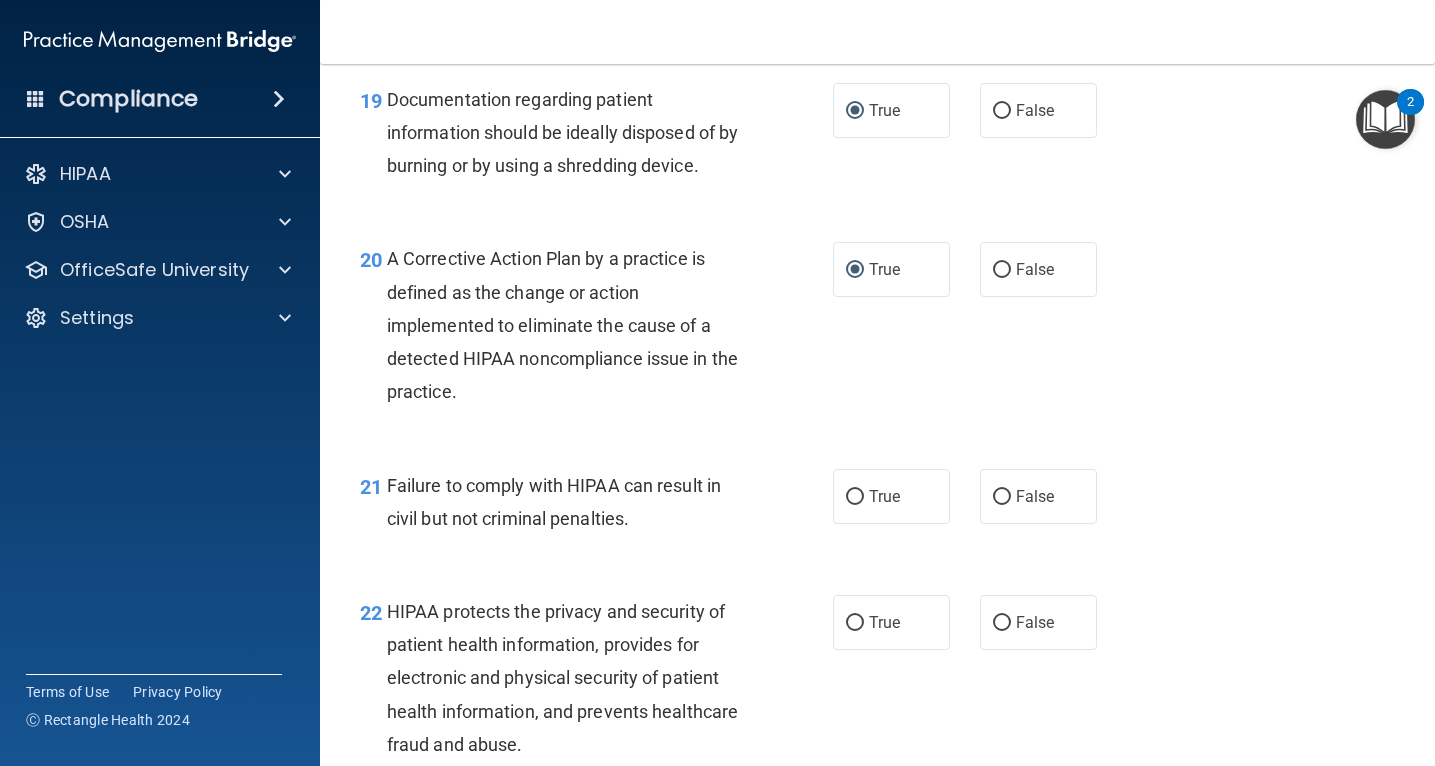 scroll, scrollTop: 3350, scrollLeft: 0, axis: vertical 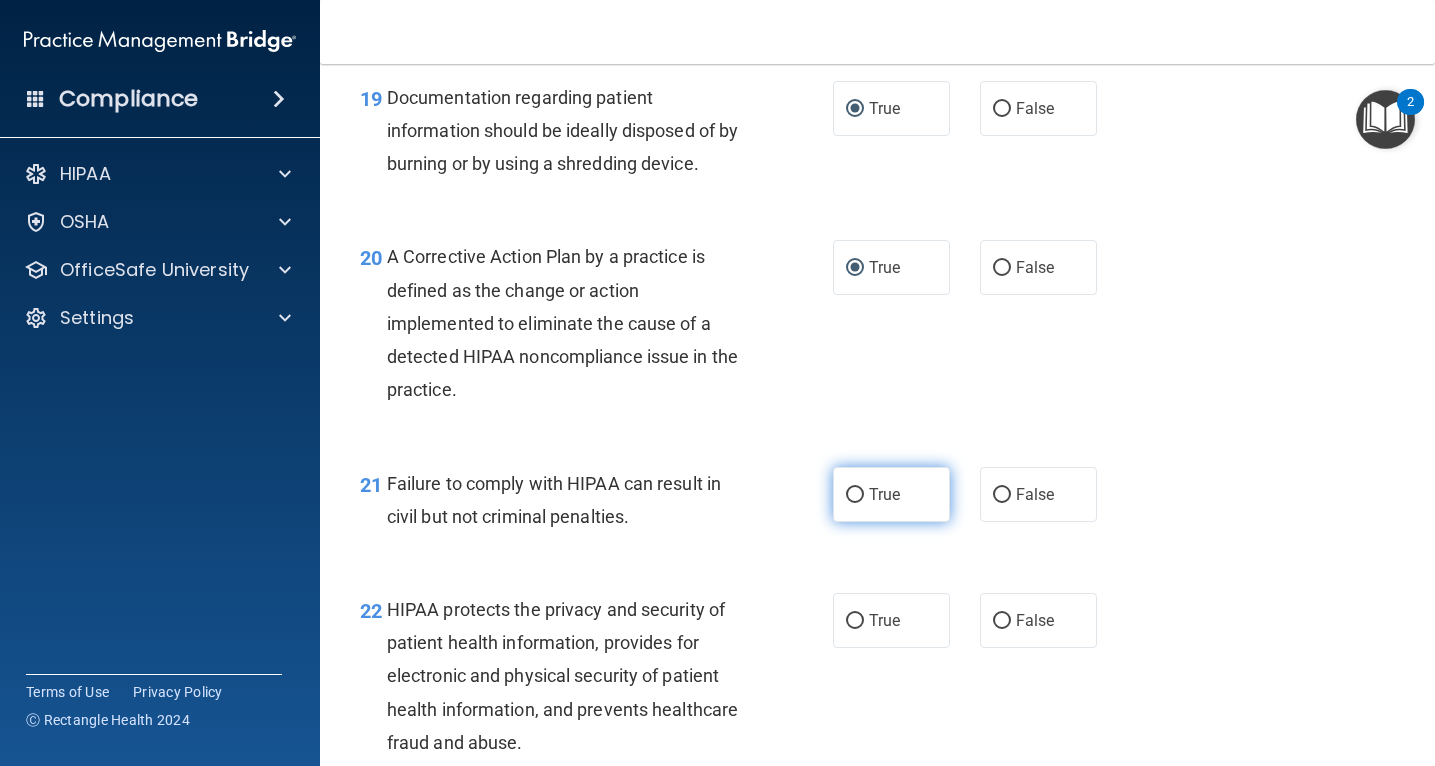 click on "True" at bounding box center [855, 495] 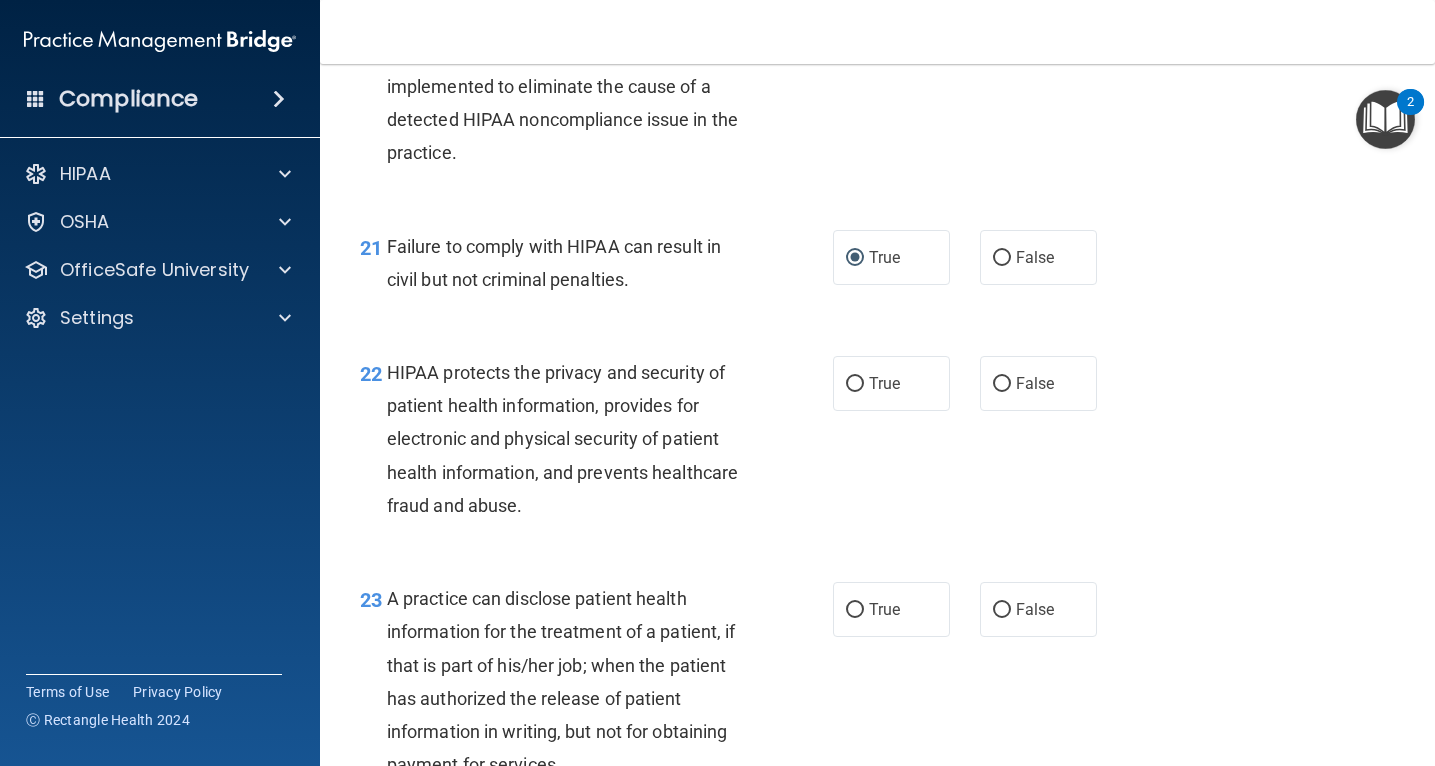 scroll, scrollTop: 3597, scrollLeft: 0, axis: vertical 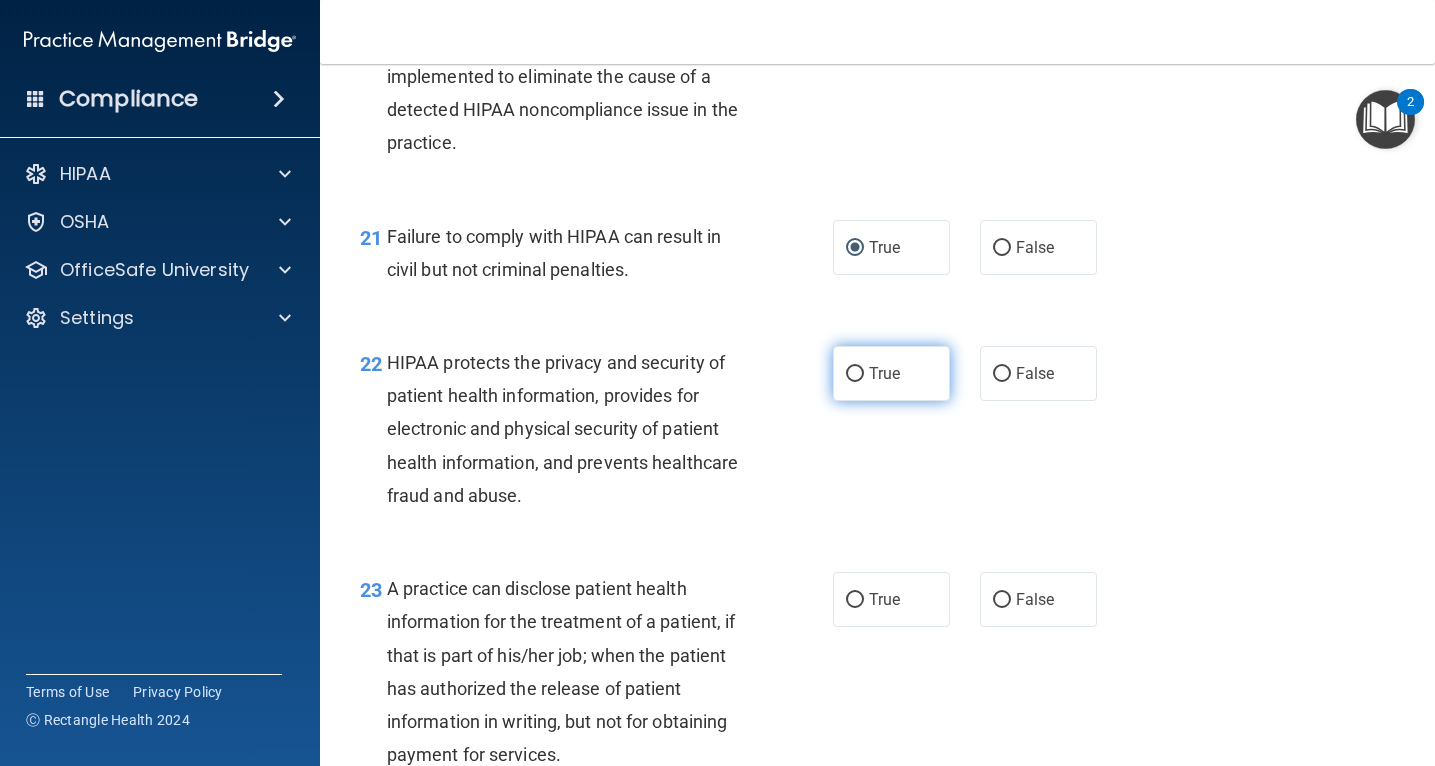 click on "True" at bounding box center (855, 374) 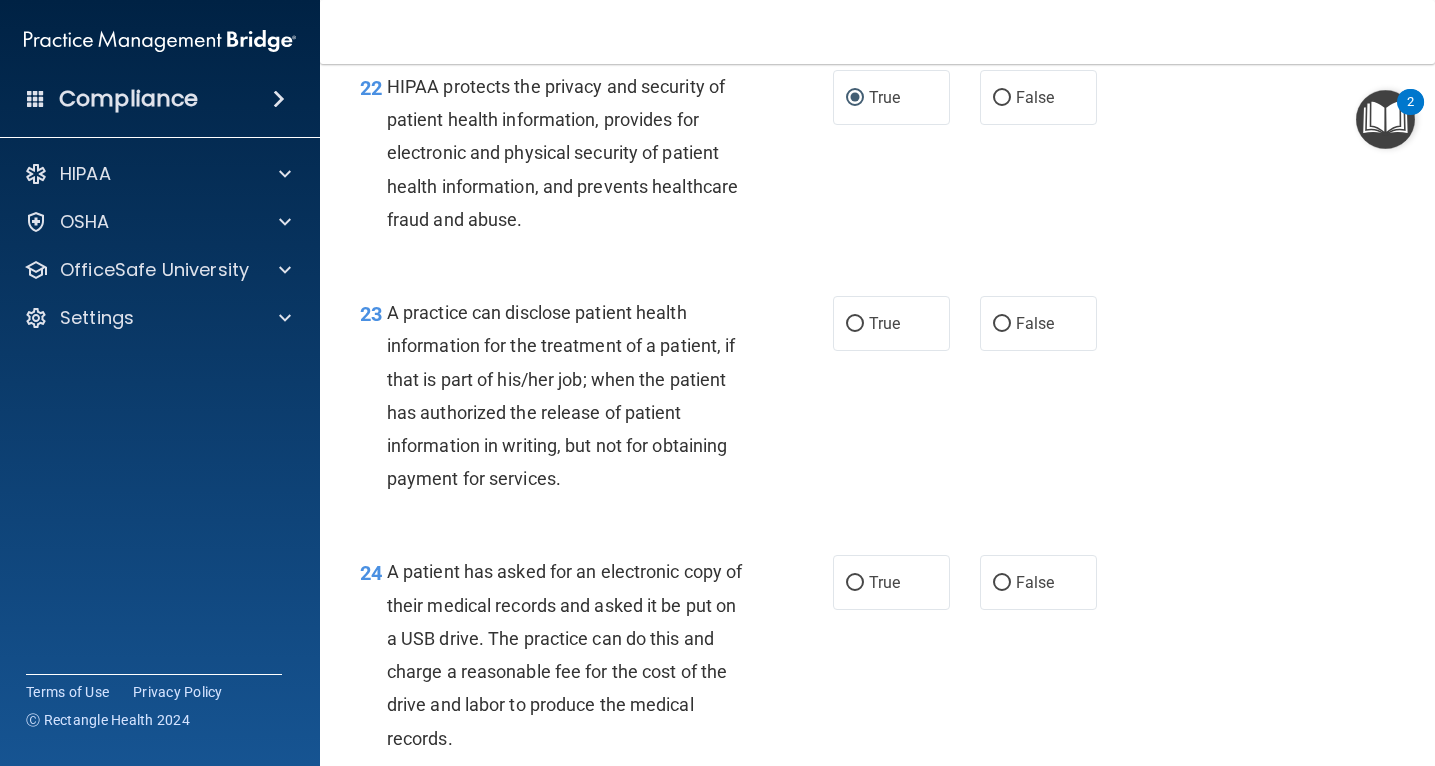 scroll, scrollTop: 3877, scrollLeft: 0, axis: vertical 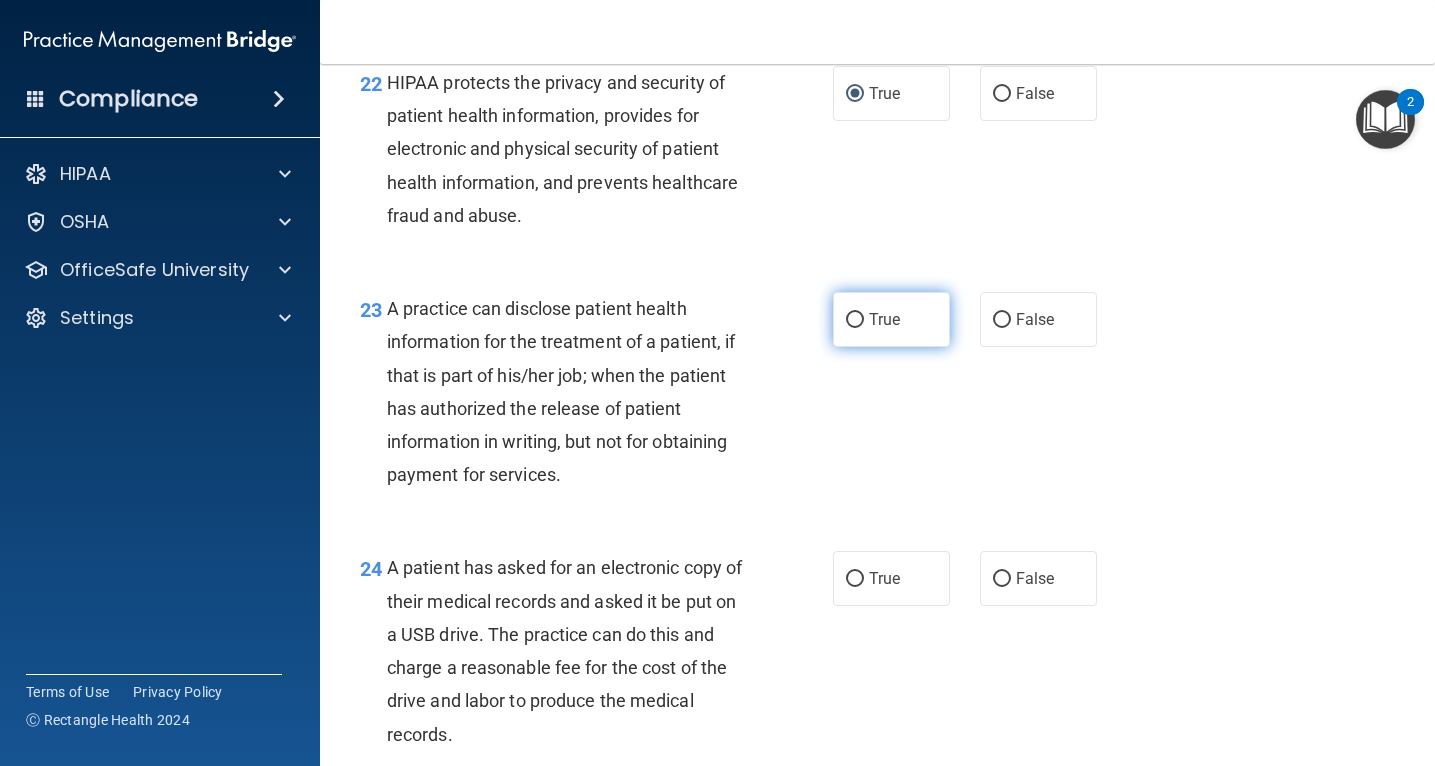 click on "True" at bounding box center (855, 320) 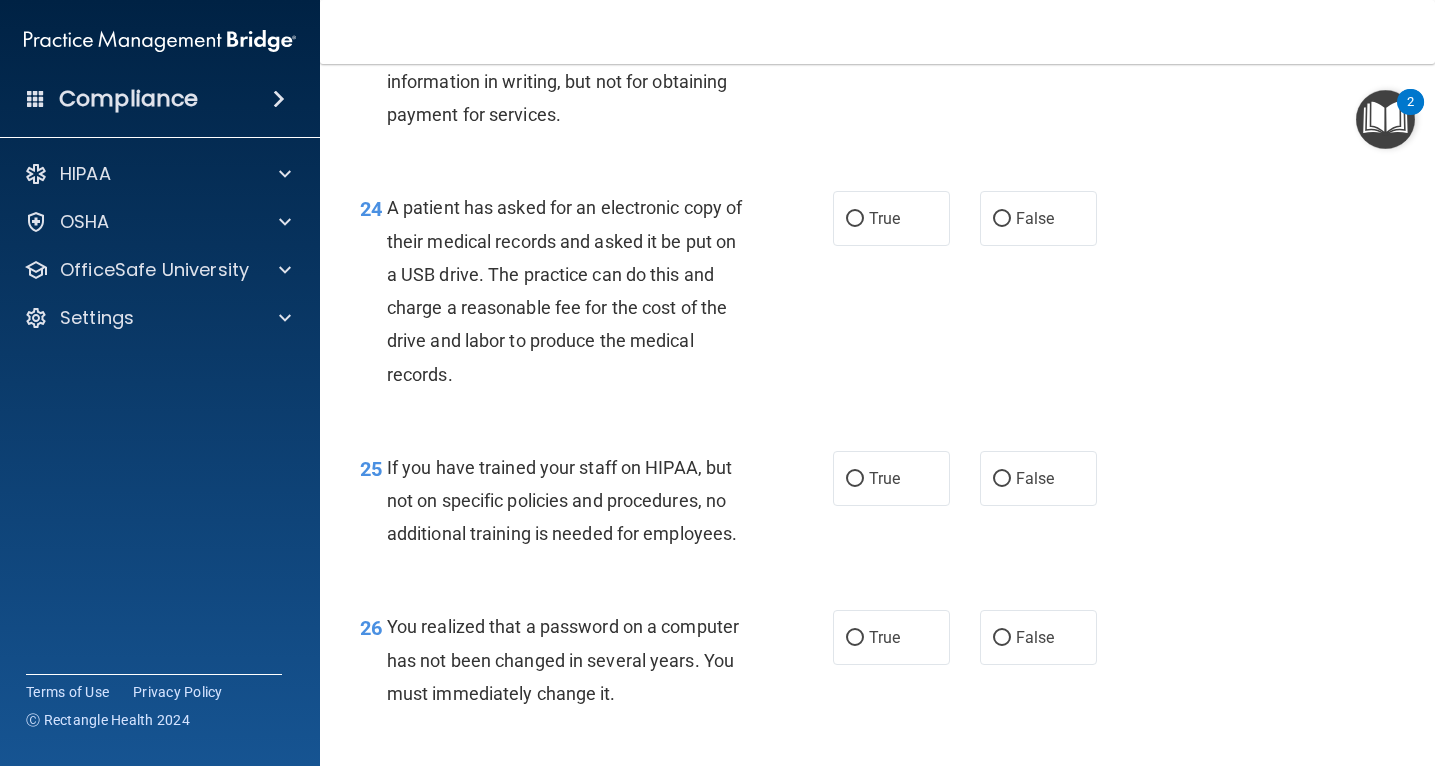scroll, scrollTop: 4239, scrollLeft: 0, axis: vertical 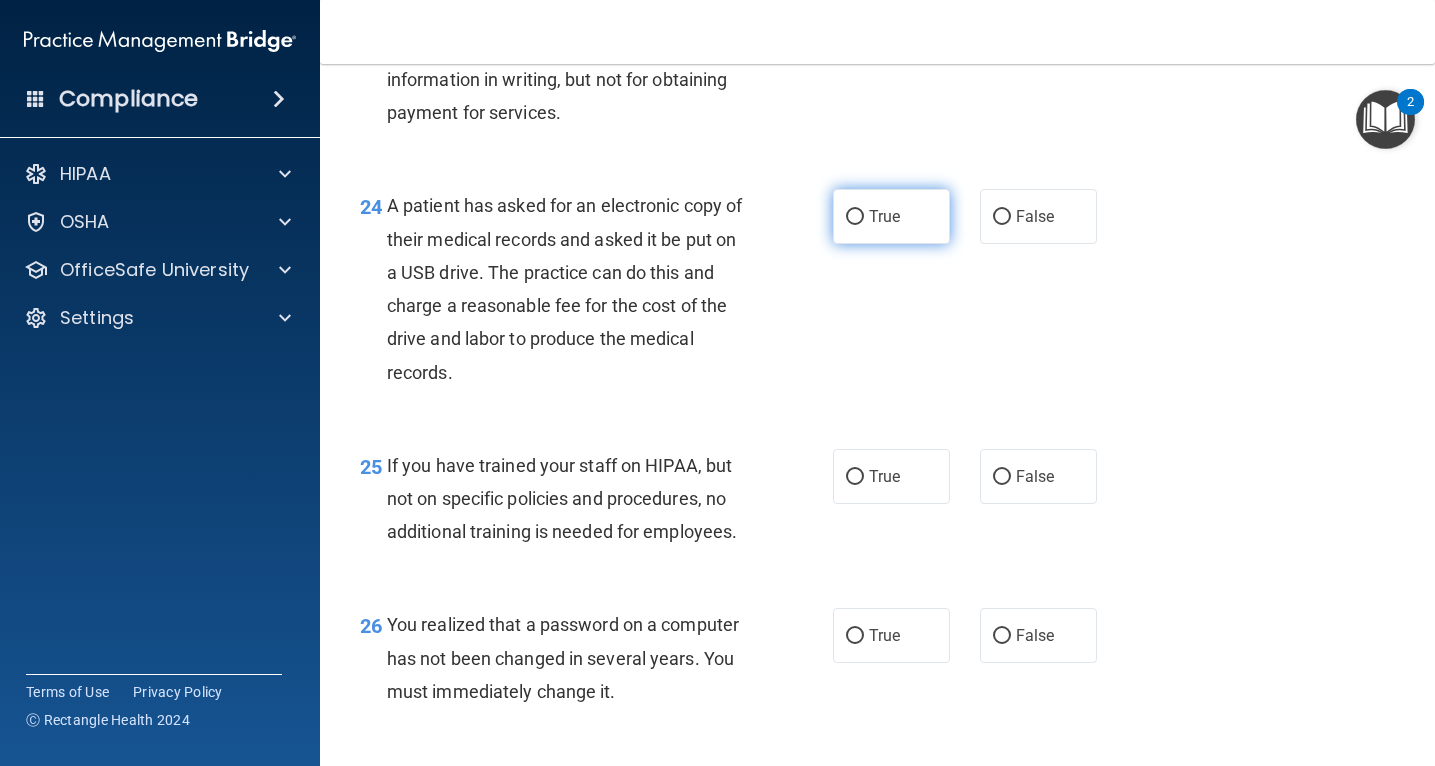 click on "True" at bounding box center (855, 217) 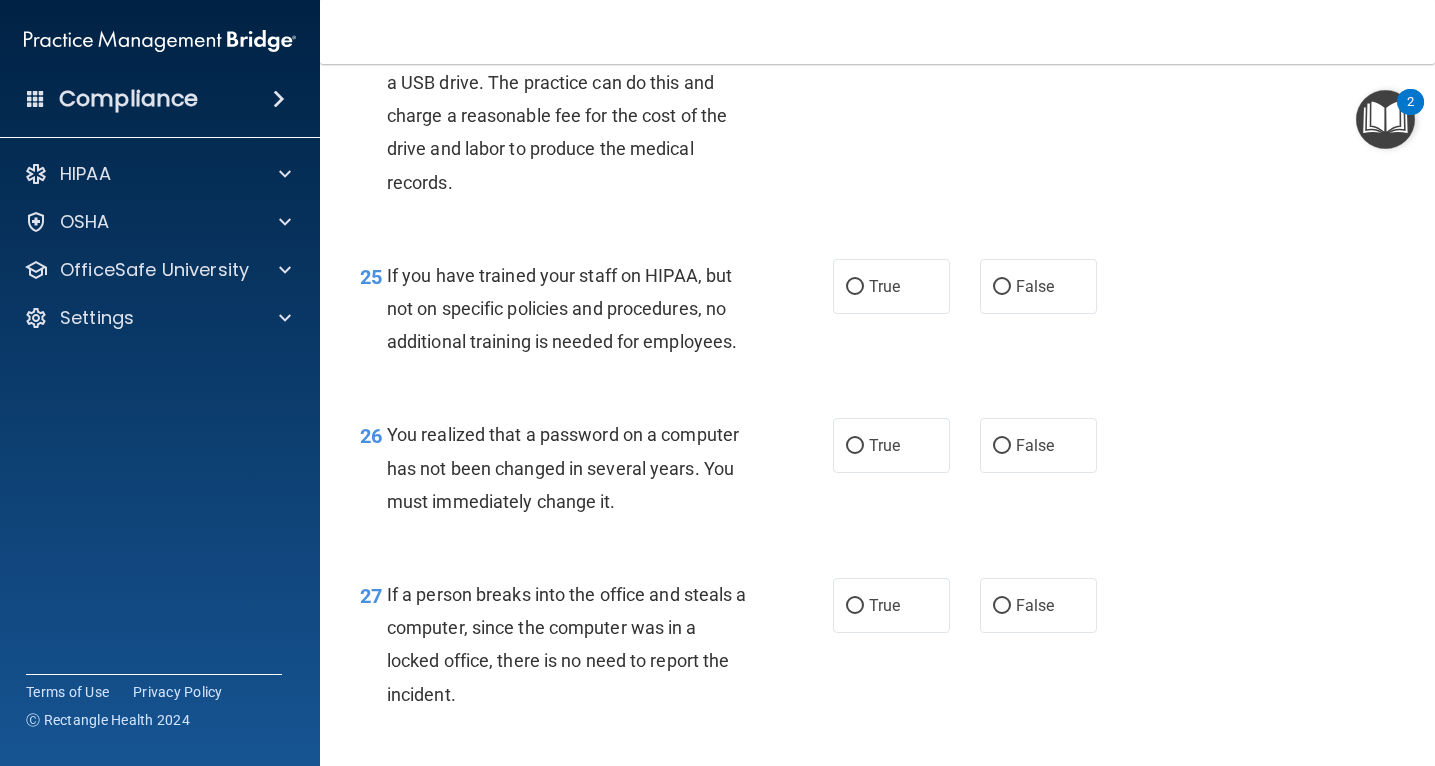 scroll, scrollTop: 4430, scrollLeft: 0, axis: vertical 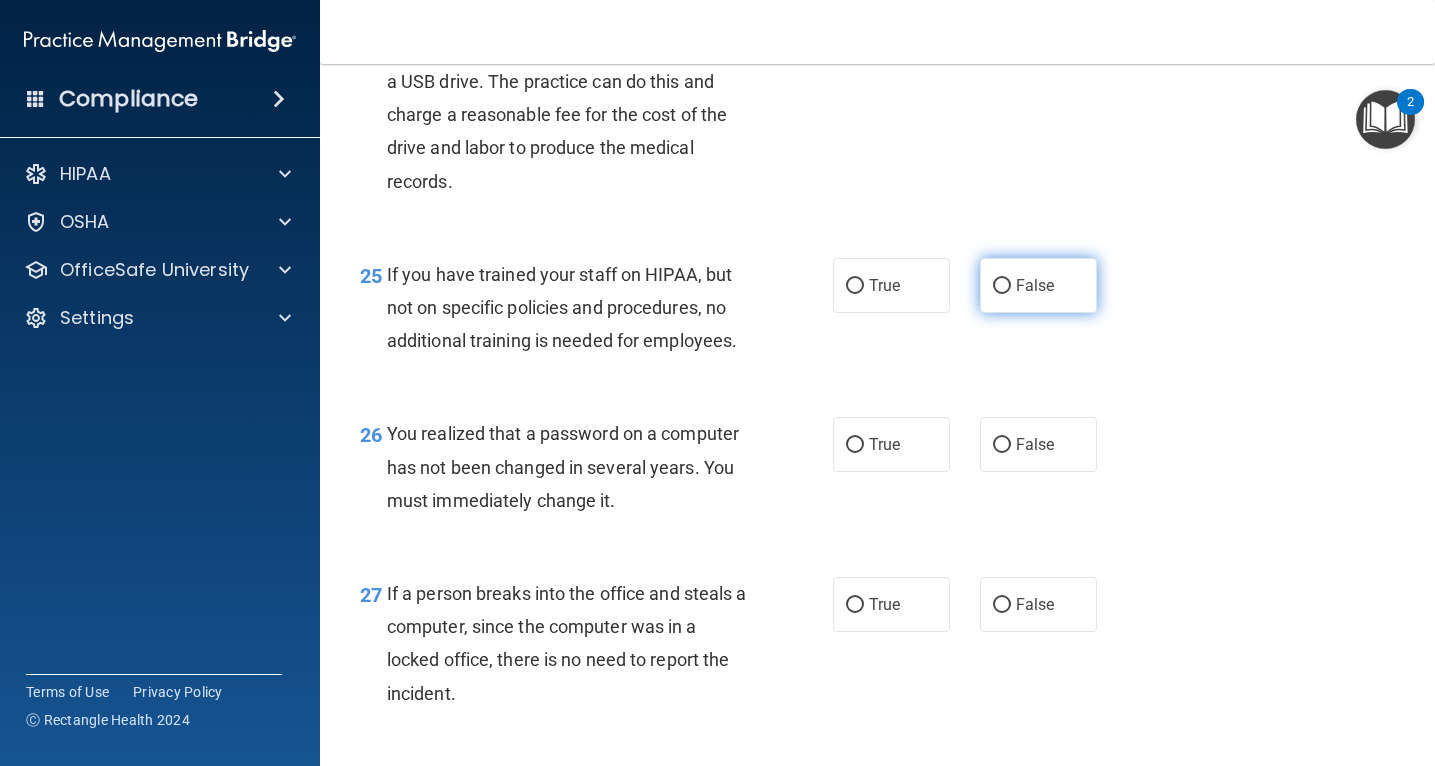 click on "False" at bounding box center [1002, 286] 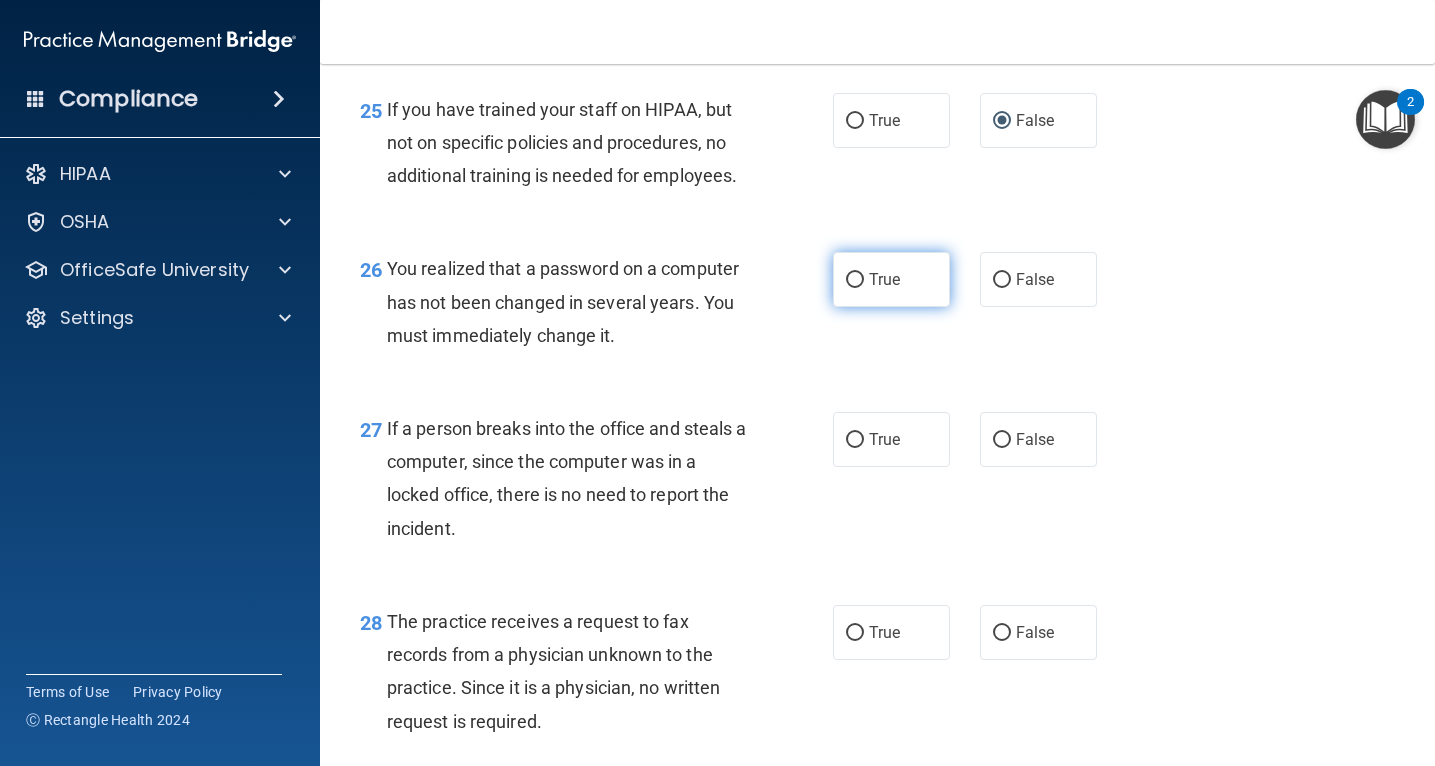 scroll, scrollTop: 4602, scrollLeft: 0, axis: vertical 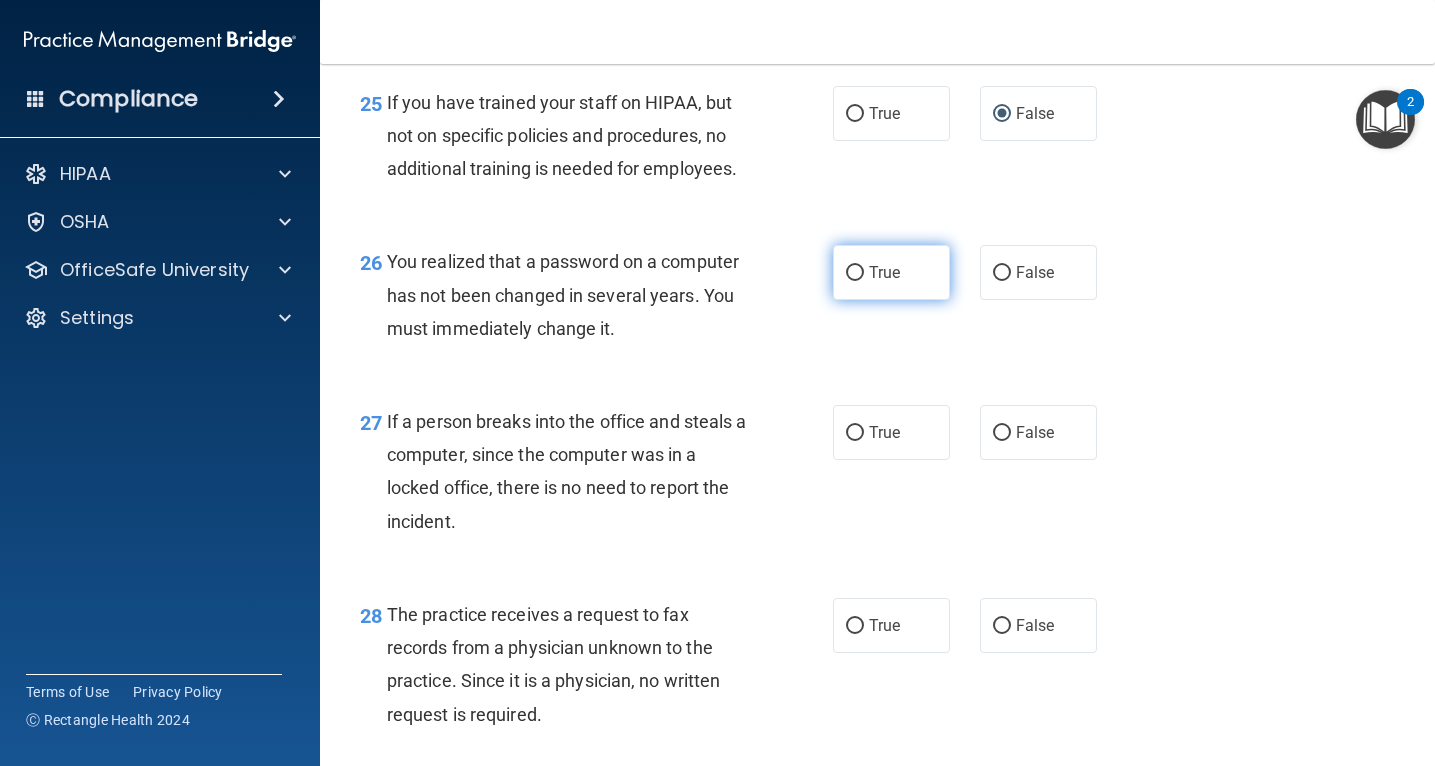 click on "True" at bounding box center (855, 273) 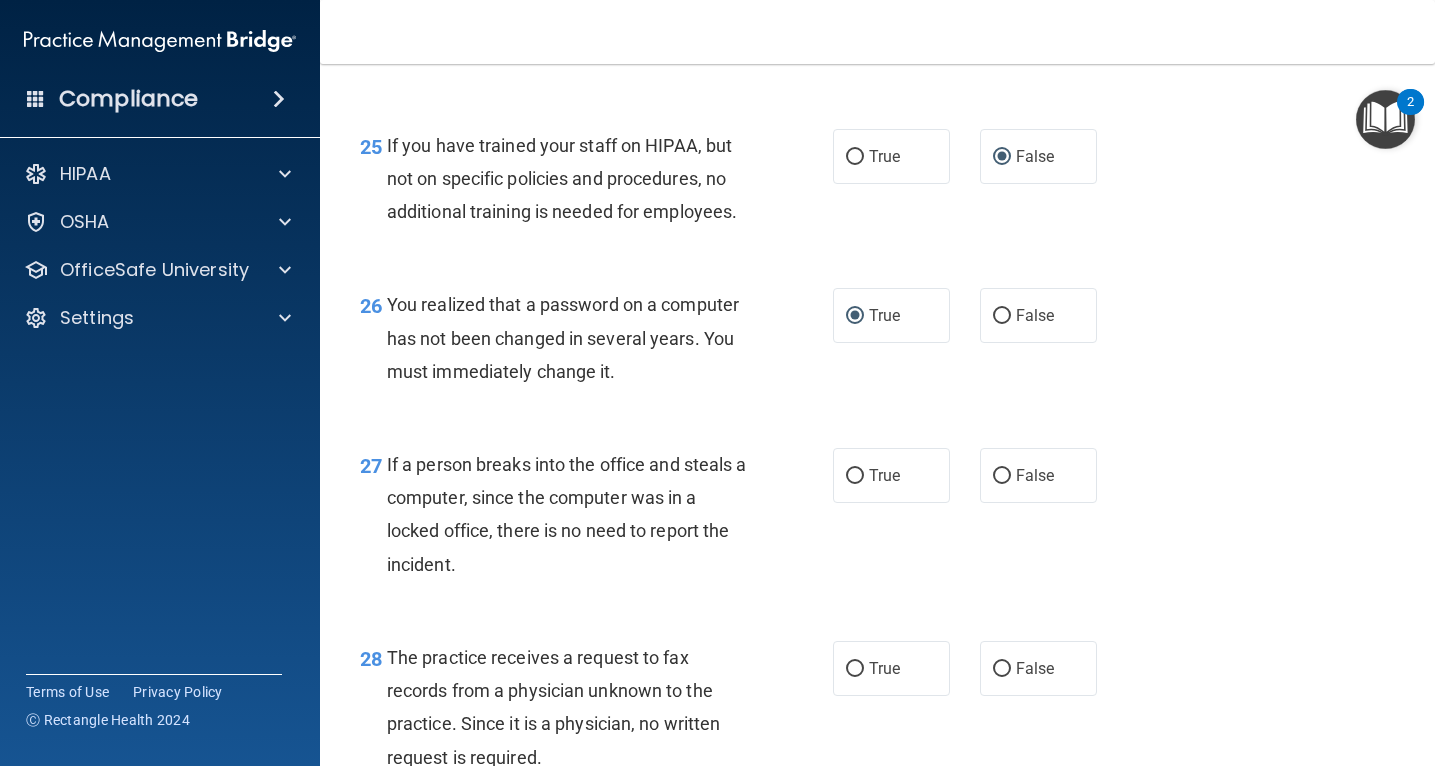 scroll, scrollTop: 4548, scrollLeft: 0, axis: vertical 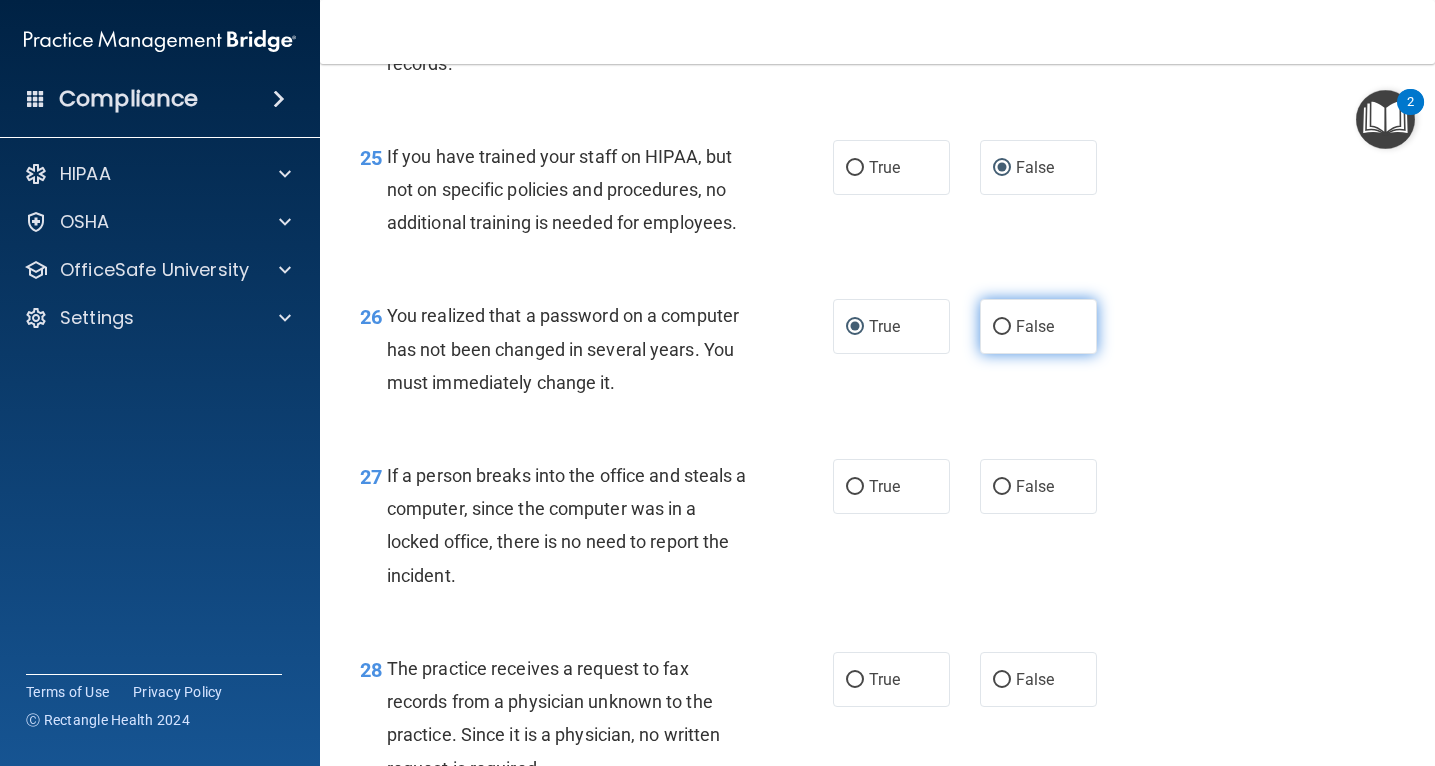 click on "False" at bounding box center [1002, 327] 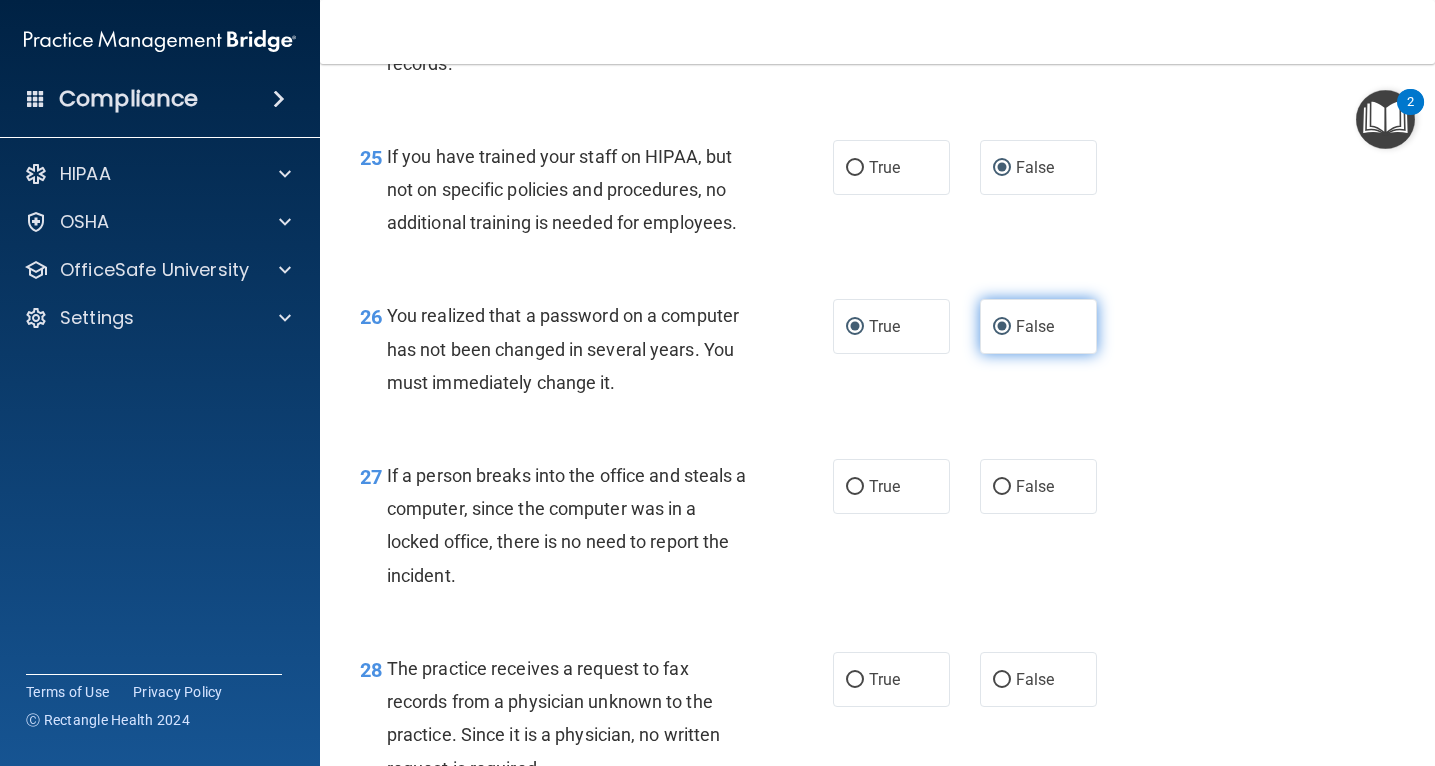 radio on "false" 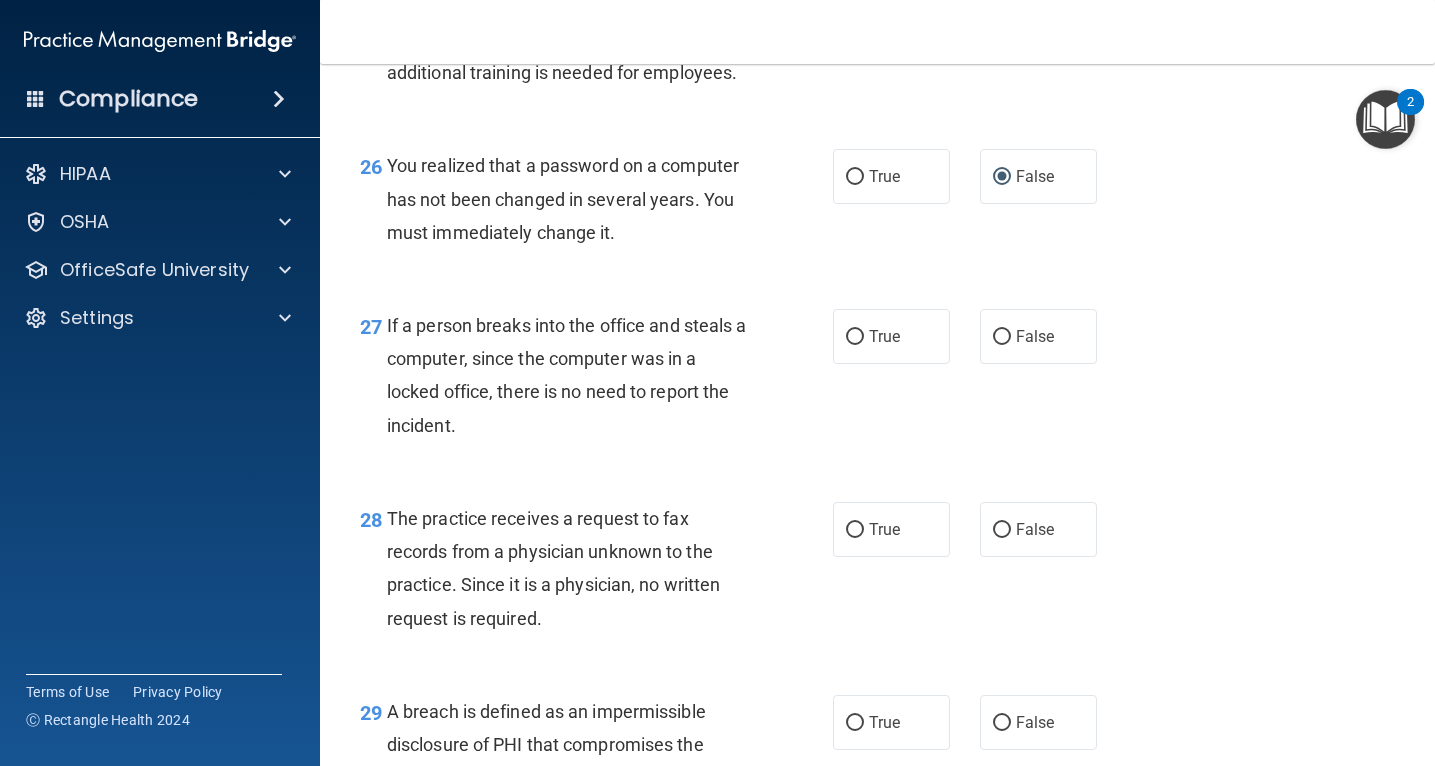 scroll, scrollTop: 4702, scrollLeft: 0, axis: vertical 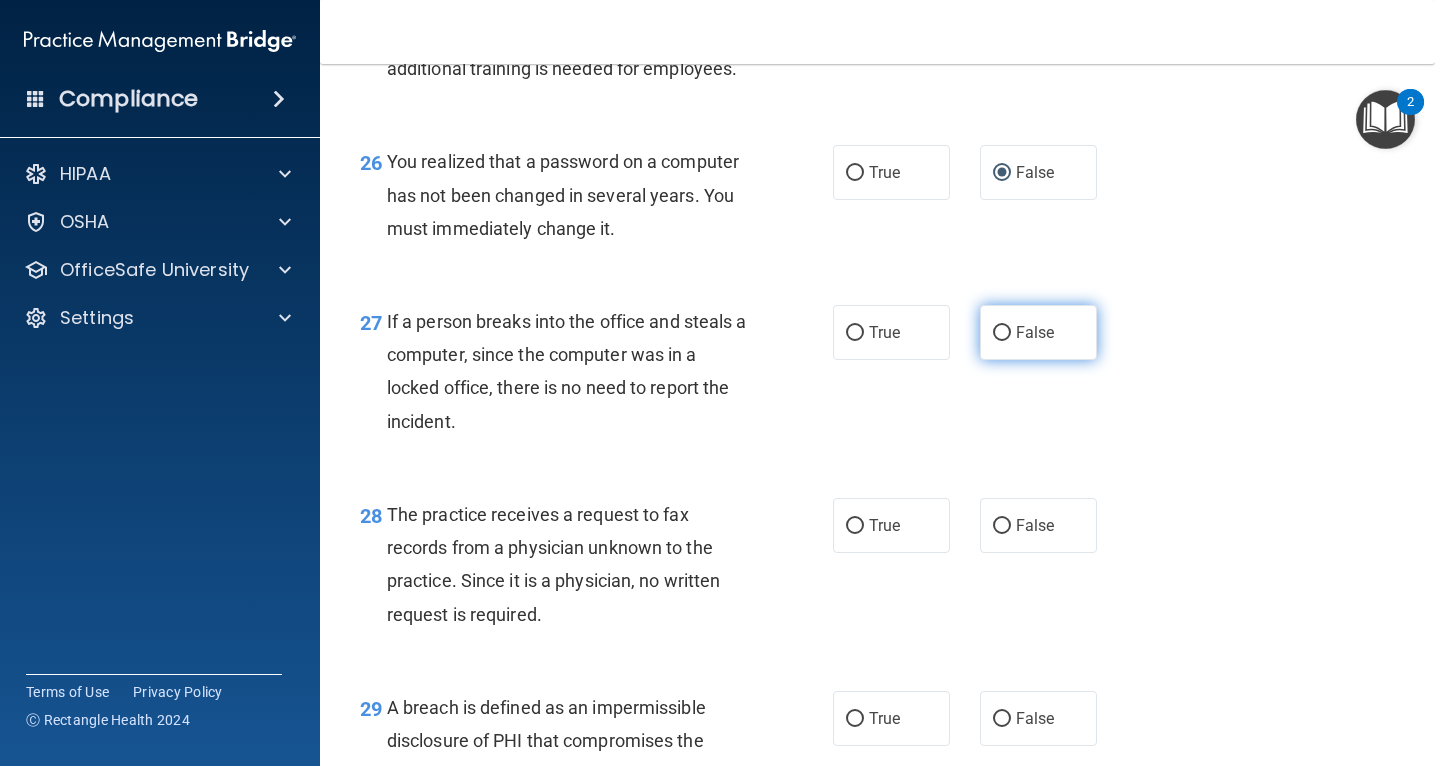 click on "False" at bounding box center (1002, 333) 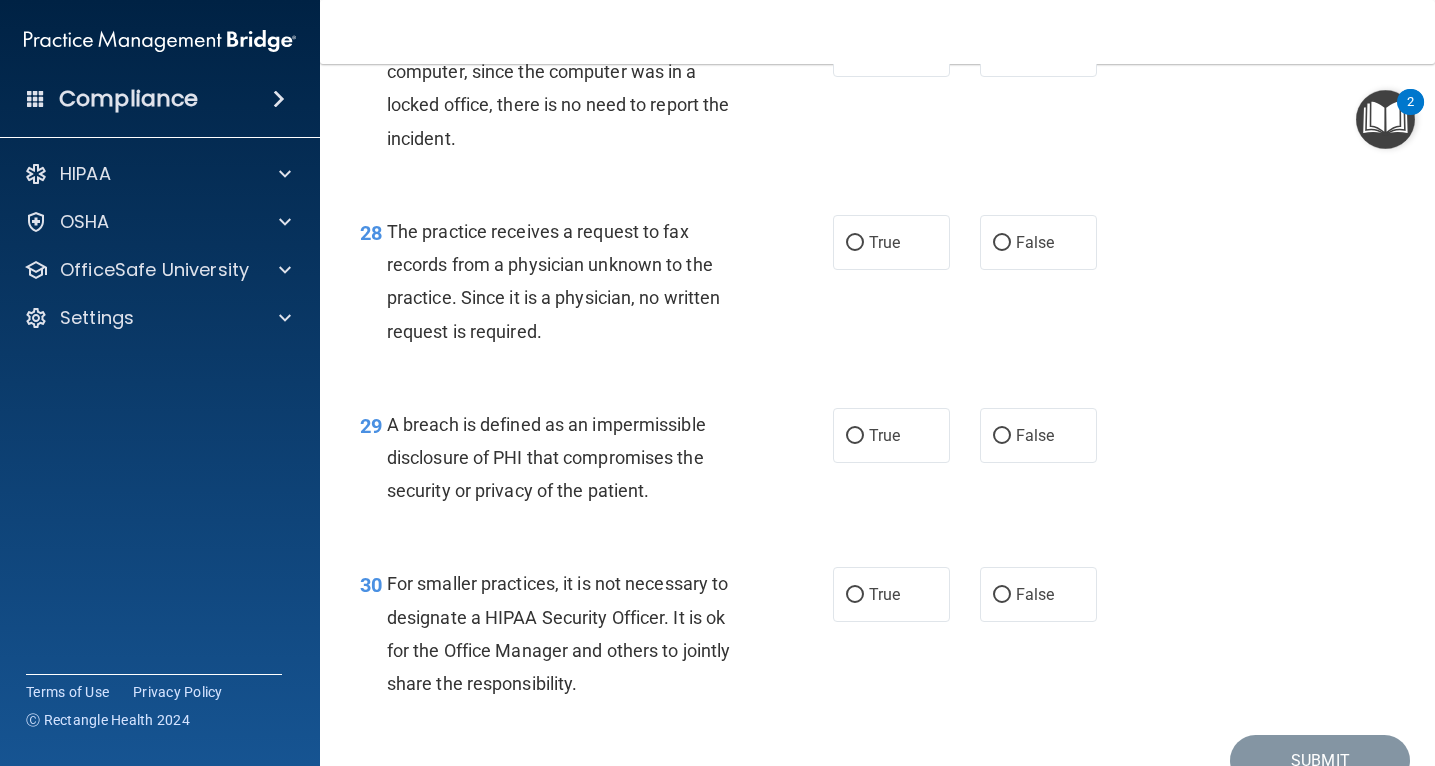 scroll, scrollTop: 4992, scrollLeft: 0, axis: vertical 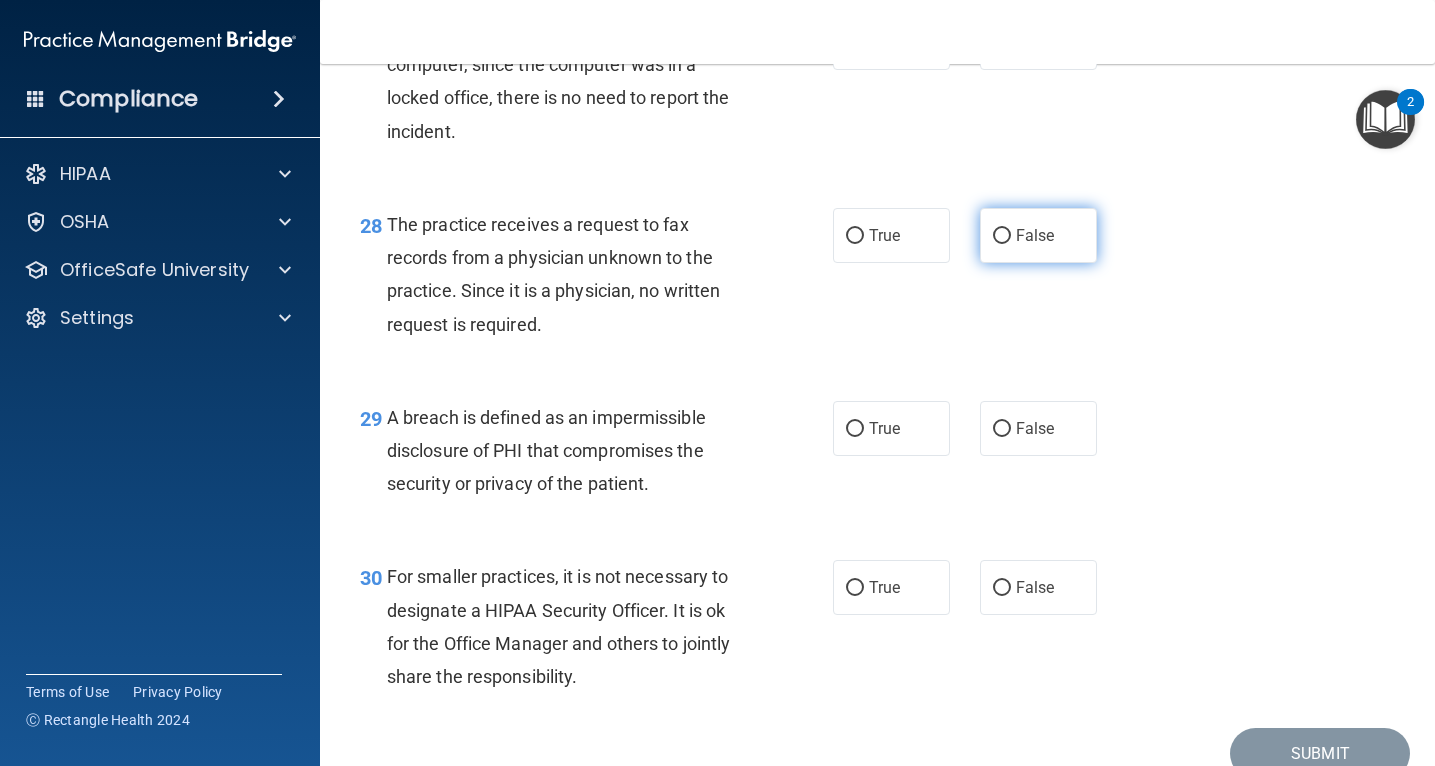 click on "False" at bounding box center (1002, 236) 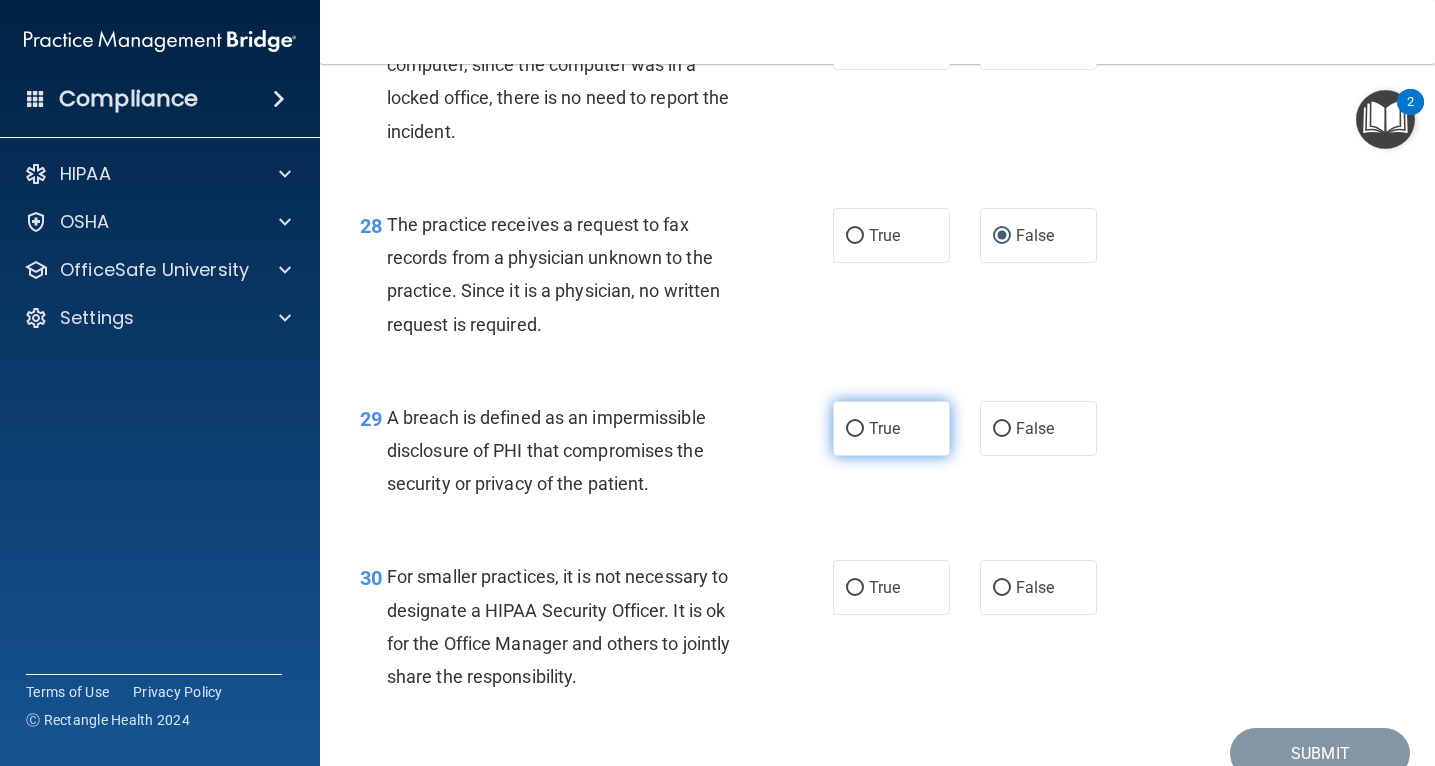 click on "True" at bounding box center [855, 429] 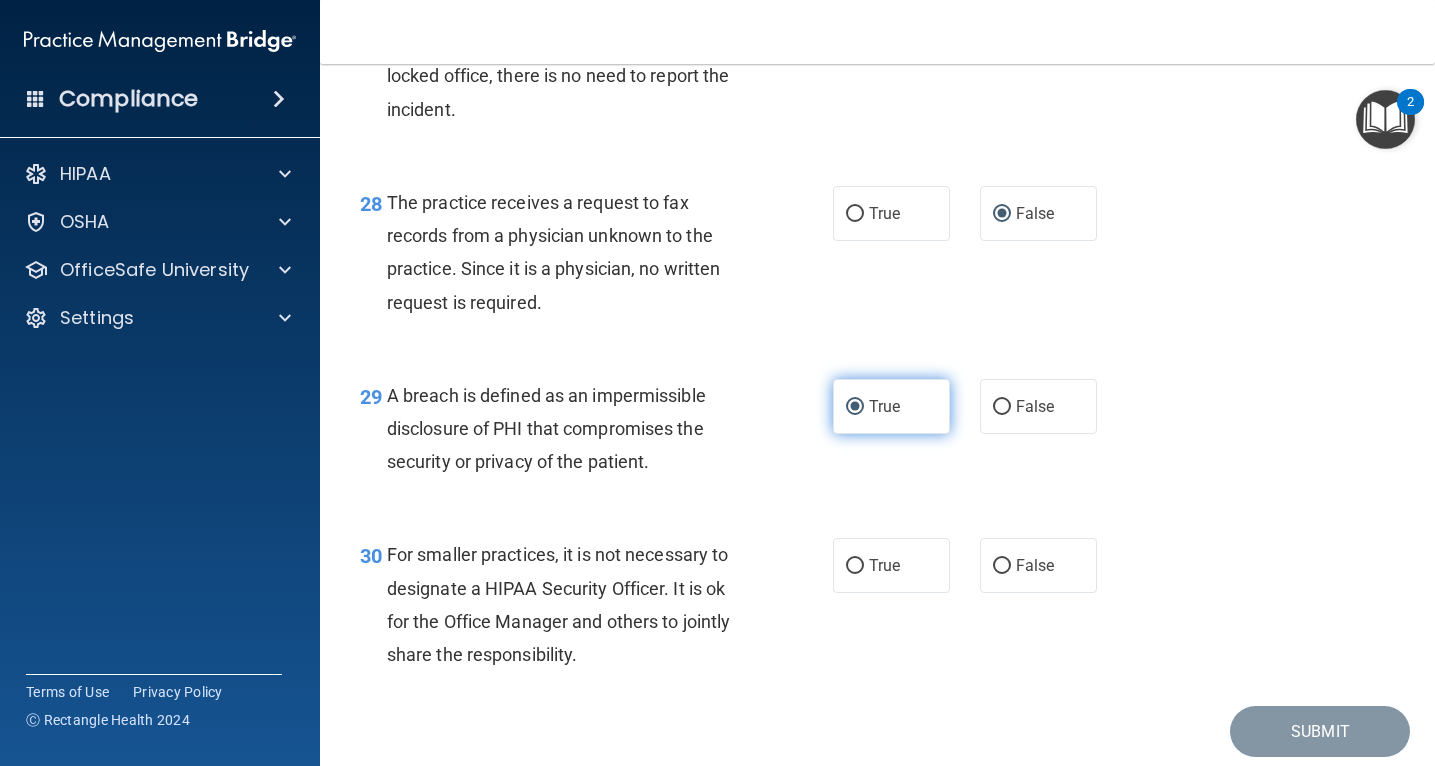 scroll, scrollTop: 5029, scrollLeft: 0, axis: vertical 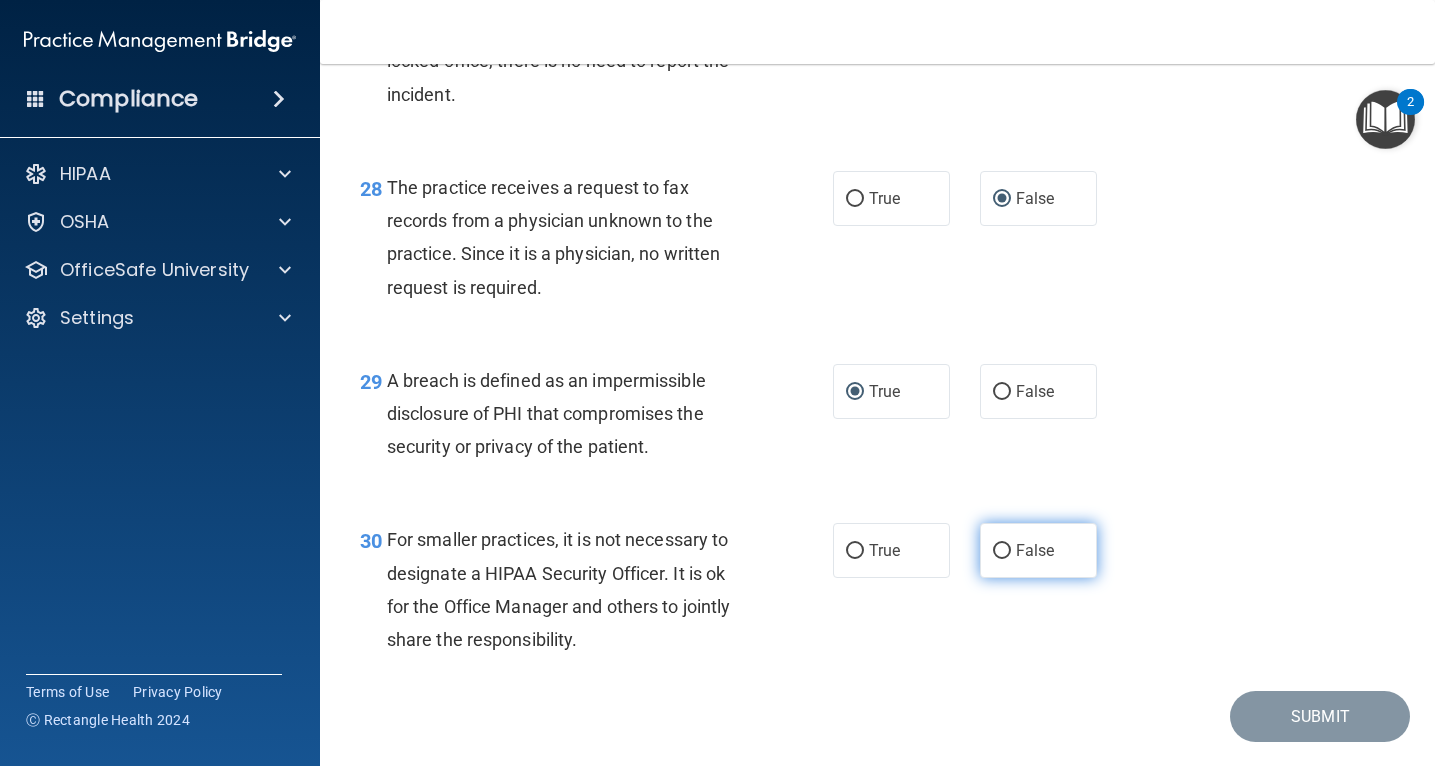 click on "False" at bounding box center (1002, 551) 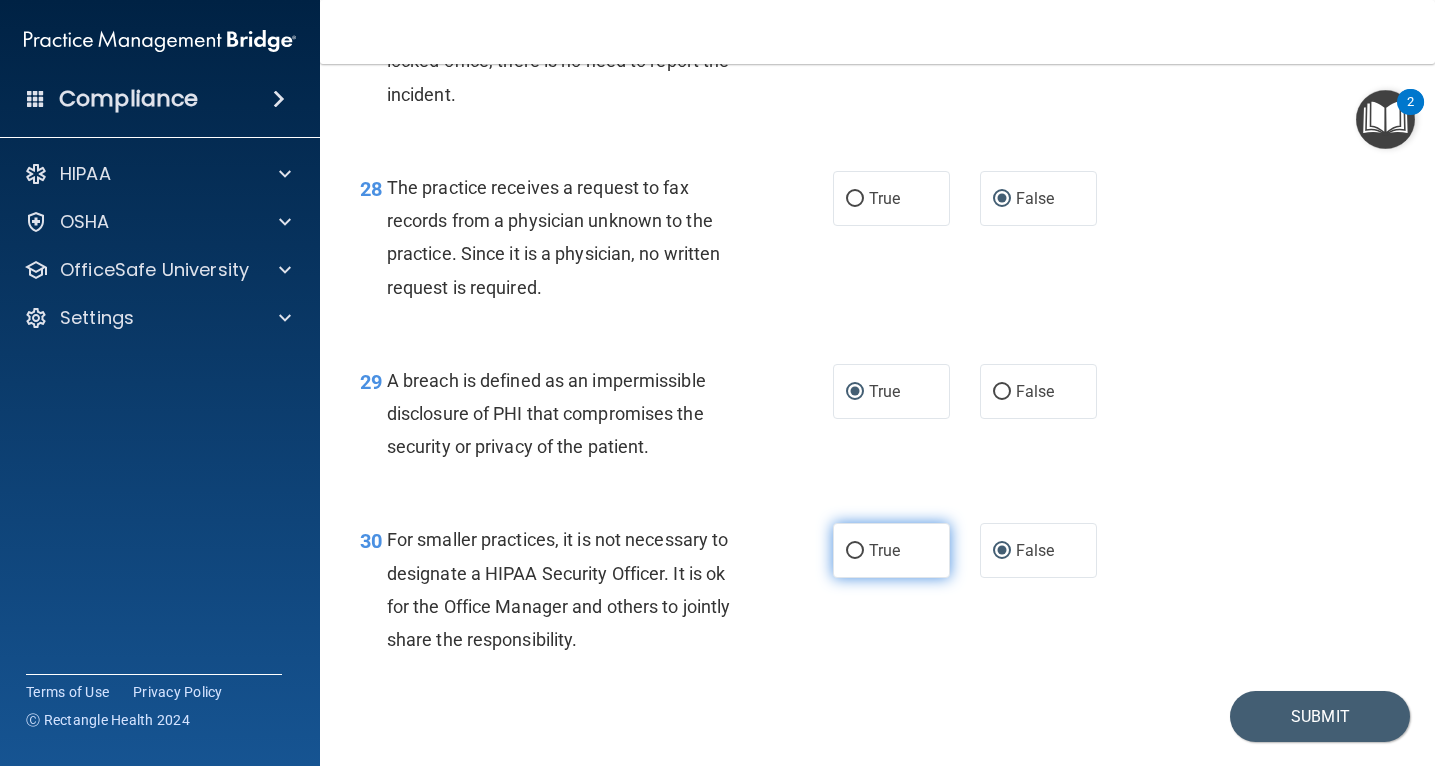 click on "True" at bounding box center (855, 551) 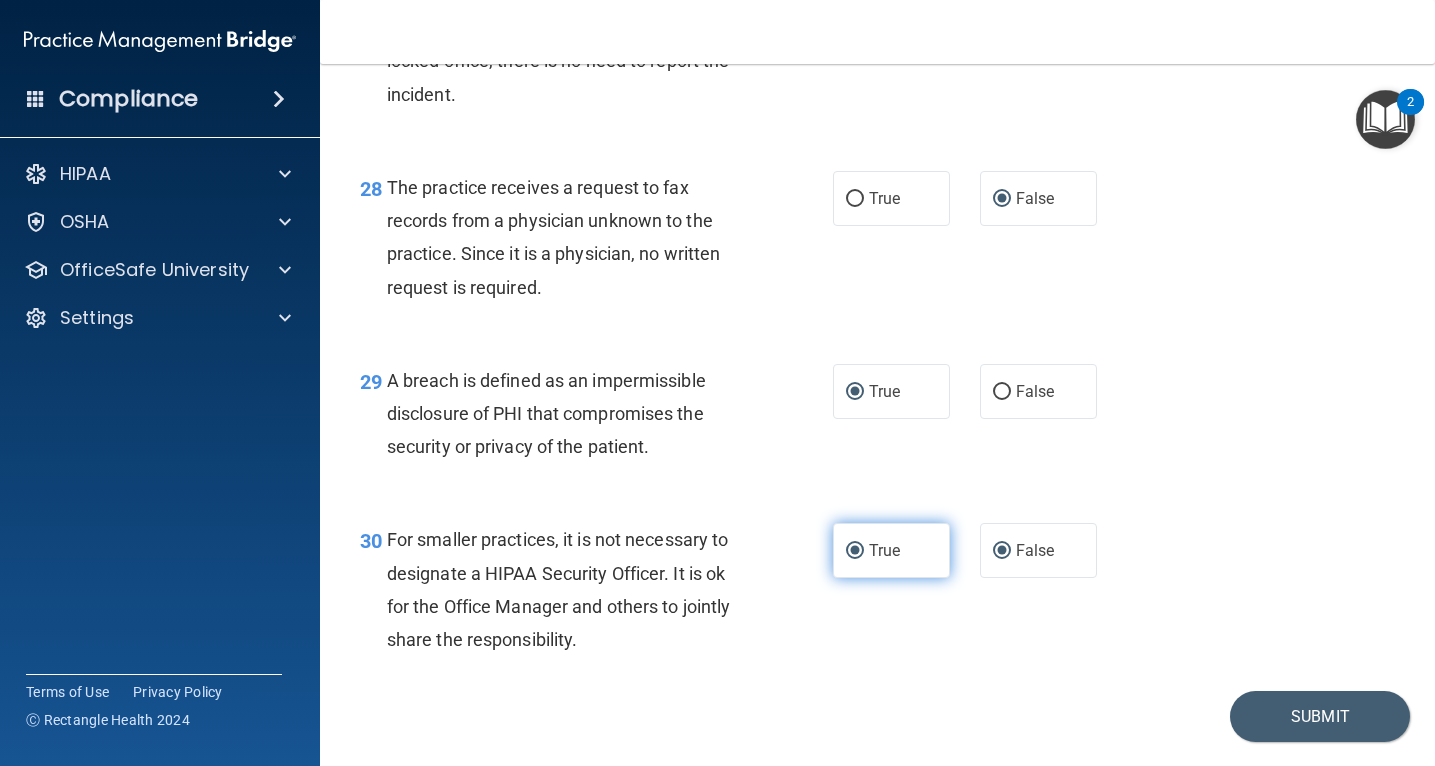 radio on "false" 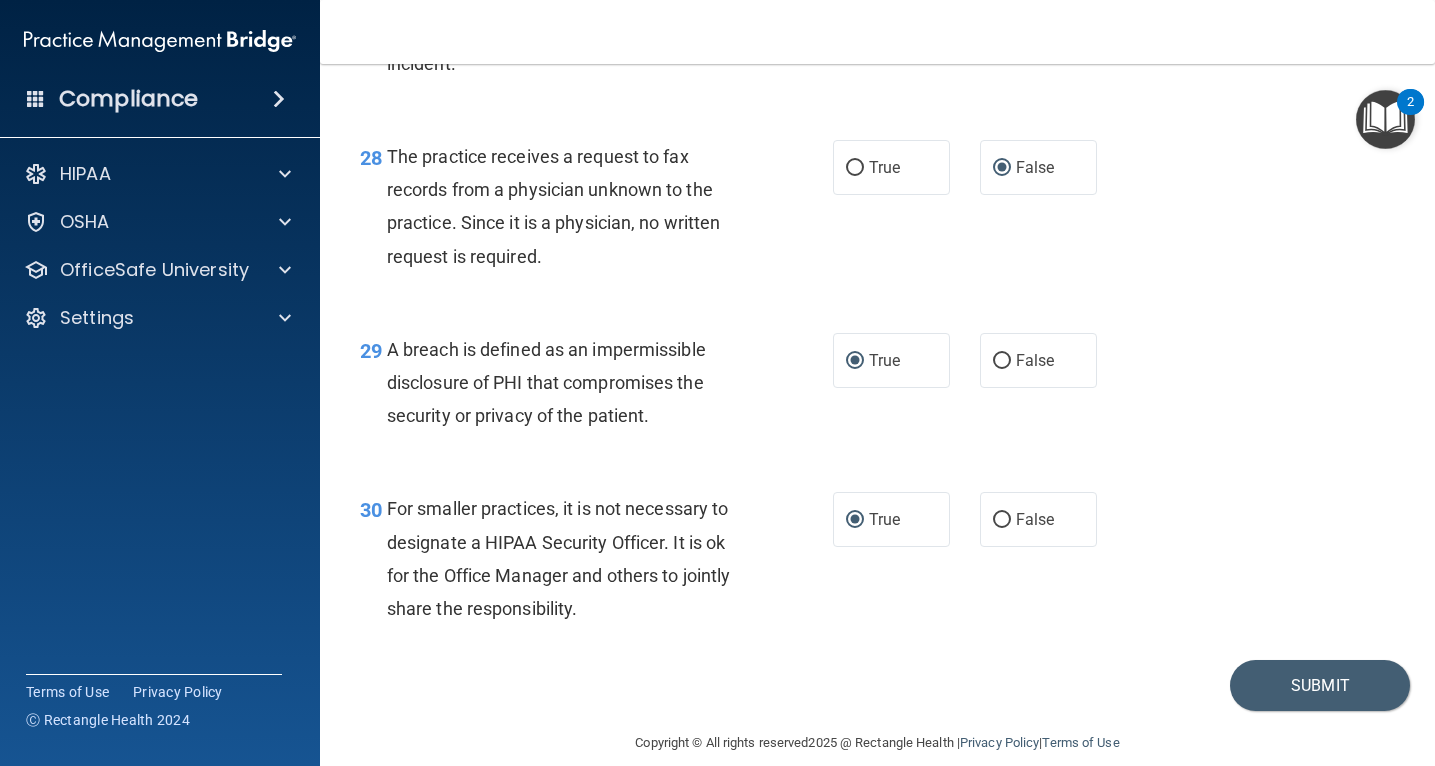 scroll, scrollTop: 5059, scrollLeft: 0, axis: vertical 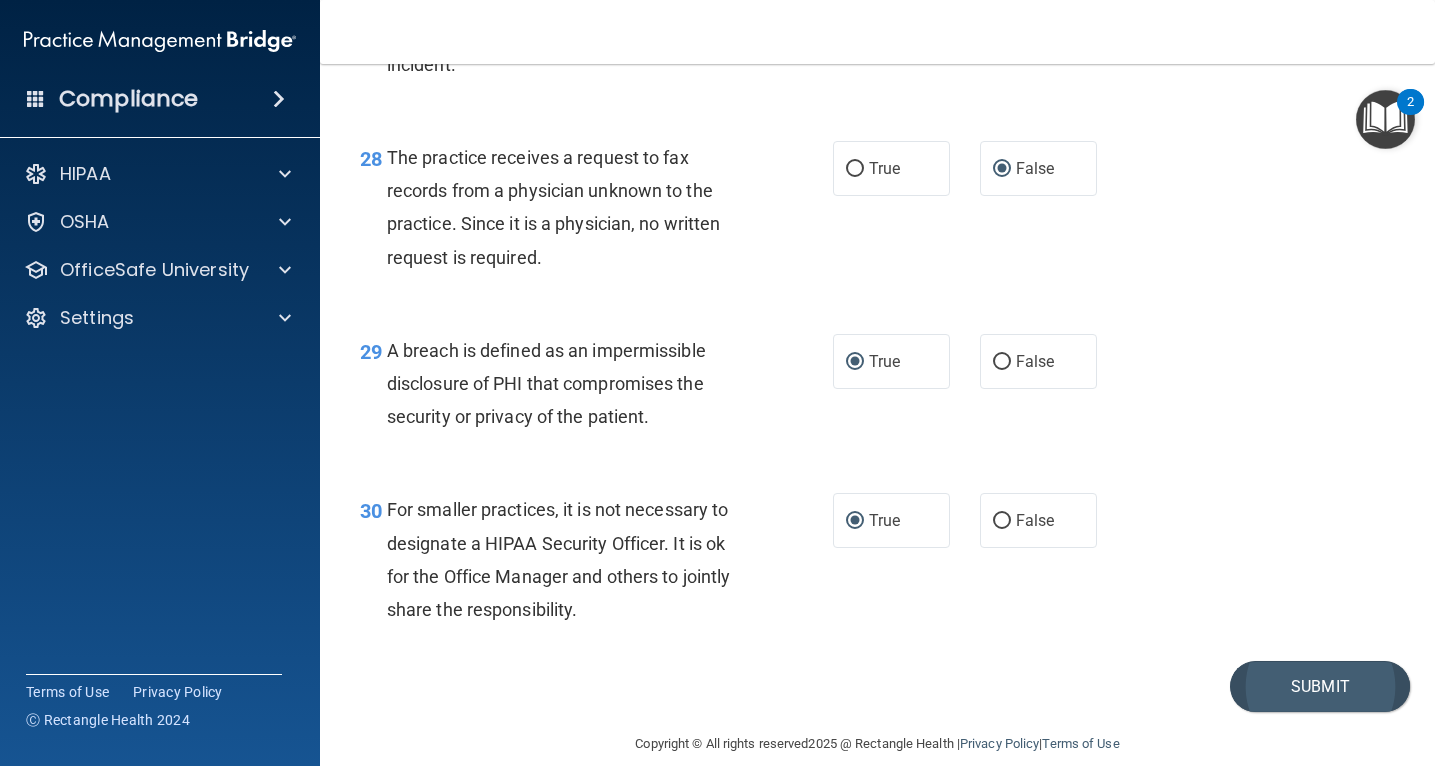click on "Submit" at bounding box center [1320, 686] 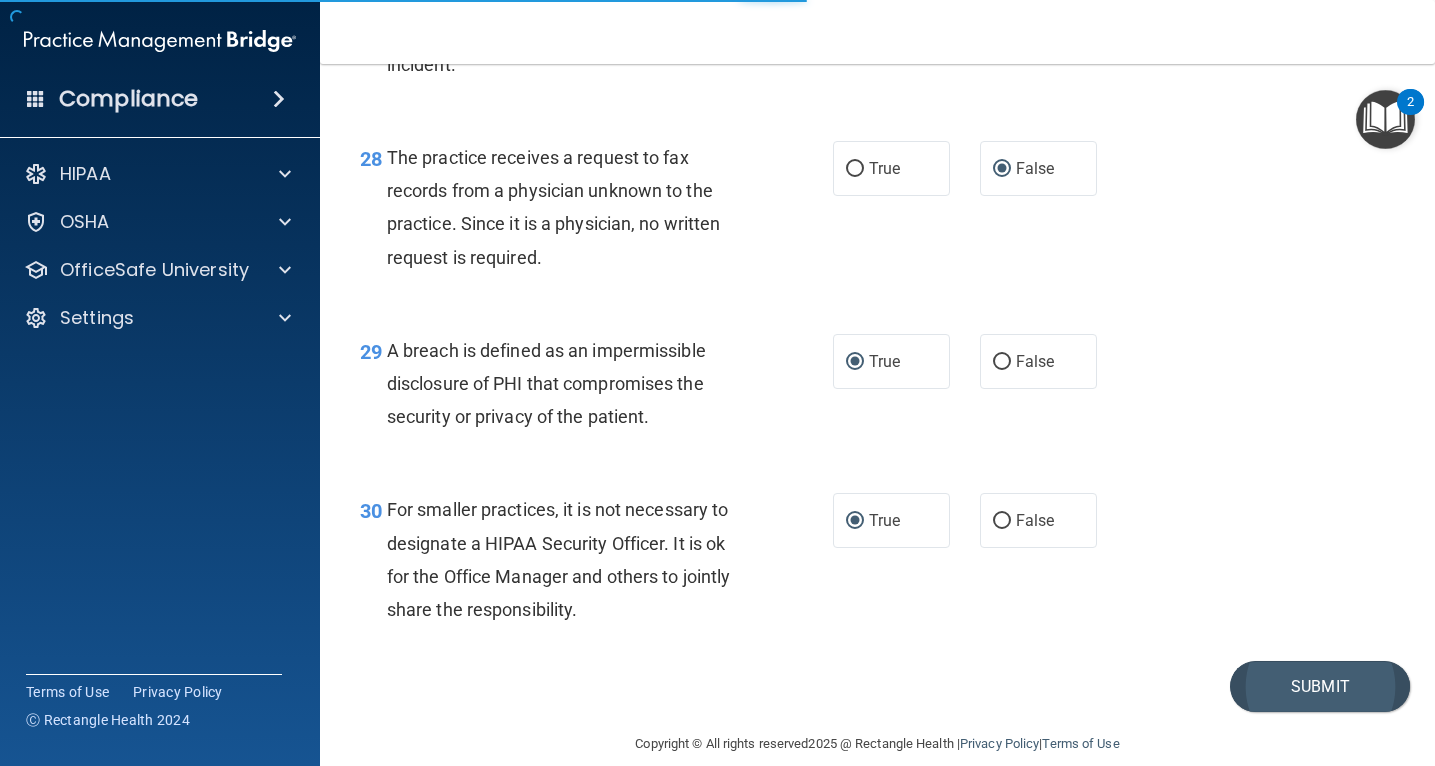 click on "Submit" at bounding box center [1320, 686] 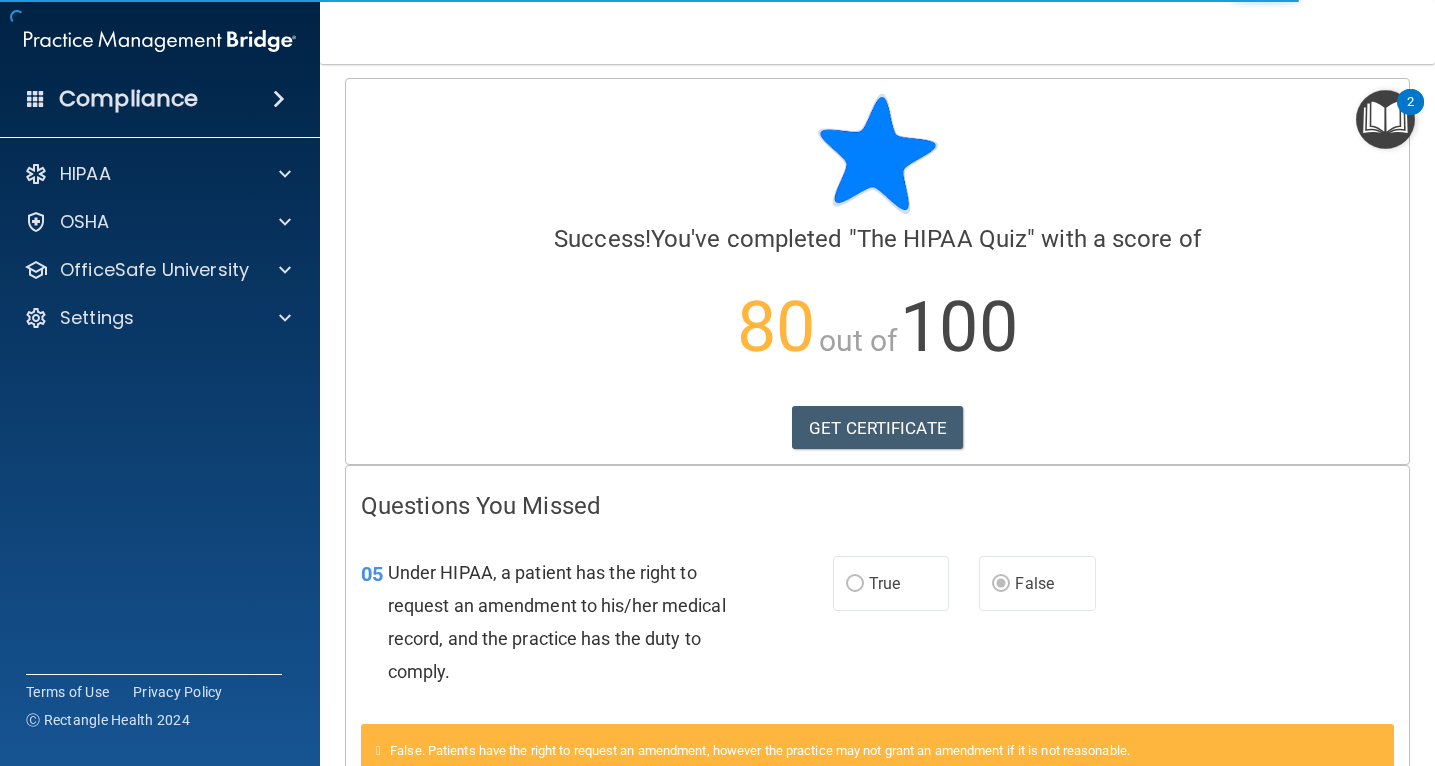 scroll, scrollTop: 8, scrollLeft: 0, axis: vertical 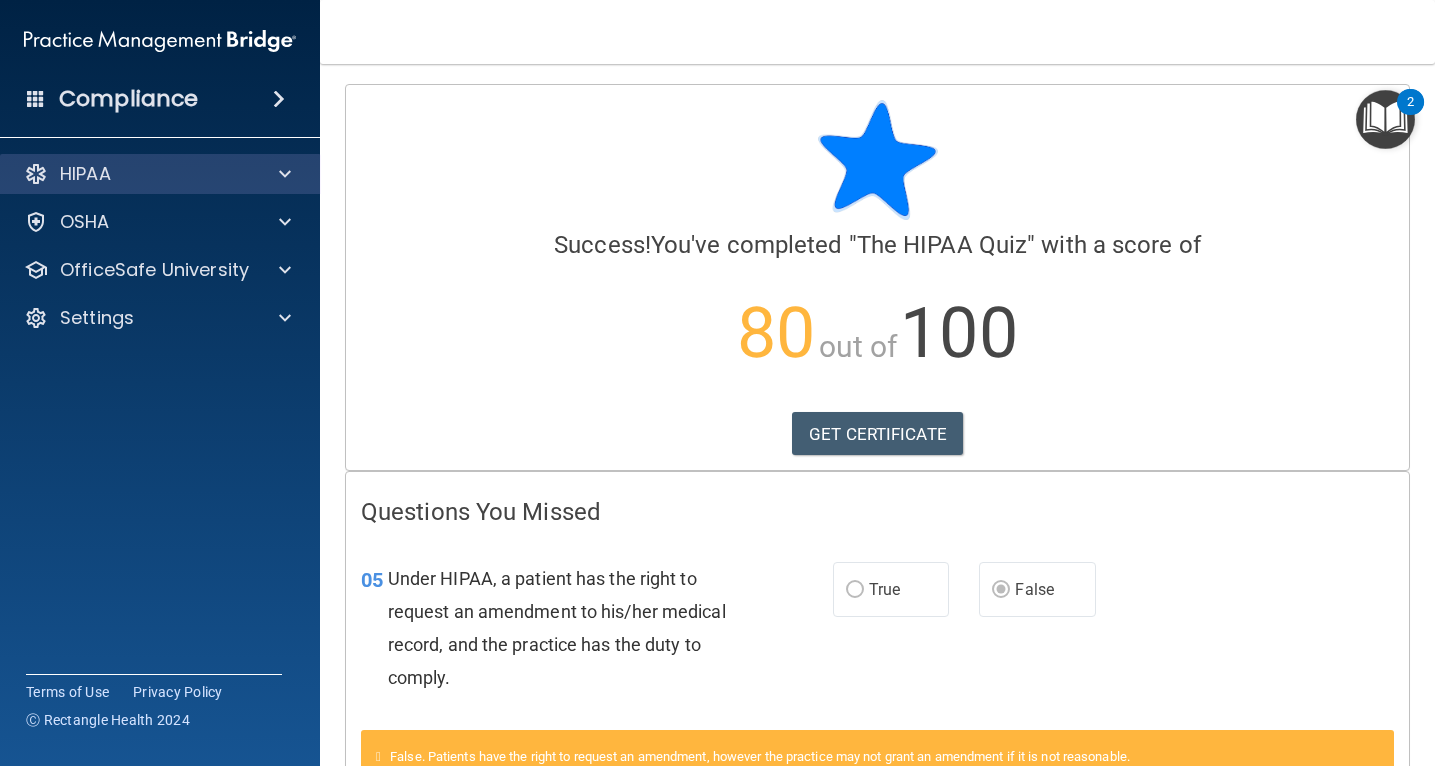 click on "HIPAA" at bounding box center (160, 174) 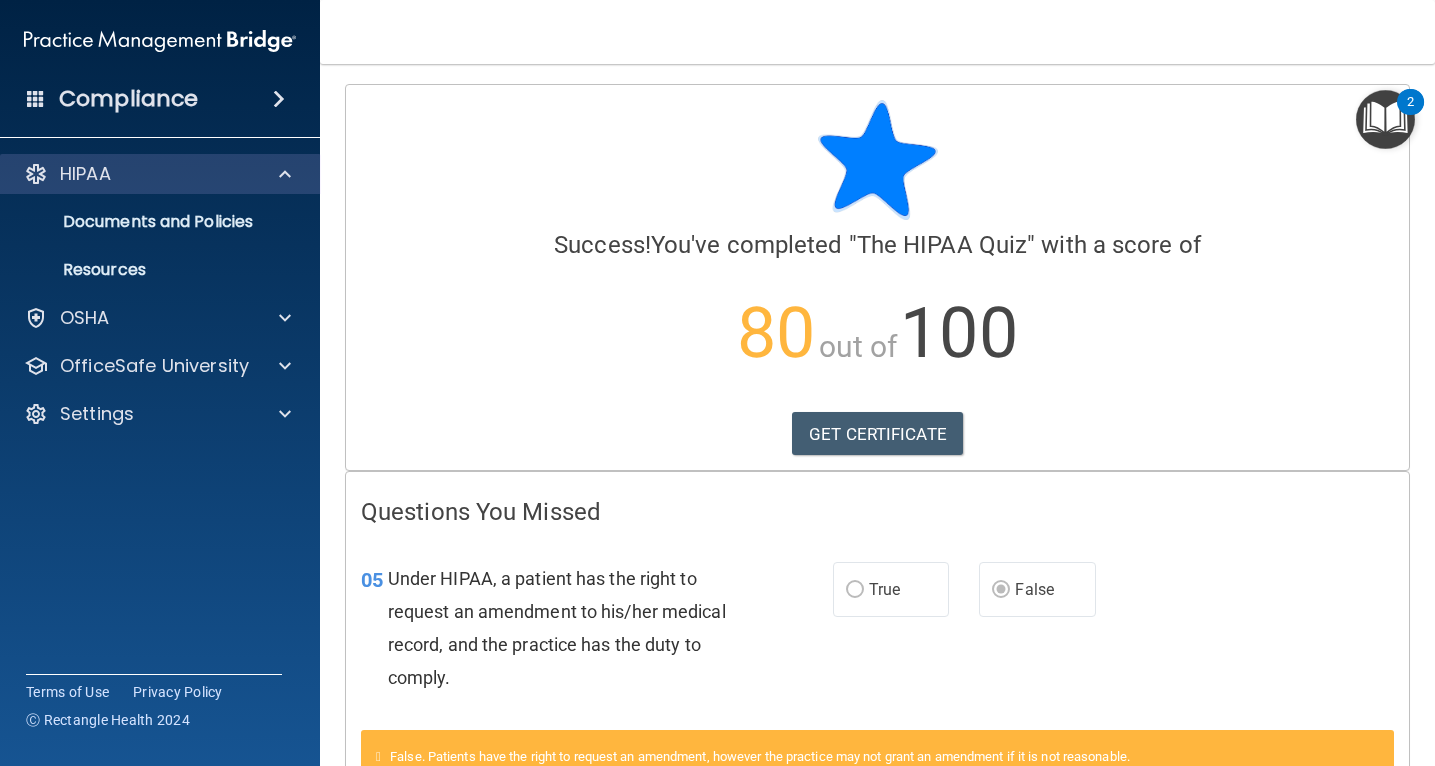 click at bounding box center [36, 174] 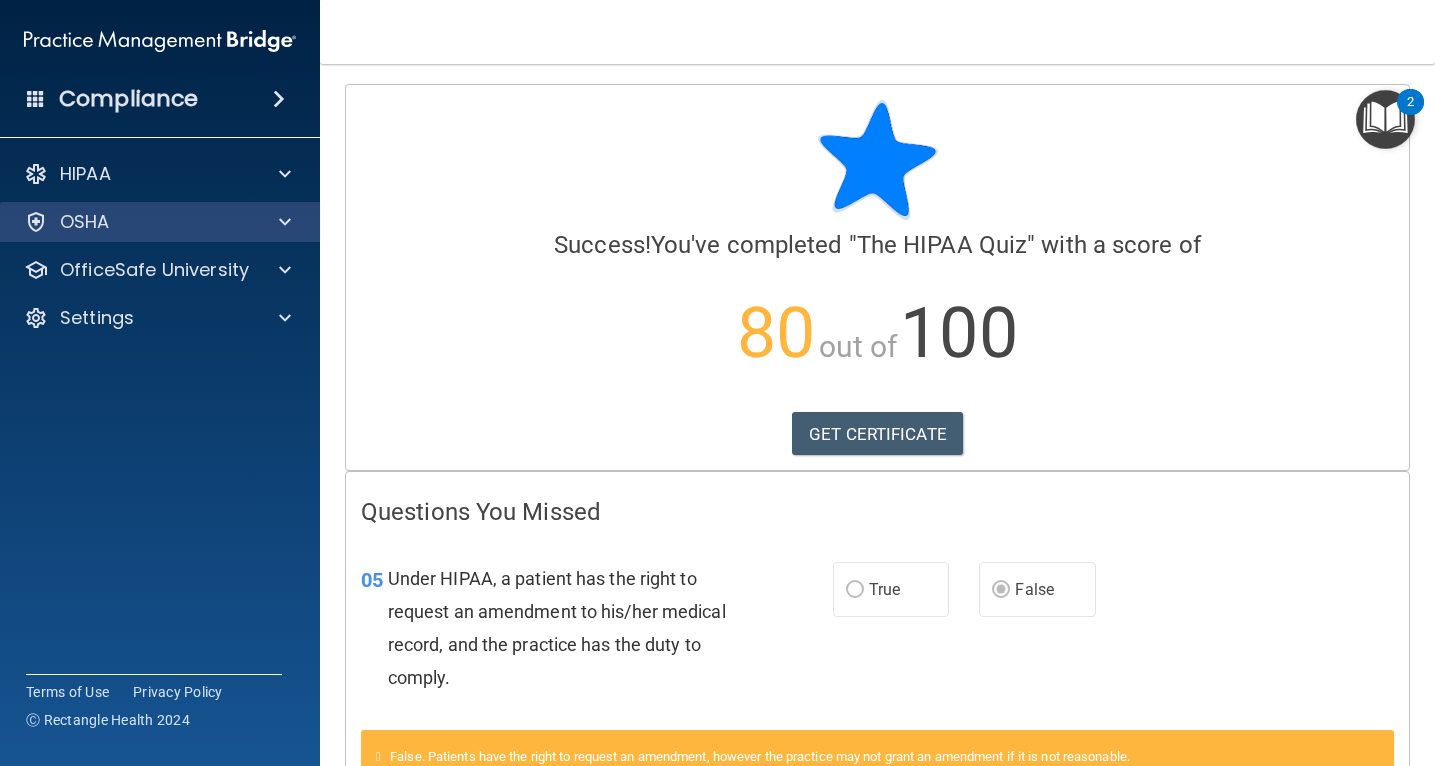 click on "OSHA" at bounding box center [85, 222] 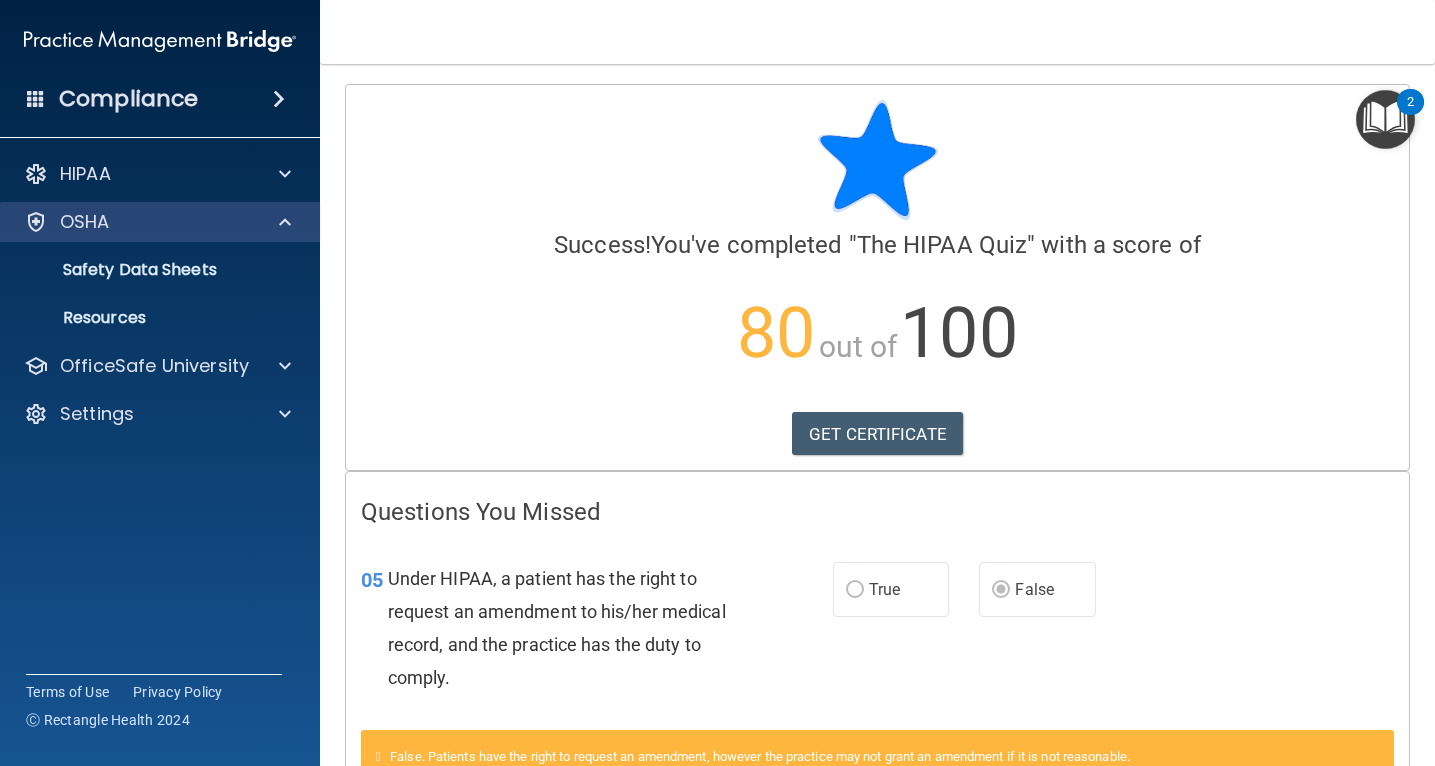 click on "OSHA" at bounding box center (85, 222) 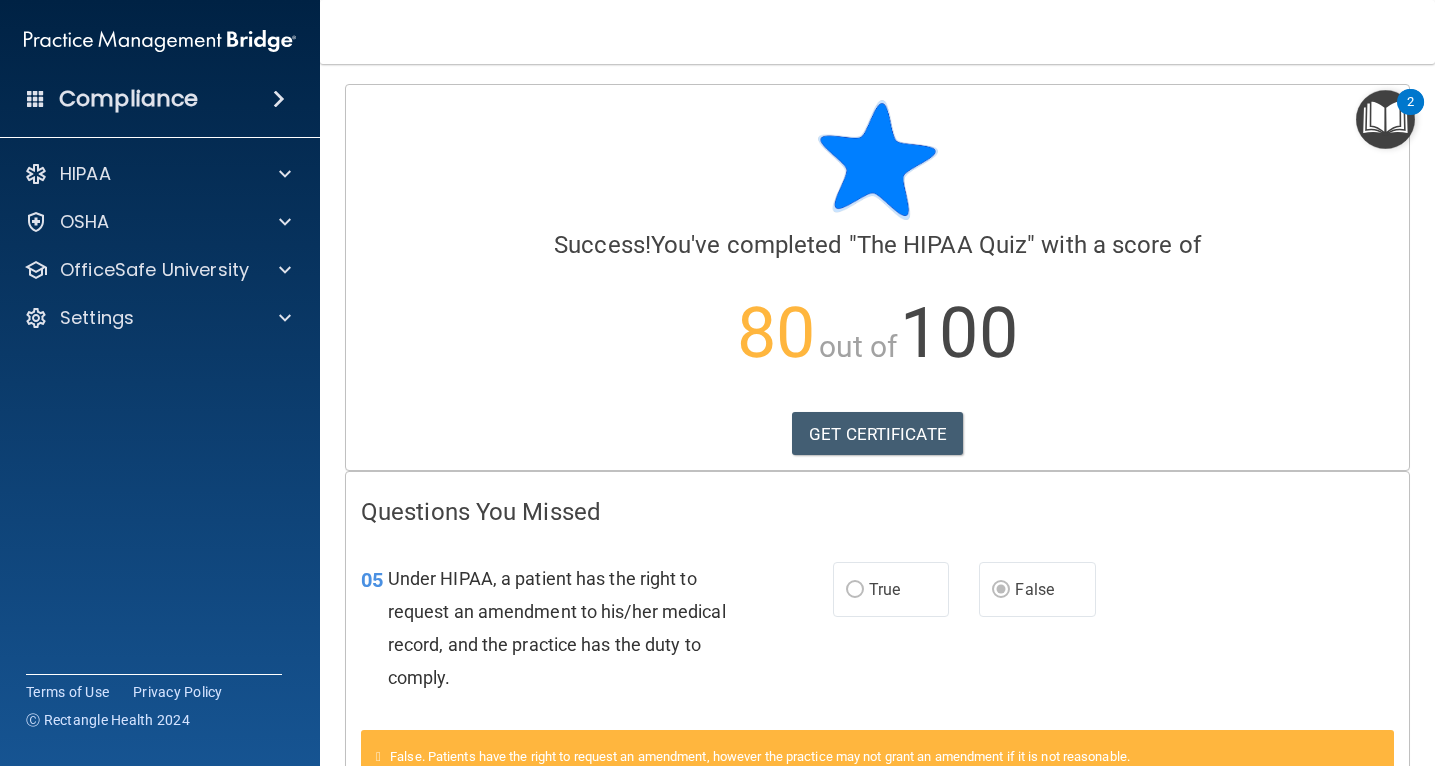 scroll, scrollTop: 0, scrollLeft: 0, axis: both 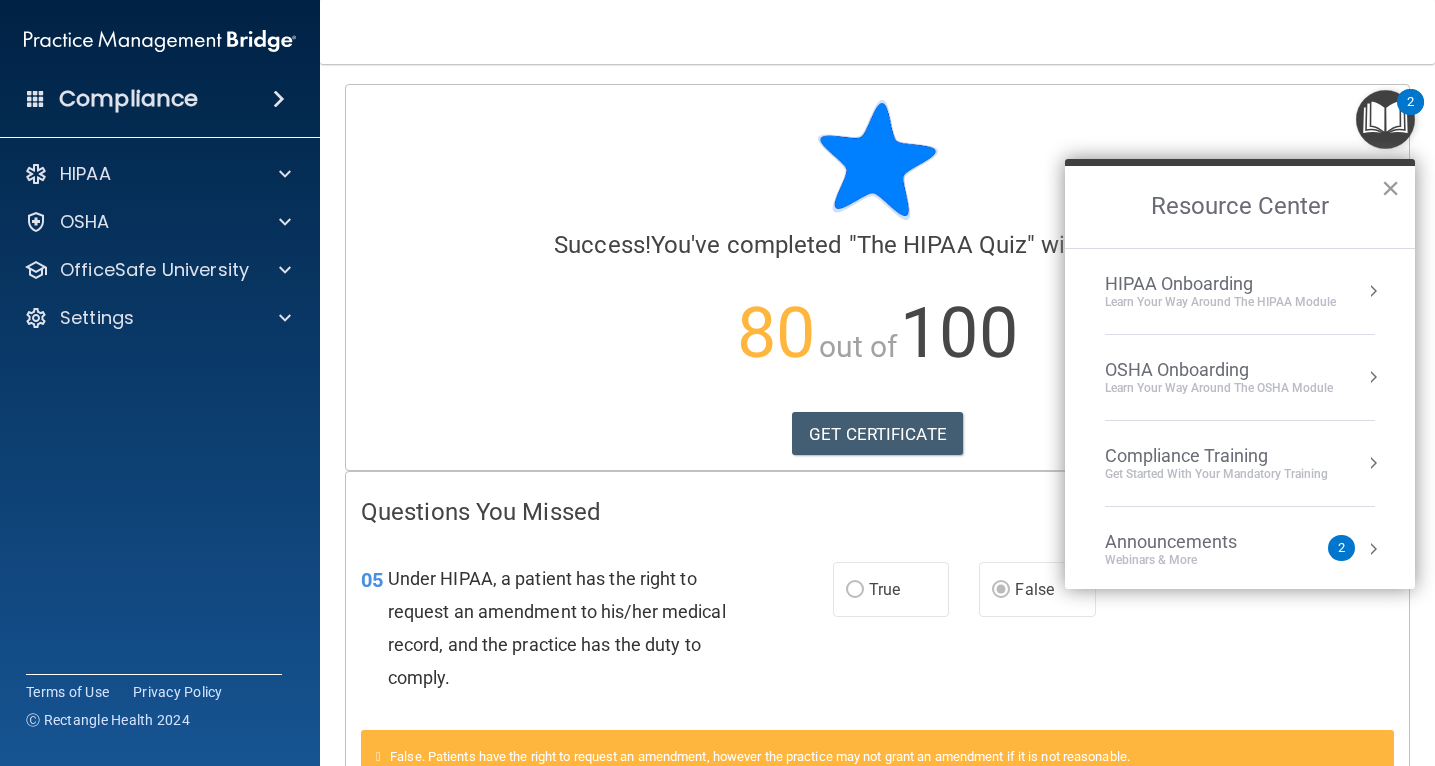 click on "×" at bounding box center [1390, 188] 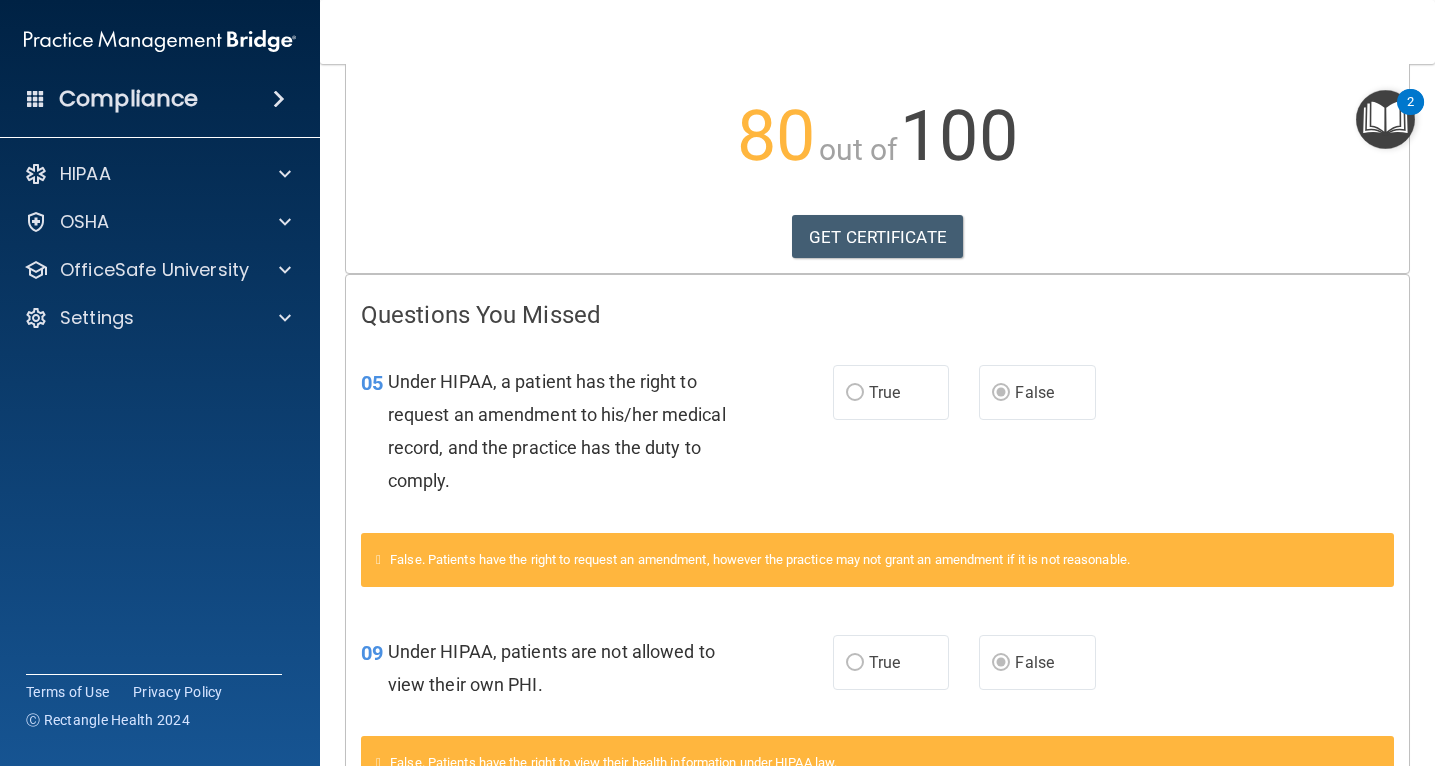 scroll, scrollTop: 201, scrollLeft: 0, axis: vertical 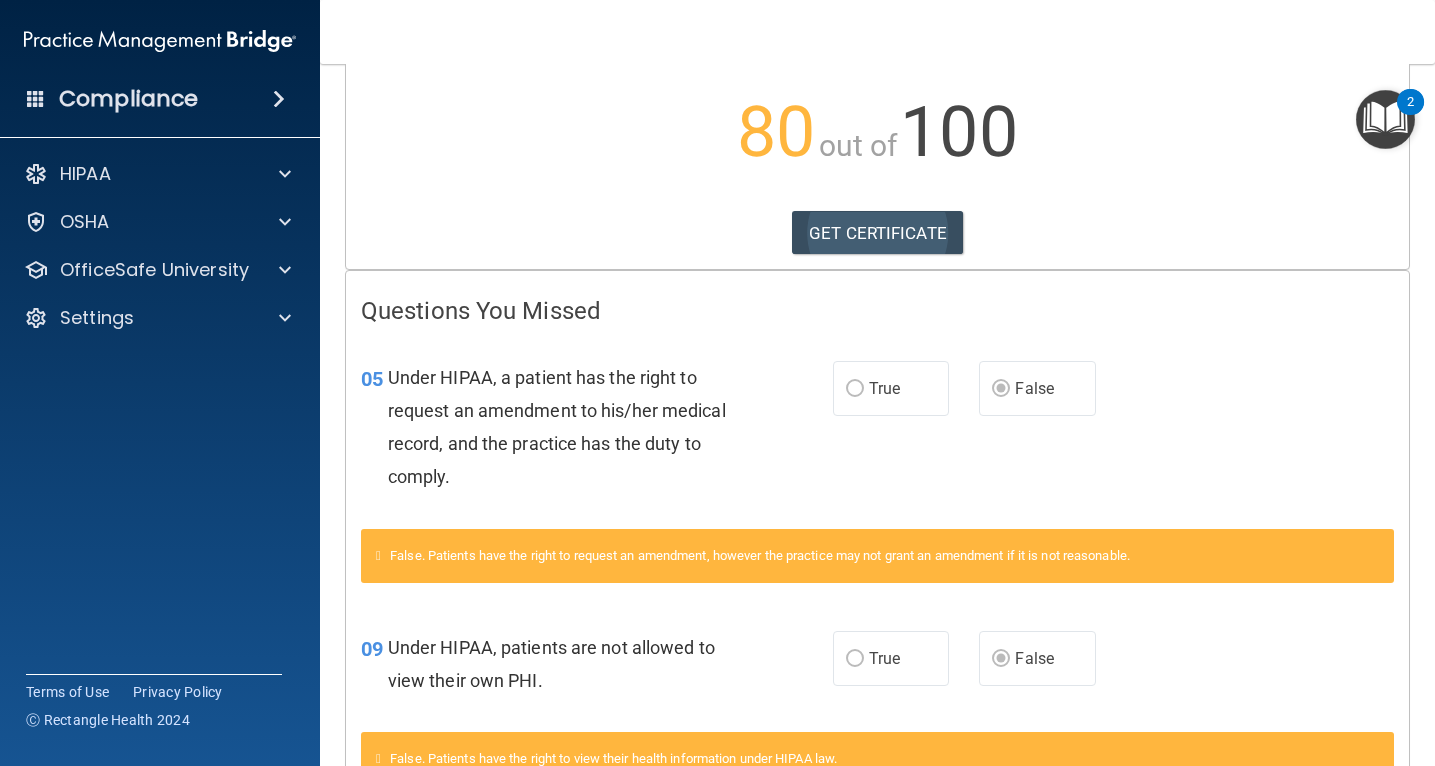 click on "GET CERTIFICATE" at bounding box center (877, 233) 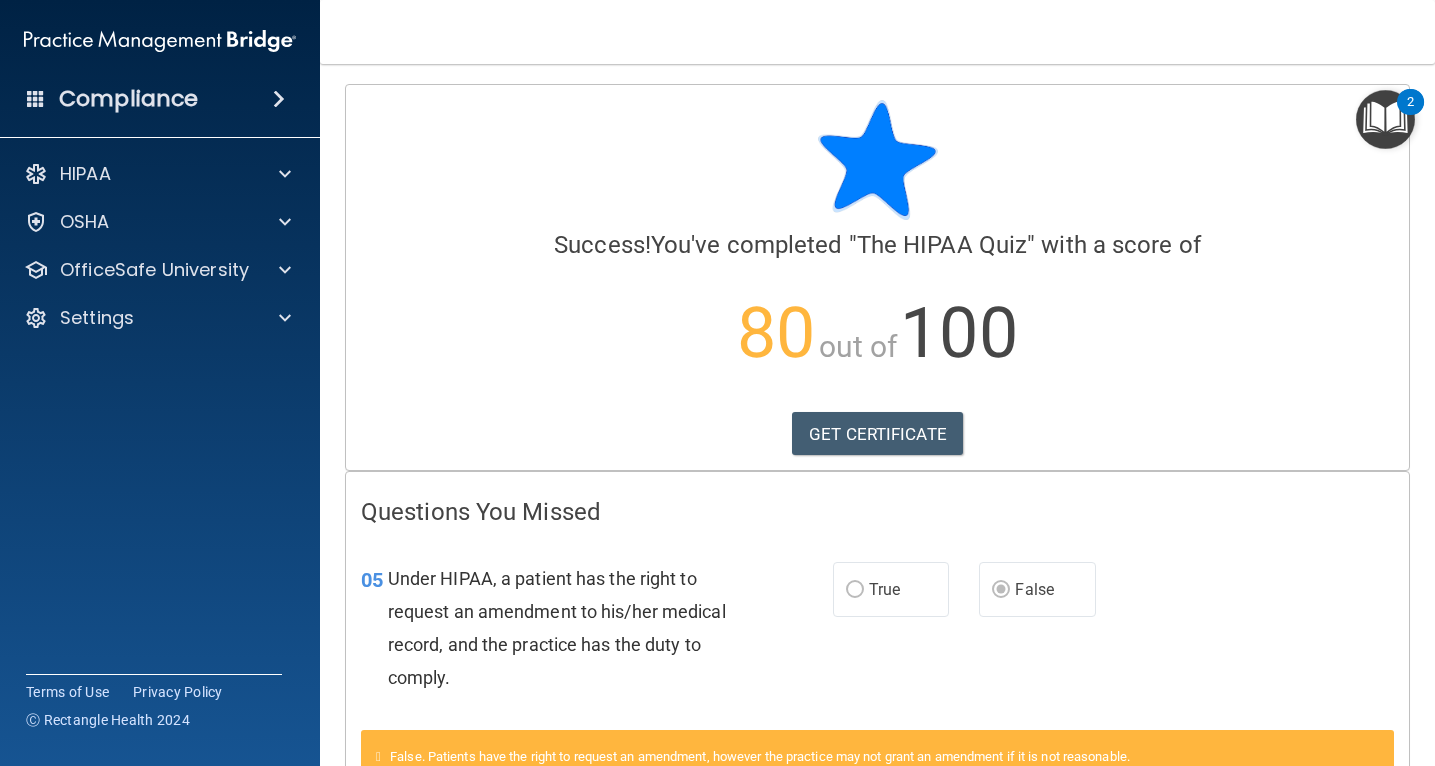 scroll, scrollTop: 0, scrollLeft: 0, axis: both 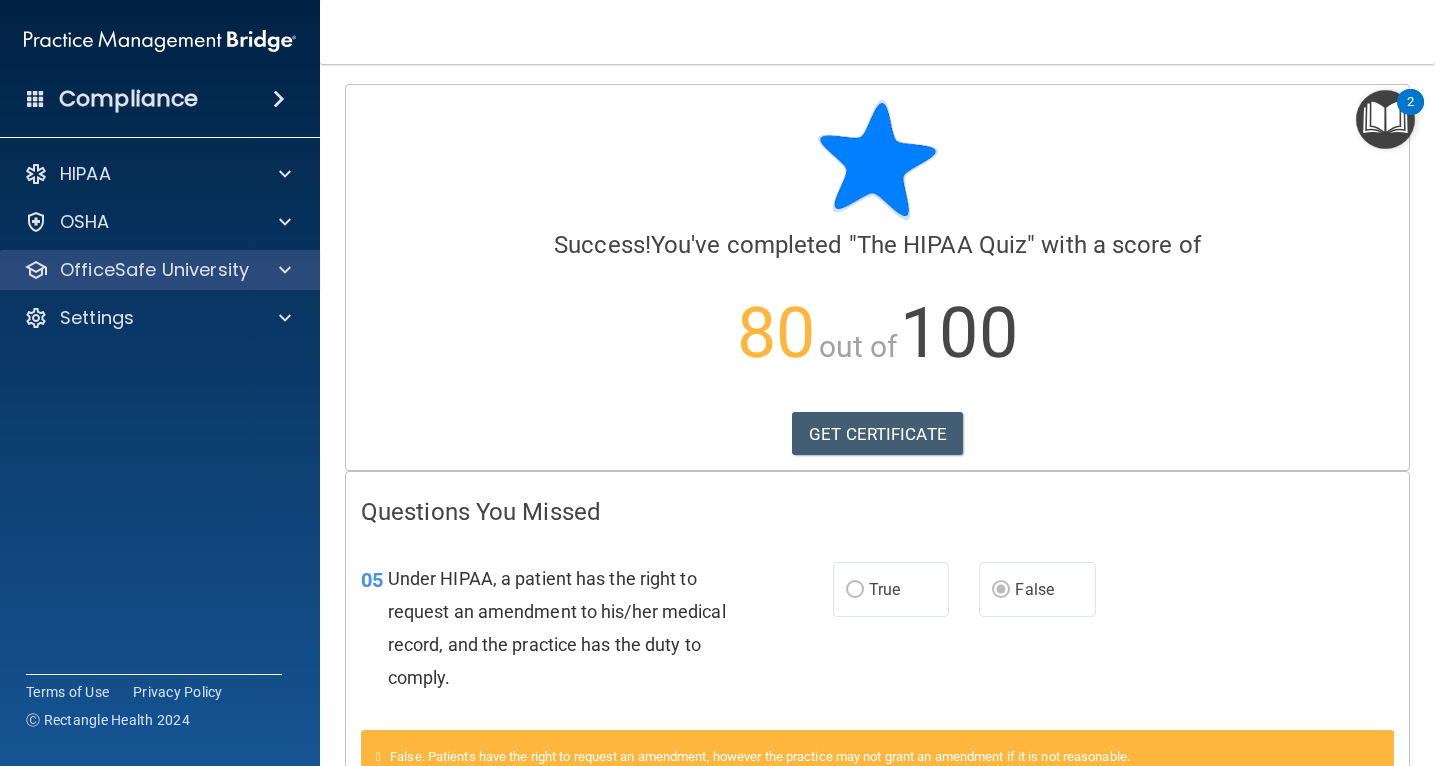 click on "OfficeSafe University" at bounding box center (154, 270) 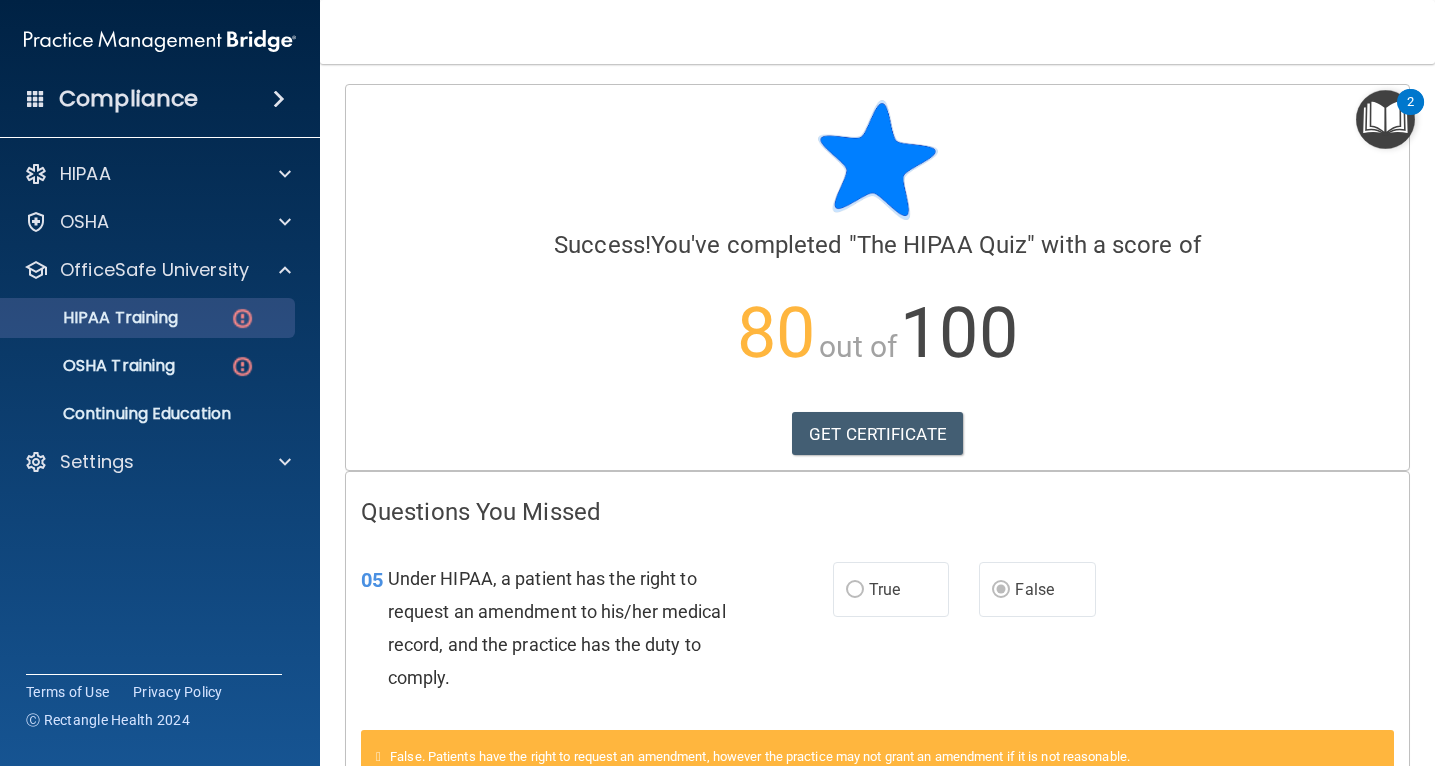 click at bounding box center [242, 318] 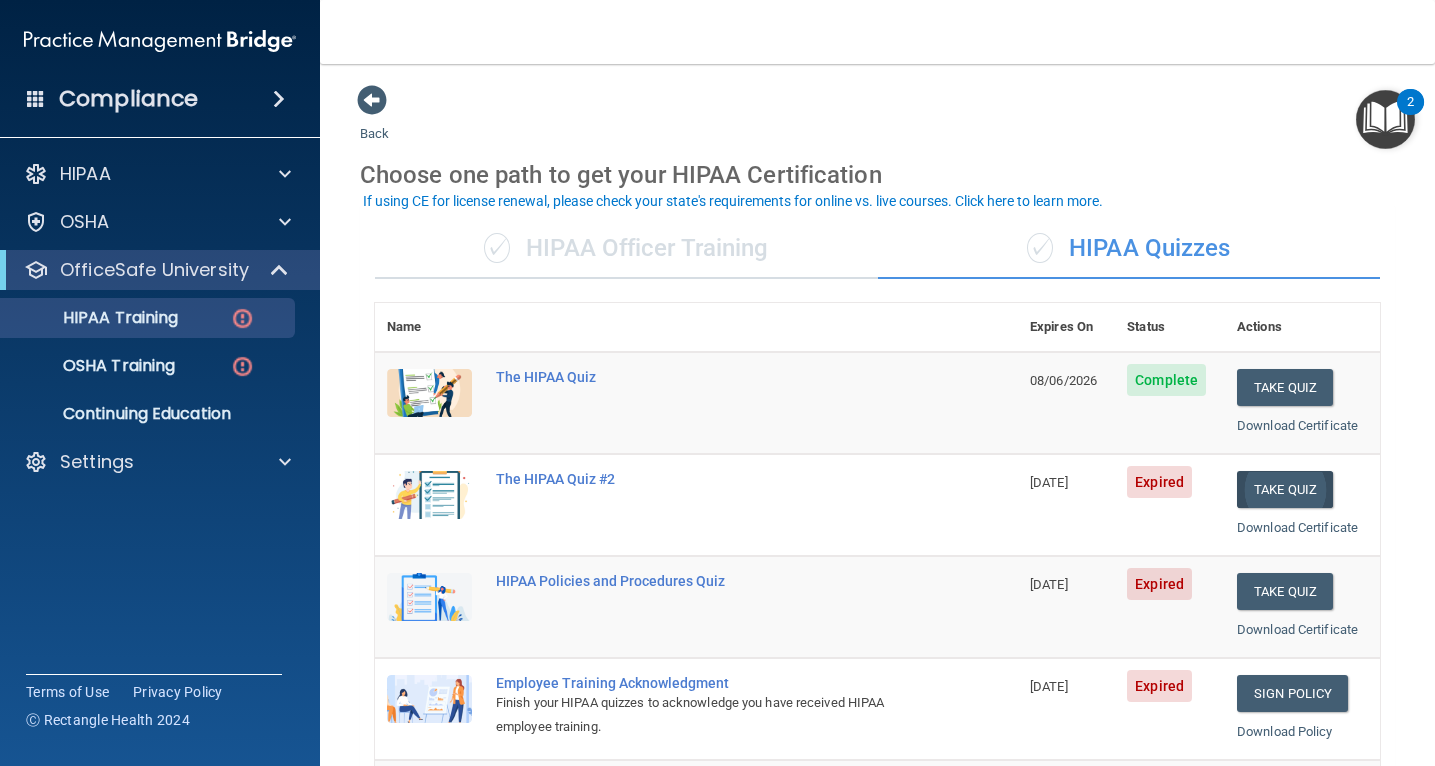 click on "Take Quiz" at bounding box center (1285, 489) 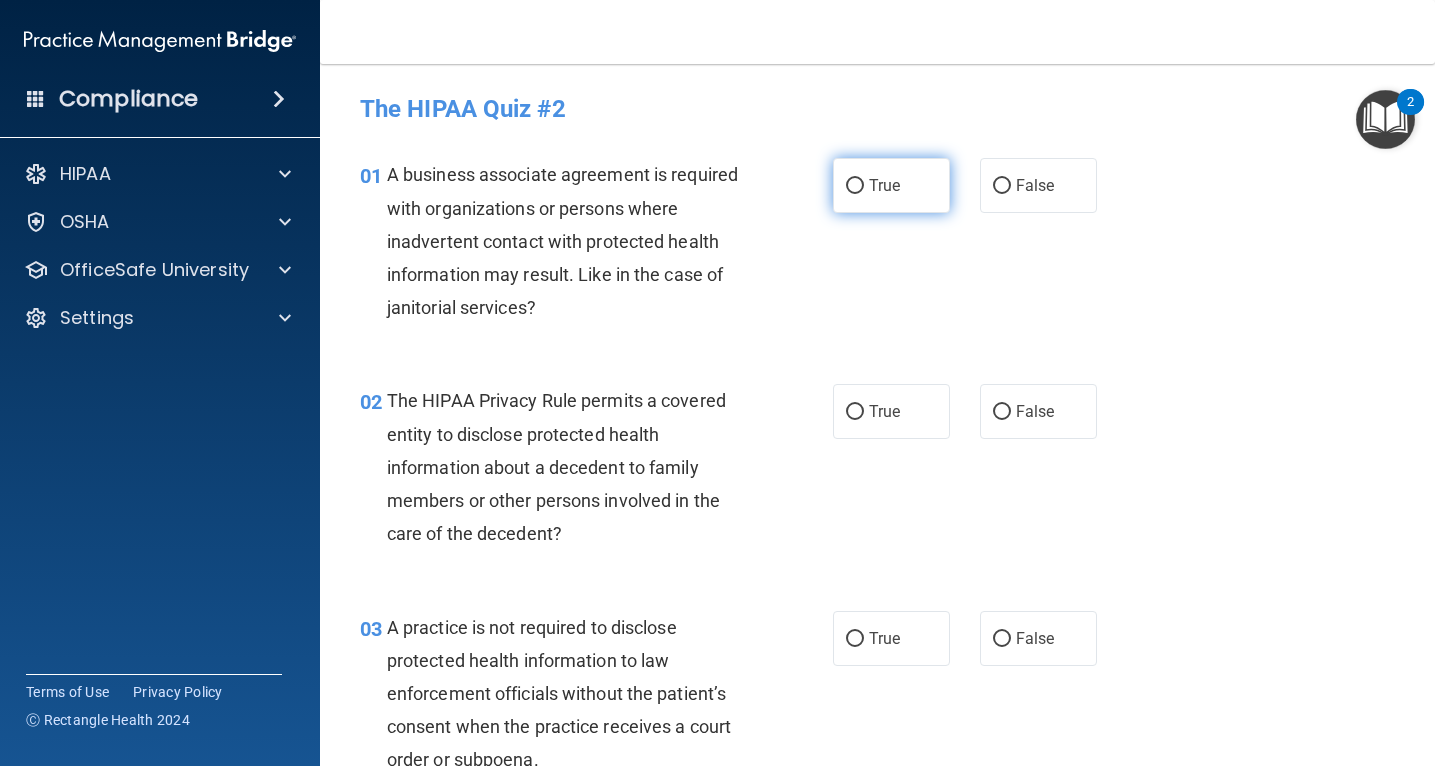 click on "True" at bounding box center [855, 186] 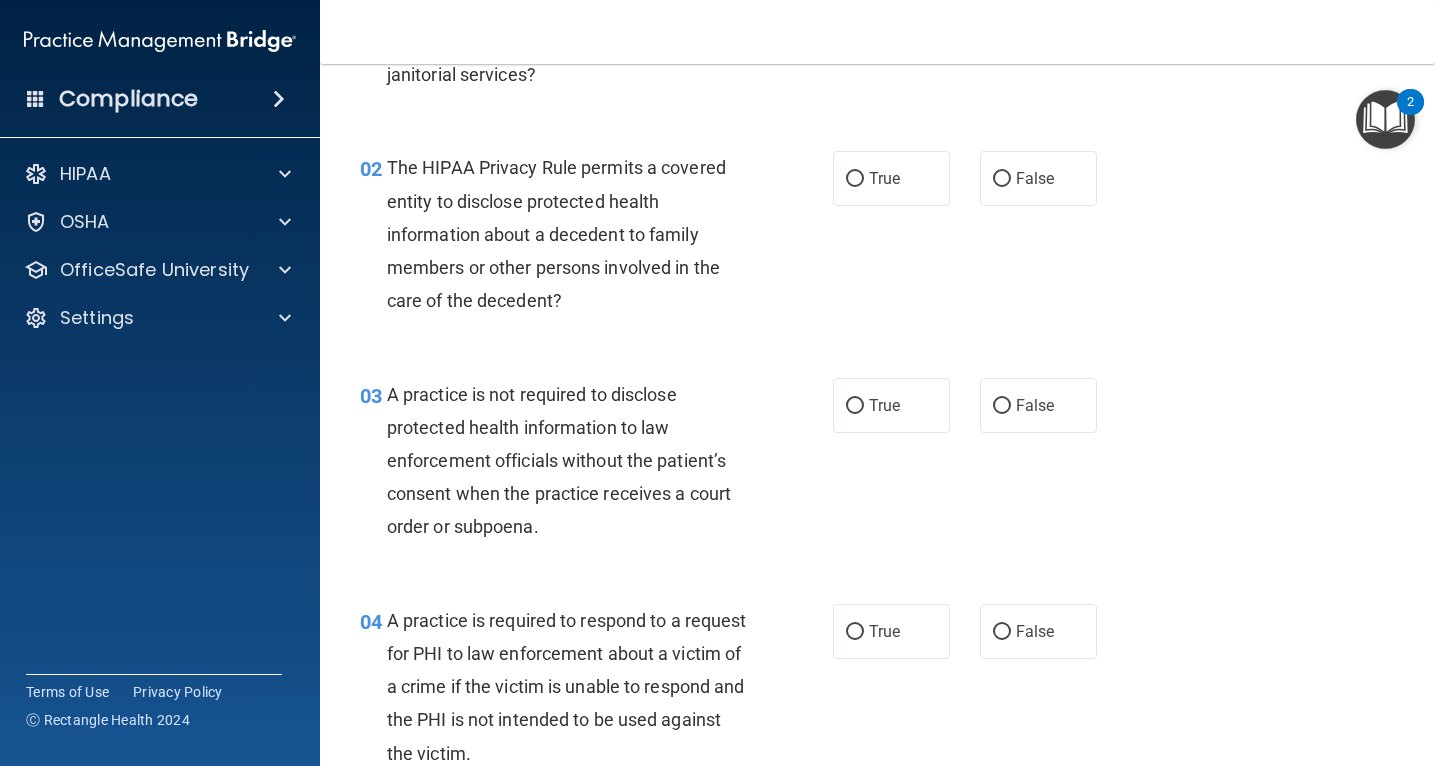 scroll, scrollTop: 235, scrollLeft: 0, axis: vertical 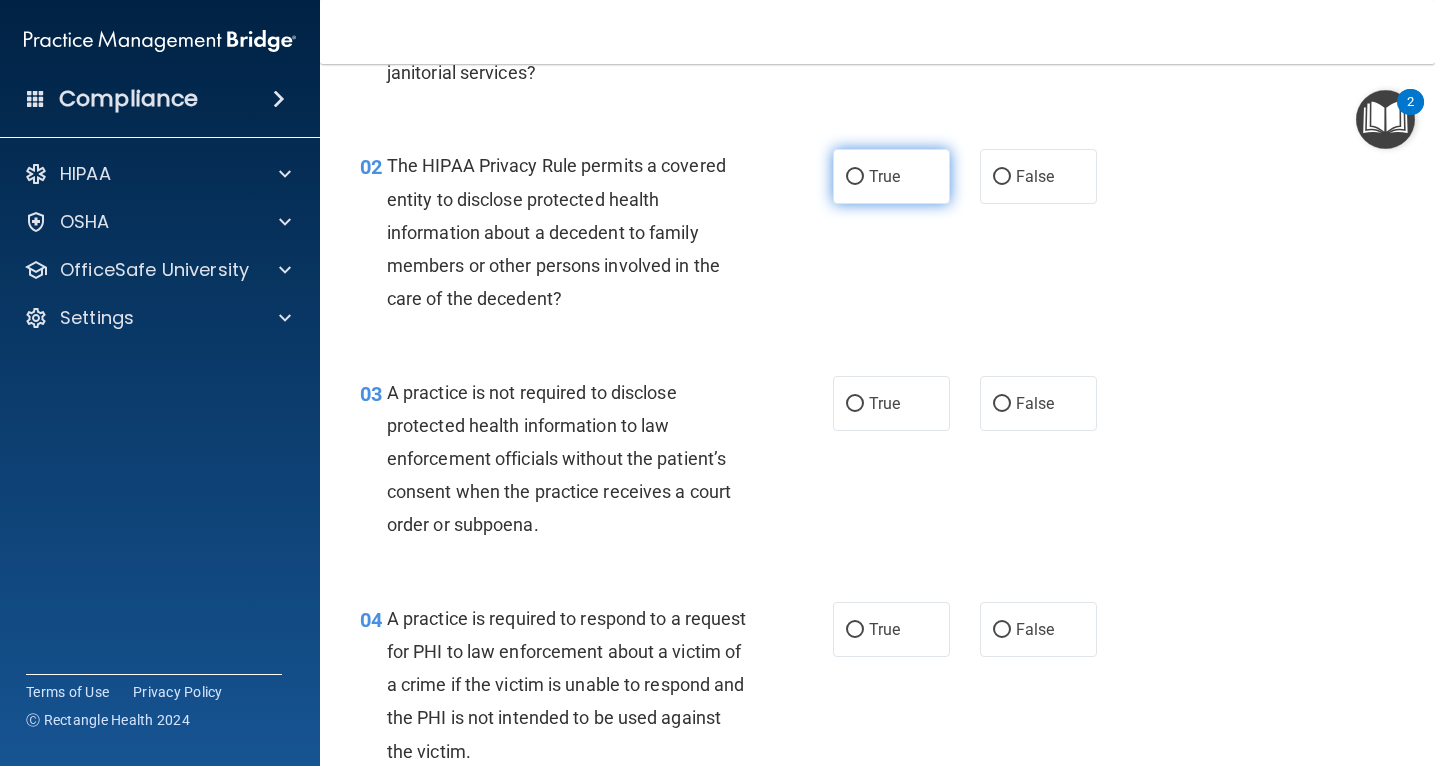 click on "True" at bounding box center (855, 177) 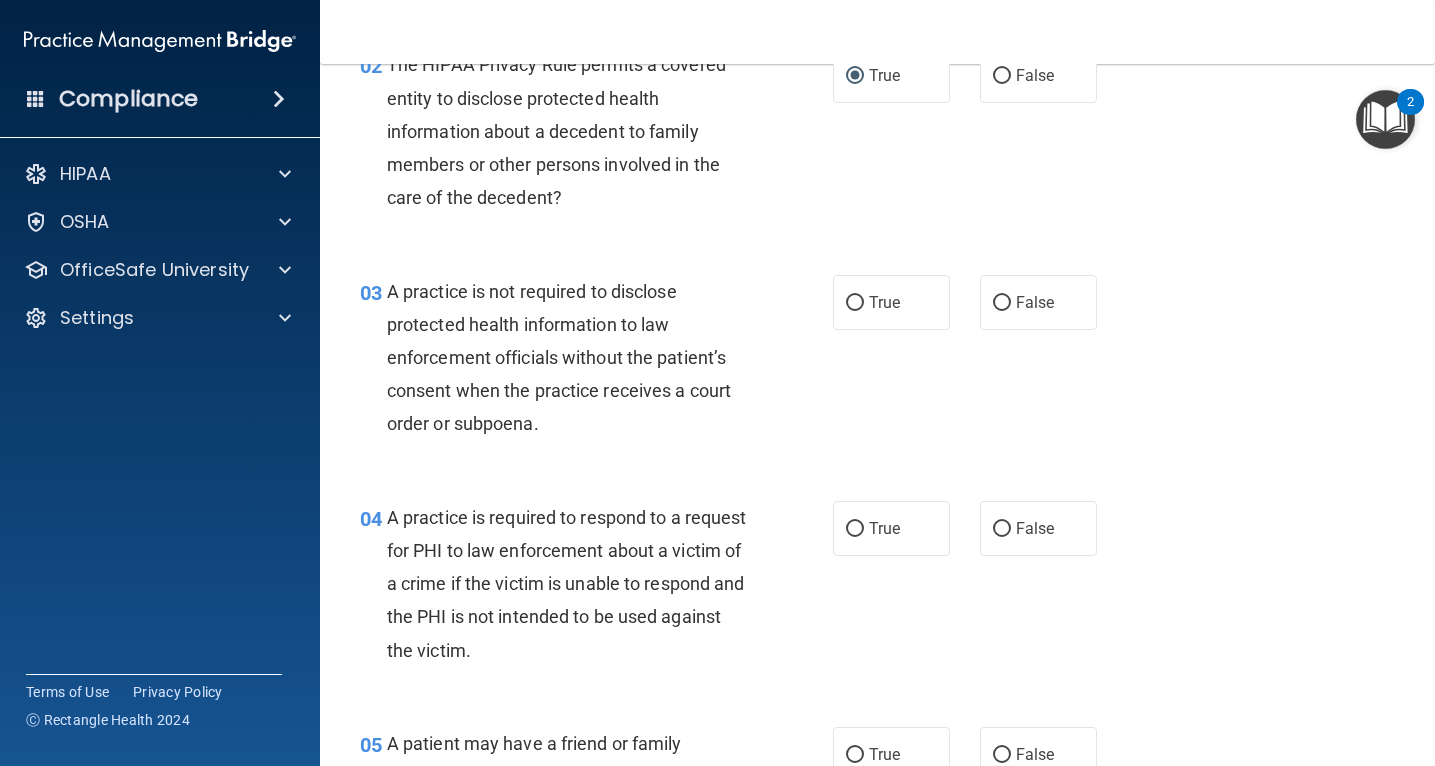 scroll, scrollTop: 339, scrollLeft: 0, axis: vertical 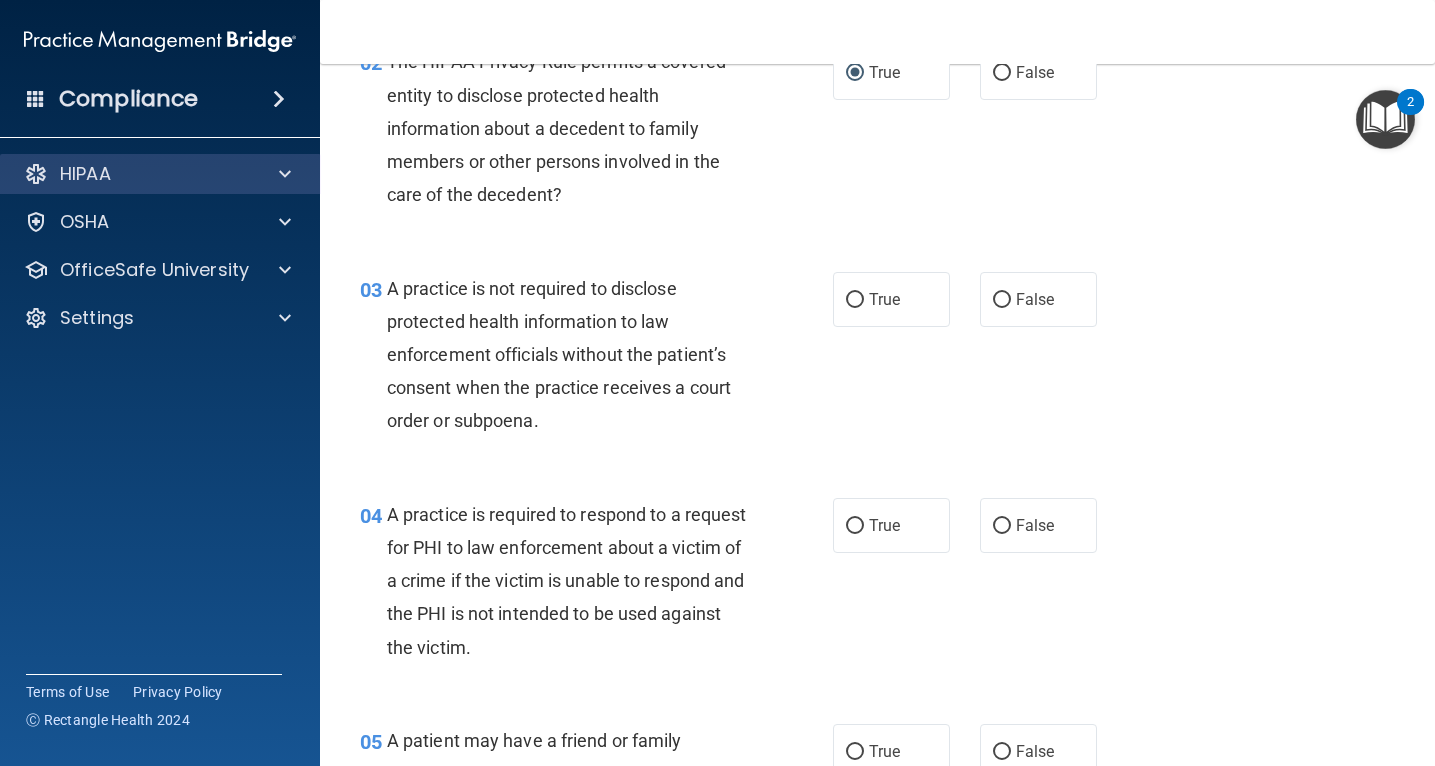 click on "HIPAA" at bounding box center [133, 174] 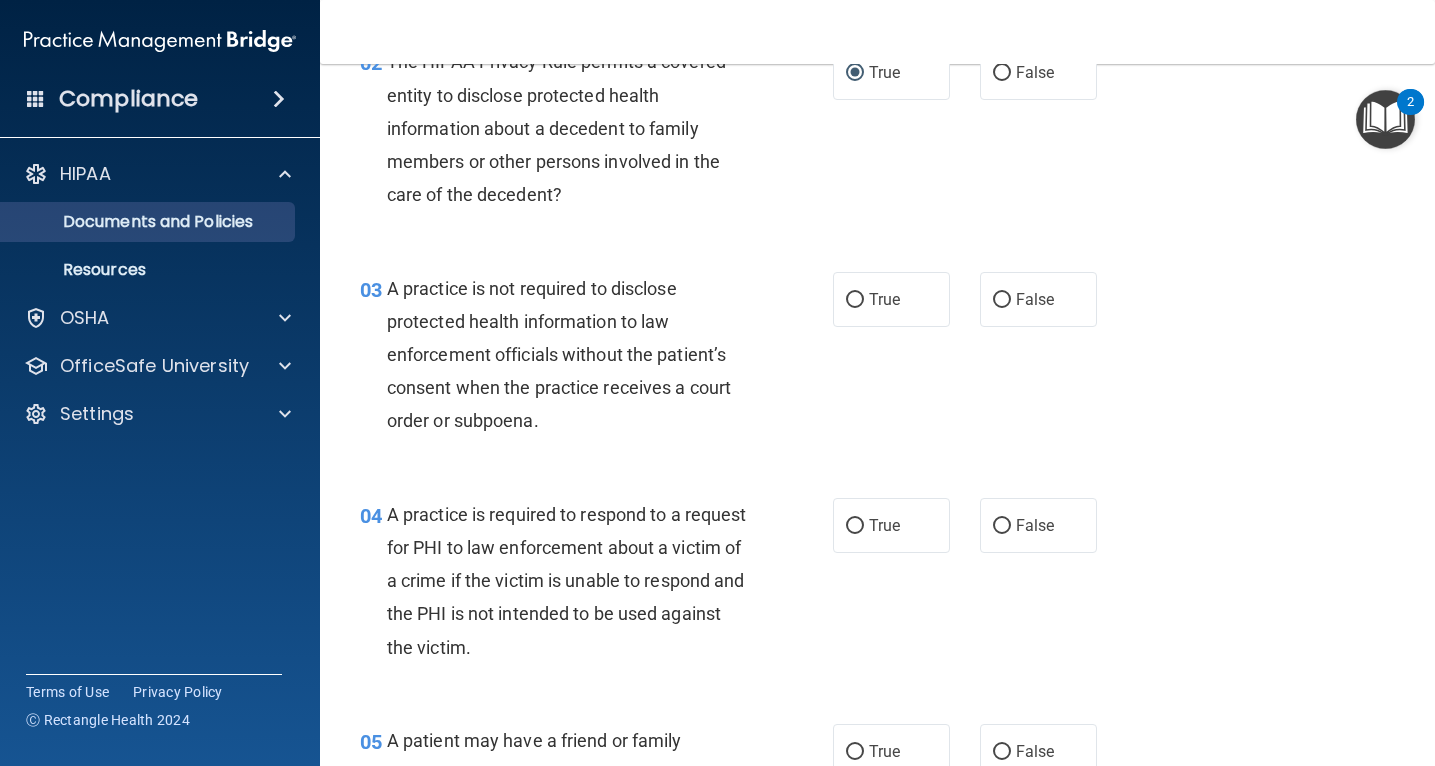 click on "Documents and Policies" at bounding box center [149, 222] 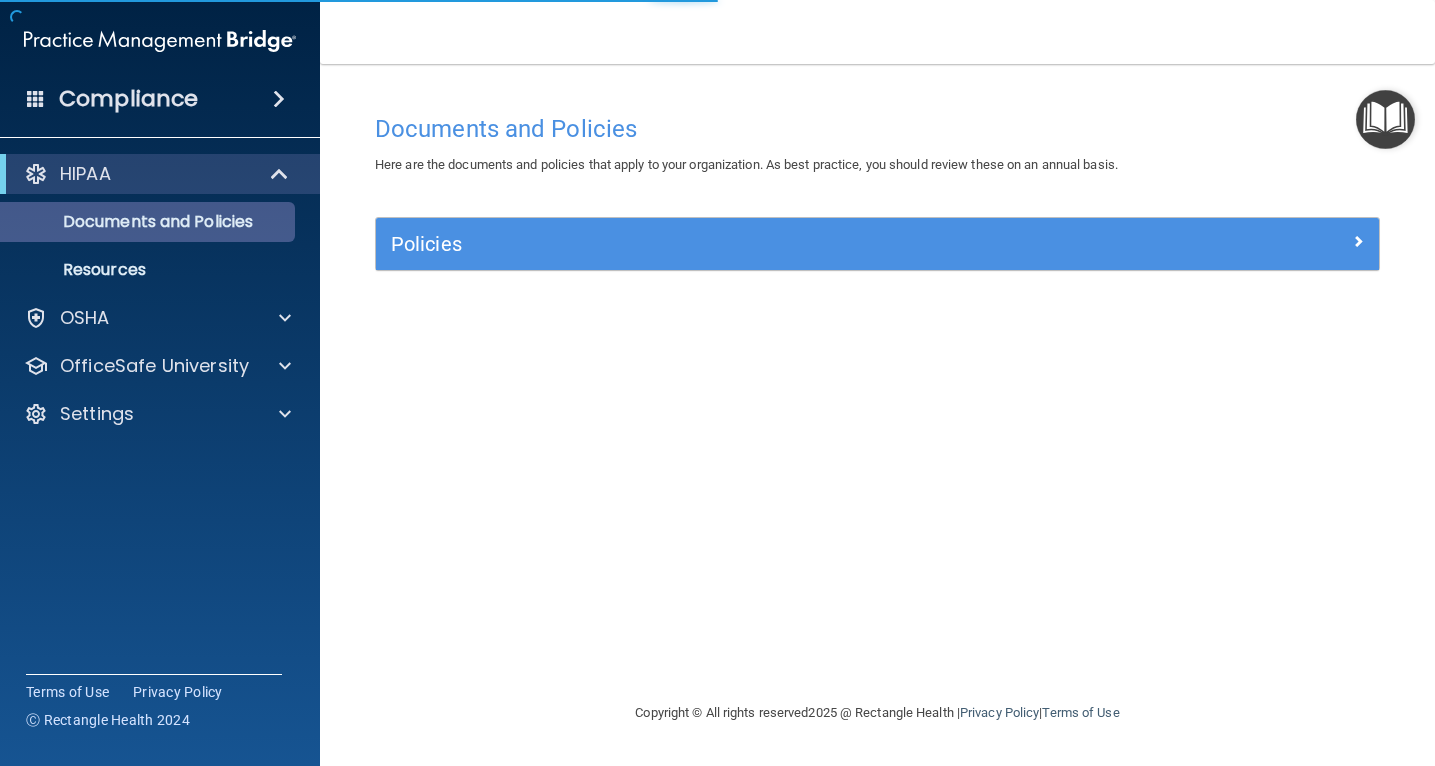 scroll, scrollTop: 0, scrollLeft: 0, axis: both 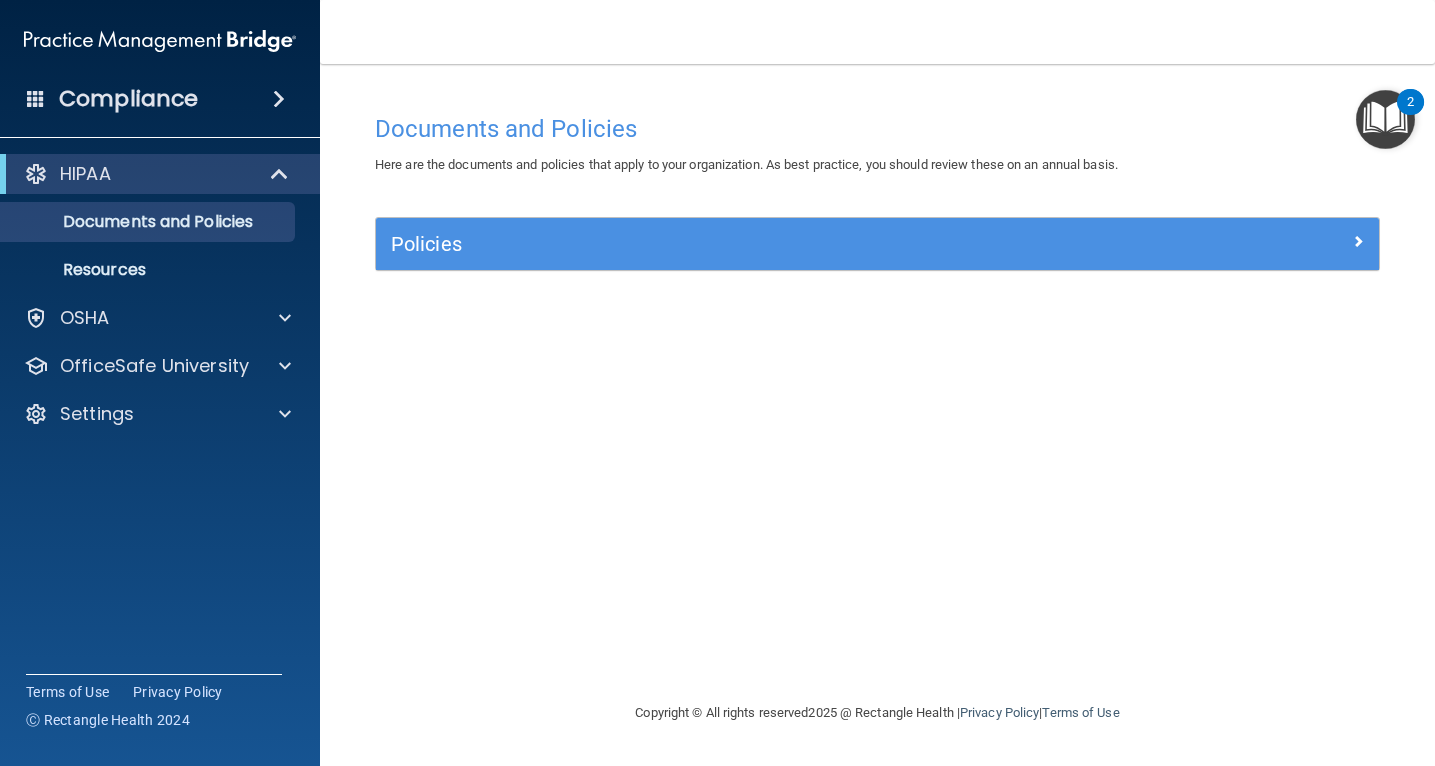 click at bounding box center [1358, 241] 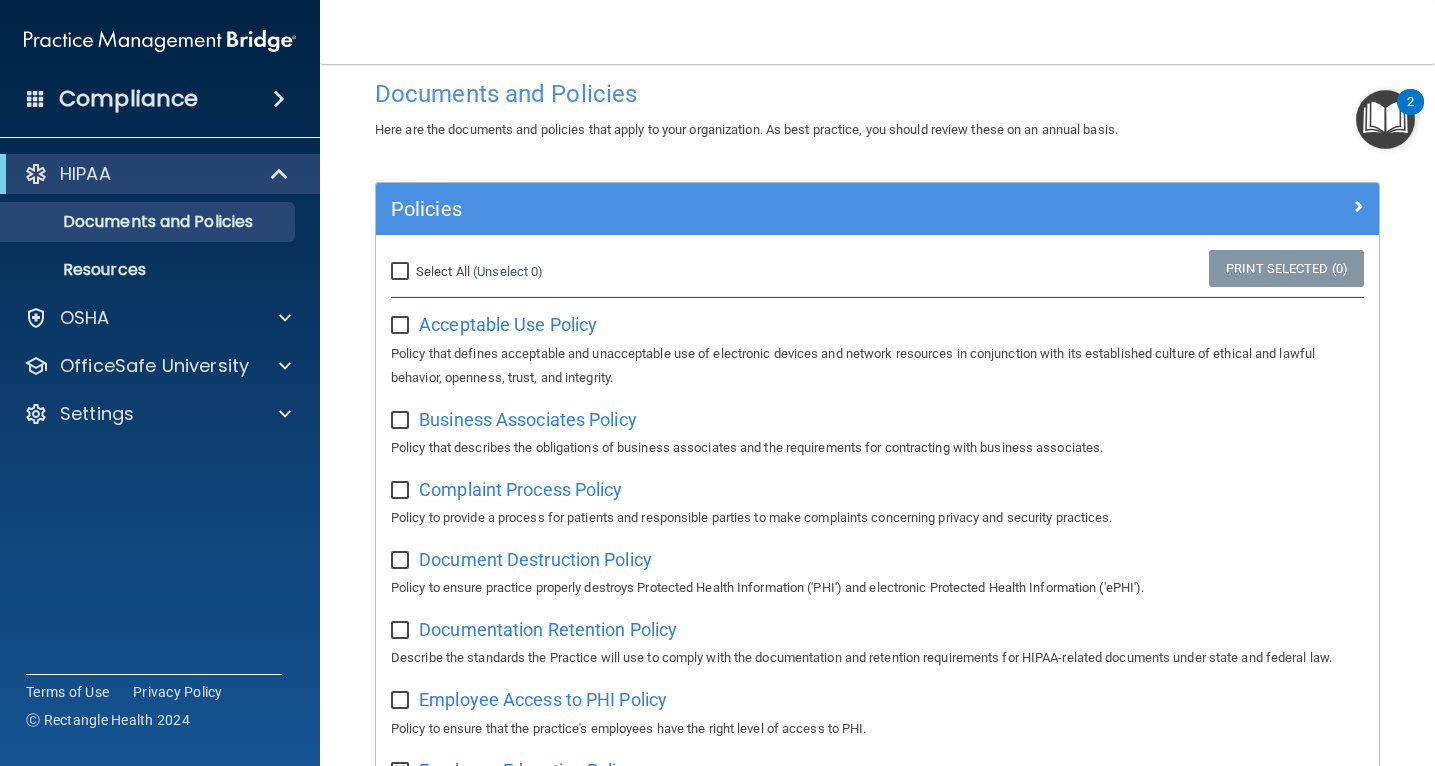 scroll, scrollTop: 44, scrollLeft: 0, axis: vertical 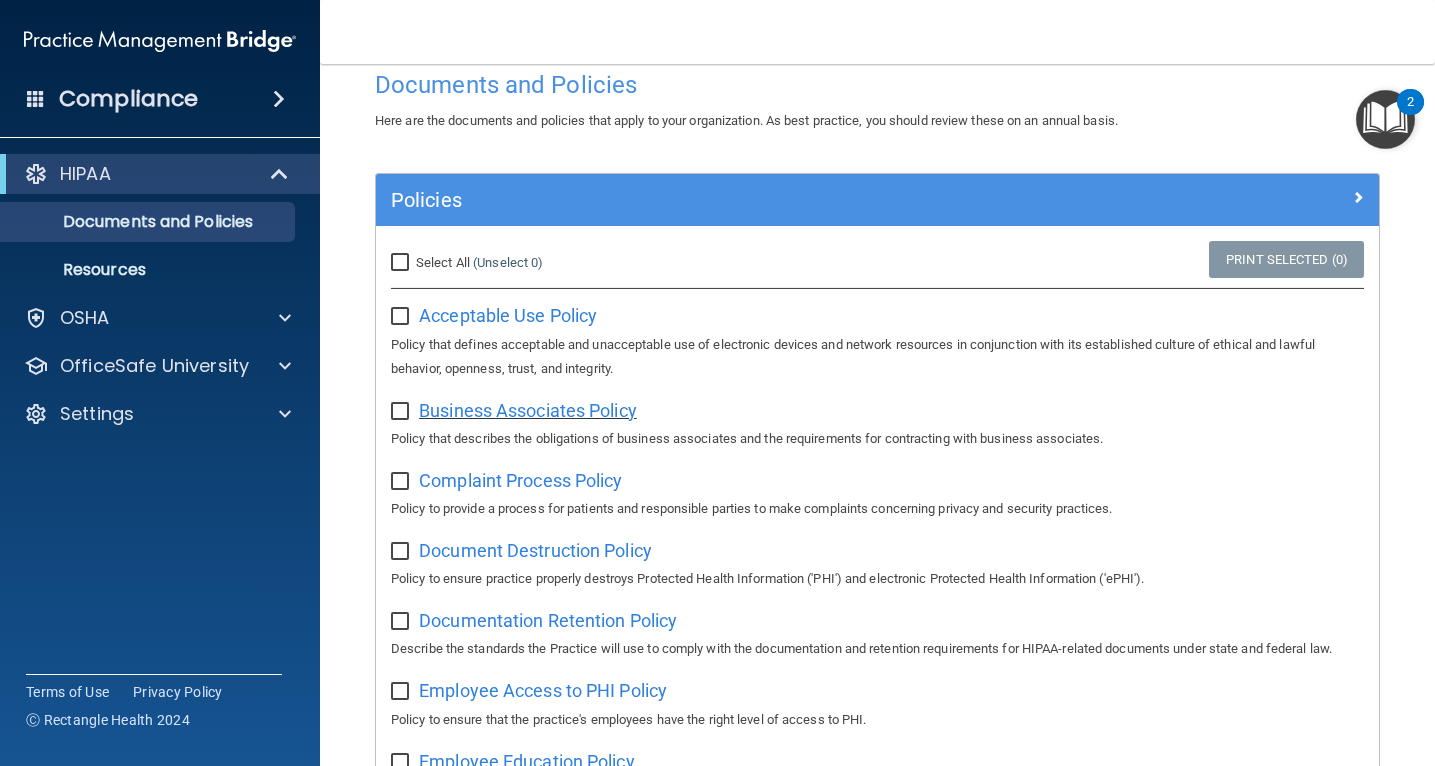 click on "Business Associates Policy" at bounding box center [528, 410] 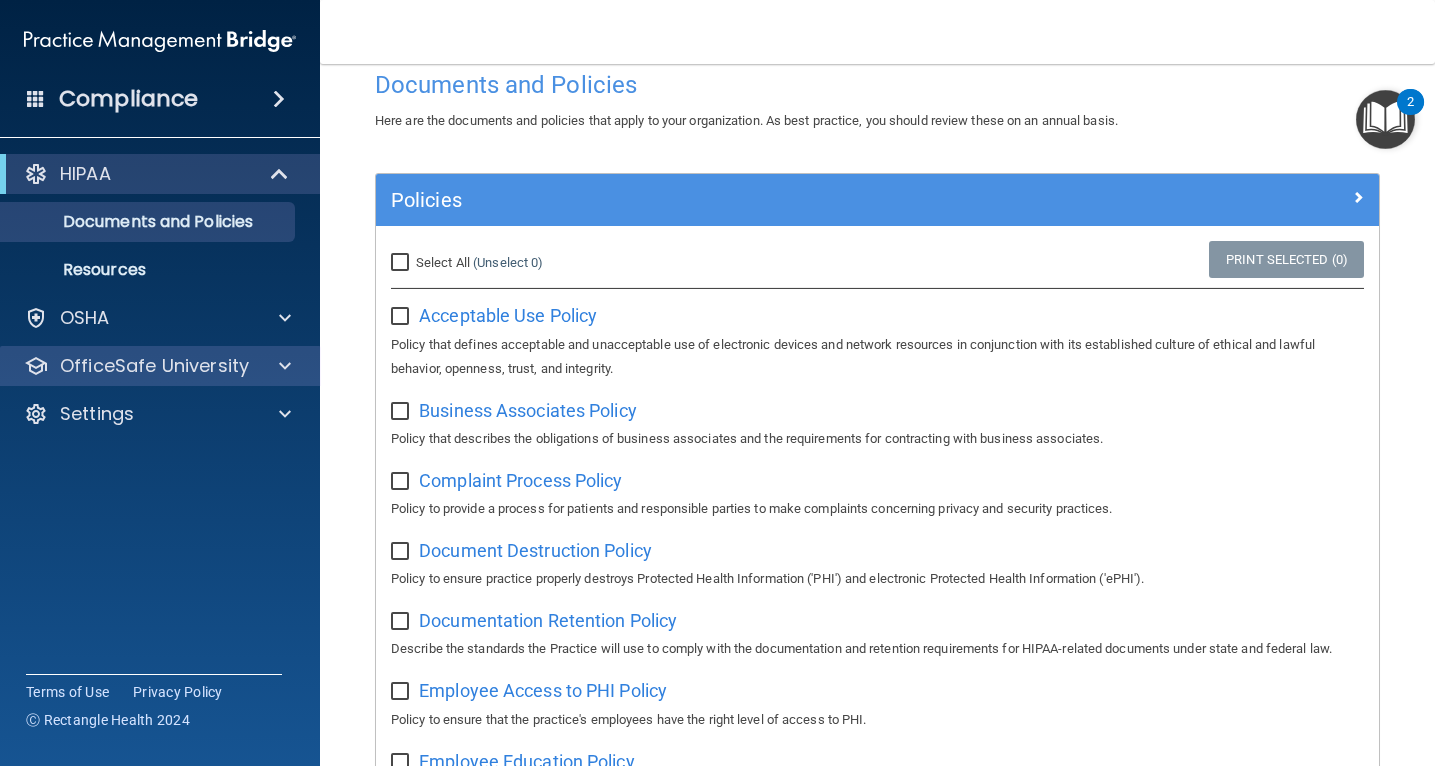 click on "OfficeSafe University" at bounding box center [154, 366] 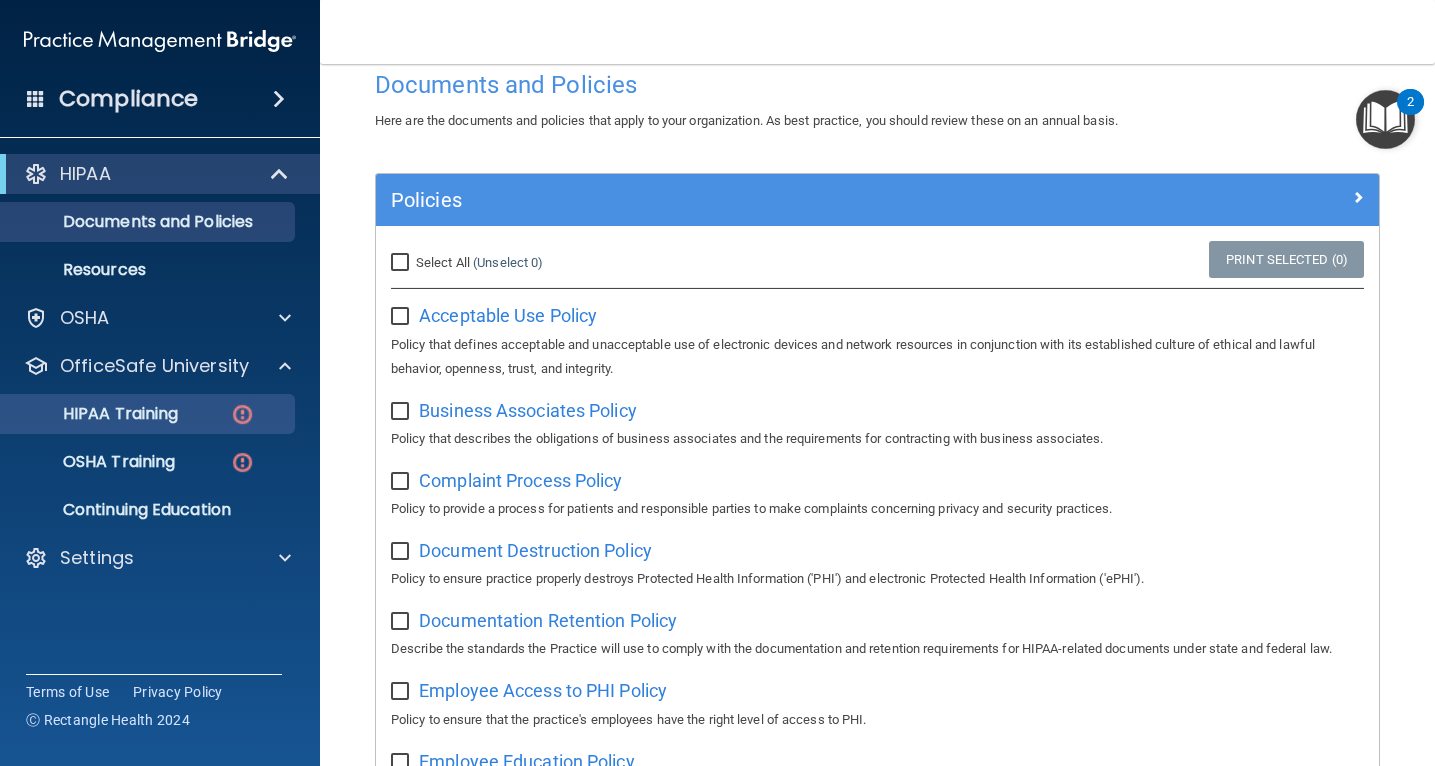 click on "HIPAA Training" at bounding box center [95, 414] 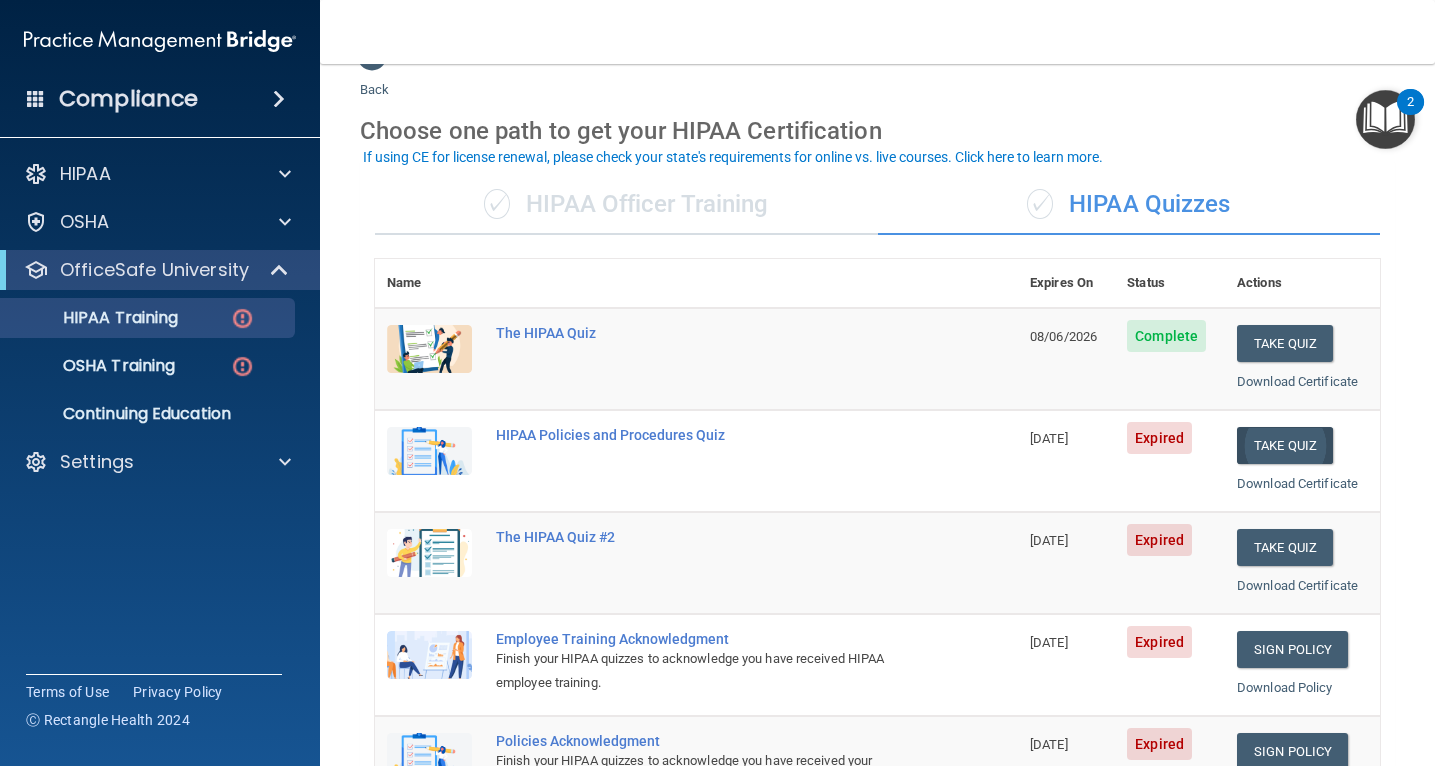 click on "Take Quiz" at bounding box center (1285, 445) 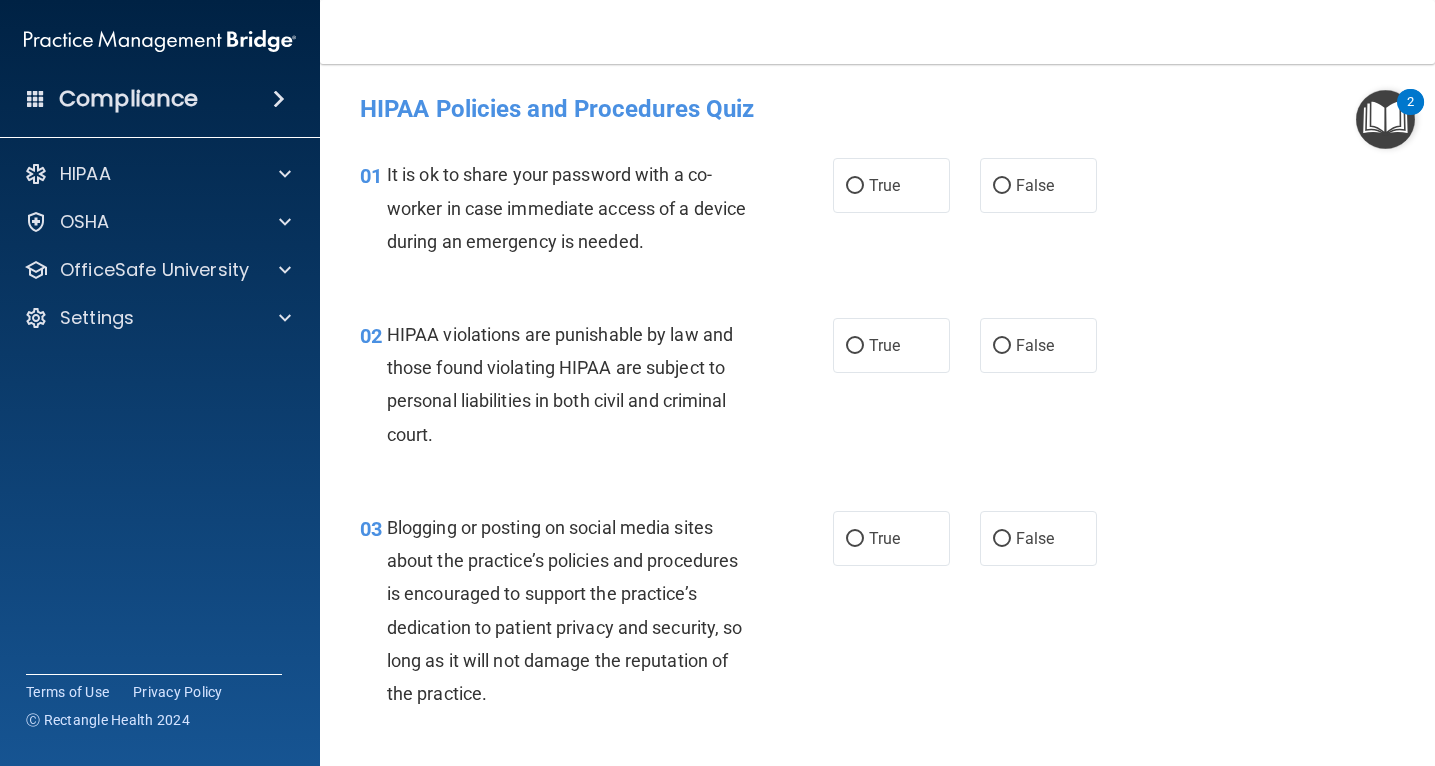 scroll, scrollTop: 0, scrollLeft: 0, axis: both 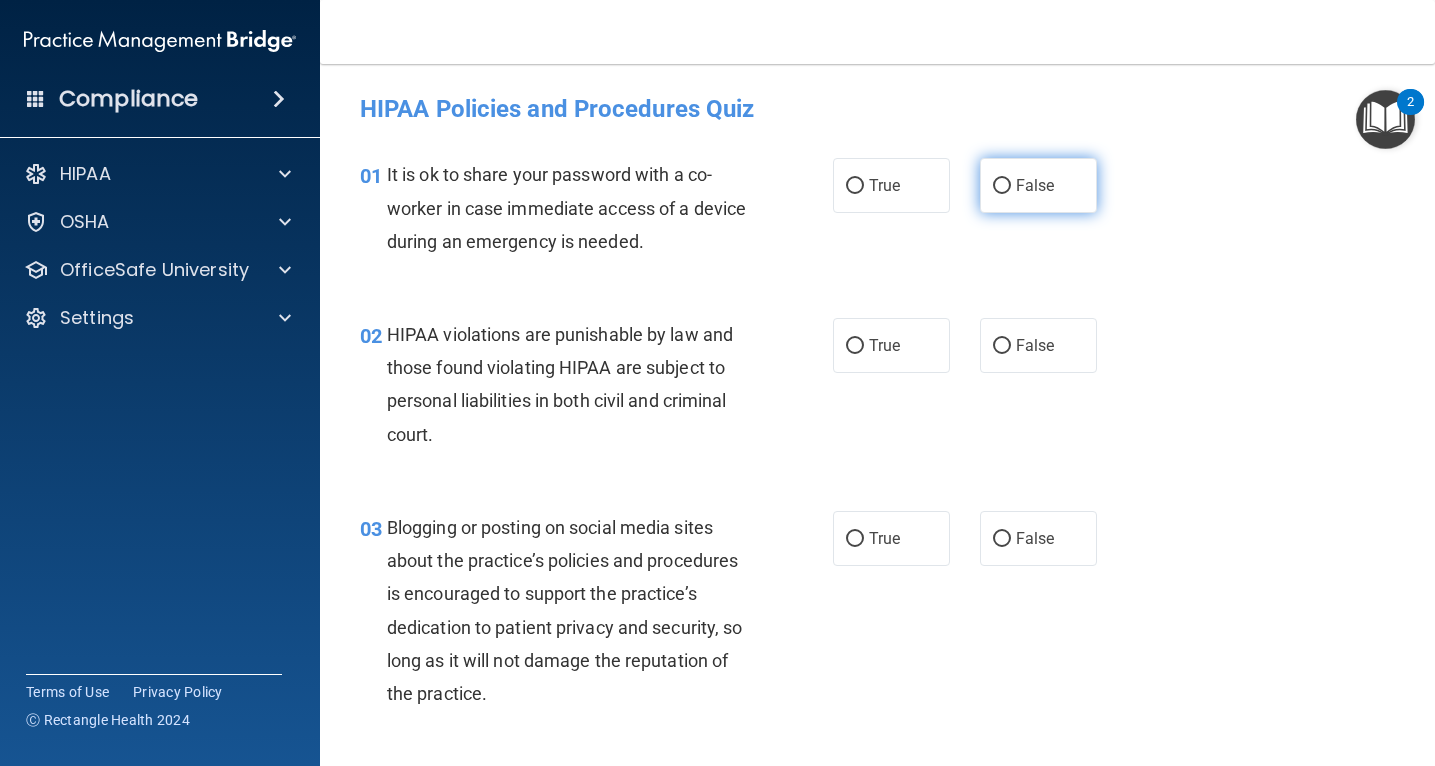 click on "False" at bounding box center [1038, 185] 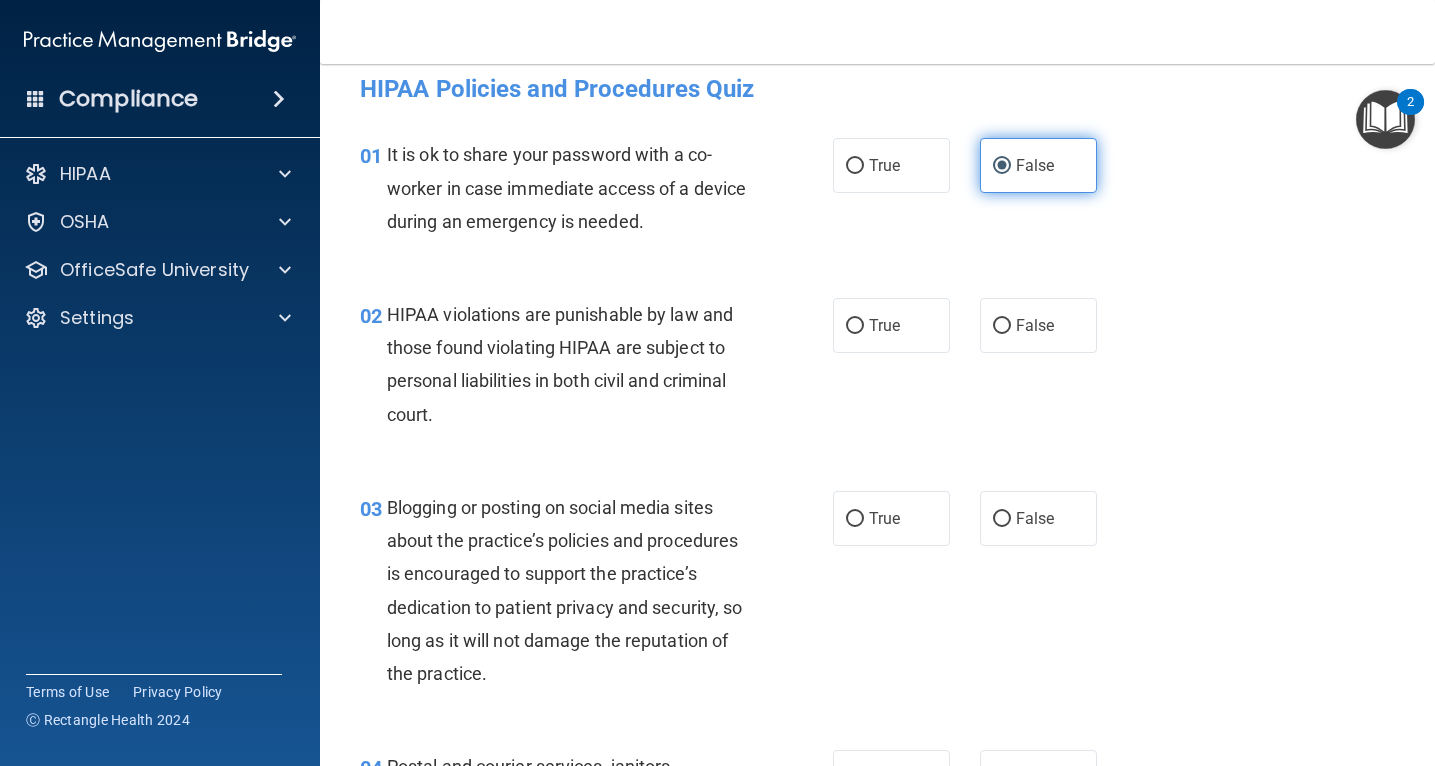 scroll, scrollTop: 24, scrollLeft: 0, axis: vertical 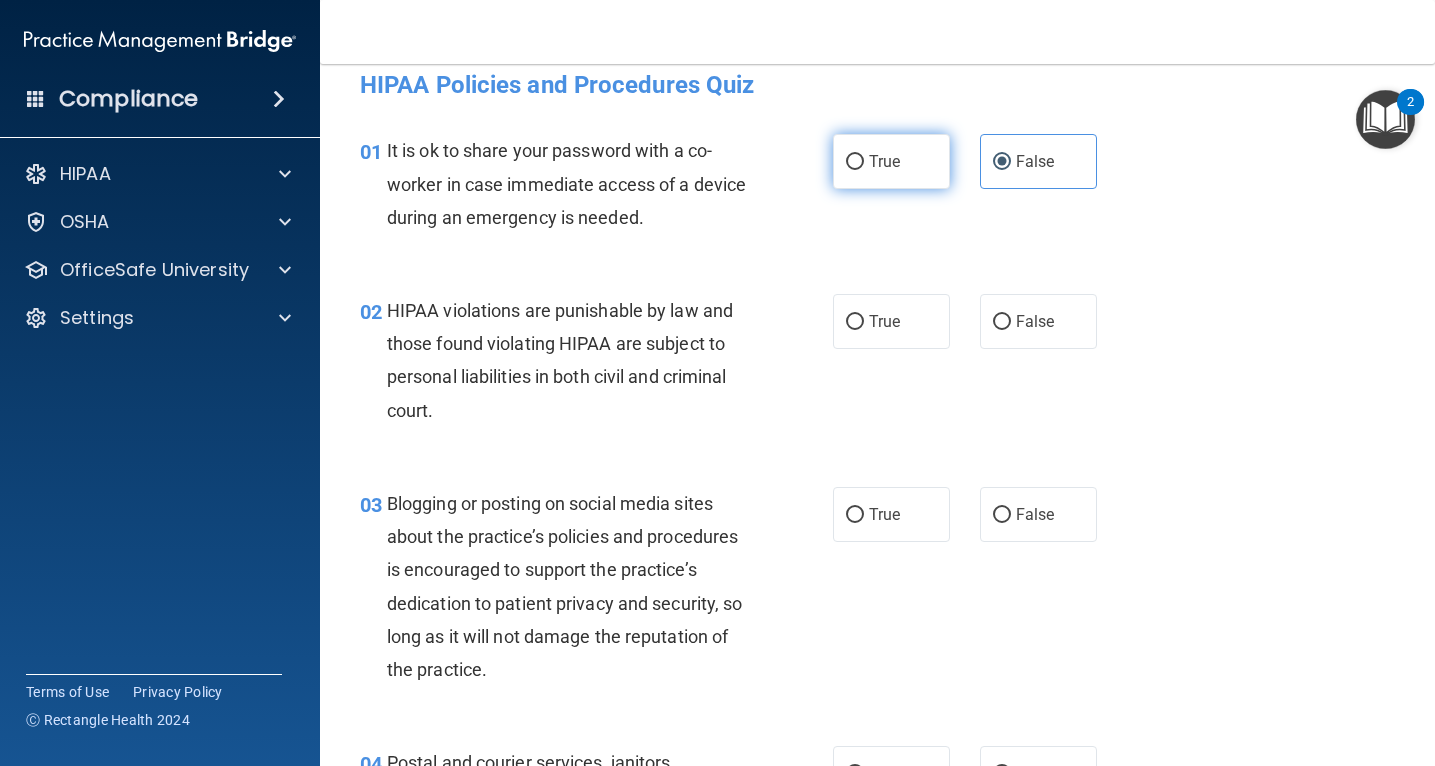 click on "True" at bounding box center [855, 162] 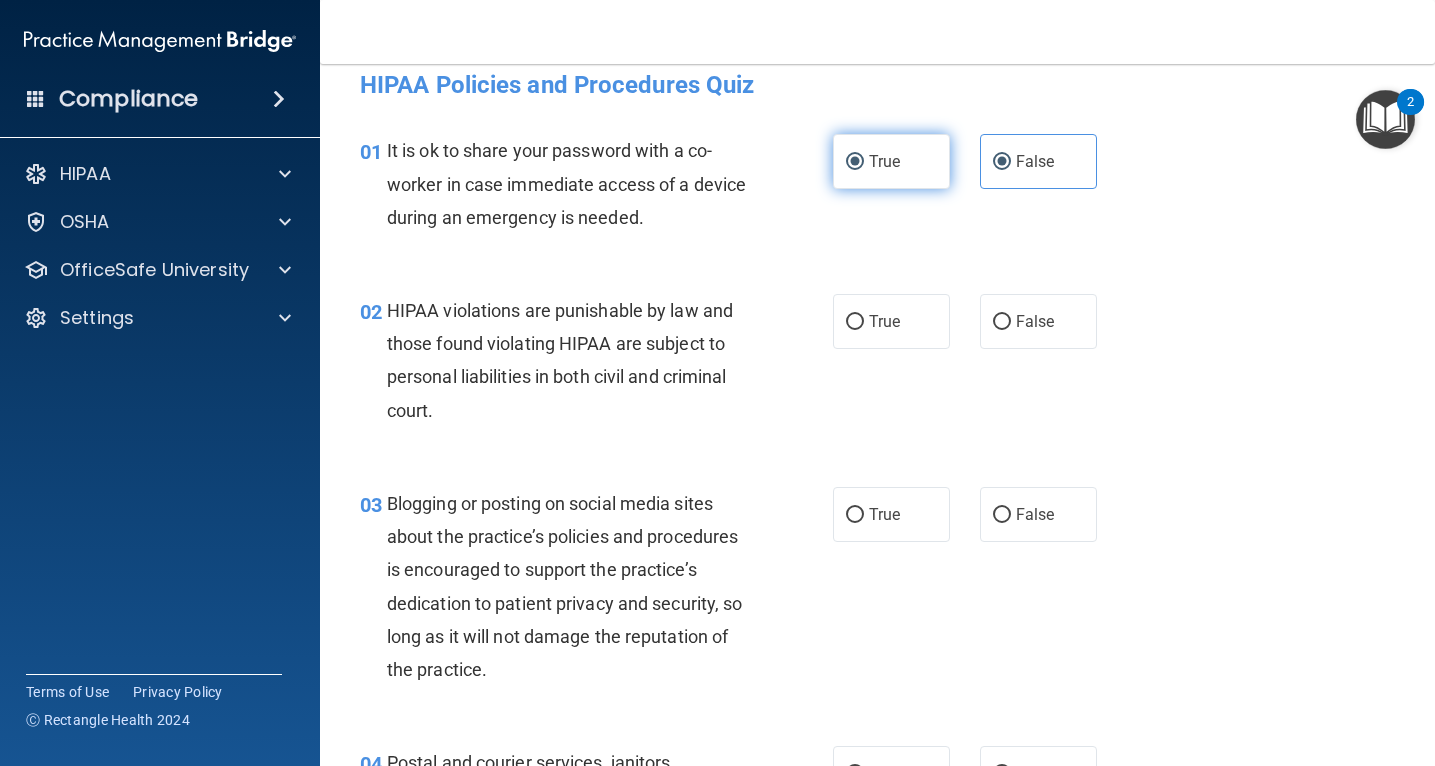 radio on "false" 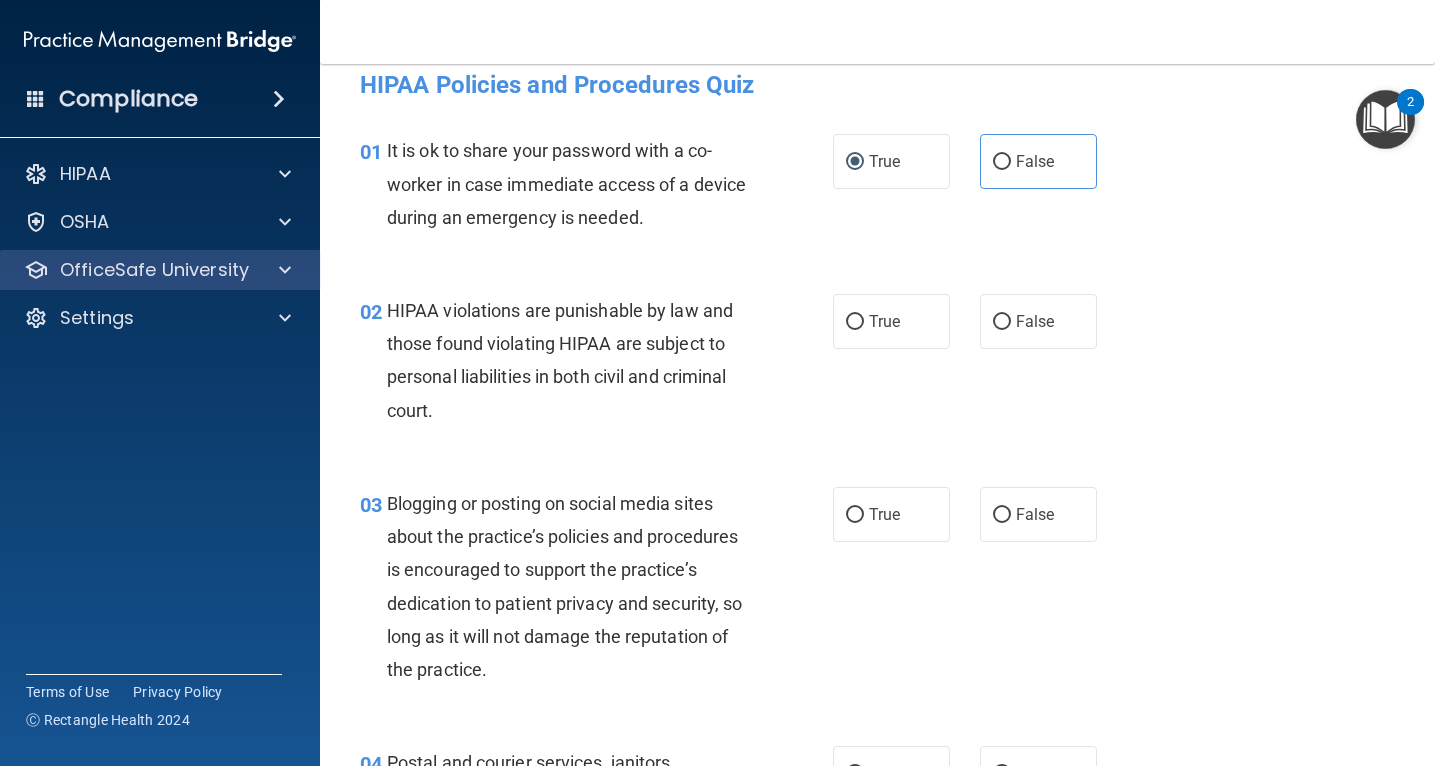 click on "OfficeSafe University" at bounding box center (160, 270) 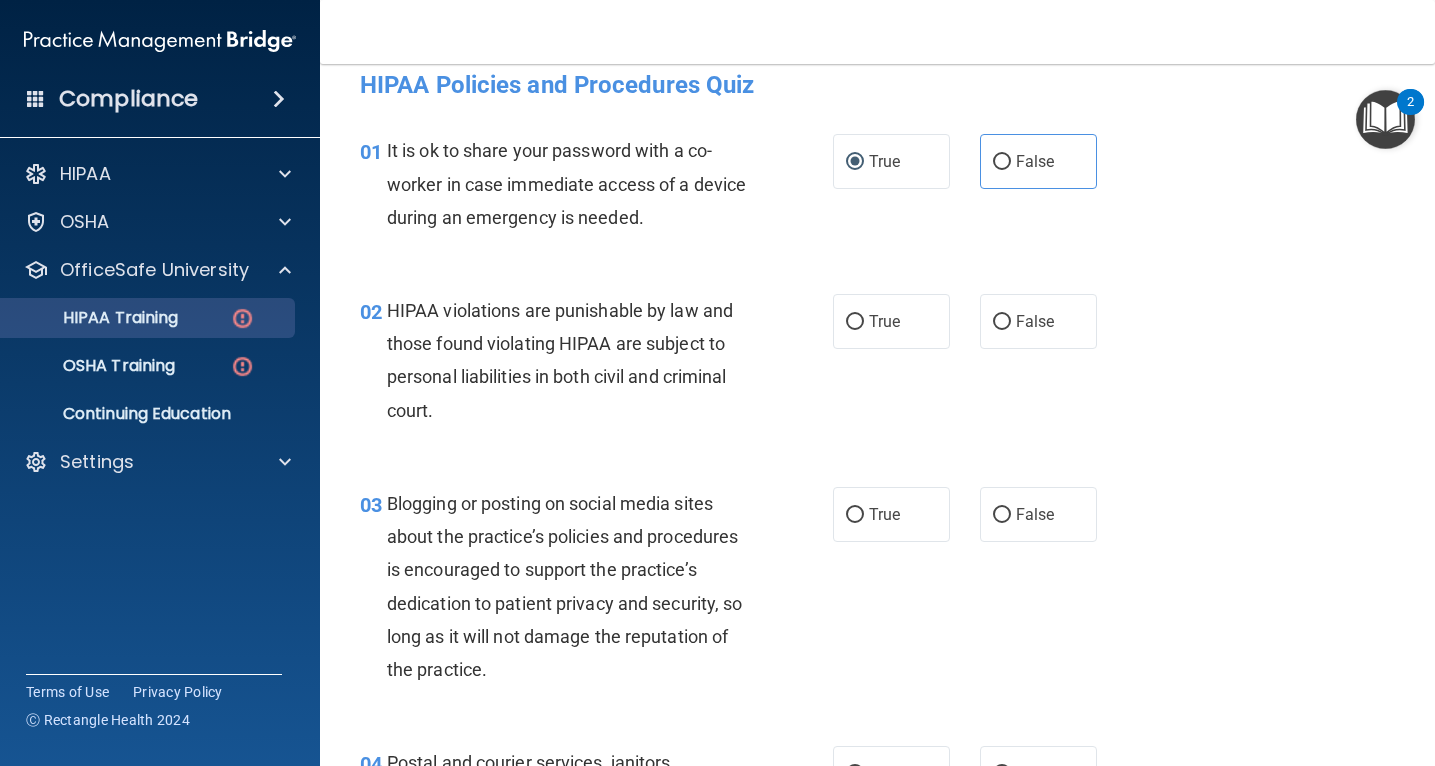 click at bounding box center [242, 318] 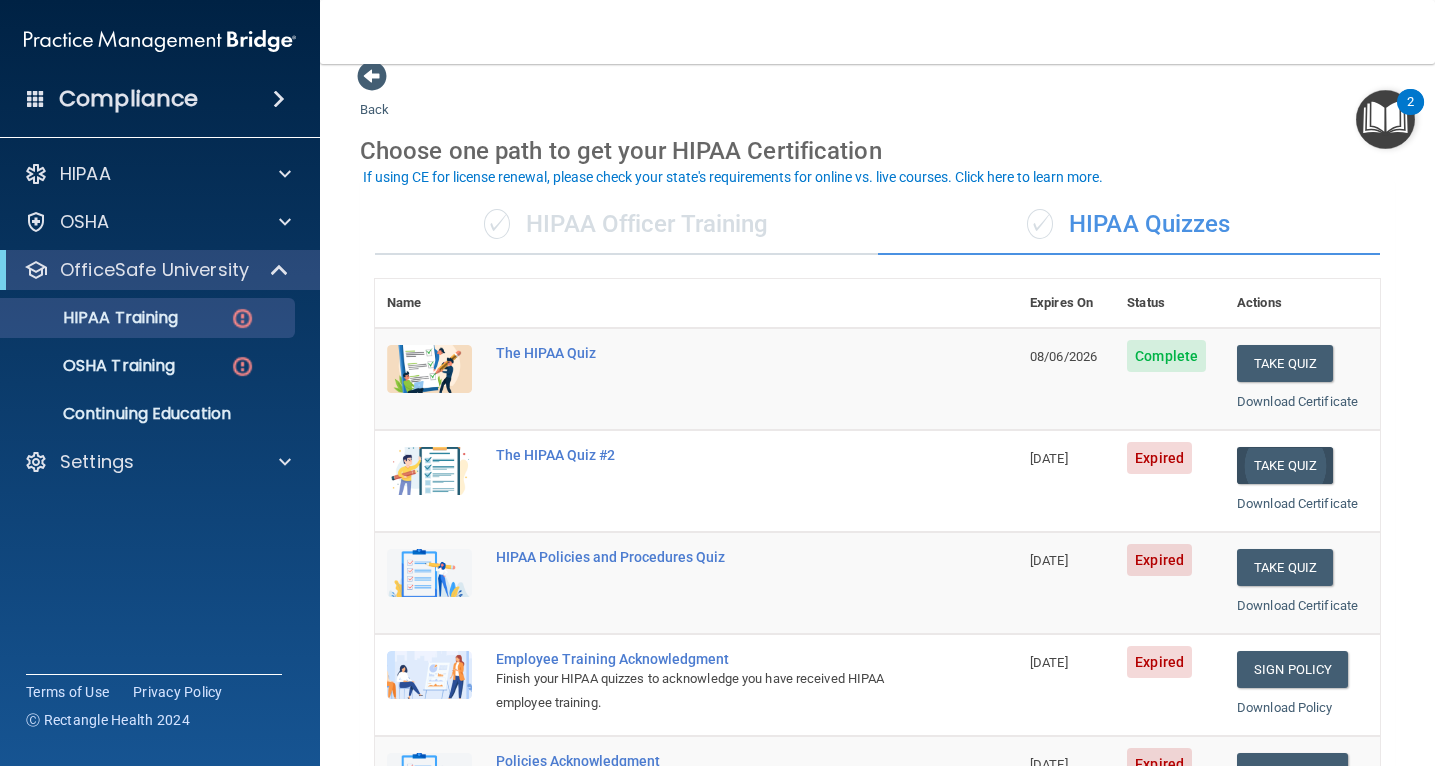 click on "Take Quiz" at bounding box center [1285, 465] 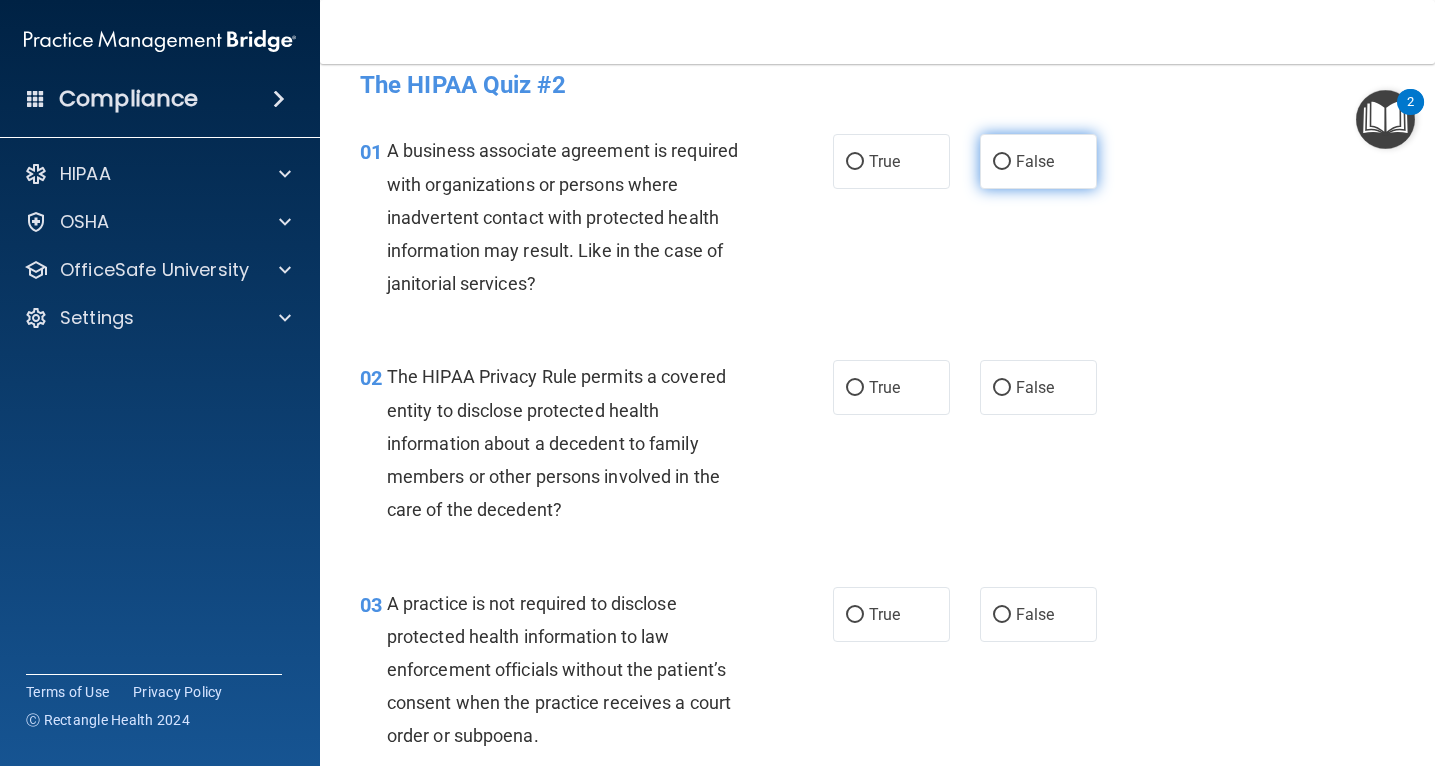 click on "False" at bounding box center [1002, 162] 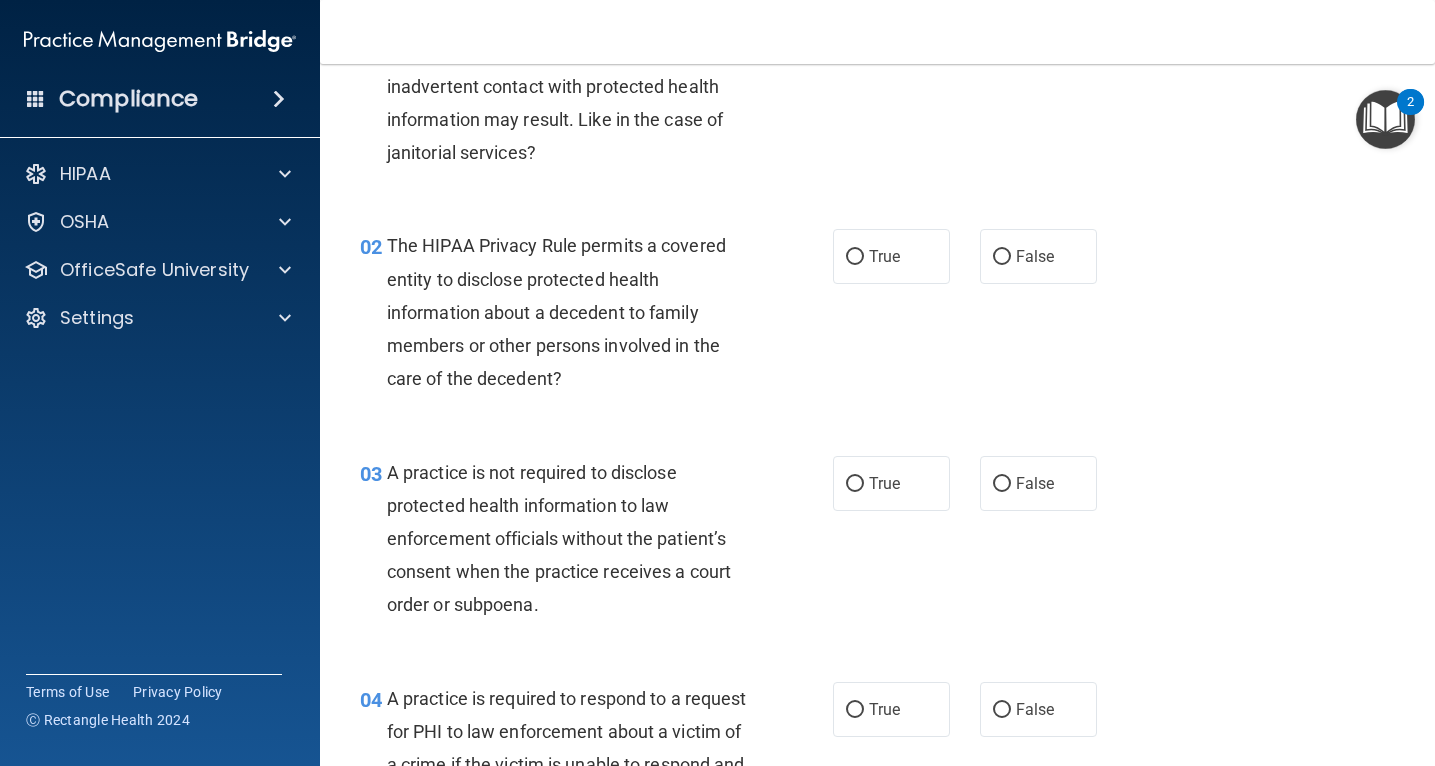 scroll, scrollTop: 158, scrollLeft: 0, axis: vertical 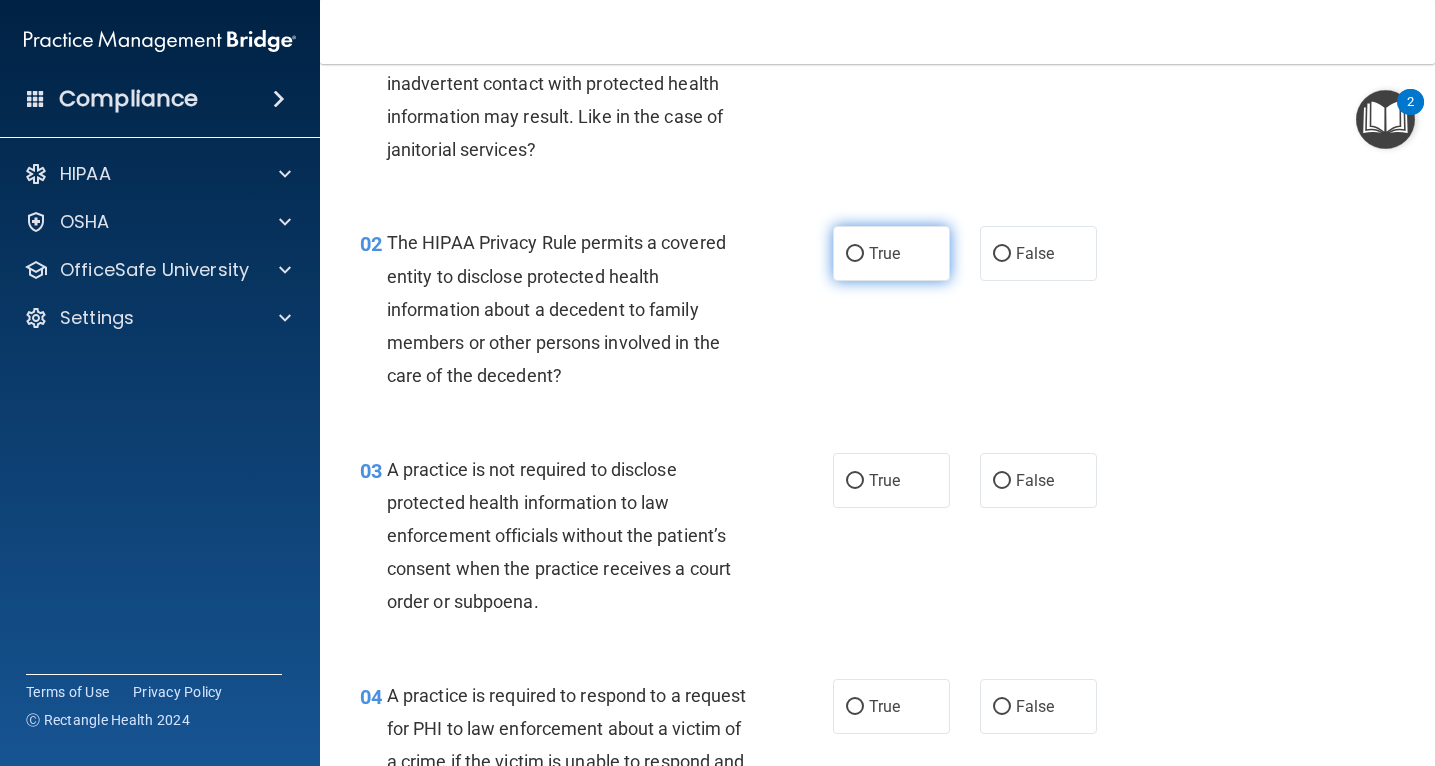 click on "True" at bounding box center (855, 254) 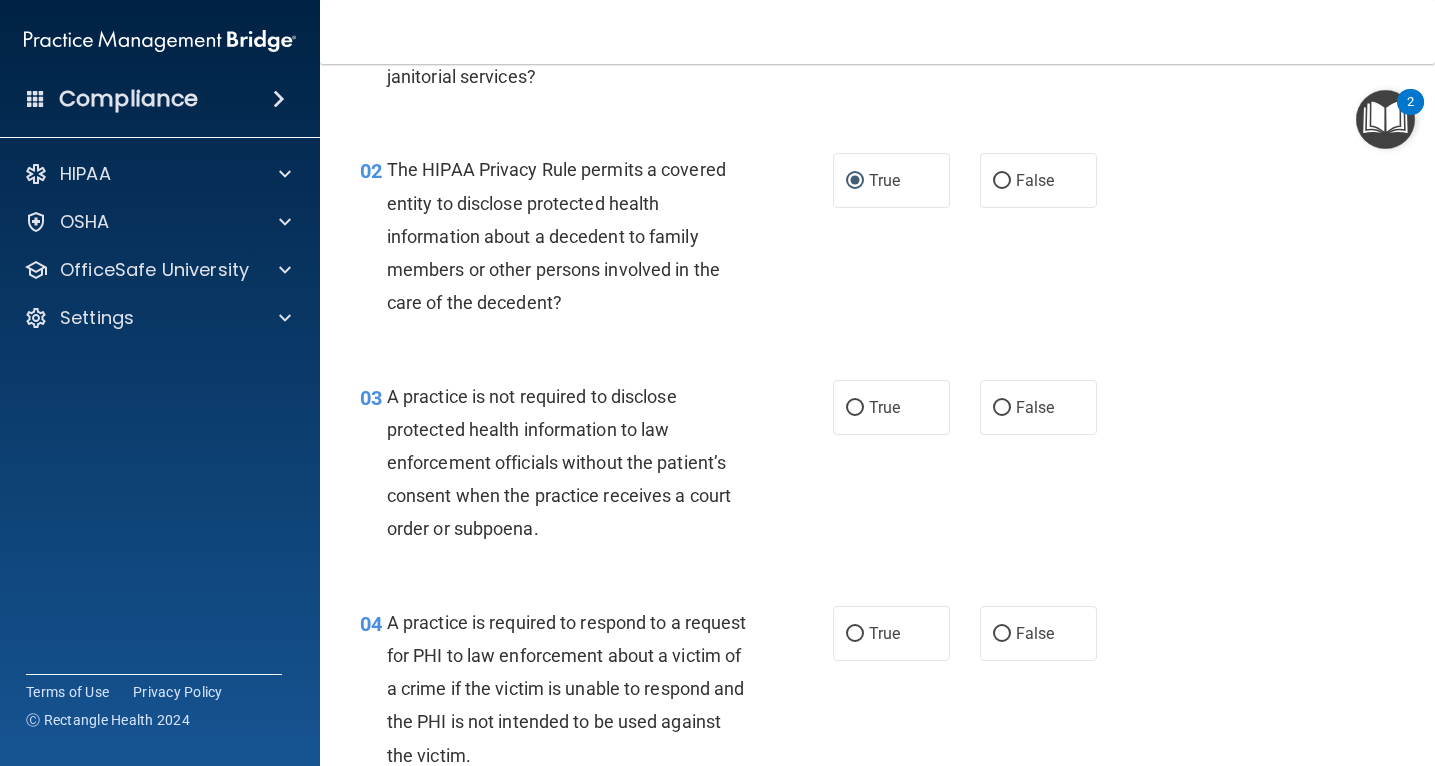 scroll, scrollTop: 278, scrollLeft: 0, axis: vertical 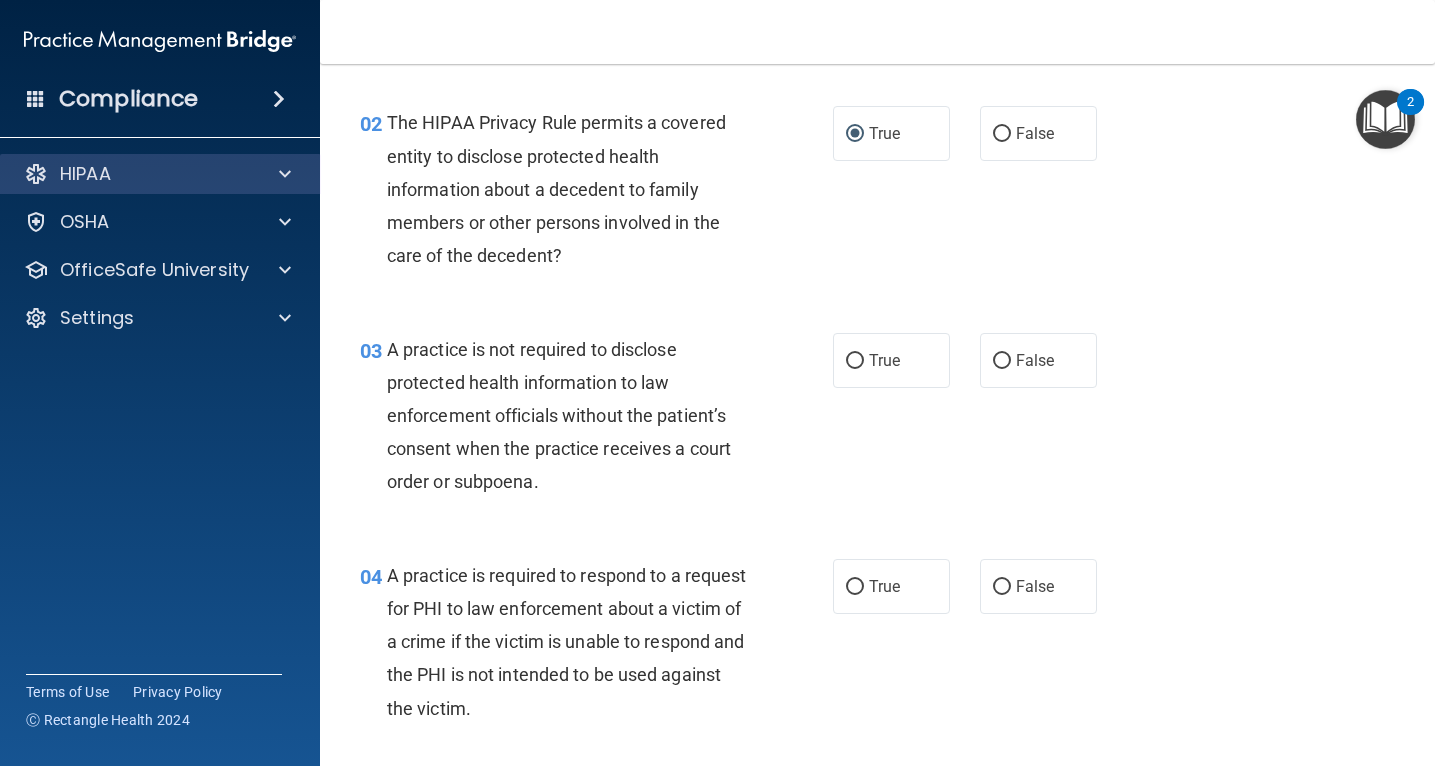 click on "HIPAA" at bounding box center [160, 174] 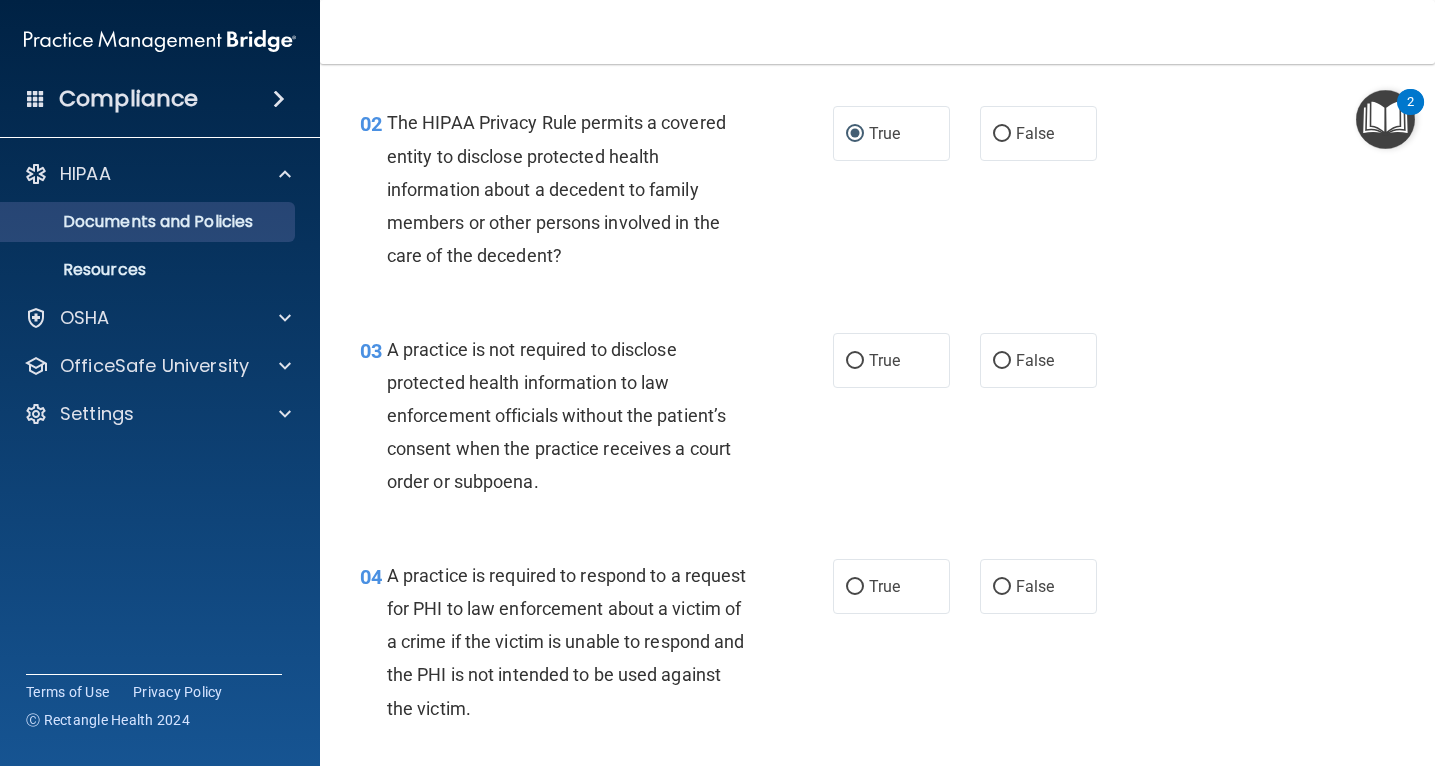 click on "Documents and Policies" at bounding box center [149, 222] 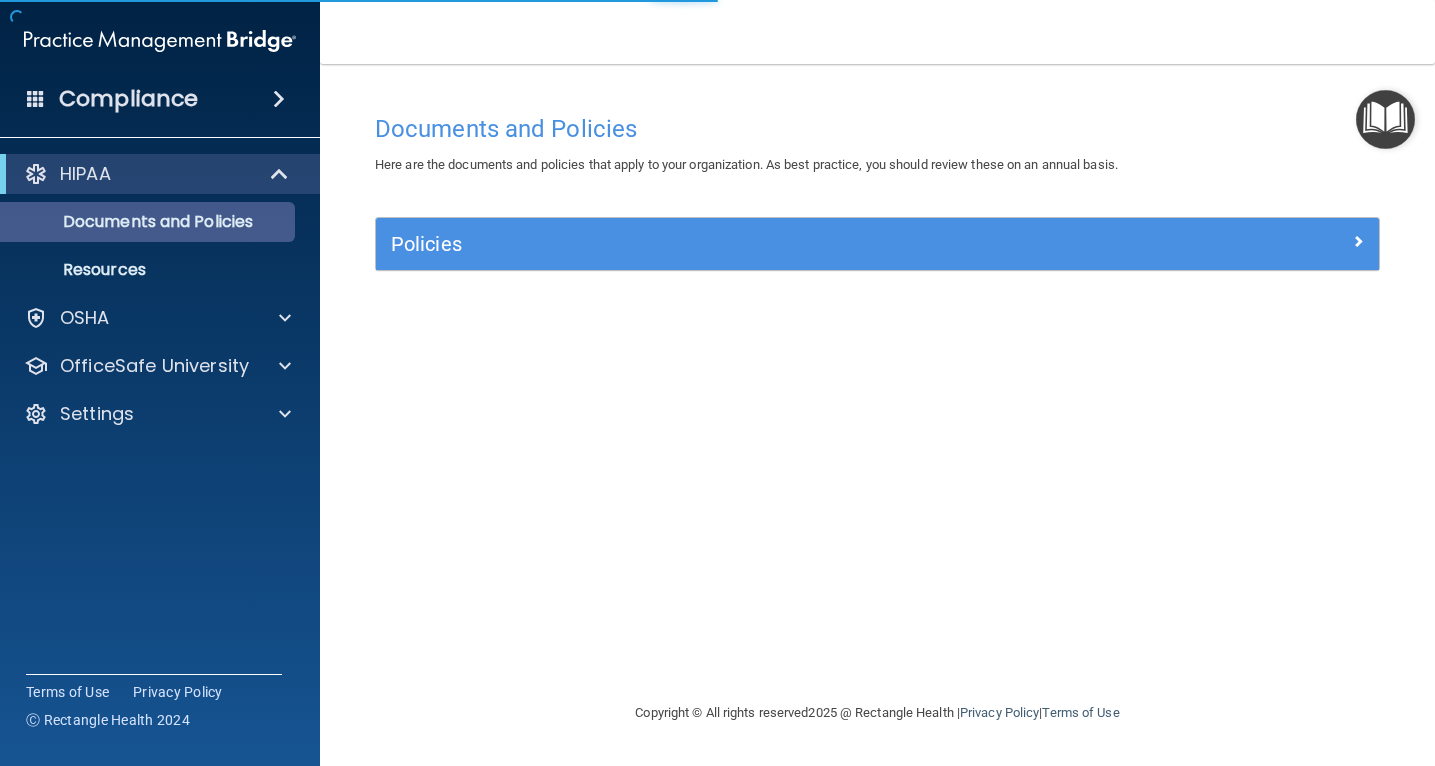 scroll, scrollTop: 0, scrollLeft: 0, axis: both 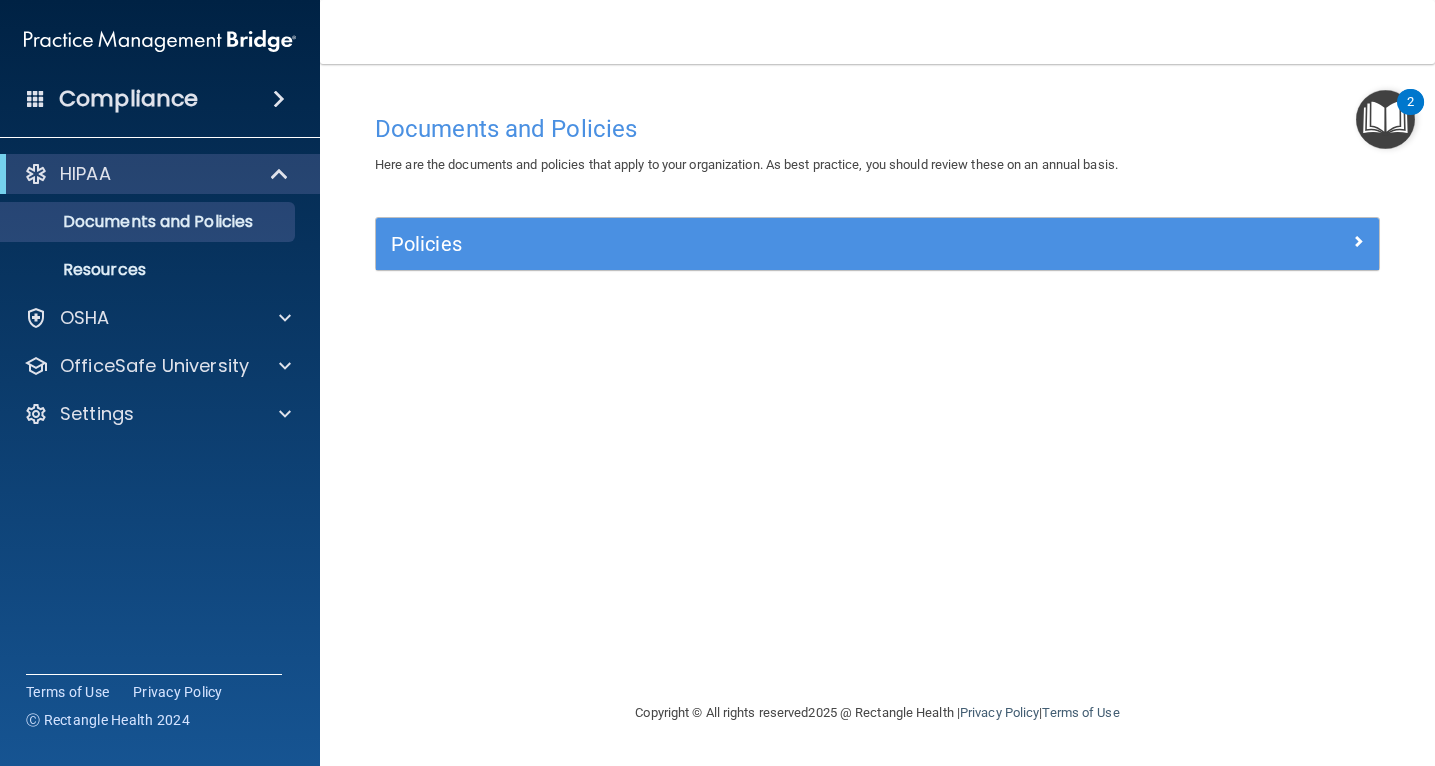 click at bounding box center (1358, 241) 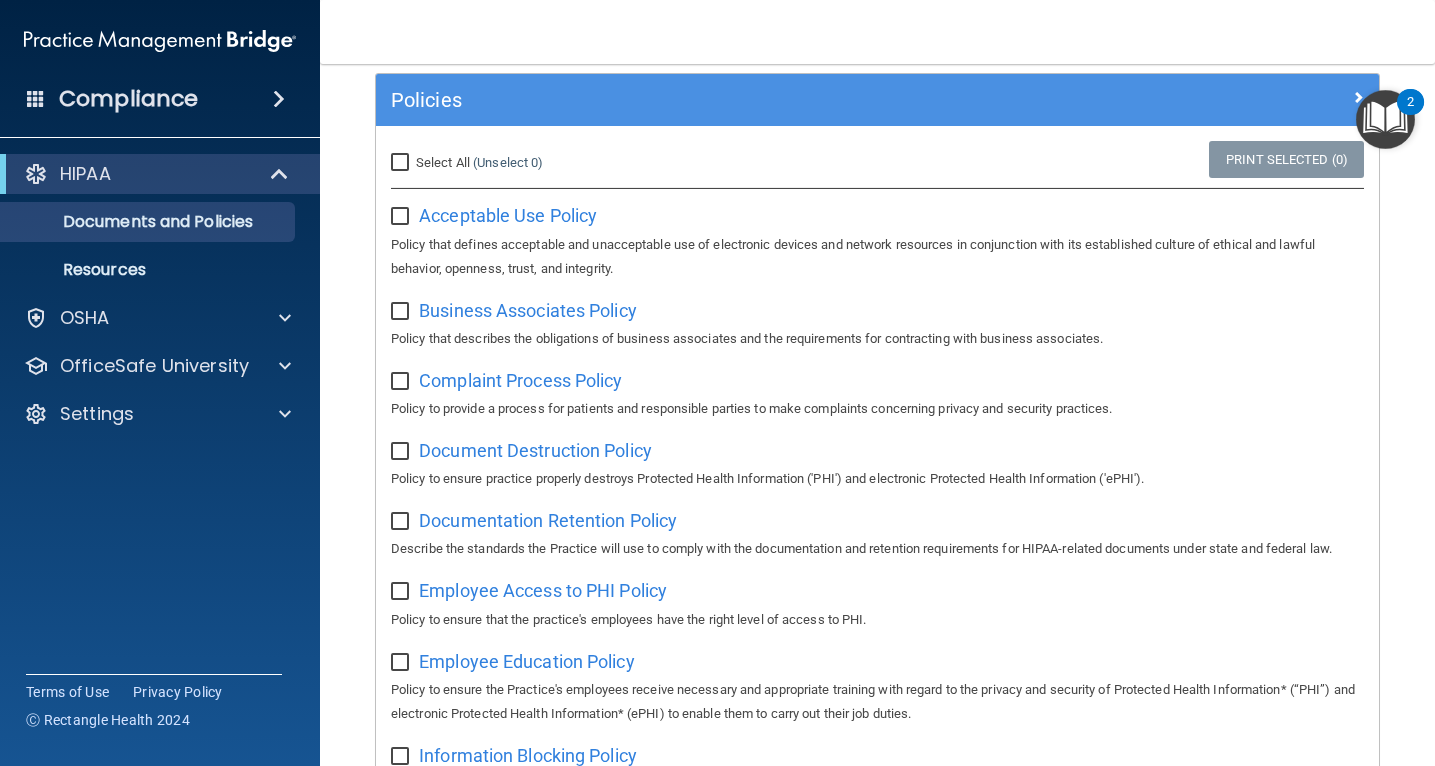 scroll, scrollTop: 150, scrollLeft: 0, axis: vertical 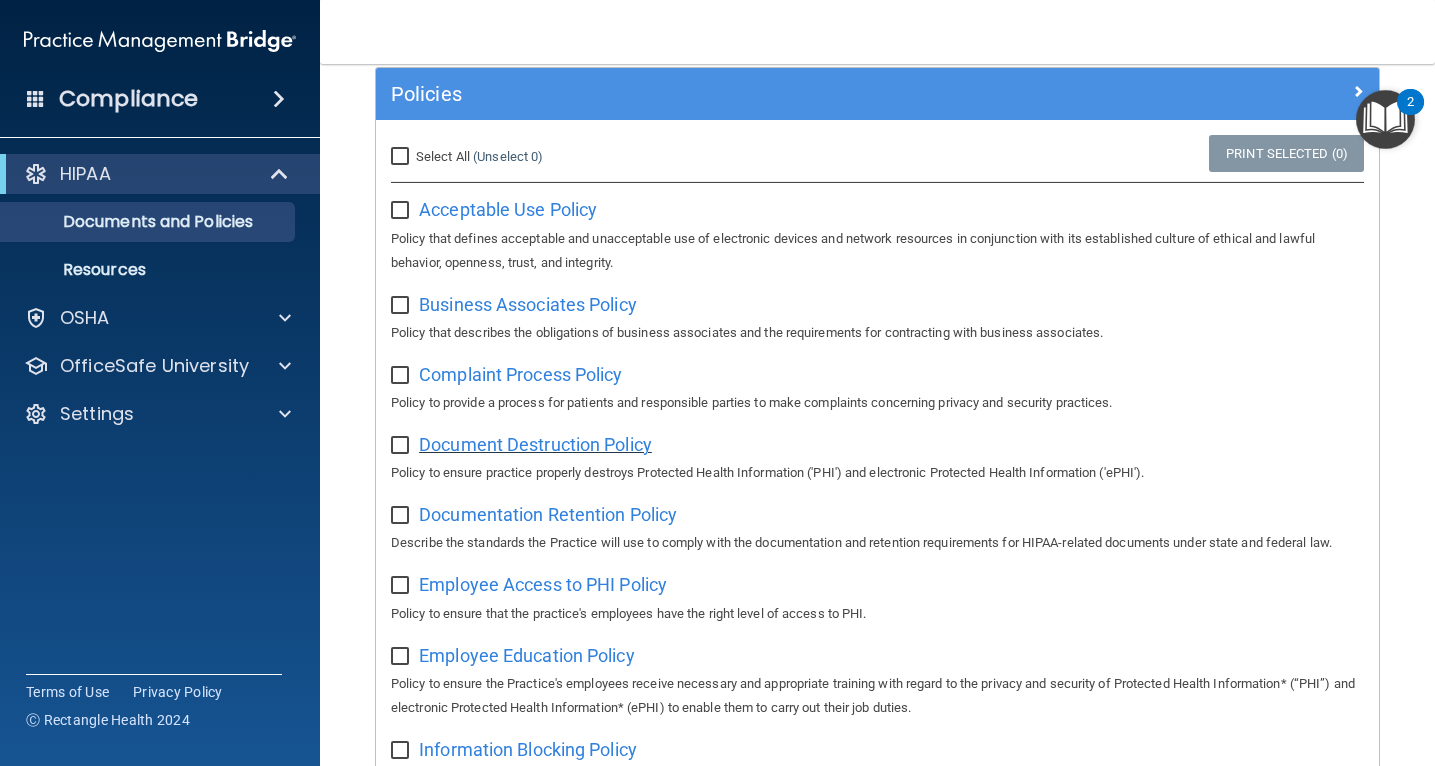 click on "Document Destruction Policy" at bounding box center (535, 444) 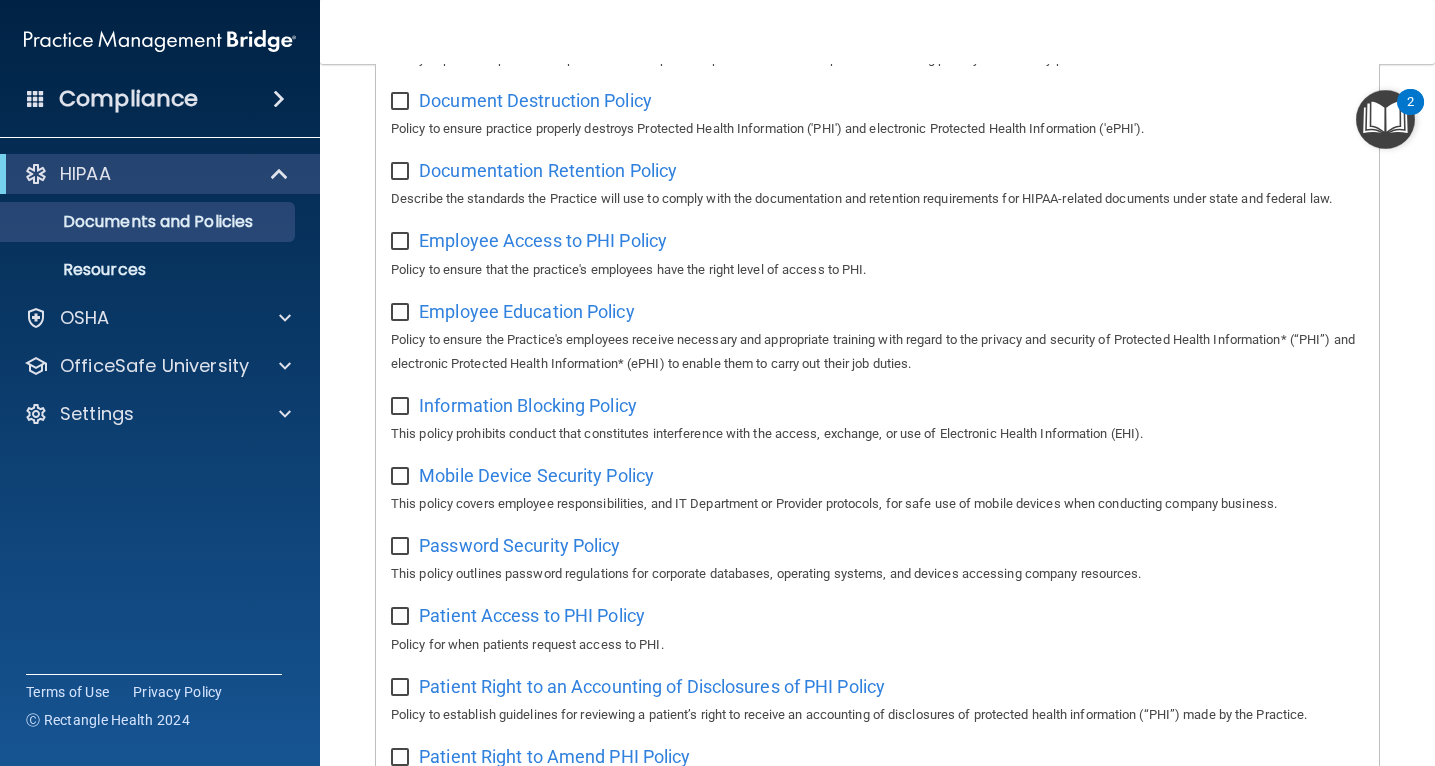 scroll, scrollTop: 493, scrollLeft: 0, axis: vertical 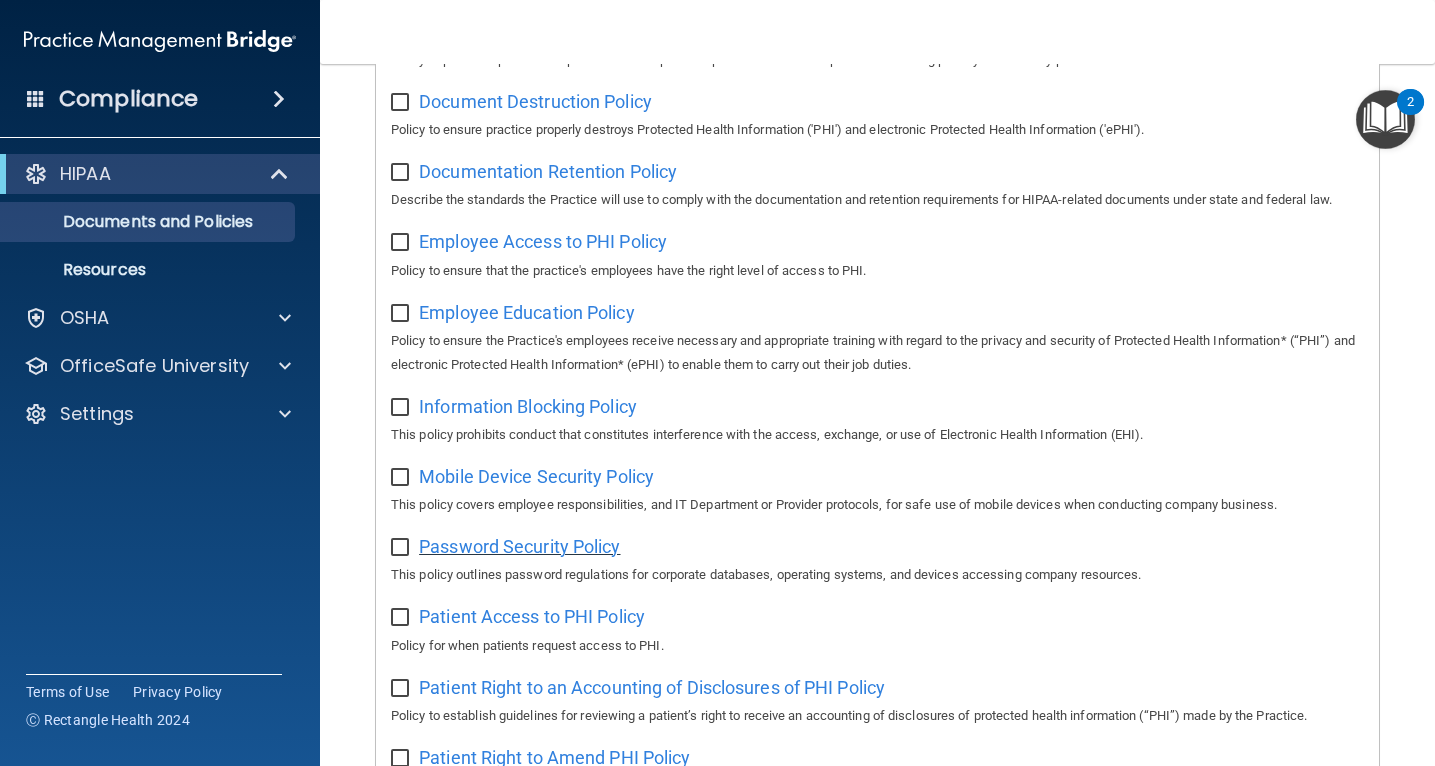 click on "Password Security Policy" at bounding box center [519, 546] 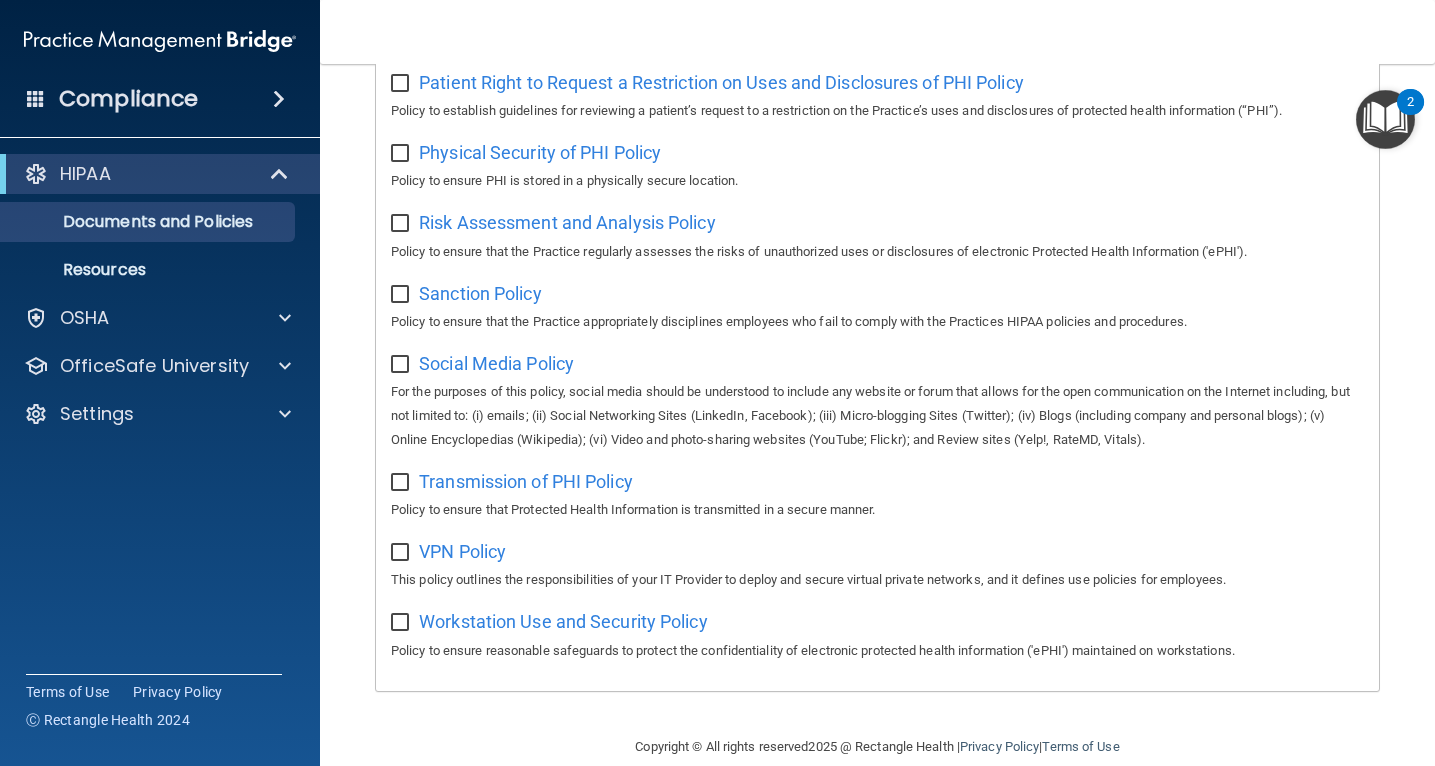 scroll, scrollTop: 1235, scrollLeft: 0, axis: vertical 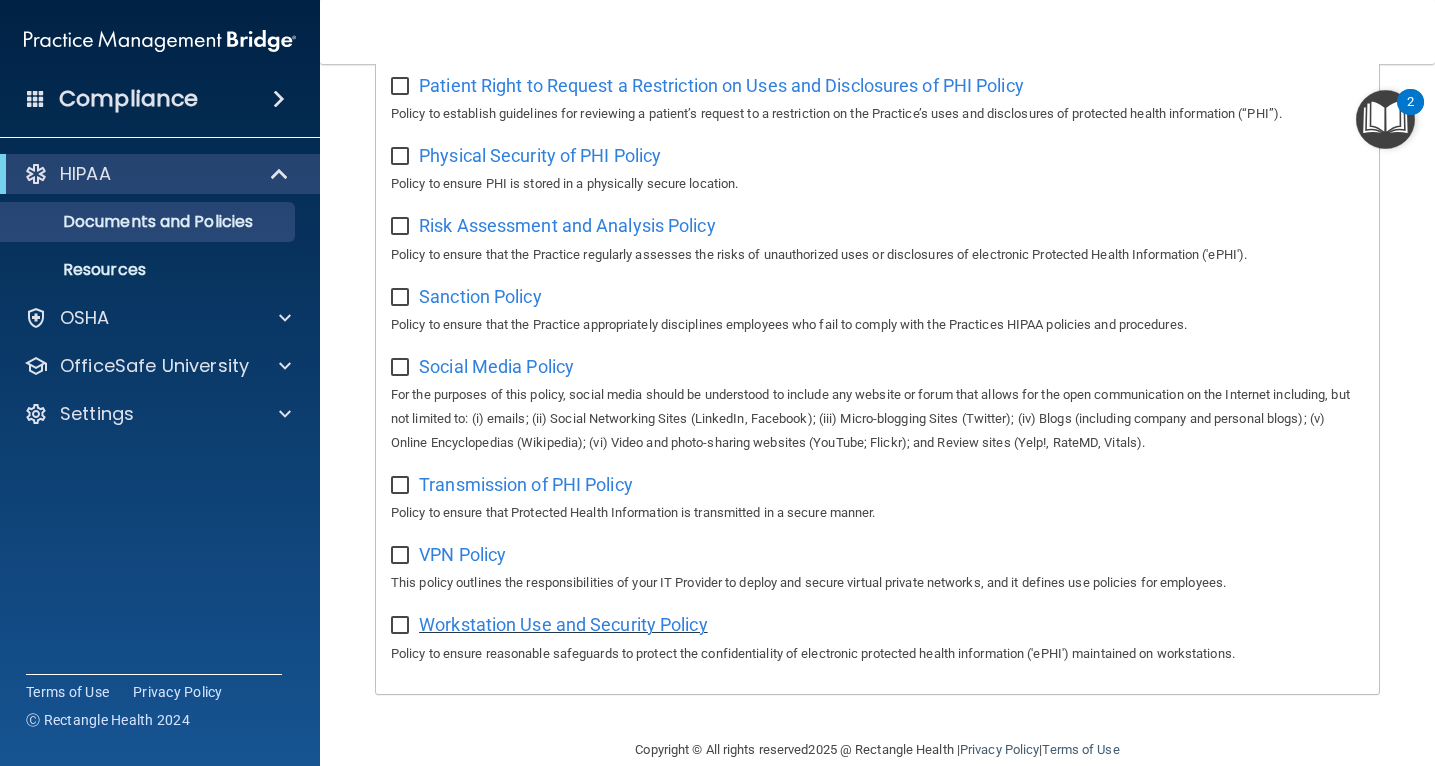 click on "Workstation Use and Security Policy" at bounding box center (563, 624) 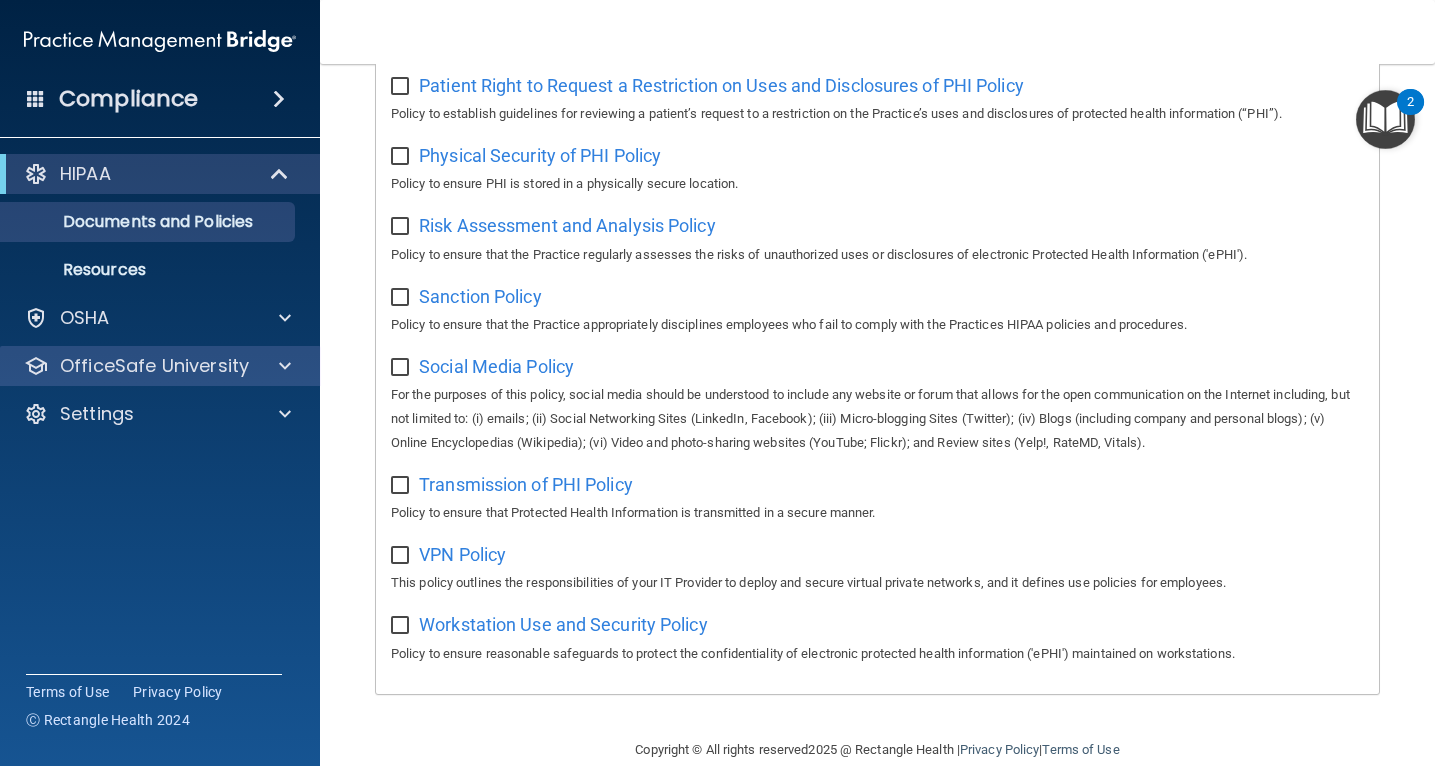 click on "OfficeSafe University" at bounding box center (154, 366) 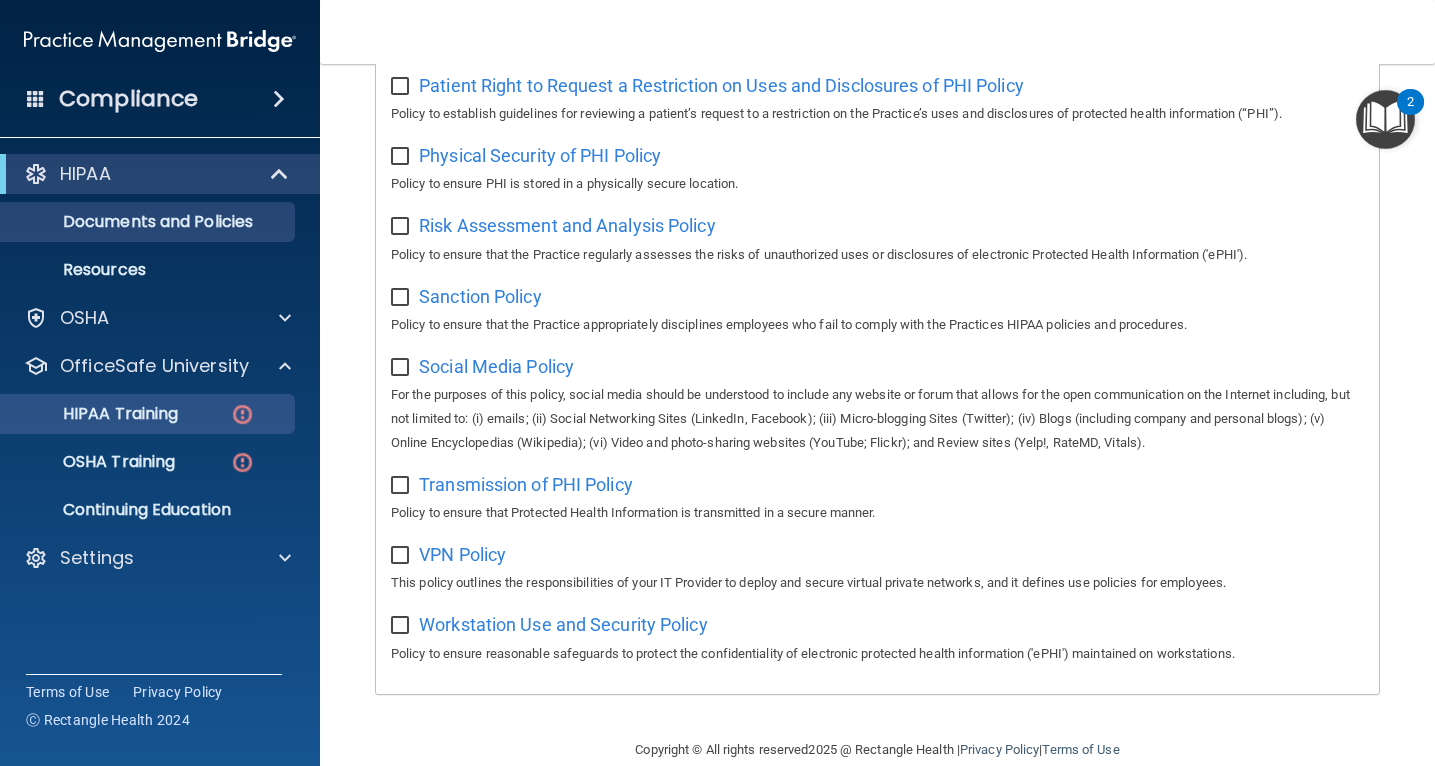 click on "HIPAA Training" at bounding box center (95, 414) 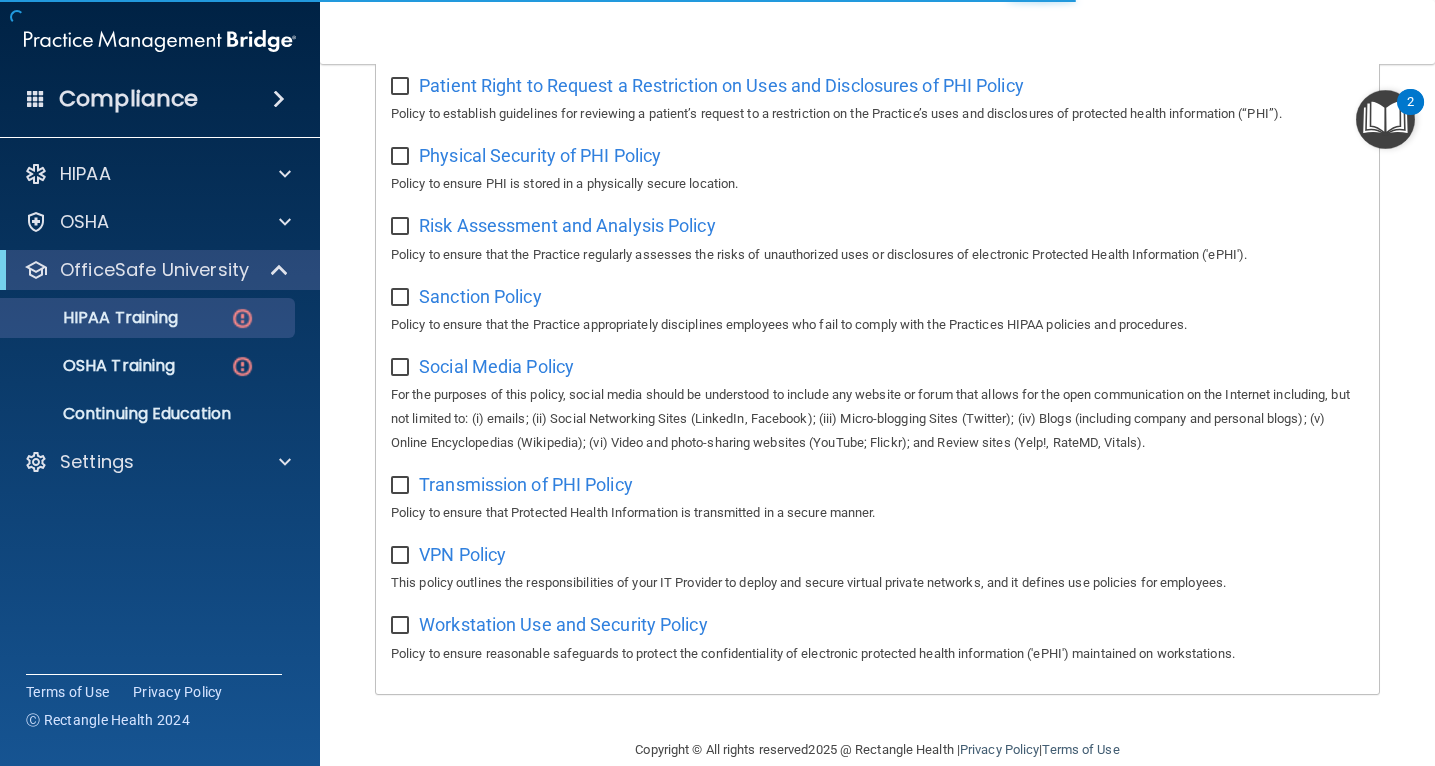 scroll, scrollTop: 725, scrollLeft: 0, axis: vertical 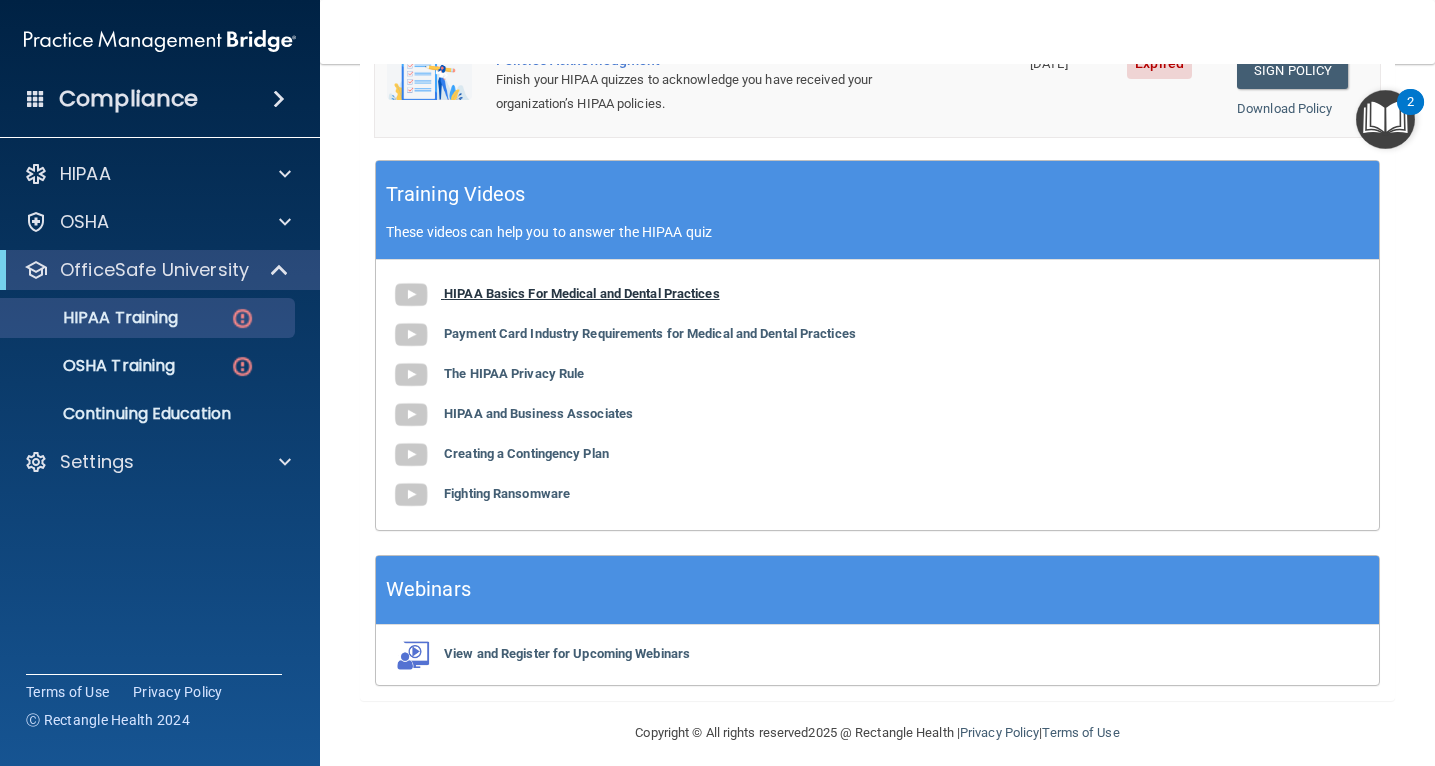 click on "HIPAA Basics For Medical and Dental Practices" at bounding box center [582, 293] 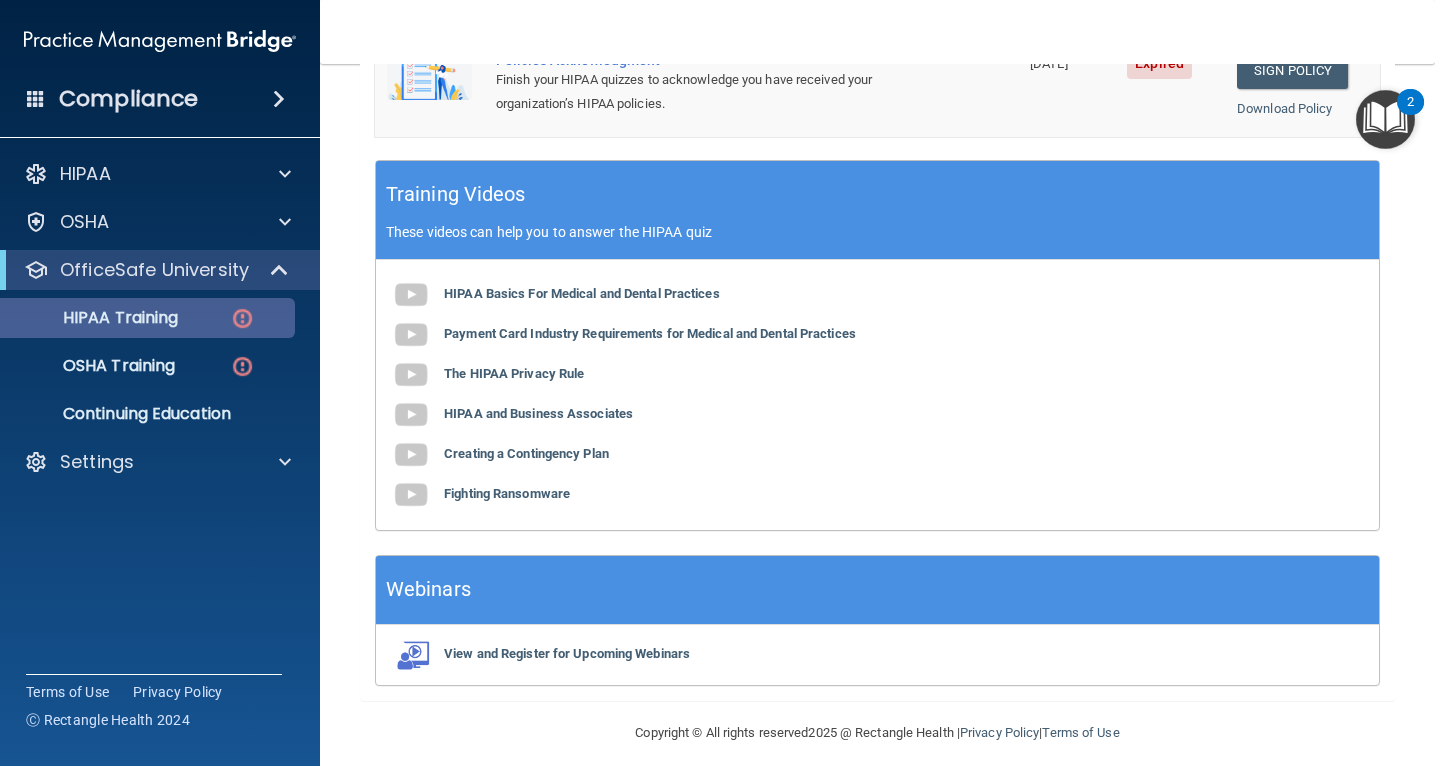 click at bounding box center [242, 318] 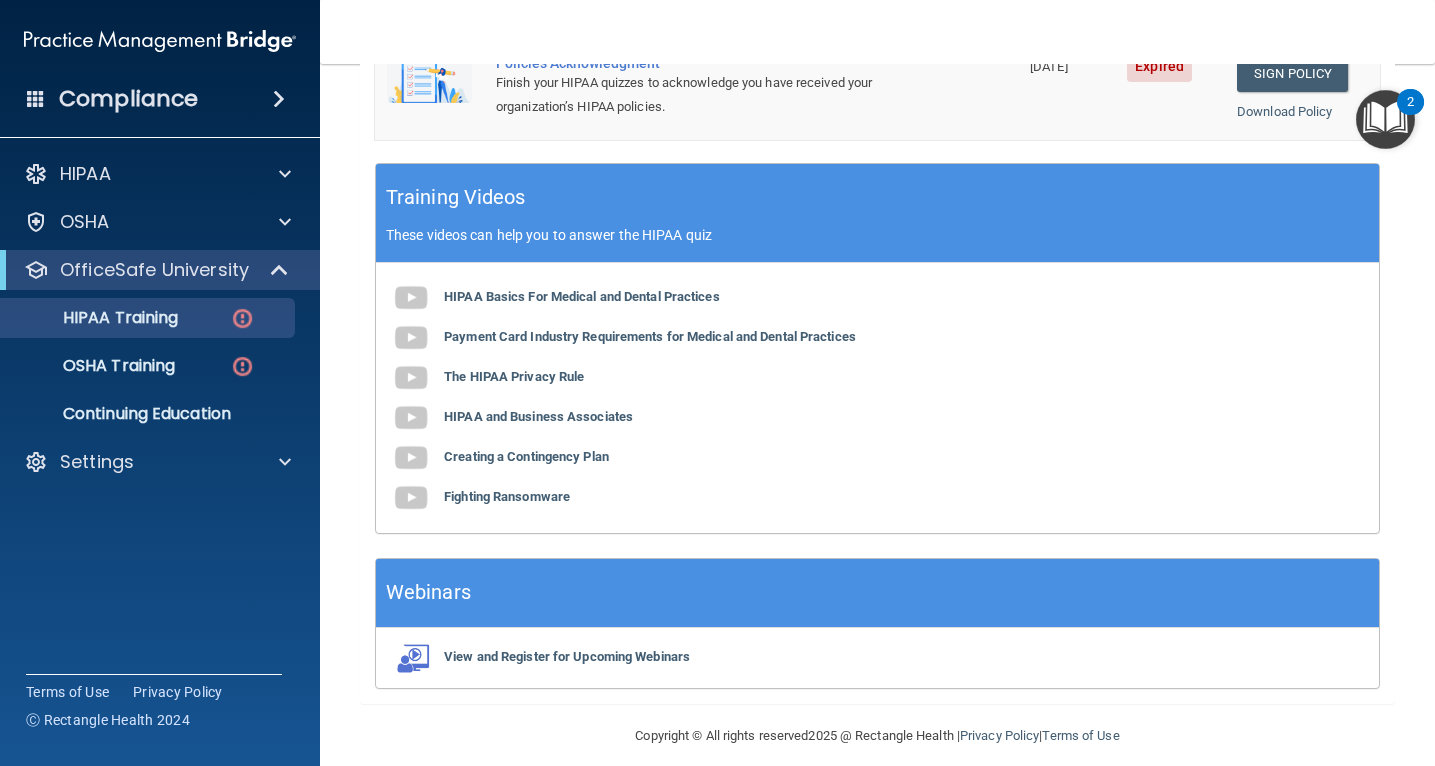scroll, scrollTop: 725, scrollLeft: 0, axis: vertical 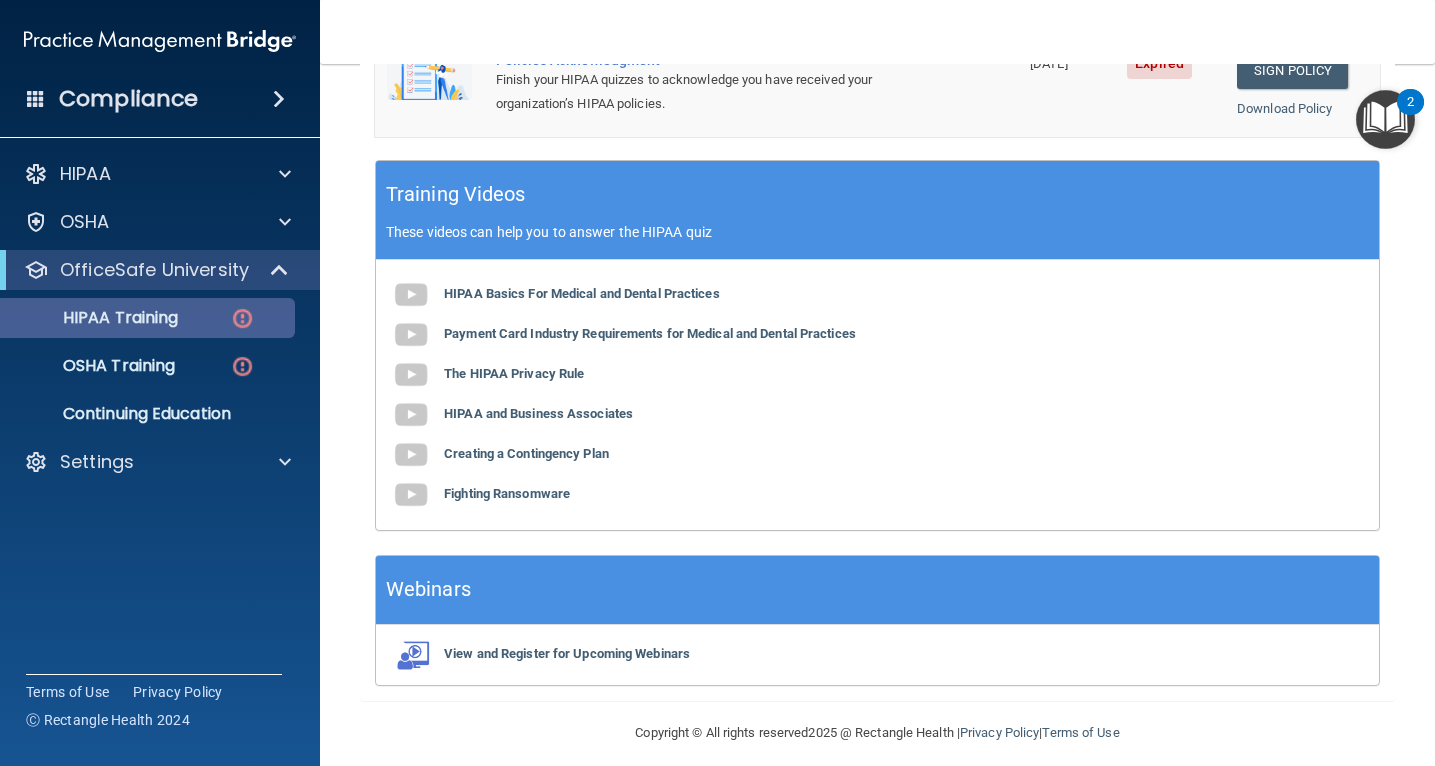 click at bounding box center [242, 318] 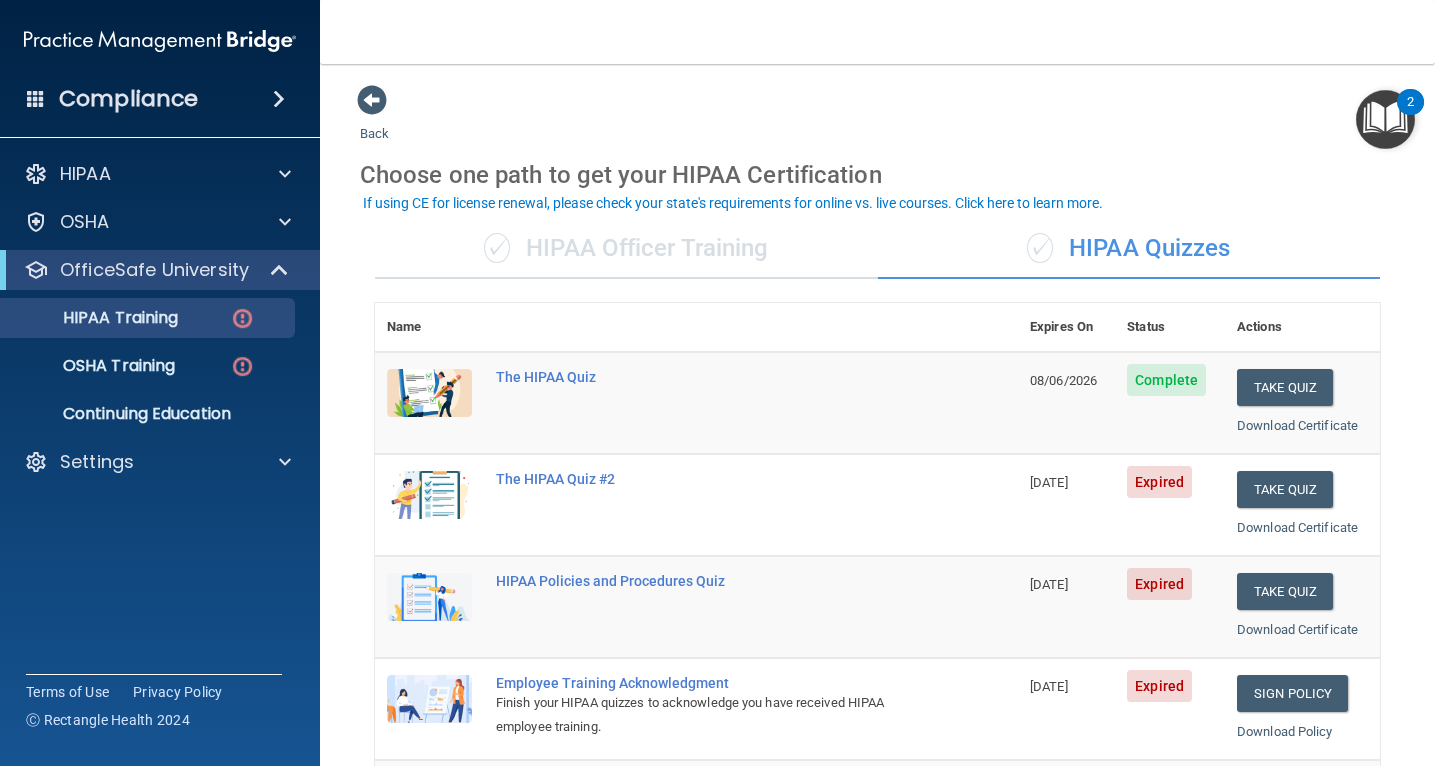 scroll, scrollTop: 0, scrollLeft: 0, axis: both 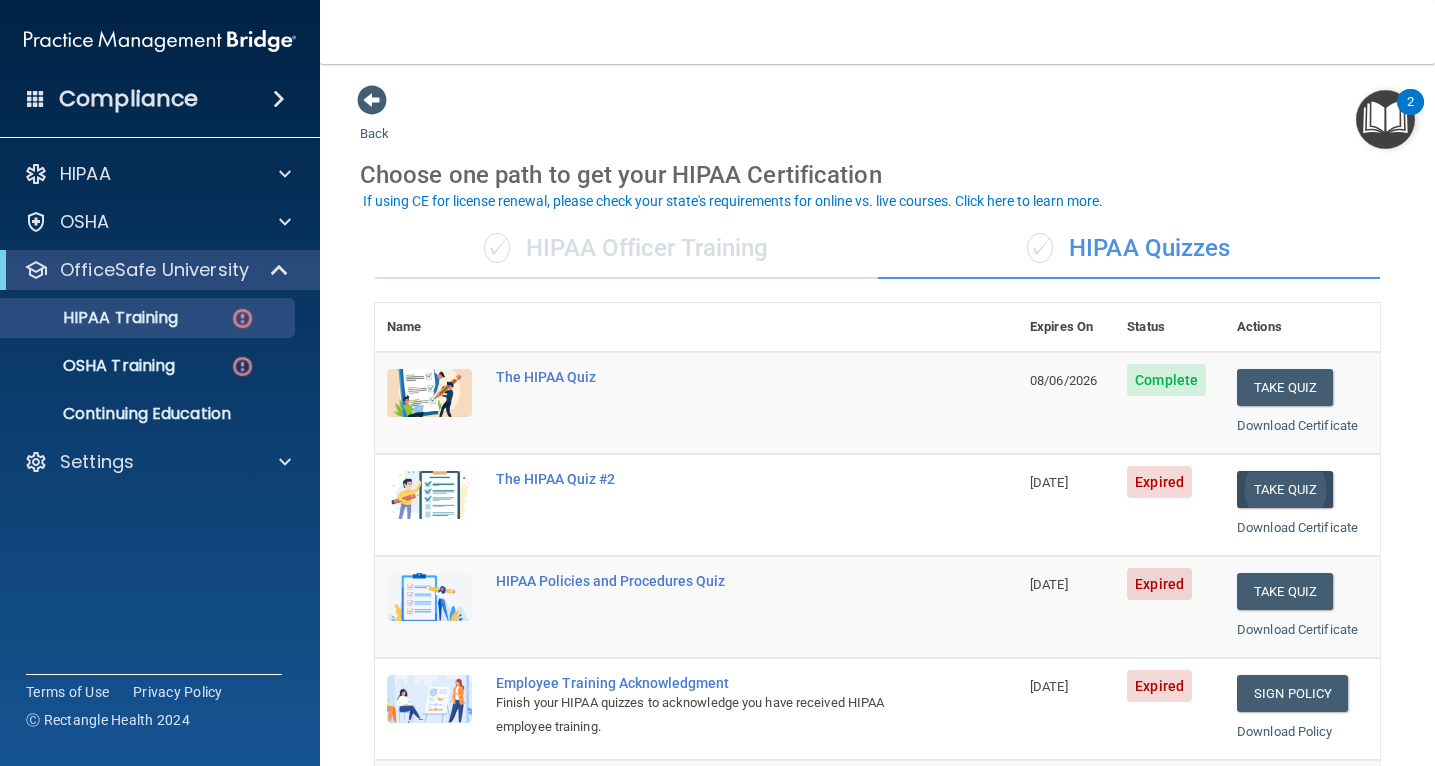 click on "Take Quiz" at bounding box center (1285, 489) 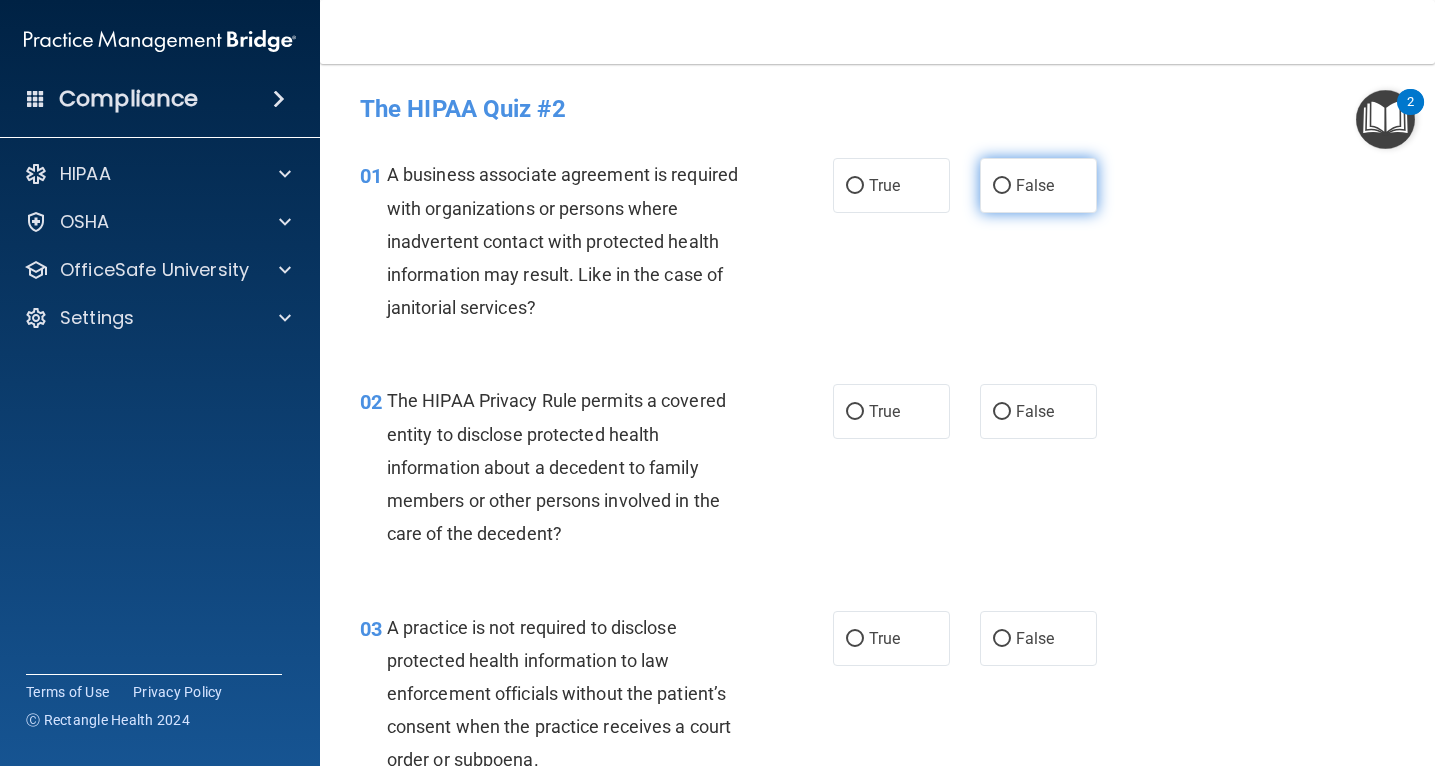 click on "False" at bounding box center [1002, 186] 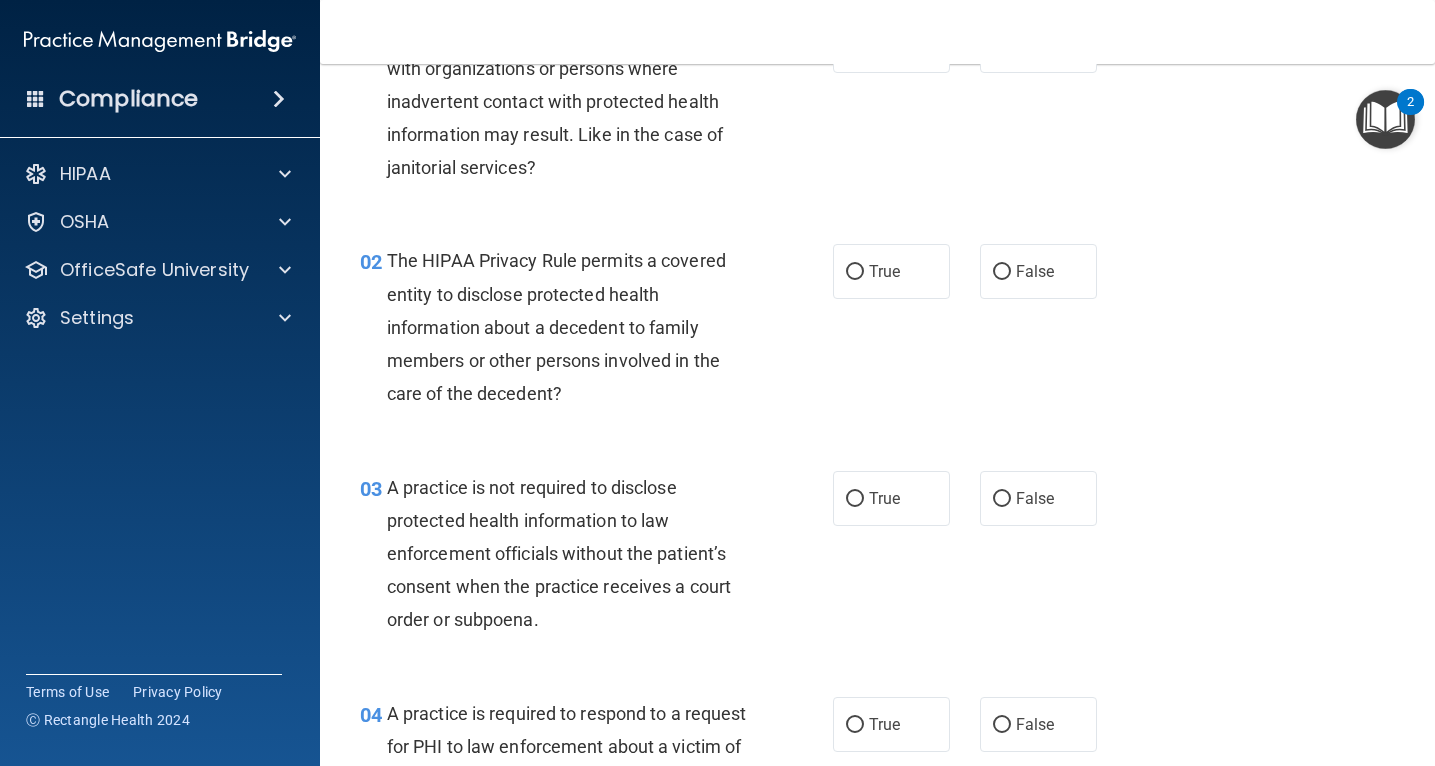 scroll, scrollTop: 142, scrollLeft: 0, axis: vertical 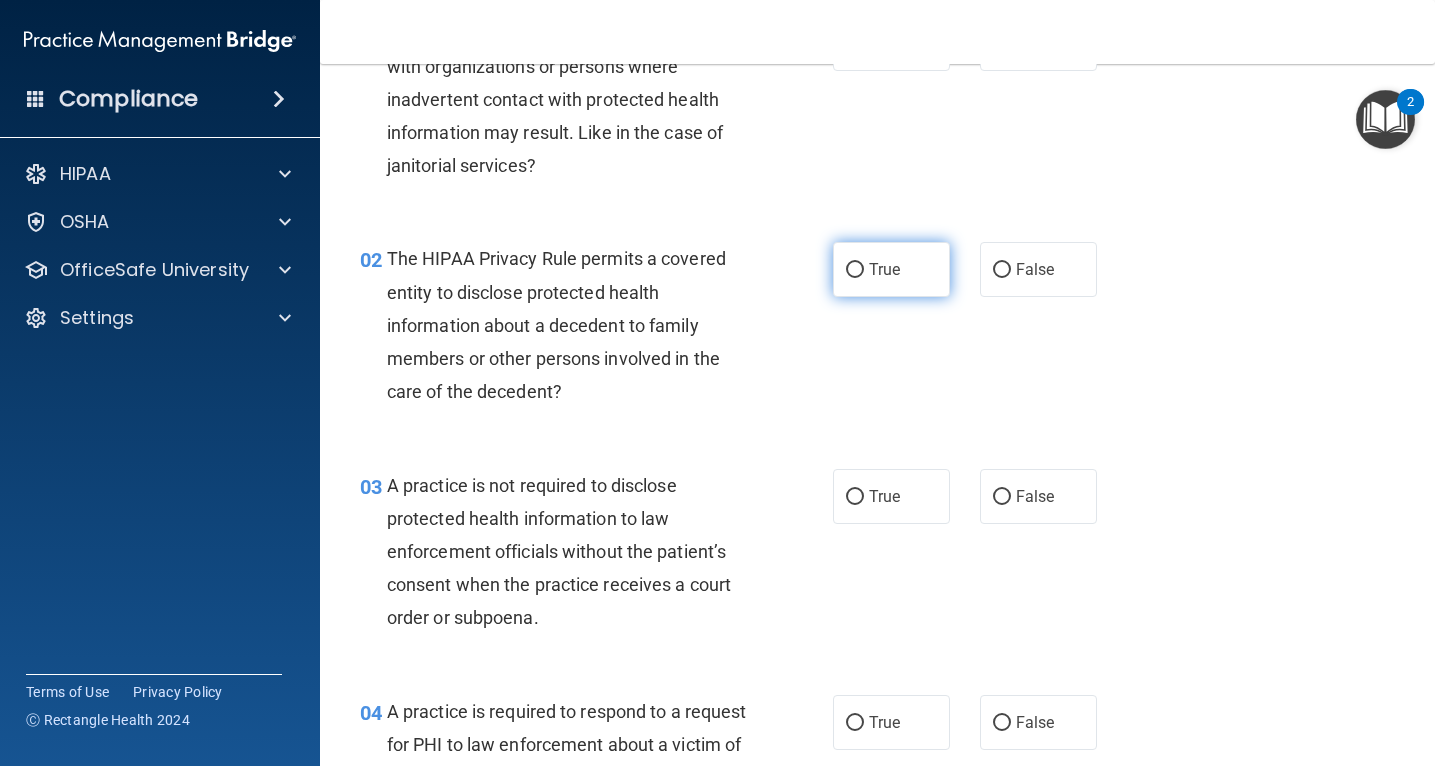 click on "True" at bounding box center [855, 270] 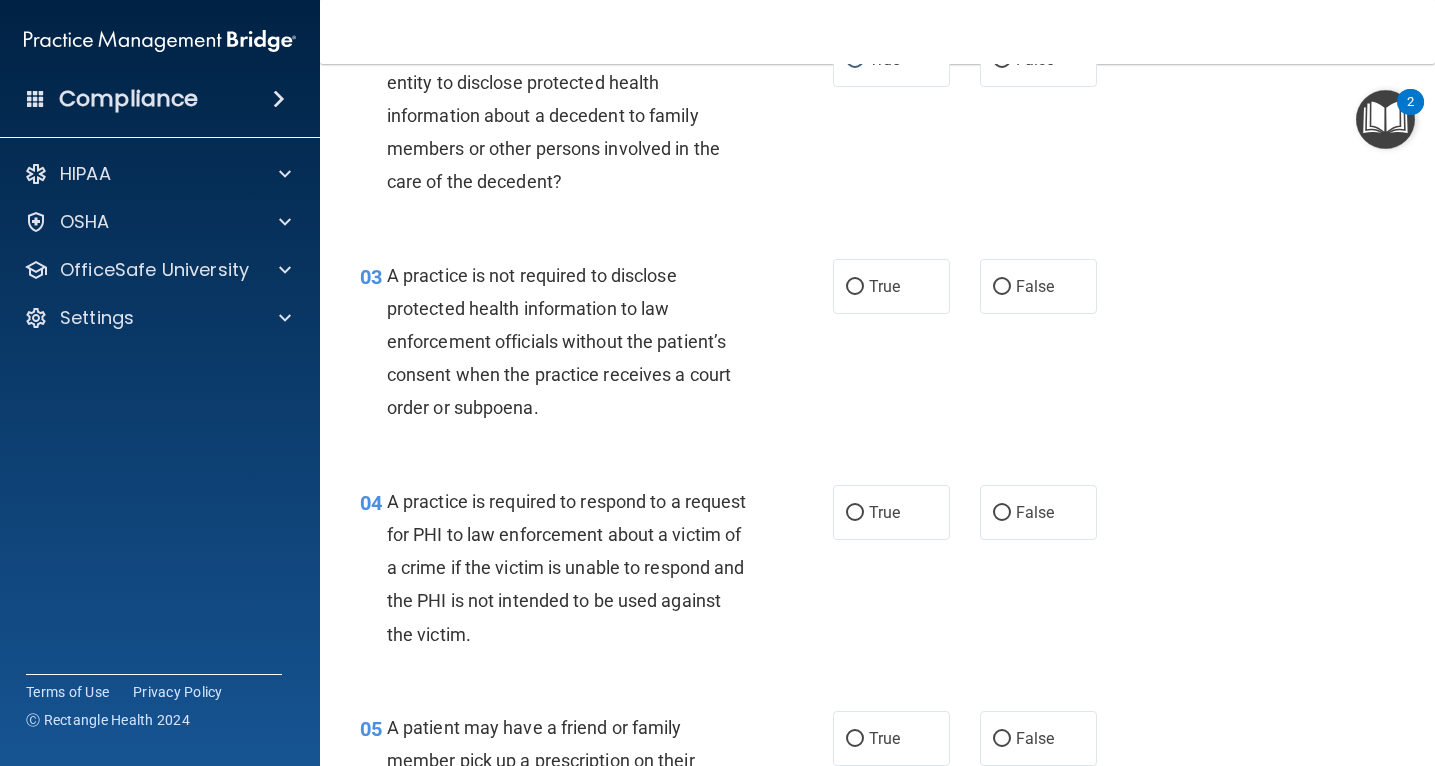 scroll, scrollTop: 354, scrollLeft: 0, axis: vertical 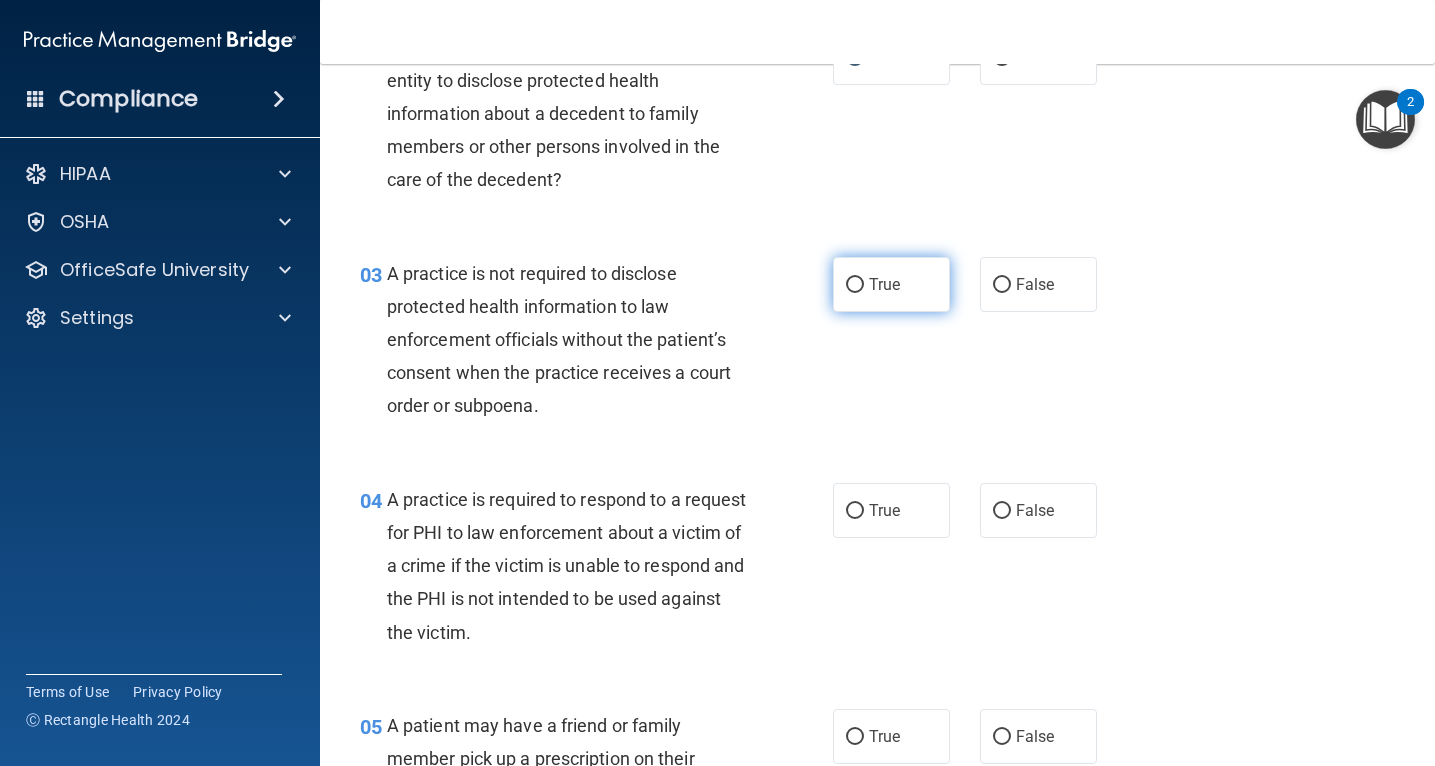 click on "True" at bounding box center [855, 285] 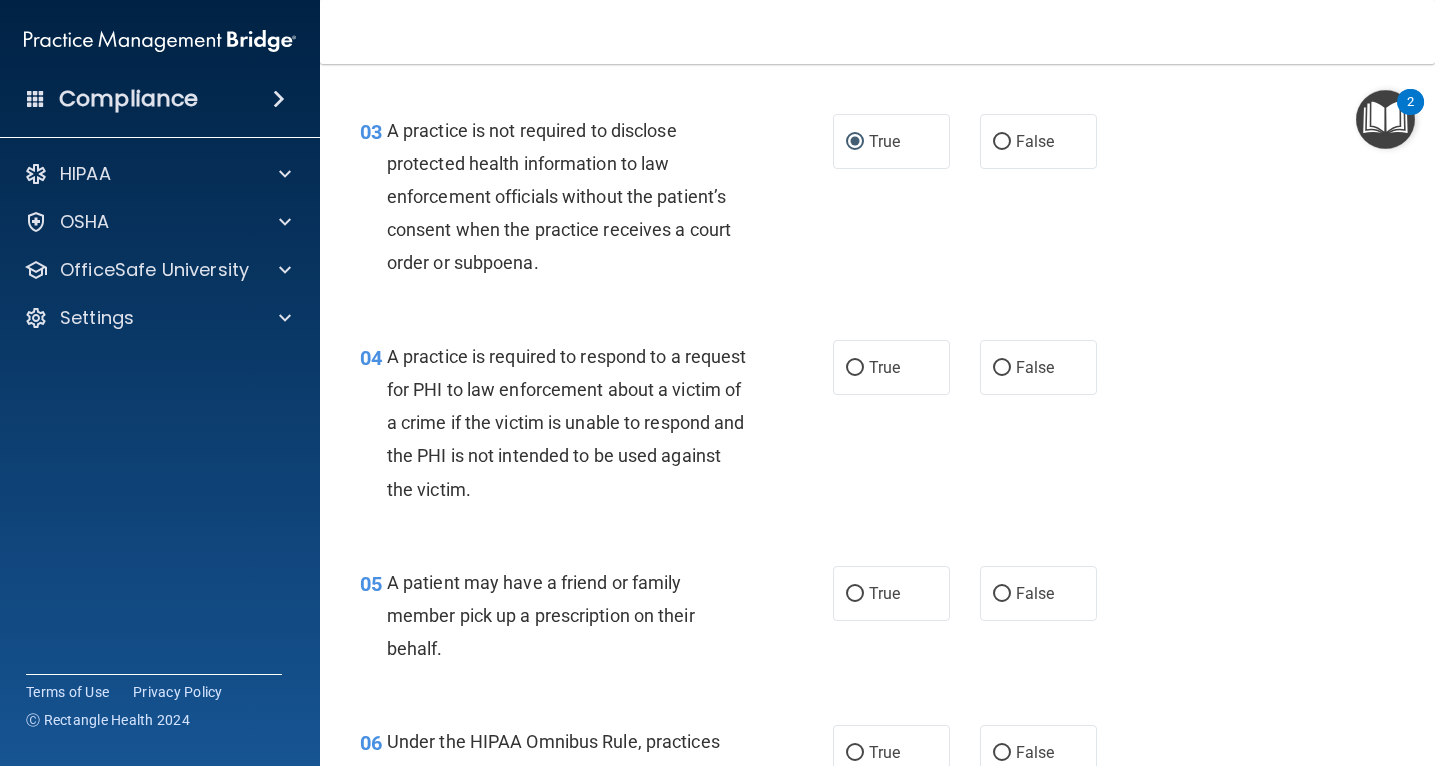 scroll, scrollTop: 501, scrollLeft: 0, axis: vertical 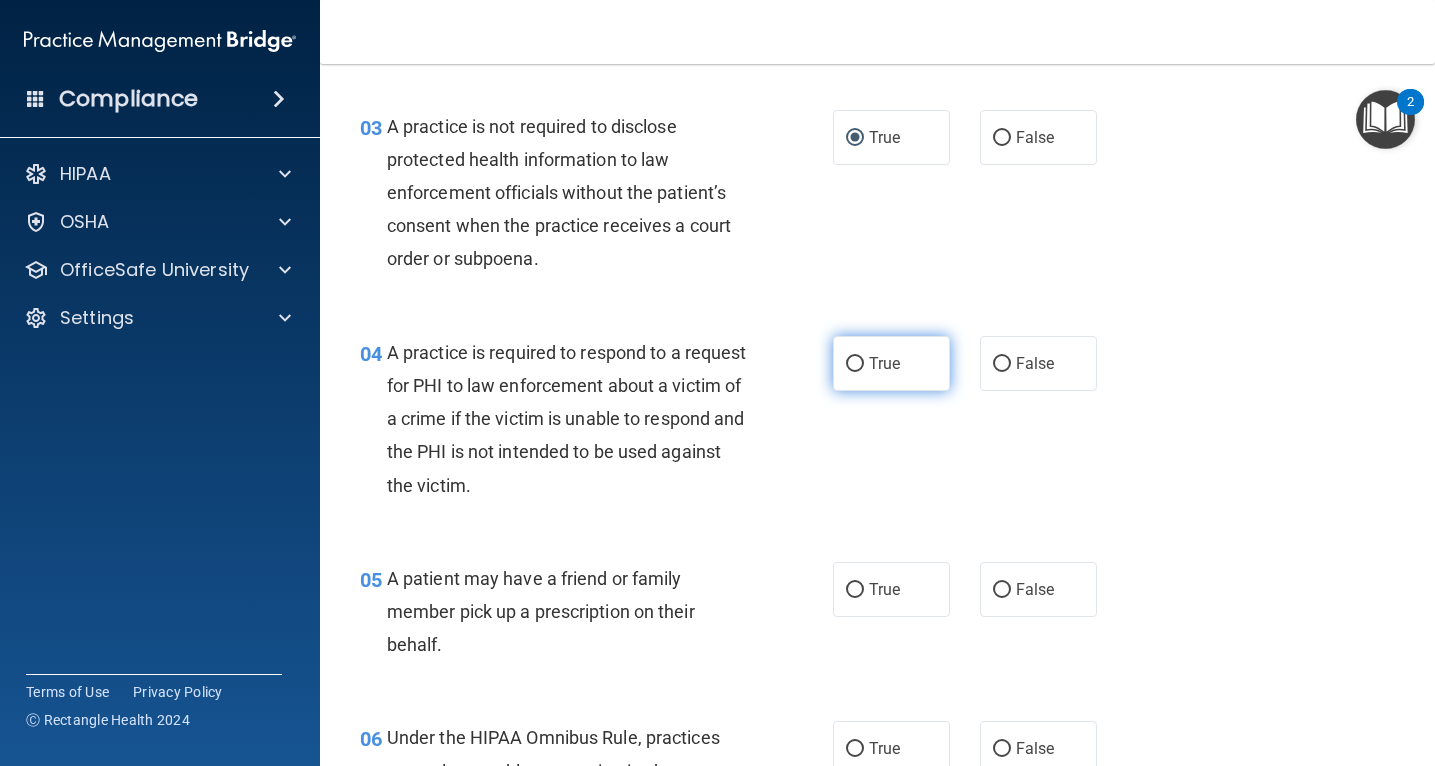 click on "True" at bounding box center (891, 363) 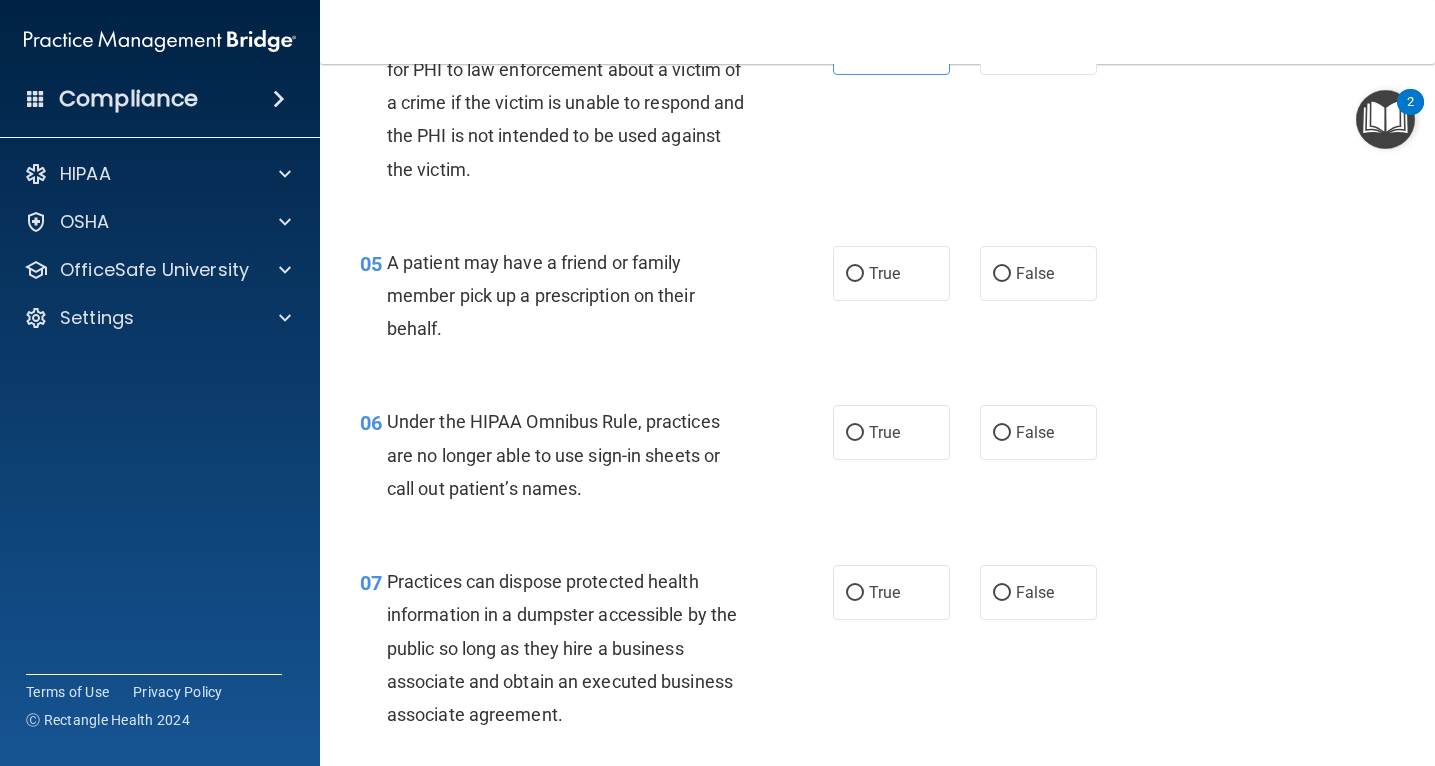 scroll, scrollTop: 818, scrollLeft: 0, axis: vertical 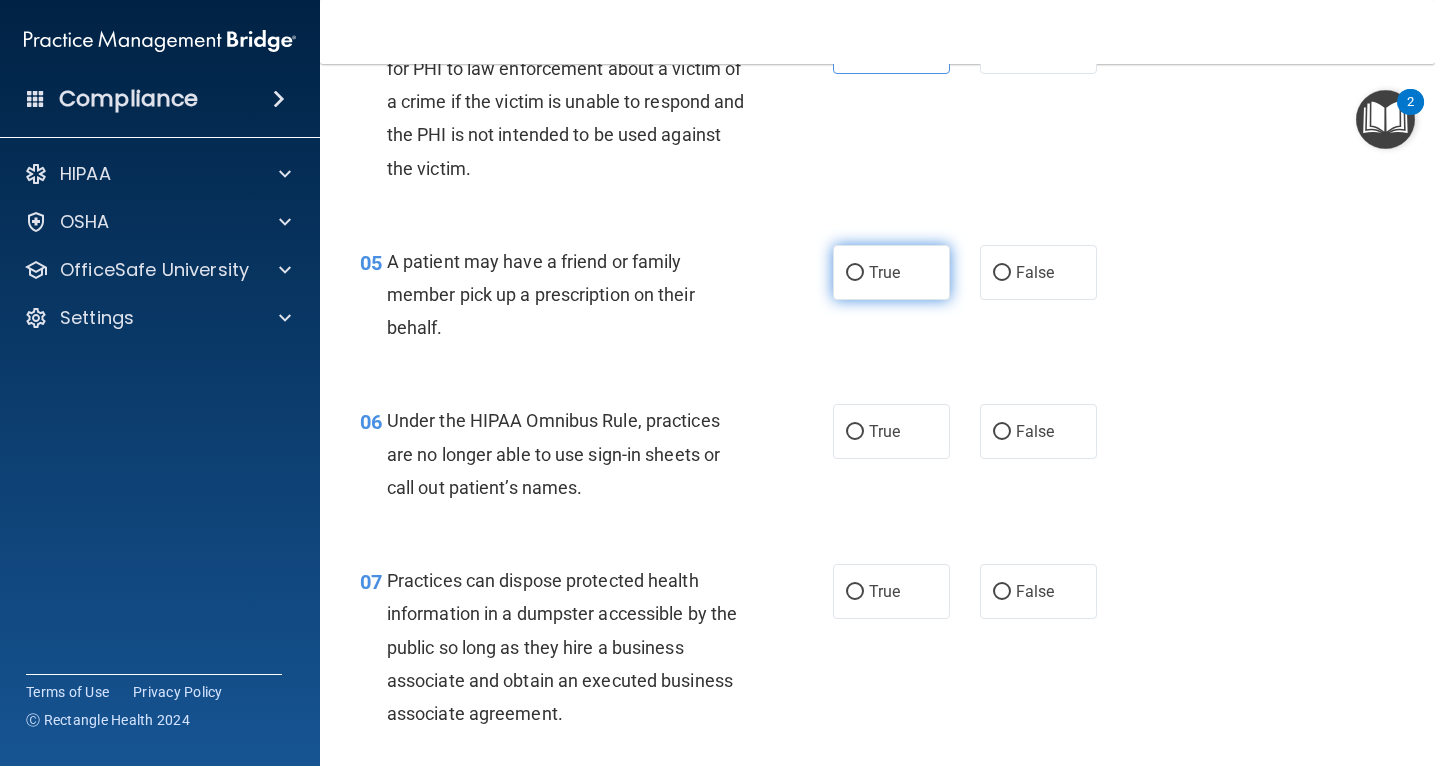 click on "True" at bounding box center (855, 273) 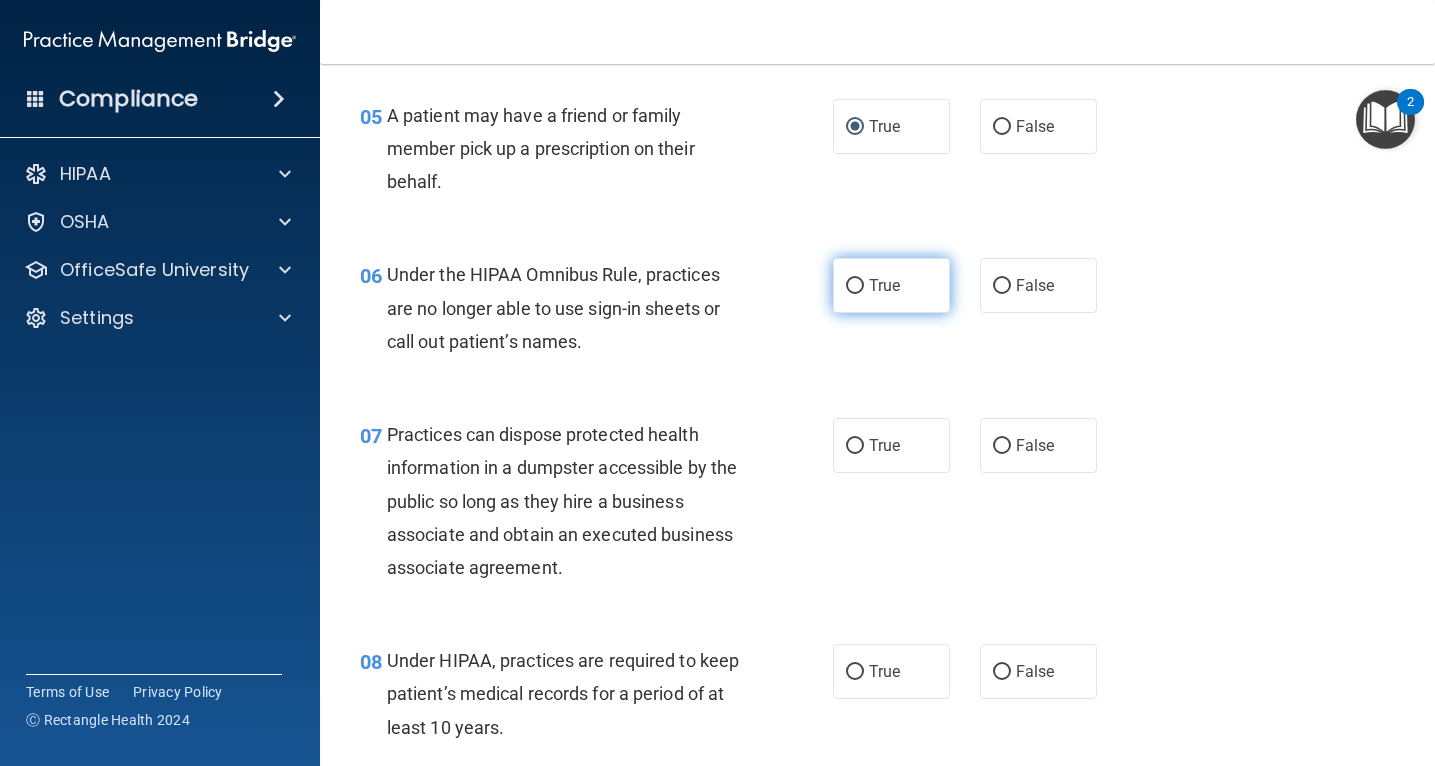 scroll, scrollTop: 965, scrollLeft: 0, axis: vertical 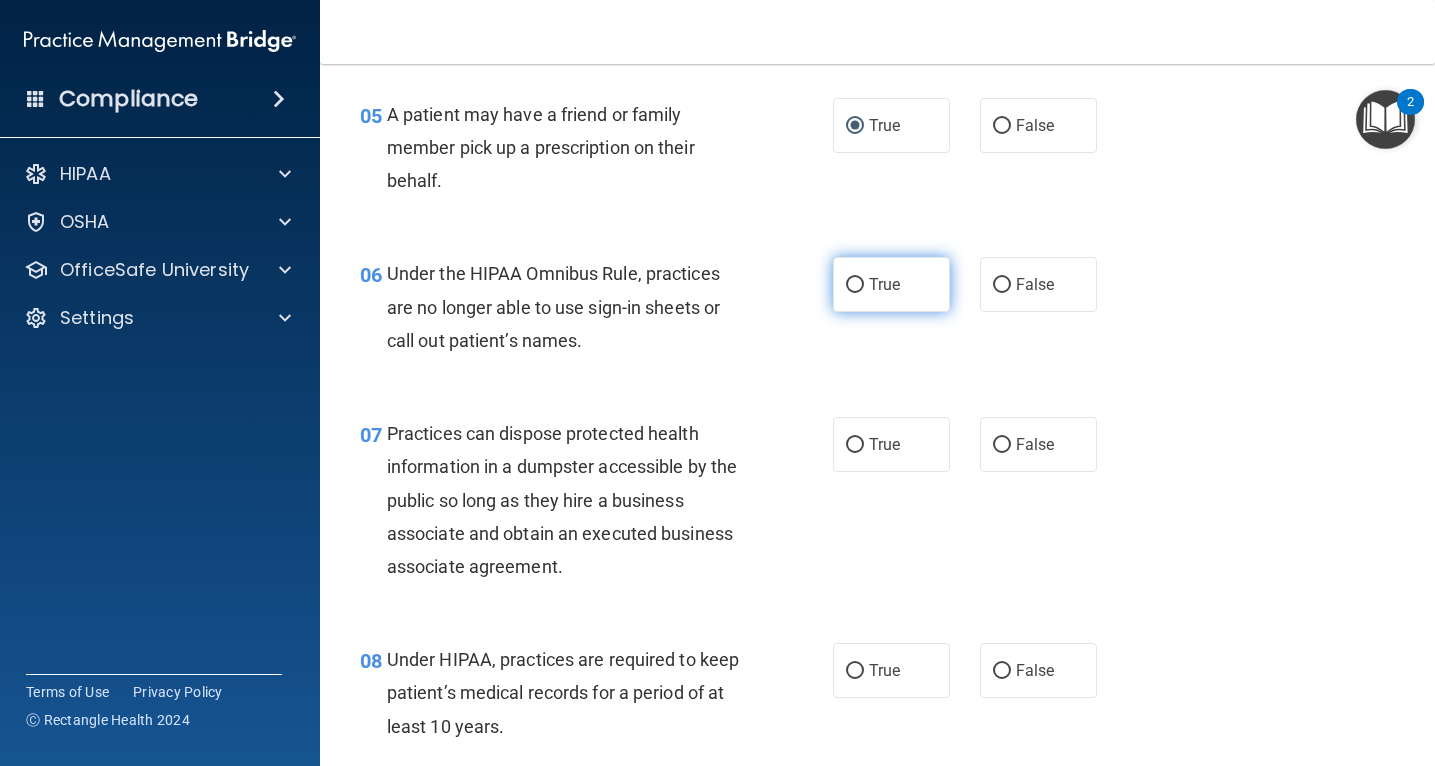 click on "True" at bounding box center [855, 285] 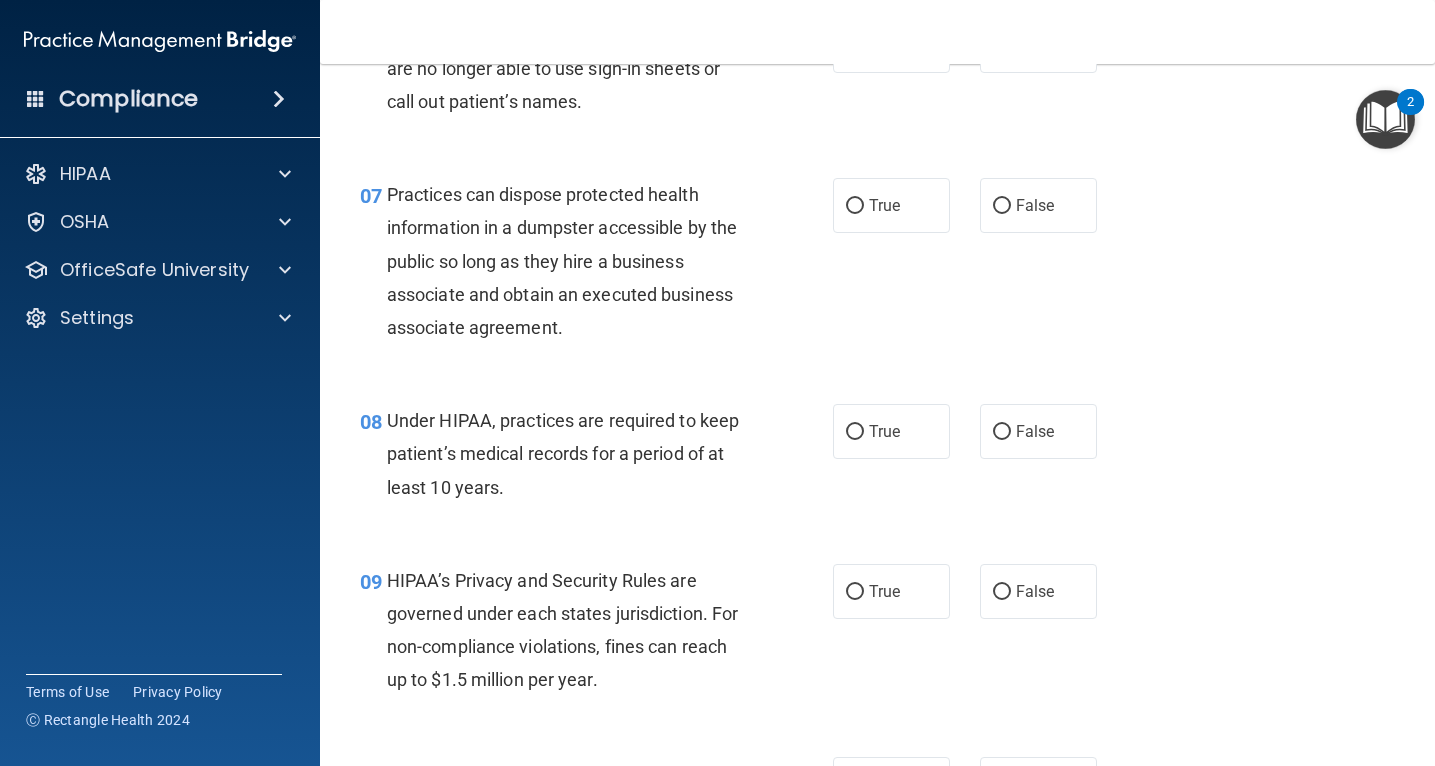 scroll, scrollTop: 1202, scrollLeft: 0, axis: vertical 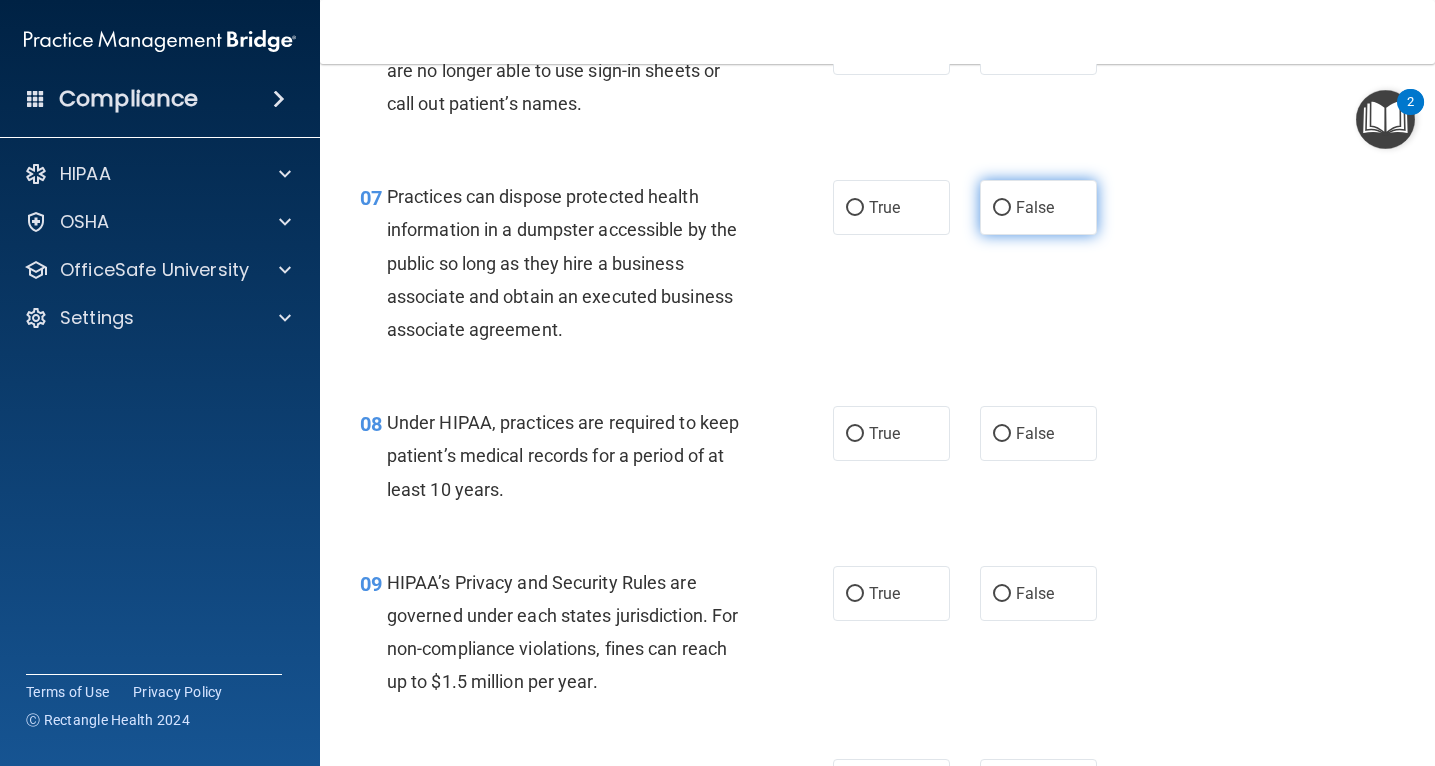 click on "False" at bounding box center (1002, 208) 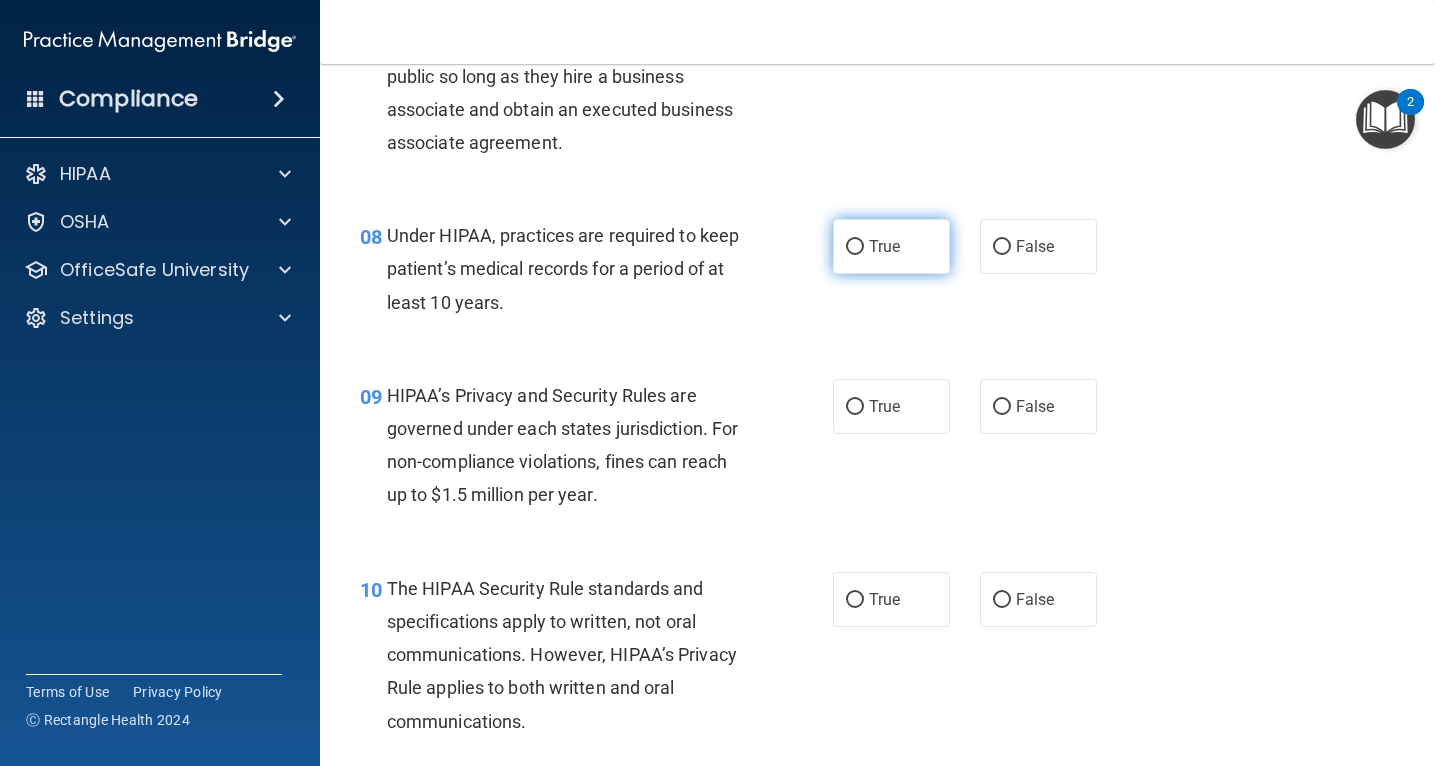 scroll, scrollTop: 1393, scrollLeft: 0, axis: vertical 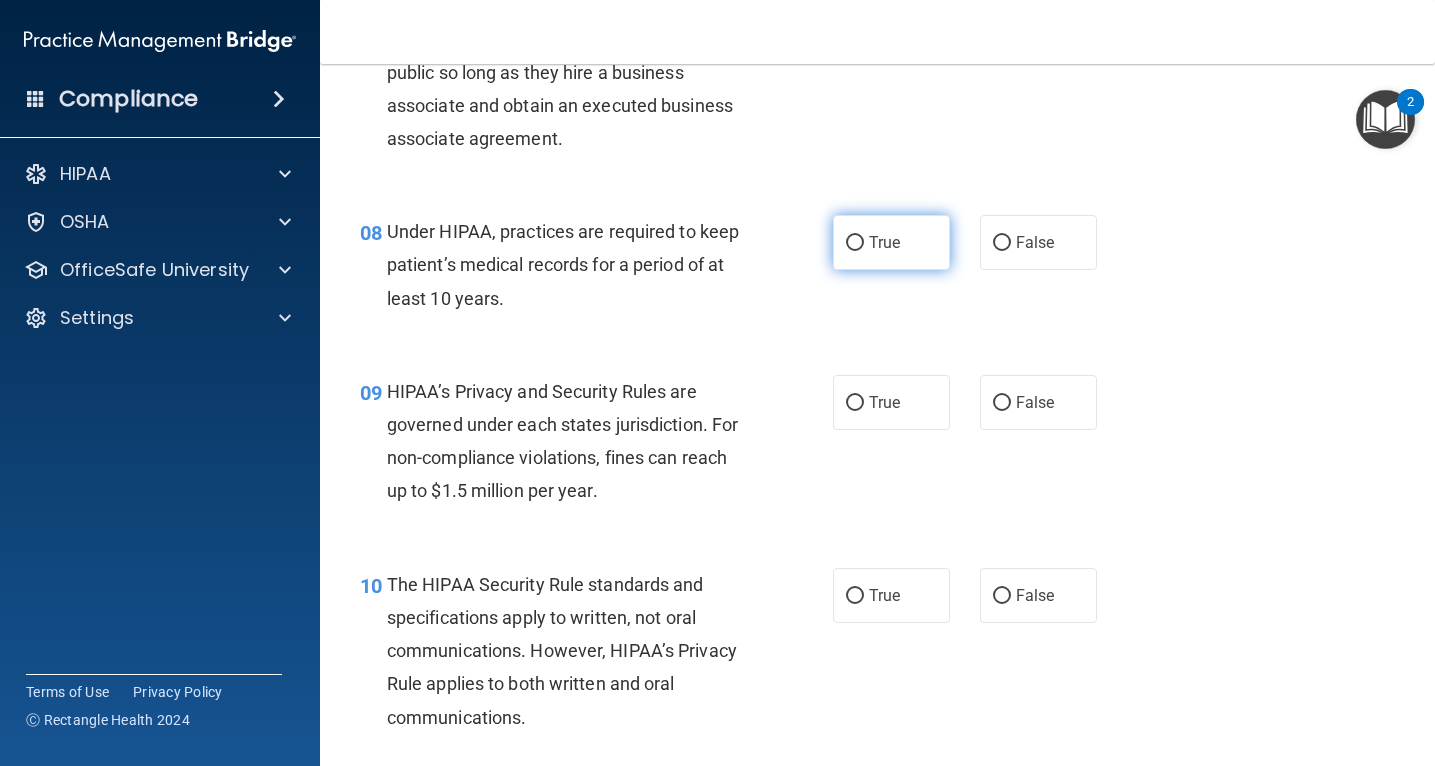 click on "True" at bounding box center (855, 243) 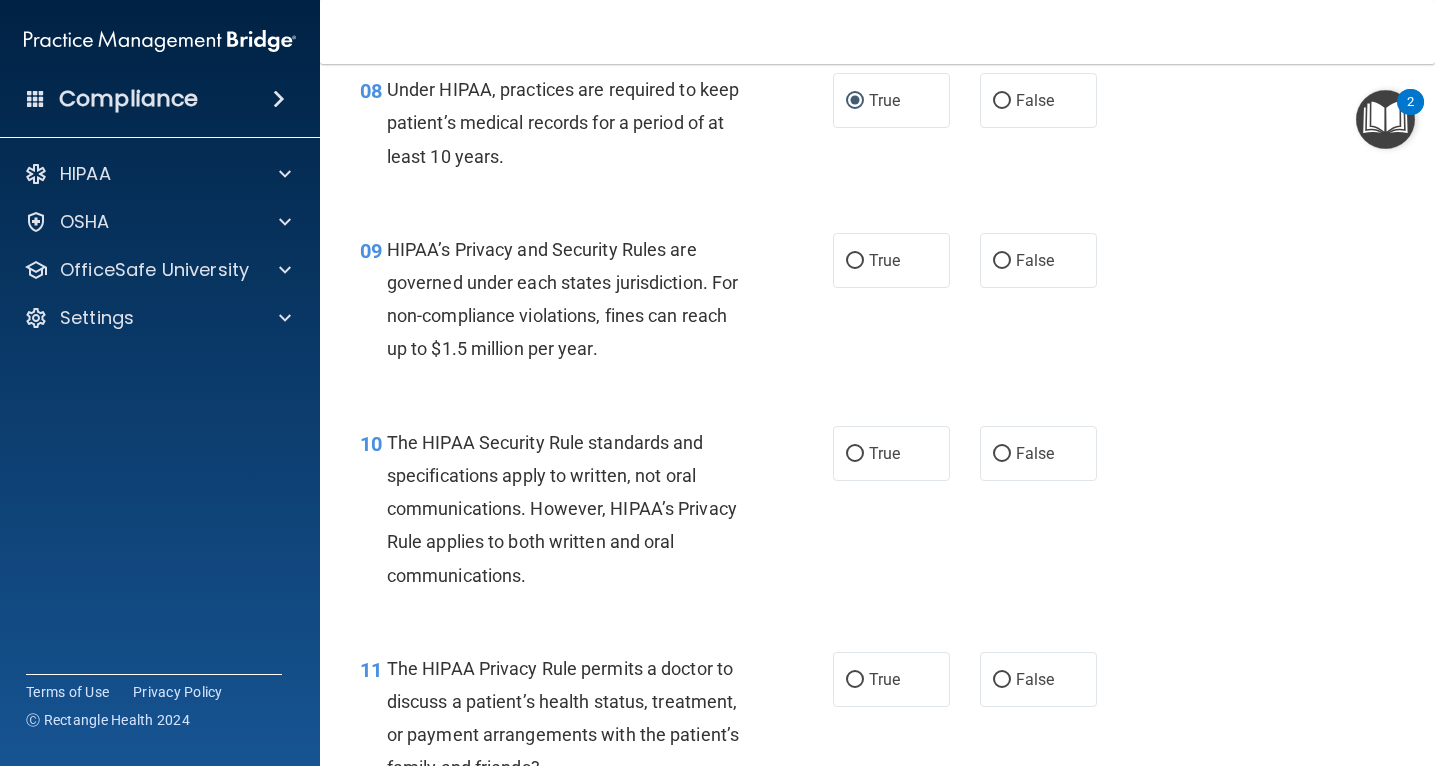 scroll, scrollTop: 1540, scrollLeft: 0, axis: vertical 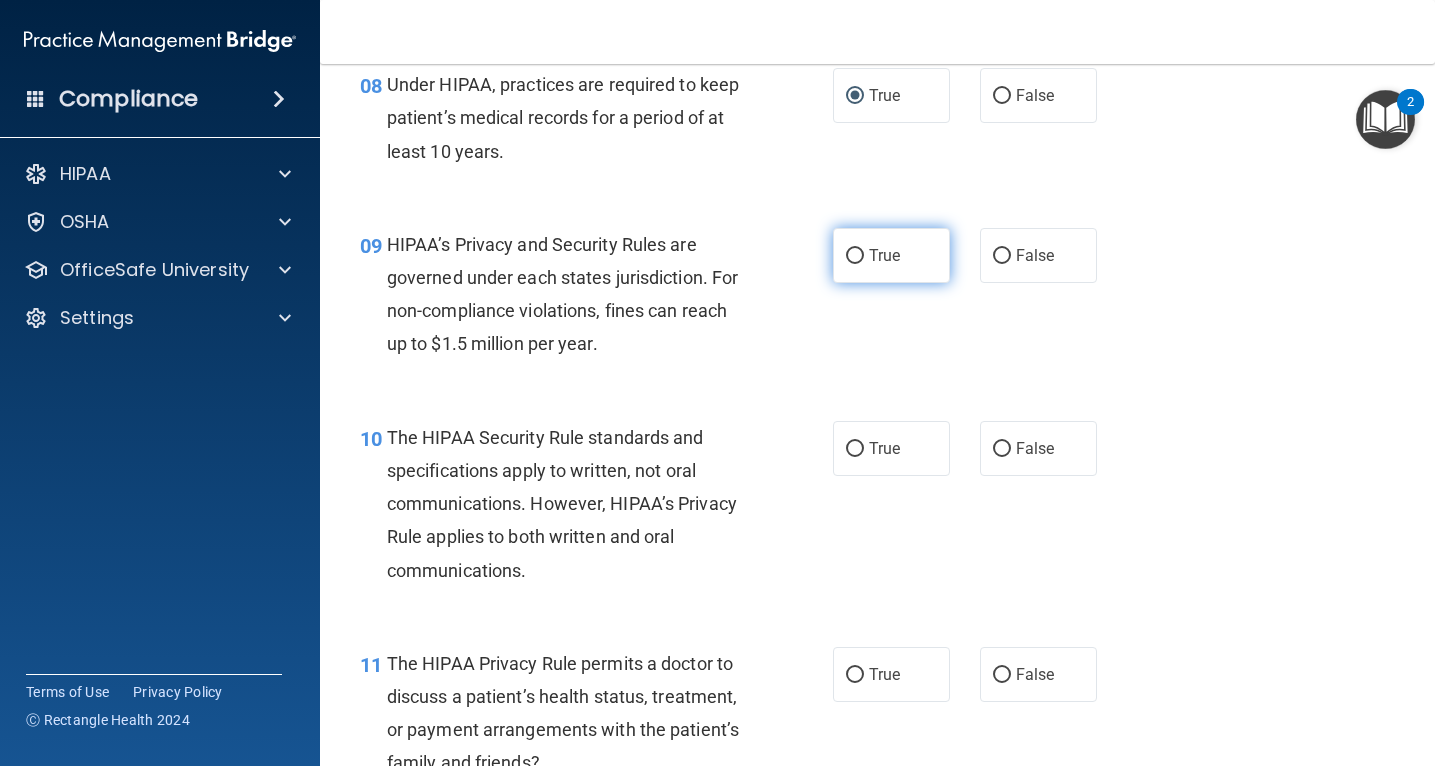 click on "True" at bounding box center [855, 256] 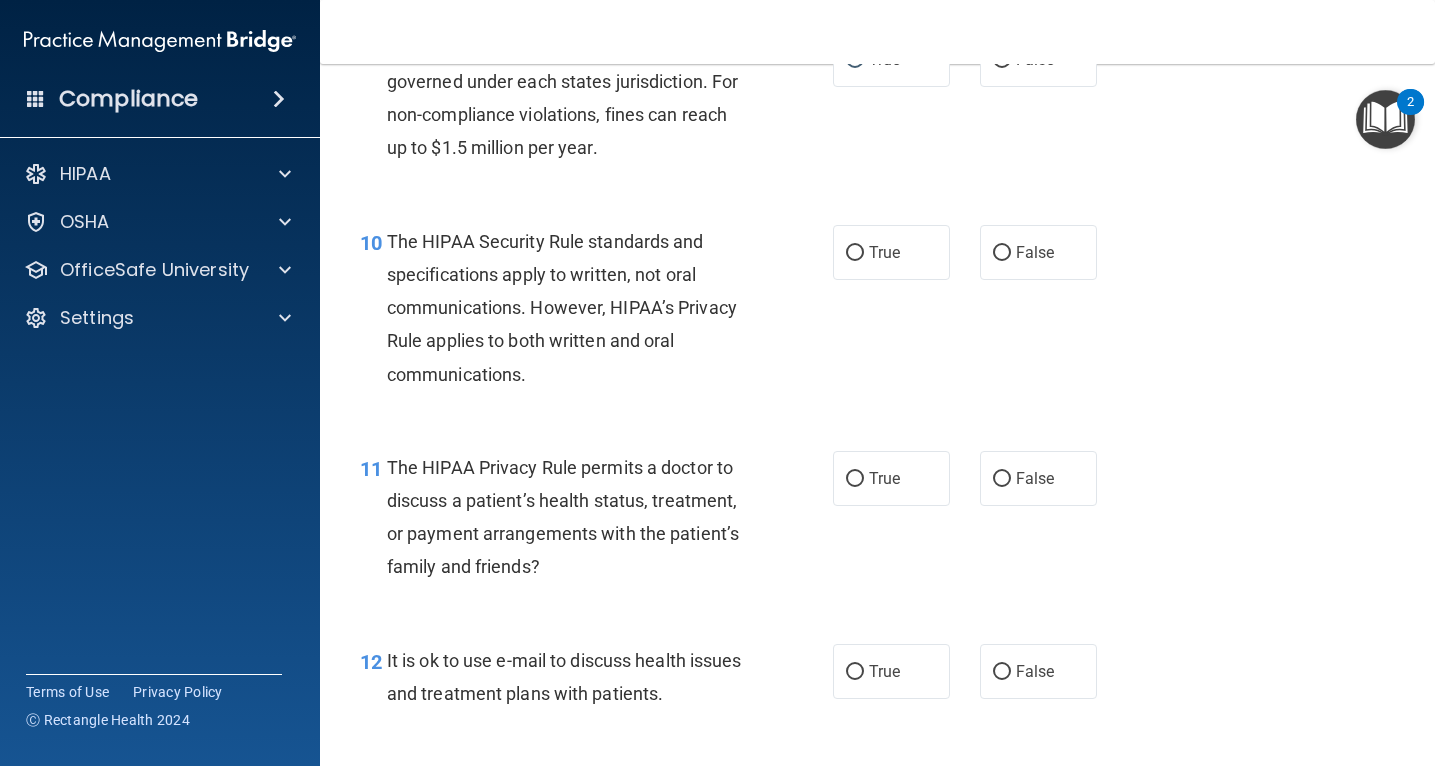 scroll, scrollTop: 1741, scrollLeft: 0, axis: vertical 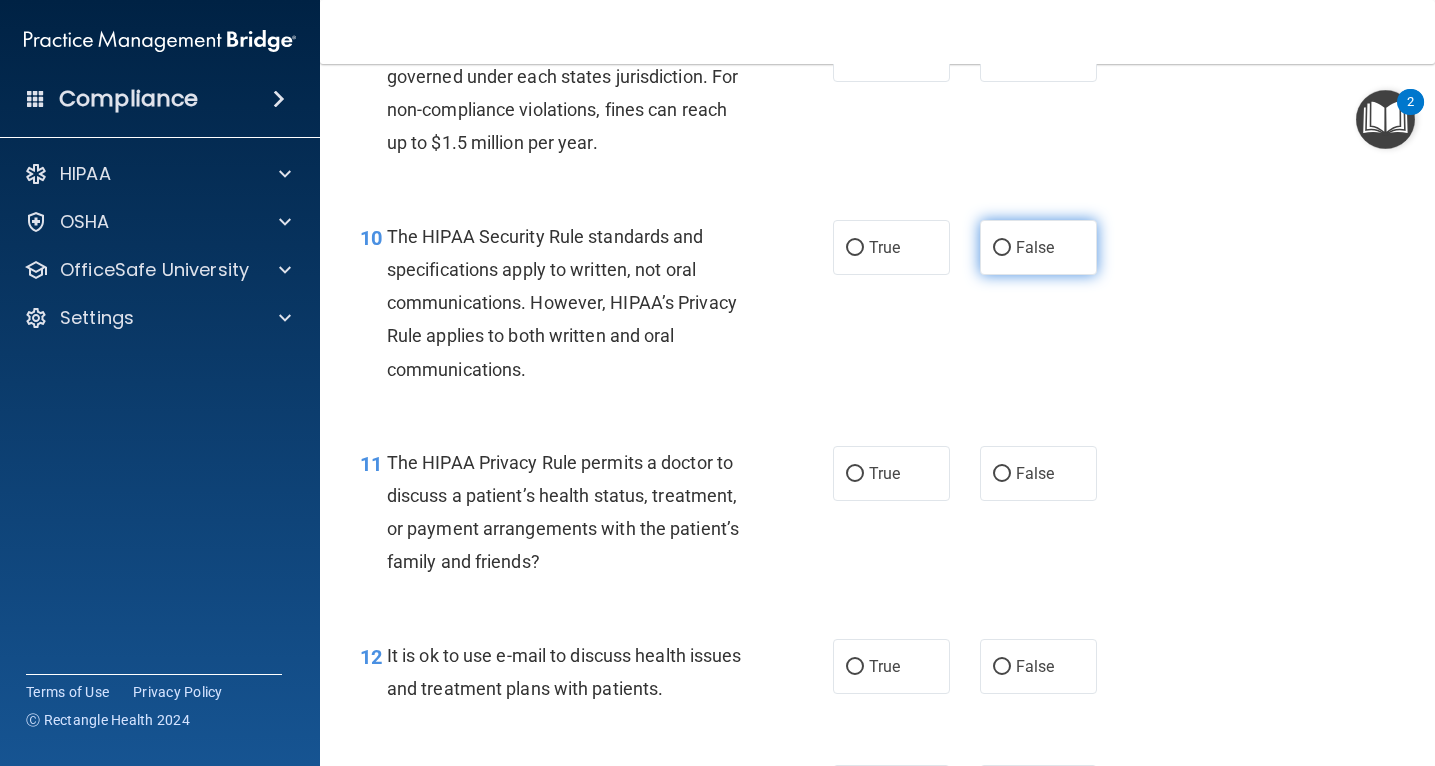 click on "False" at bounding box center (1002, 248) 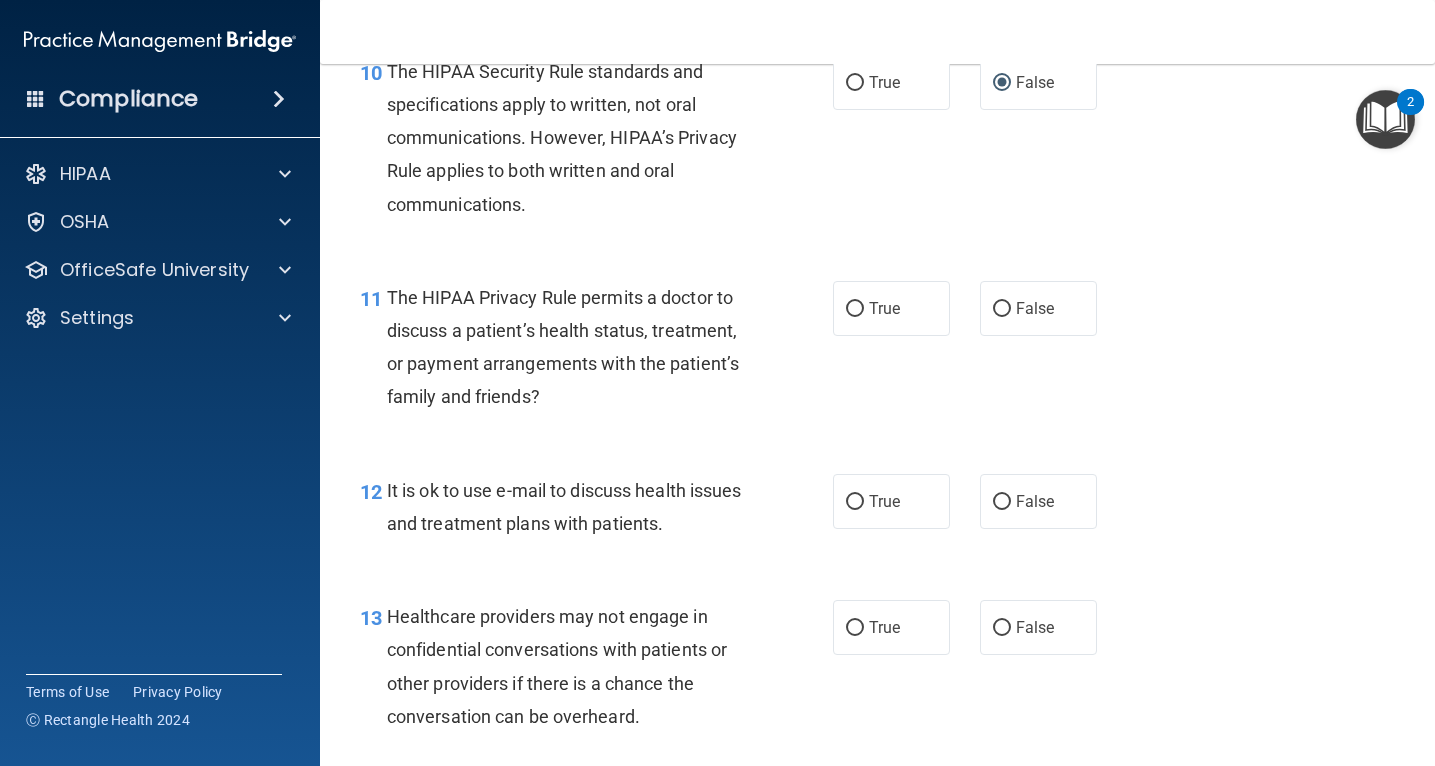 scroll, scrollTop: 1909, scrollLeft: 0, axis: vertical 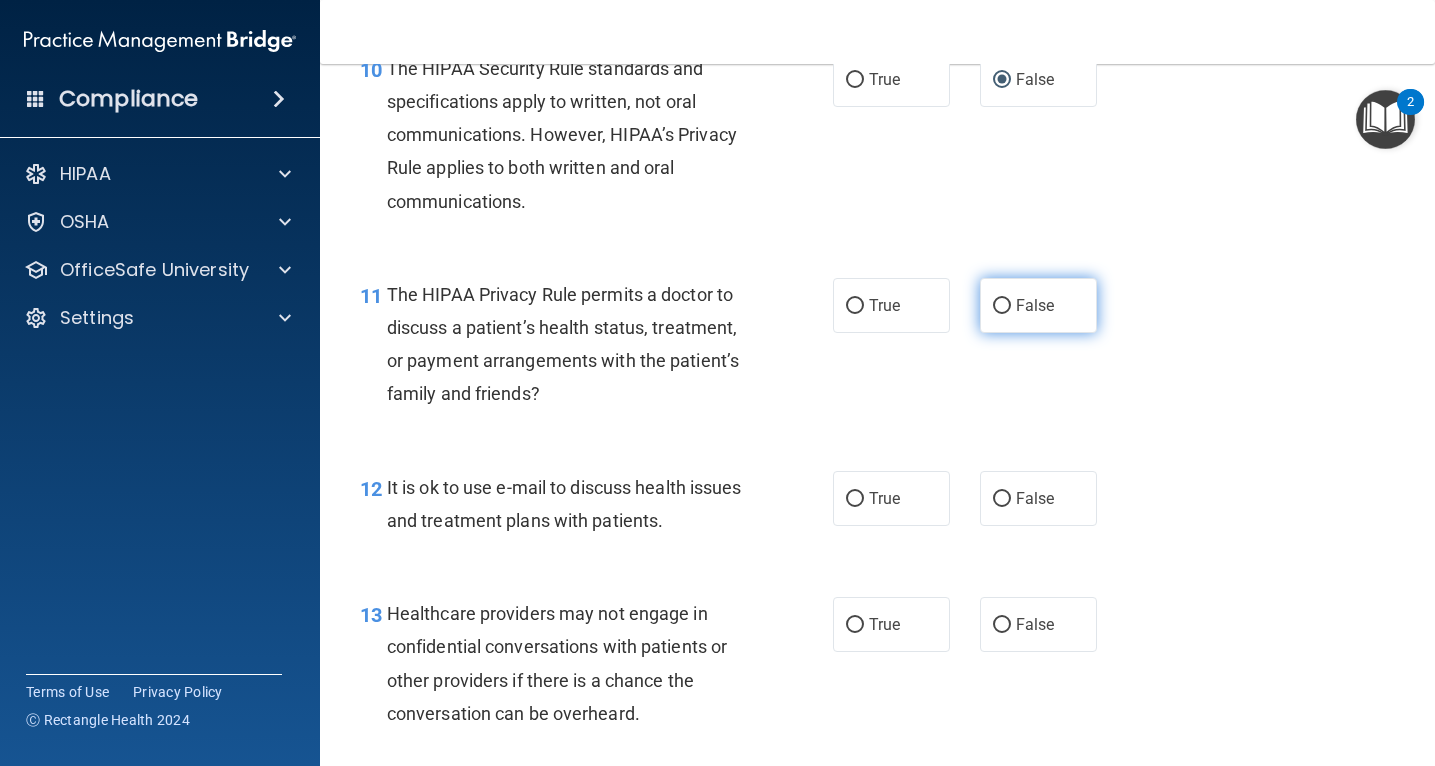 click on "False" at bounding box center [1038, 305] 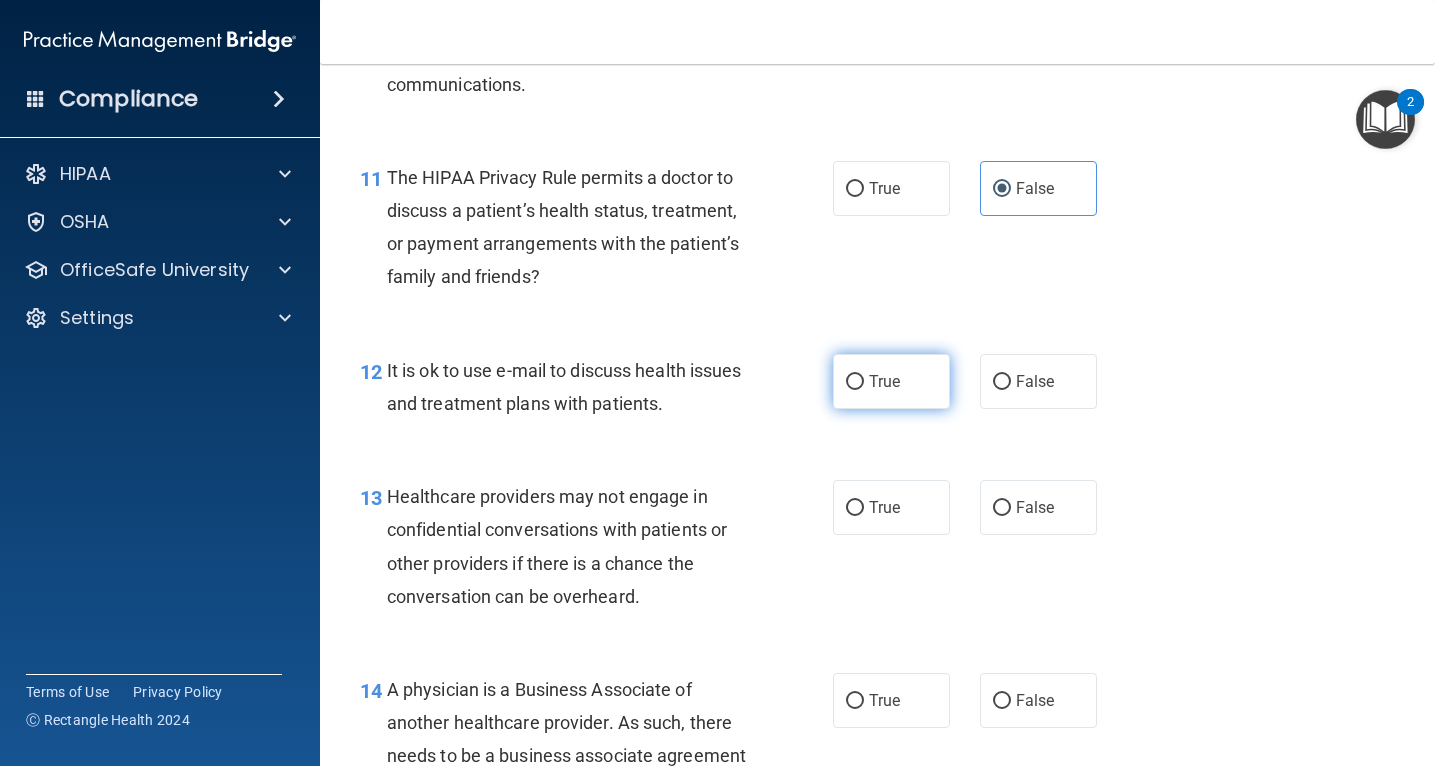 scroll, scrollTop: 2030, scrollLeft: 0, axis: vertical 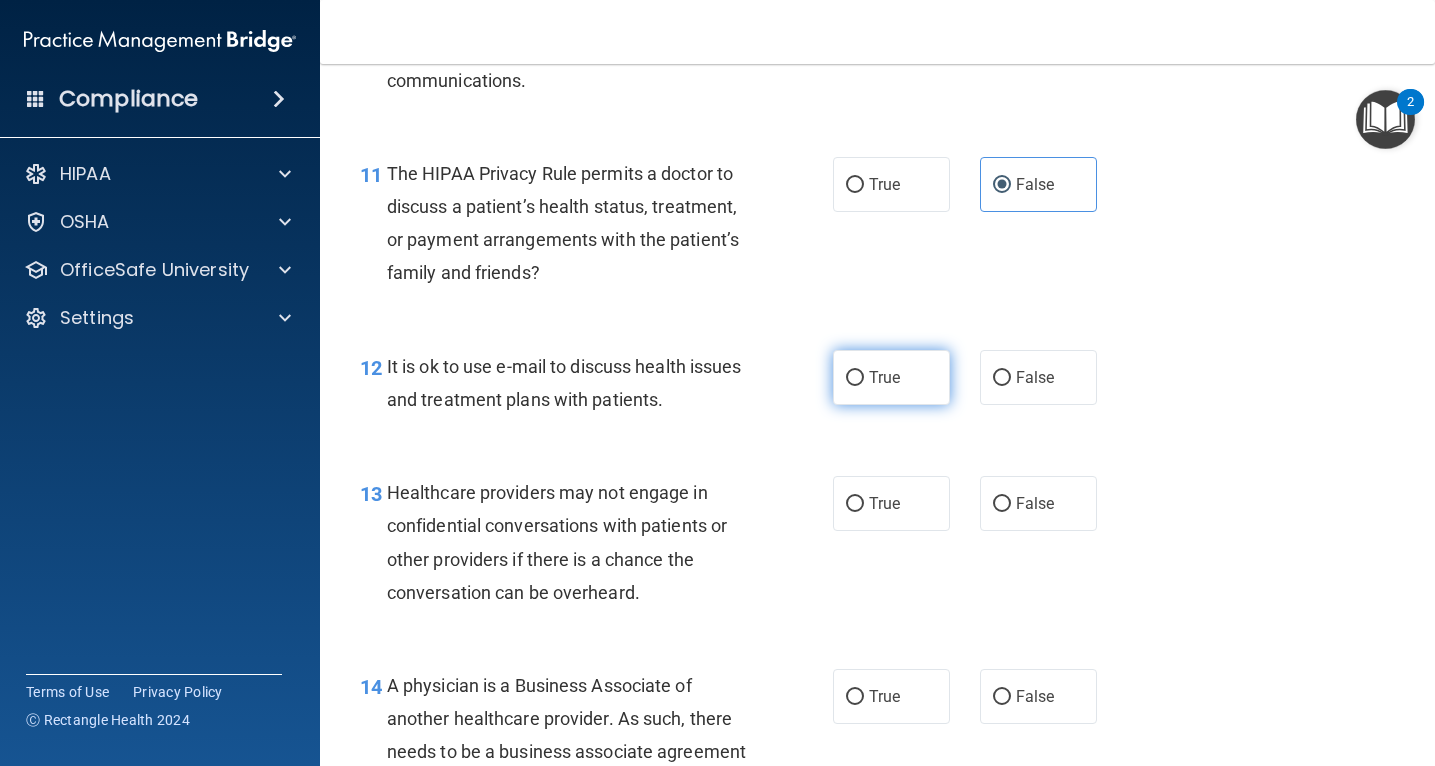 click on "True" at bounding box center [855, 378] 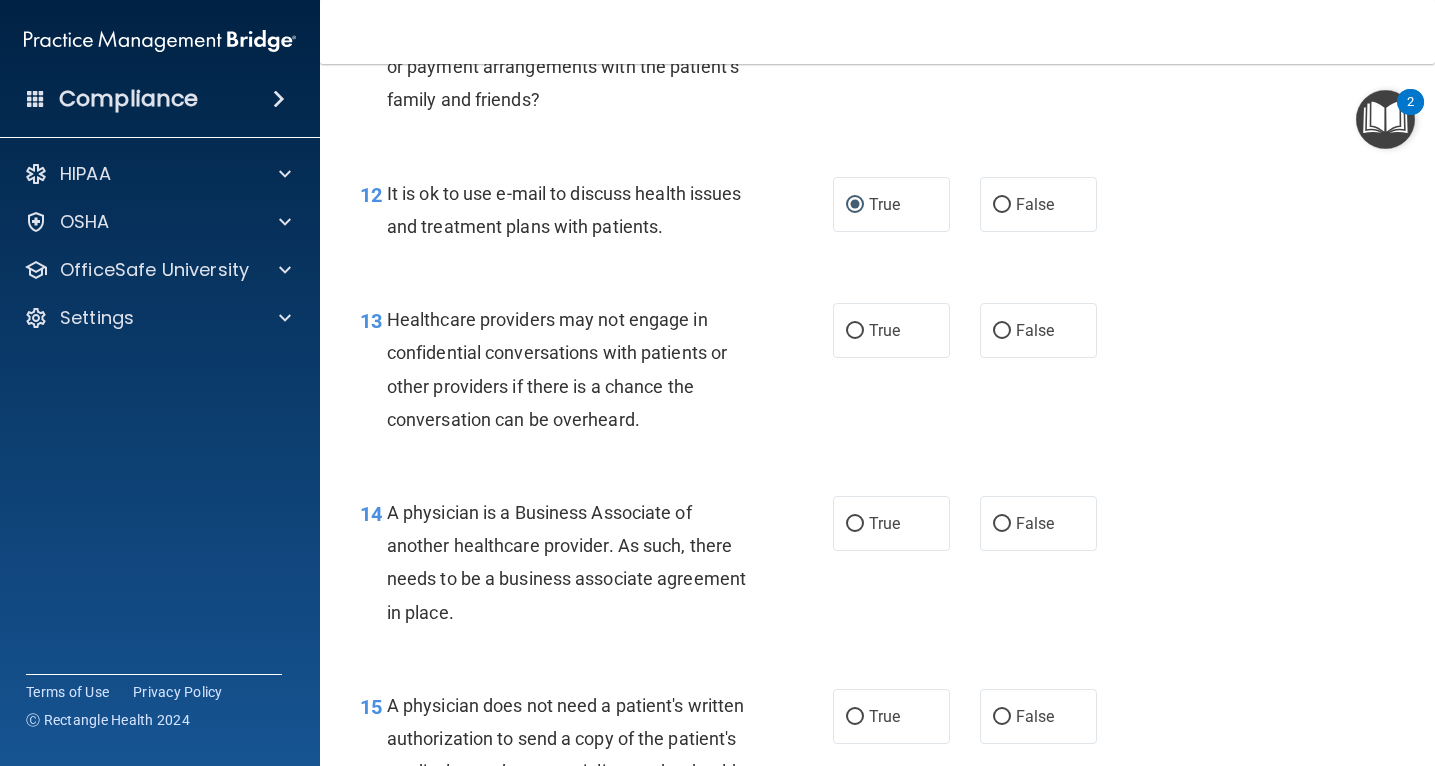 scroll, scrollTop: 2205, scrollLeft: 0, axis: vertical 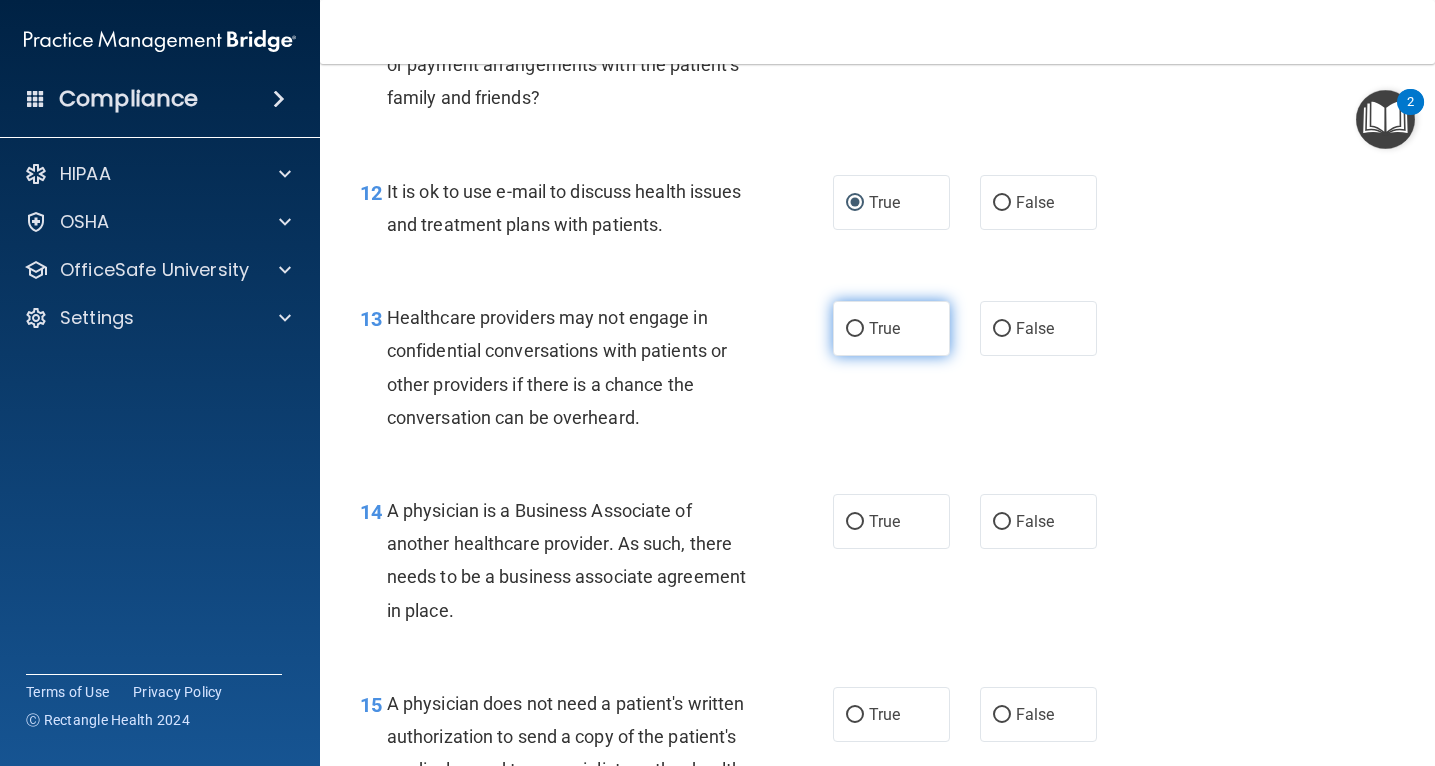 click on "True" at bounding box center [855, 329] 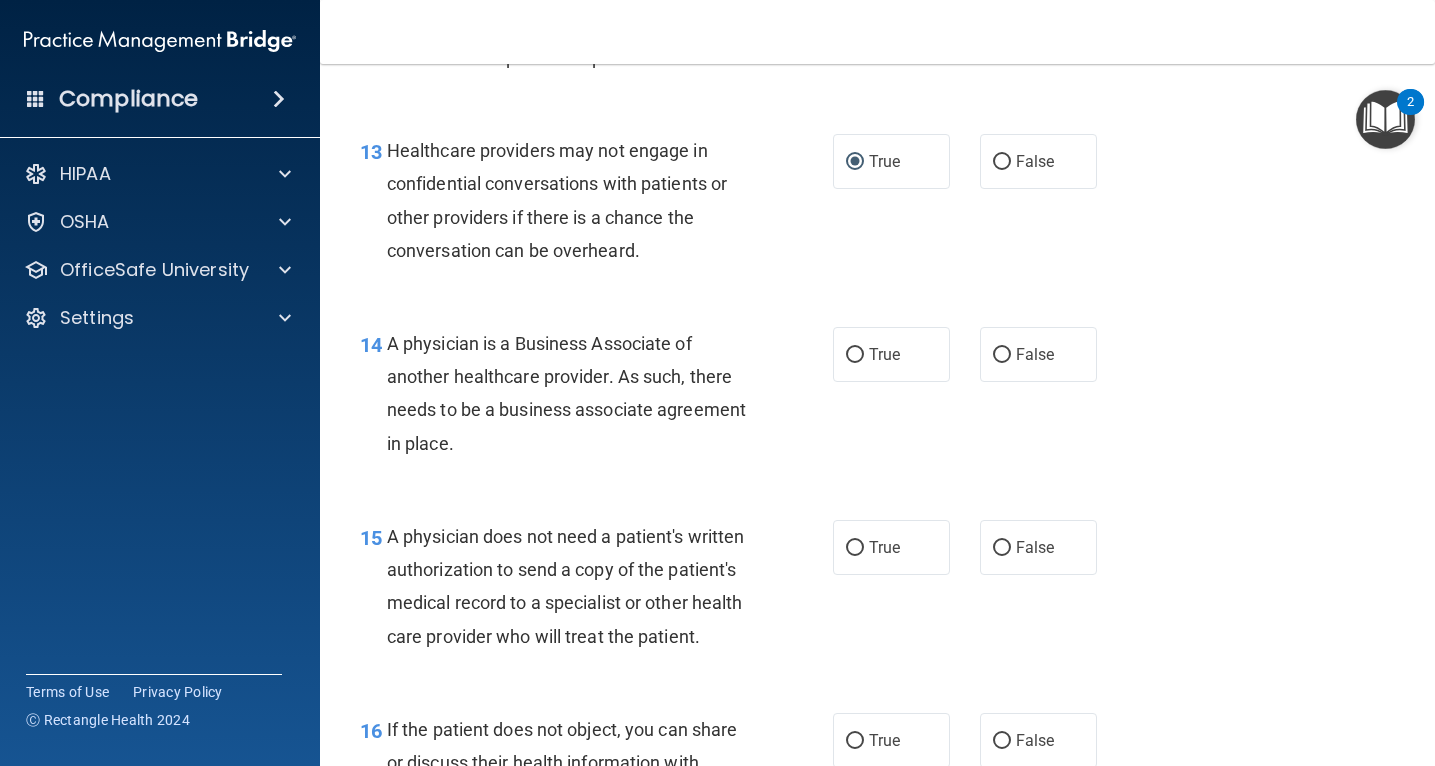 scroll, scrollTop: 2376, scrollLeft: 0, axis: vertical 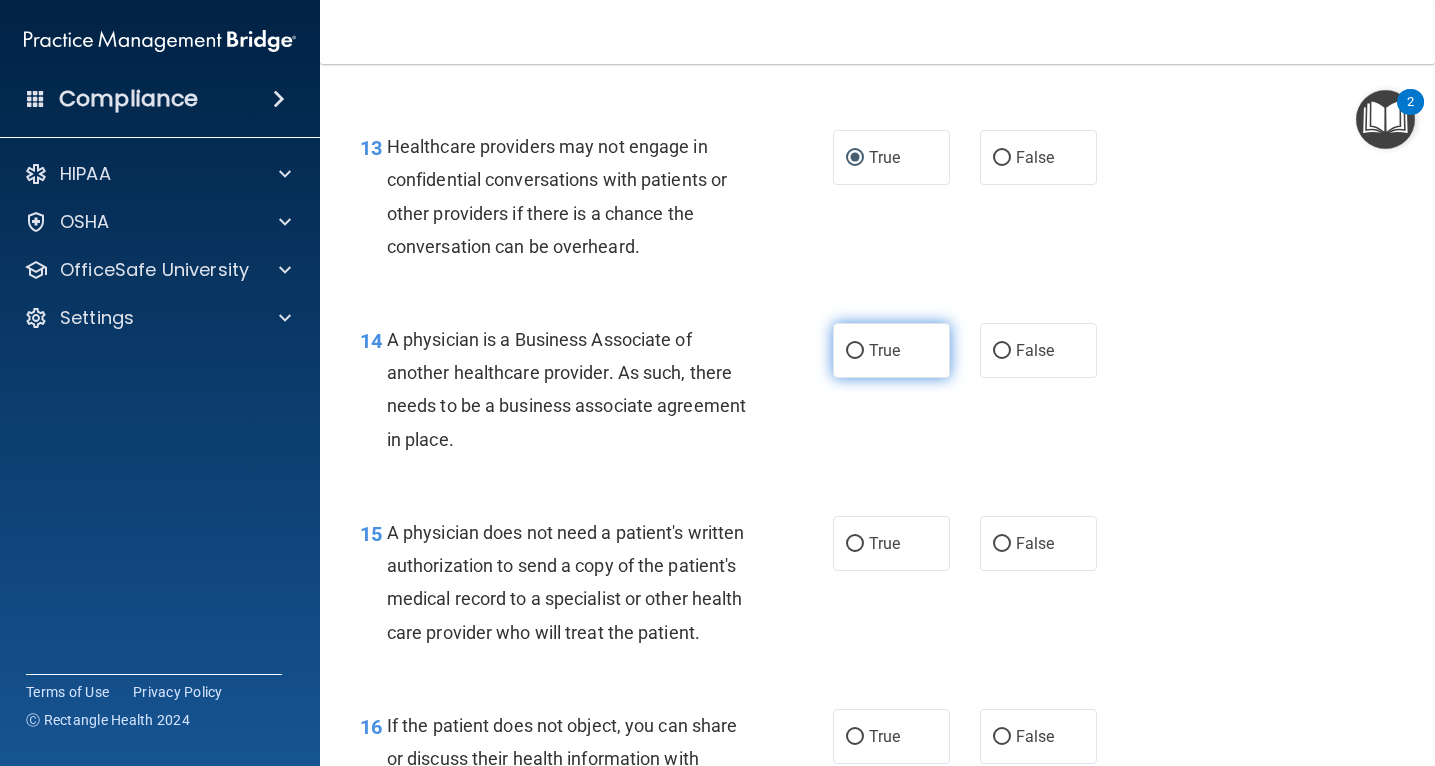 click on "True" at bounding box center (855, 351) 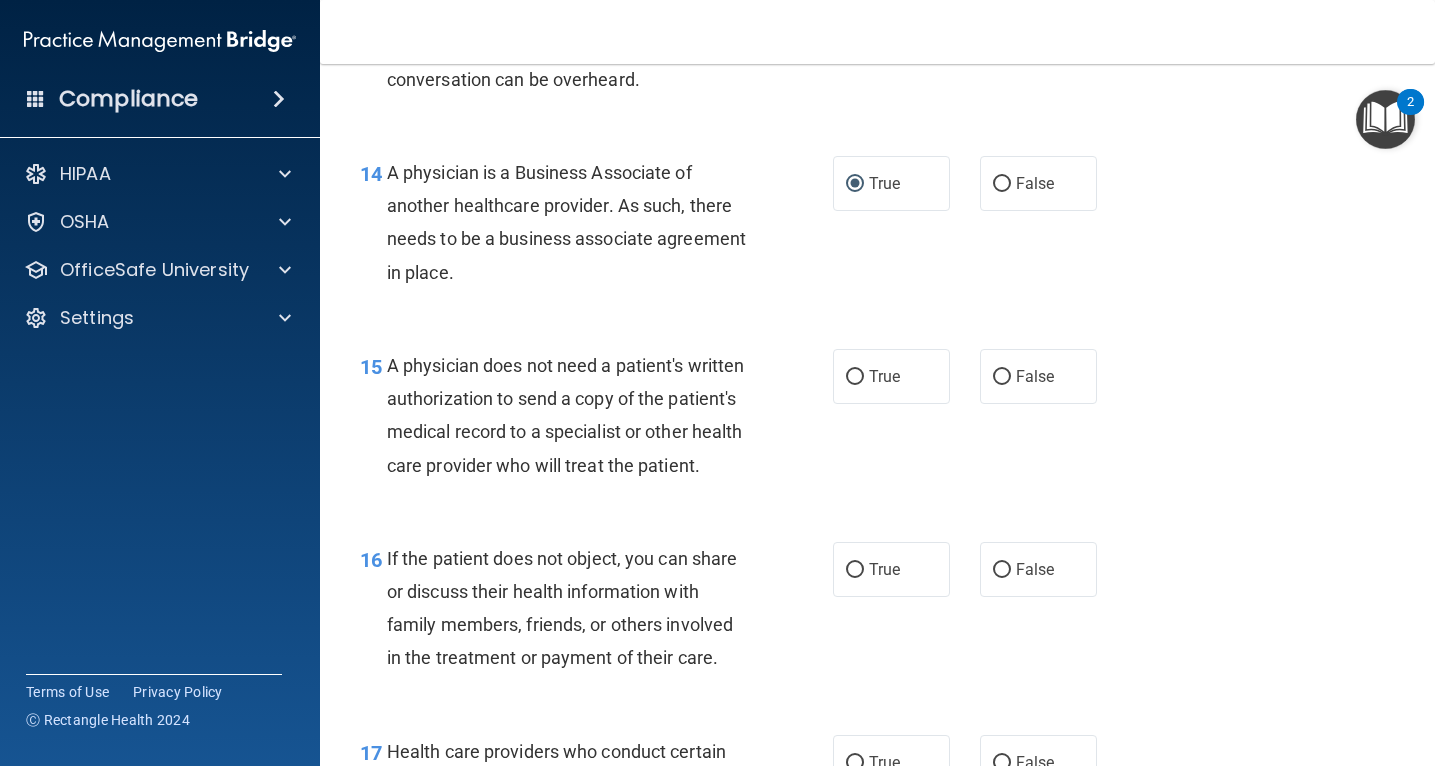 scroll, scrollTop: 2545, scrollLeft: 0, axis: vertical 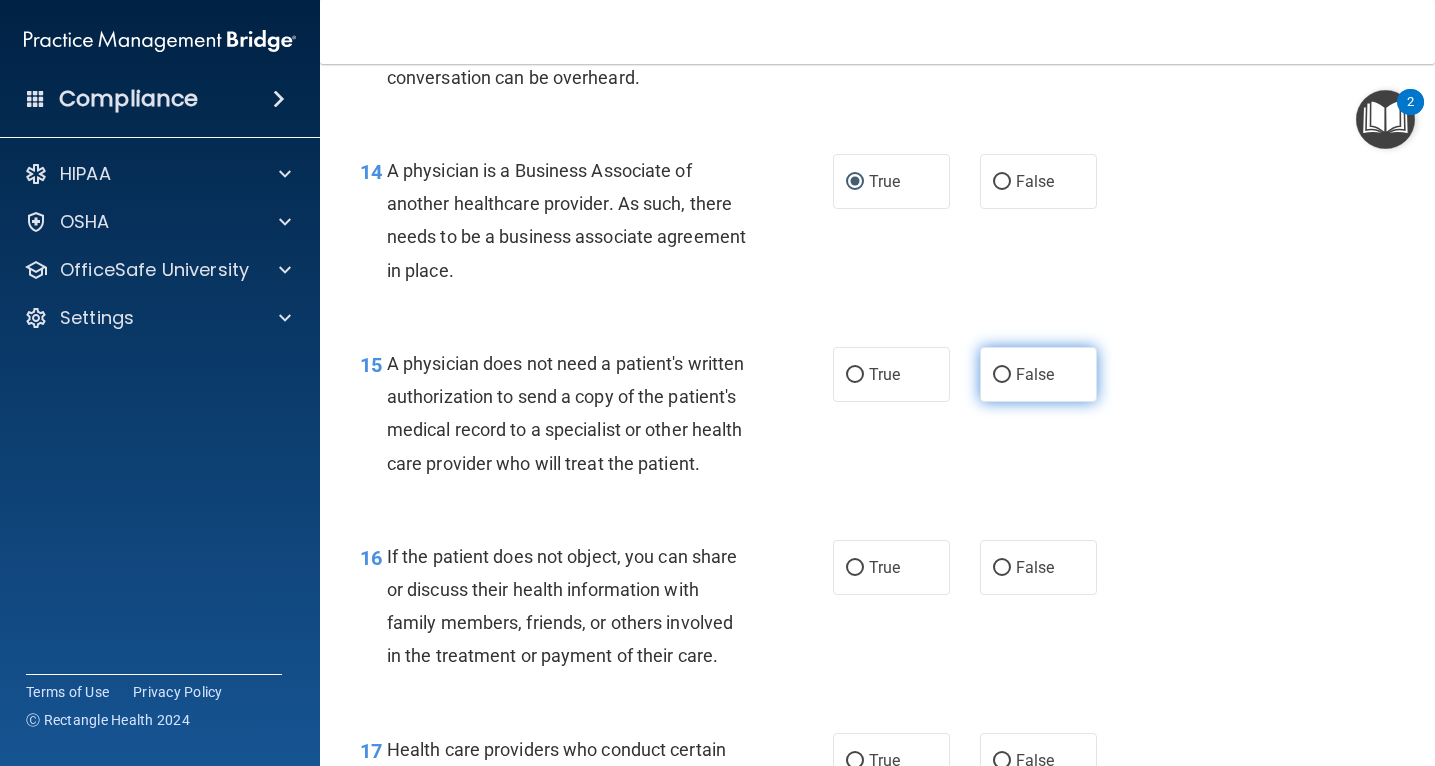 click on "False" at bounding box center (1002, 375) 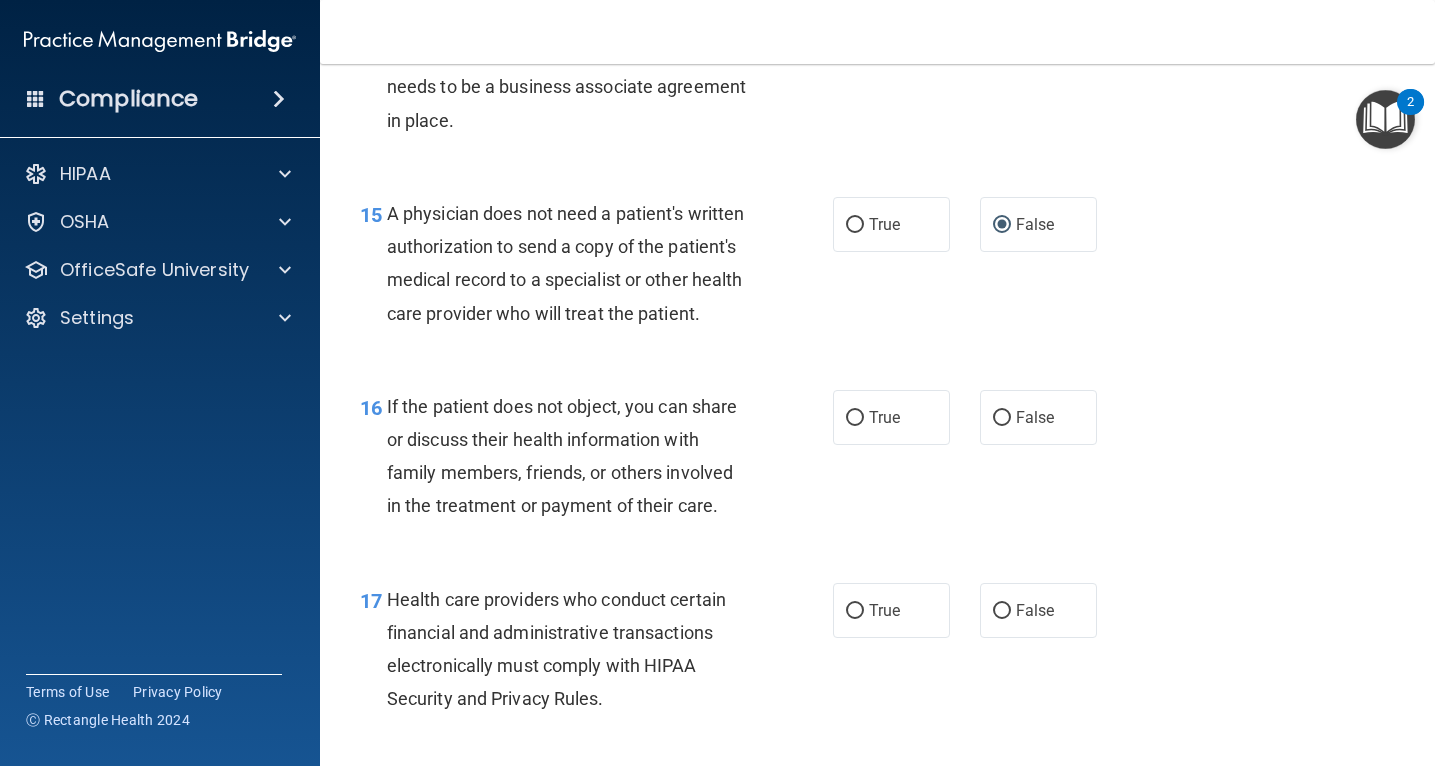 scroll, scrollTop: 2702, scrollLeft: 0, axis: vertical 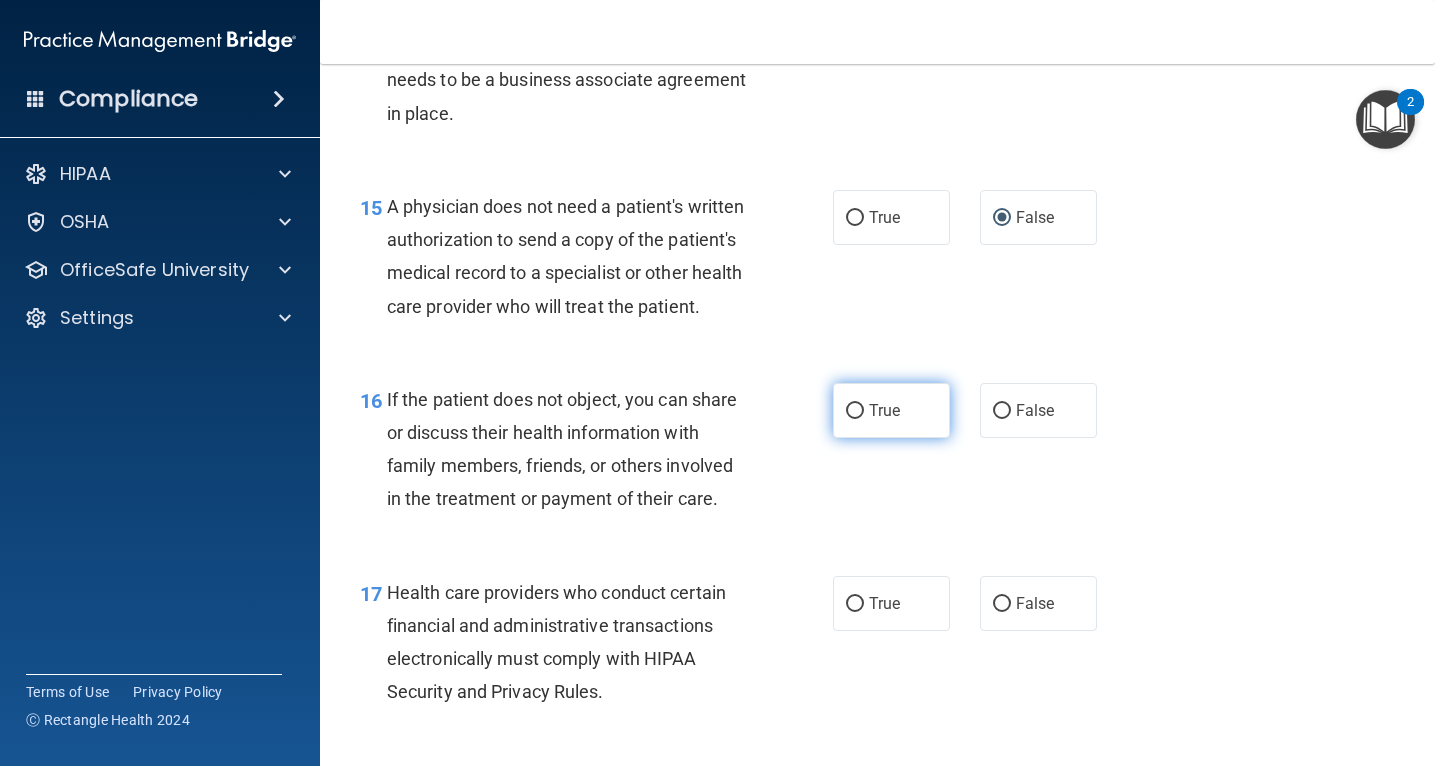 click on "True" at bounding box center [855, 411] 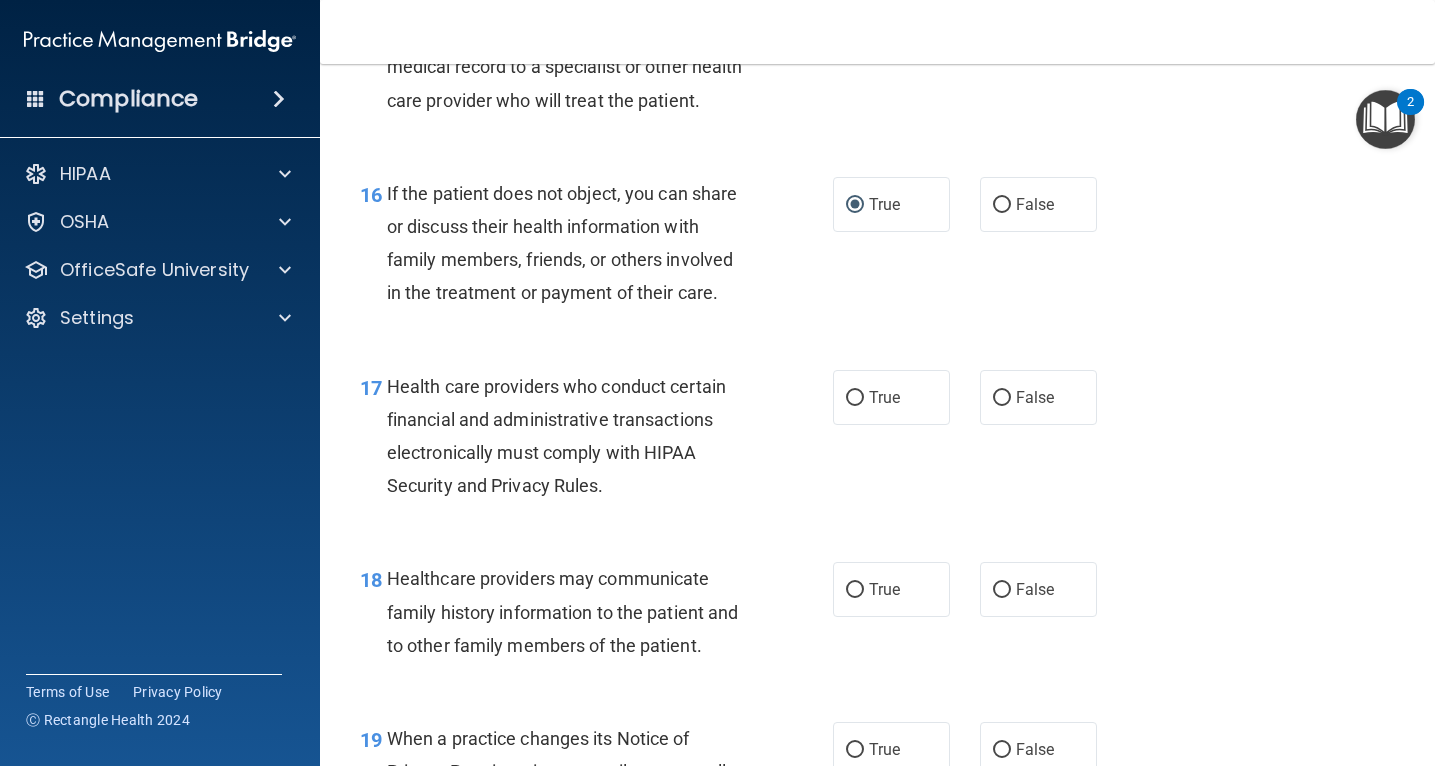 scroll, scrollTop: 2913, scrollLeft: 0, axis: vertical 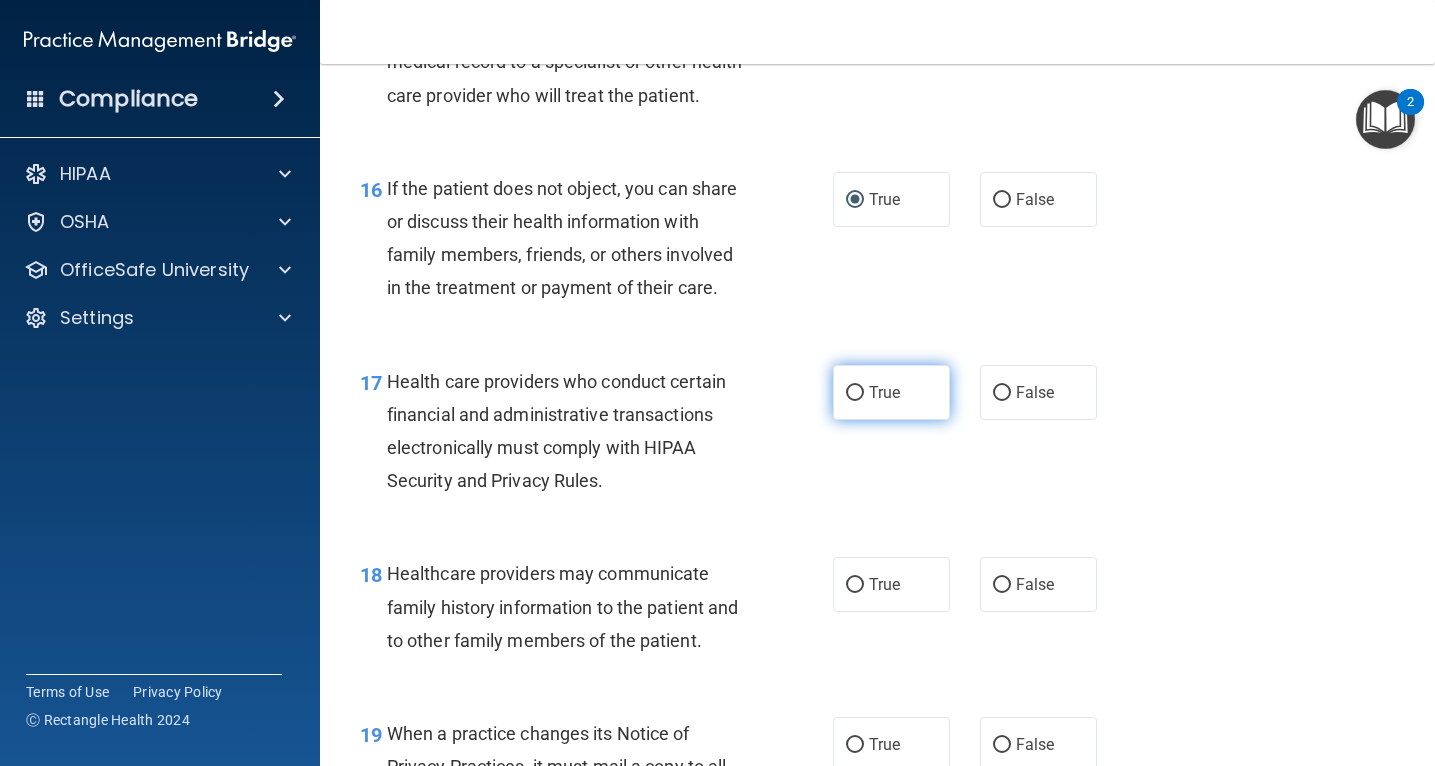click on "True" at bounding box center [855, 393] 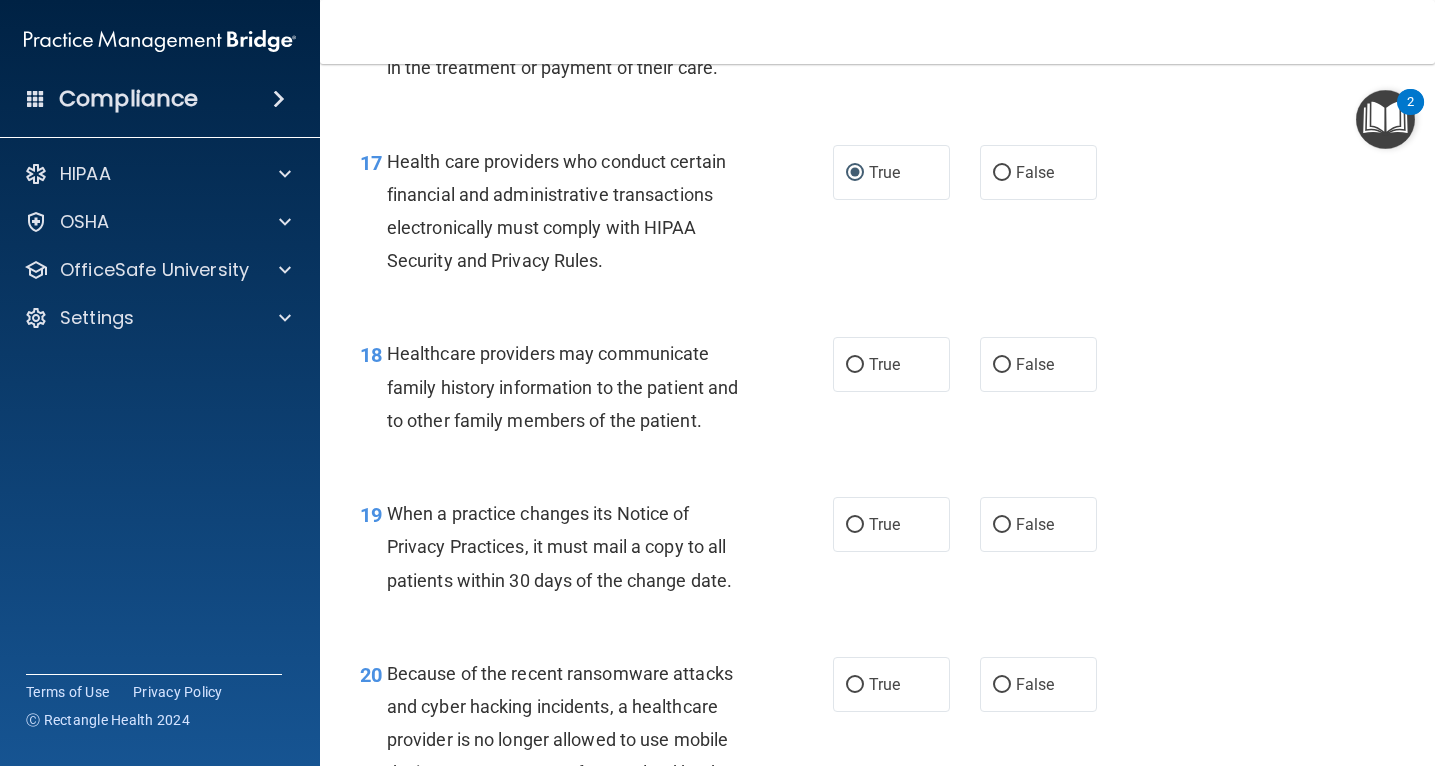 scroll, scrollTop: 3144, scrollLeft: 0, axis: vertical 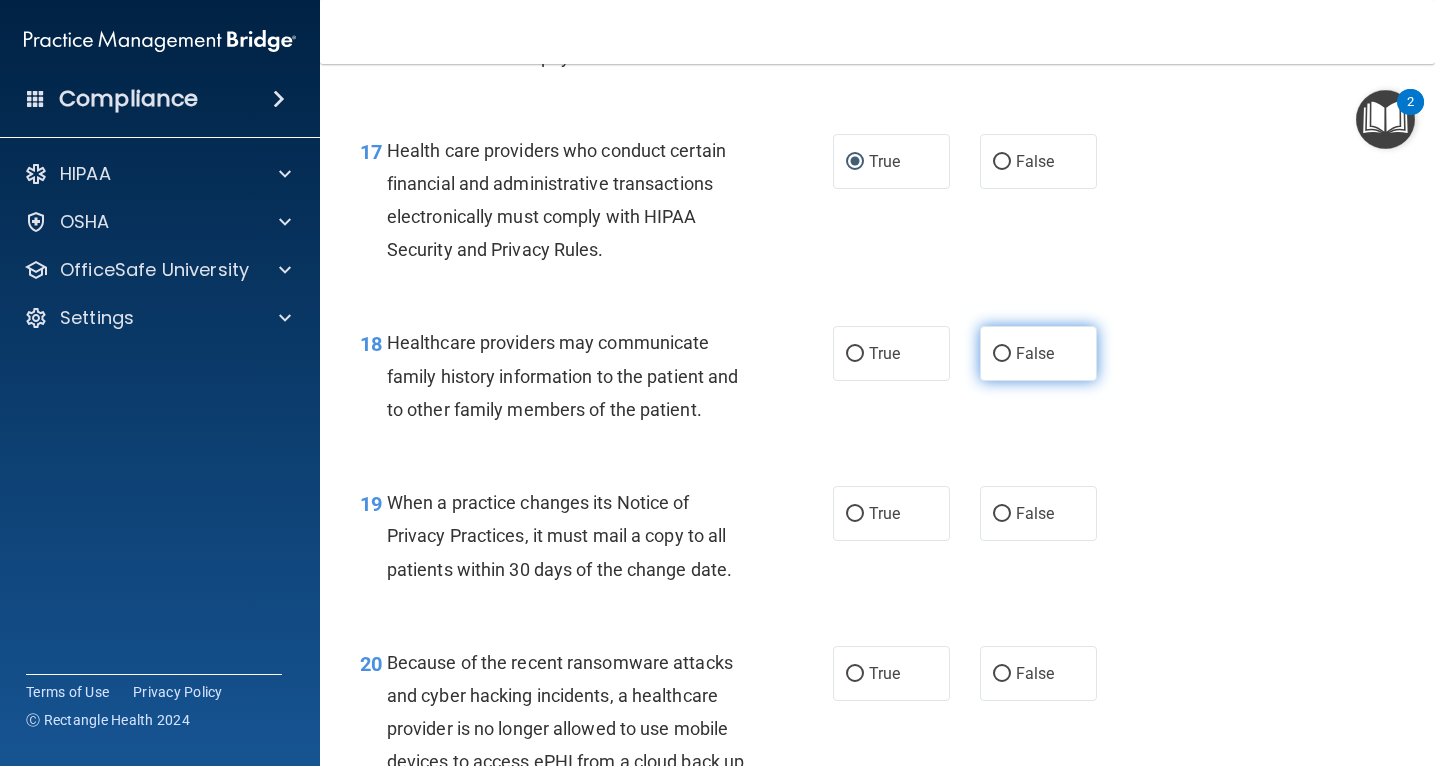 click on "False" at bounding box center (1038, 353) 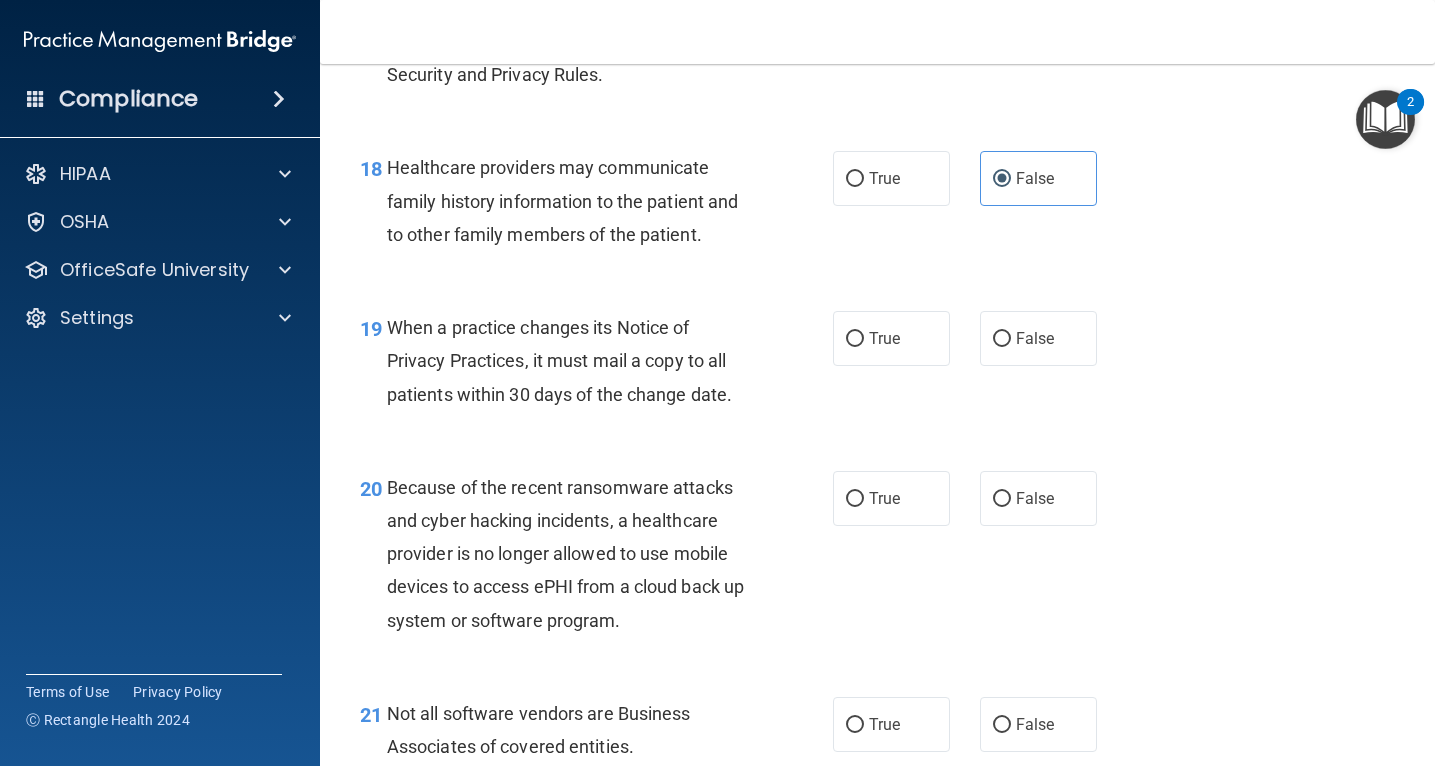 scroll, scrollTop: 3329, scrollLeft: 0, axis: vertical 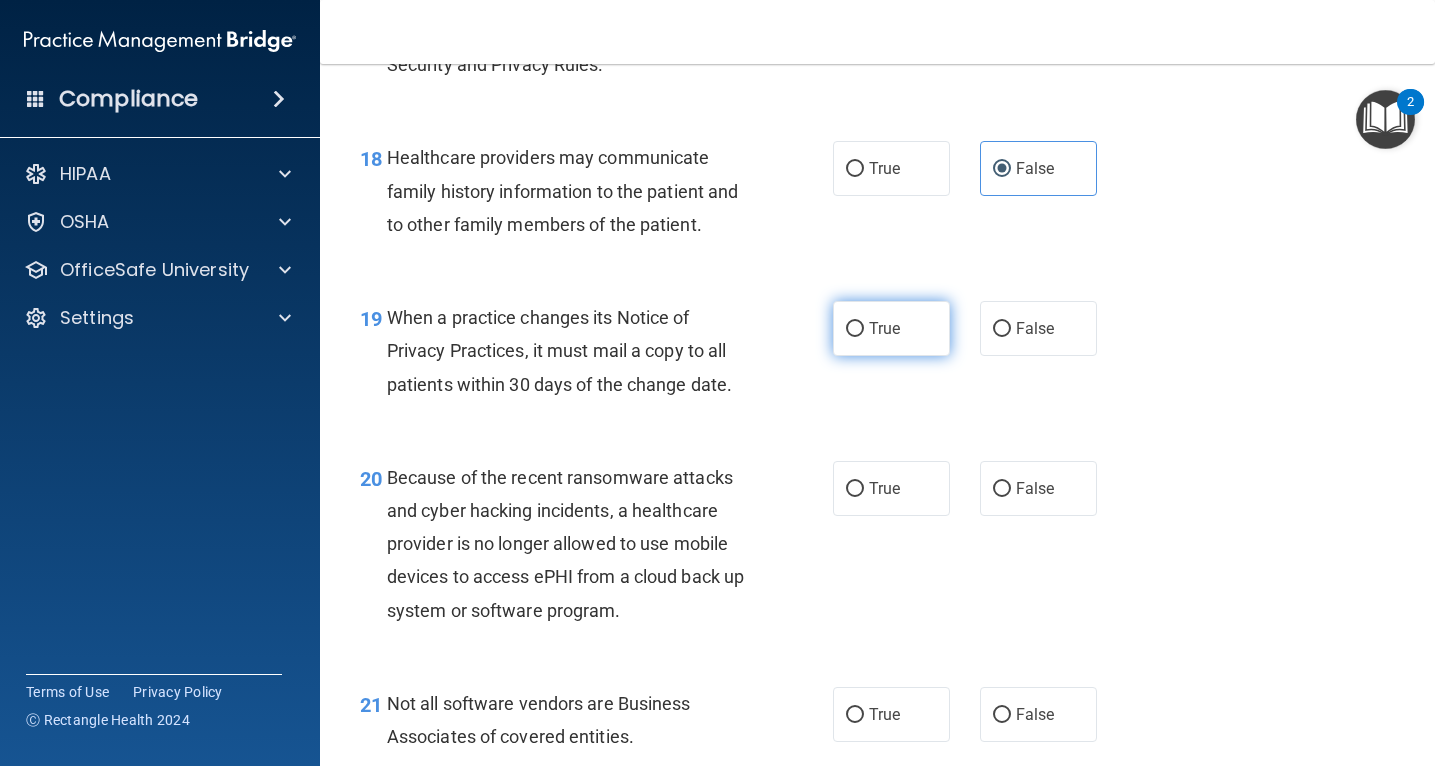 click on "True" at bounding box center [855, 329] 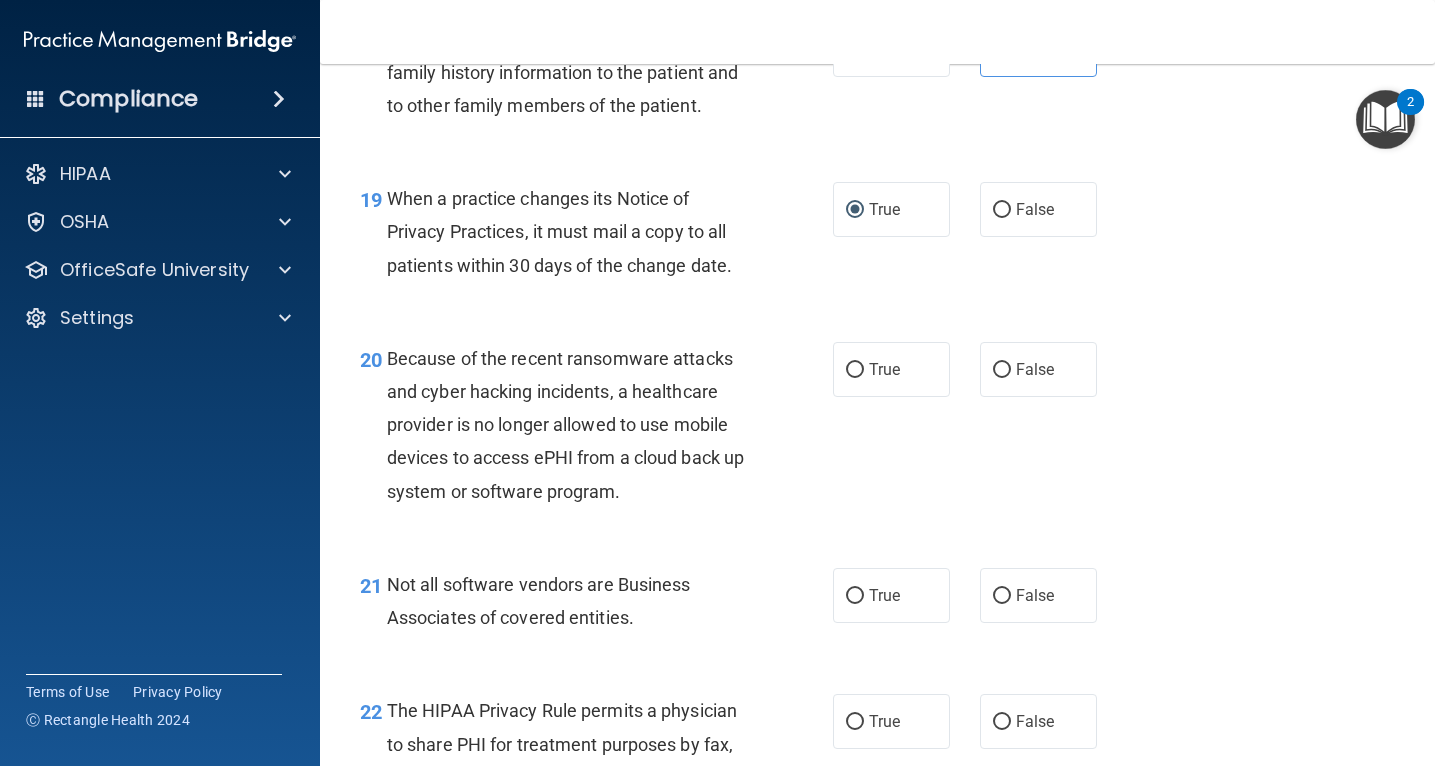 scroll, scrollTop: 3446, scrollLeft: 0, axis: vertical 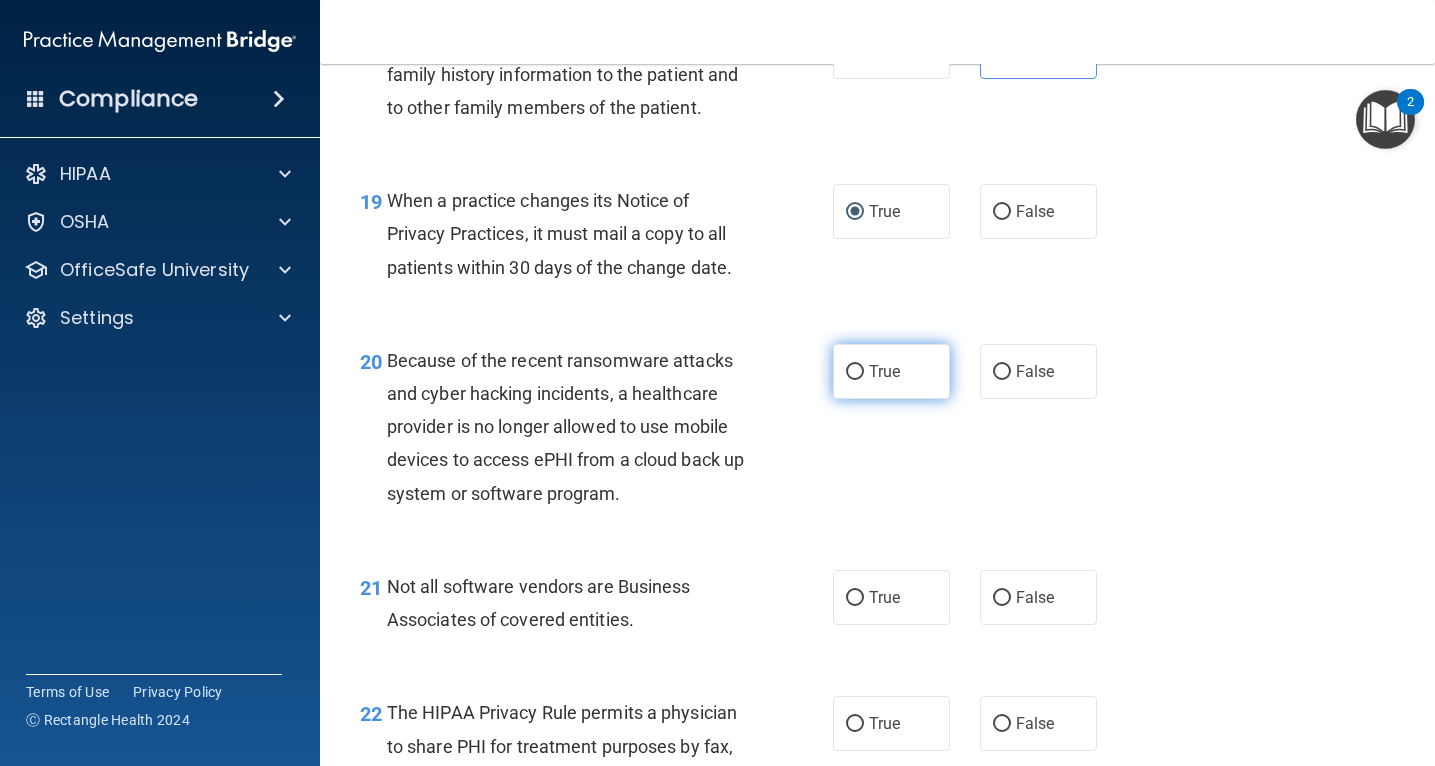 click on "True" at bounding box center (855, 372) 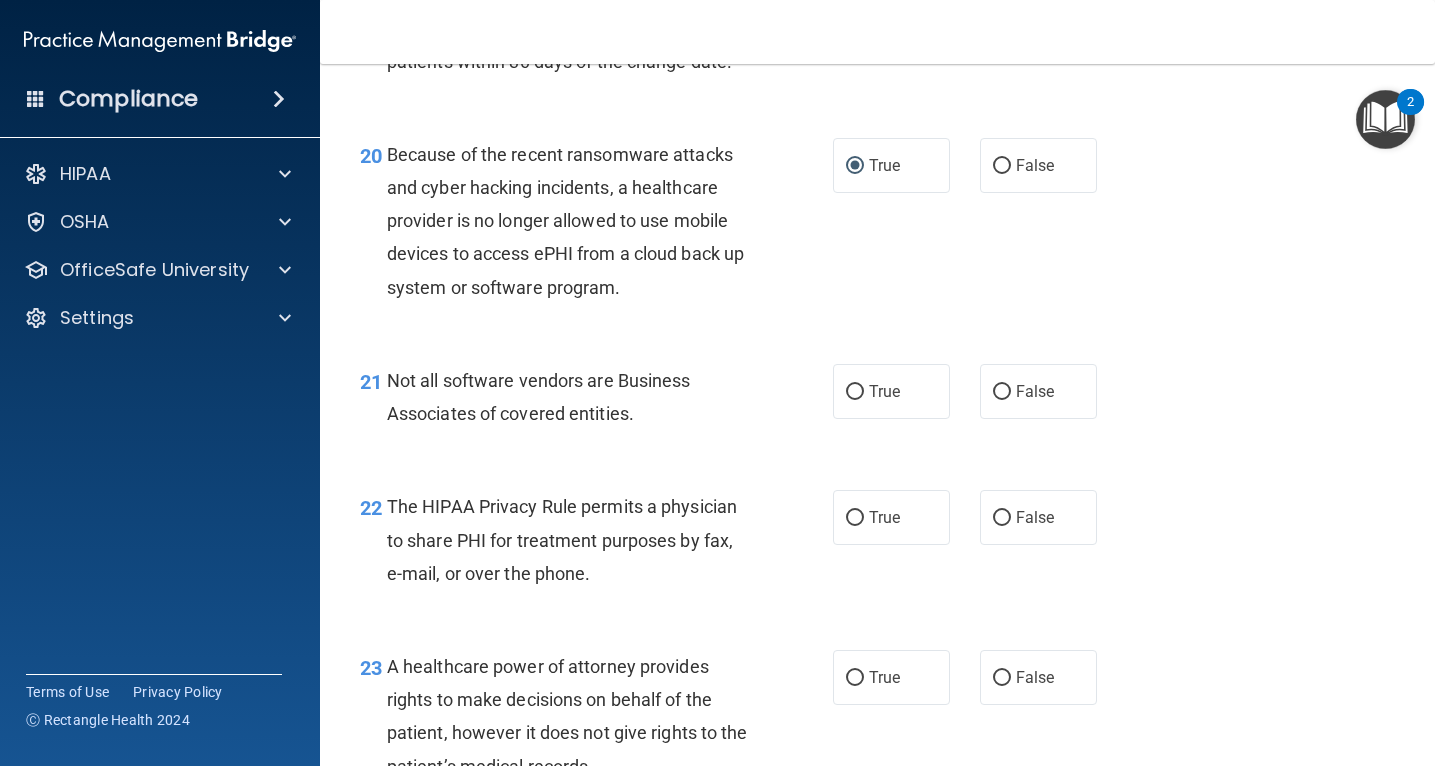 scroll, scrollTop: 3656, scrollLeft: 0, axis: vertical 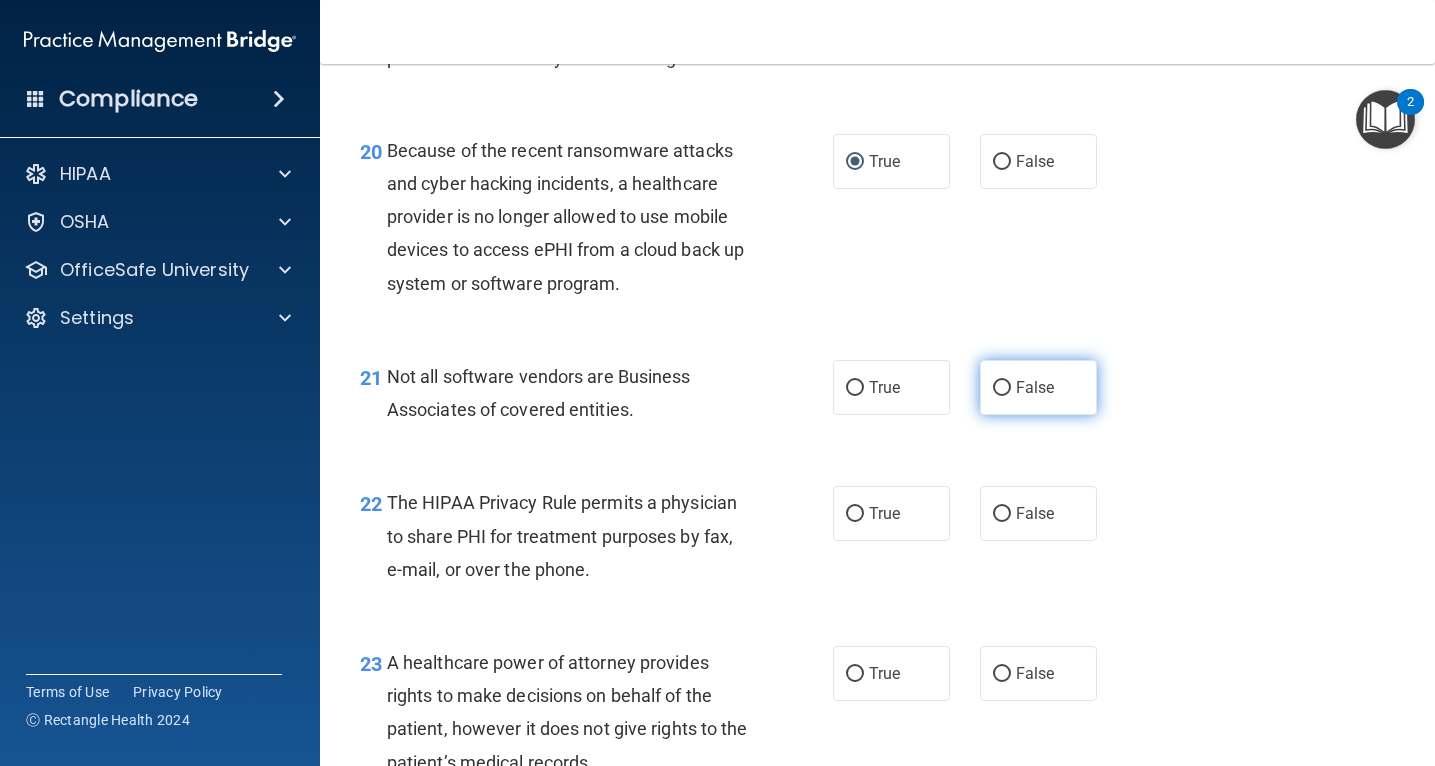 click on "False" at bounding box center [1002, 388] 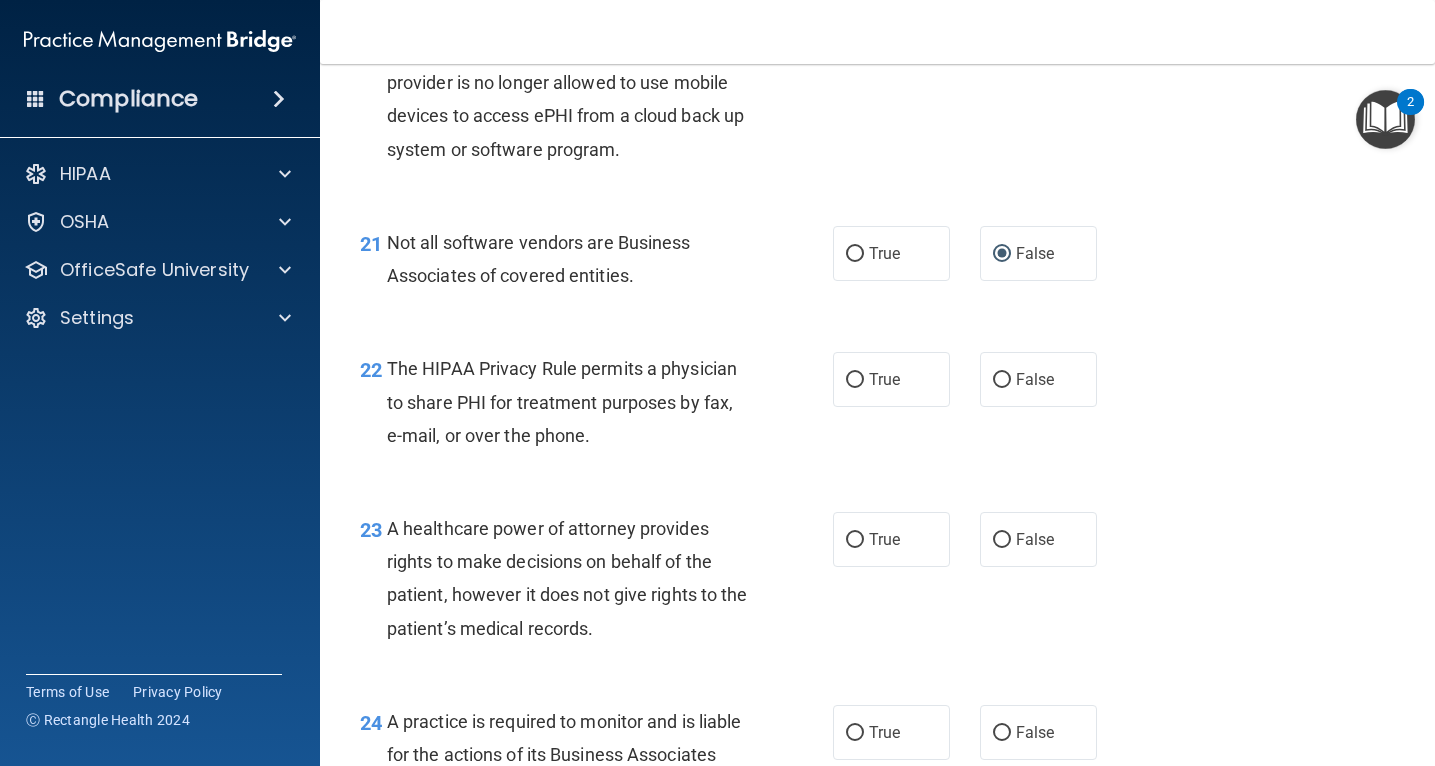 scroll, scrollTop: 3792, scrollLeft: 0, axis: vertical 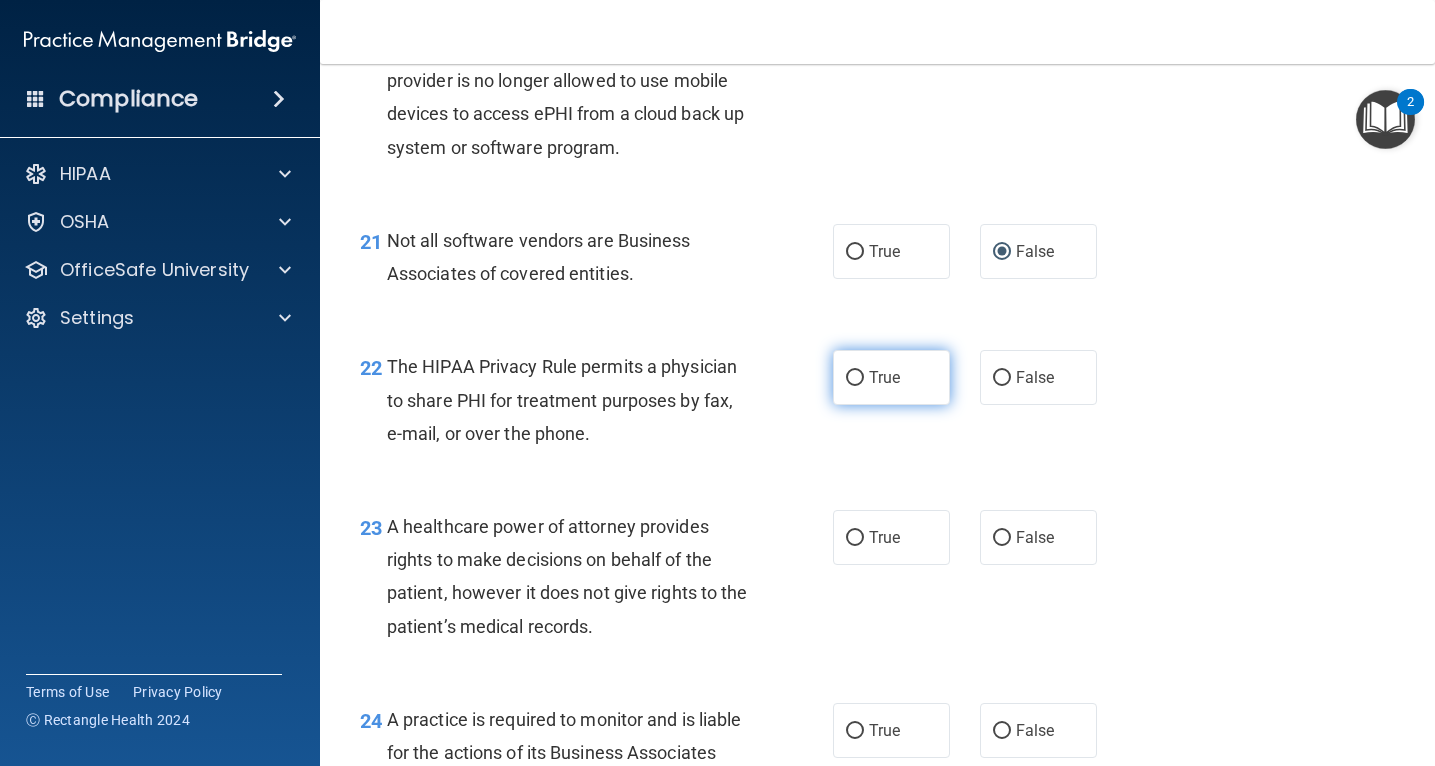 click on "True" at bounding box center [855, 378] 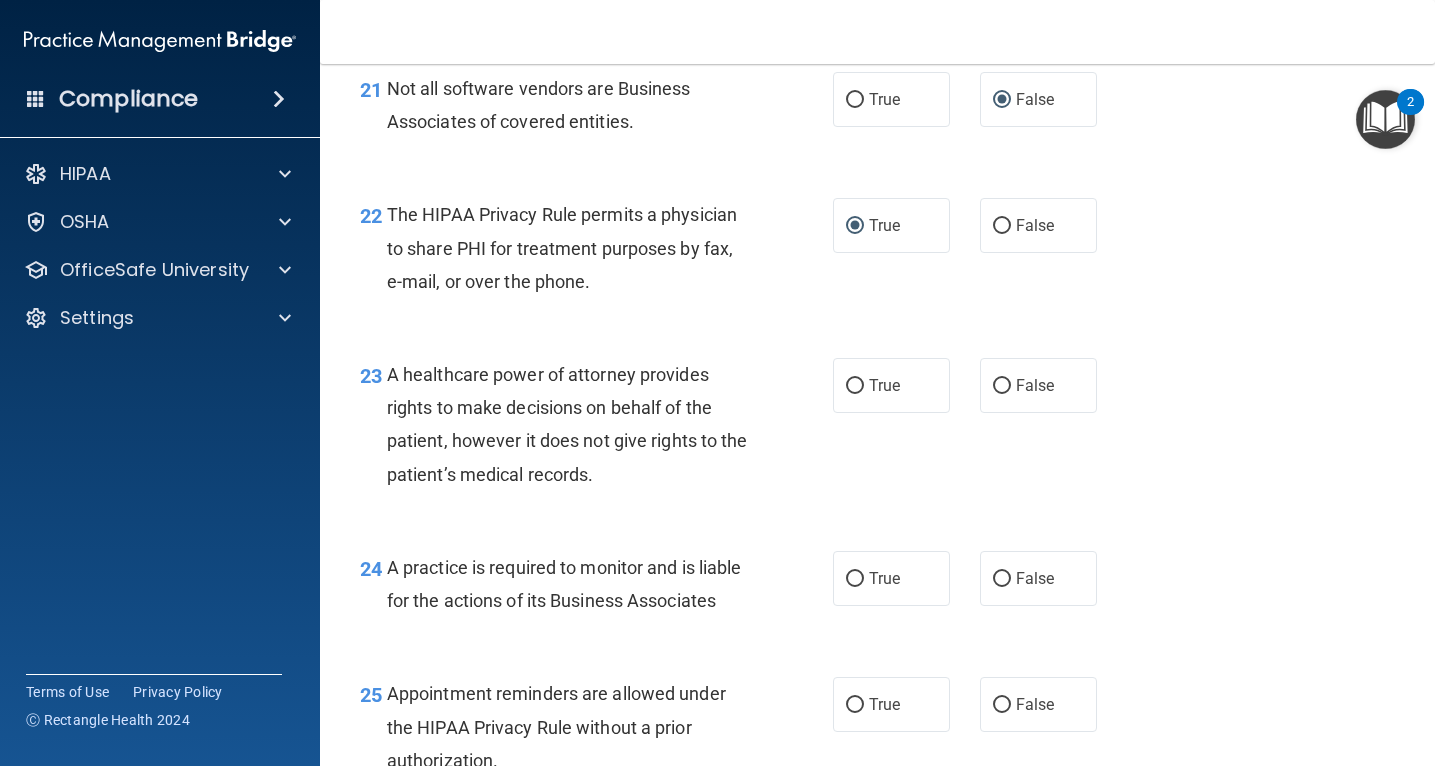 scroll, scrollTop: 3949, scrollLeft: 0, axis: vertical 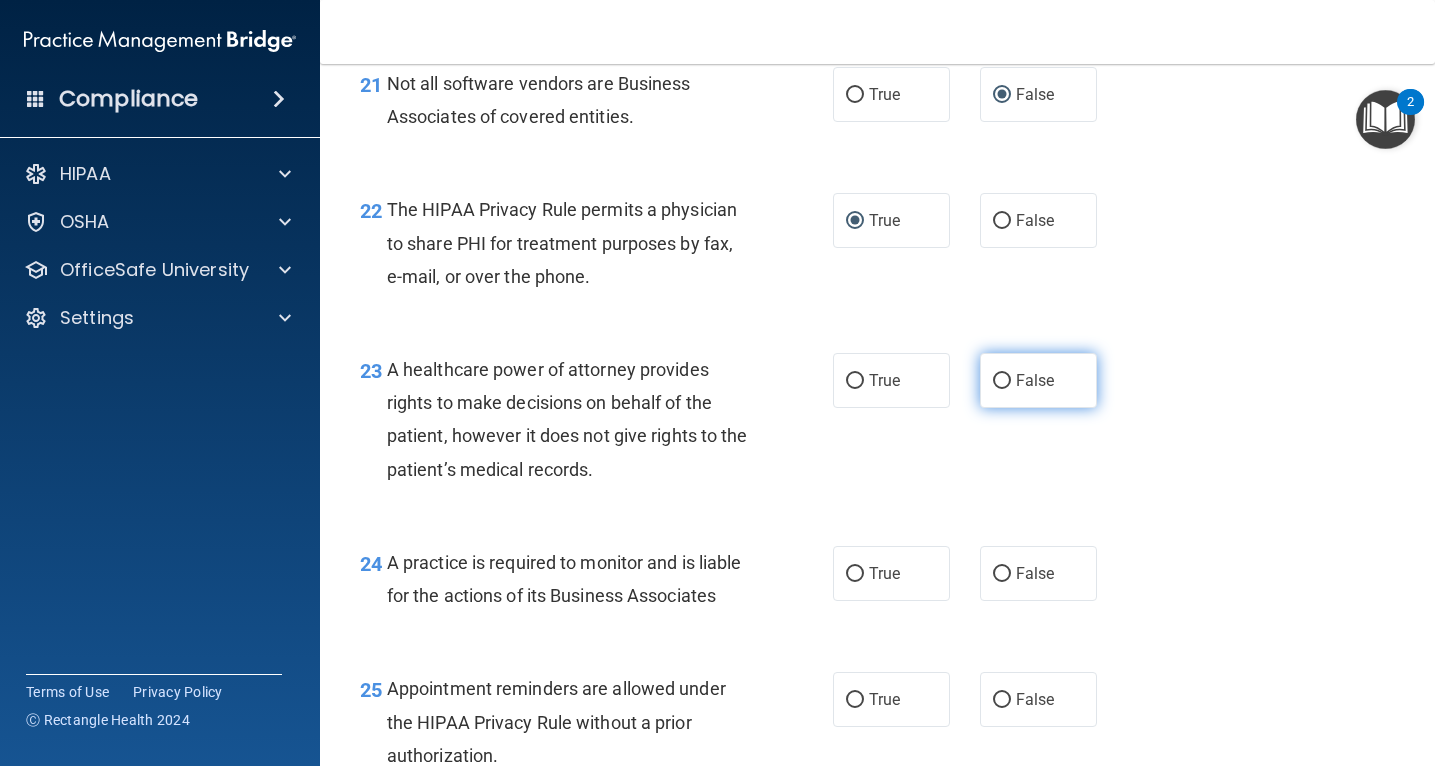 click on "False" at bounding box center (1002, 381) 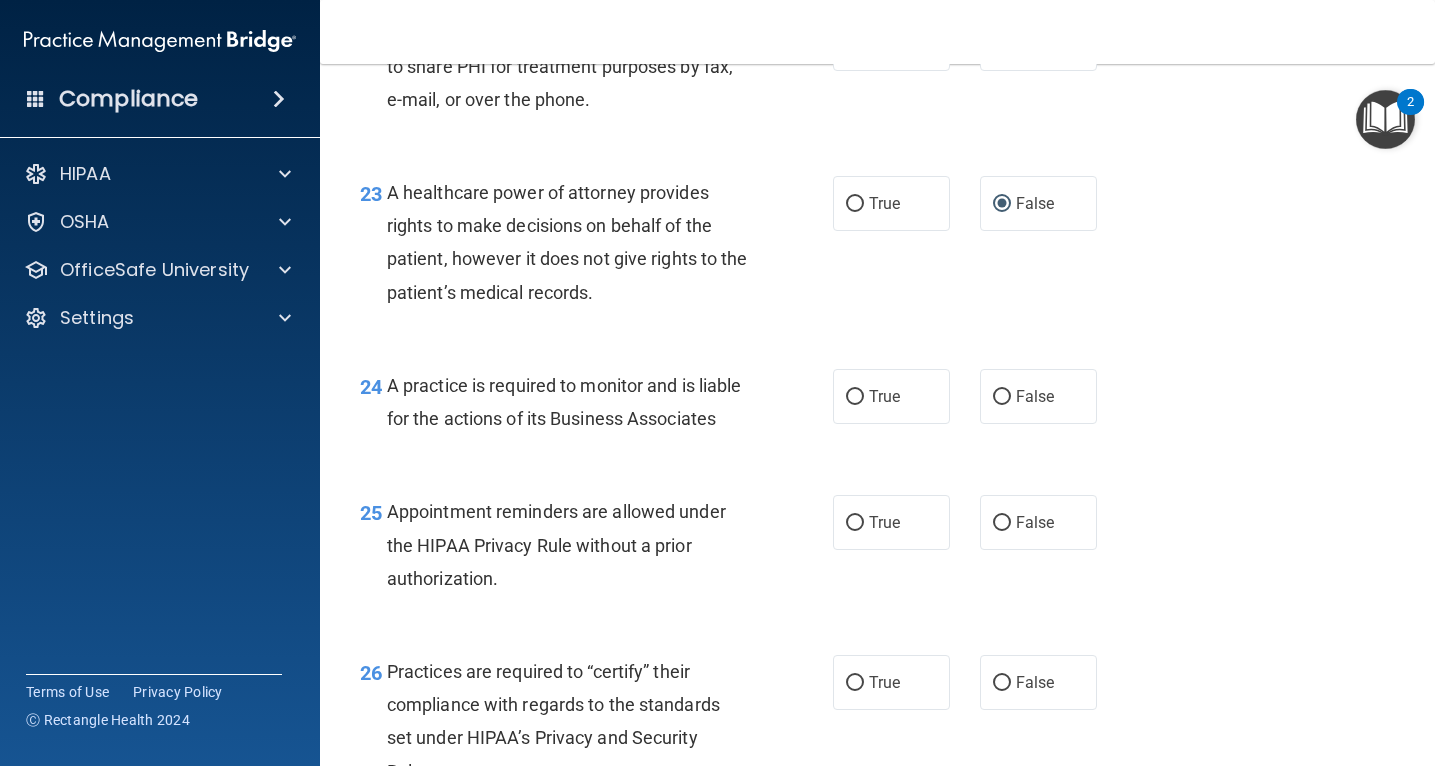 scroll, scrollTop: 4127, scrollLeft: 0, axis: vertical 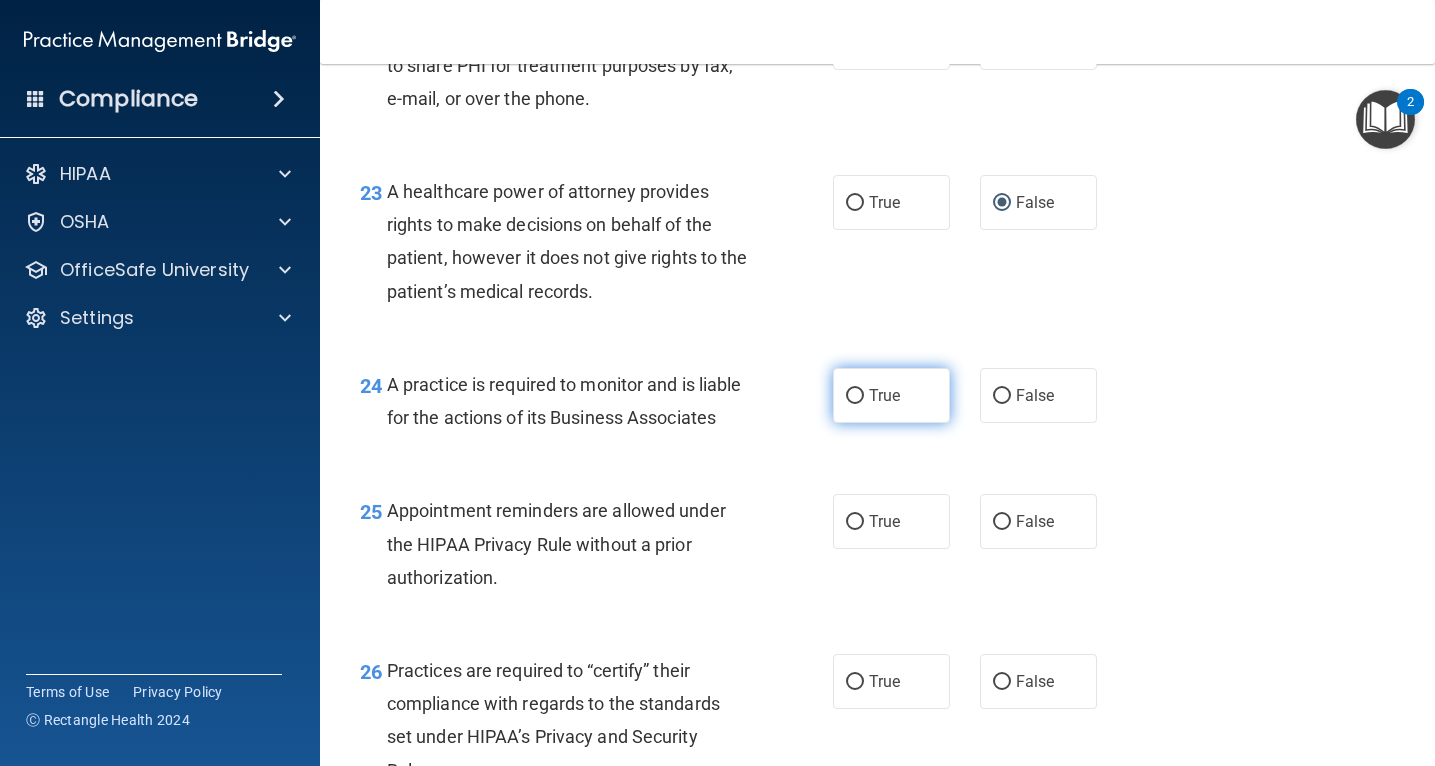 click on "True" at bounding box center (855, 396) 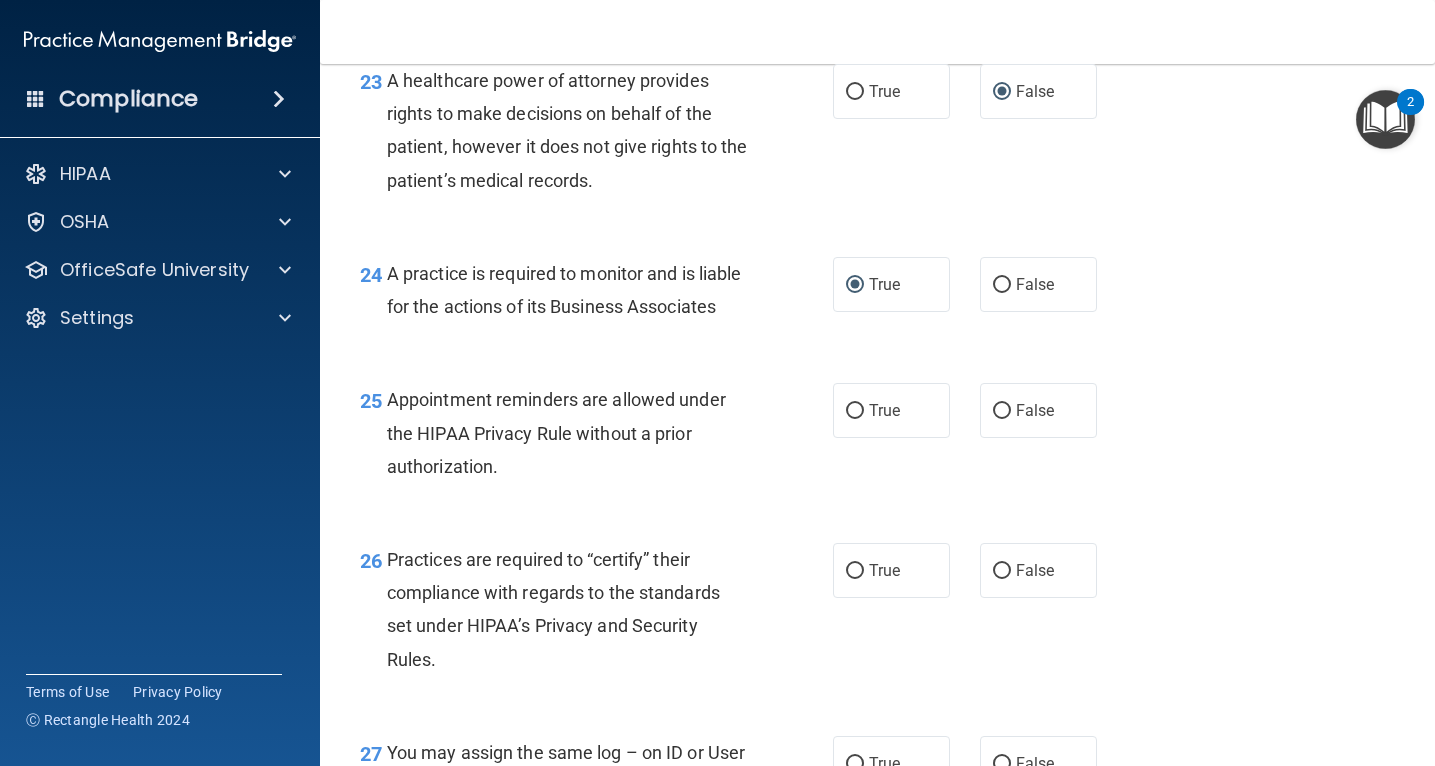 scroll, scrollTop: 4240, scrollLeft: 0, axis: vertical 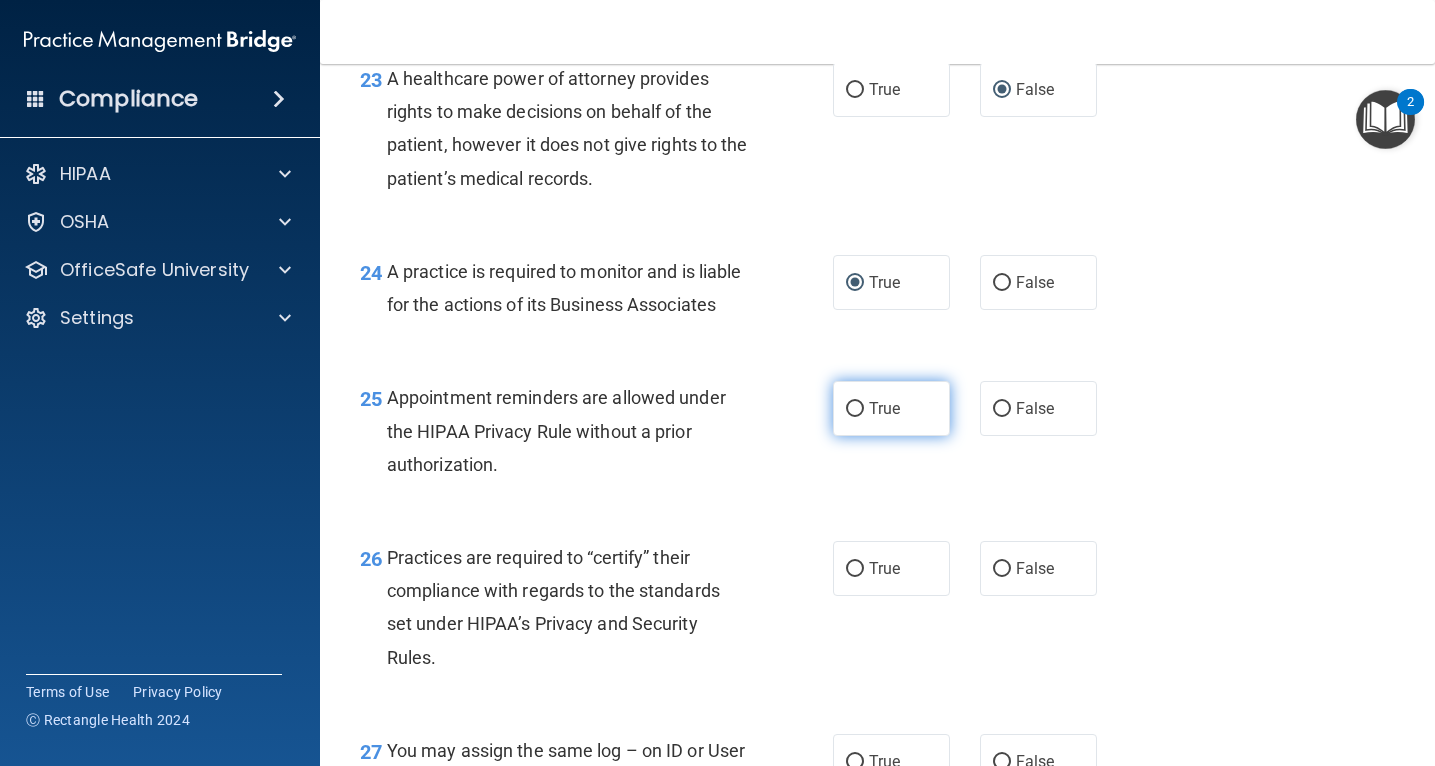 click on "True" at bounding box center [855, 409] 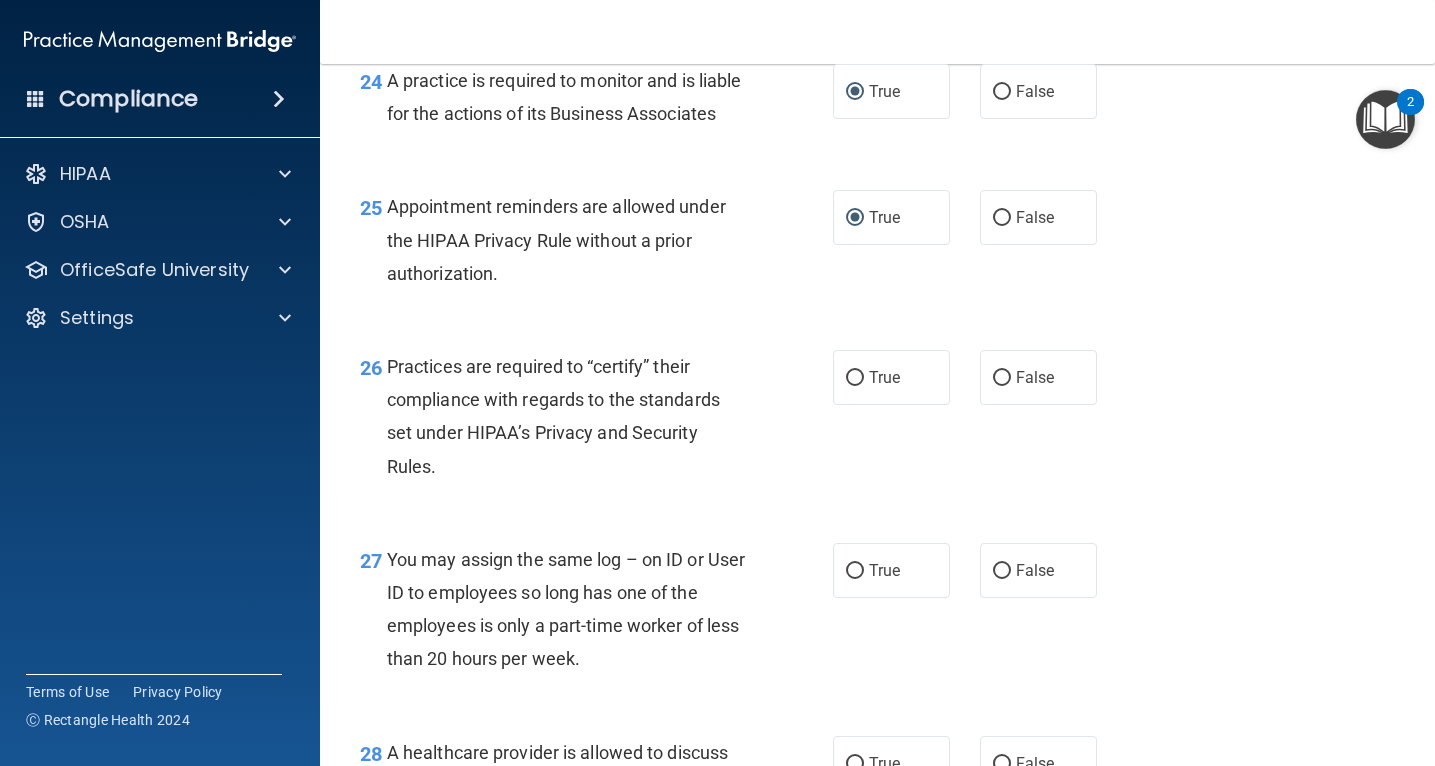 scroll, scrollTop: 4435, scrollLeft: 0, axis: vertical 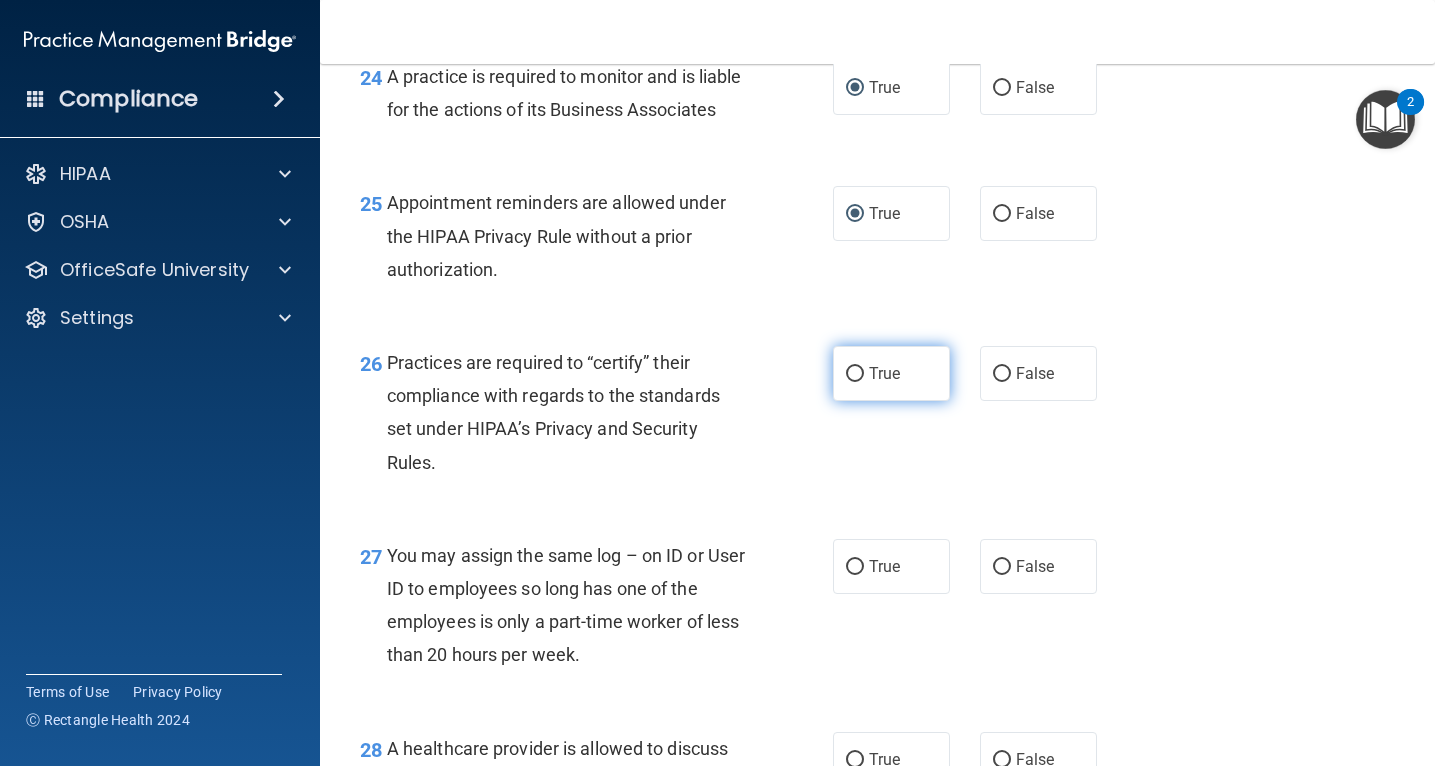 click on "True" at bounding box center (855, 374) 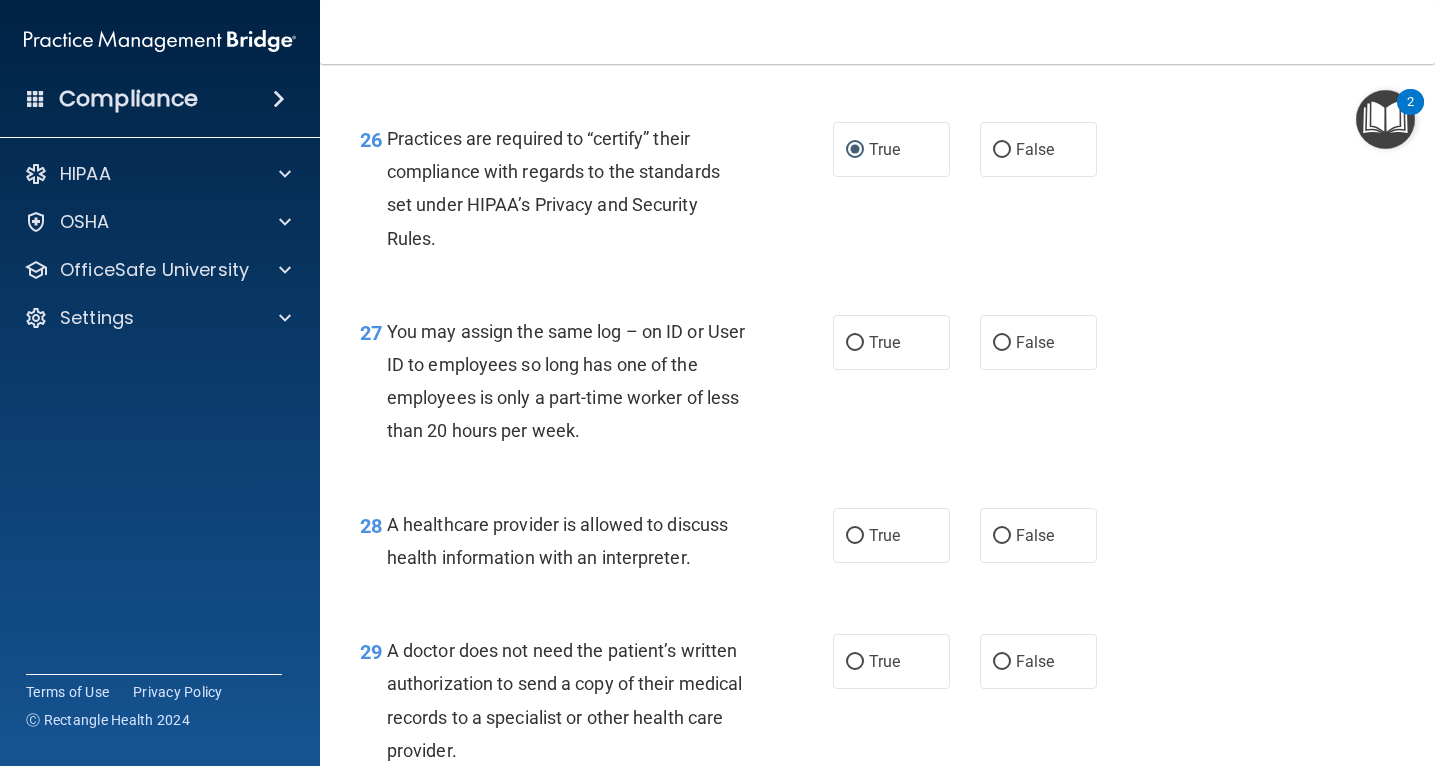 scroll, scrollTop: 4663, scrollLeft: 0, axis: vertical 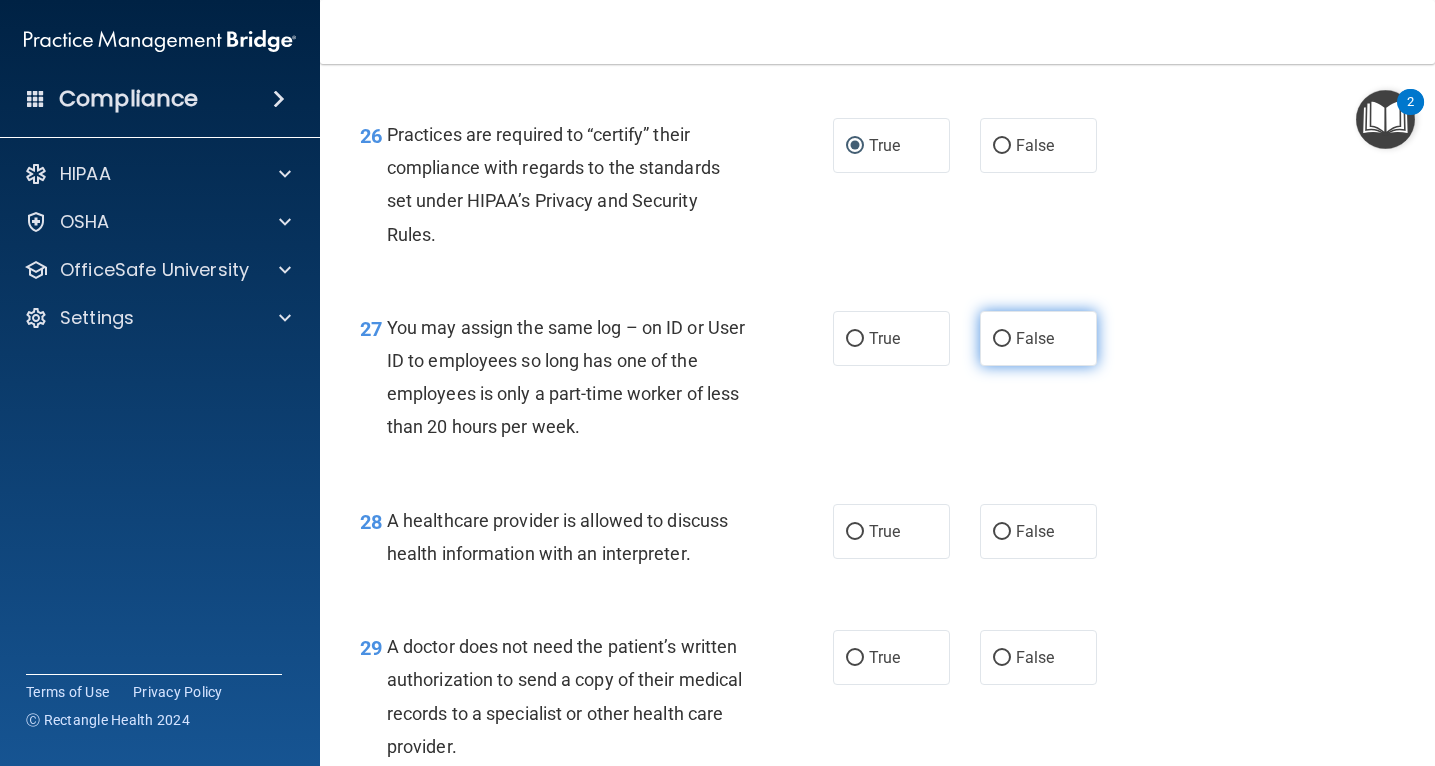 click on "False" at bounding box center (1002, 339) 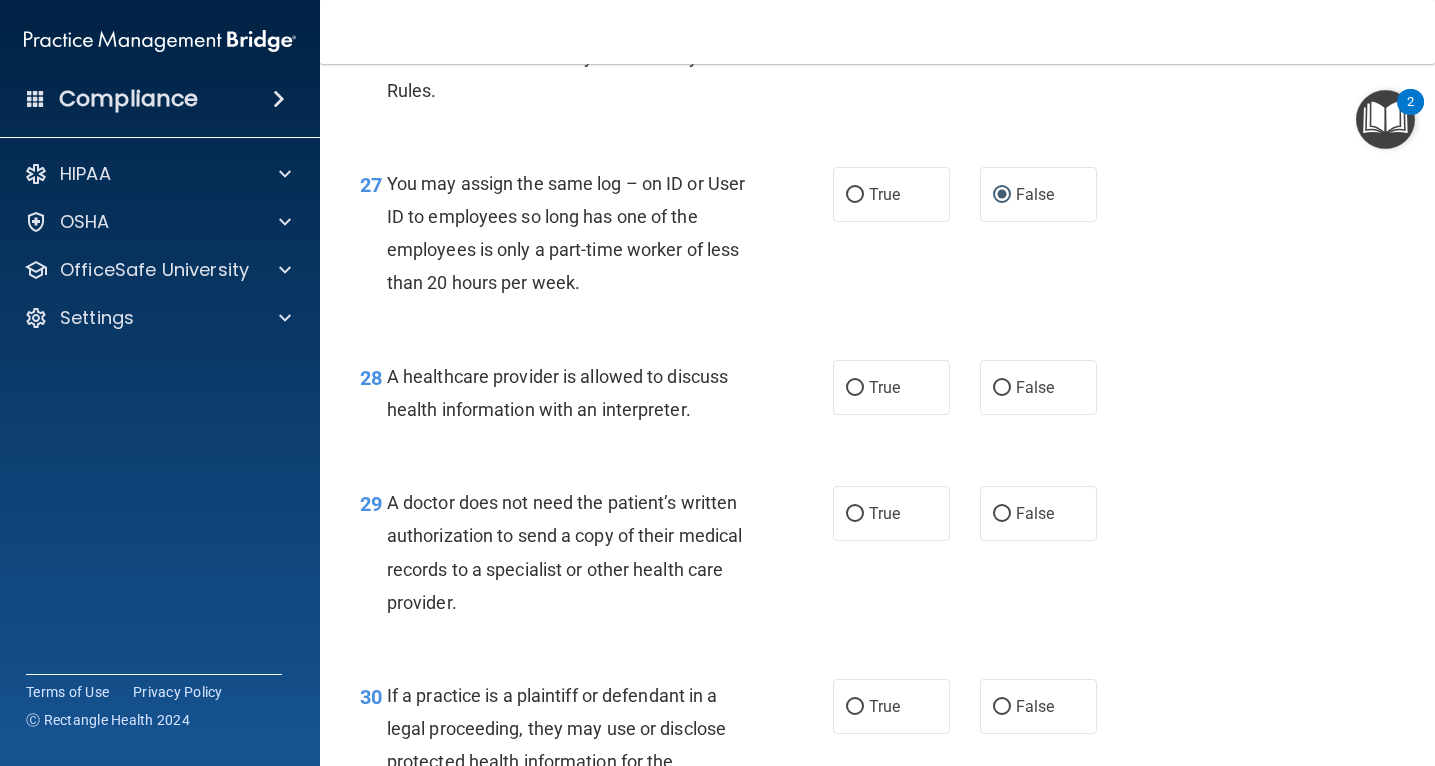 scroll, scrollTop: 4817, scrollLeft: 0, axis: vertical 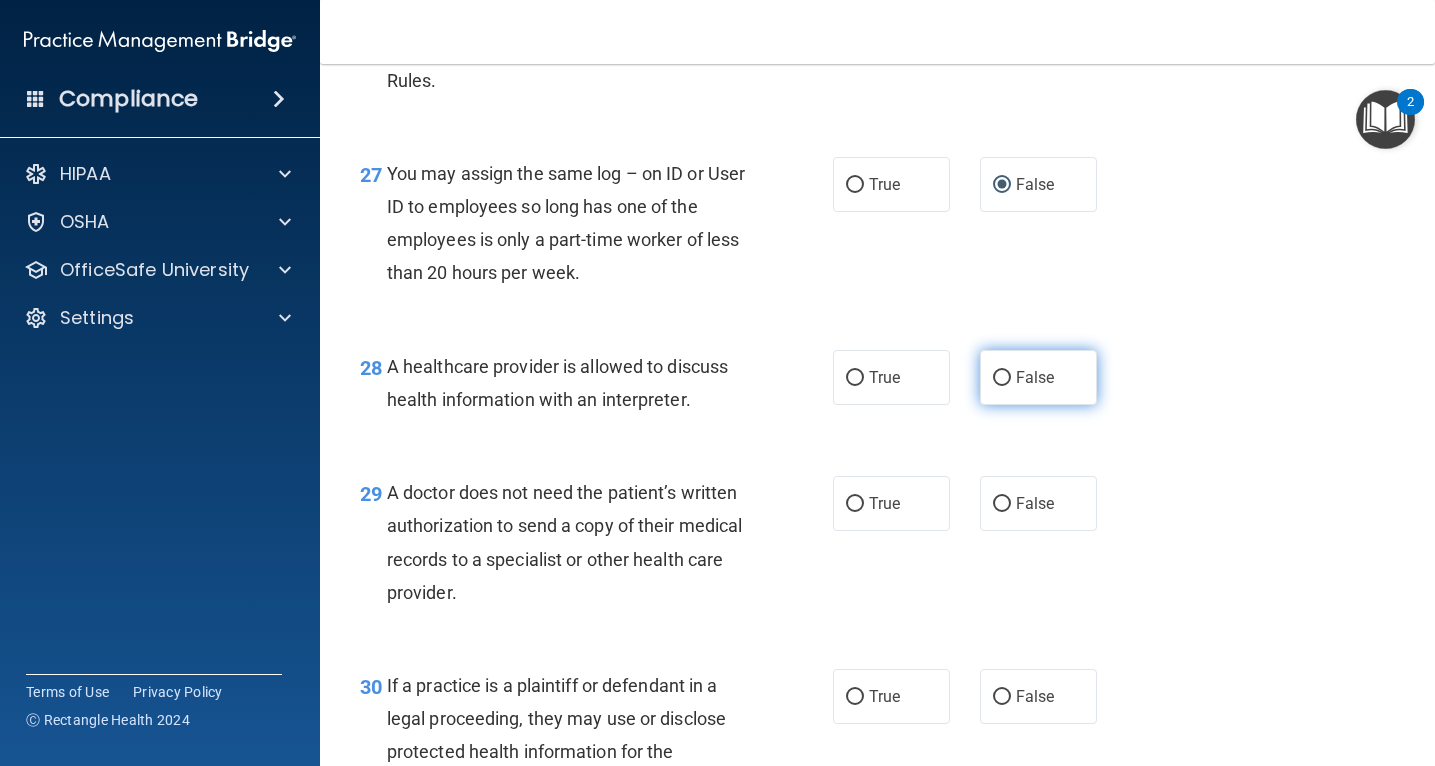 click on "False" at bounding box center (1038, 377) 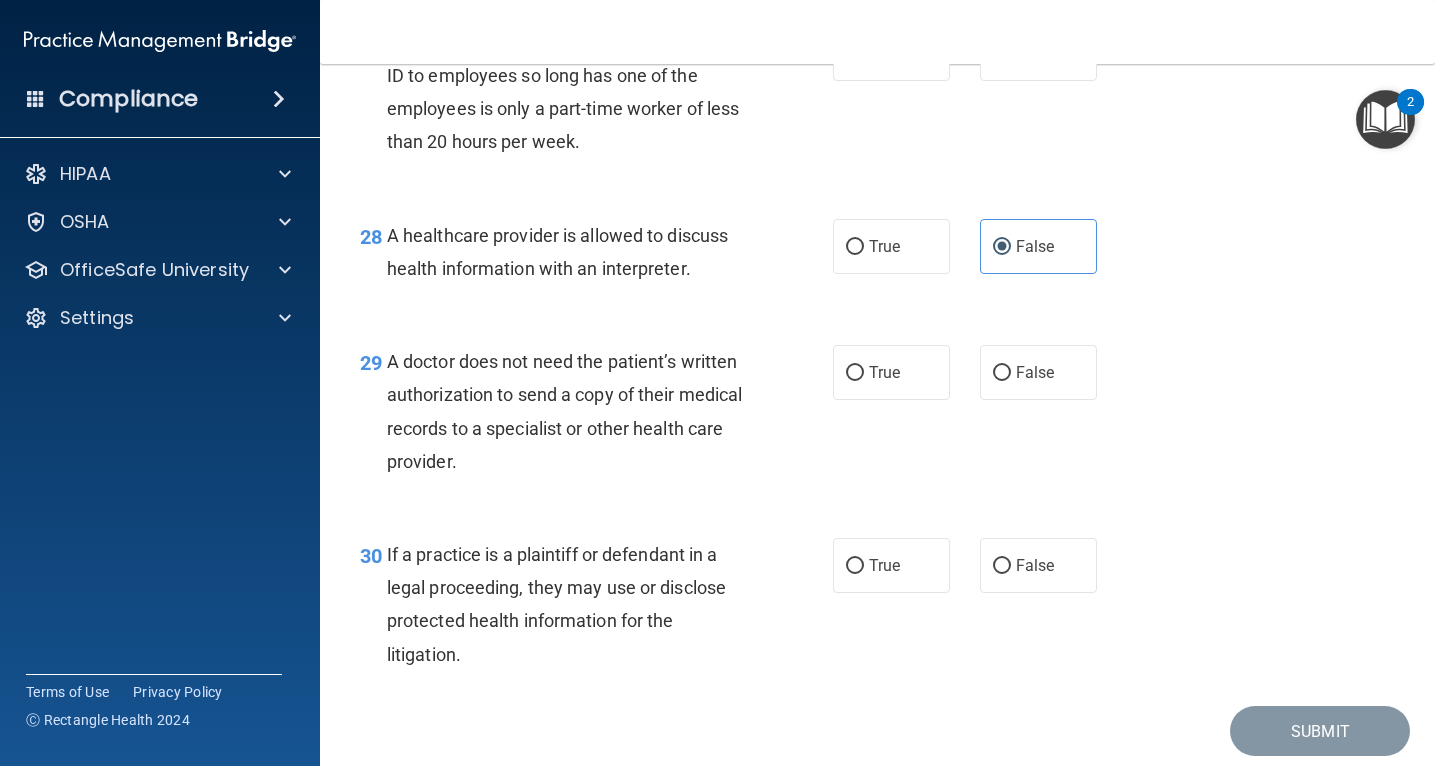 scroll, scrollTop: 4955, scrollLeft: 0, axis: vertical 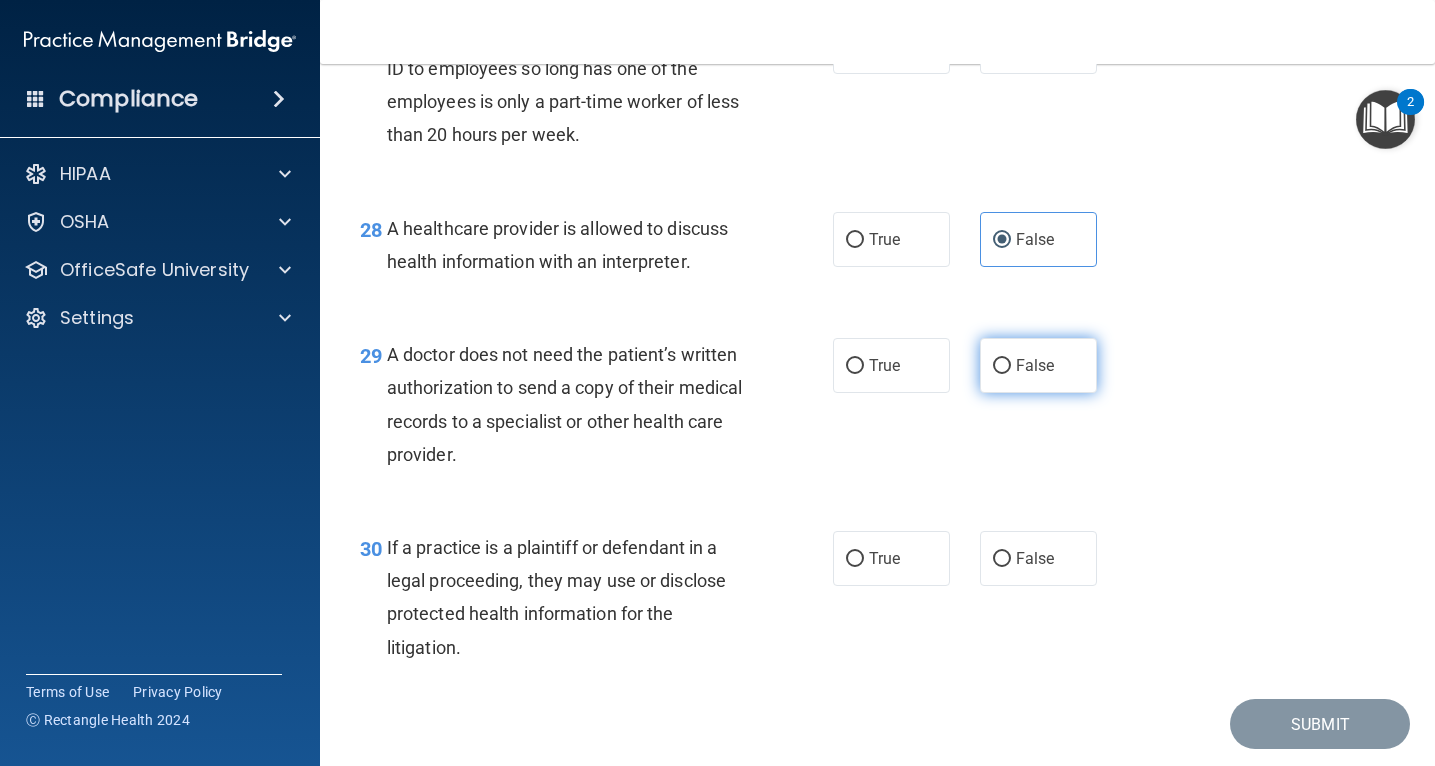 click on "False" at bounding box center [1002, 366] 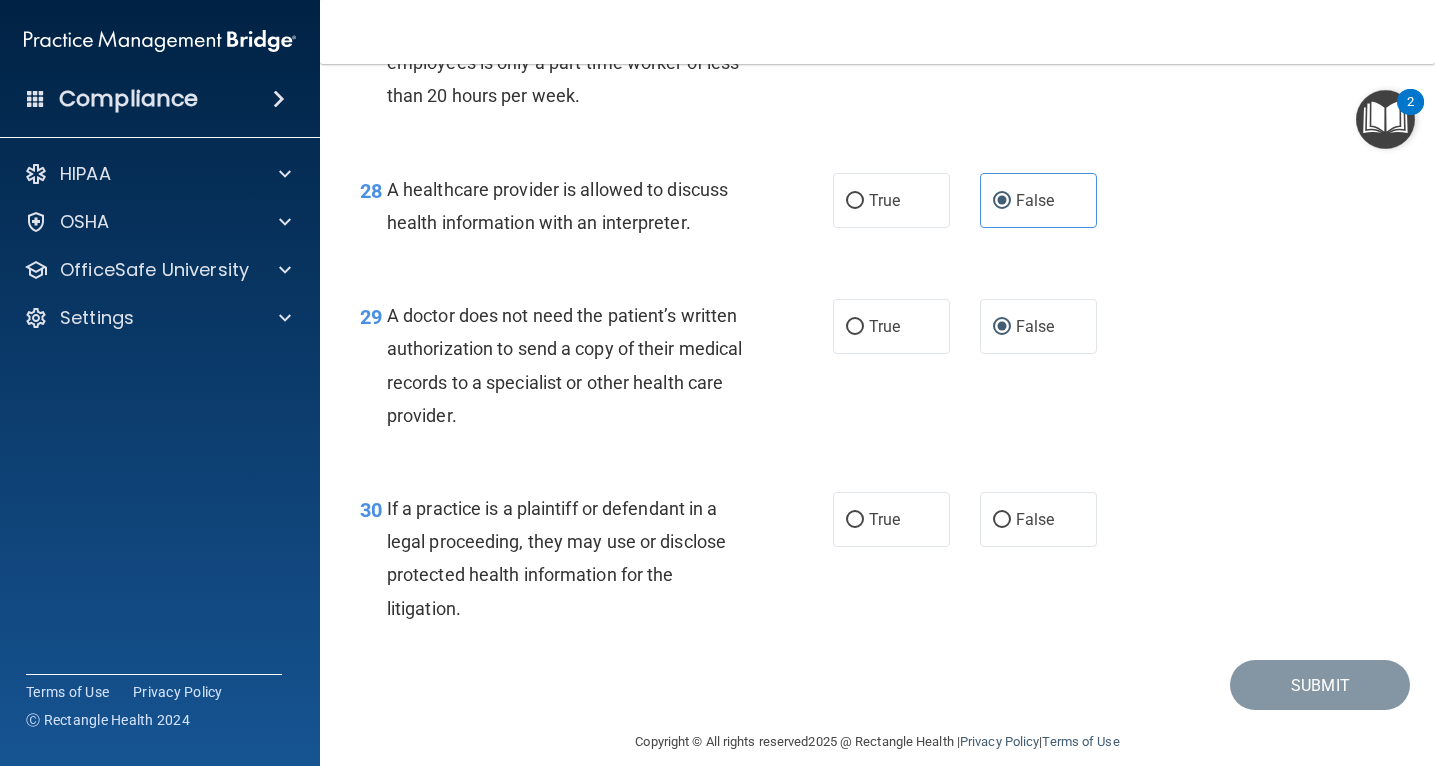scroll, scrollTop: 4993, scrollLeft: 0, axis: vertical 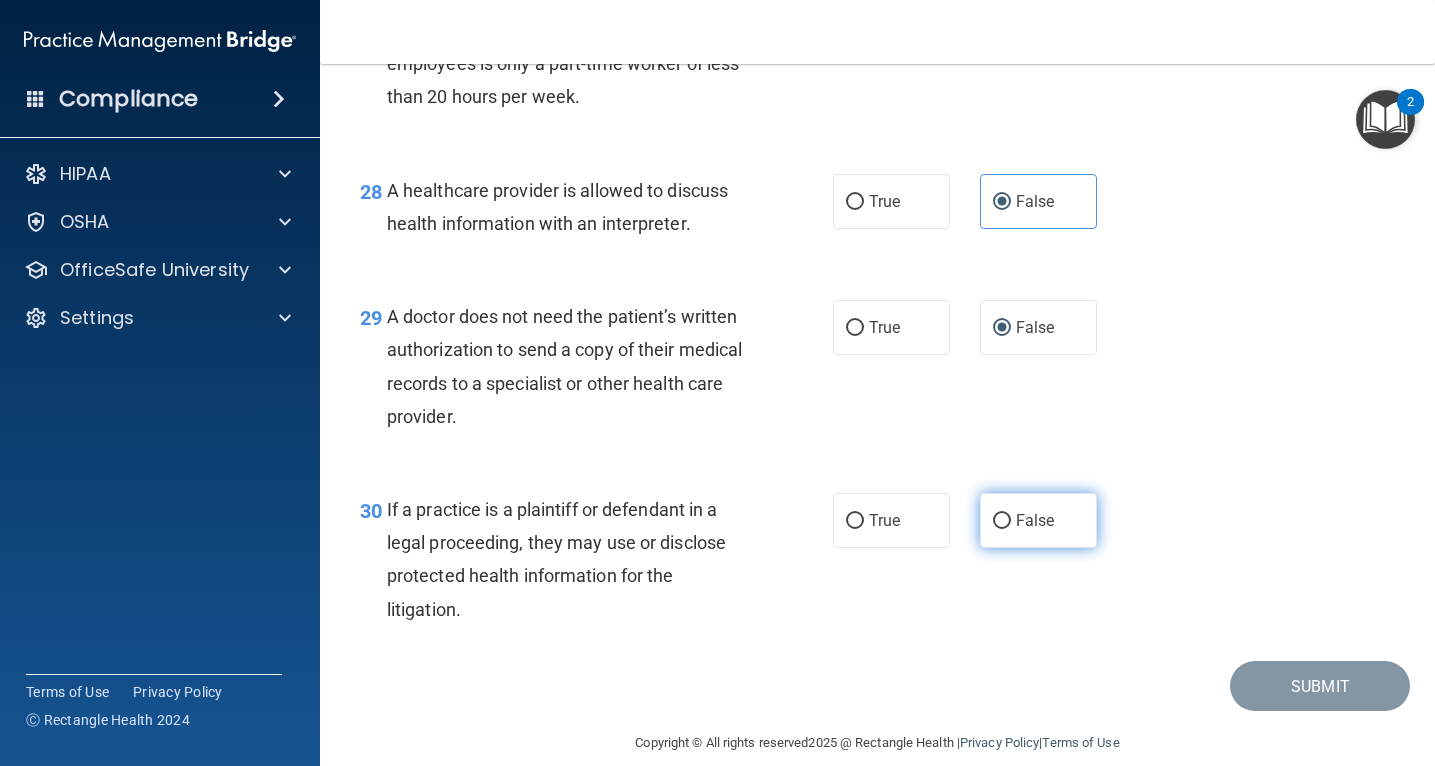 click on "False" at bounding box center [1002, 521] 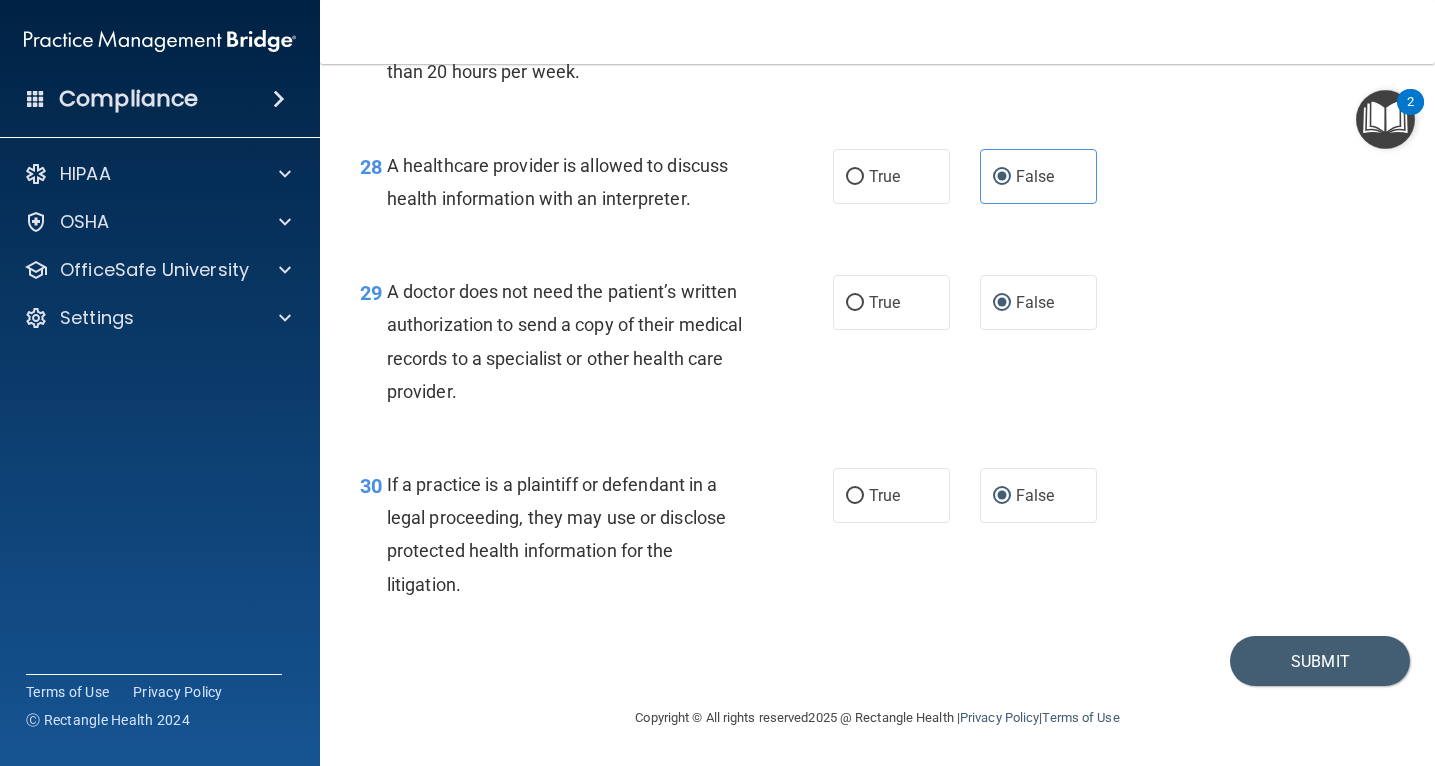 scroll, scrollTop: 4993, scrollLeft: 0, axis: vertical 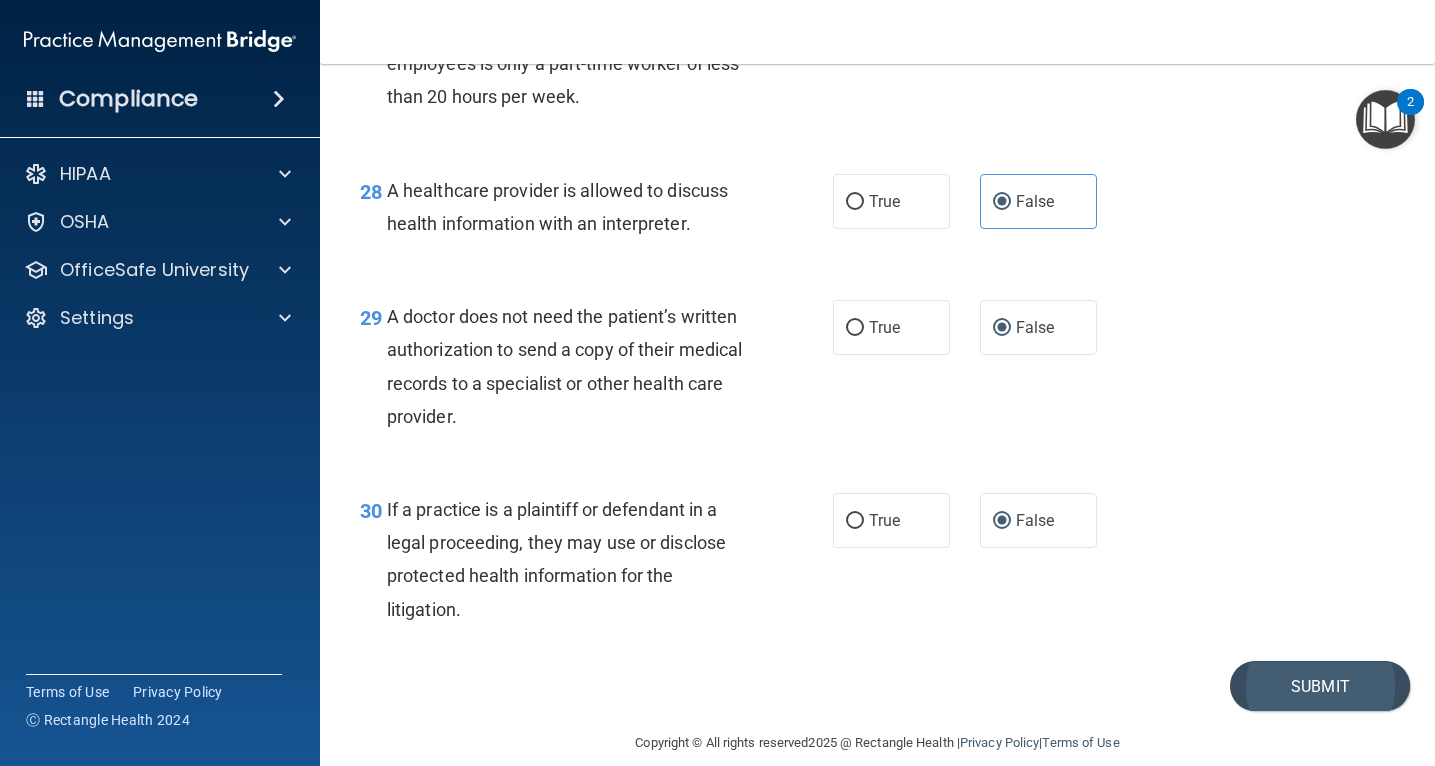 click on "Submit" at bounding box center [1320, 686] 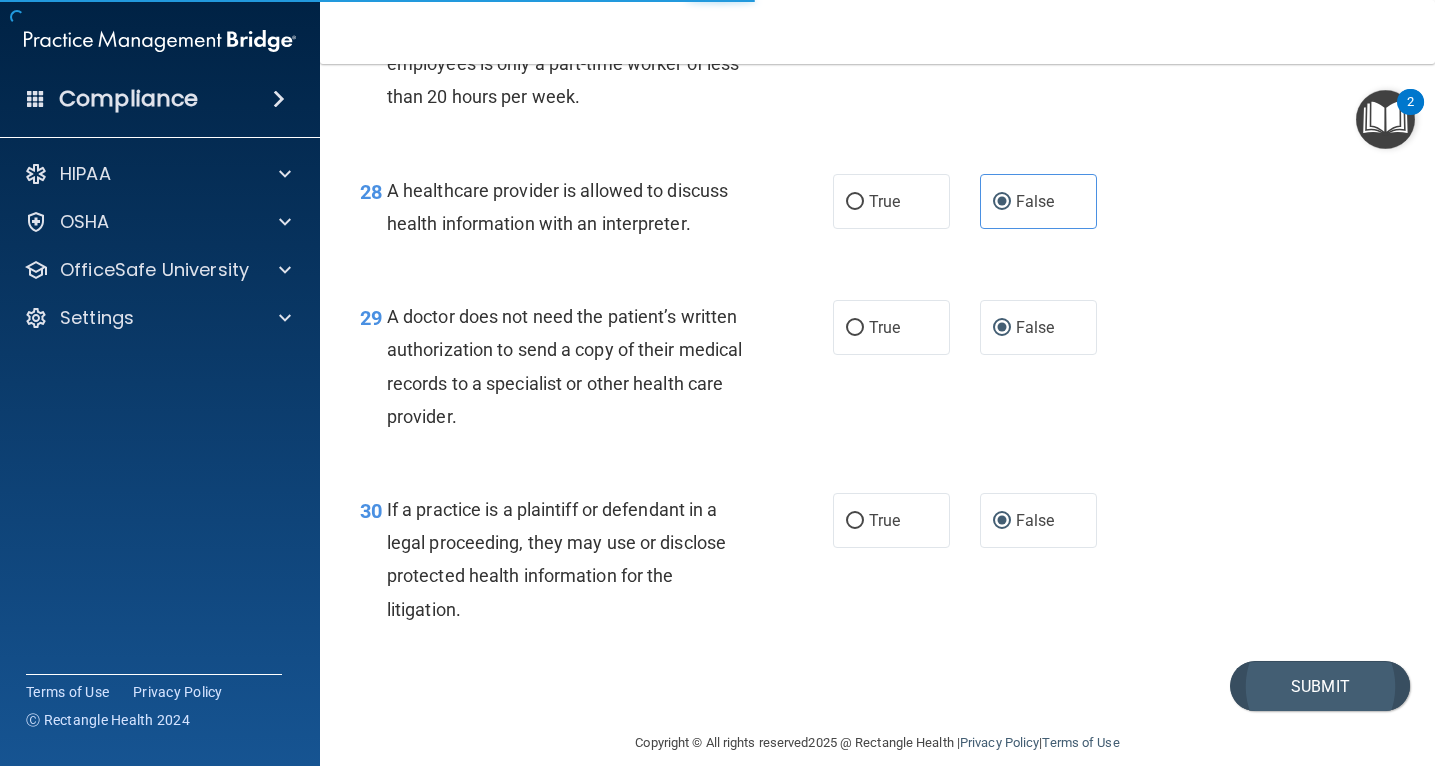 click on "Submit" at bounding box center [1320, 686] 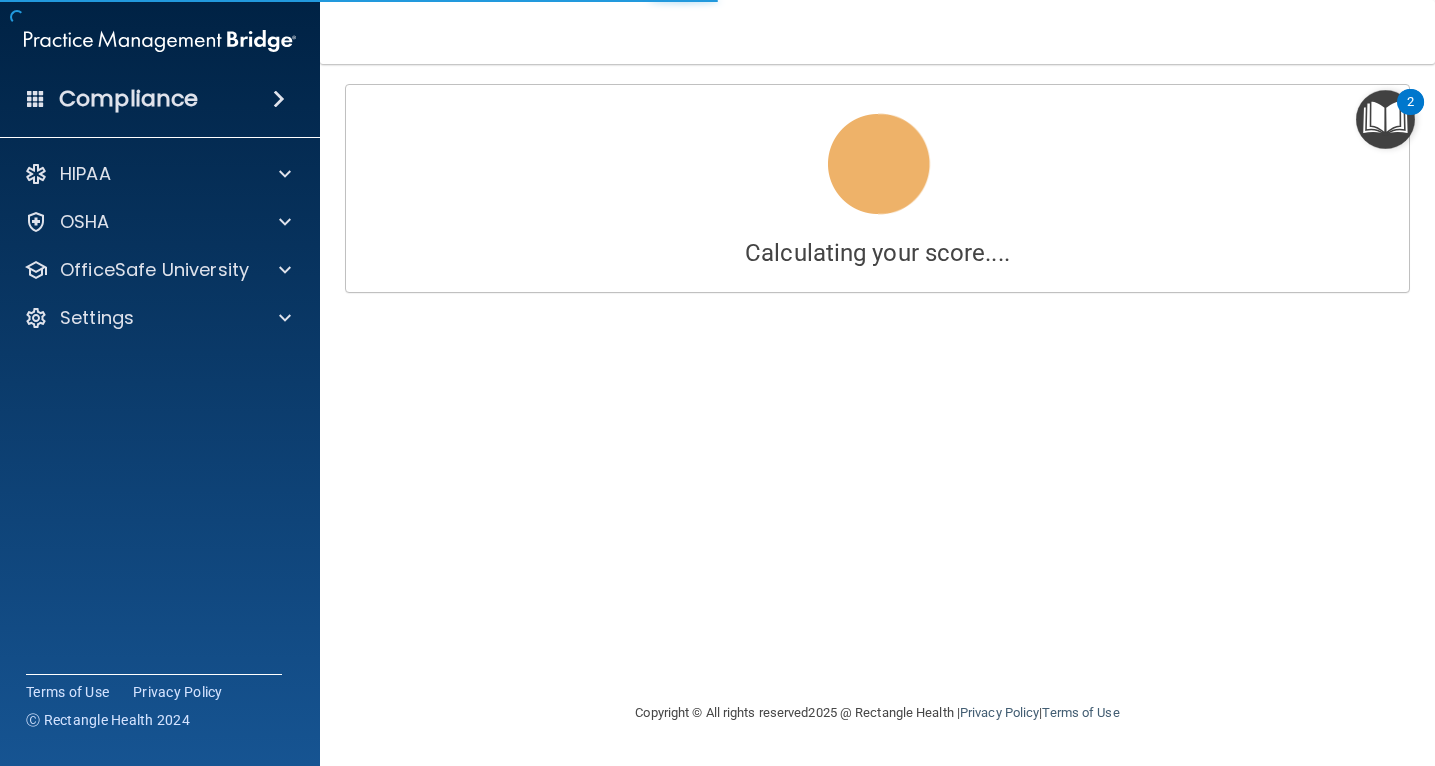 scroll, scrollTop: 0, scrollLeft: 0, axis: both 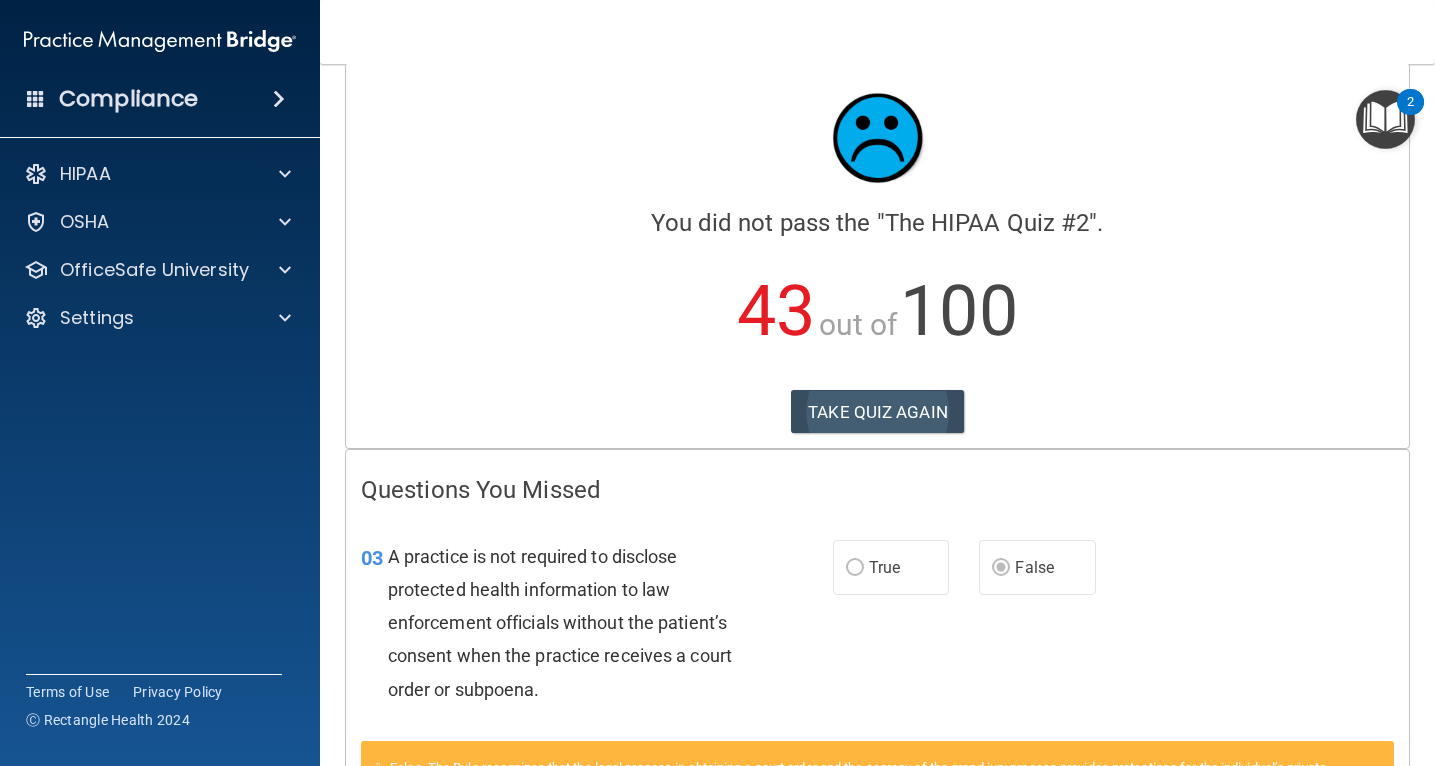 click on "TAKE QUIZ AGAIN" at bounding box center (877, 412) 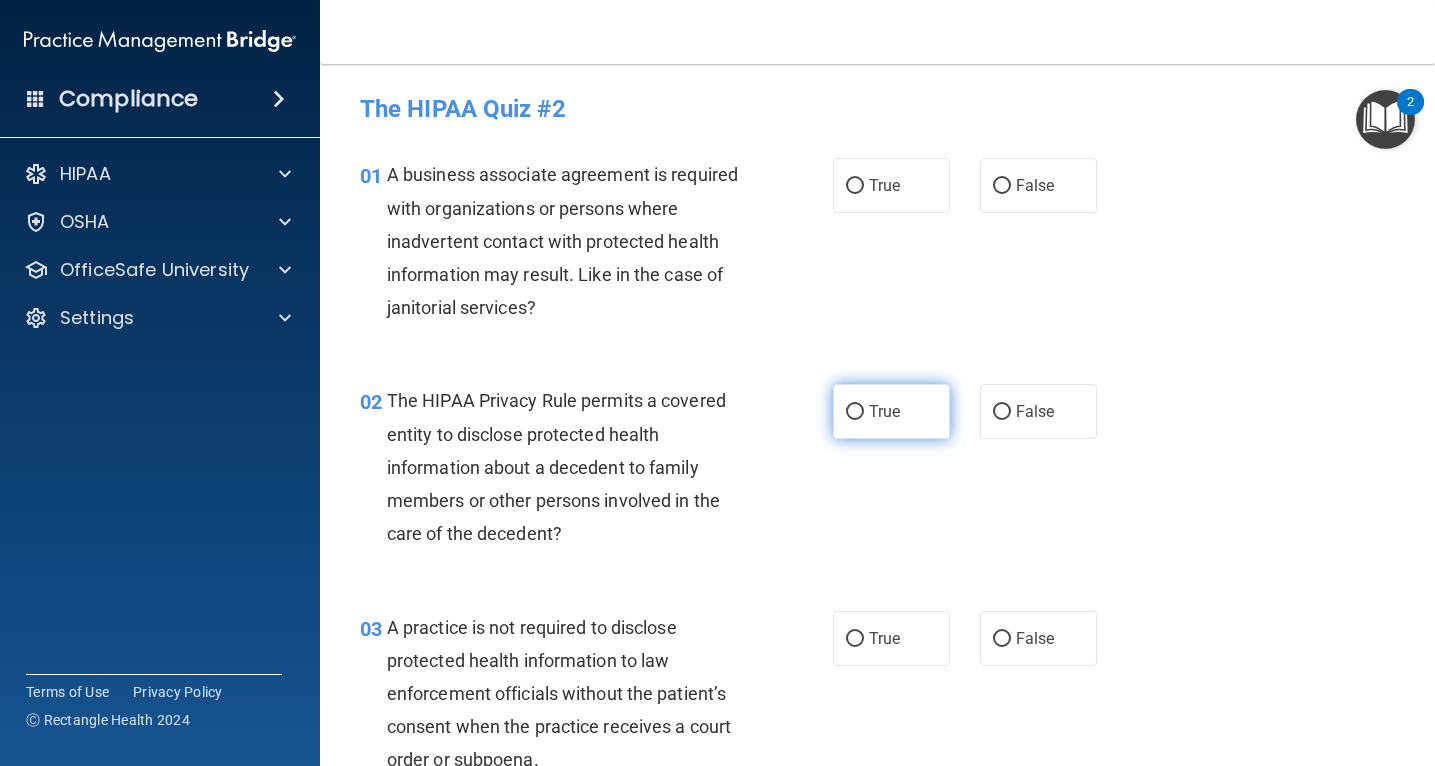 scroll, scrollTop: 0, scrollLeft: 0, axis: both 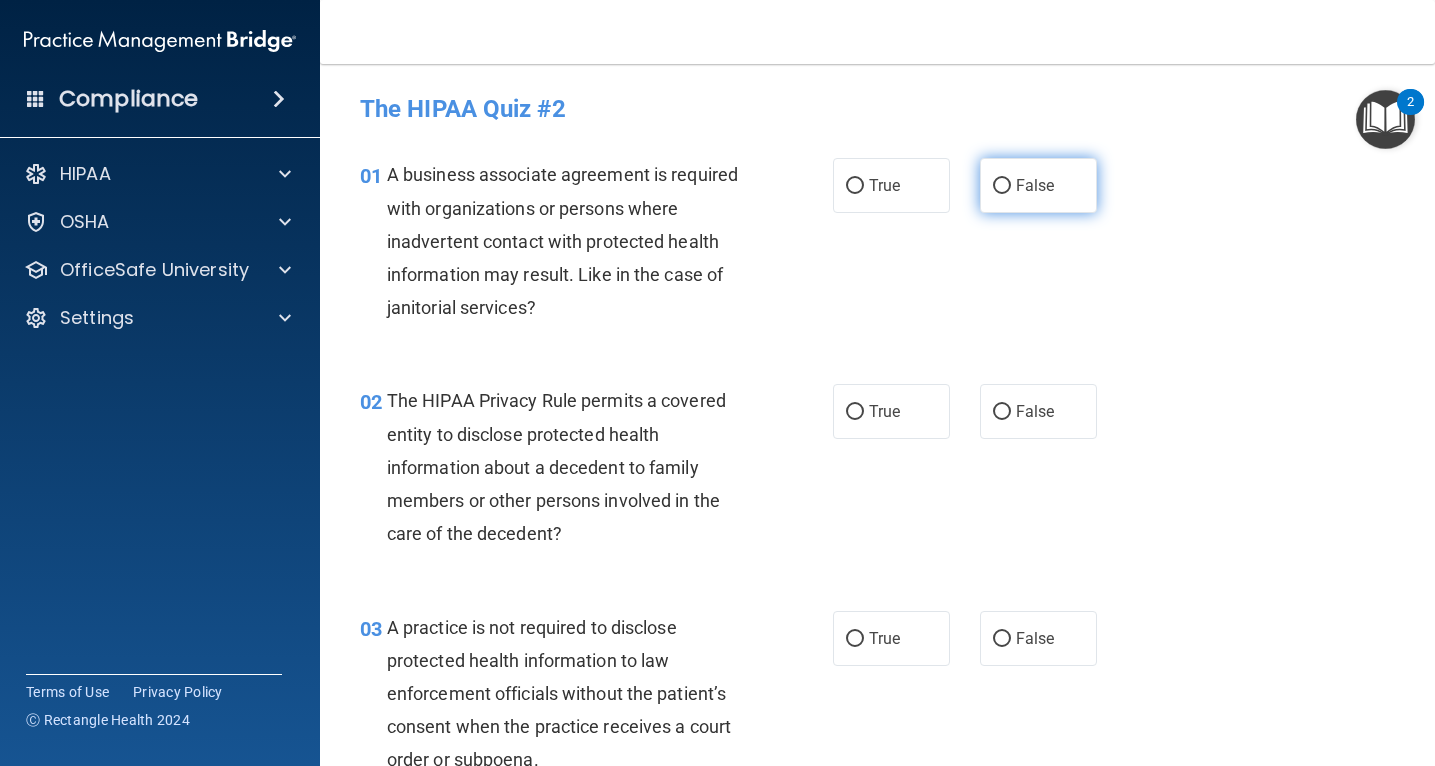 click on "False" at bounding box center [1002, 186] 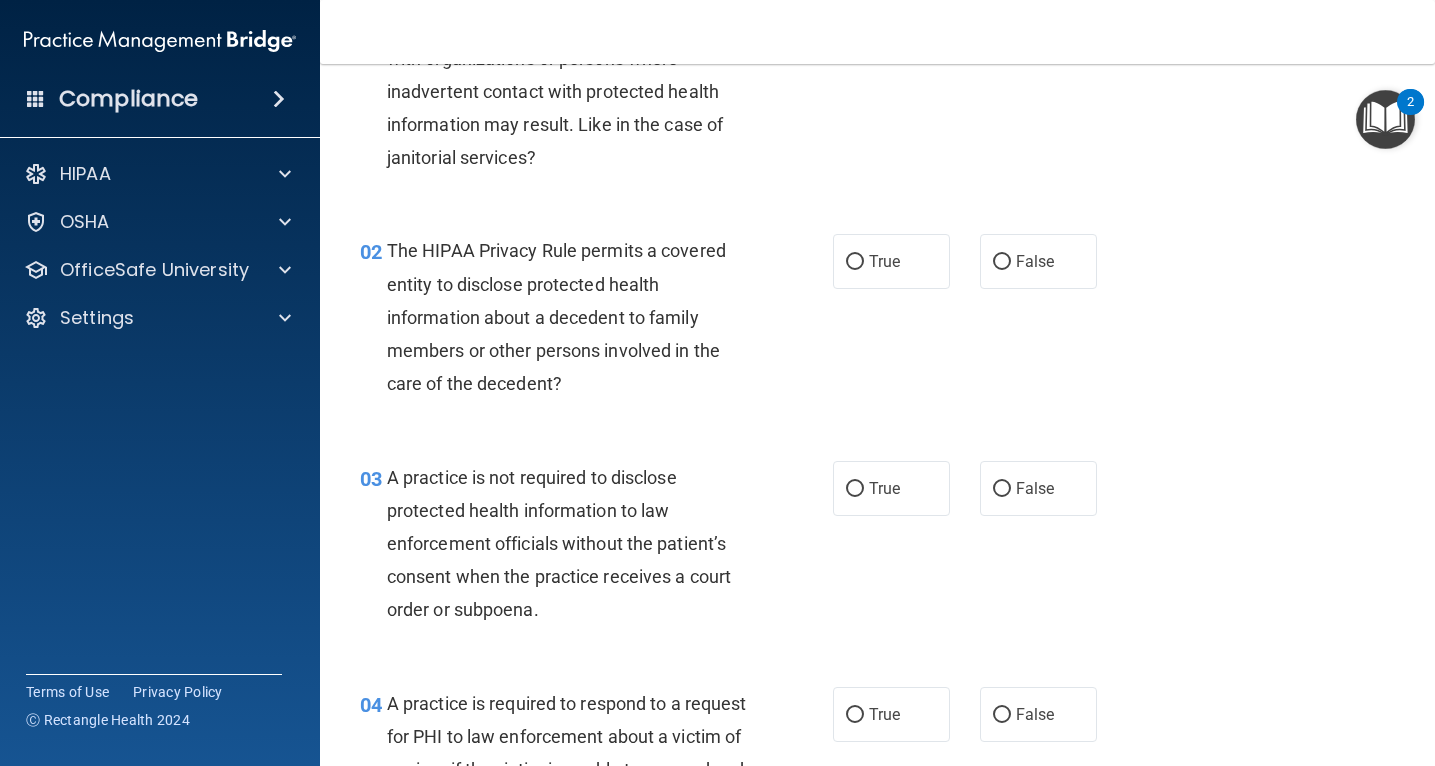 scroll, scrollTop: 152, scrollLeft: 0, axis: vertical 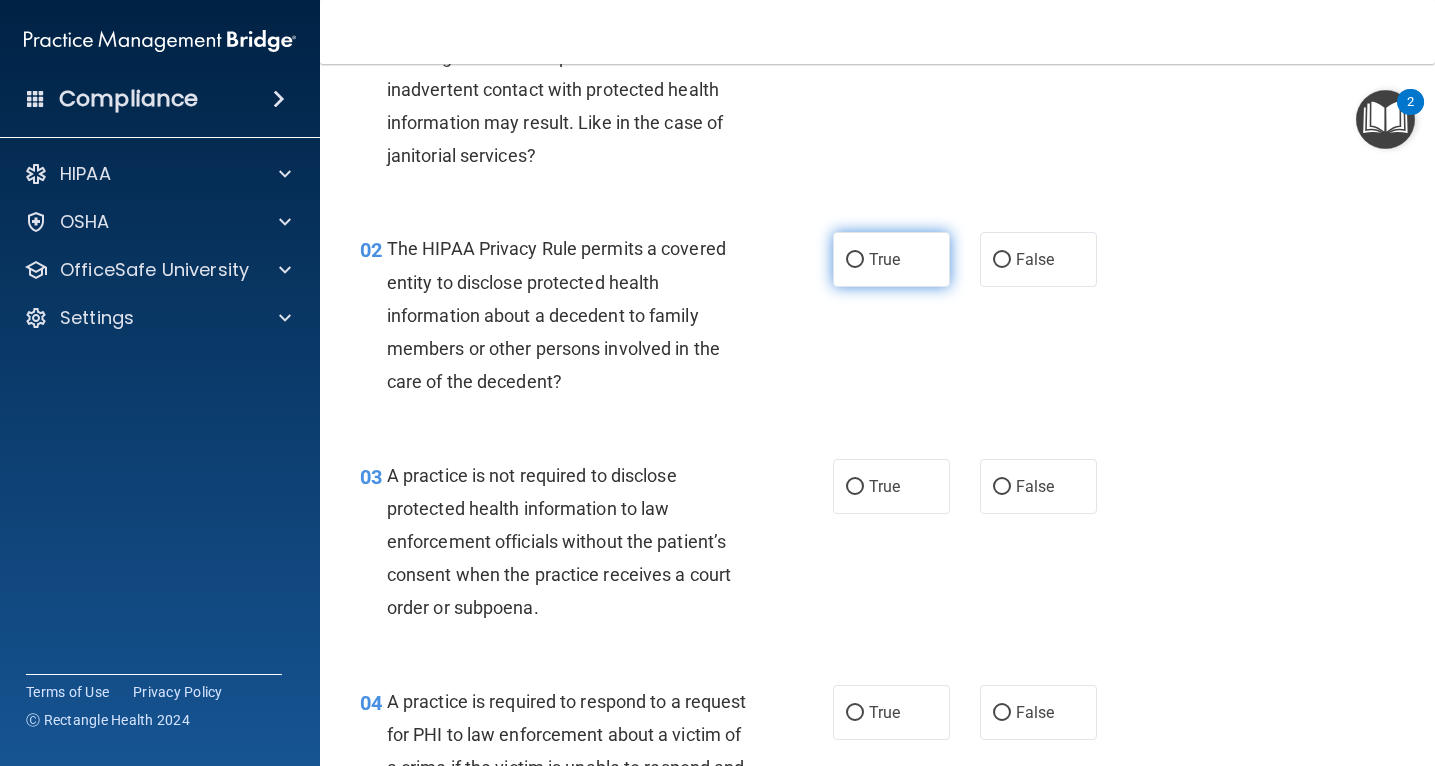 click on "True" at bounding box center [855, 260] 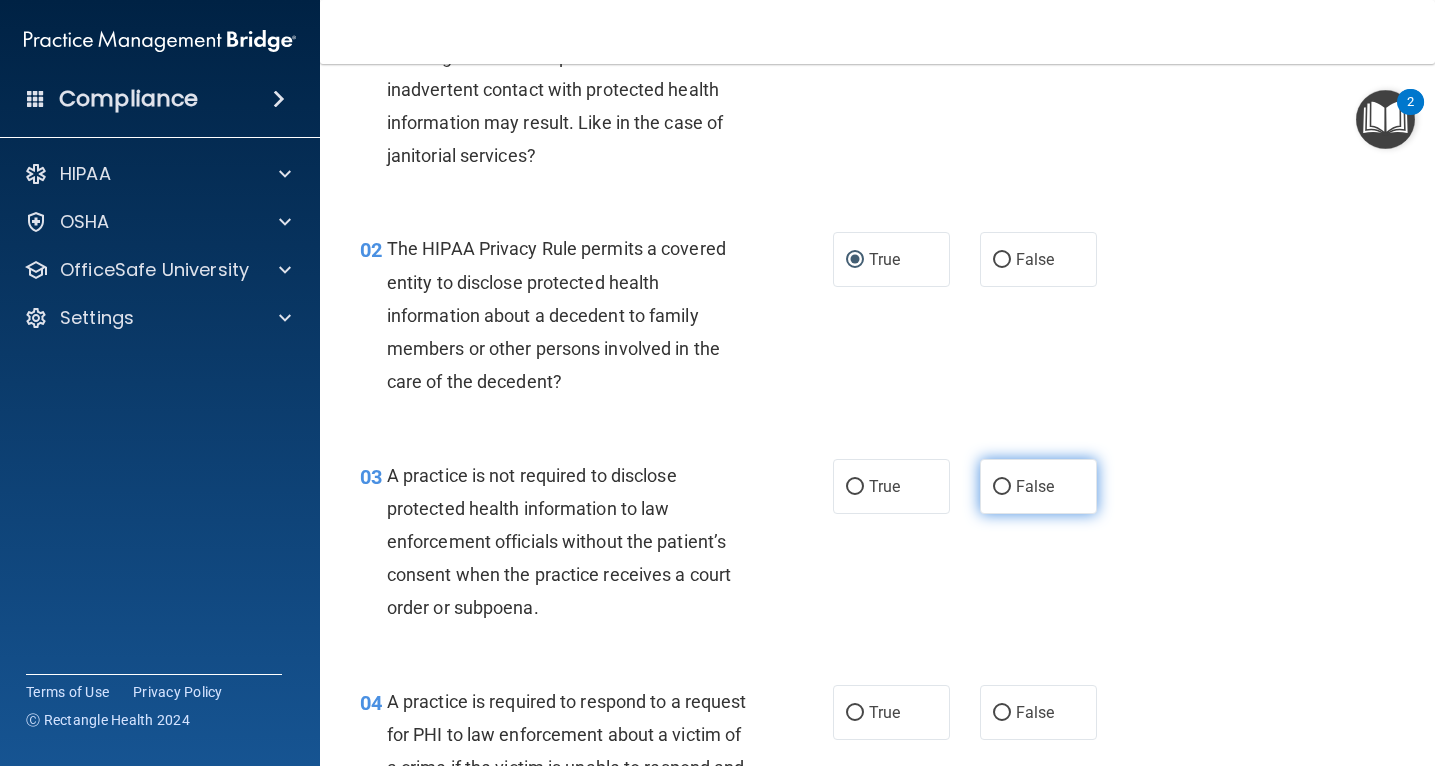 click on "False" at bounding box center (1002, 487) 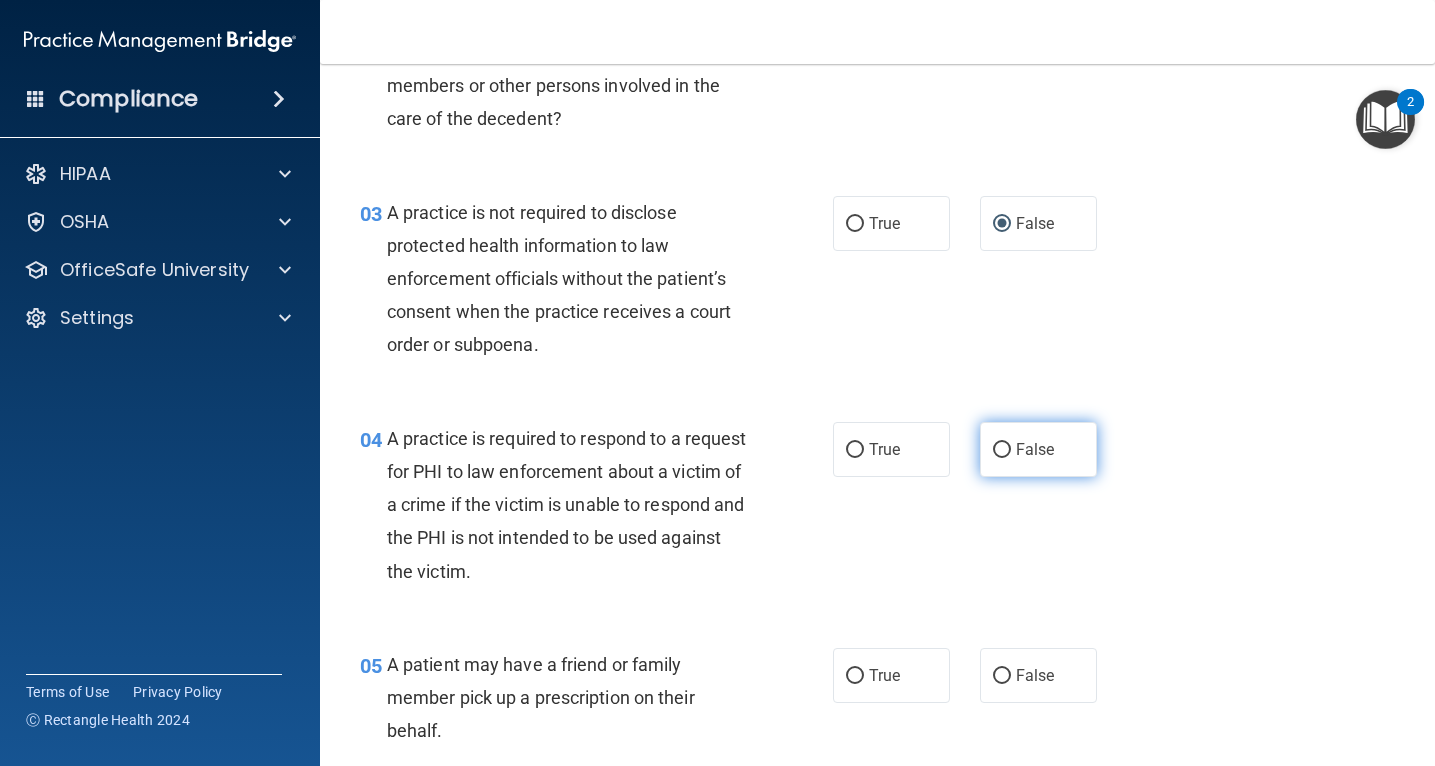 scroll, scrollTop: 416, scrollLeft: 0, axis: vertical 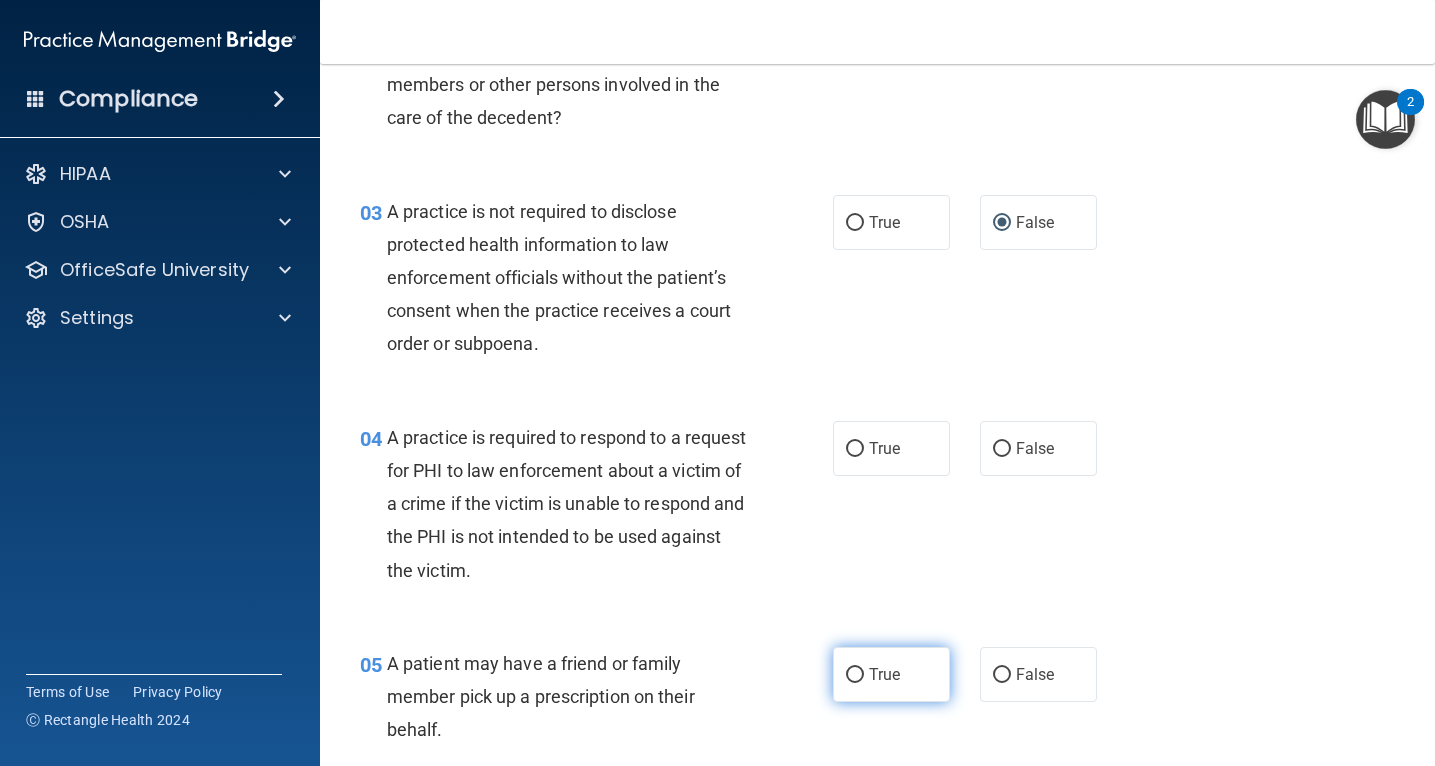 click on "True" at bounding box center (855, 675) 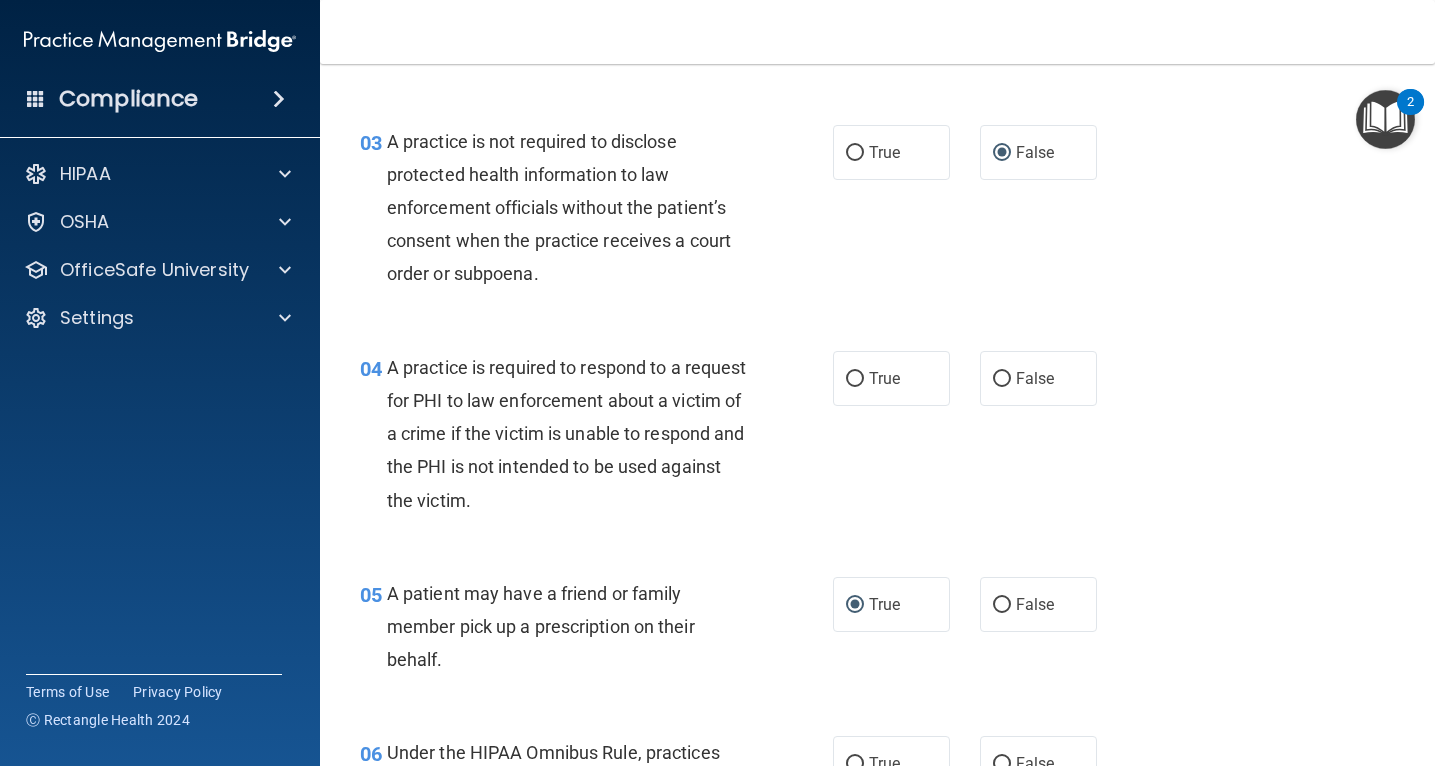 scroll, scrollTop: 494, scrollLeft: 0, axis: vertical 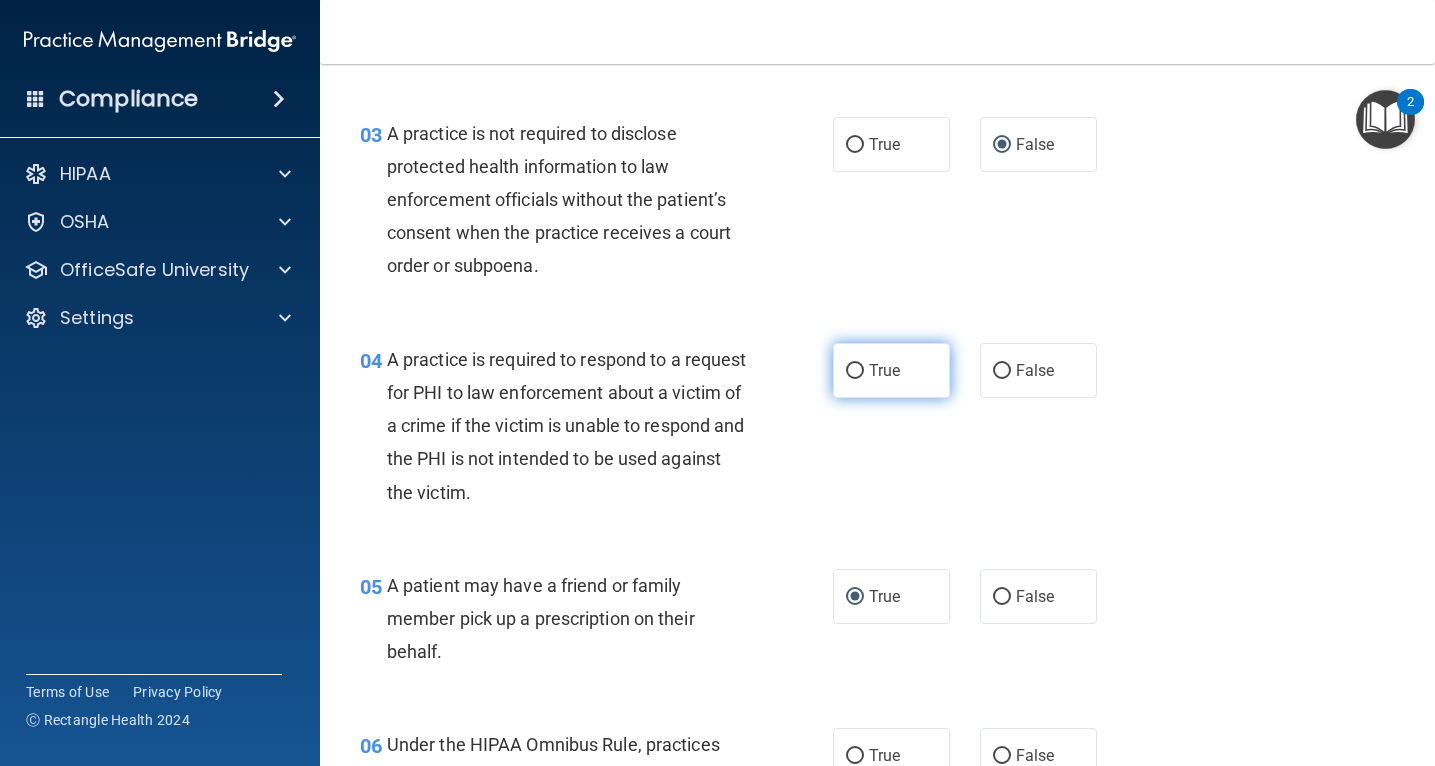click on "True" at bounding box center (891, 370) 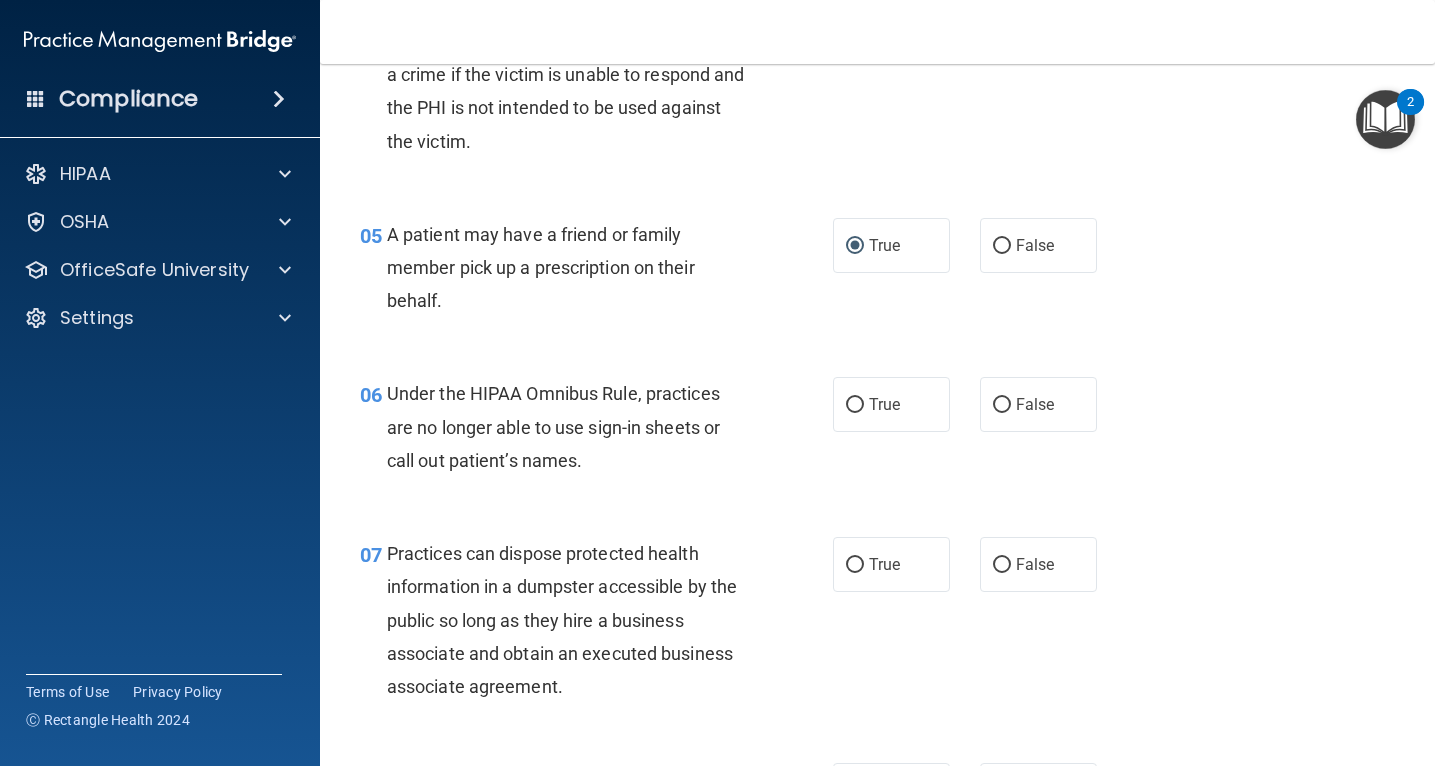 scroll, scrollTop: 842, scrollLeft: 0, axis: vertical 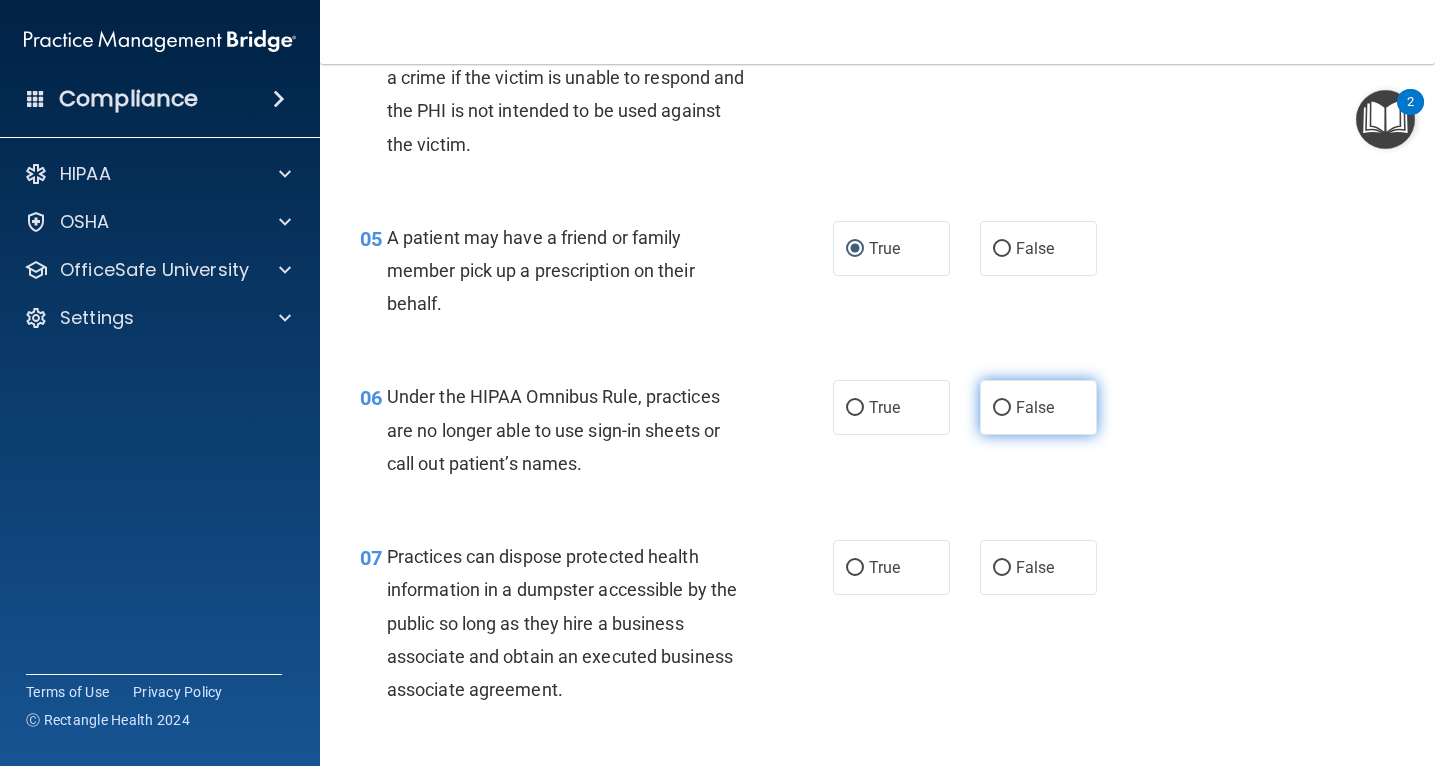 click on "False" at bounding box center [1002, 408] 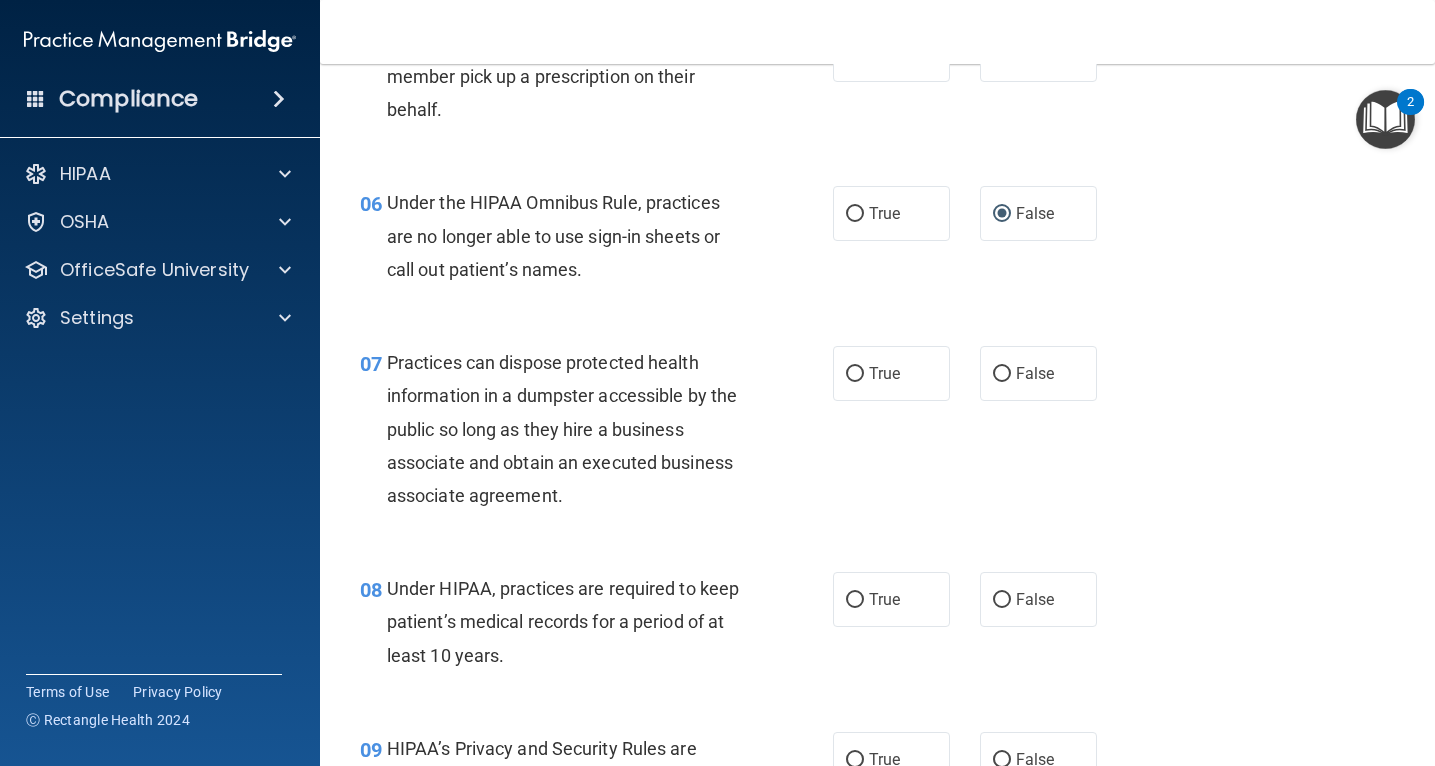 scroll, scrollTop: 1042, scrollLeft: 0, axis: vertical 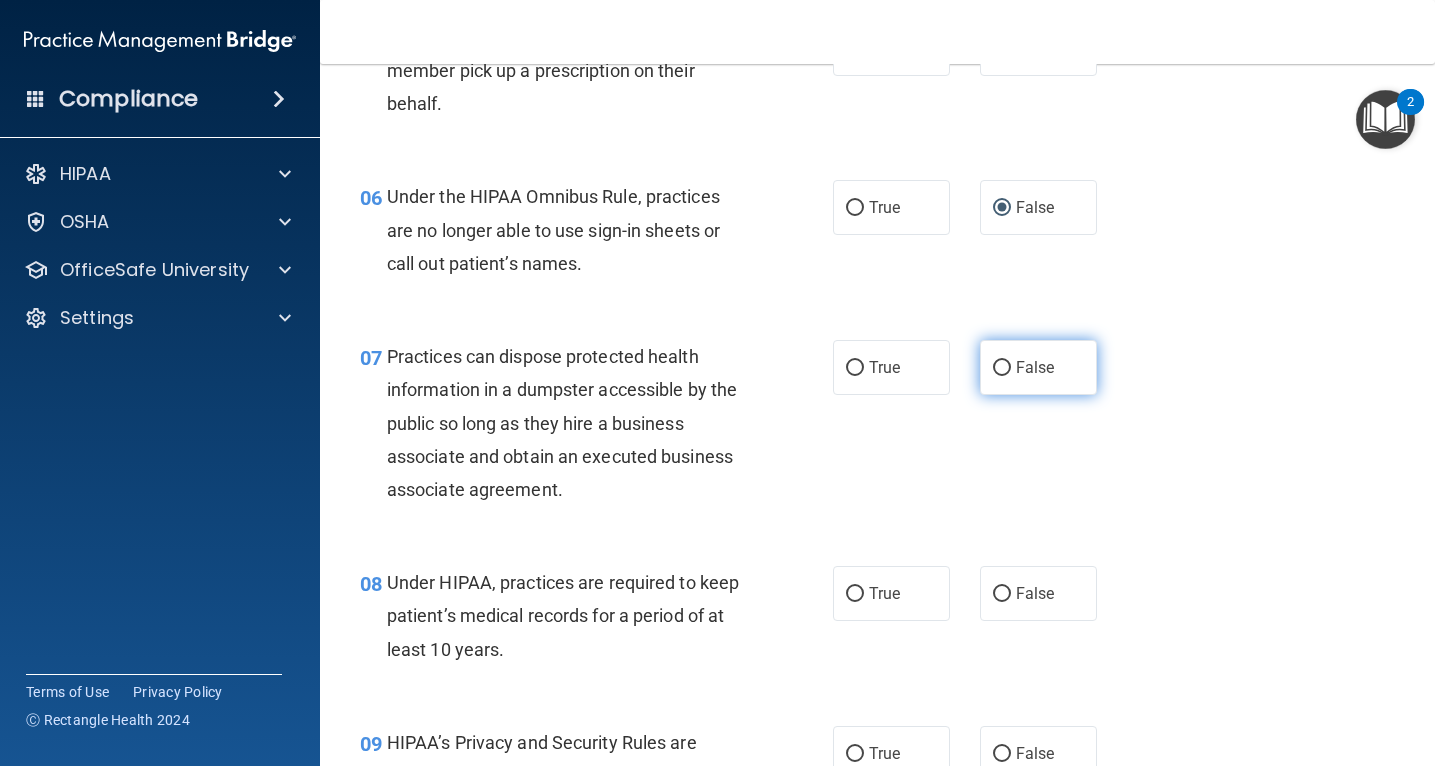 click on "False" at bounding box center [1002, 368] 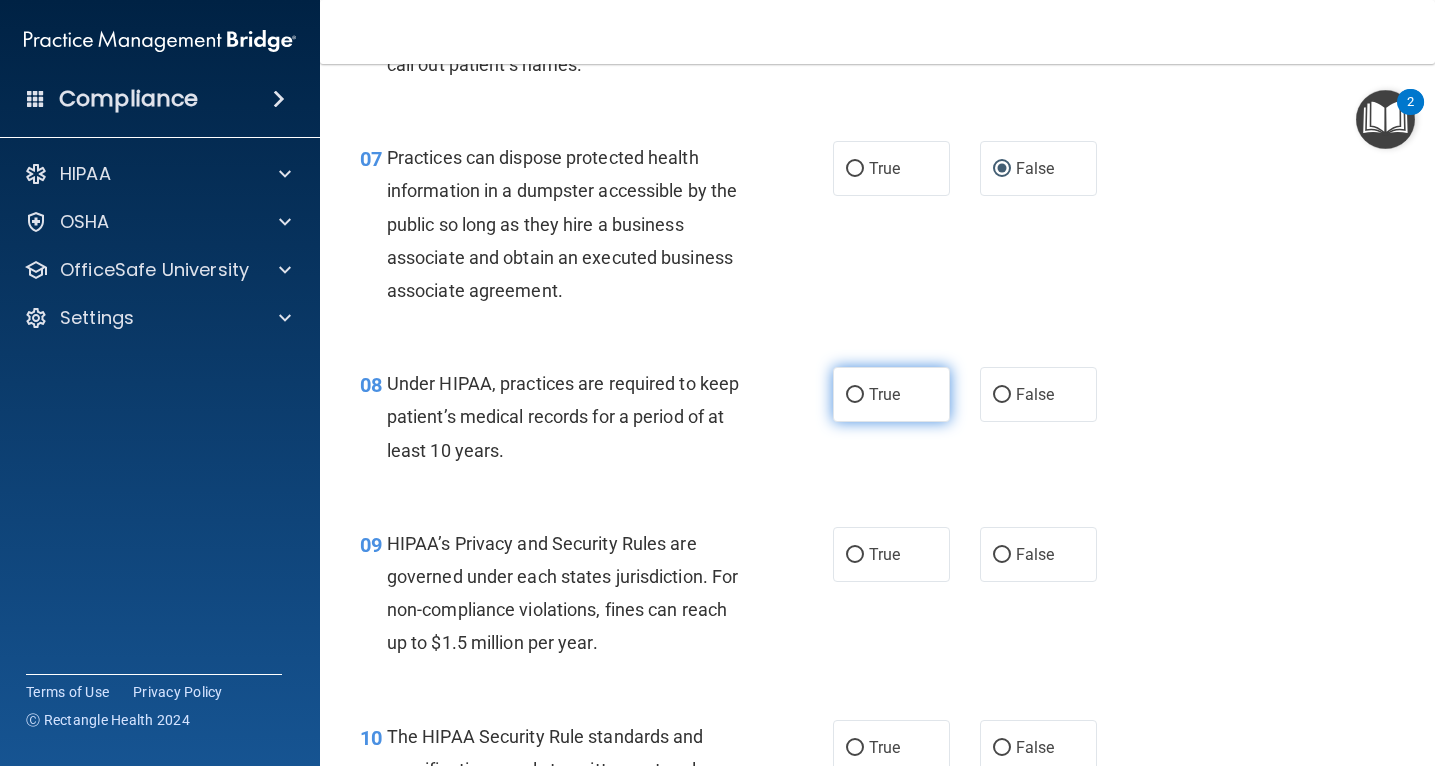 scroll, scrollTop: 1251, scrollLeft: 0, axis: vertical 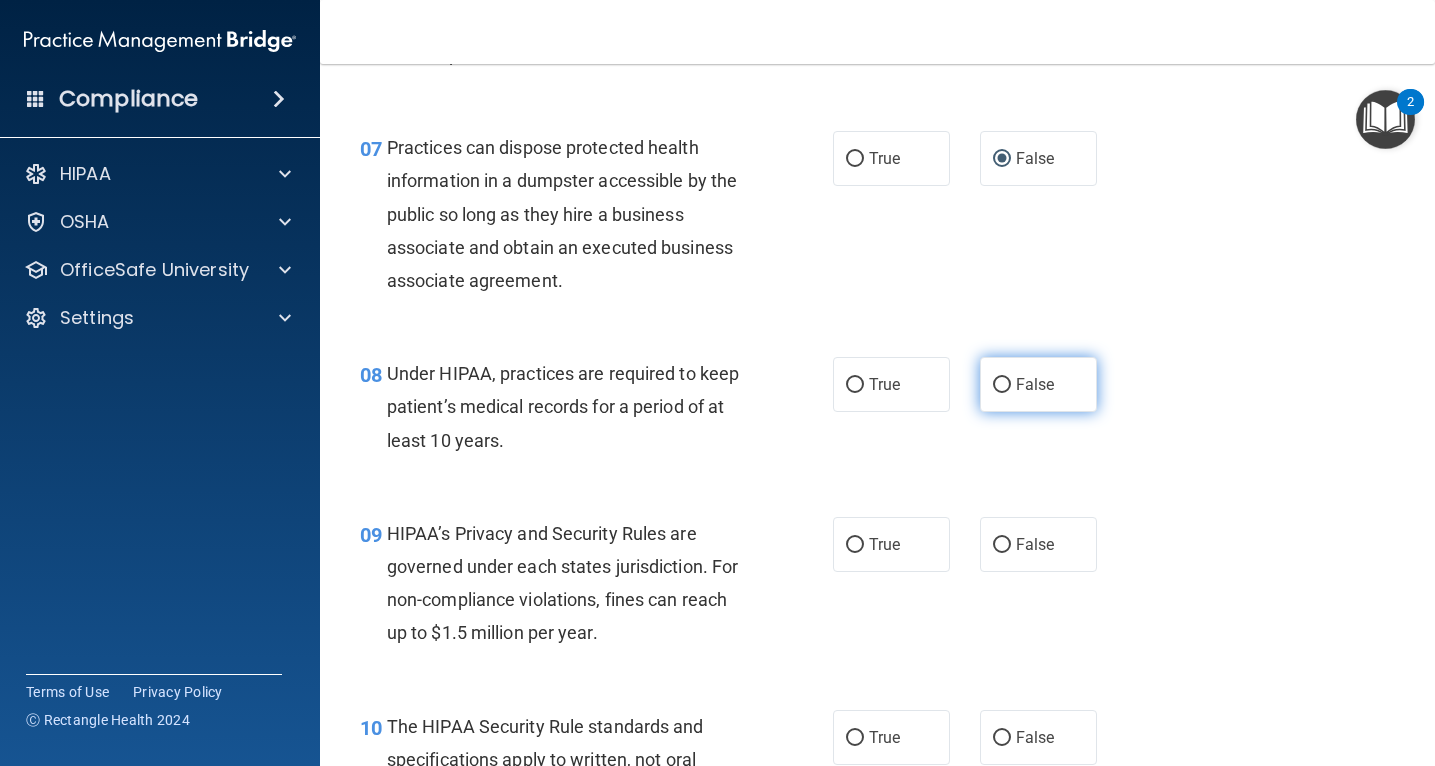 click on "False" at bounding box center [1002, 385] 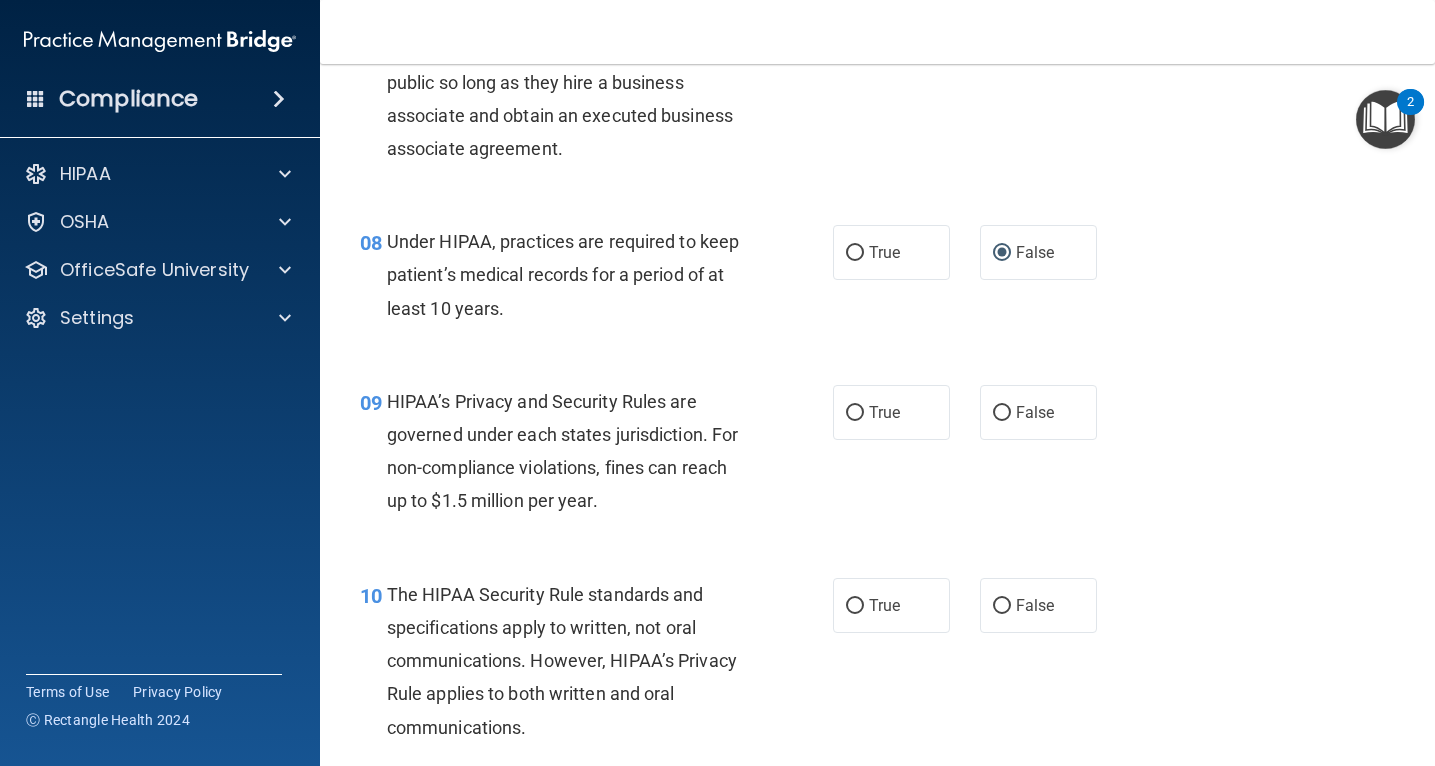 scroll, scrollTop: 1390, scrollLeft: 0, axis: vertical 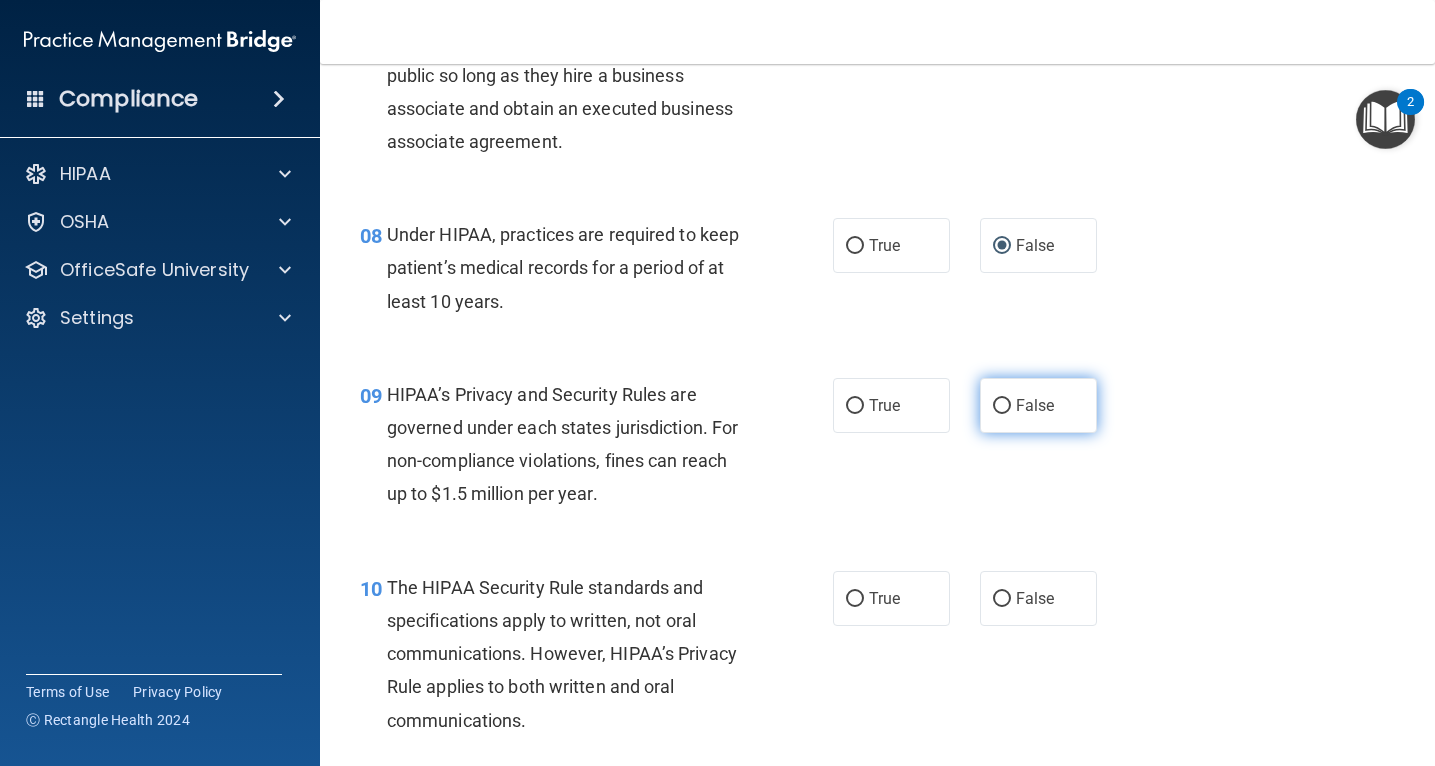 click on "False" at bounding box center (1002, 406) 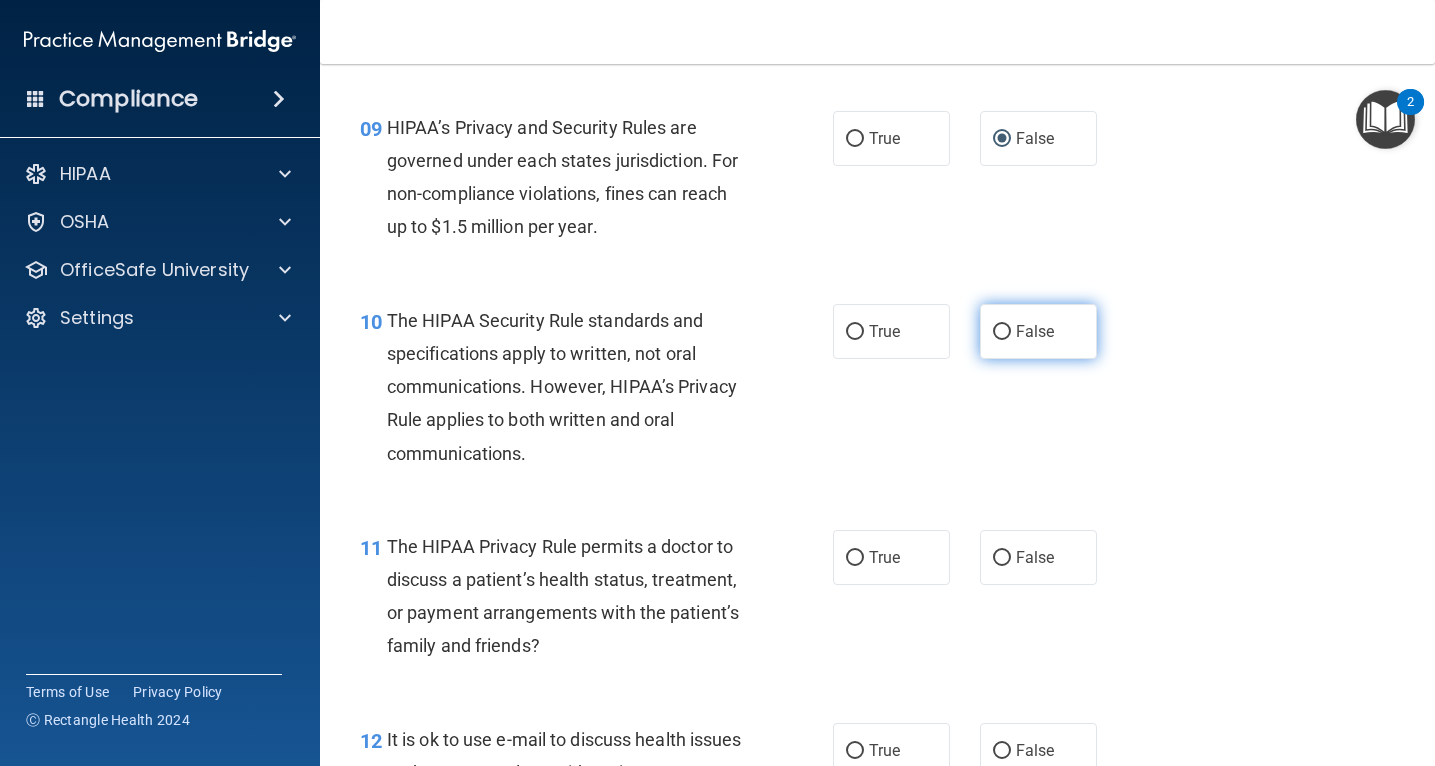 scroll, scrollTop: 1663, scrollLeft: 0, axis: vertical 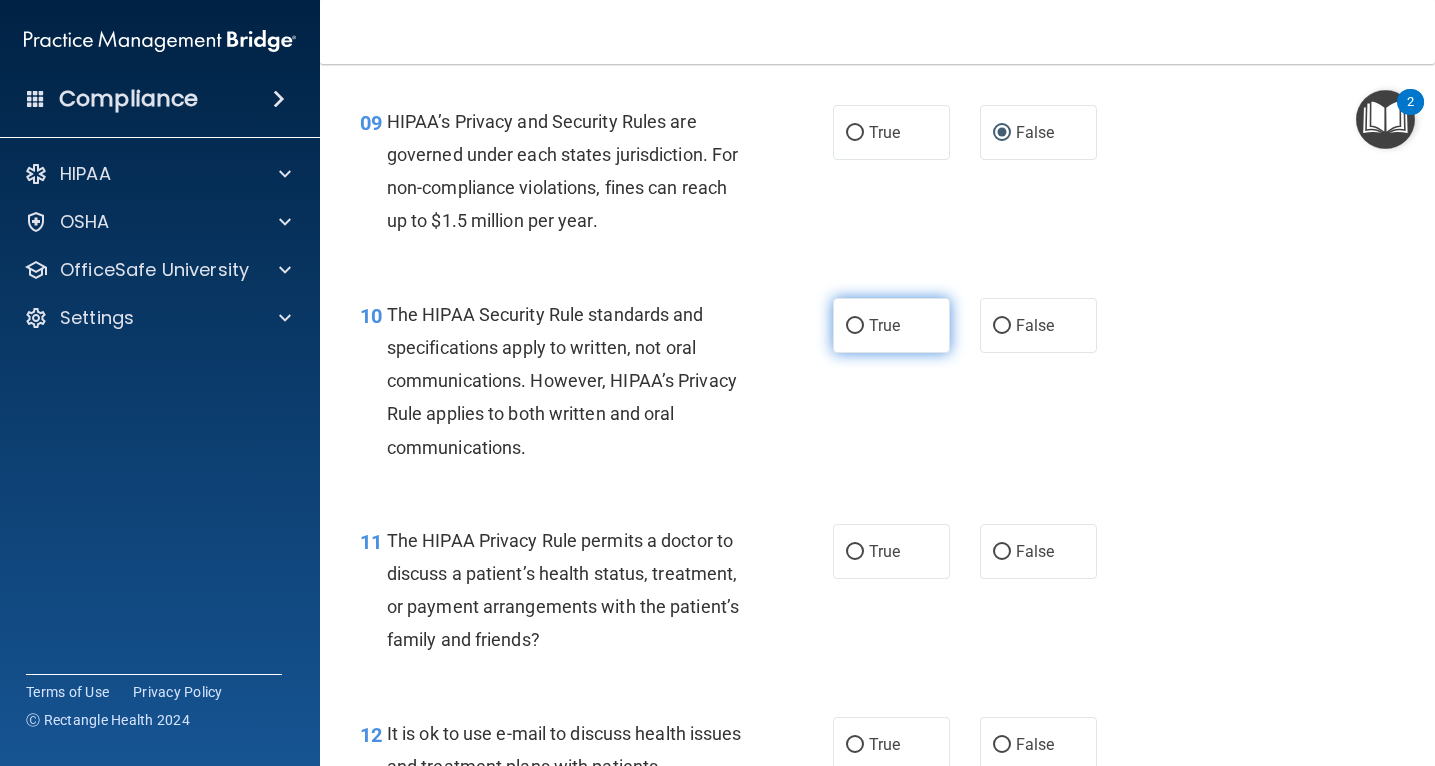 click on "True" at bounding box center (855, 326) 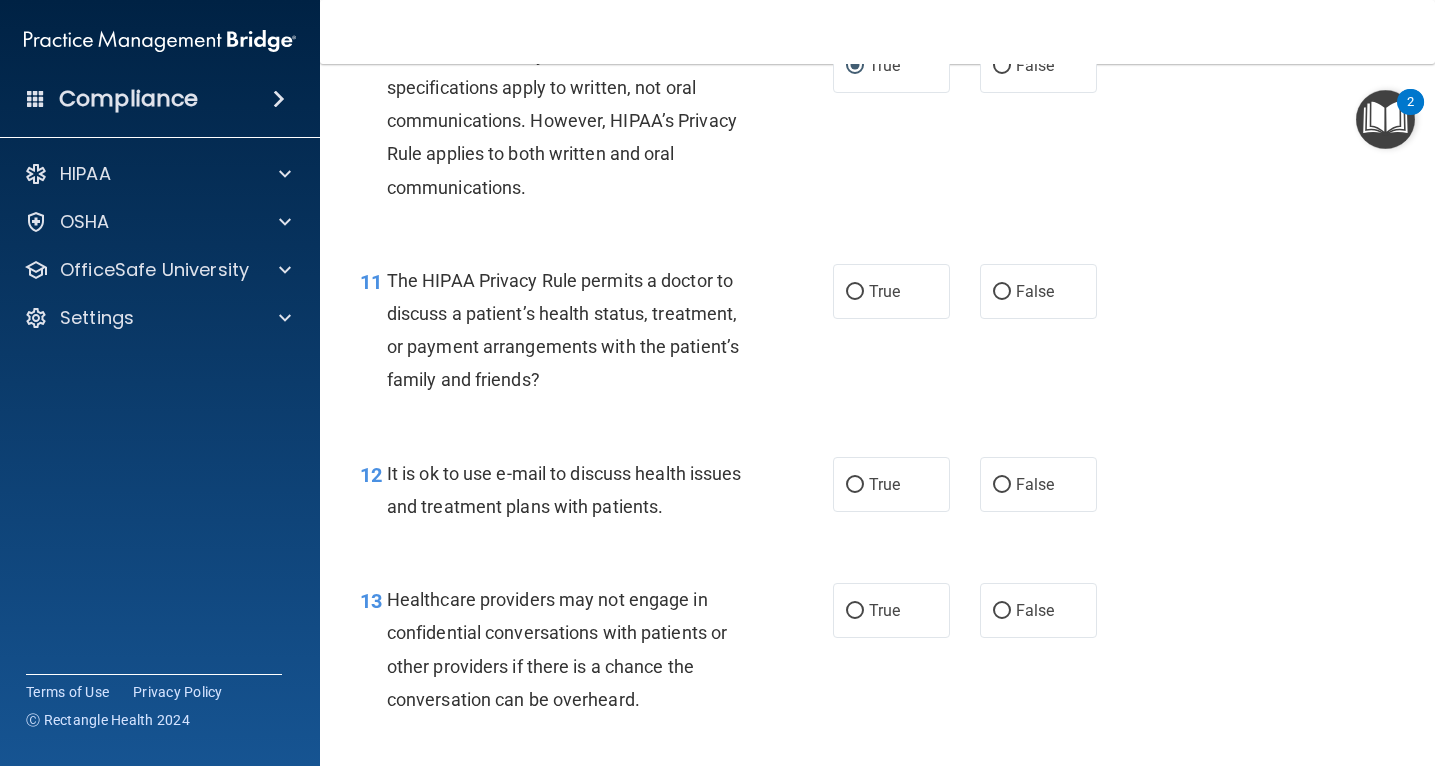 scroll, scrollTop: 1929, scrollLeft: 0, axis: vertical 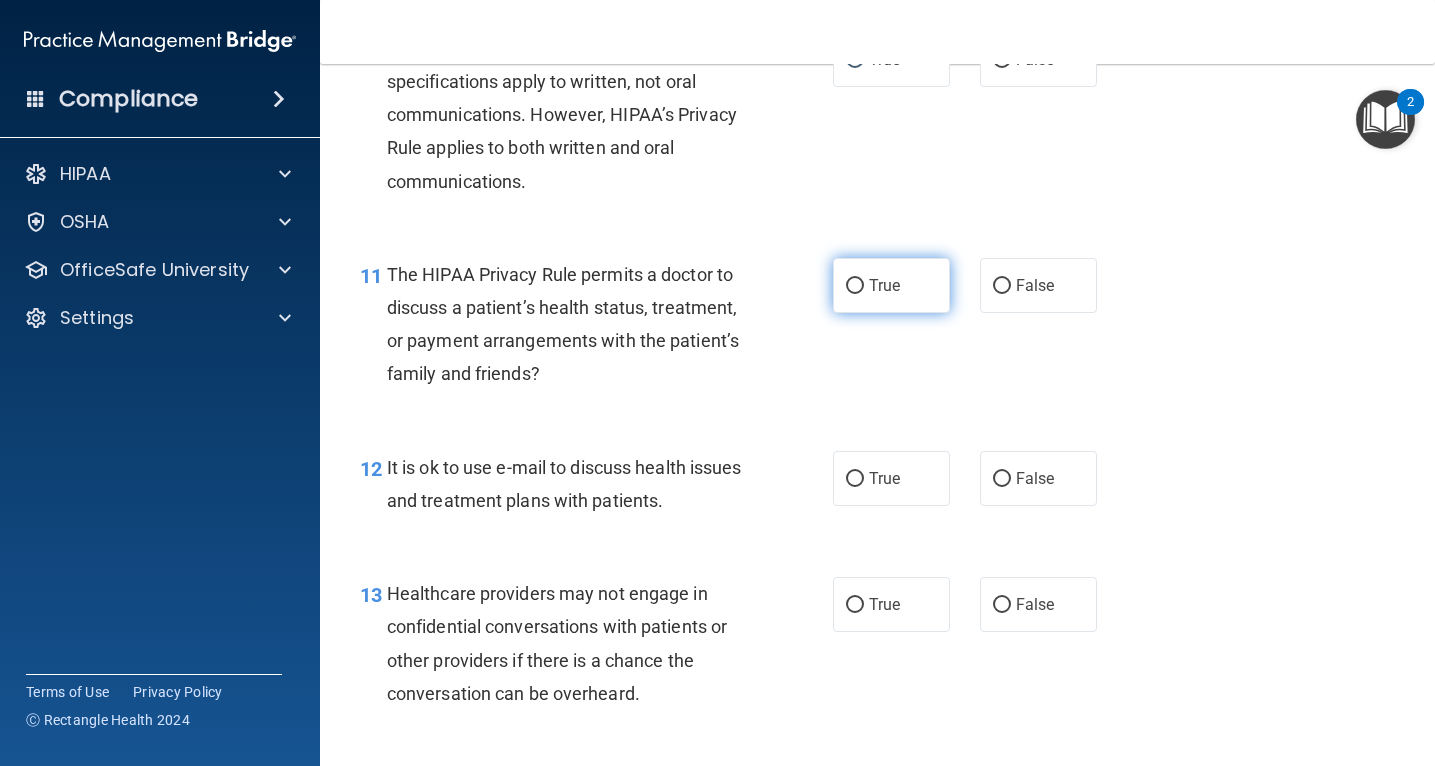 click on "True" at bounding box center (855, 286) 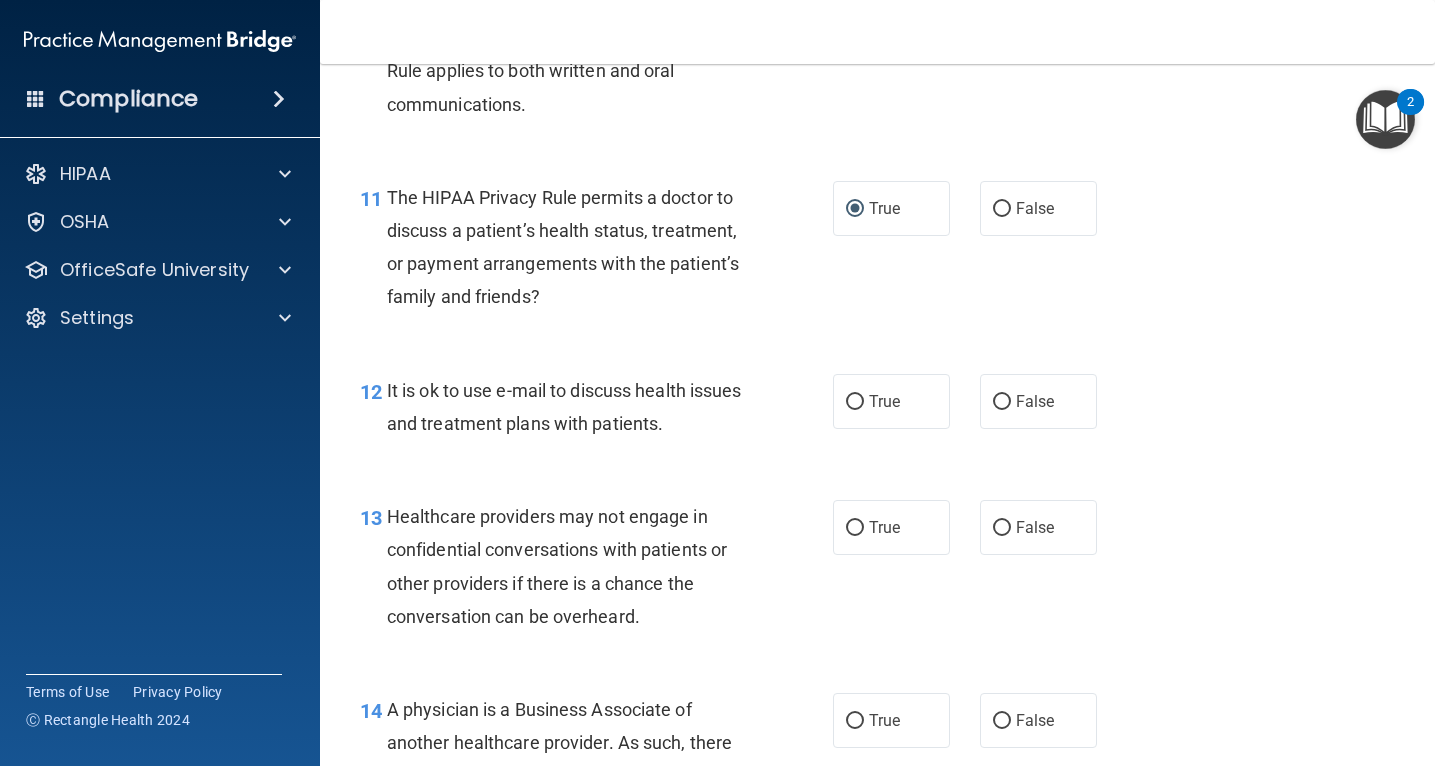 scroll, scrollTop: 2010, scrollLeft: 0, axis: vertical 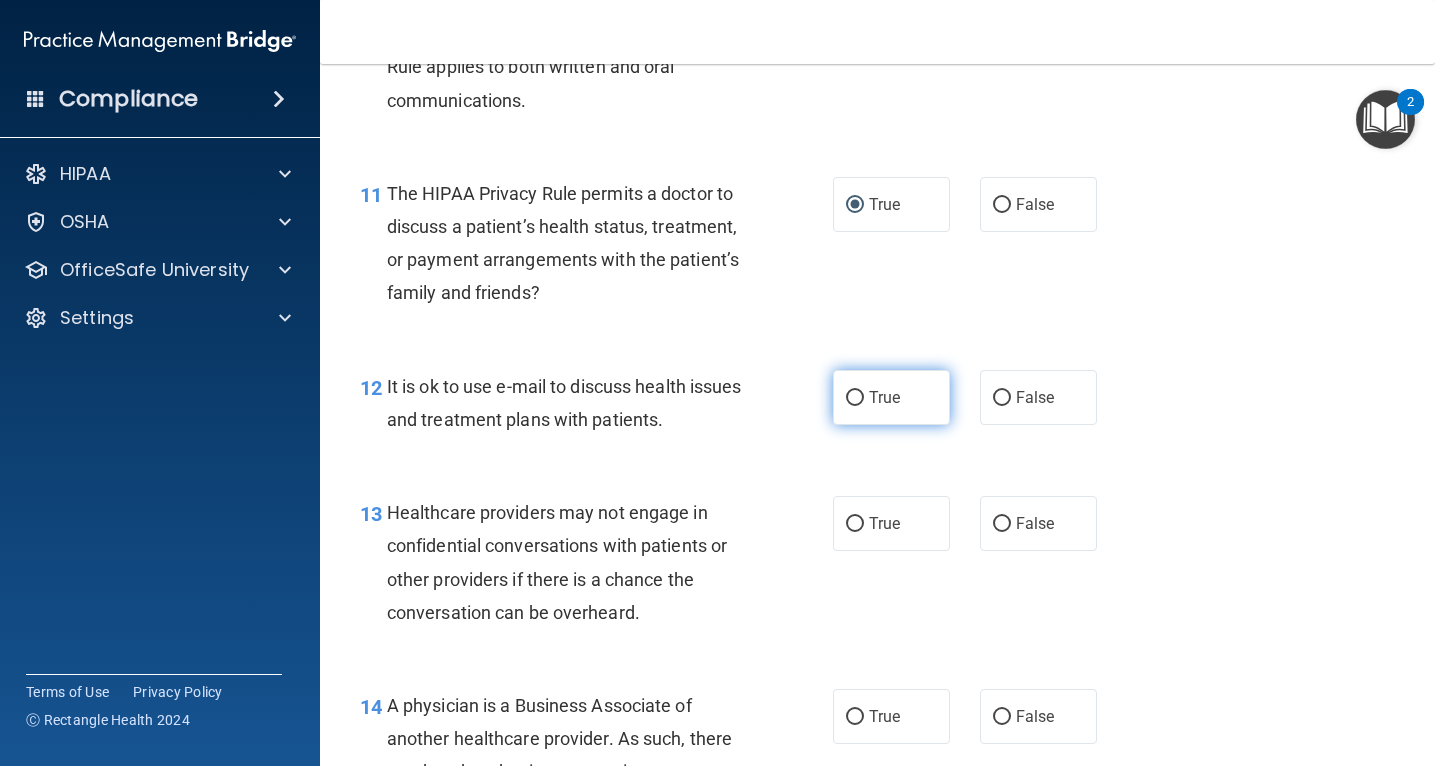 click on "True" at bounding box center [855, 398] 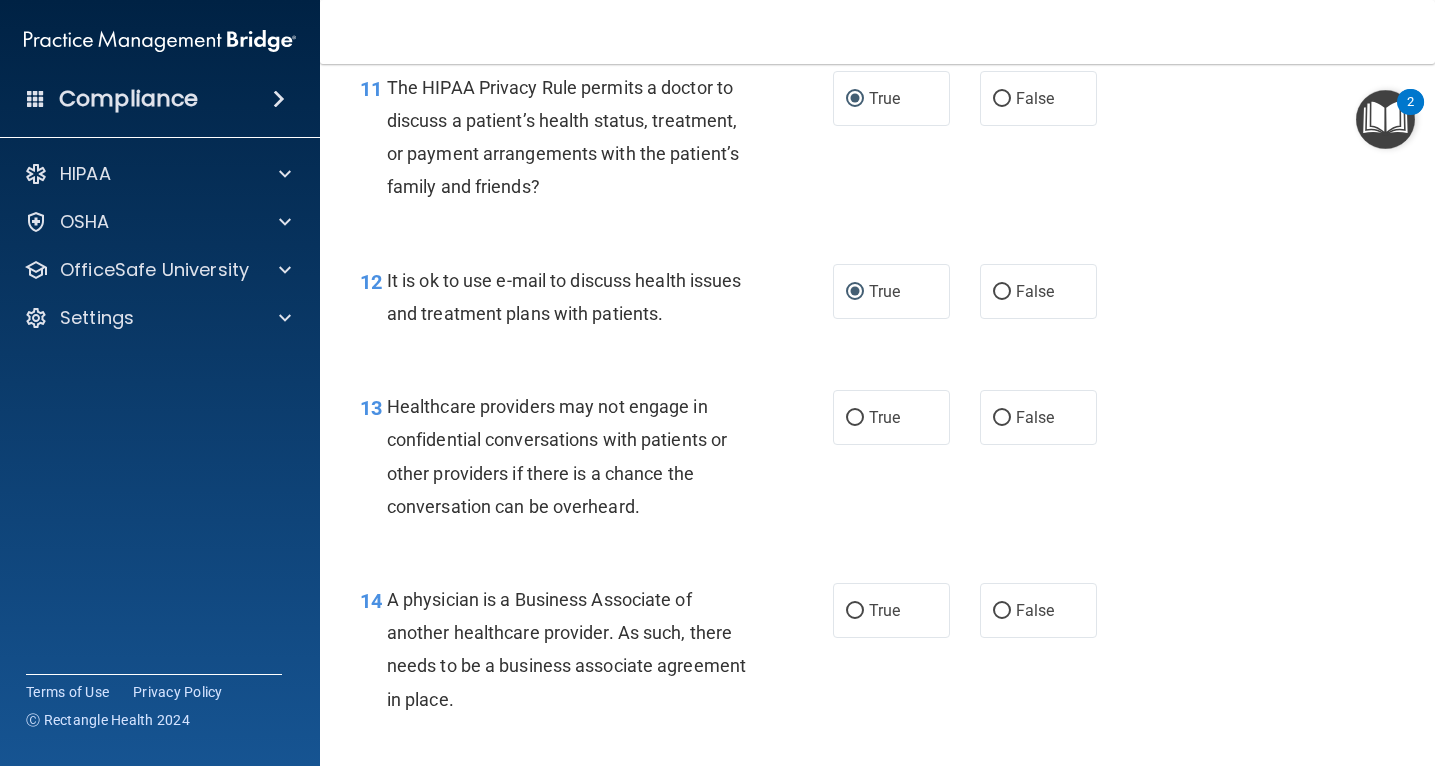 scroll, scrollTop: 2122, scrollLeft: 0, axis: vertical 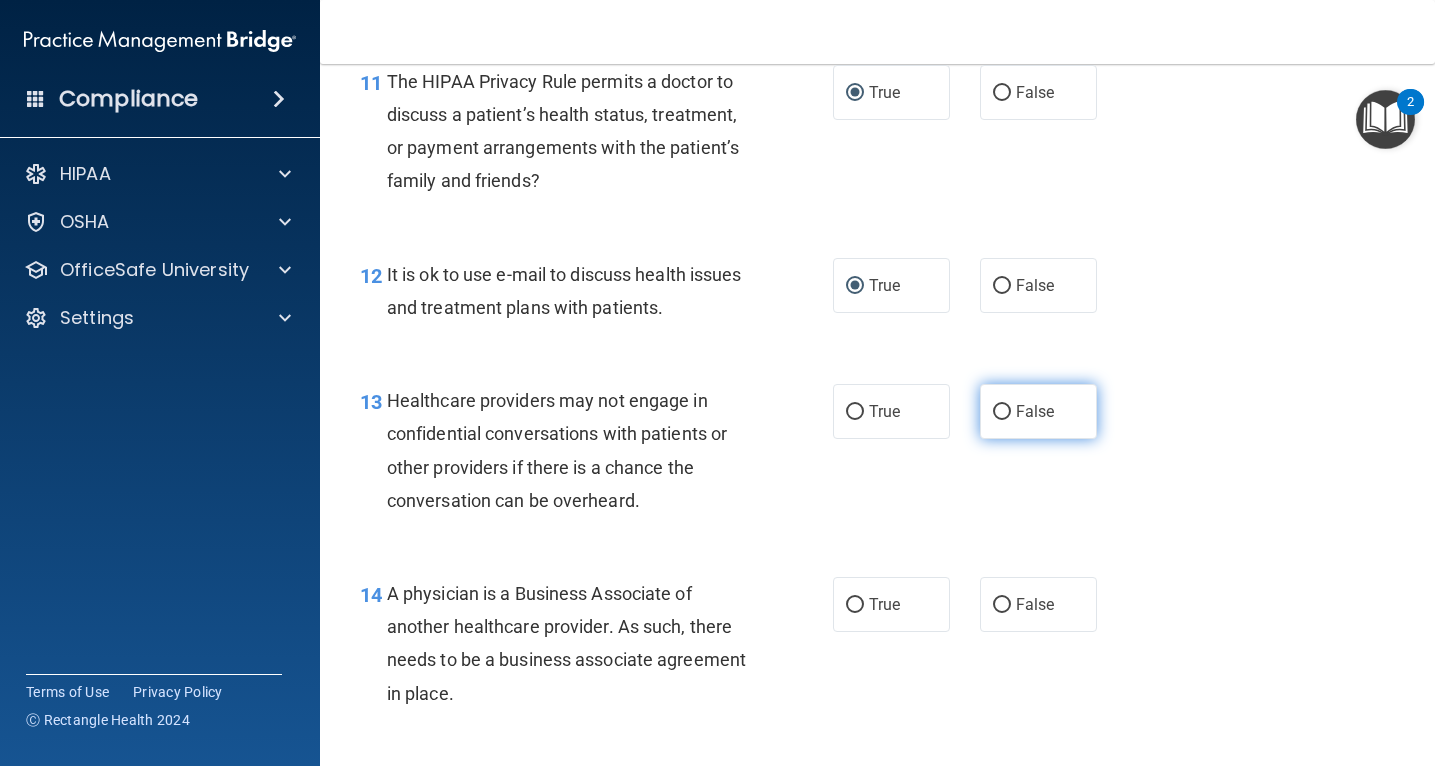 click on "False" at bounding box center [1002, 412] 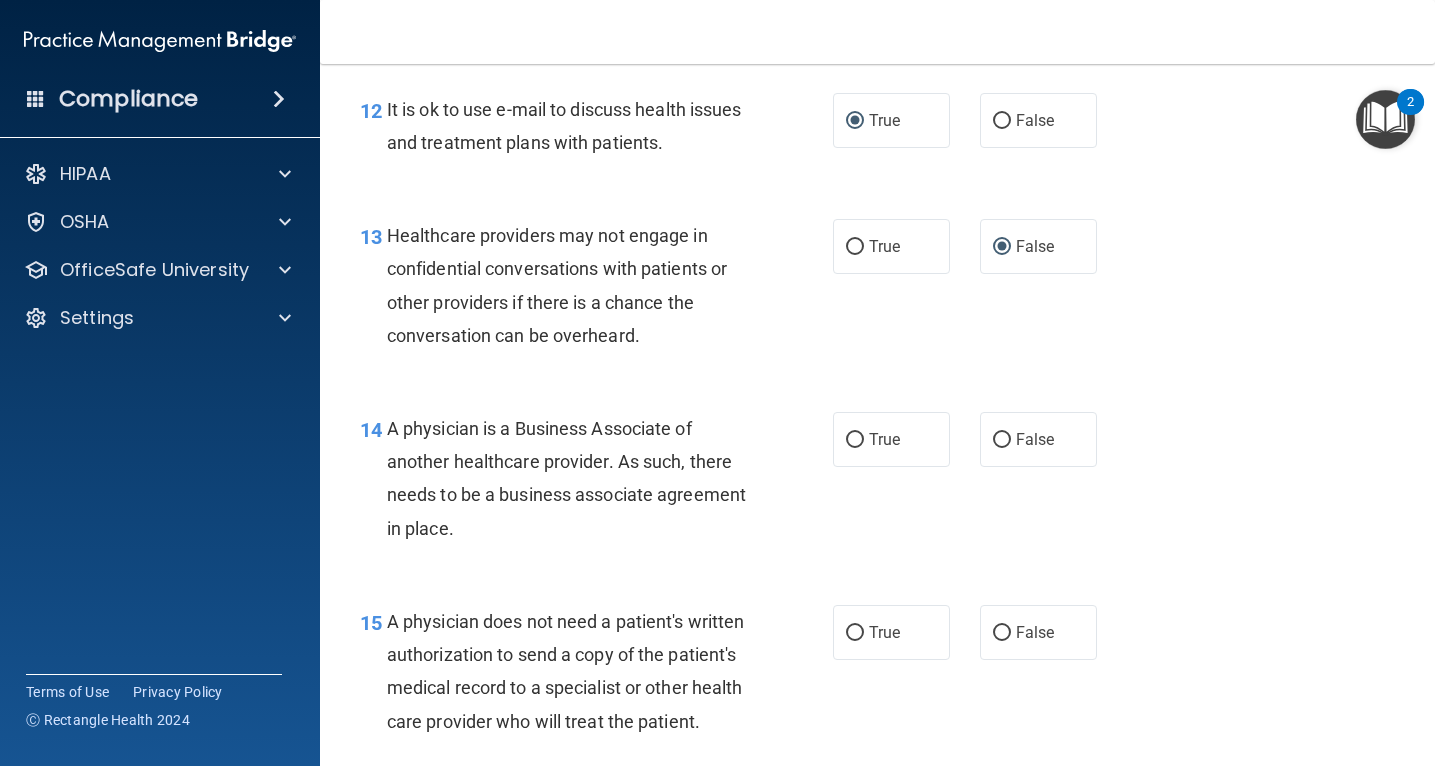 scroll, scrollTop: 2284, scrollLeft: 0, axis: vertical 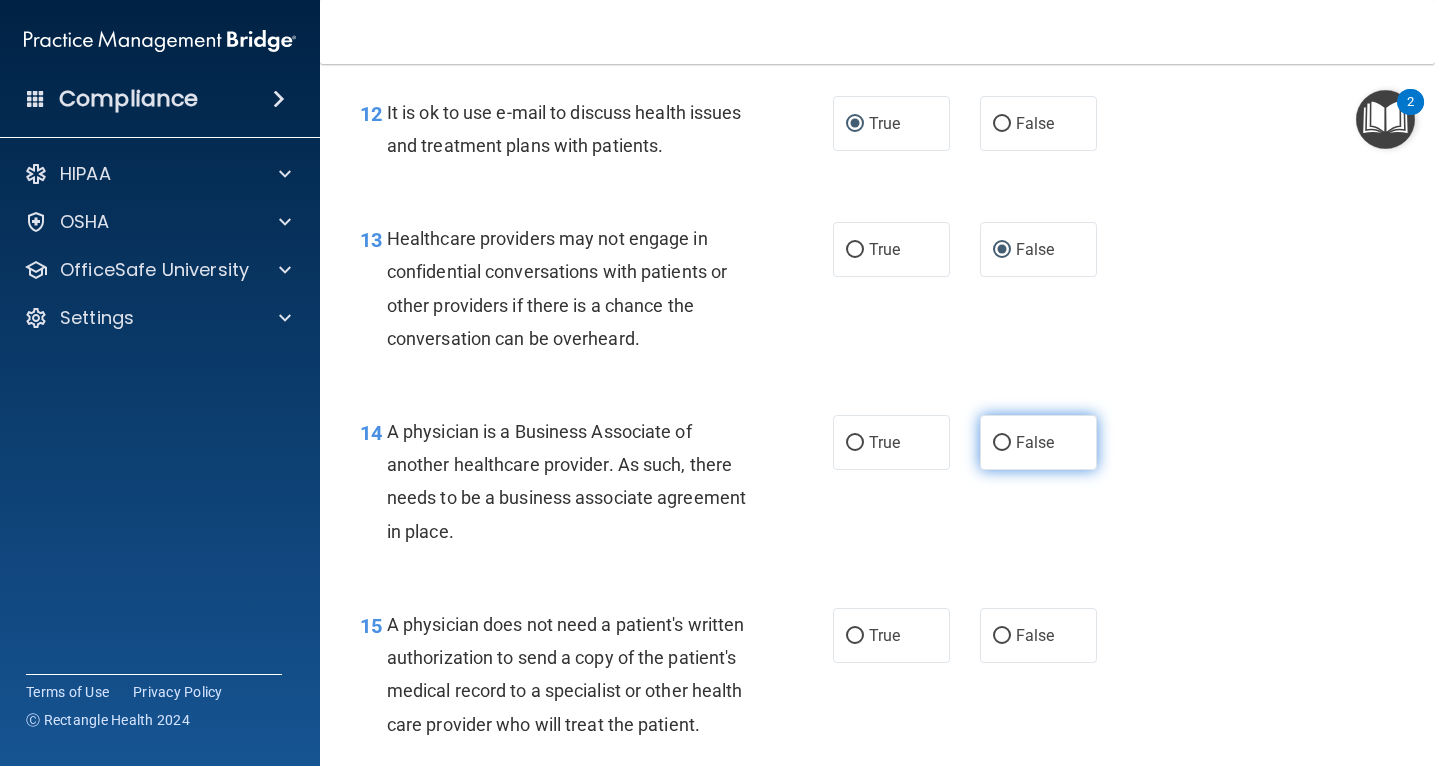 click on "False" at bounding box center [1002, 443] 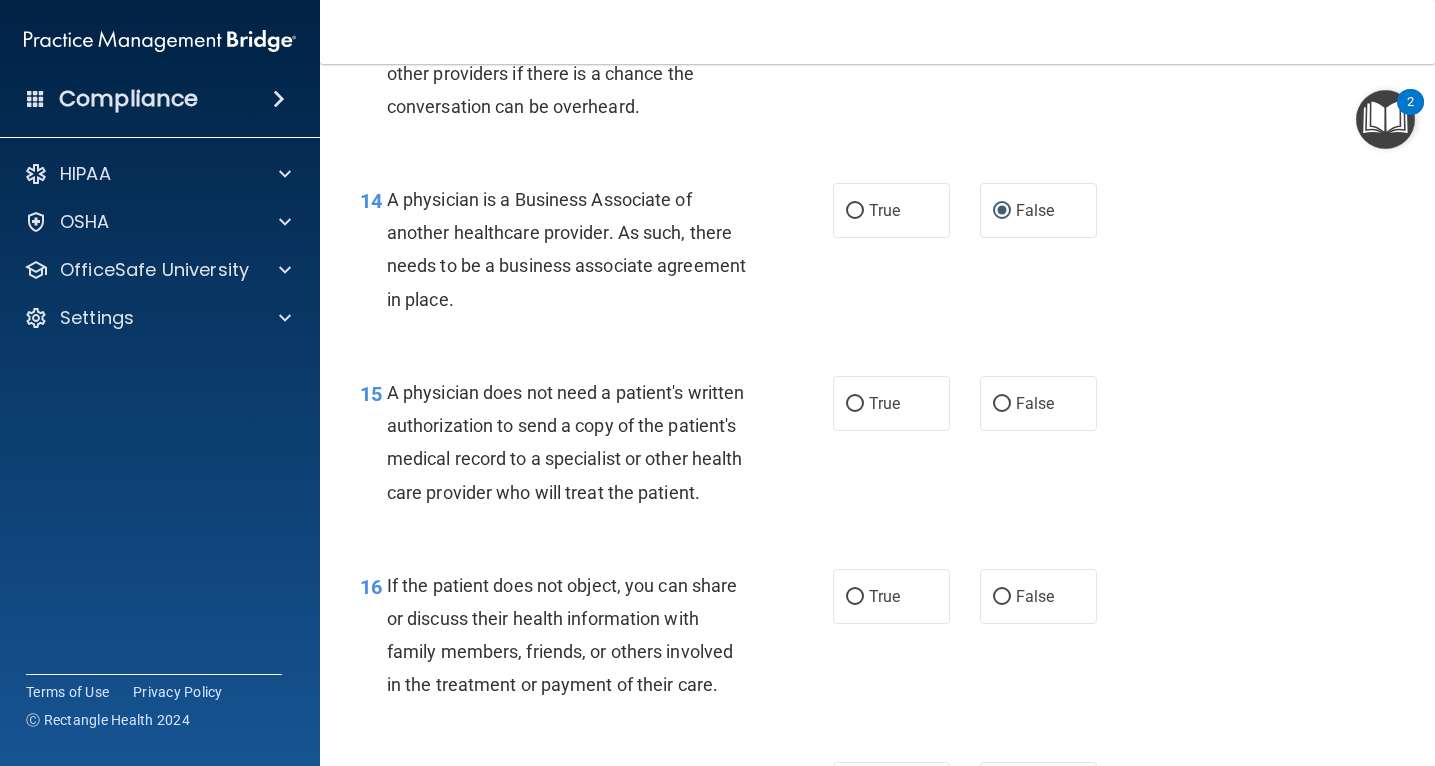 scroll, scrollTop: 2518, scrollLeft: 0, axis: vertical 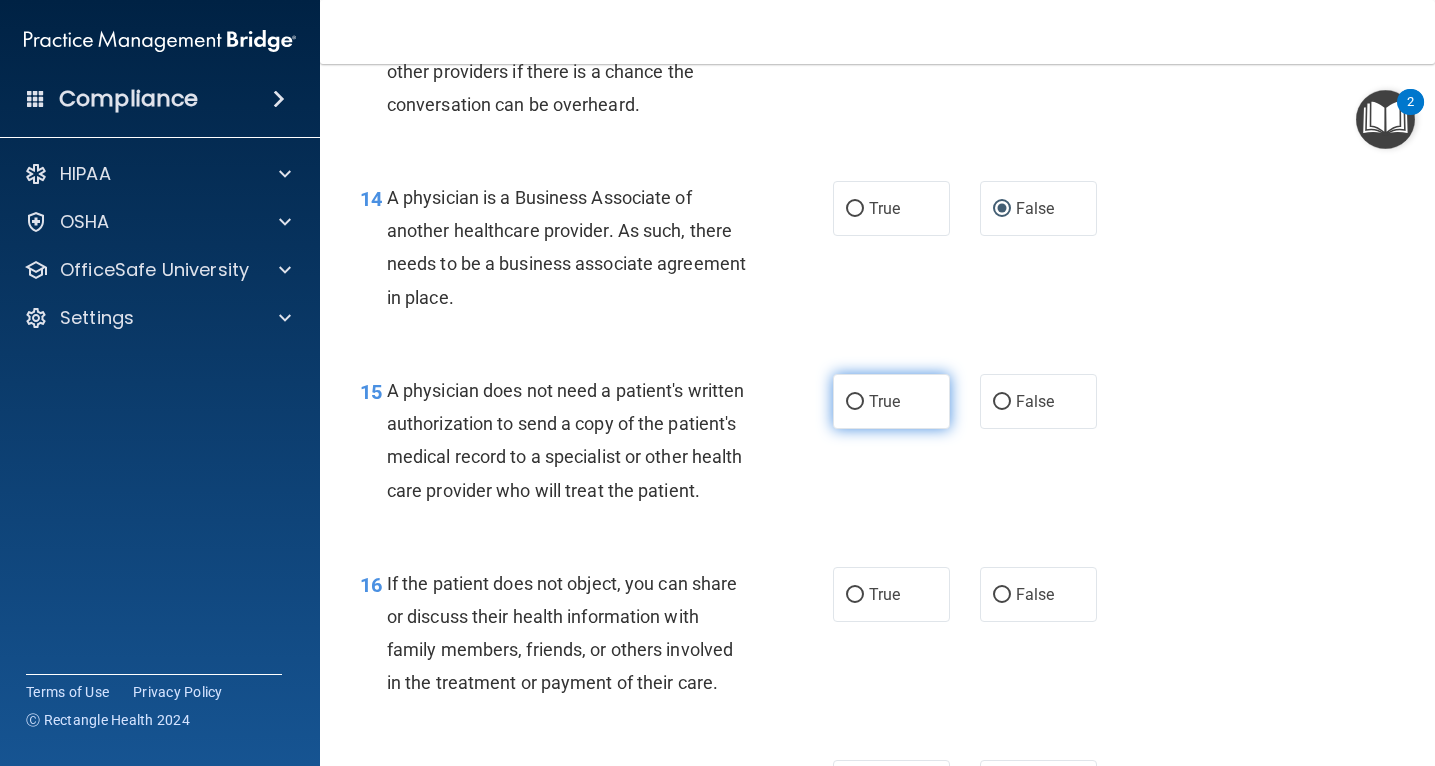 click on "True" at bounding box center [855, 402] 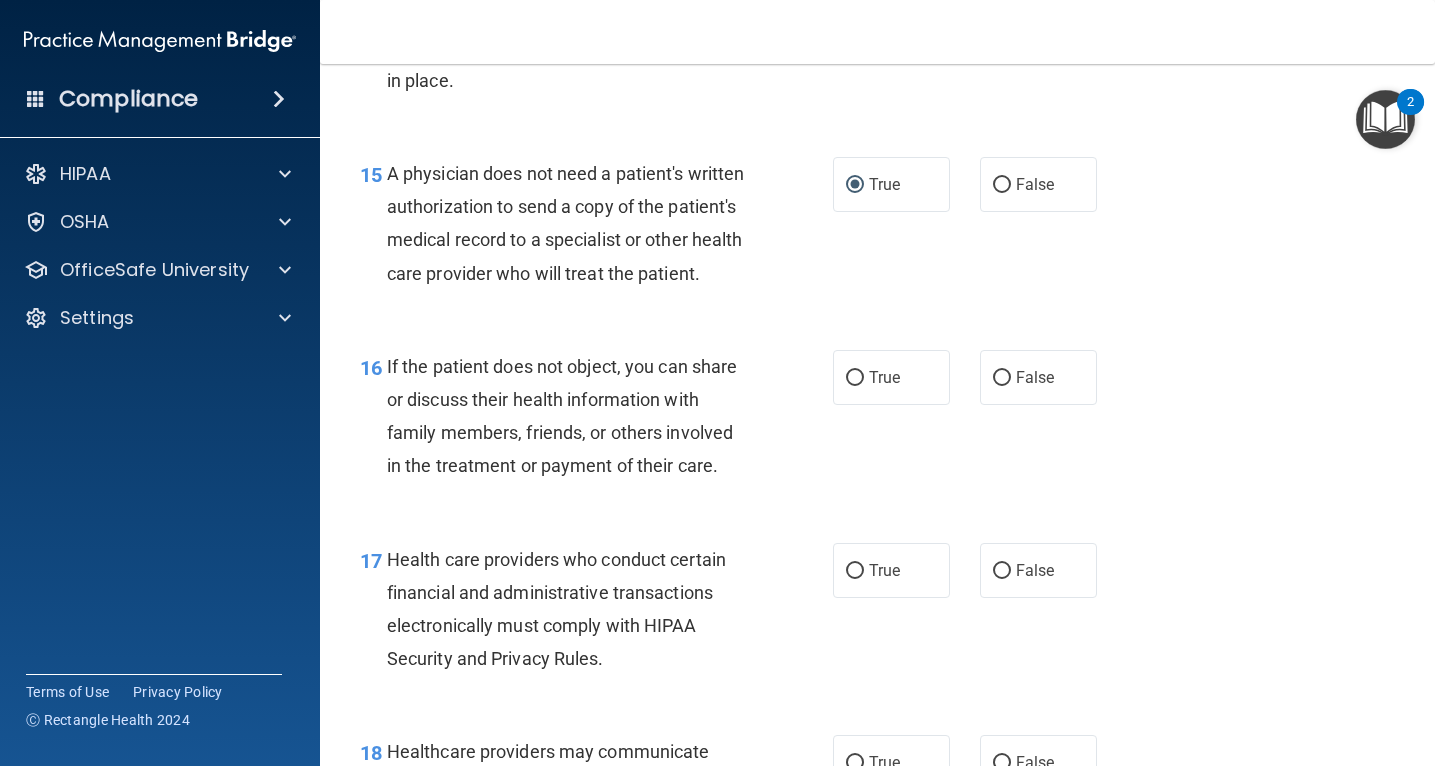 scroll, scrollTop: 2747, scrollLeft: 0, axis: vertical 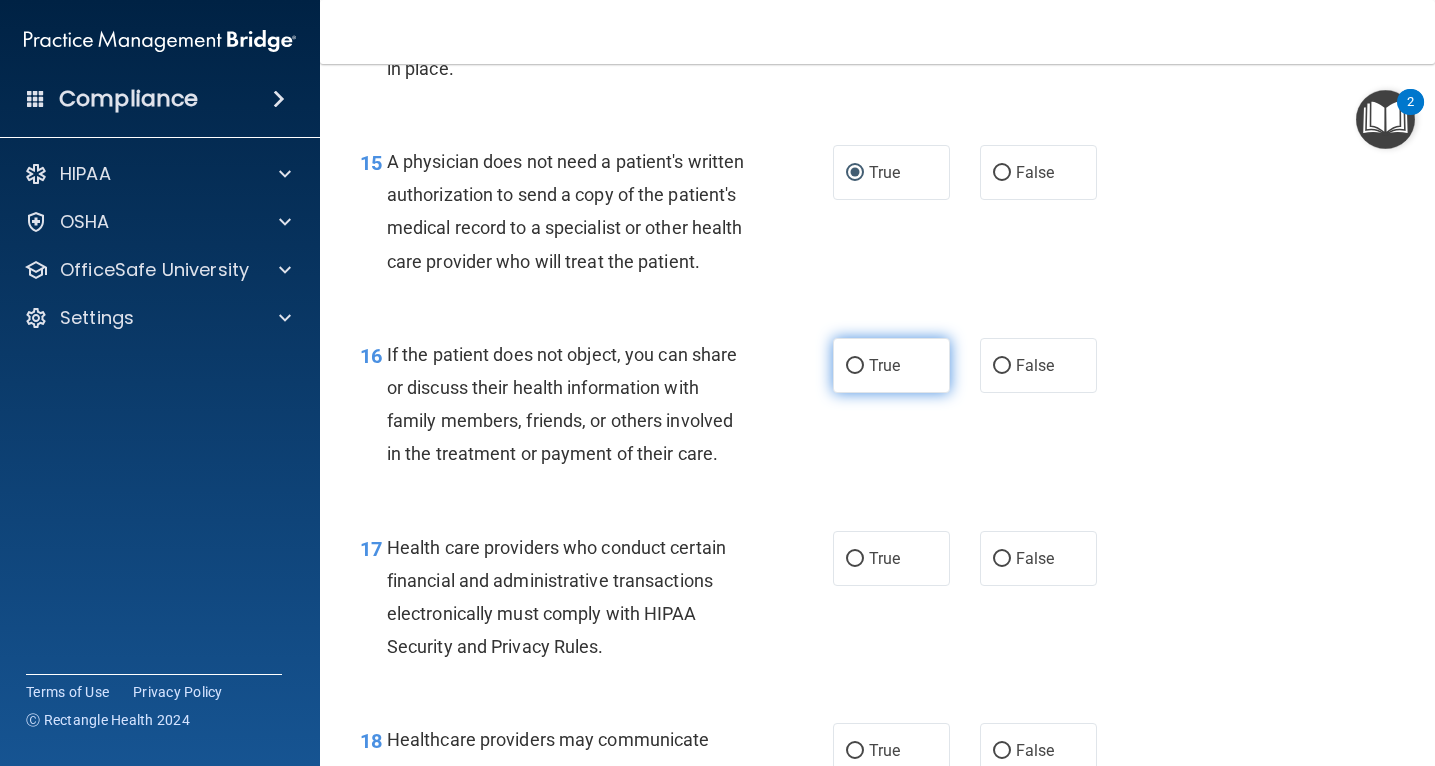 click on "True" at bounding box center (855, 366) 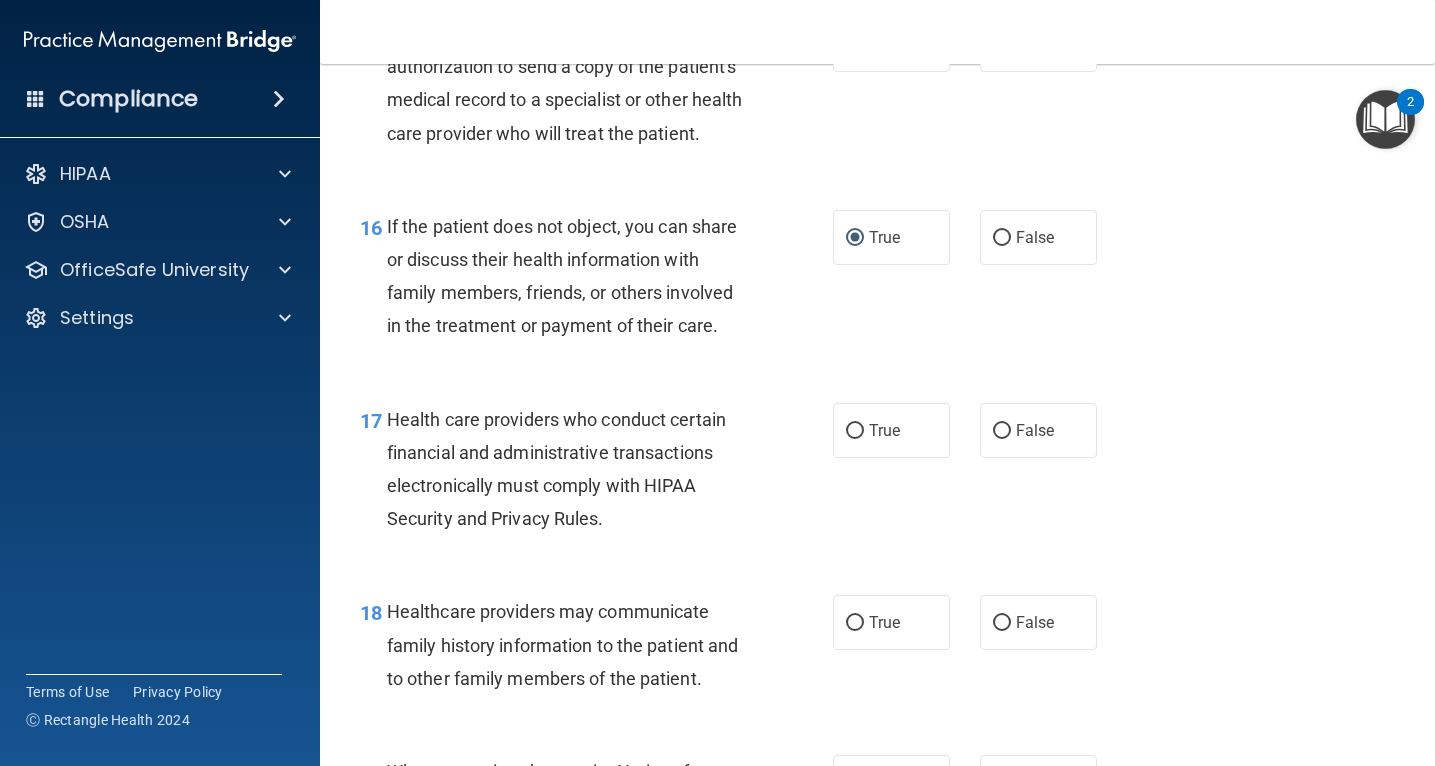 scroll, scrollTop: 2882, scrollLeft: 0, axis: vertical 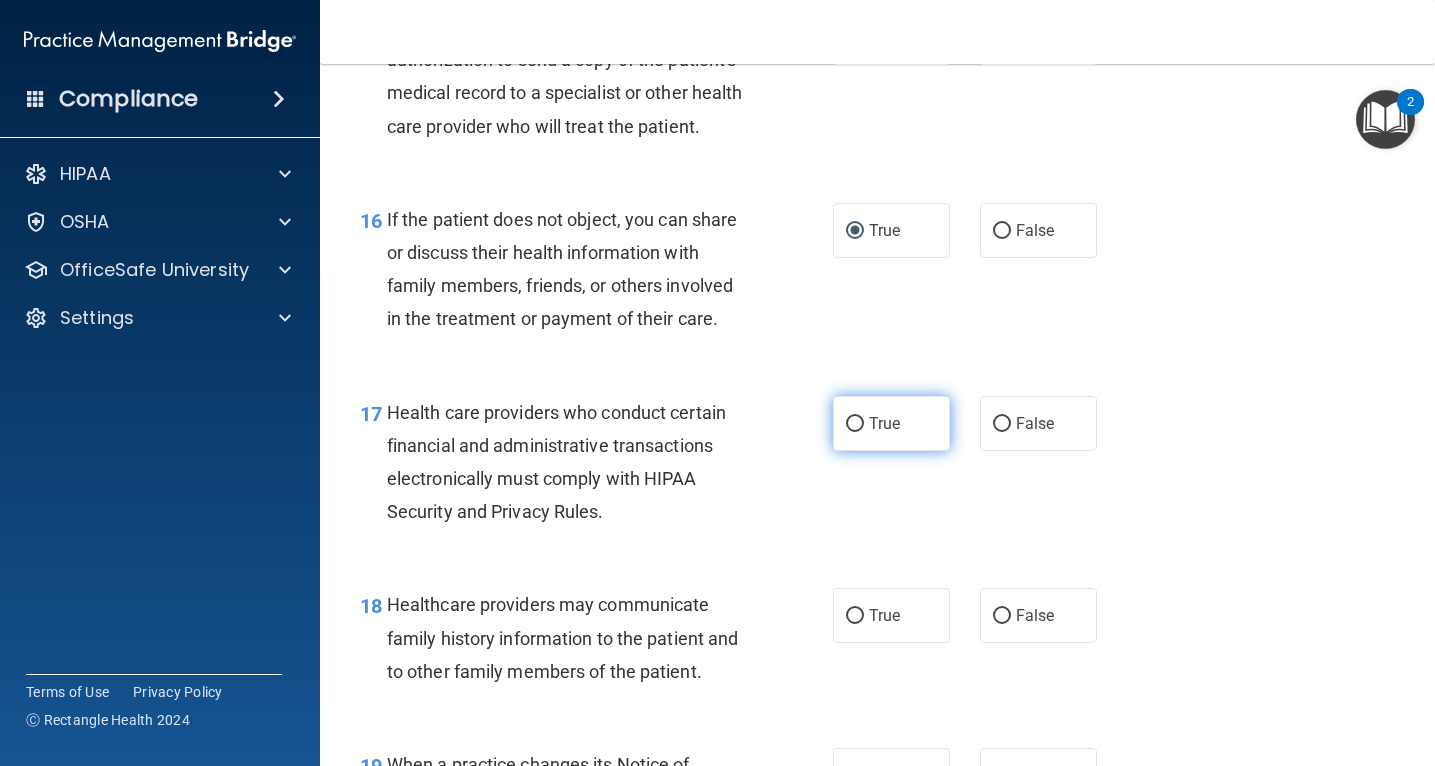 click on "True" at bounding box center (855, 424) 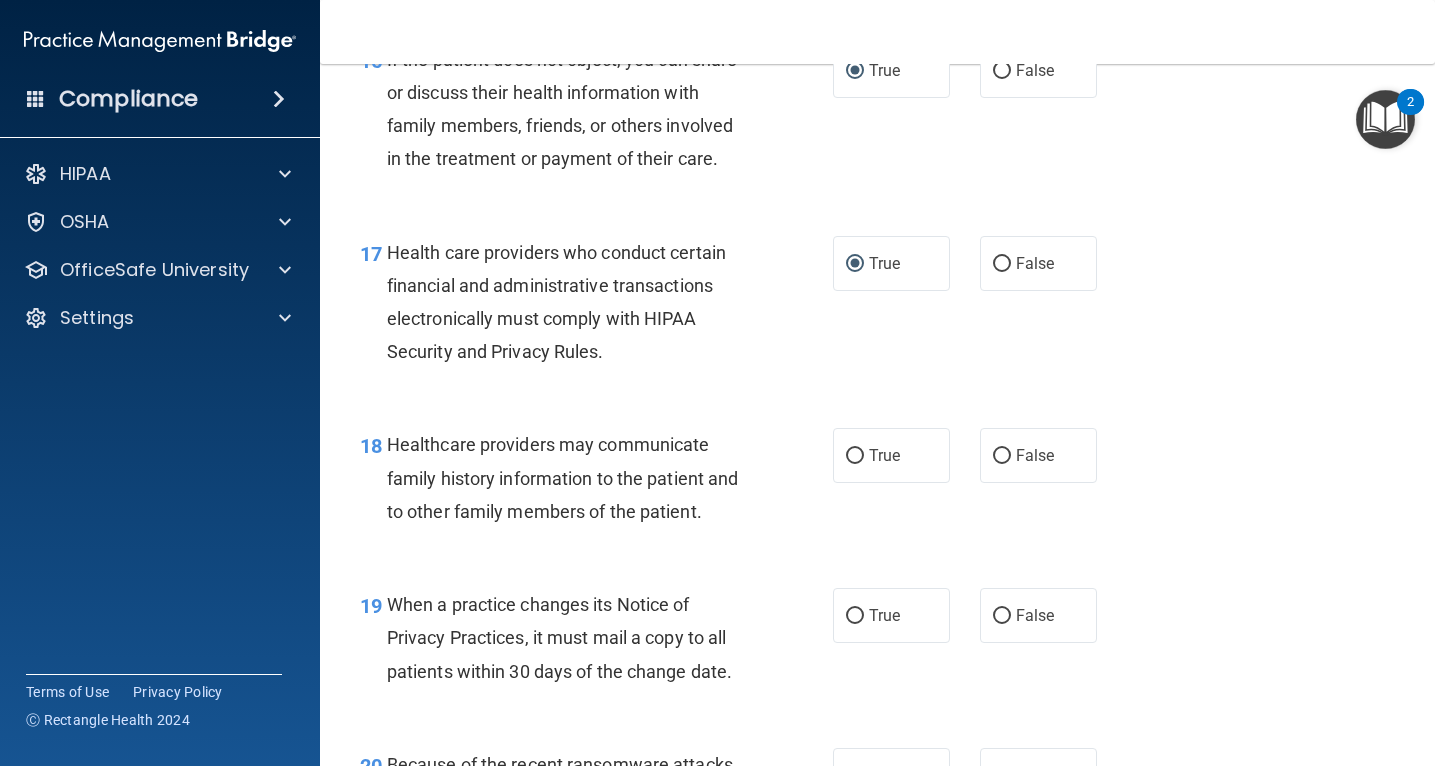 scroll, scrollTop: 3044, scrollLeft: 0, axis: vertical 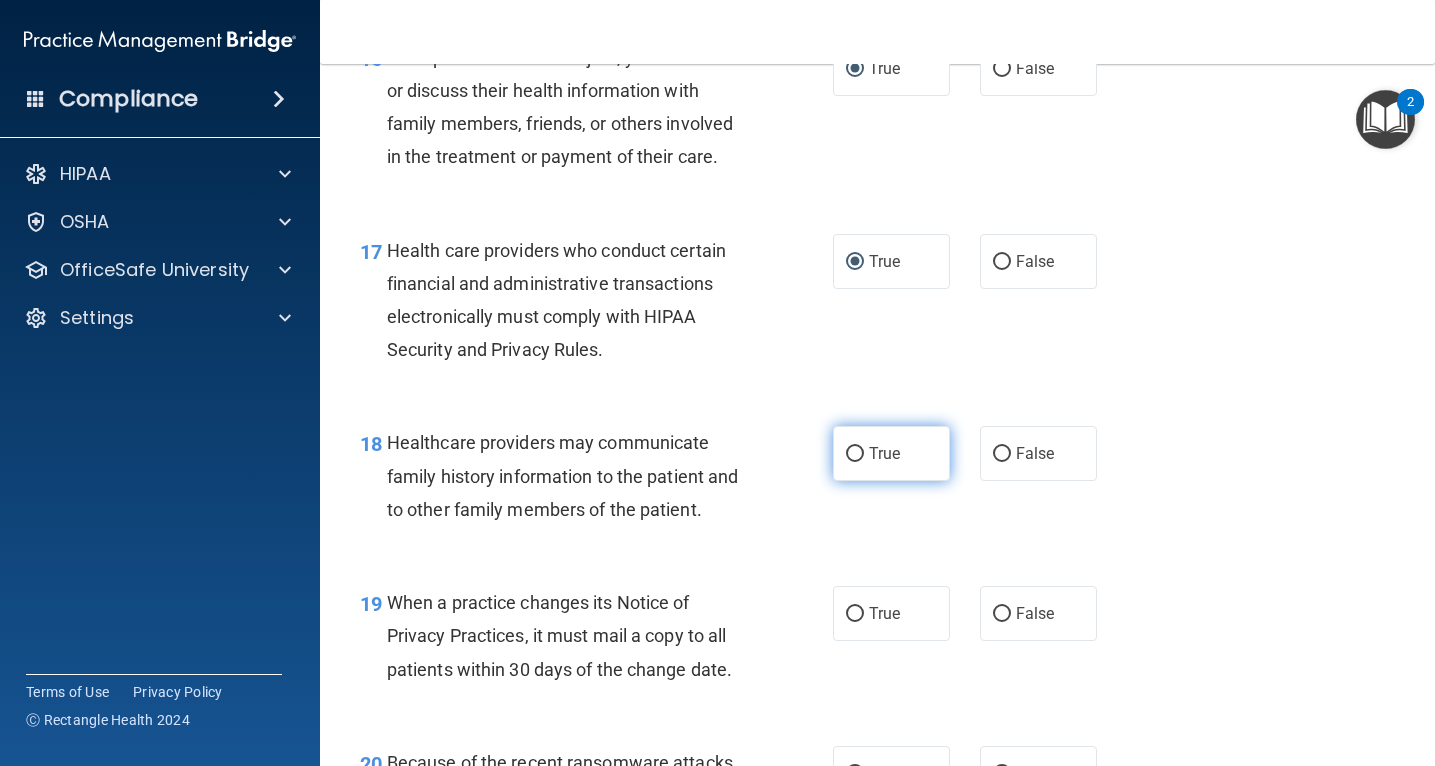 click on "True" at bounding box center (855, 454) 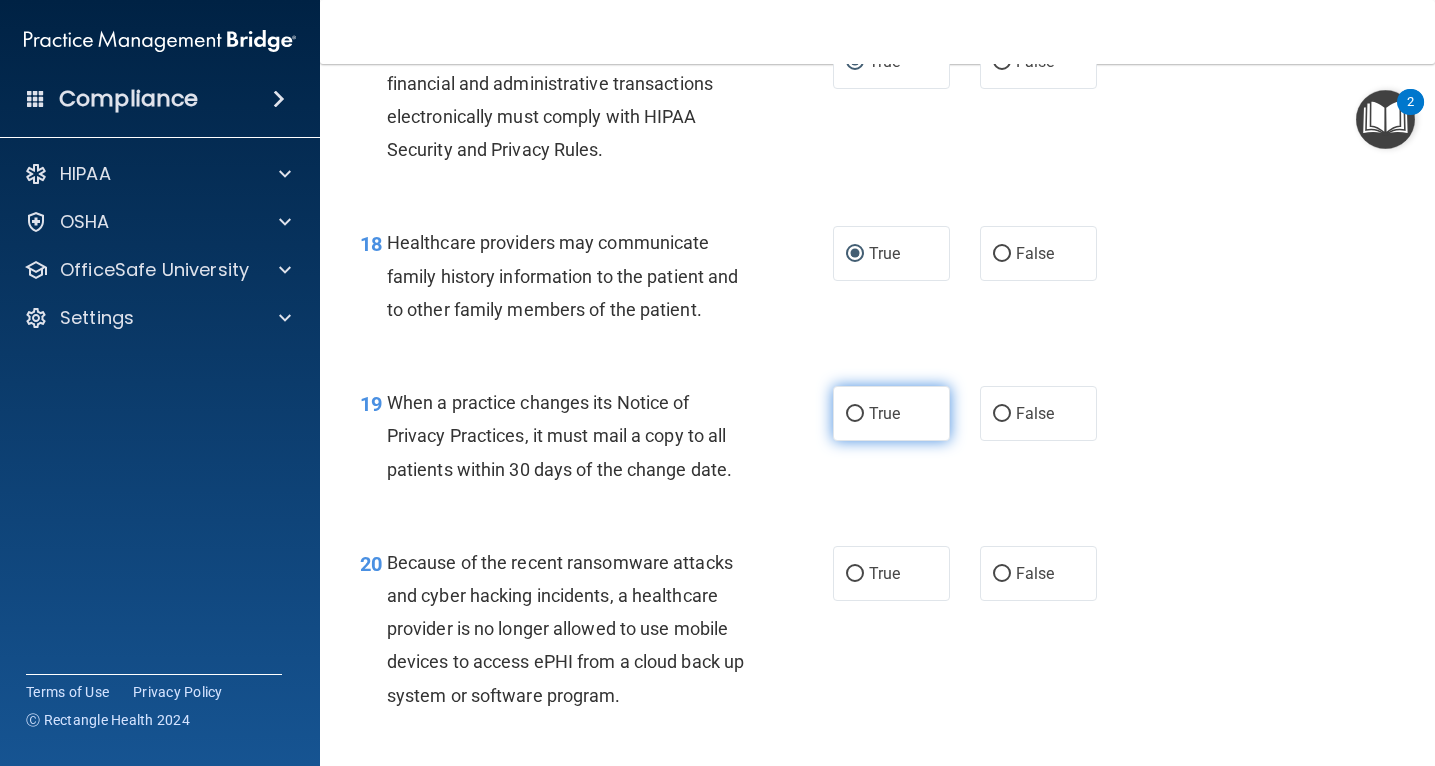 scroll, scrollTop: 3245, scrollLeft: 0, axis: vertical 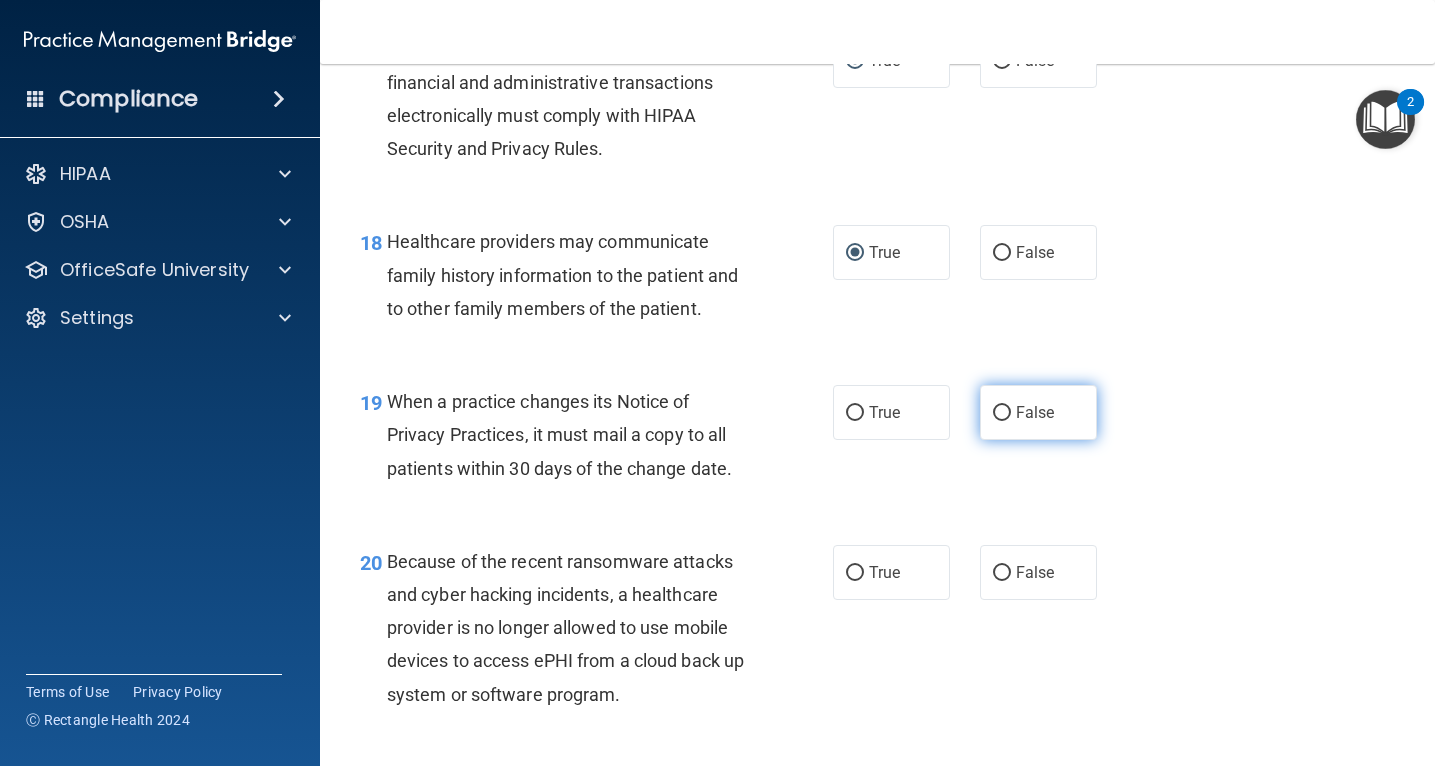 click on "False" at bounding box center [1002, 413] 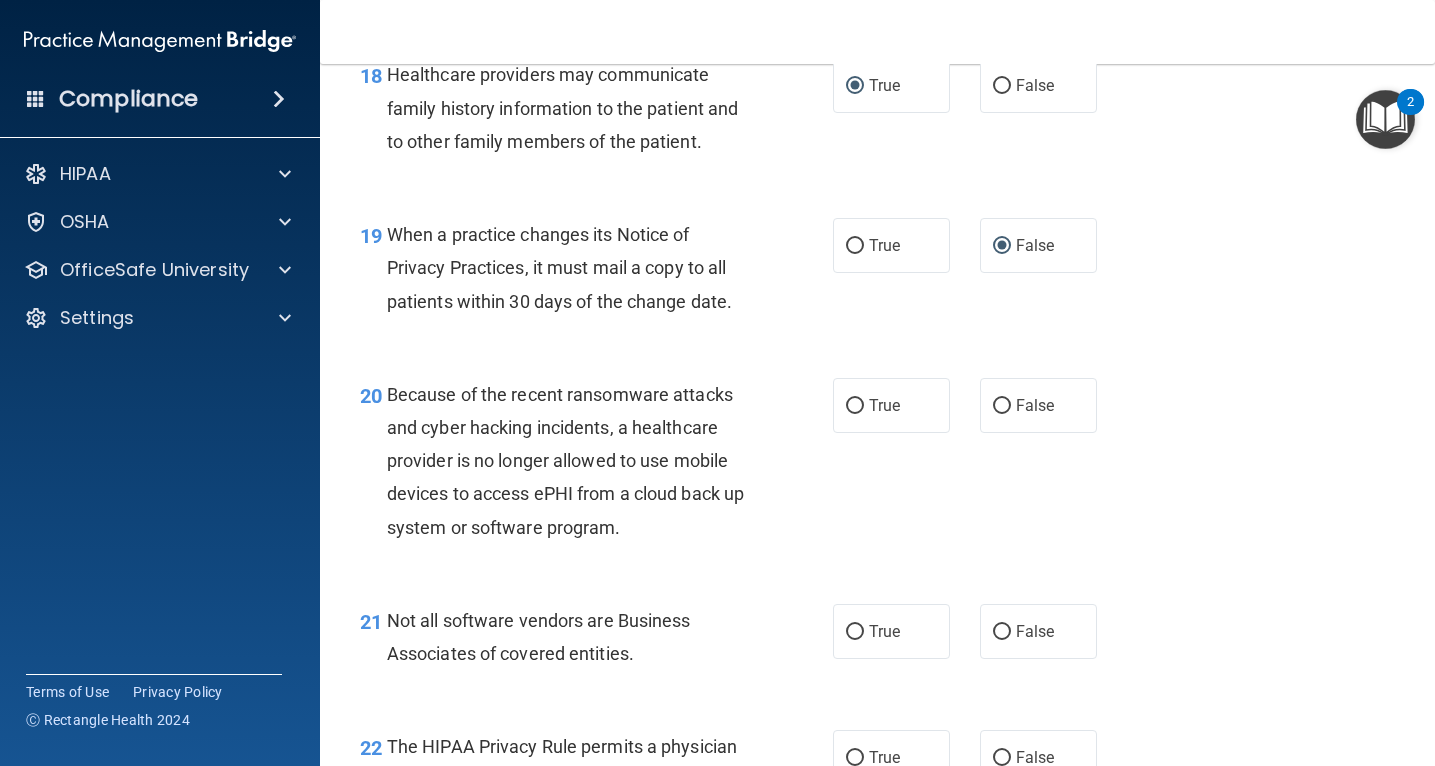 scroll, scrollTop: 3430, scrollLeft: 0, axis: vertical 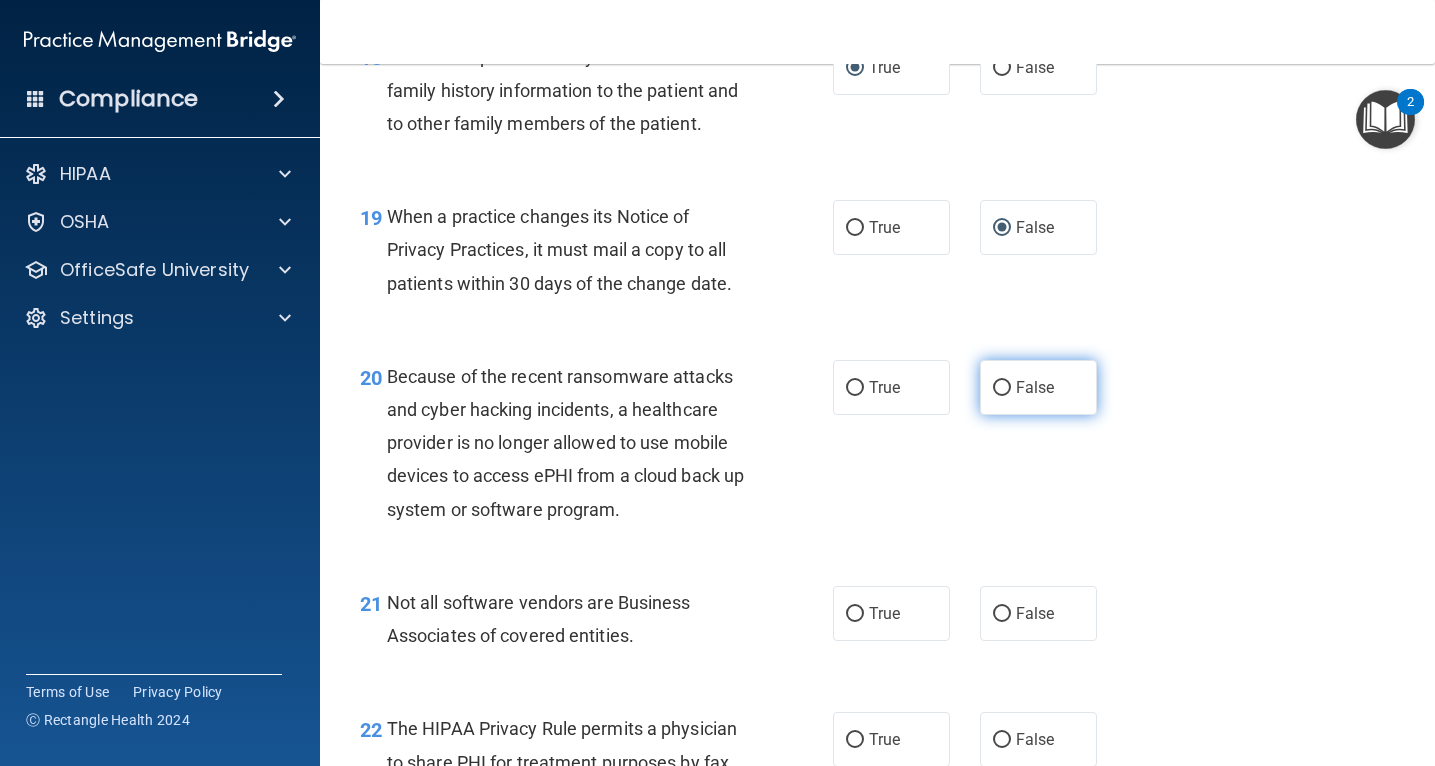 click on "False" at bounding box center (1002, 388) 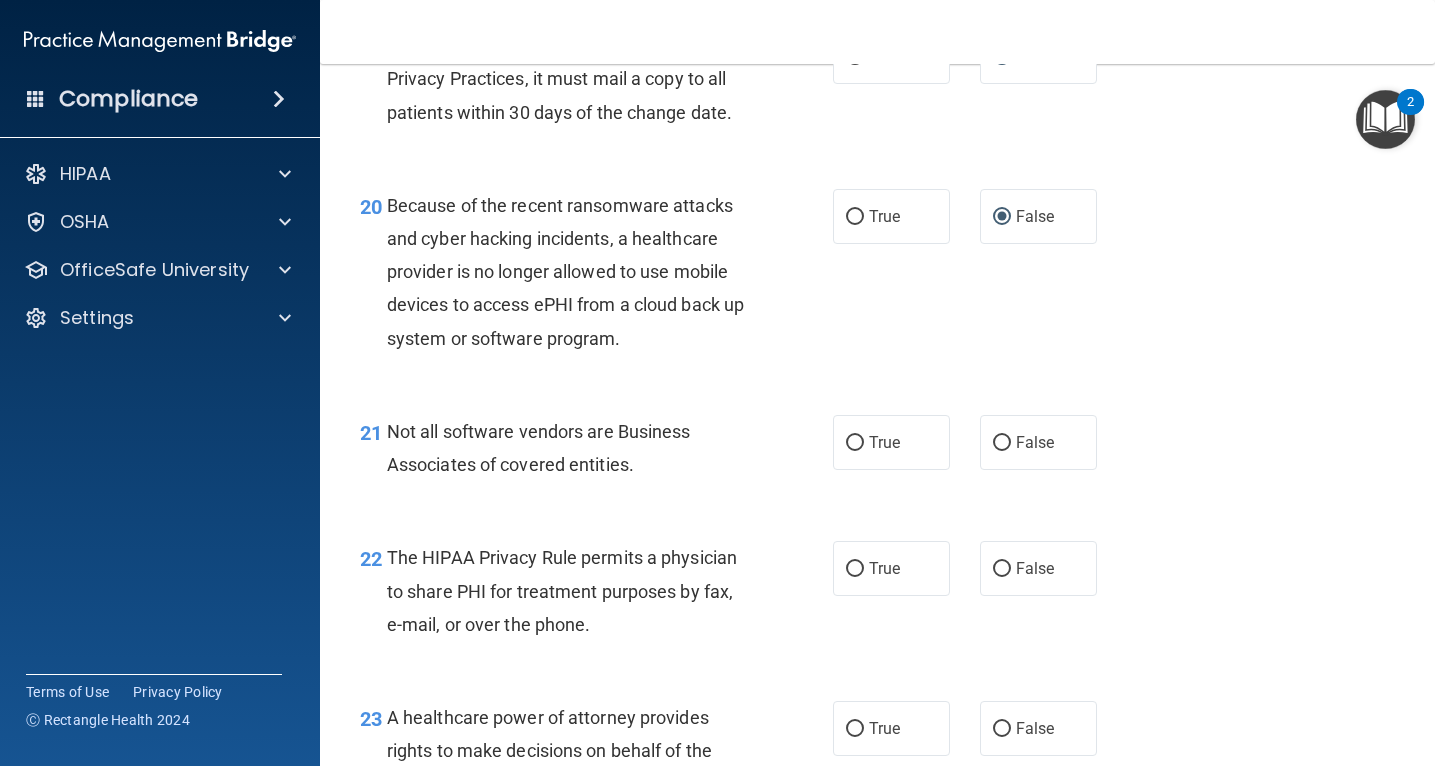 scroll, scrollTop: 3599, scrollLeft: 0, axis: vertical 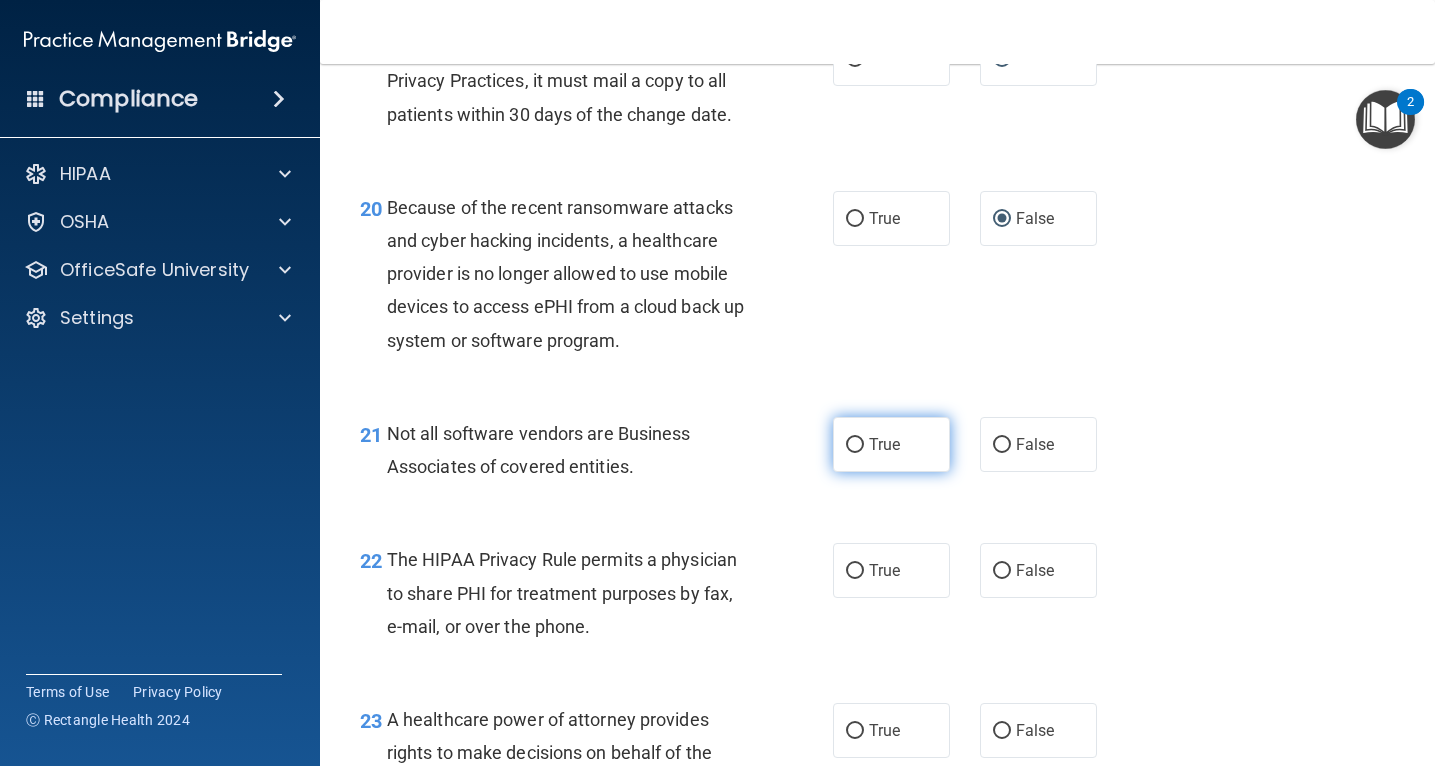click on "True" at bounding box center (855, 445) 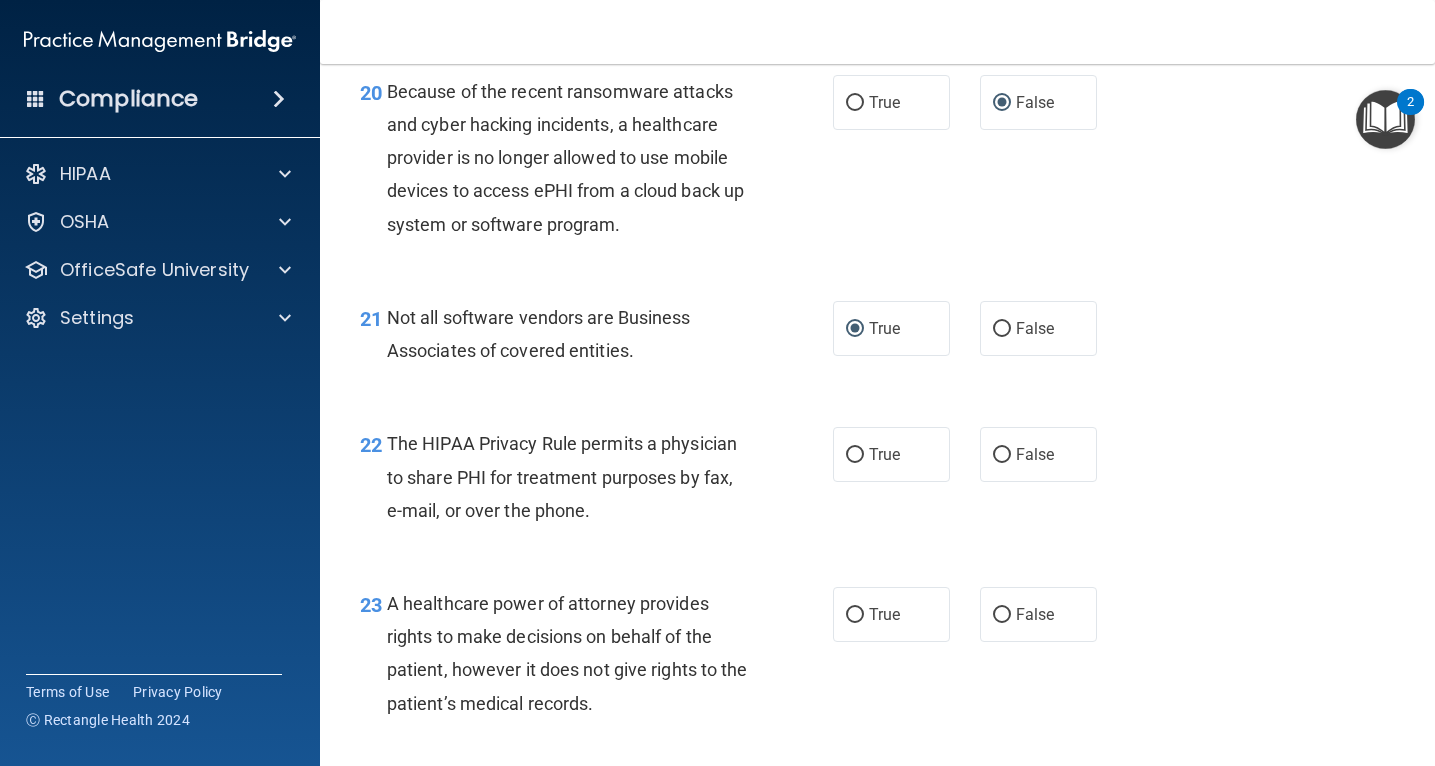 scroll, scrollTop: 3717, scrollLeft: 0, axis: vertical 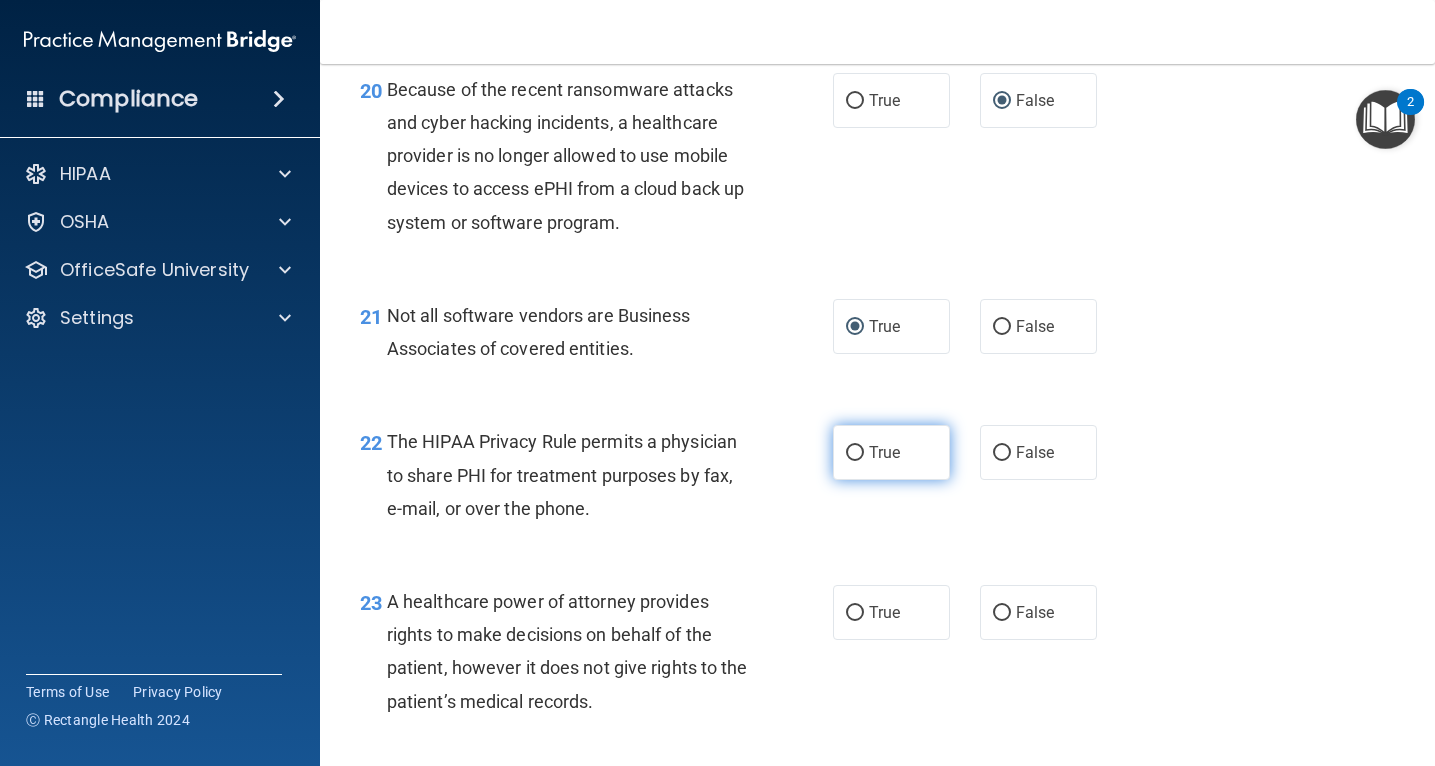 click on "True" at bounding box center [855, 453] 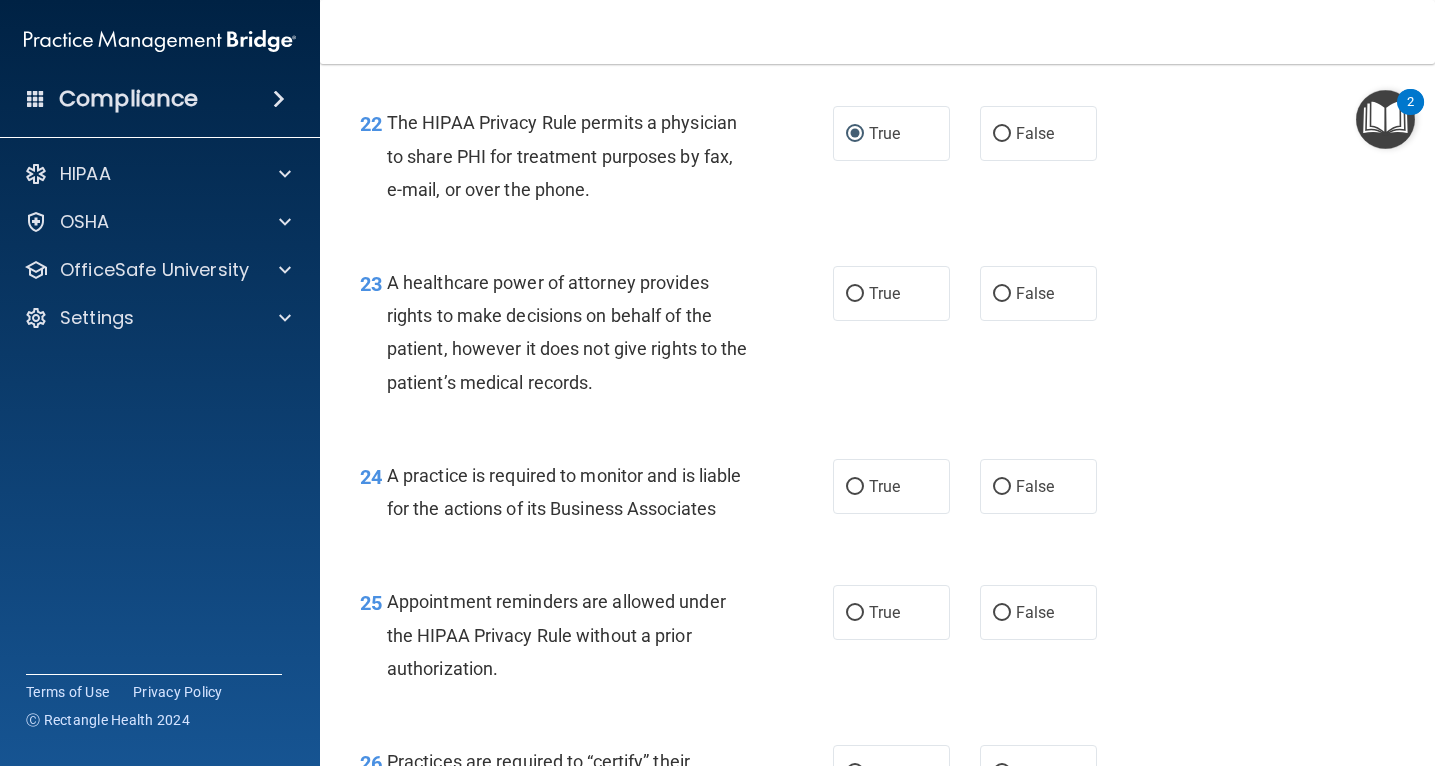 scroll, scrollTop: 4037, scrollLeft: 0, axis: vertical 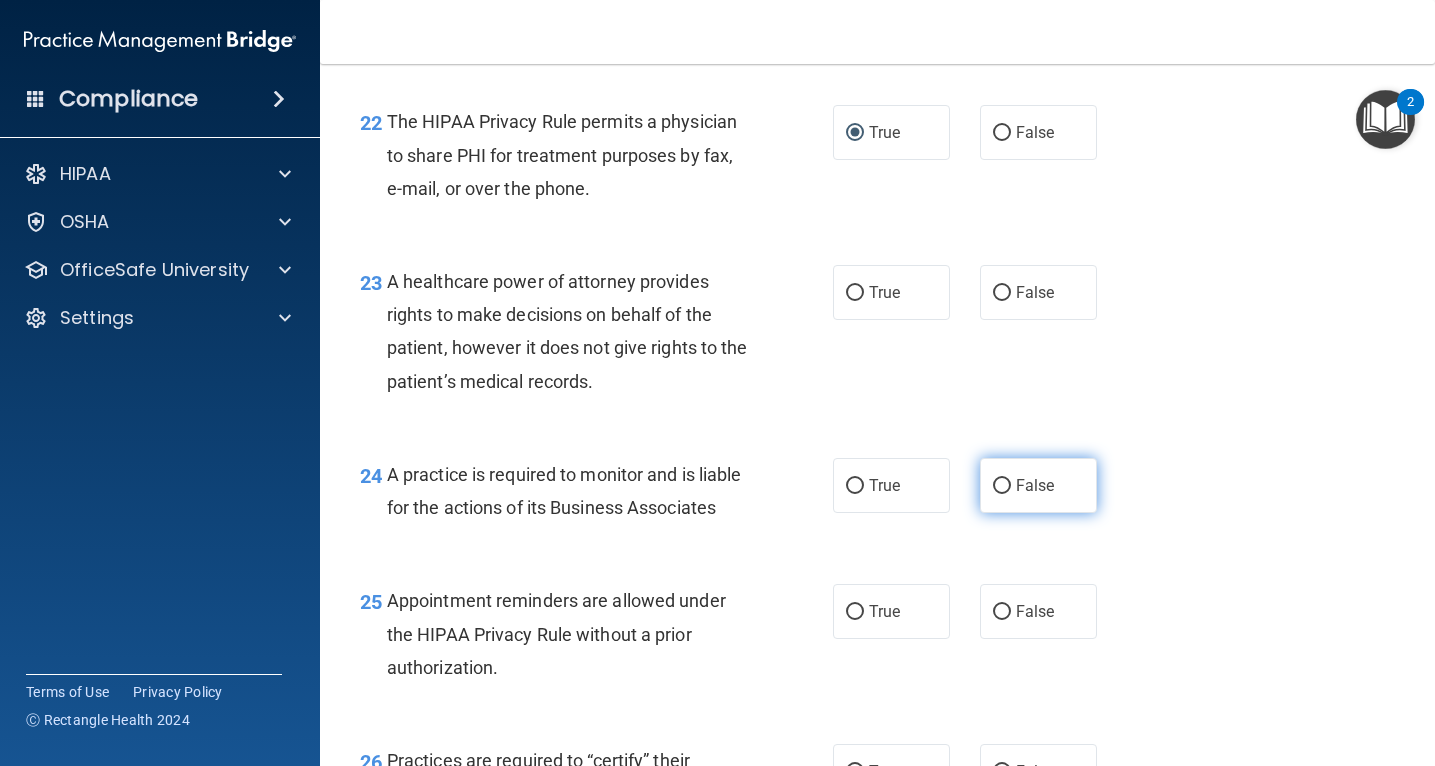 click on "False" at bounding box center [1002, 486] 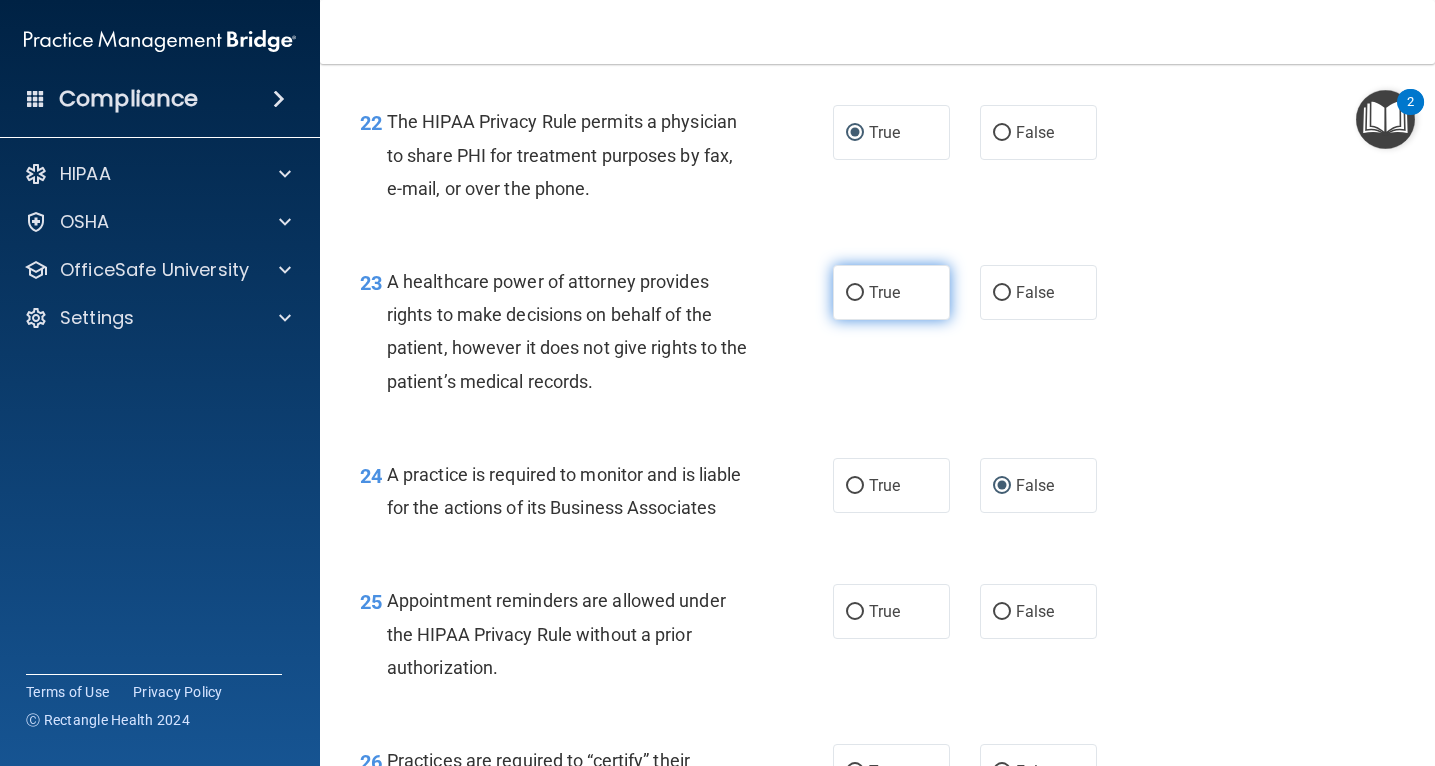 click on "True" at bounding box center [891, 292] 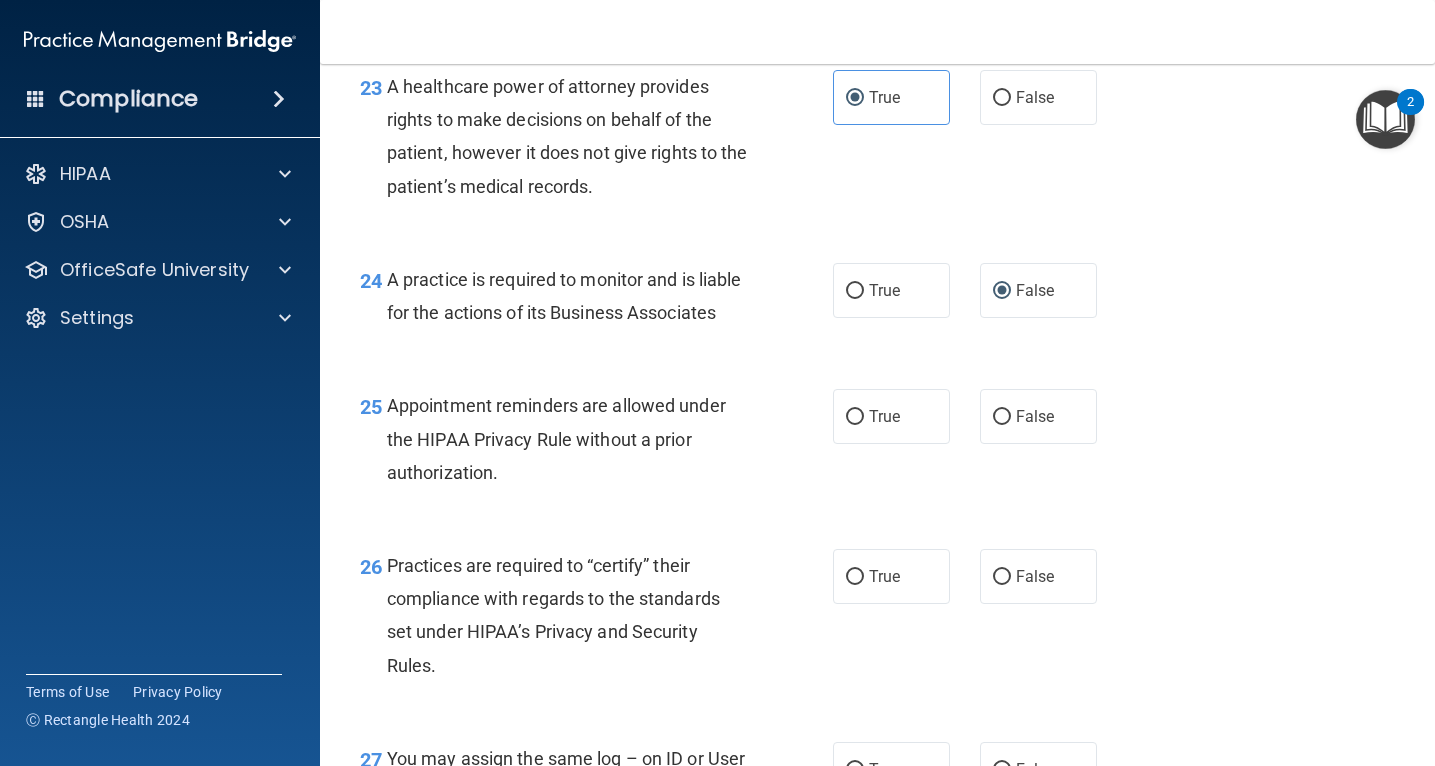 scroll, scrollTop: 4233, scrollLeft: 0, axis: vertical 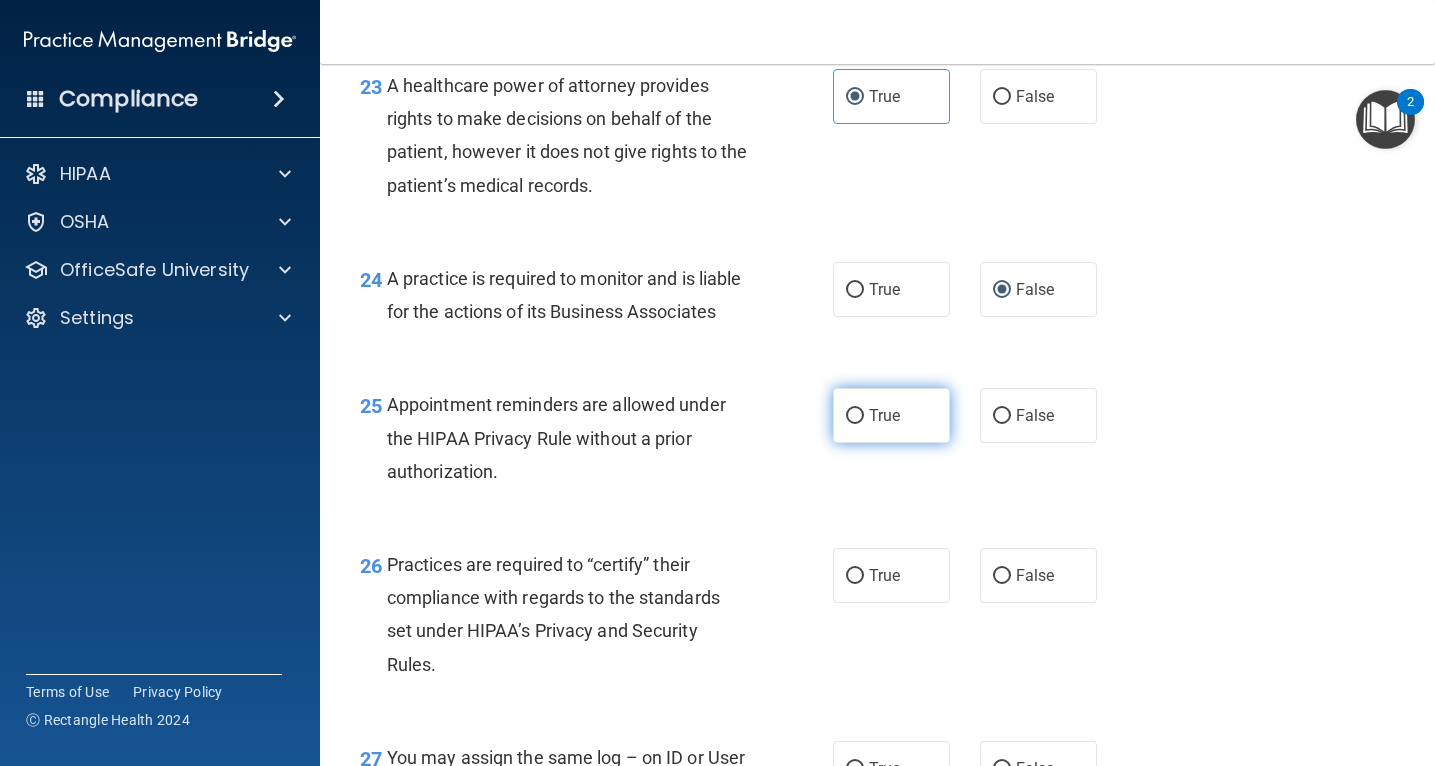 click on "True" at bounding box center [855, 416] 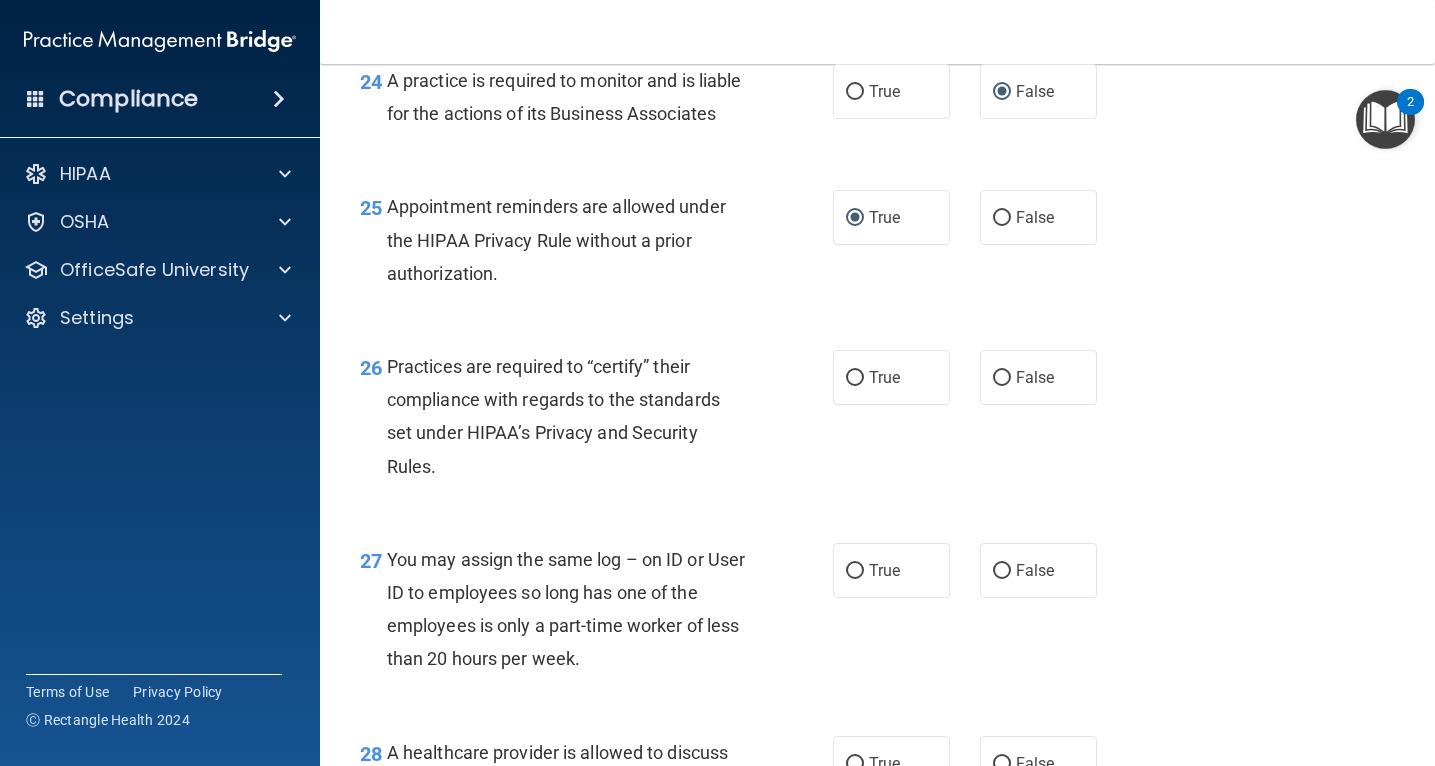 scroll, scrollTop: 4434, scrollLeft: 0, axis: vertical 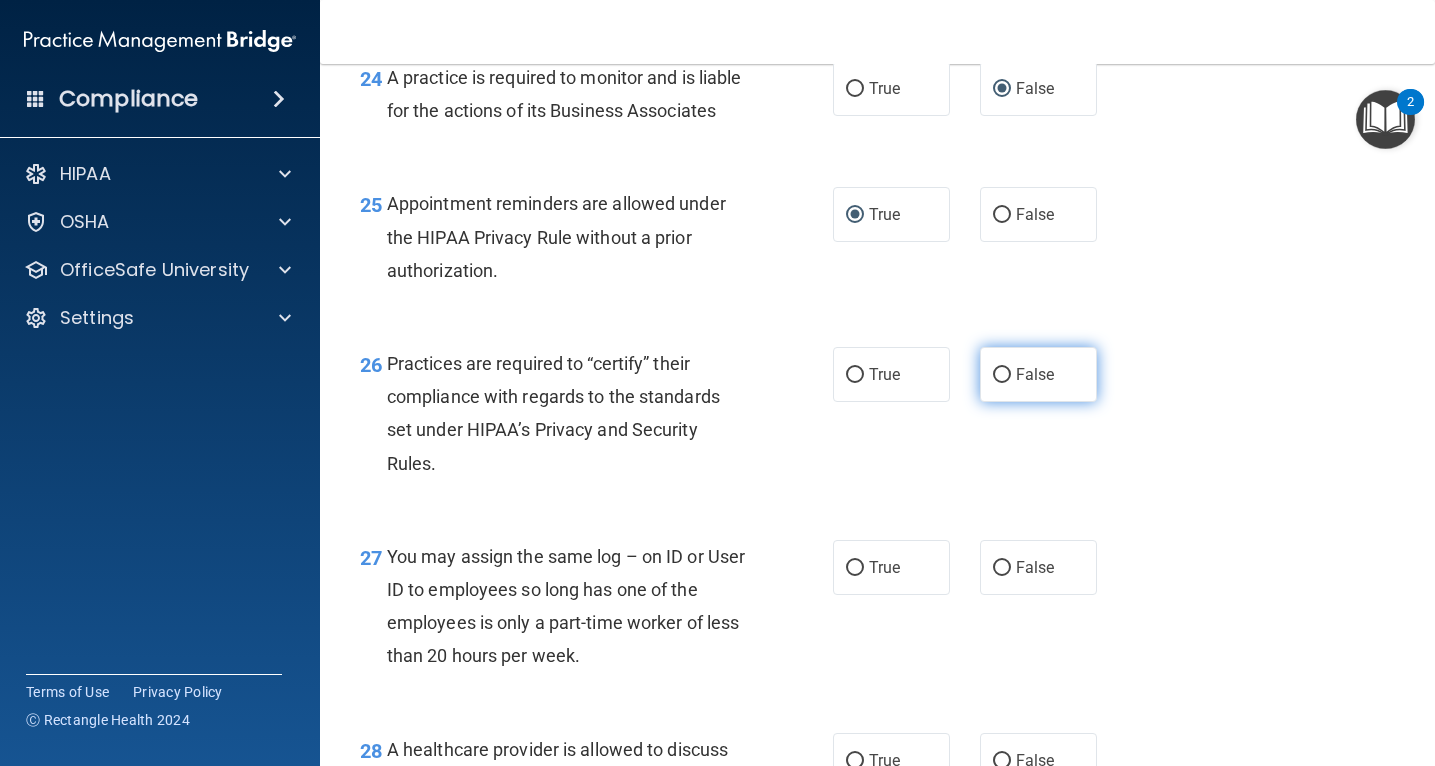 click on "False" at bounding box center (1038, 374) 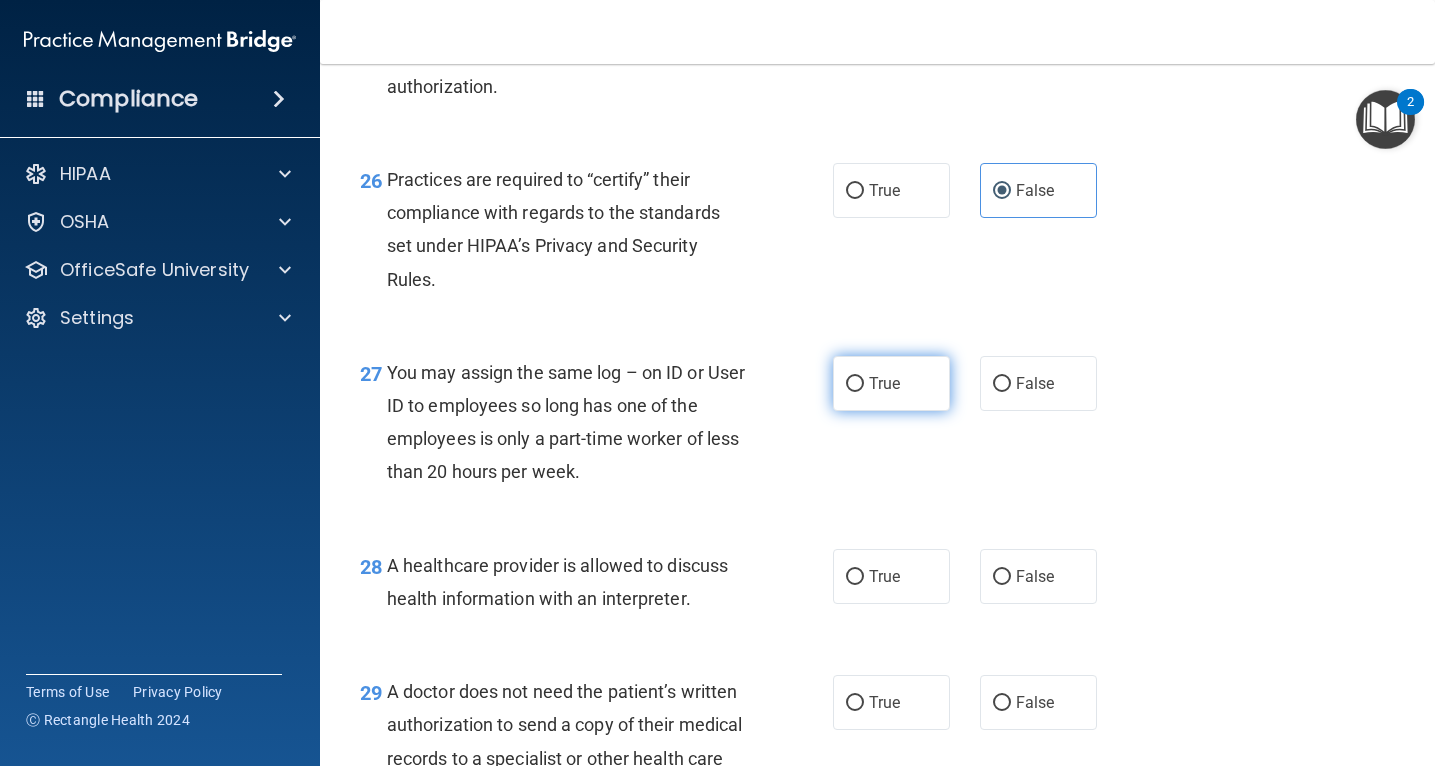 scroll, scrollTop: 4620, scrollLeft: 0, axis: vertical 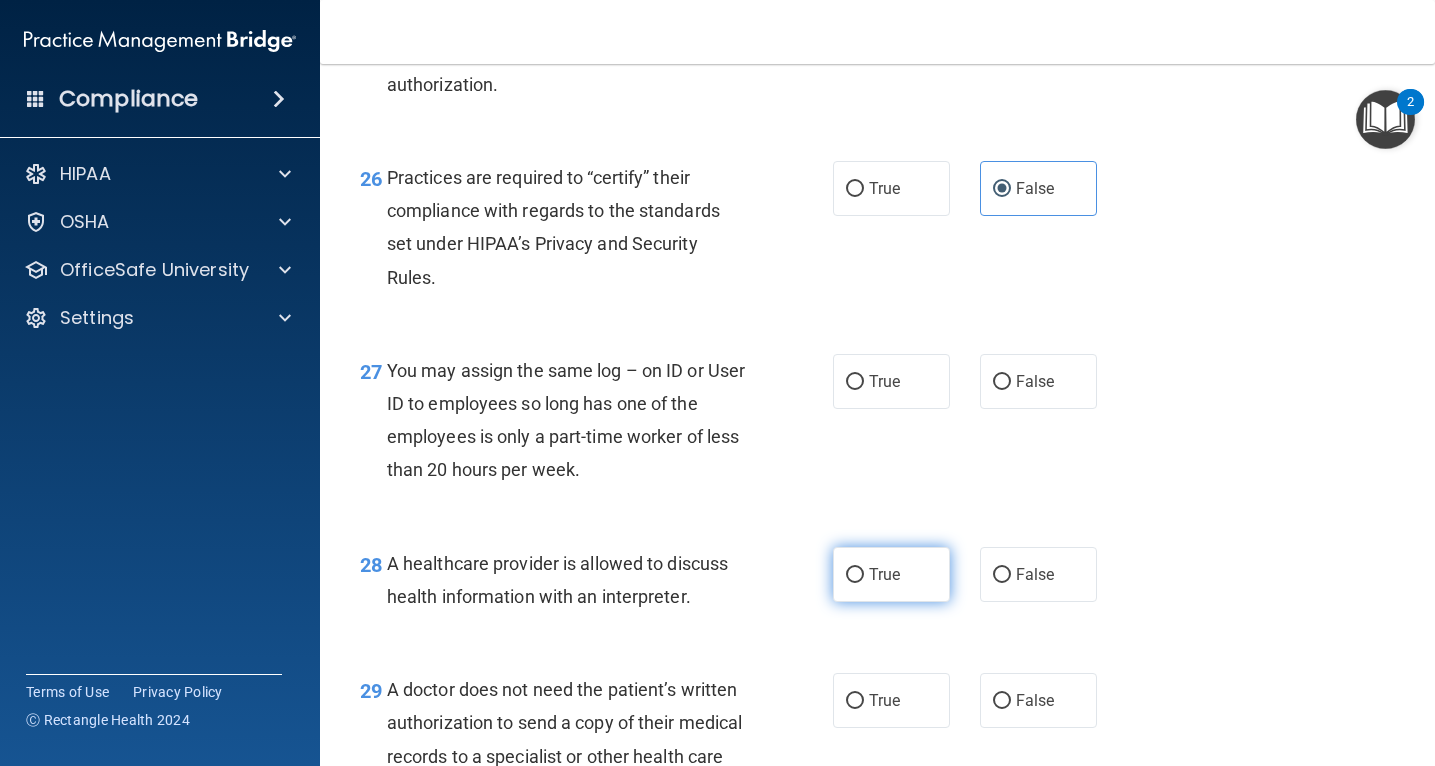 click on "True" at bounding box center (855, 575) 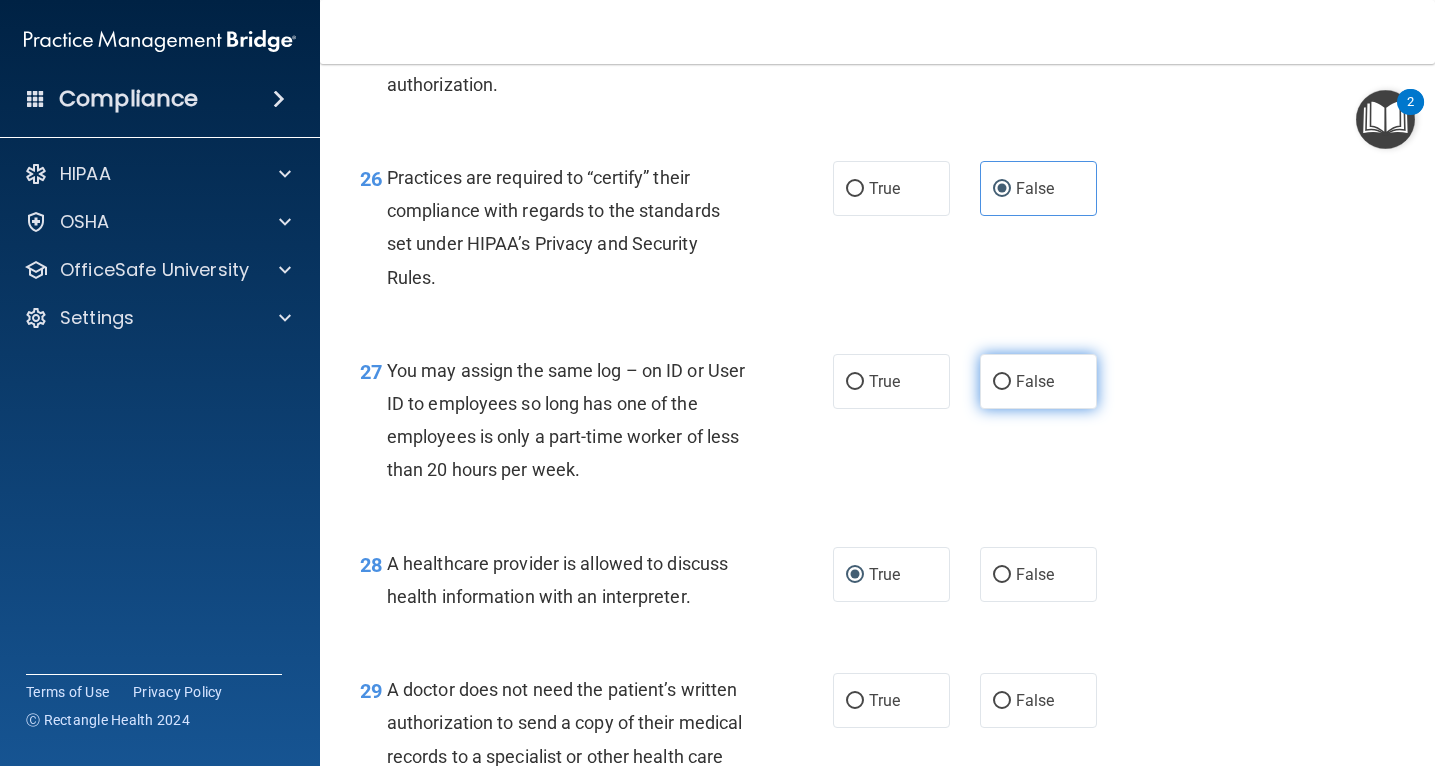 click on "False" at bounding box center [1002, 382] 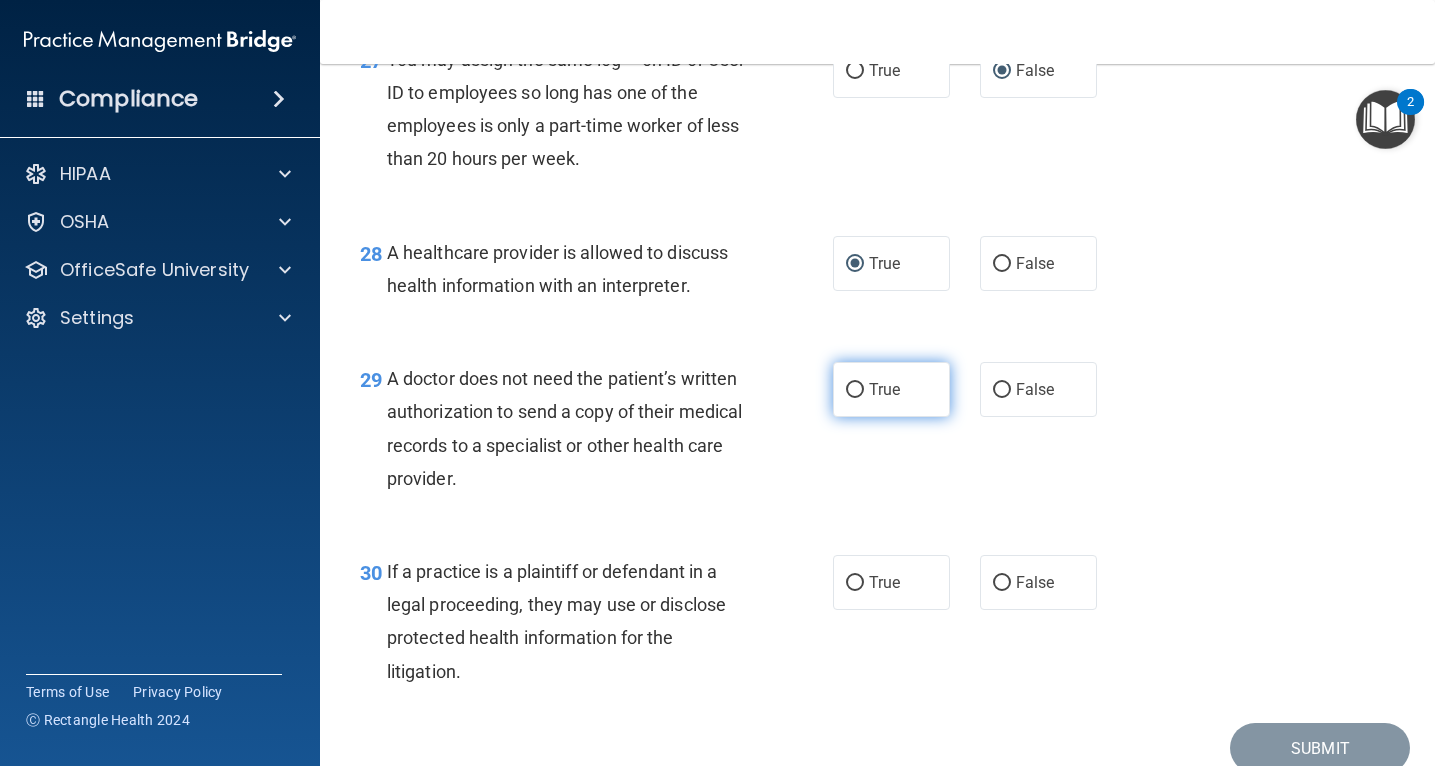 scroll, scrollTop: 4937, scrollLeft: 0, axis: vertical 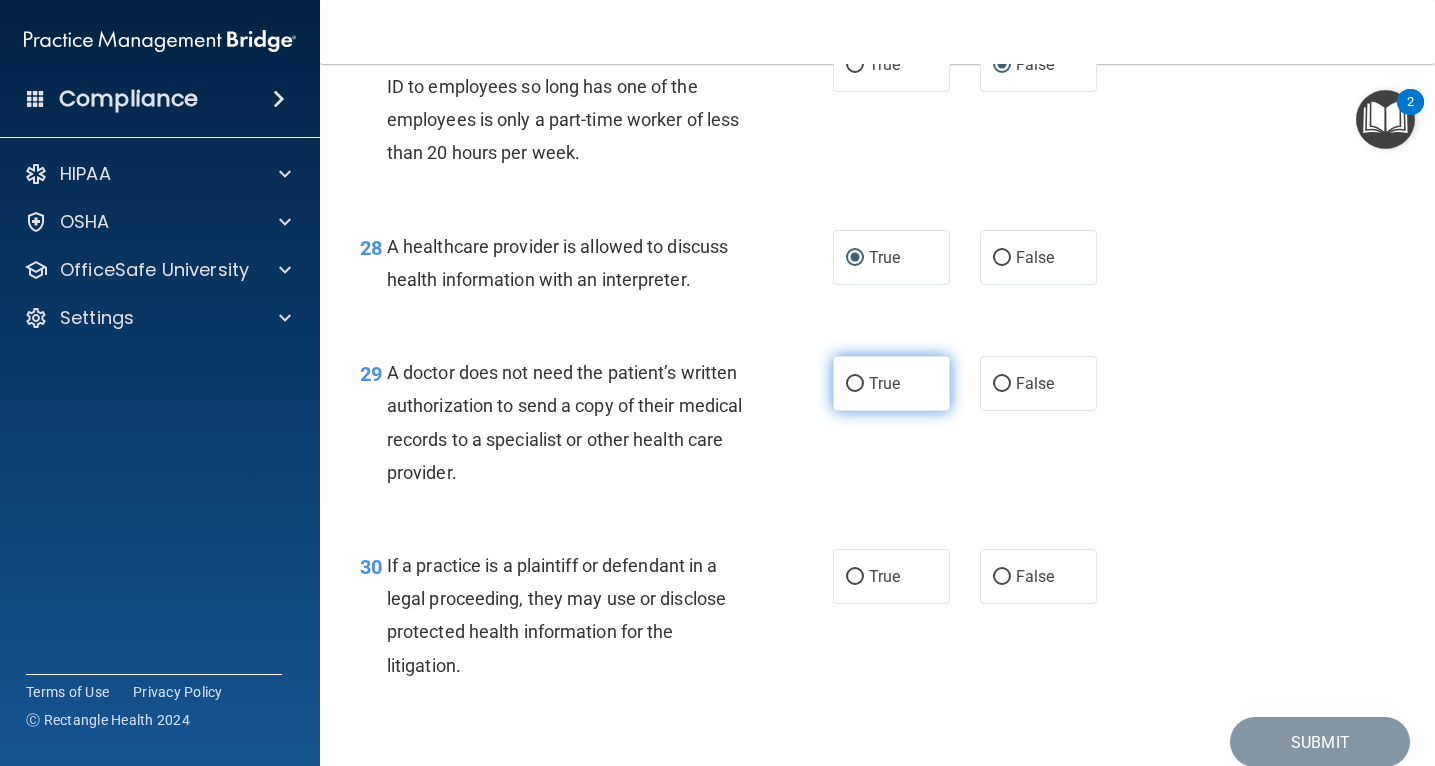 click on "True" at bounding box center (855, 384) 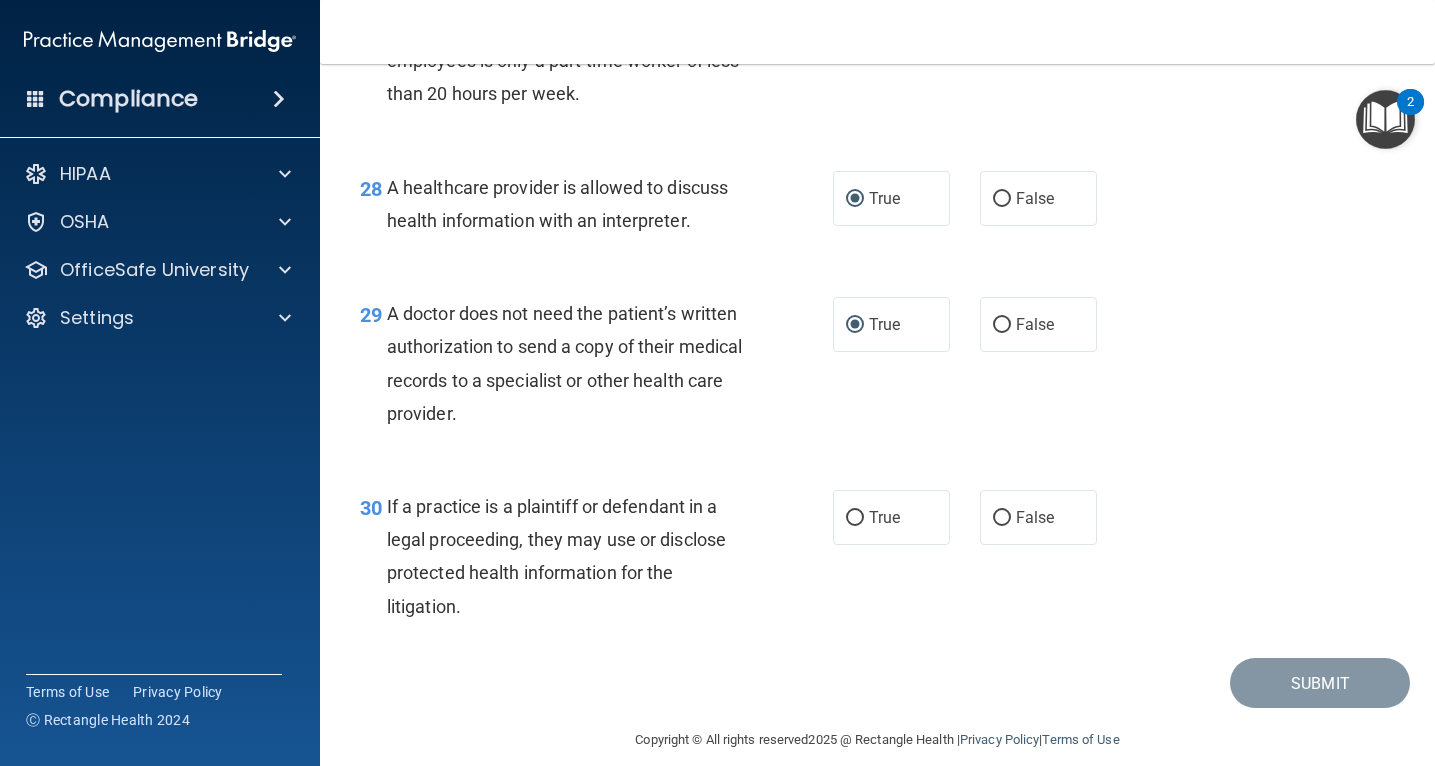 scroll, scrollTop: 4993, scrollLeft: 0, axis: vertical 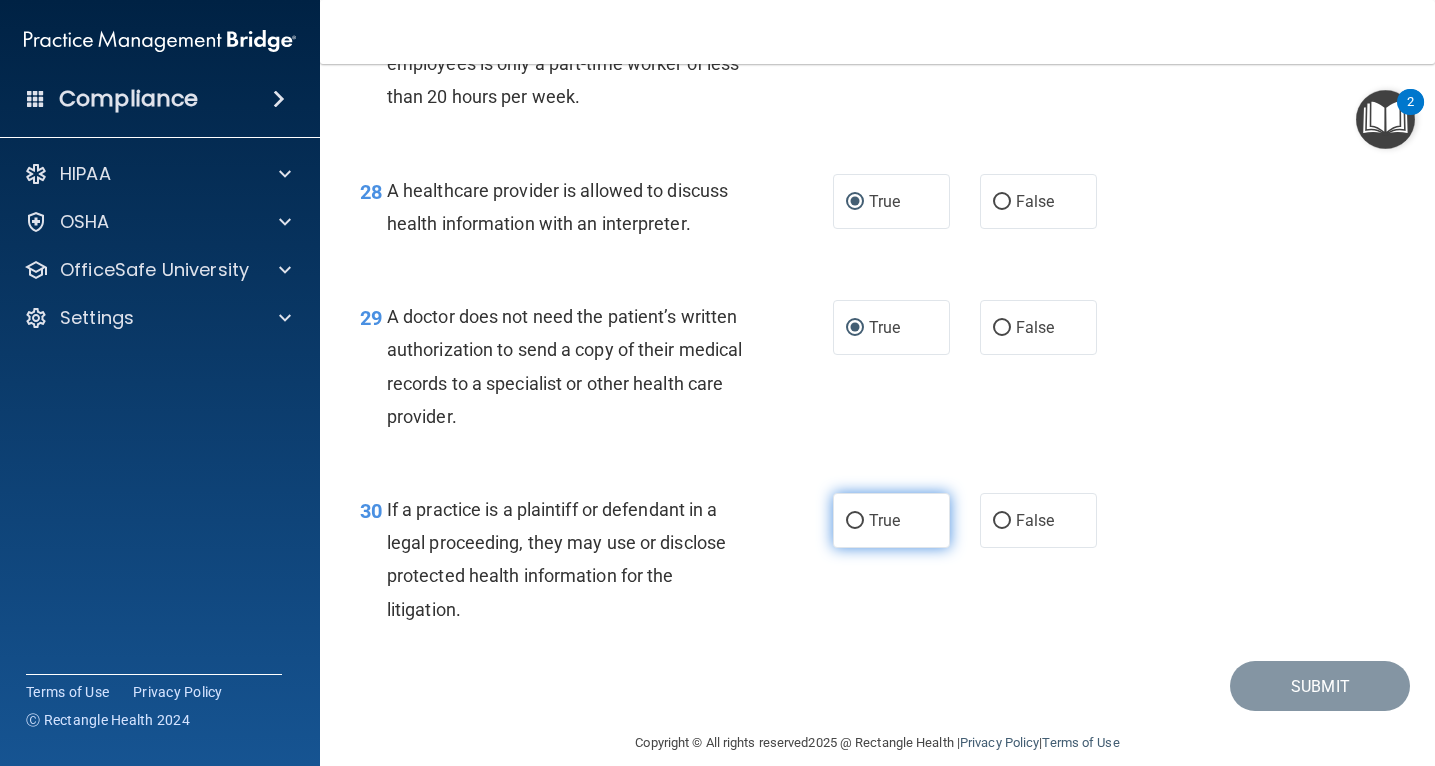 click on "True" at bounding box center [855, 521] 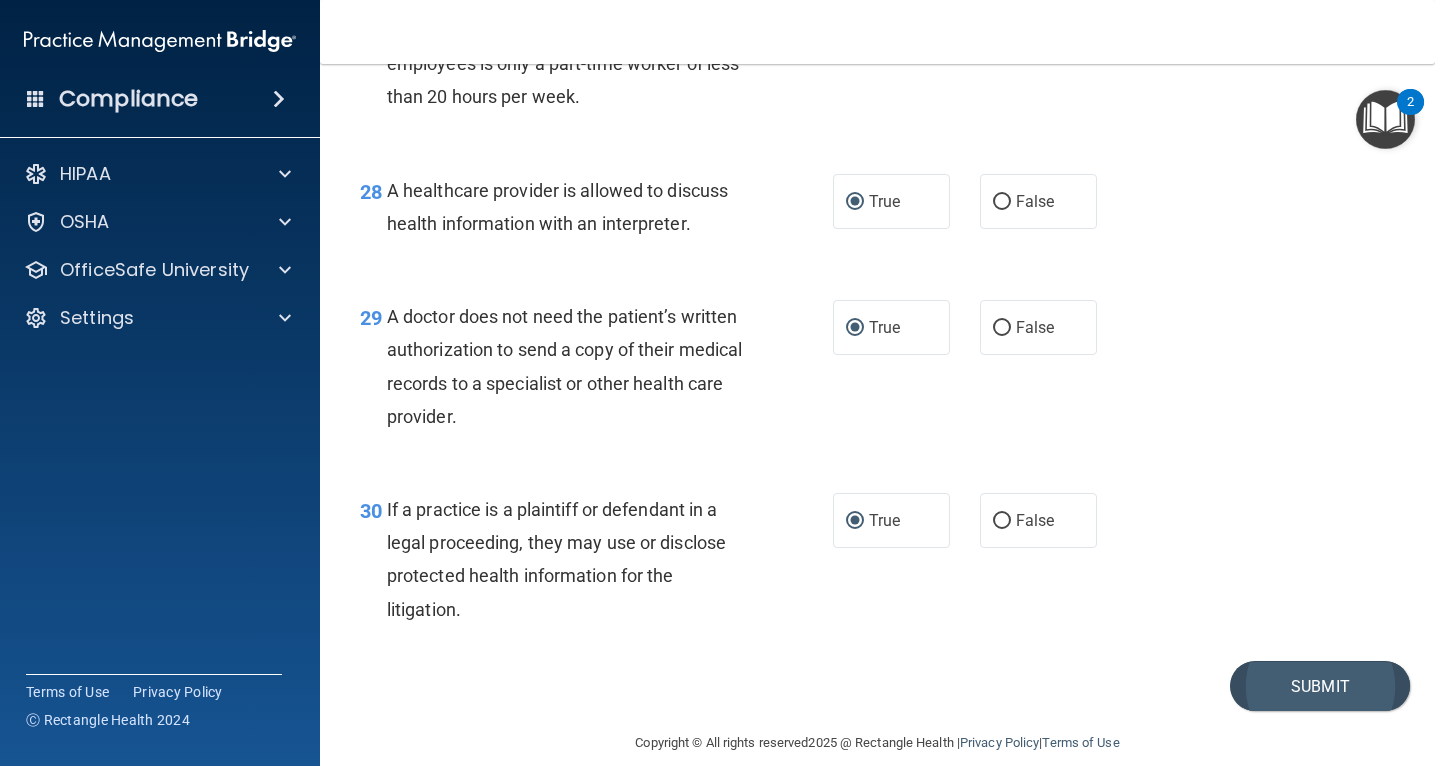 click on "Submit" at bounding box center (1320, 686) 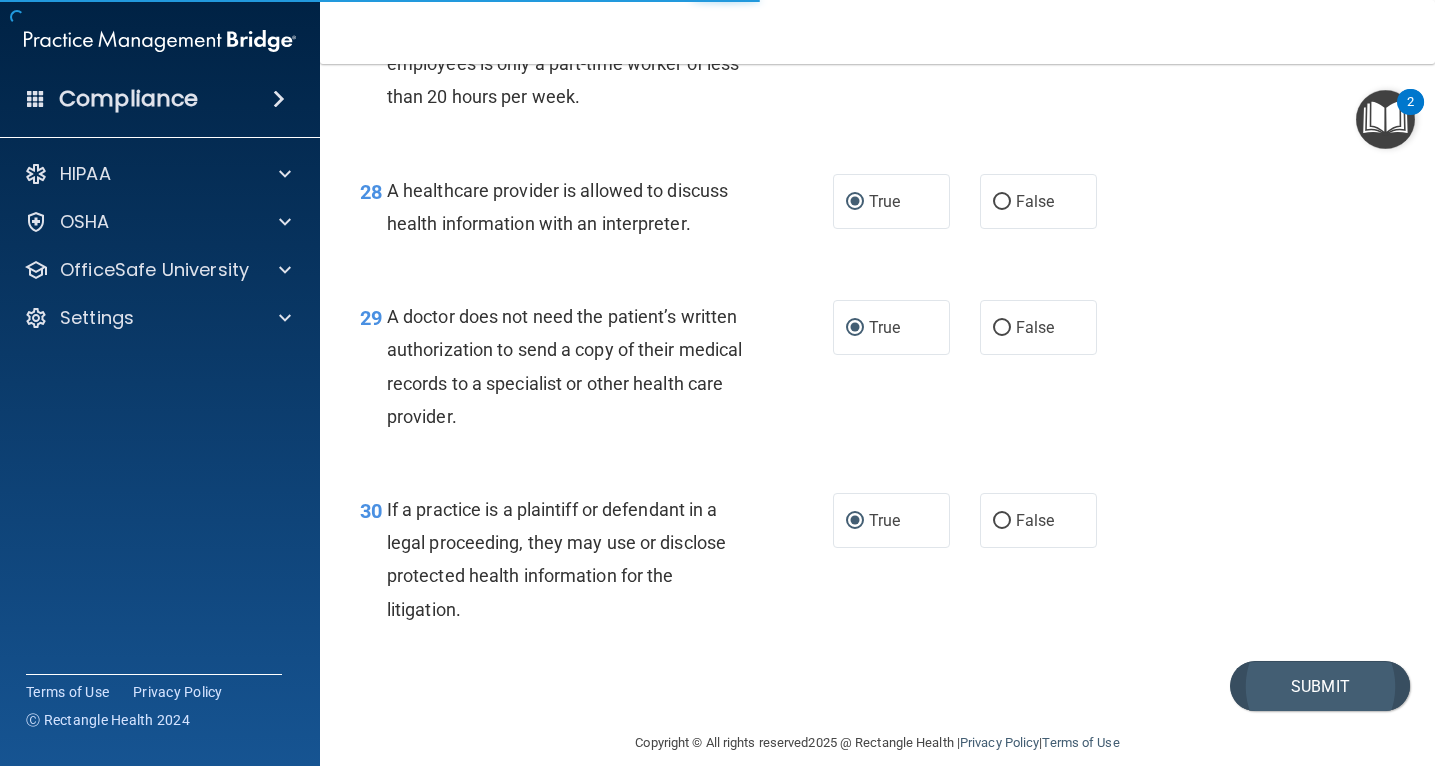 click on "Submit" at bounding box center [1320, 686] 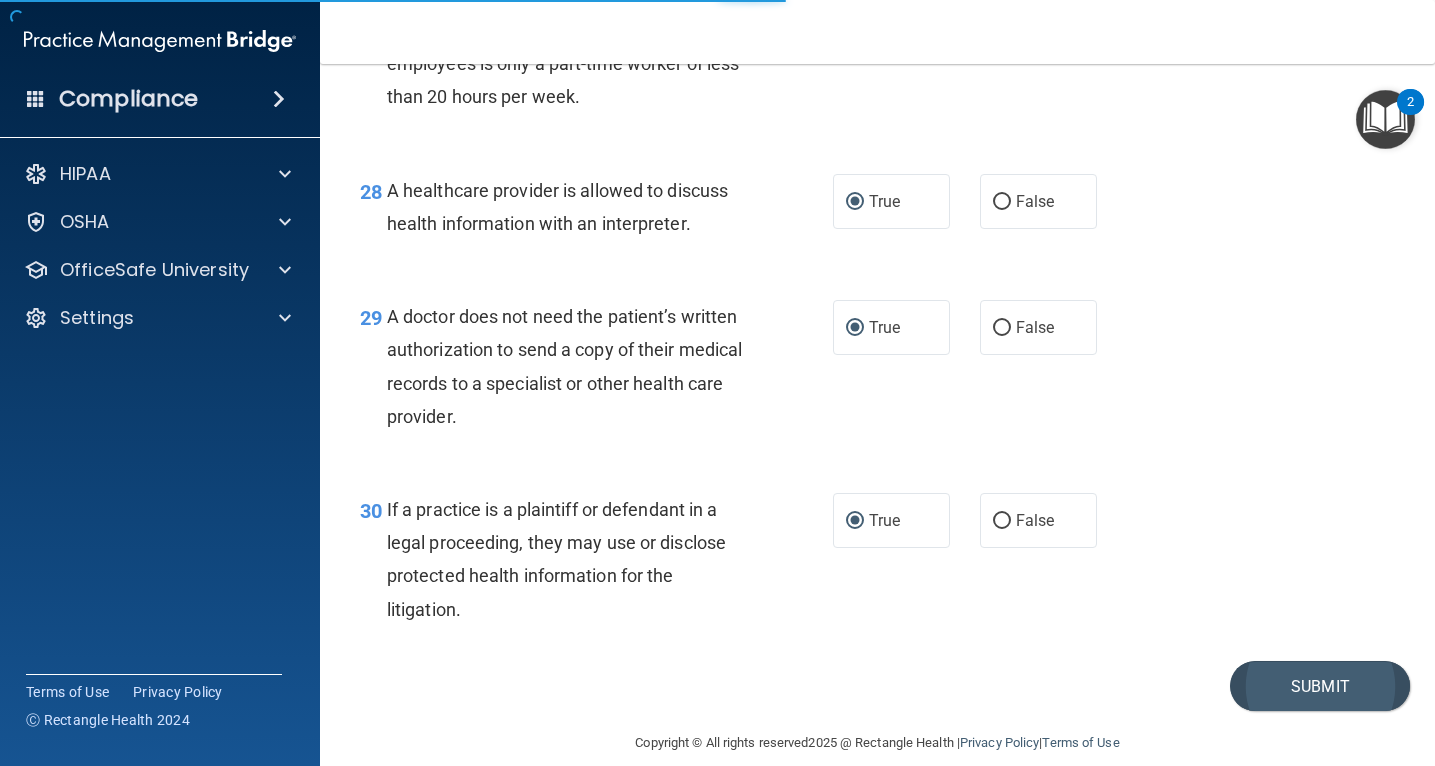 scroll, scrollTop: 0, scrollLeft: 0, axis: both 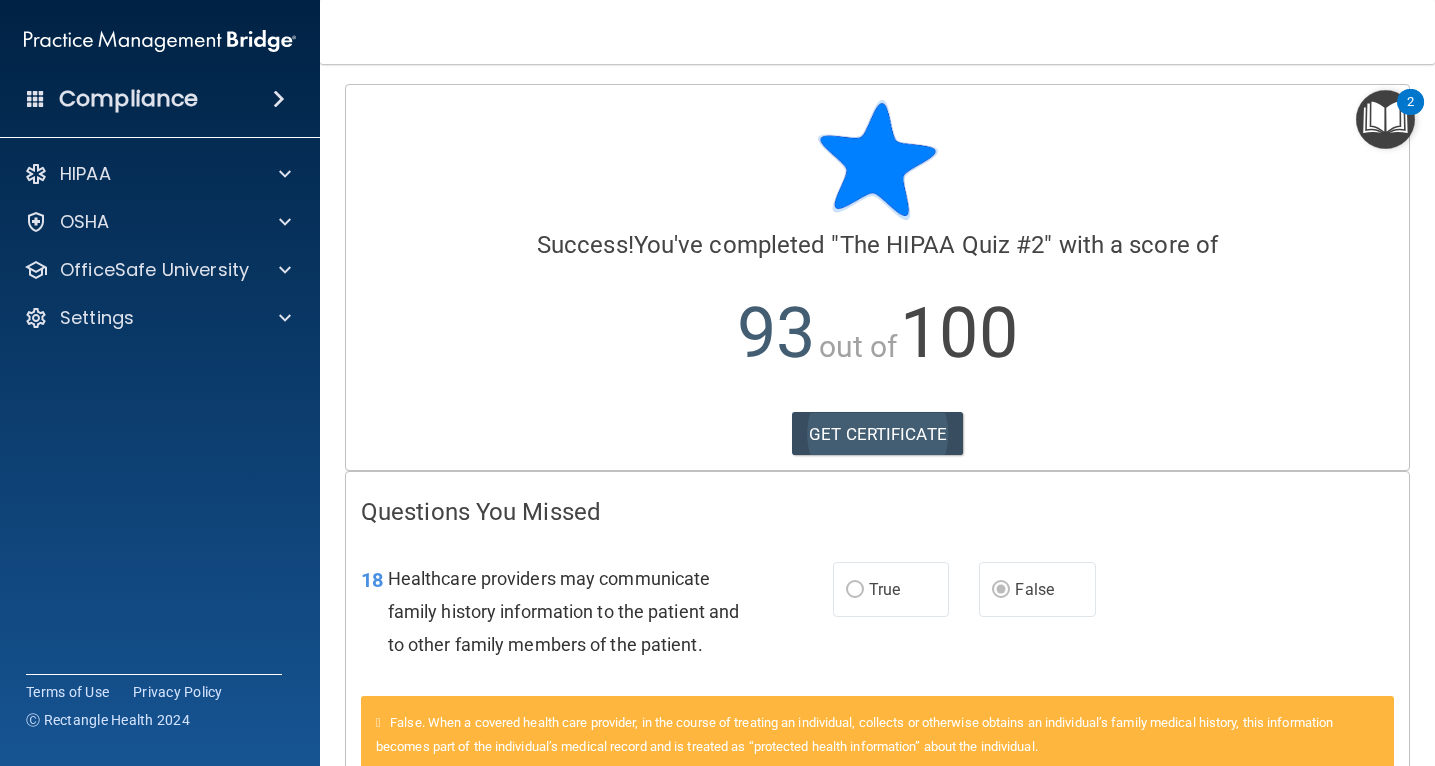 click on "GET CERTIFICATE" at bounding box center [877, 434] 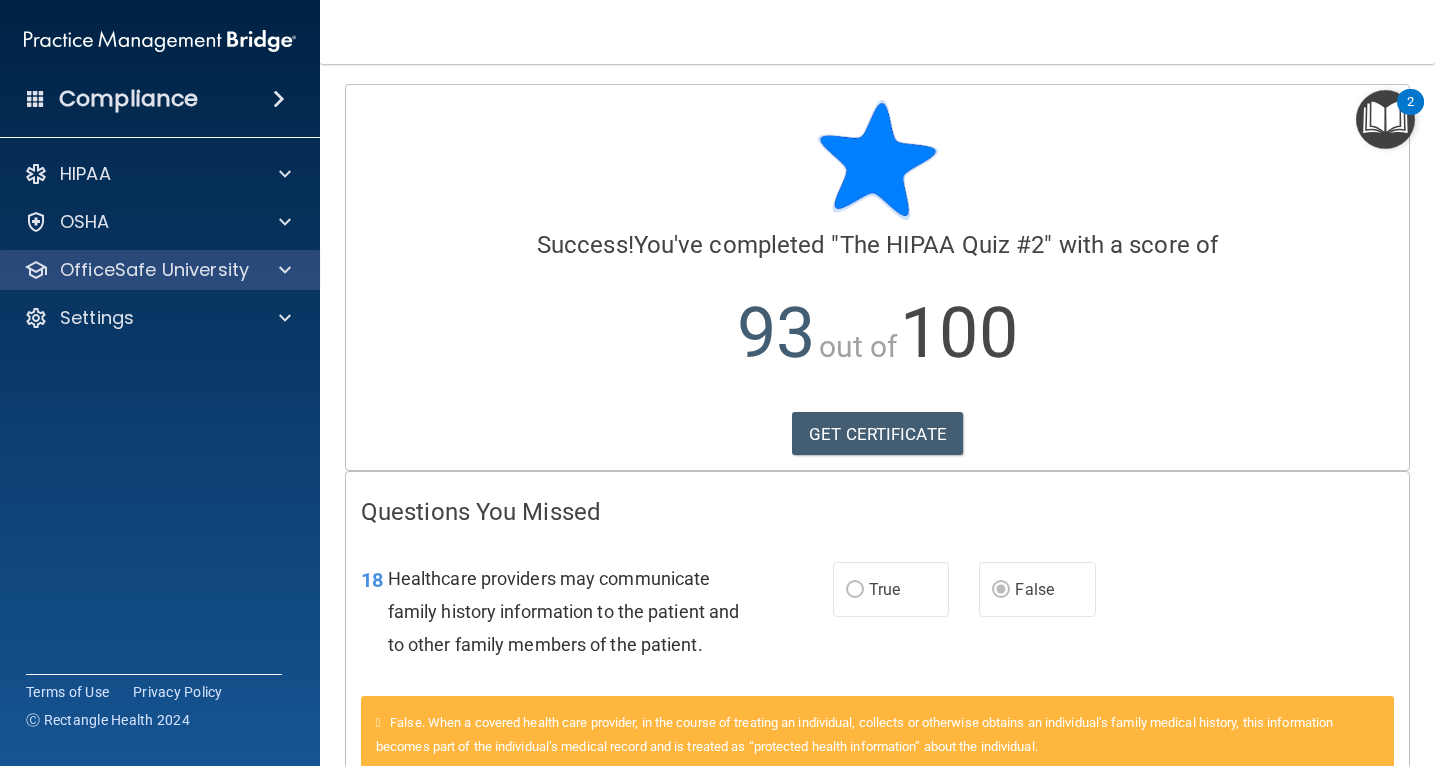click on "OfficeSafe University" at bounding box center [154, 270] 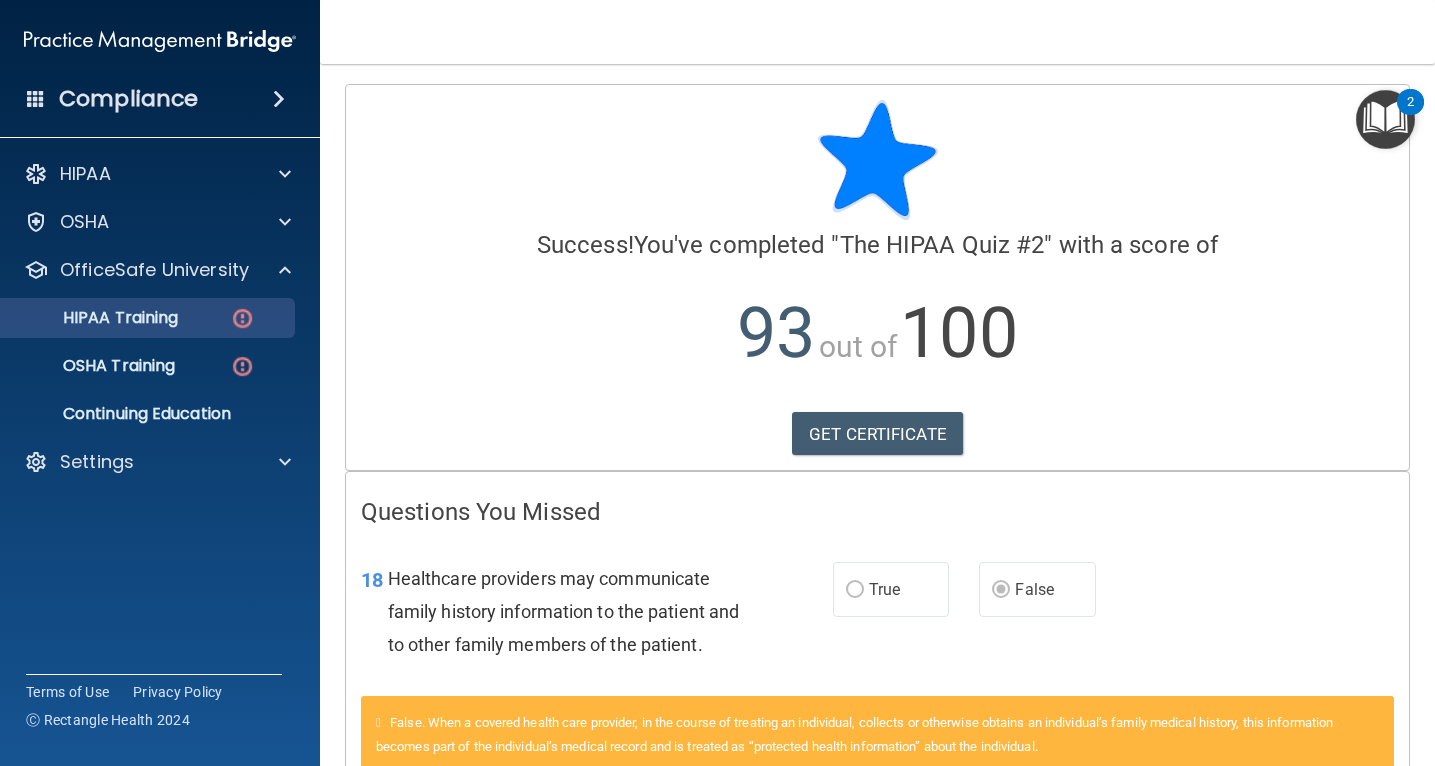 click on "HIPAA Training" at bounding box center [149, 318] 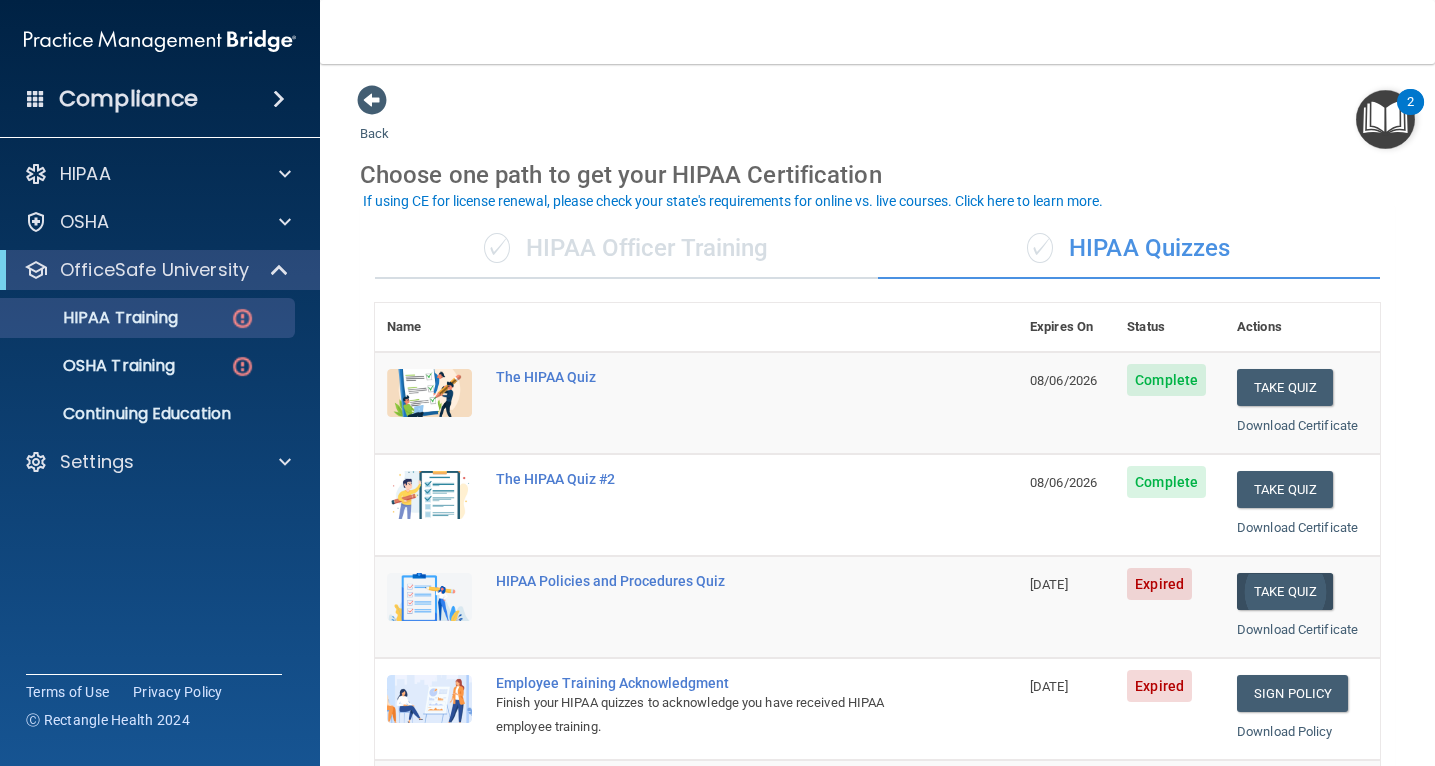 click on "Take Quiz" at bounding box center [1285, 591] 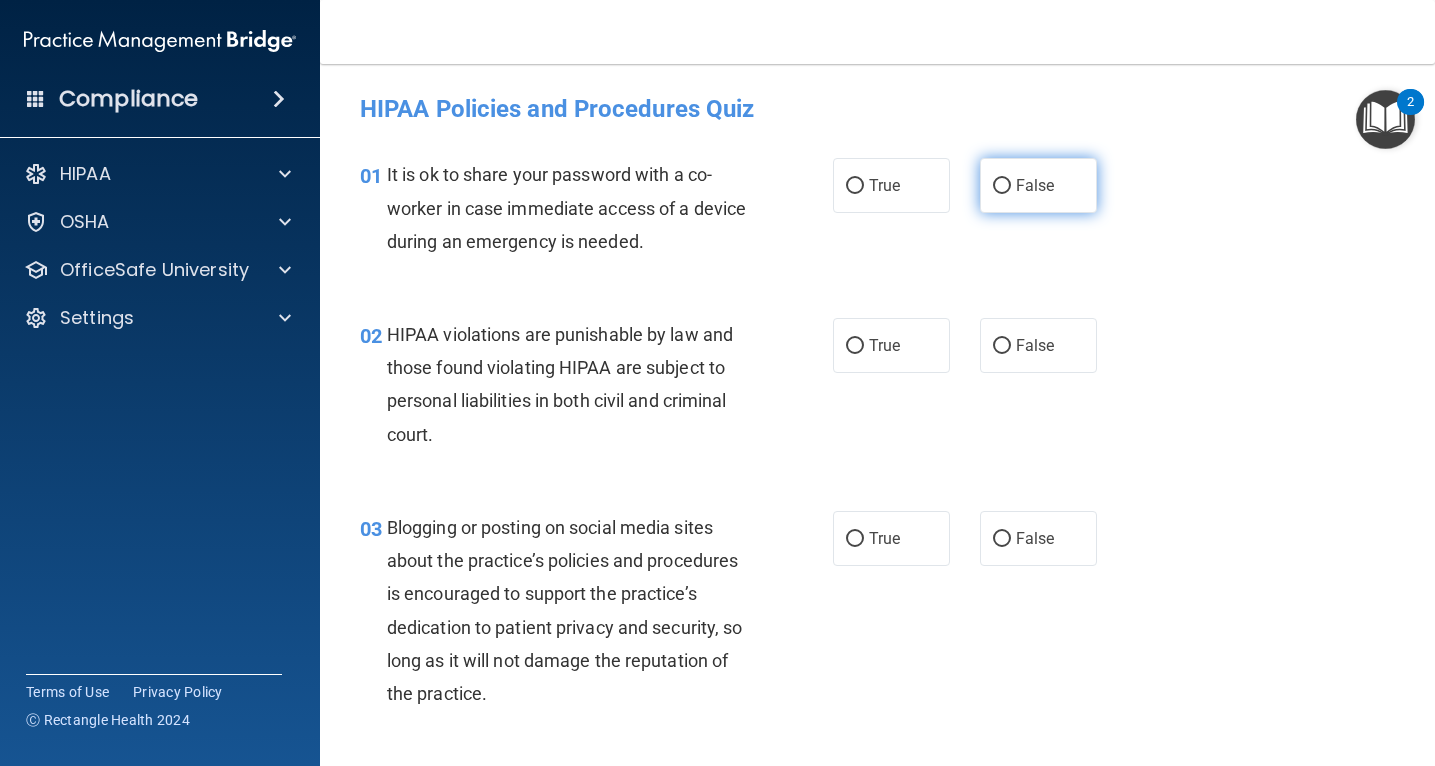 click on "False" at bounding box center (1002, 186) 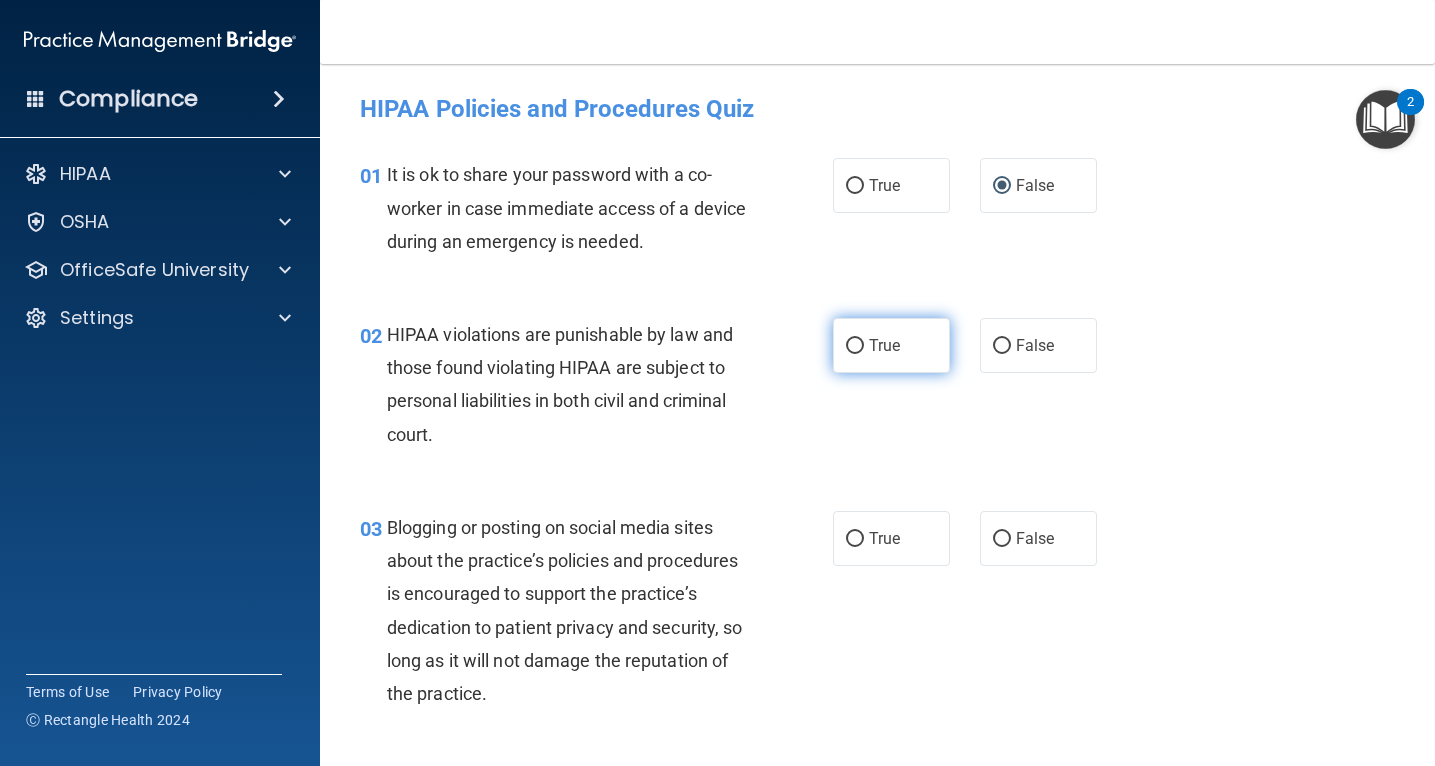 click on "True" at bounding box center [855, 346] 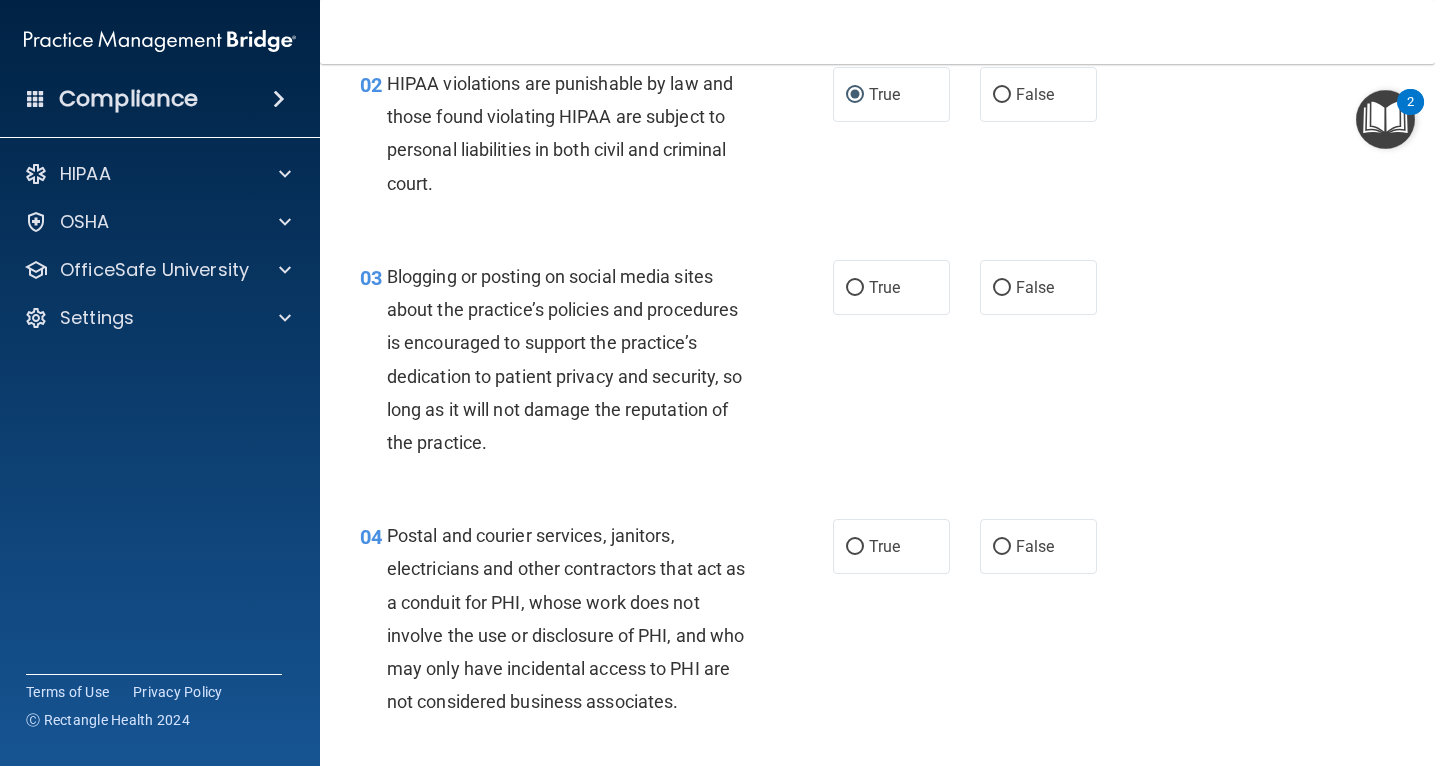 scroll, scrollTop: 254, scrollLeft: 0, axis: vertical 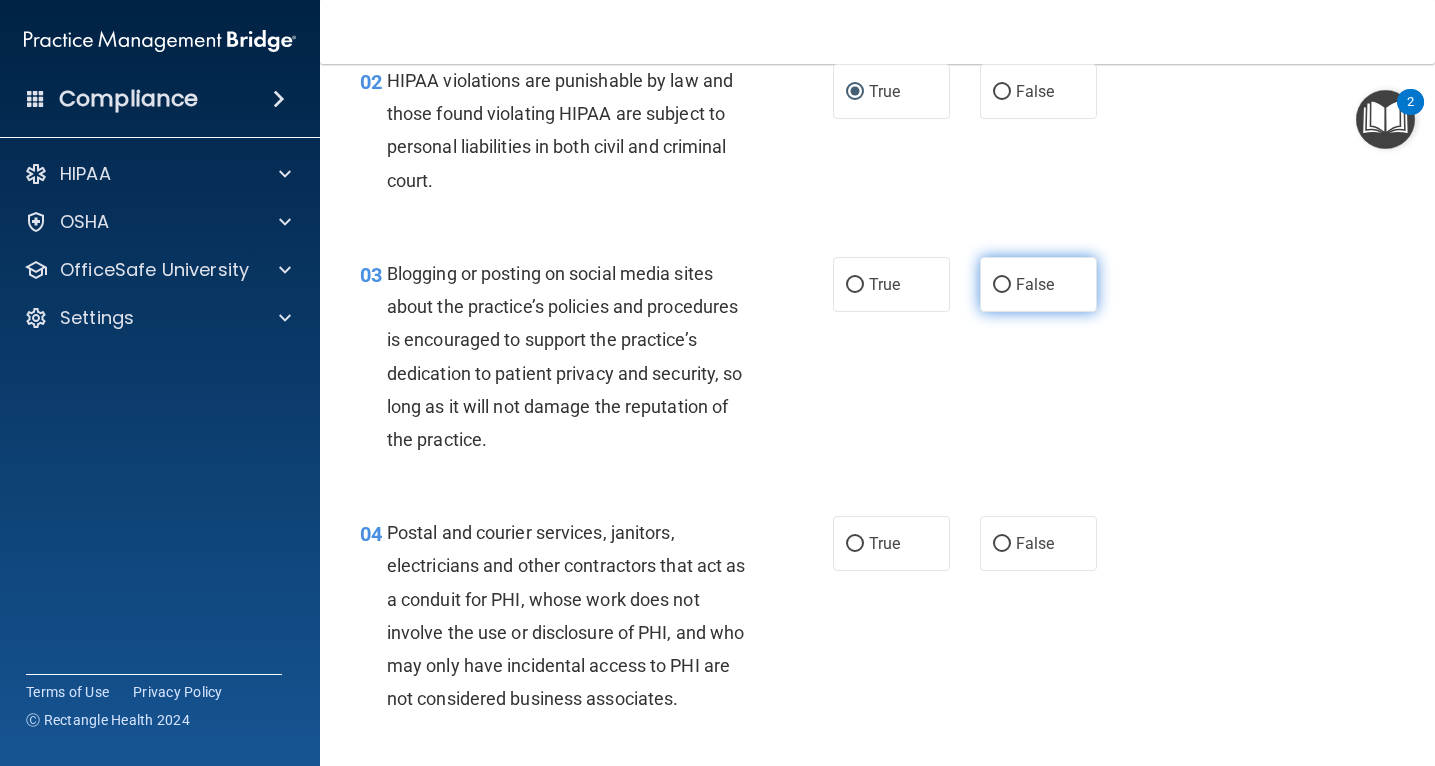 click on "False" at bounding box center (1035, 284) 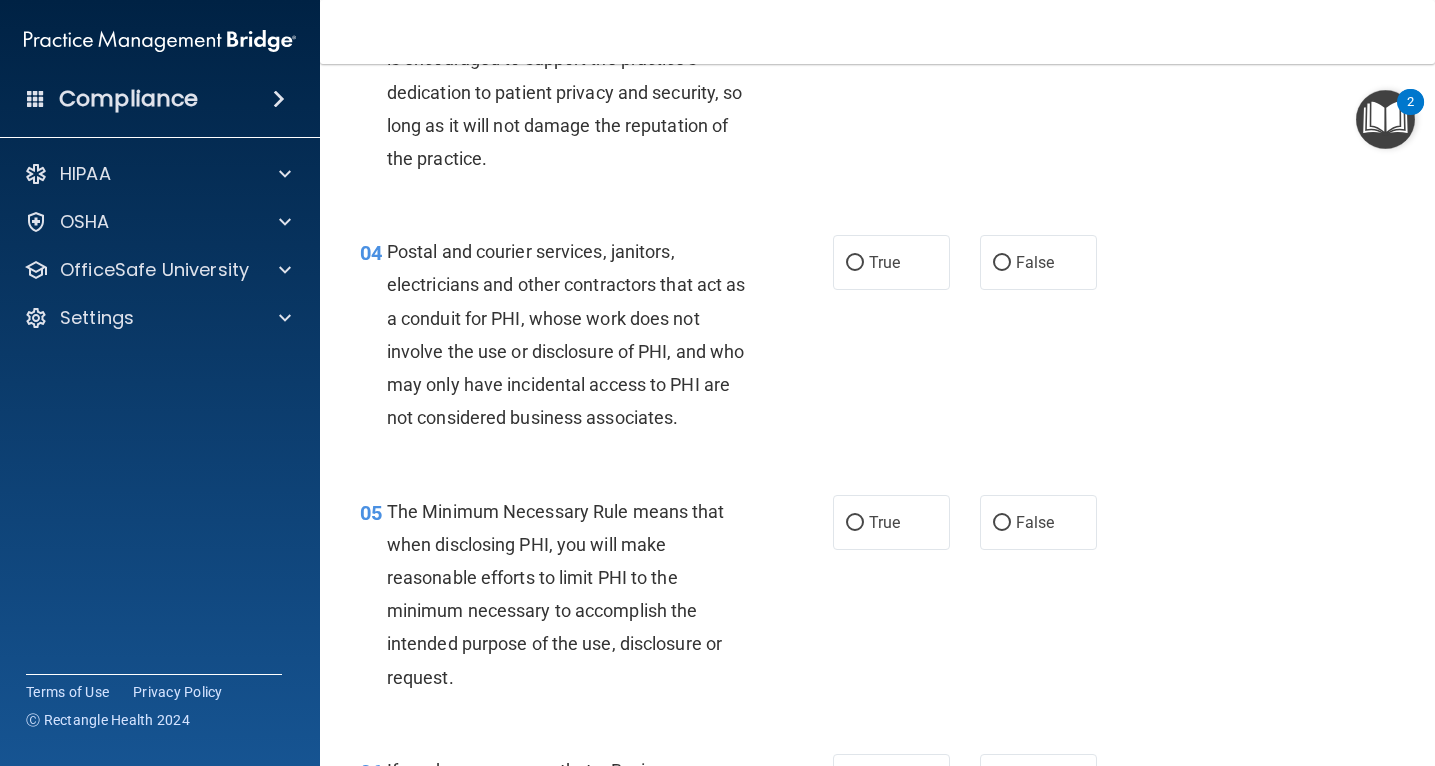 scroll, scrollTop: 540, scrollLeft: 0, axis: vertical 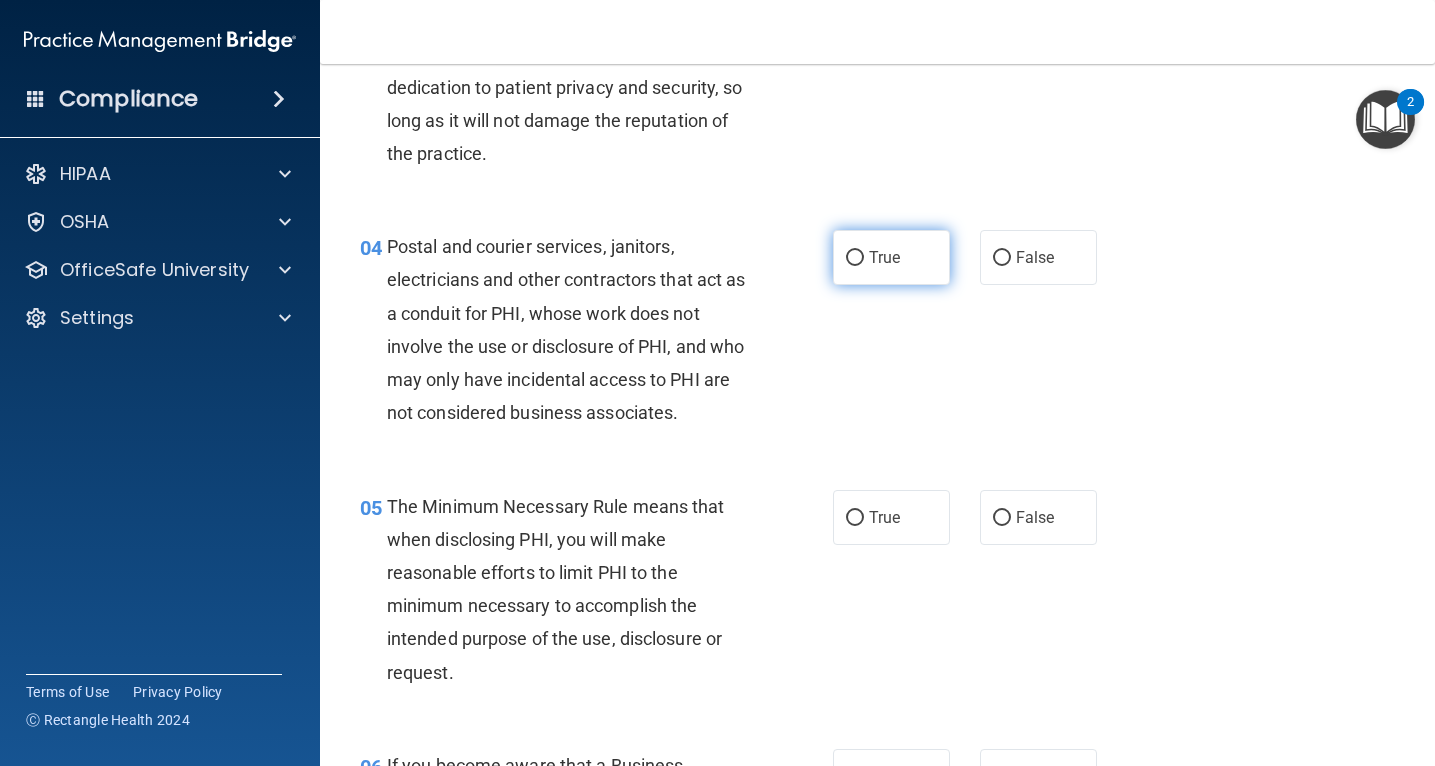 click on "True" at bounding box center (855, 258) 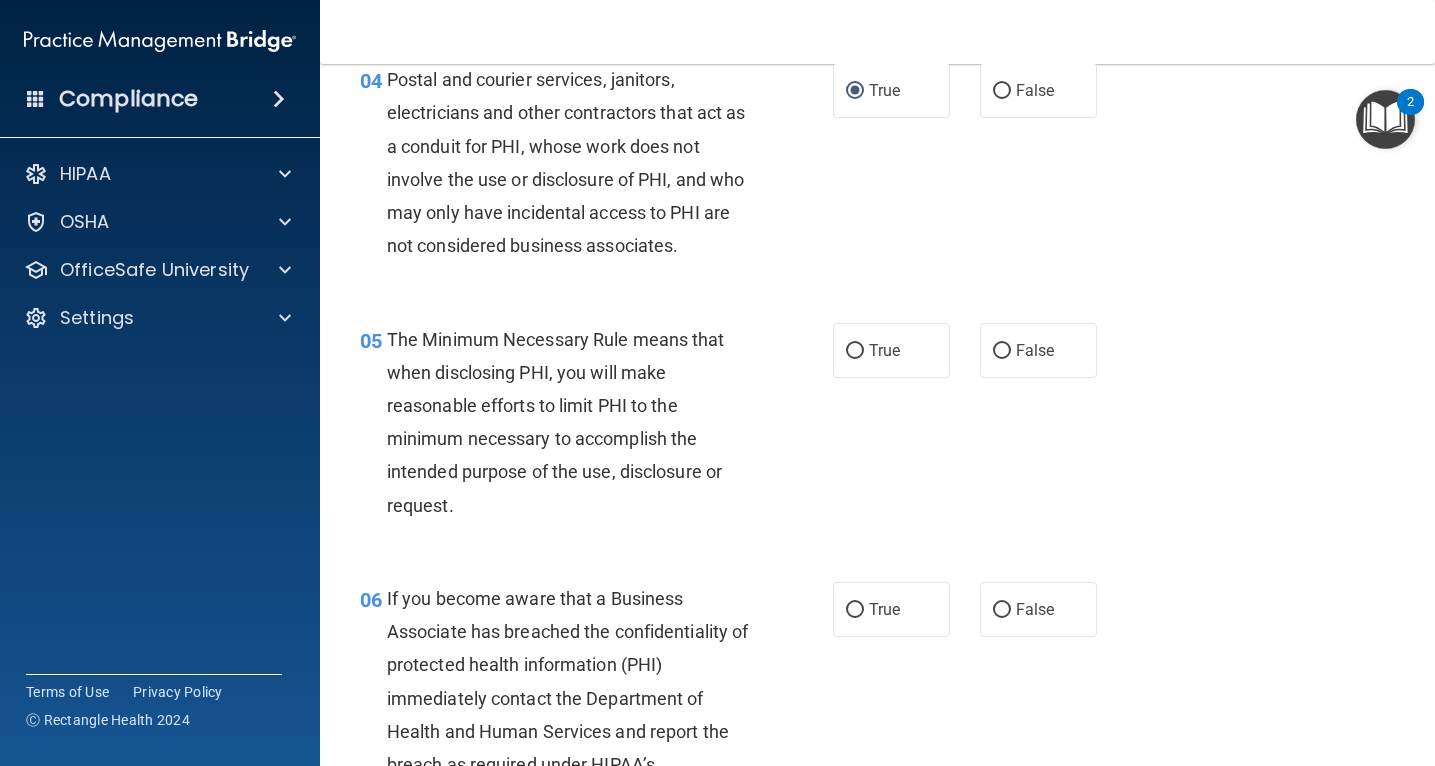scroll, scrollTop: 714, scrollLeft: 0, axis: vertical 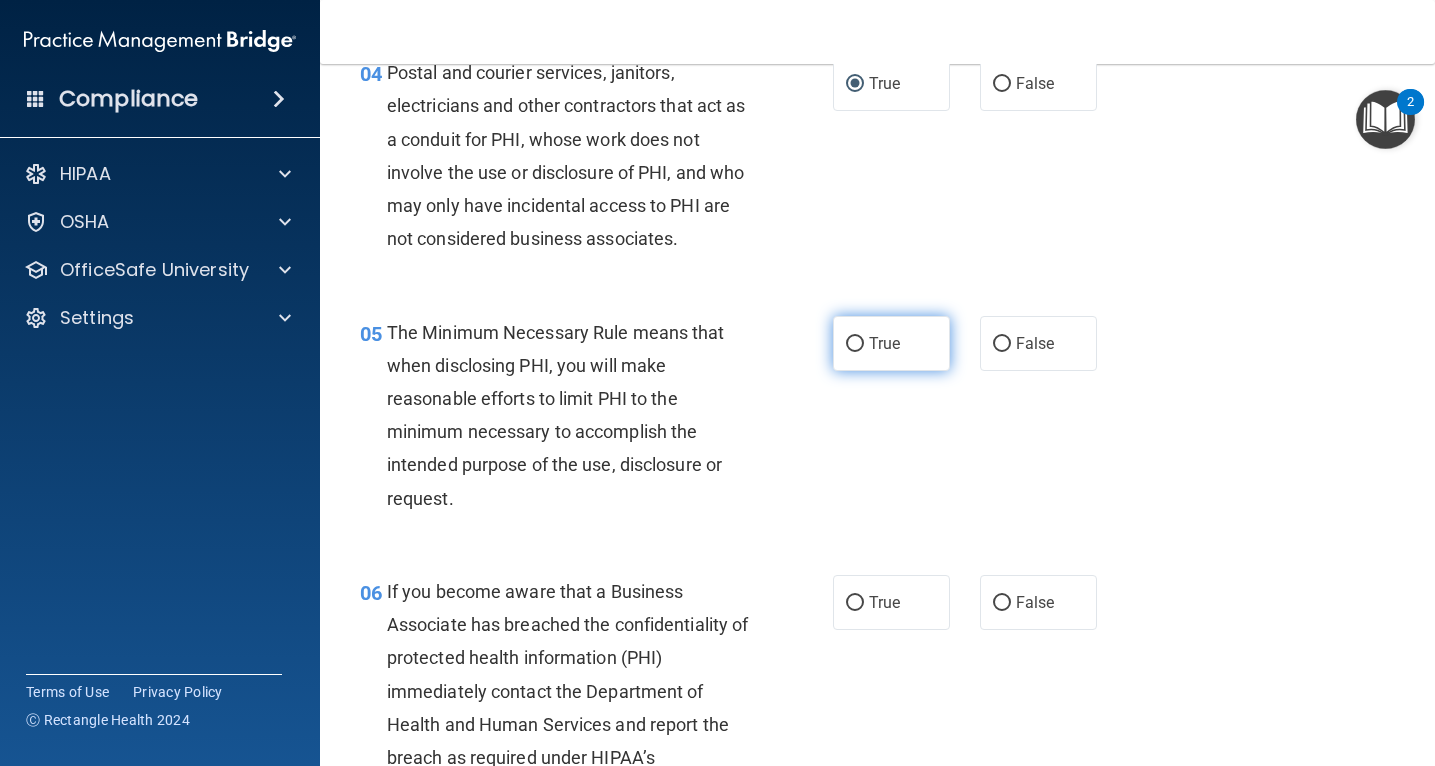 click on "True" at bounding box center [855, 344] 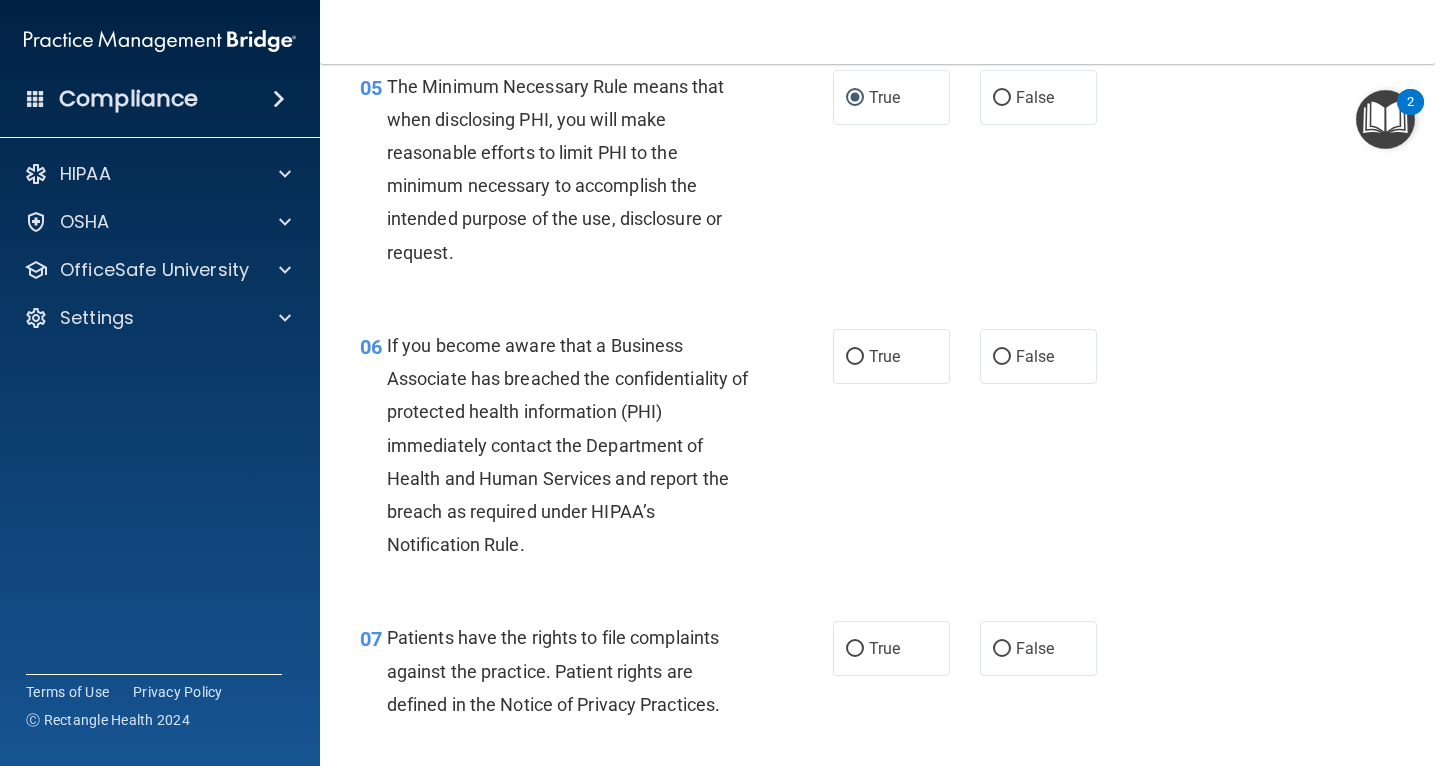 scroll, scrollTop: 964, scrollLeft: 0, axis: vertical 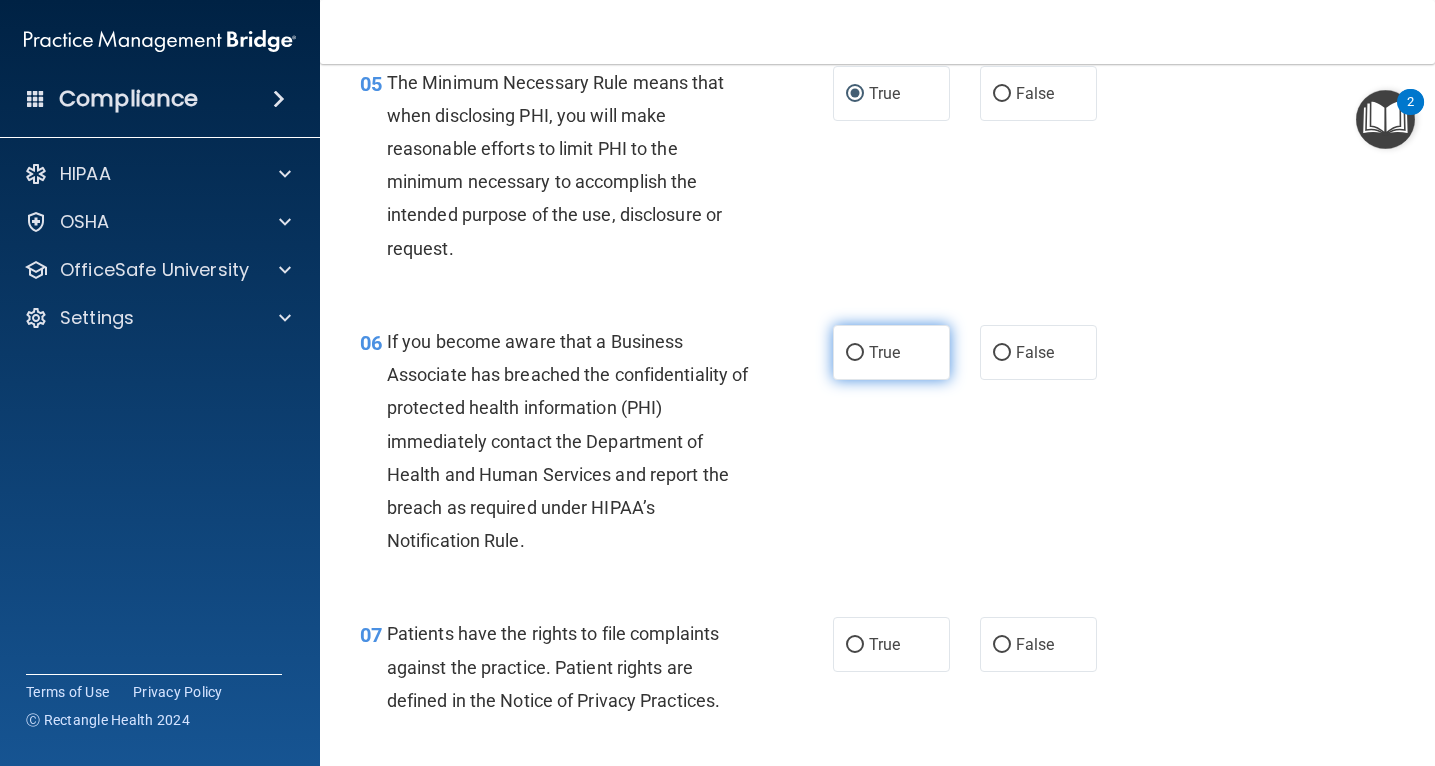 click on "True" at bounding box center (891, 352) 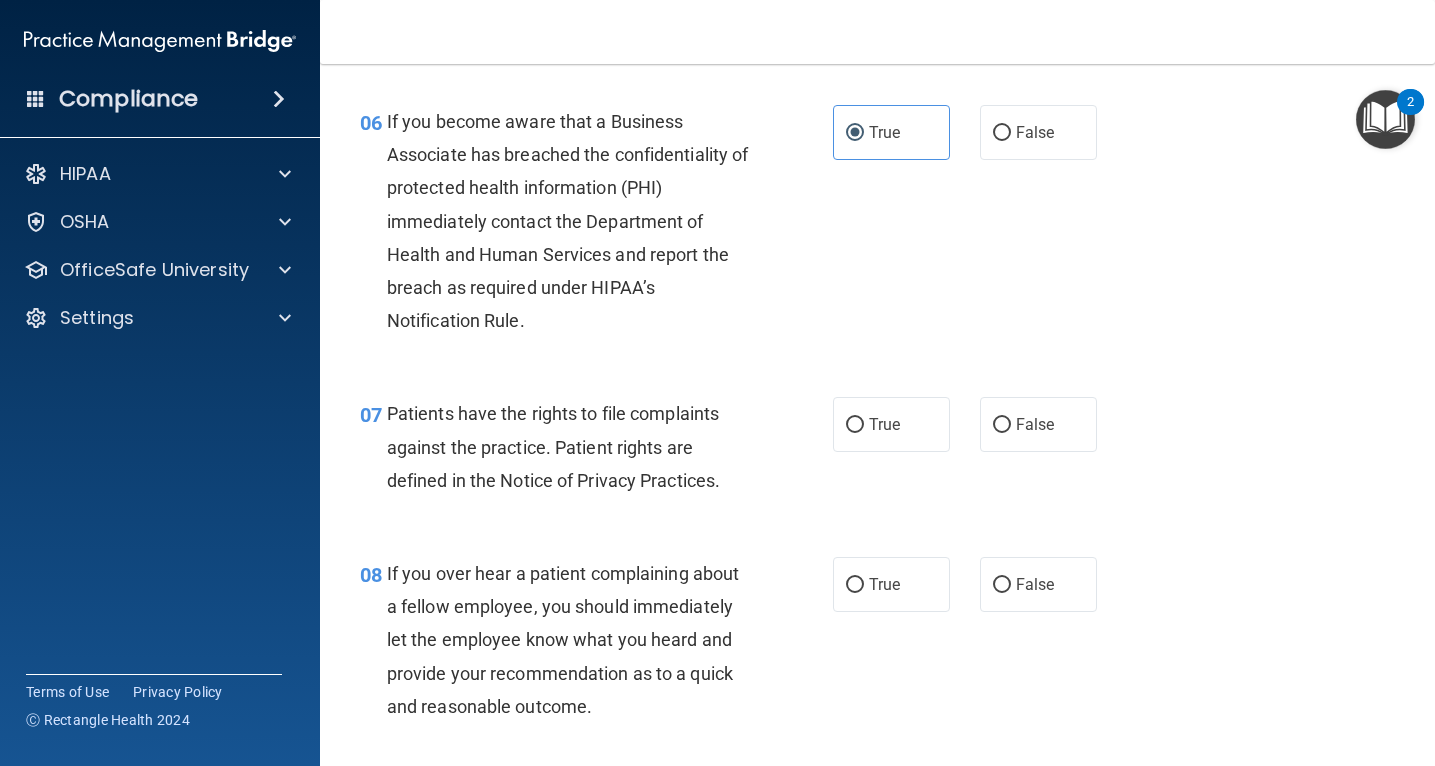 scroll, scrollTop: 1189, scrollLeft: 0, axis: vertical 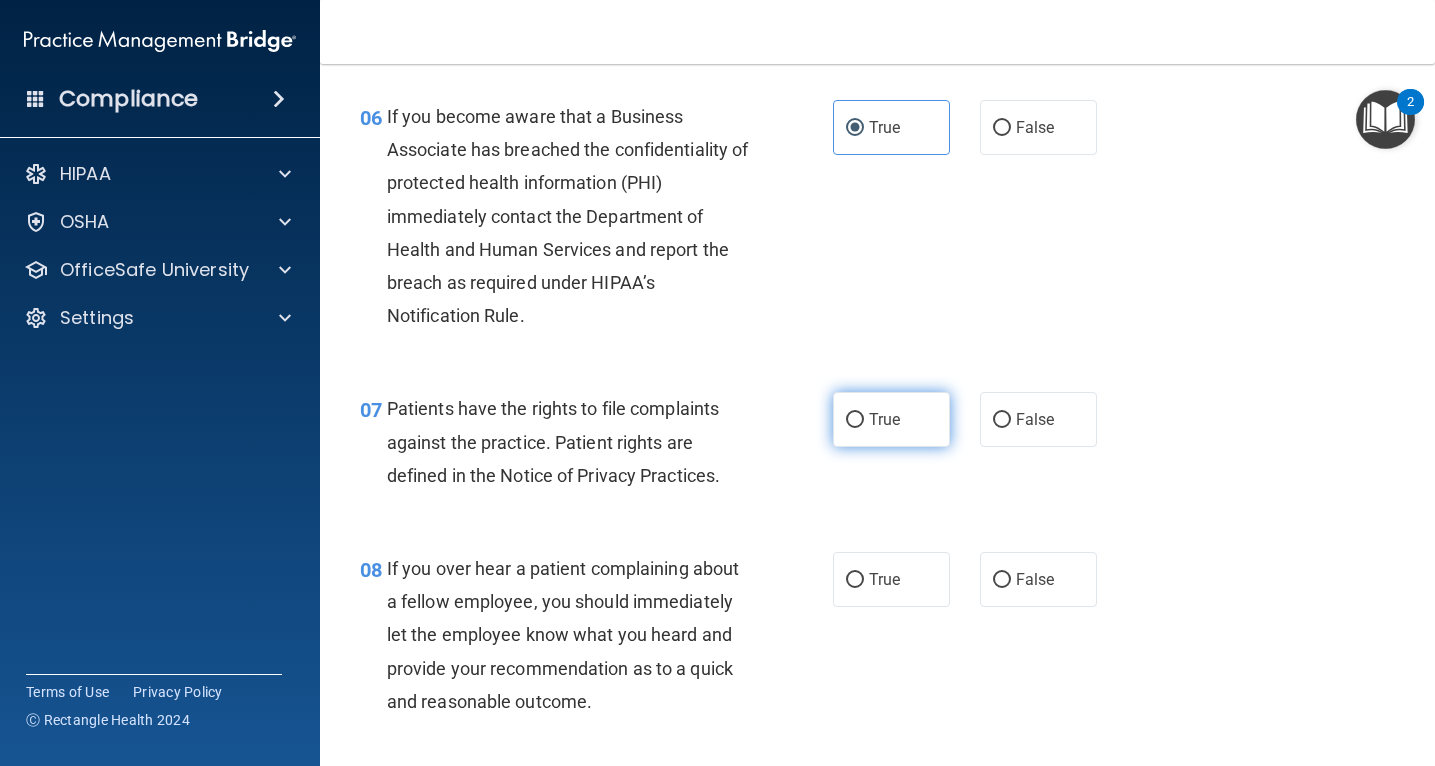 click on "True" at bounding box center (855, 420) 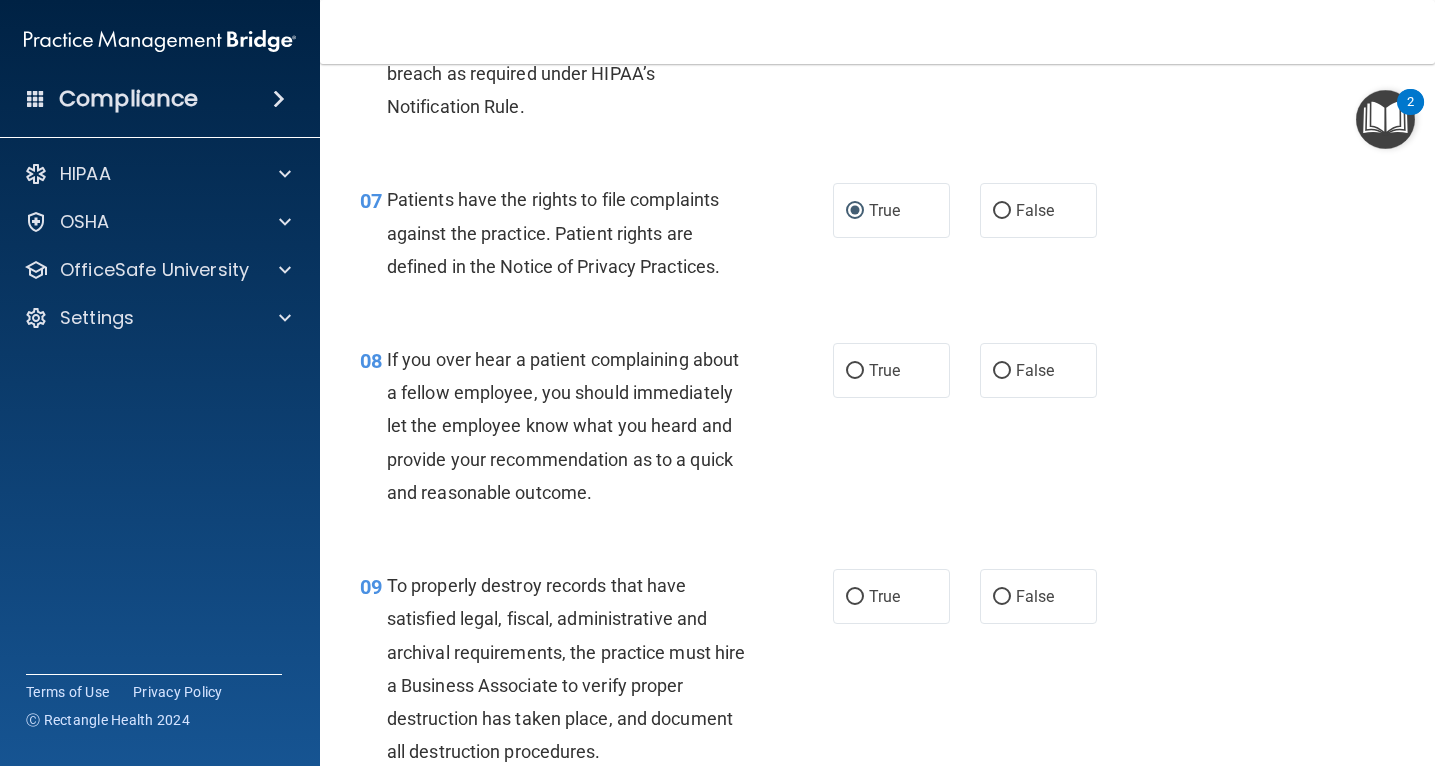 scroll, scrollTop: 1400, scrollLeft: 0, axis: vertical 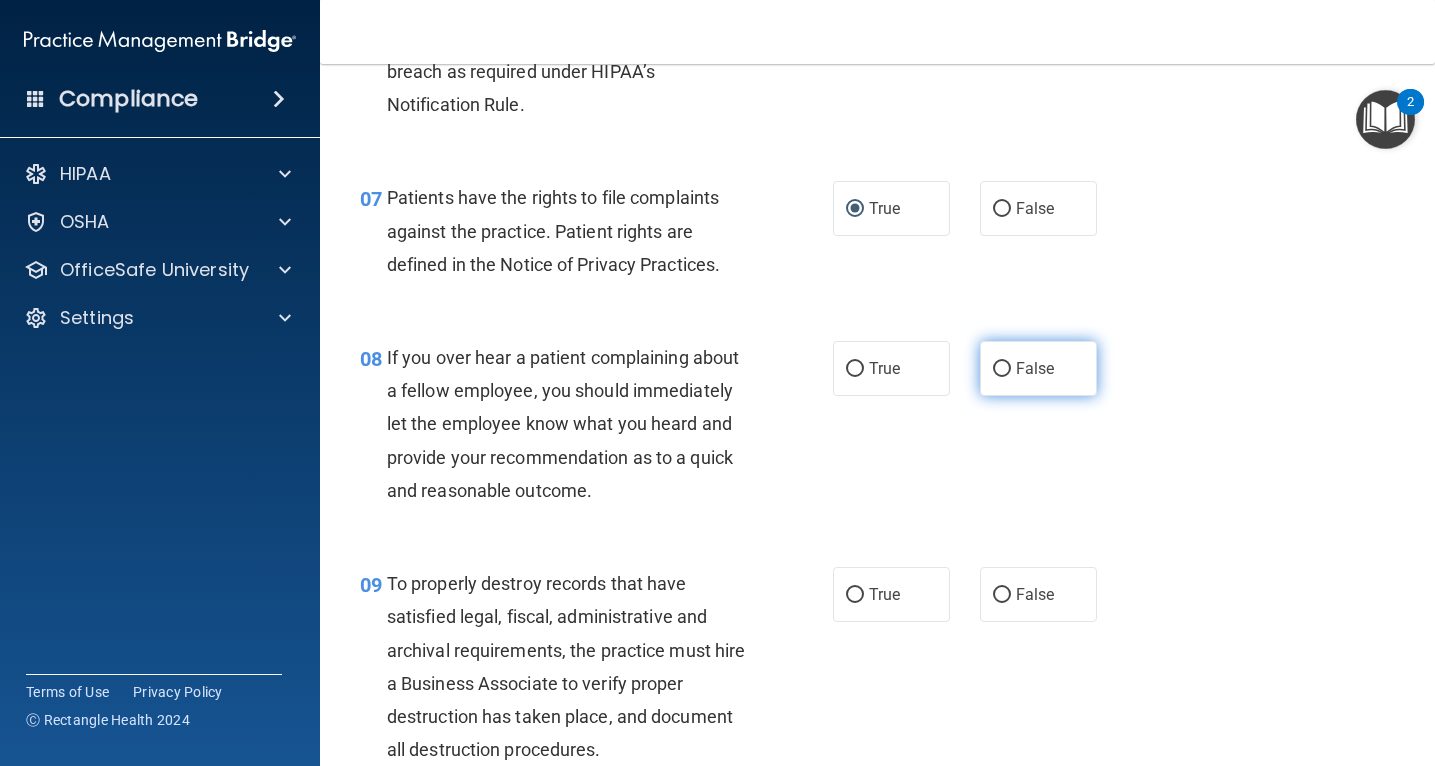 click on "False" at bounding box center [1002, 369] 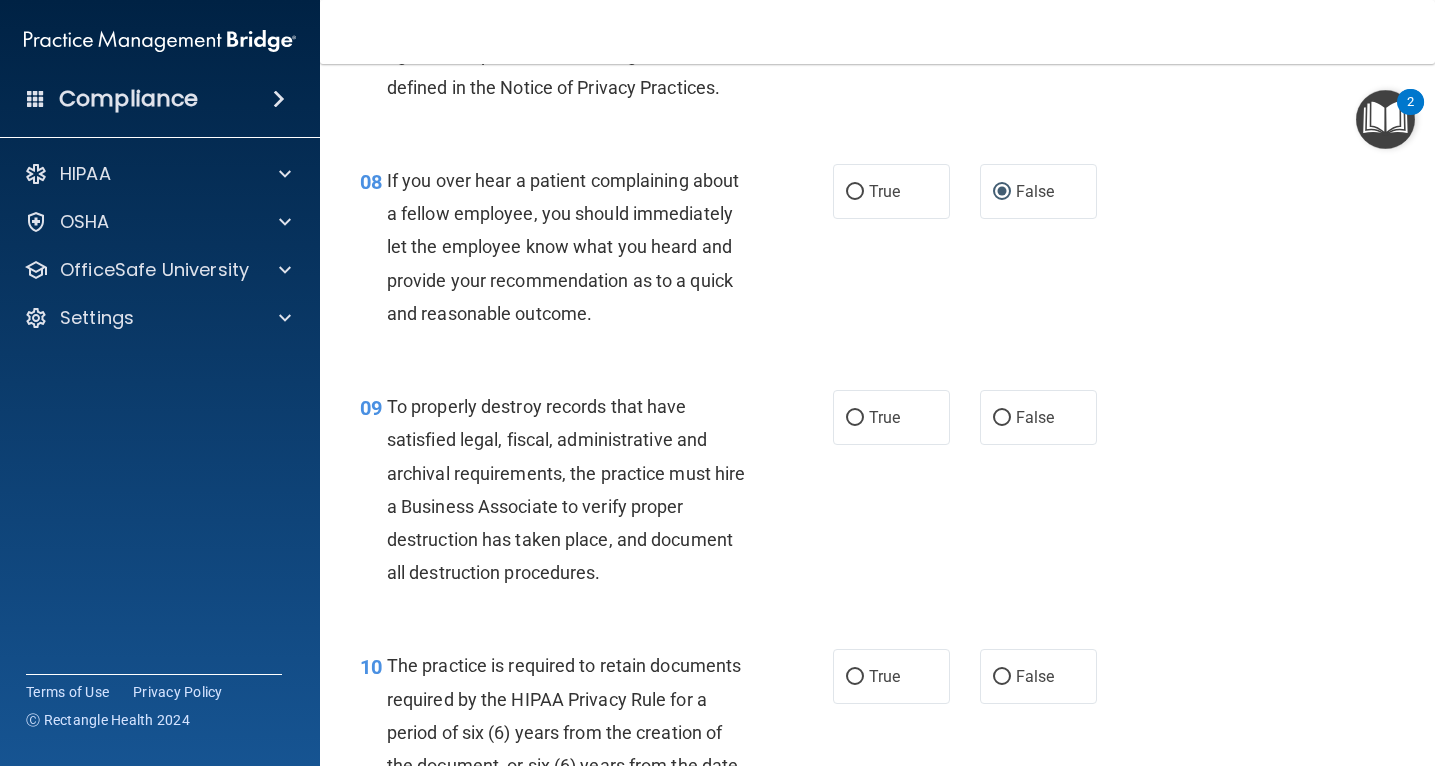 scroll, scrollTop: 1588, scrollLeft: 0, axis: vertical 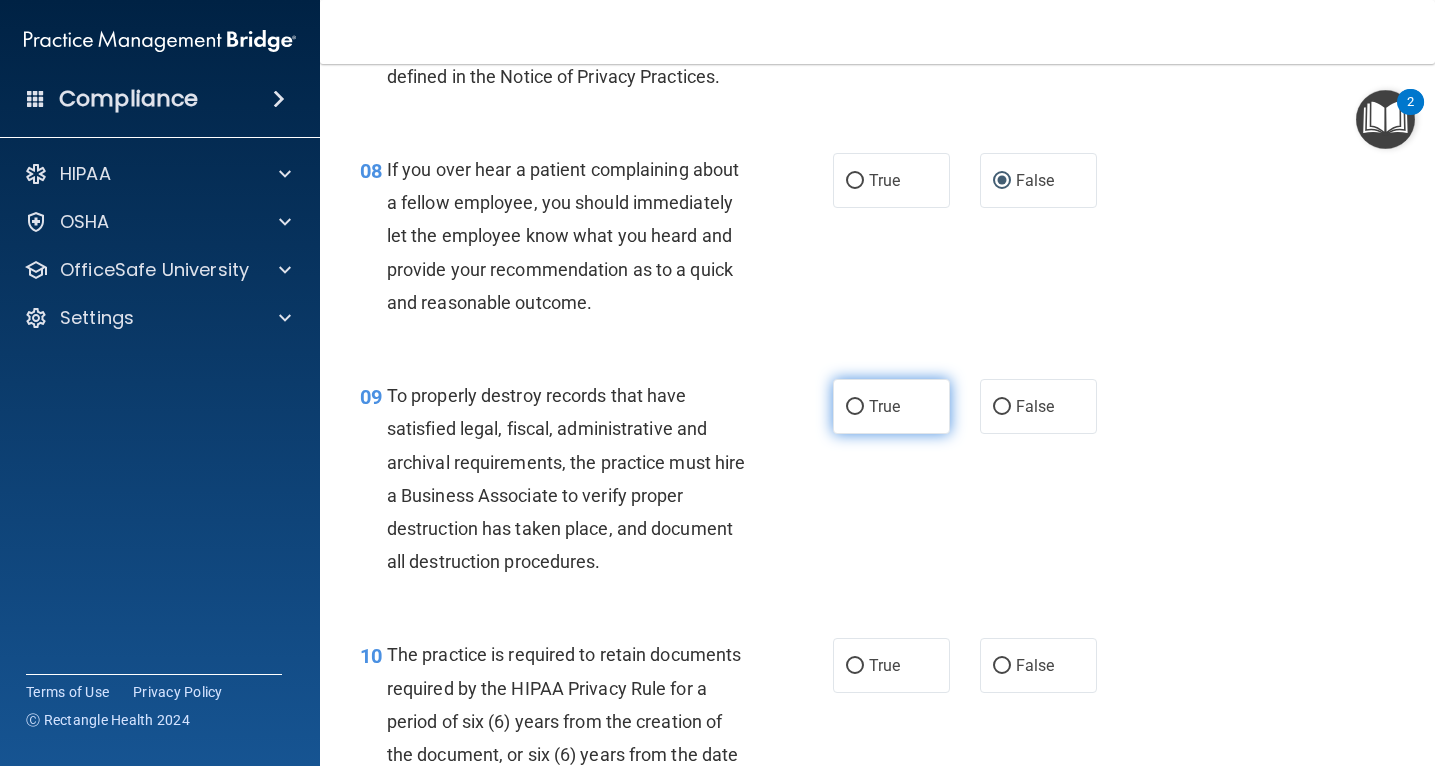 click on "True" at bounding box center [855, 407] 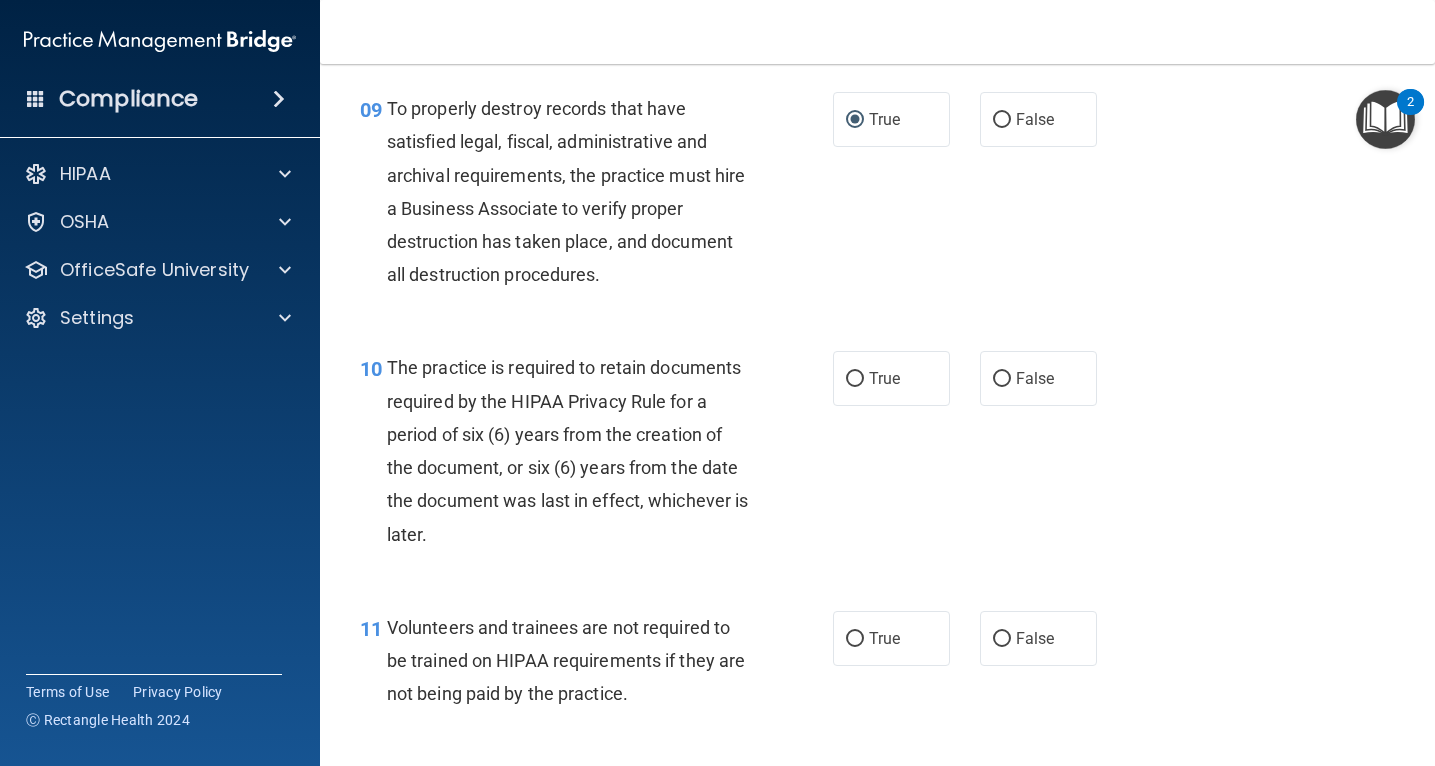 scroll, scrollTop: 1882, scrollLeft: 0, axis: vertical 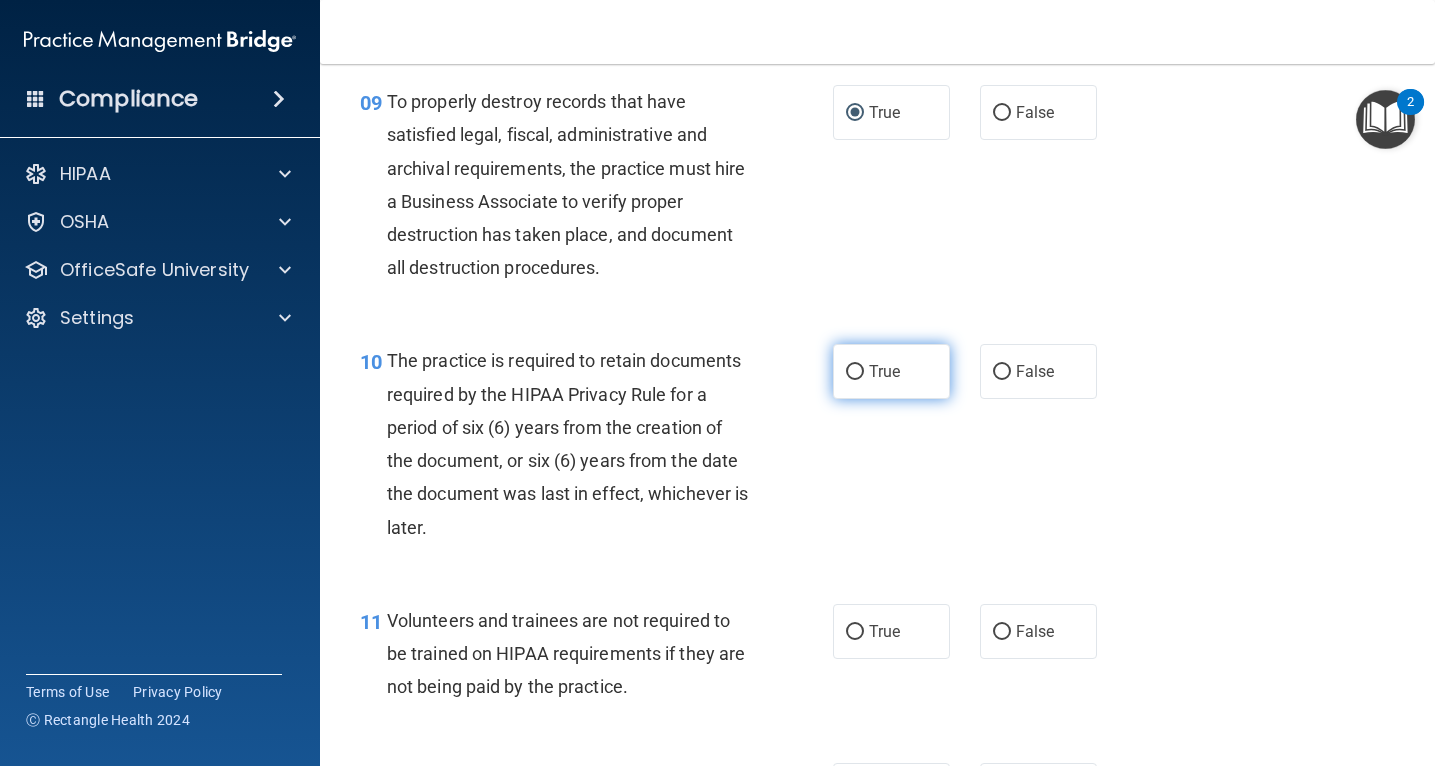 click on "True" at bounding box center [855, 372] 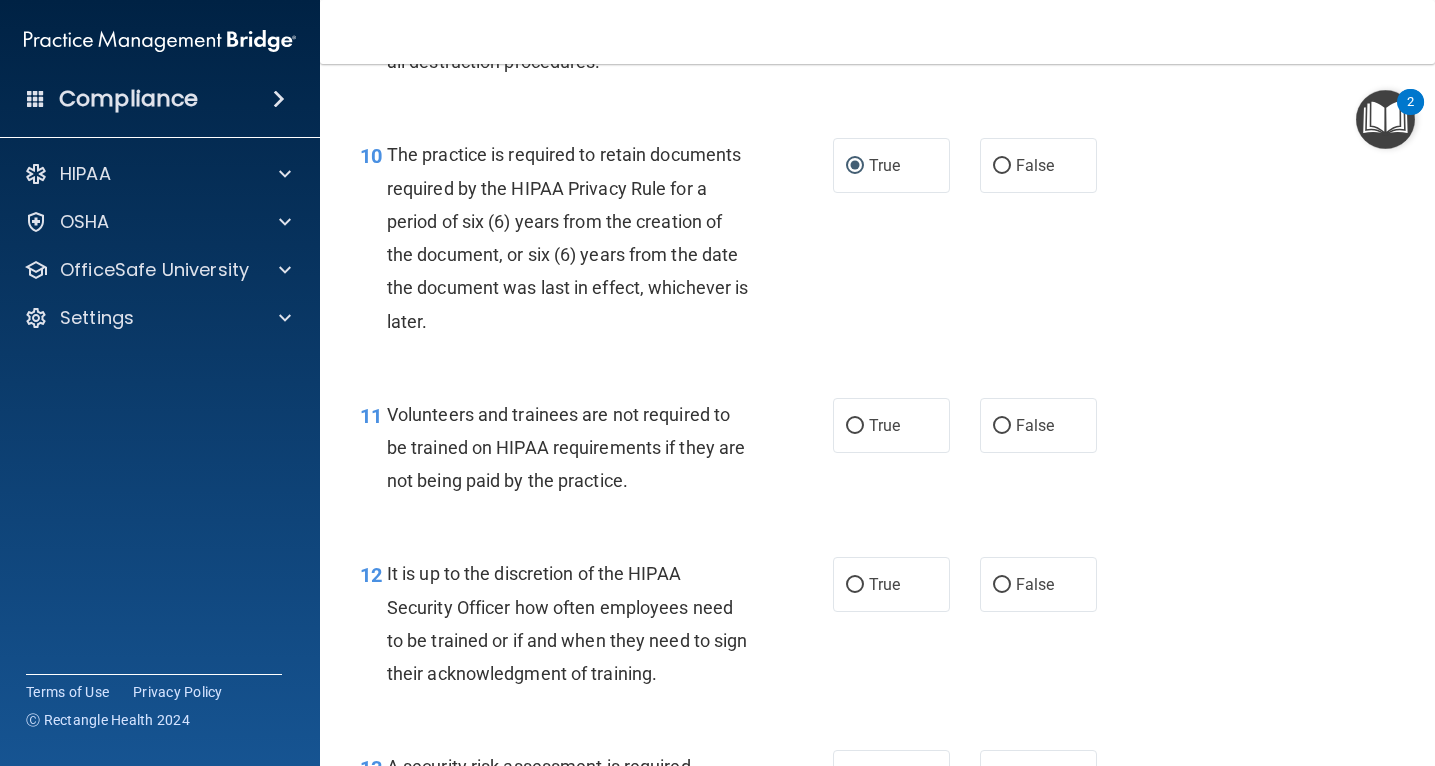 scroll, scrollTop: 2094, scrollLeft: 0, axis: vertical 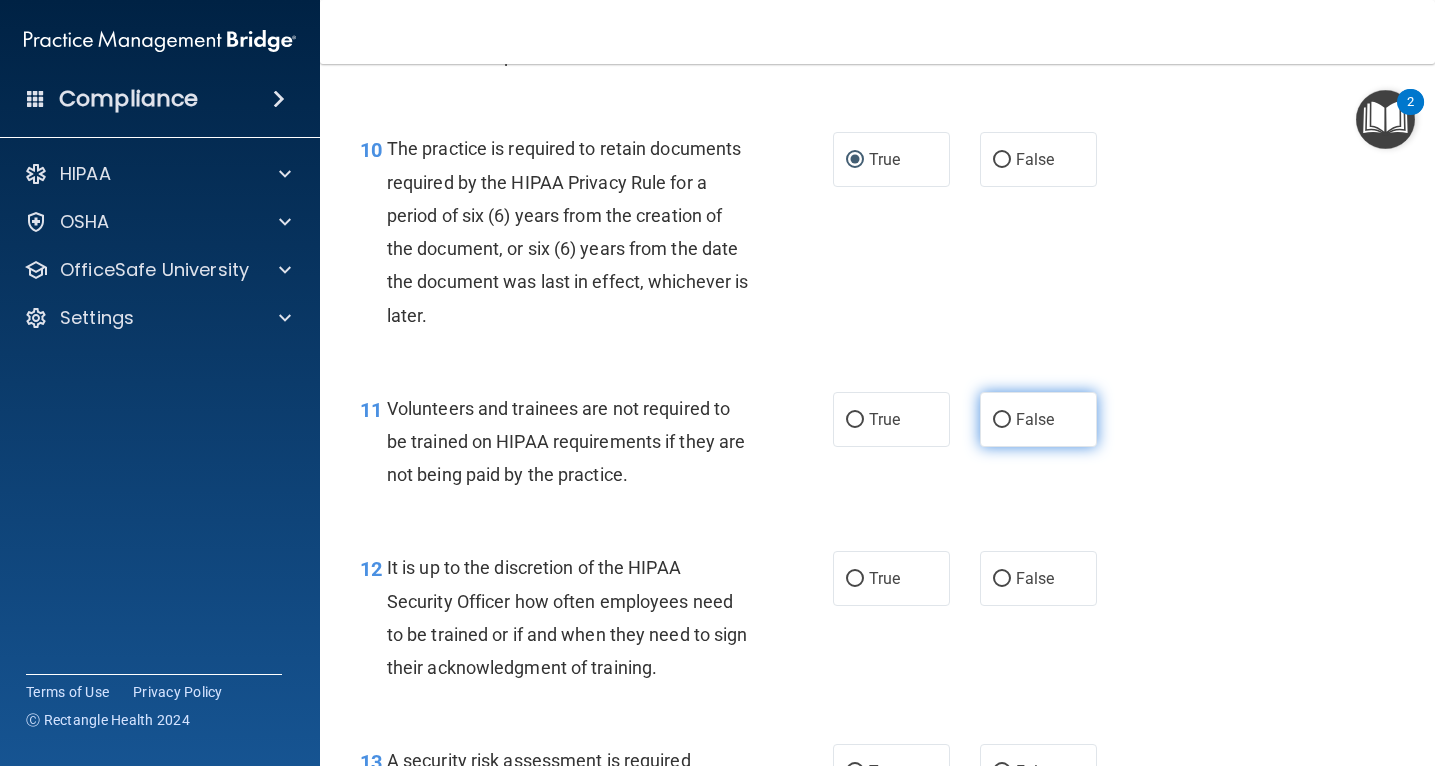 click on "False" at bounding box center (1002, 420) 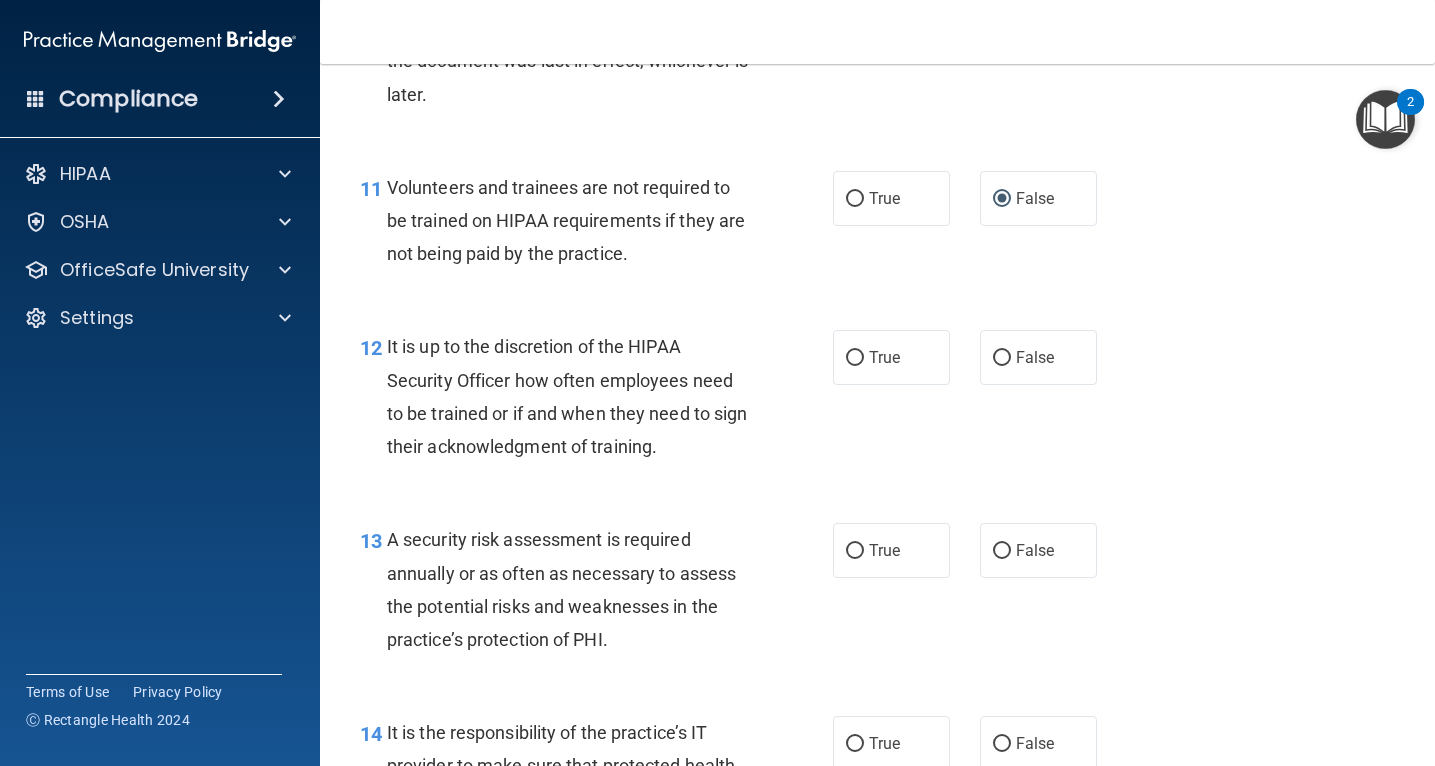 scroll, scrollTop: 2317, scrollLeft: 0, axis: vertical 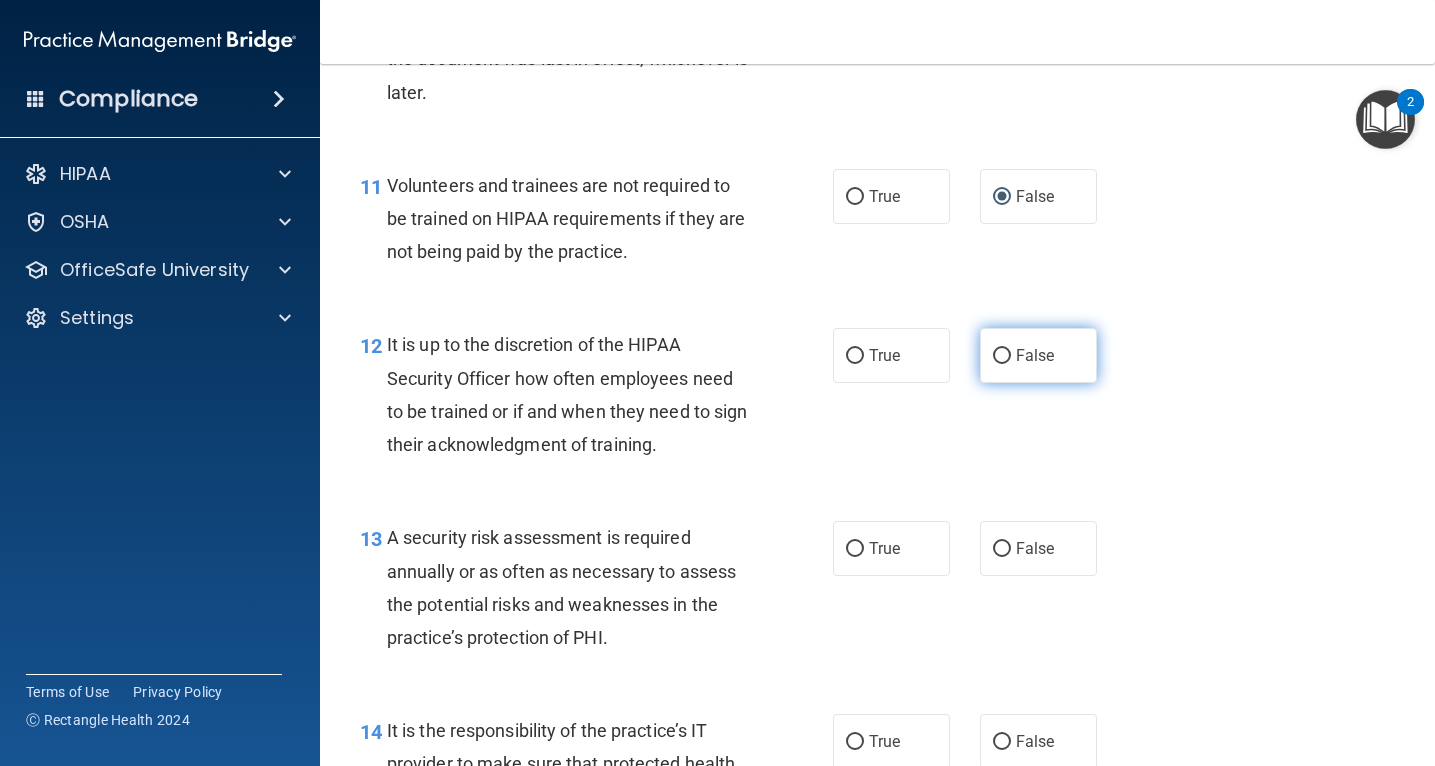 click on "False" at bounding box center (1002, 356) 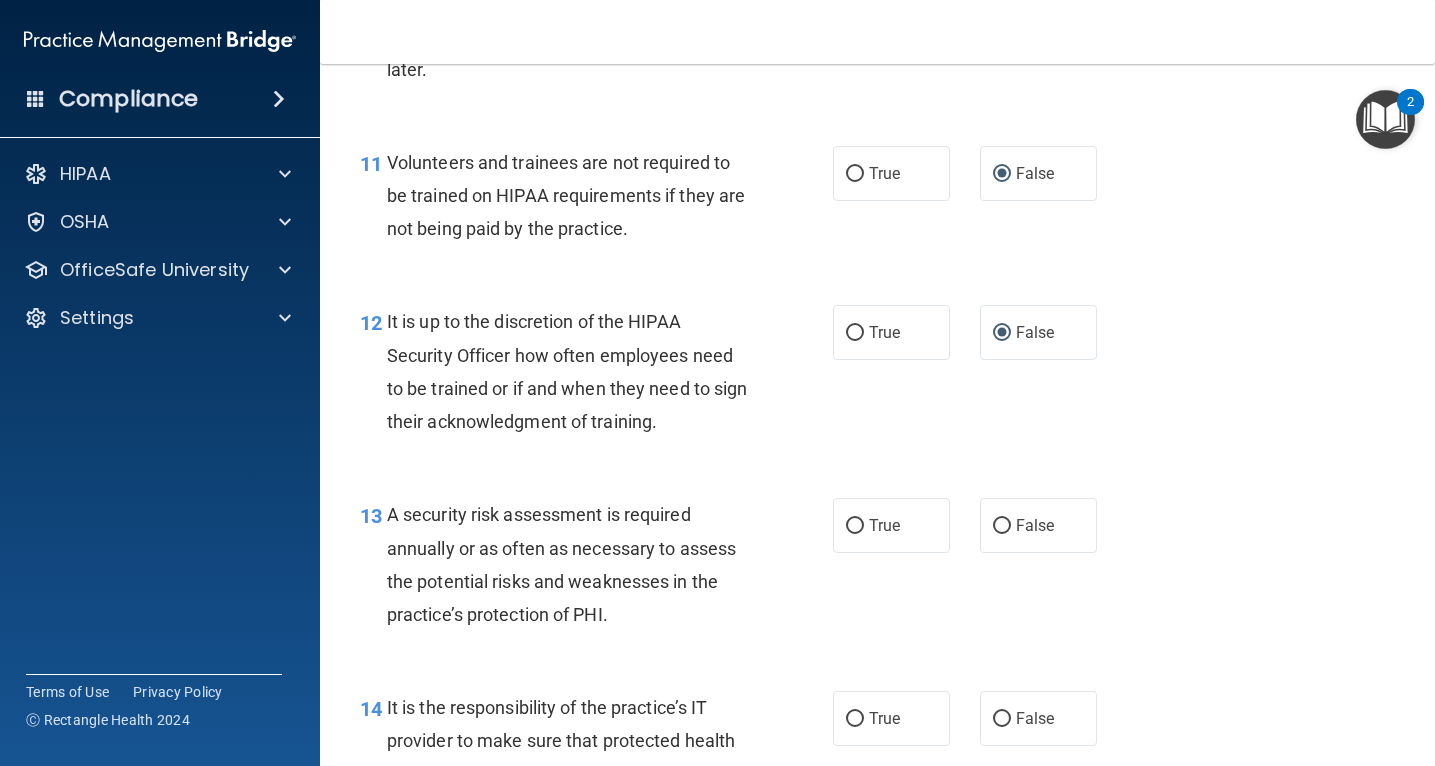 scroll, scrollTop: 2342, scrollLeft: 0, axis: vertical 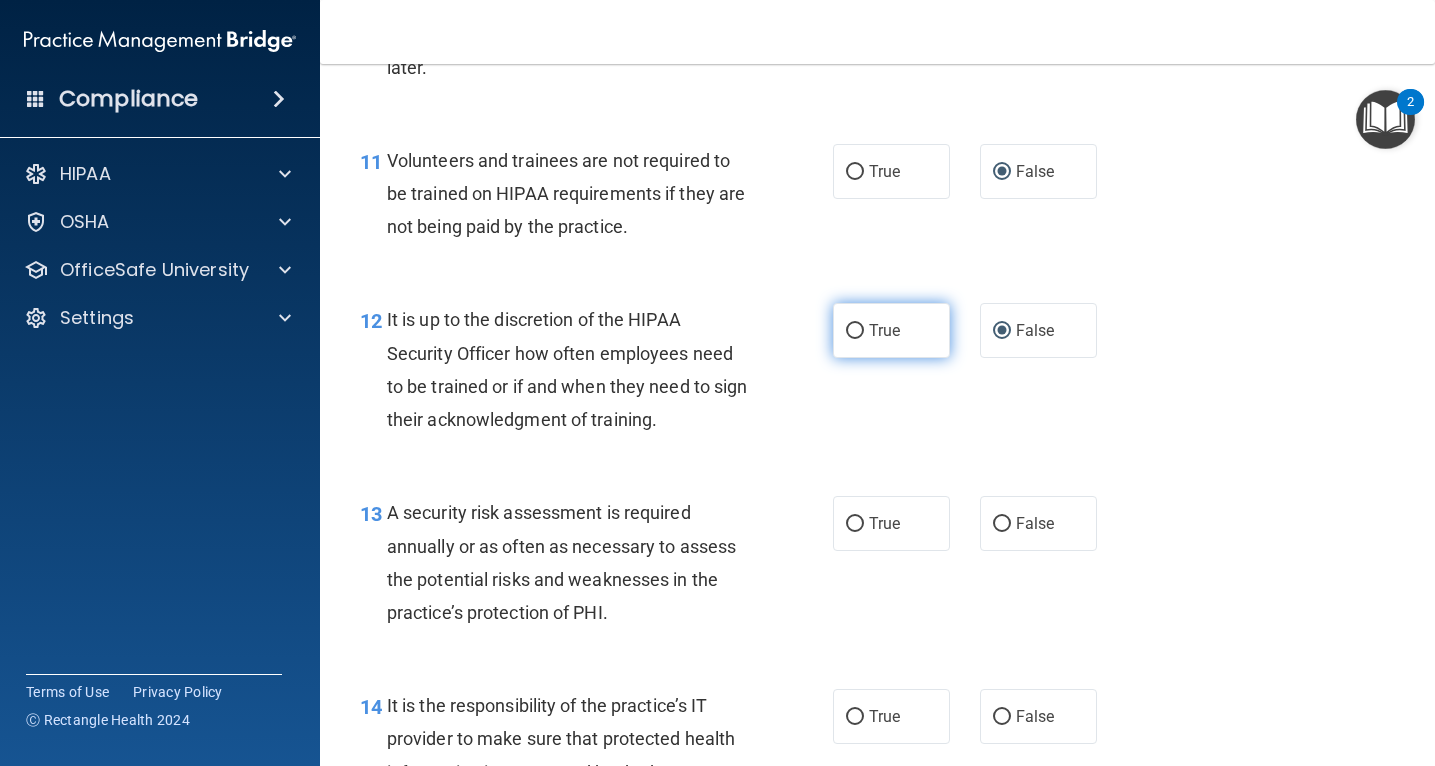 click on "True" at bounding box center [855, 331] 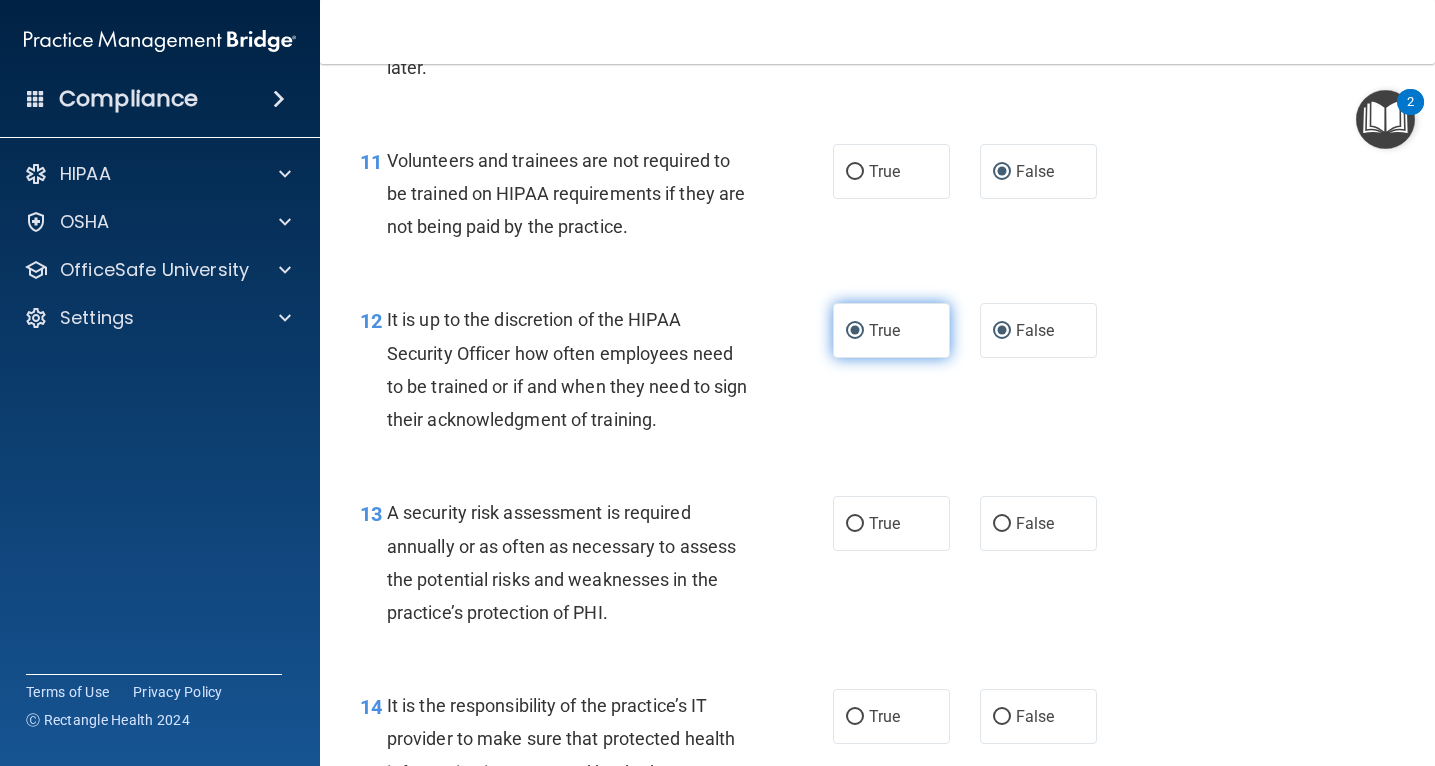radio on "false" 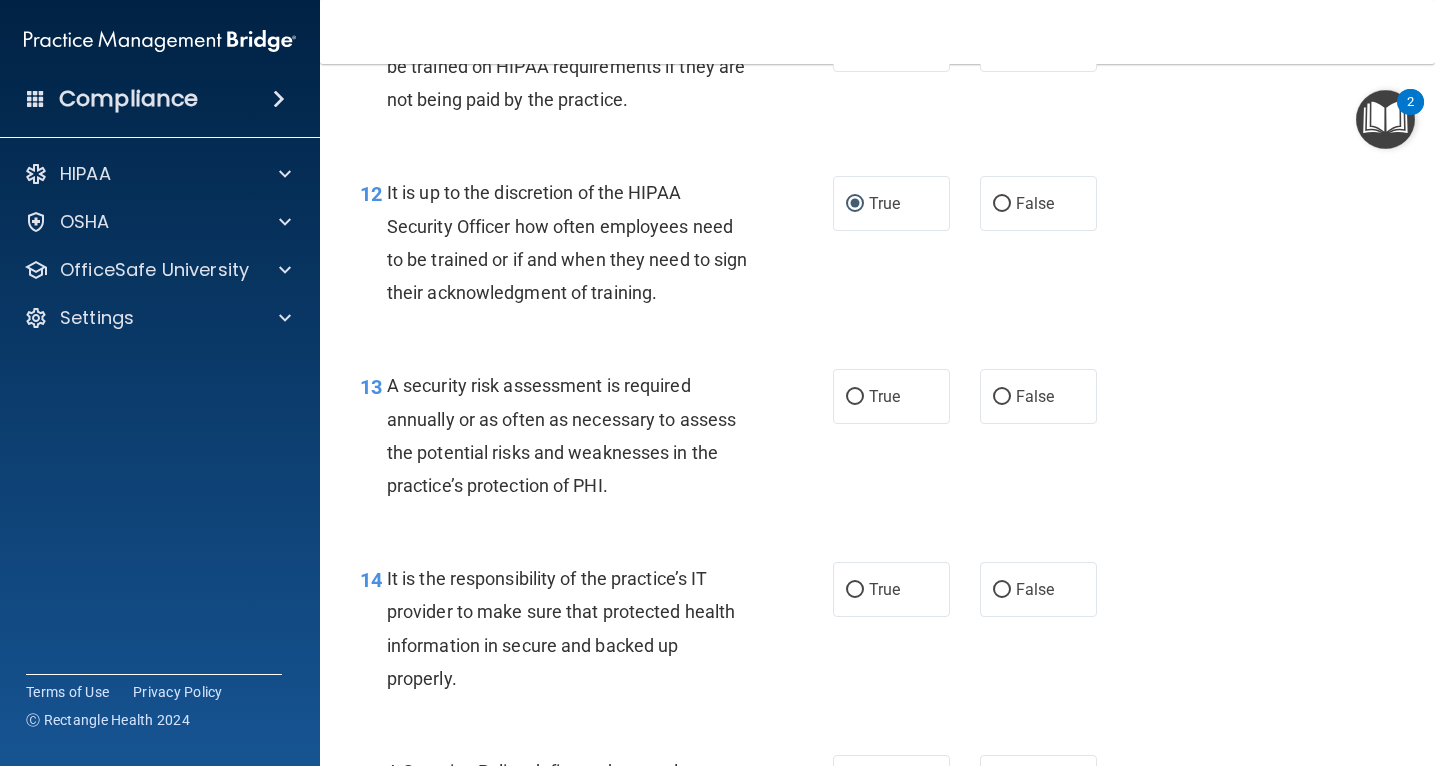 scroll, scrollTop: 2476, scrollLeft: 0, axis: vertical 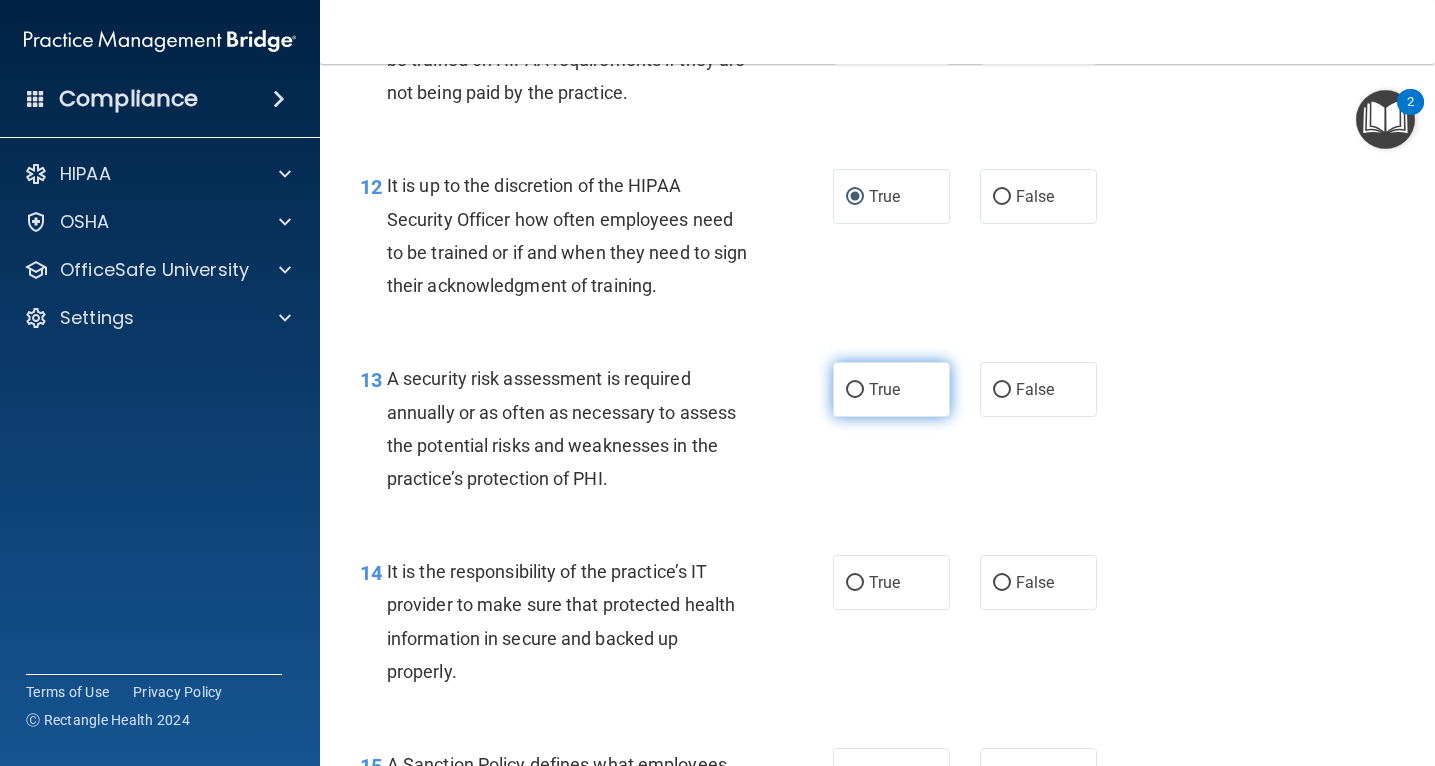 click on "True" at bounding box center (855, 390) 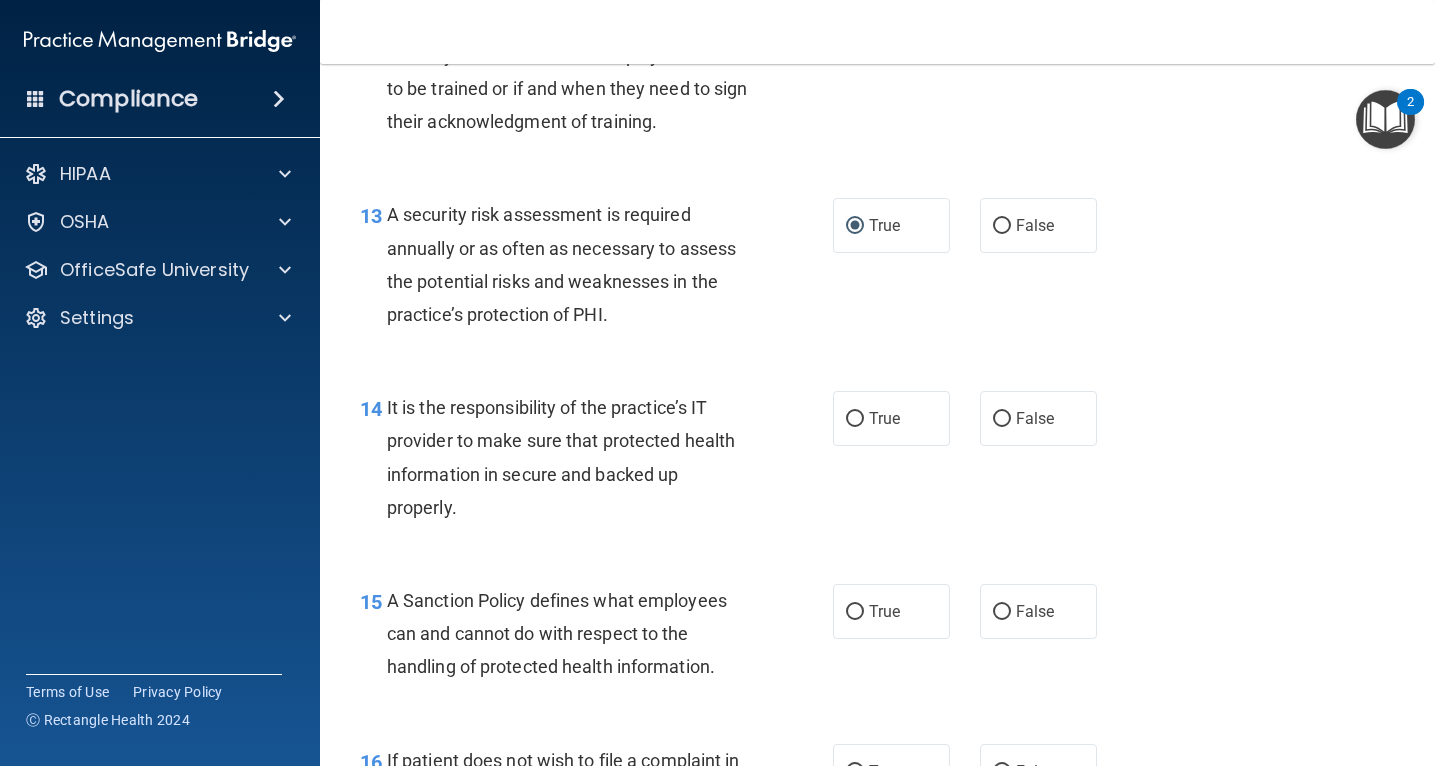 scroll, scrollTop: 2641, scrollLeft: 0, axis: vertical 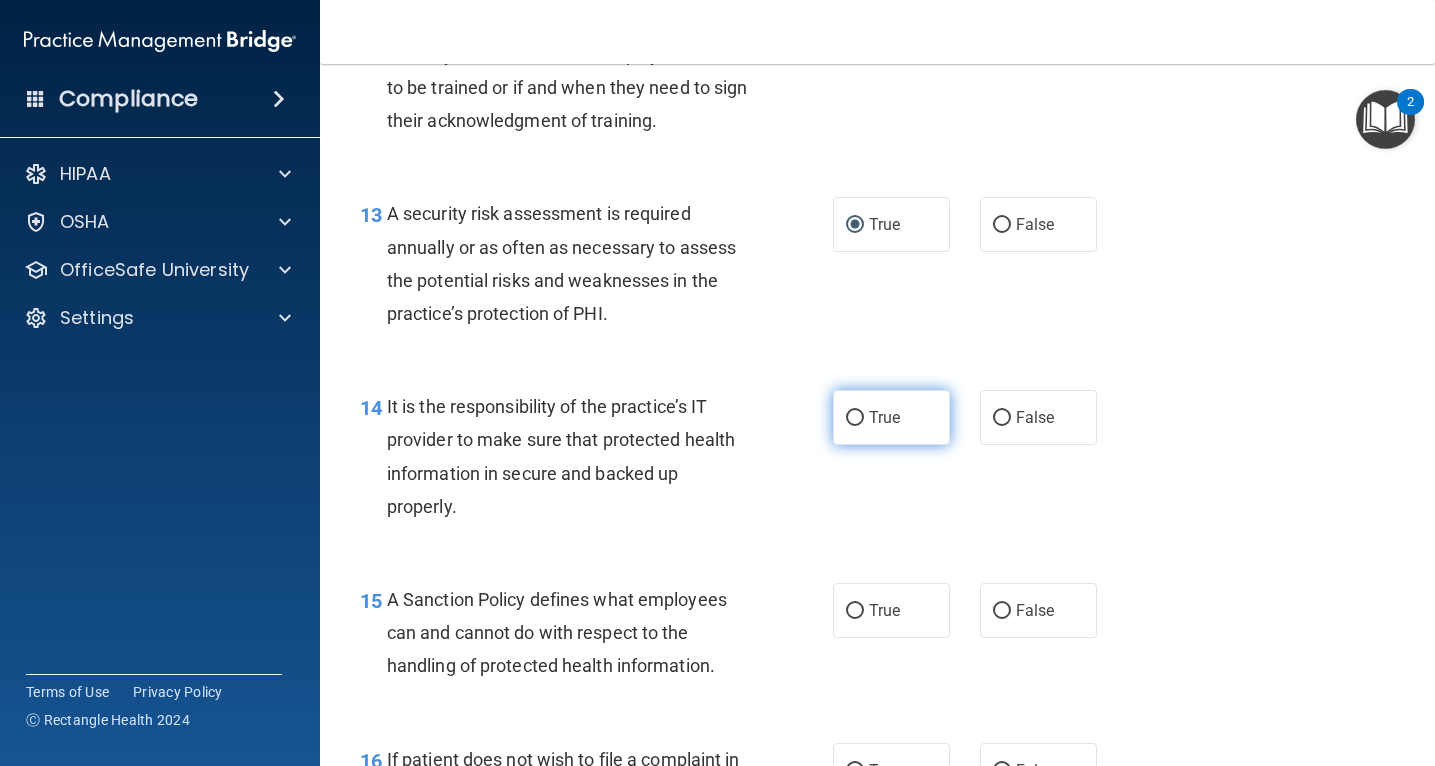 click on "True" at bounding box center [855, 418] 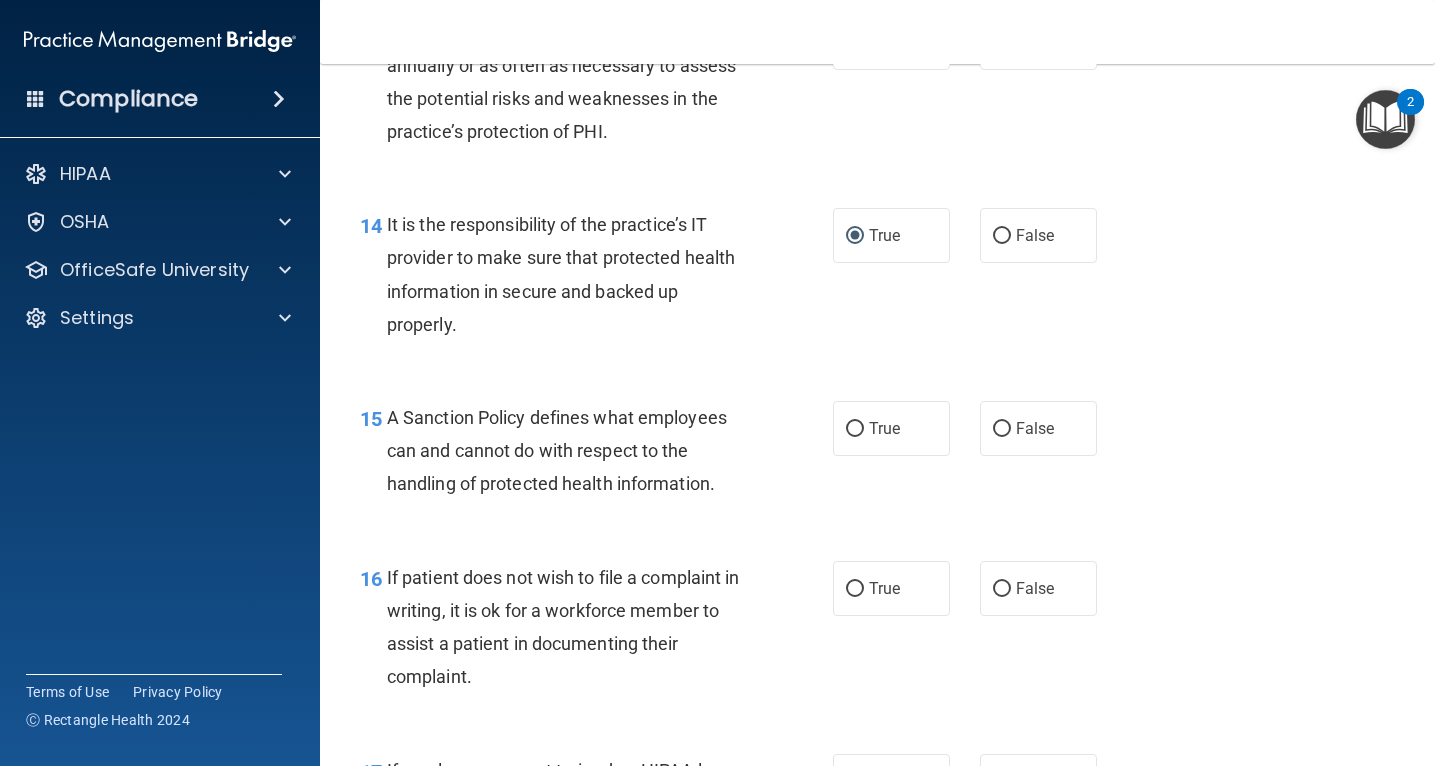 scroll, scrollTop: 2827, scrollLeft: 0, axis: vertical 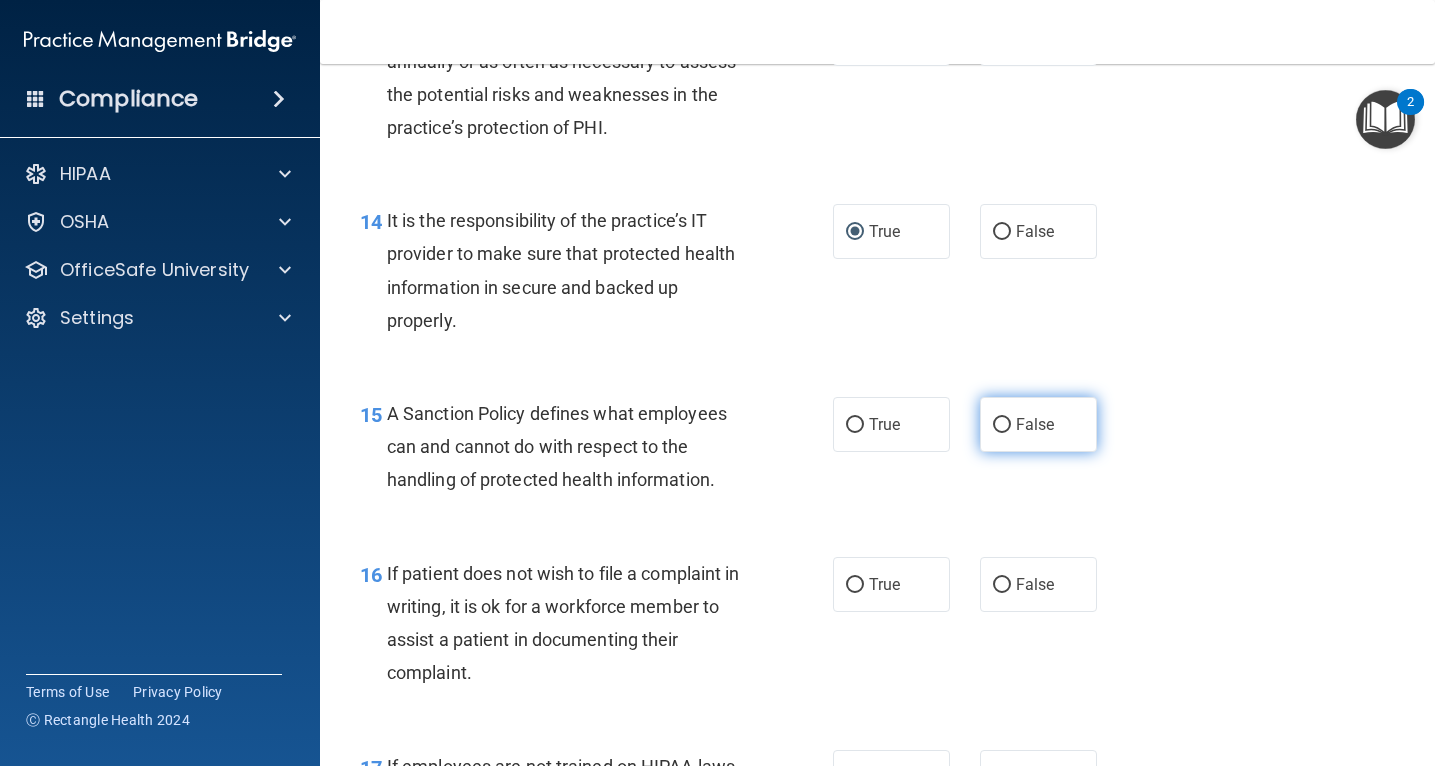 click on "False" at bounding box center [1038, 424] 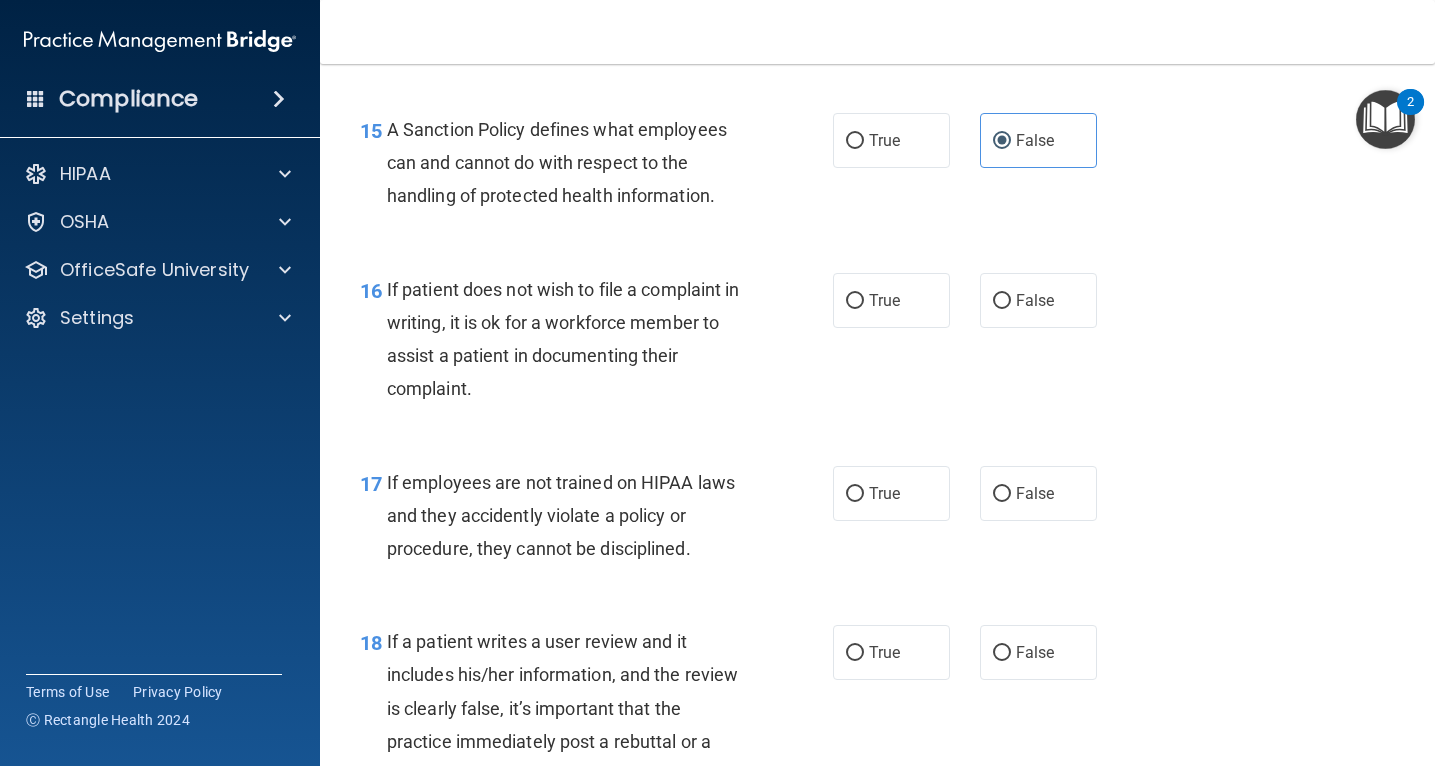 scroll, scrollTop: 3113, scrollLeft: 0, axis: vertical 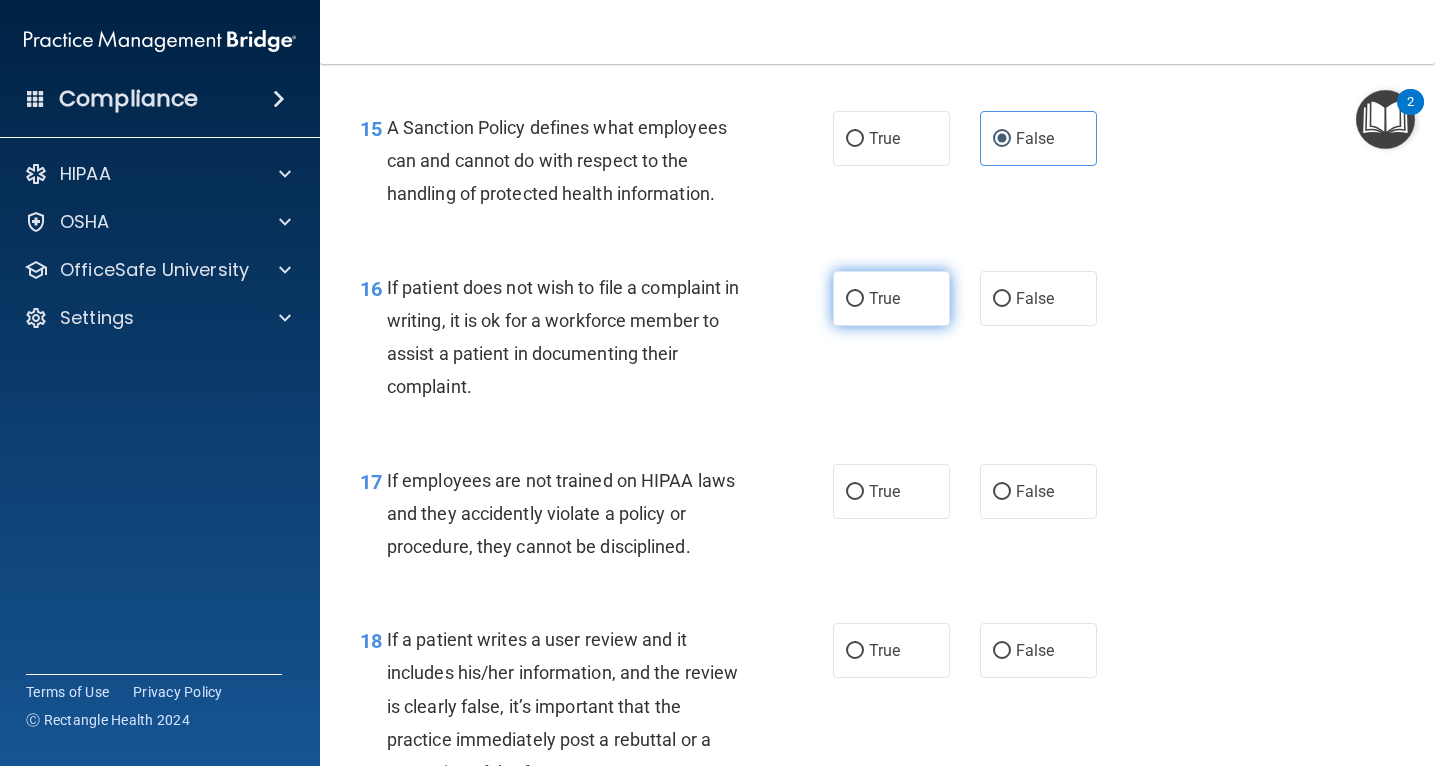 click on "True" at bounding box center (855, 299) 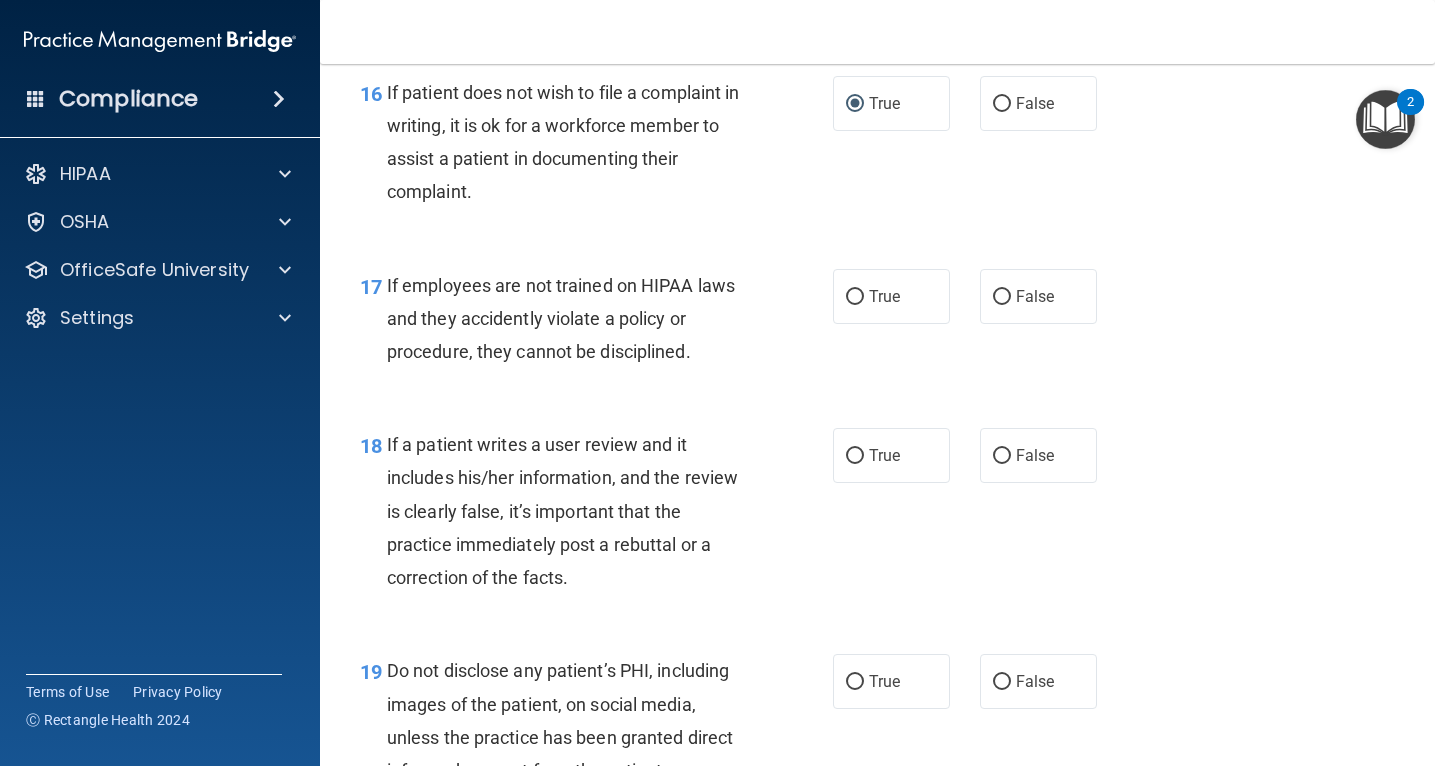 scroll, scrollTop: 3315, scrollLeft: 0, axis: vertical 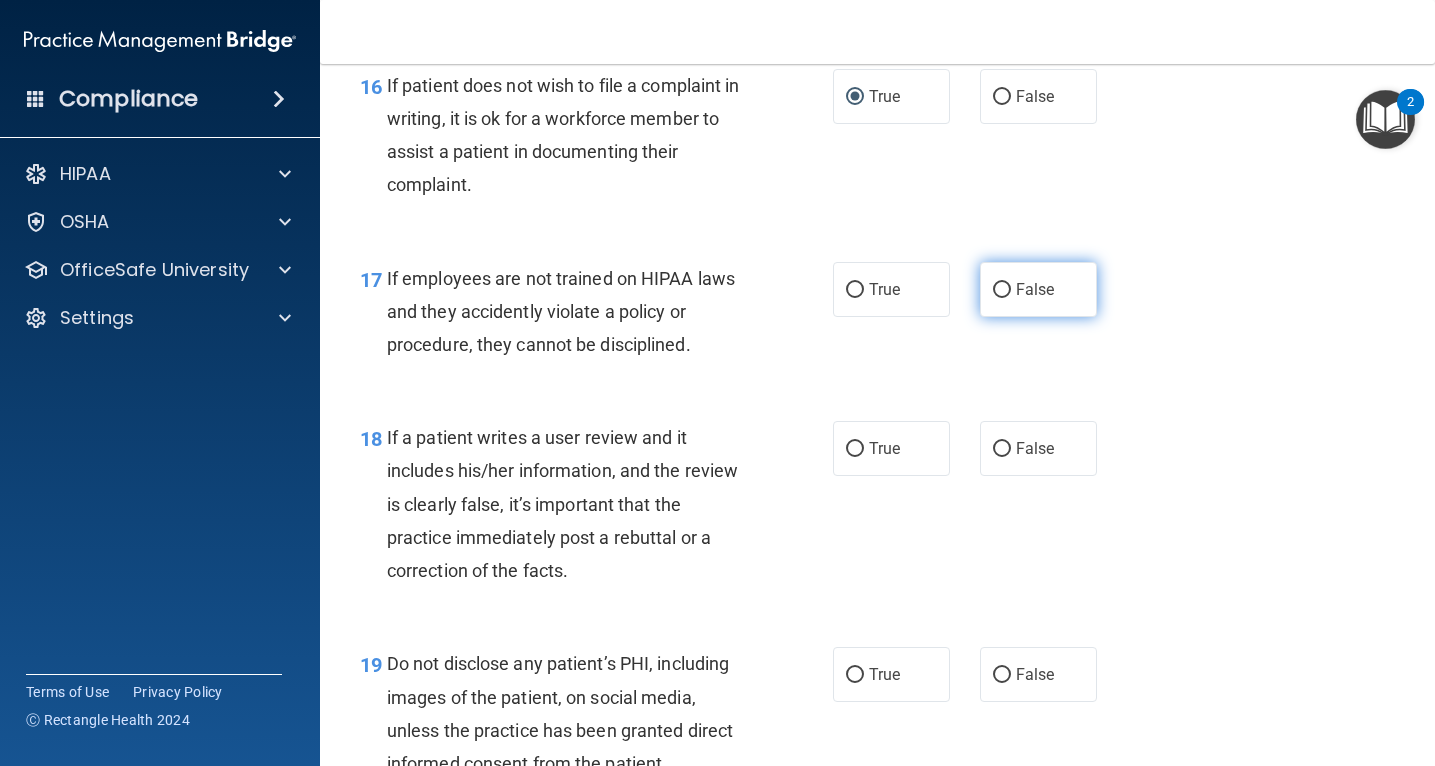 click on "False" at bounding box center (1002, 290) 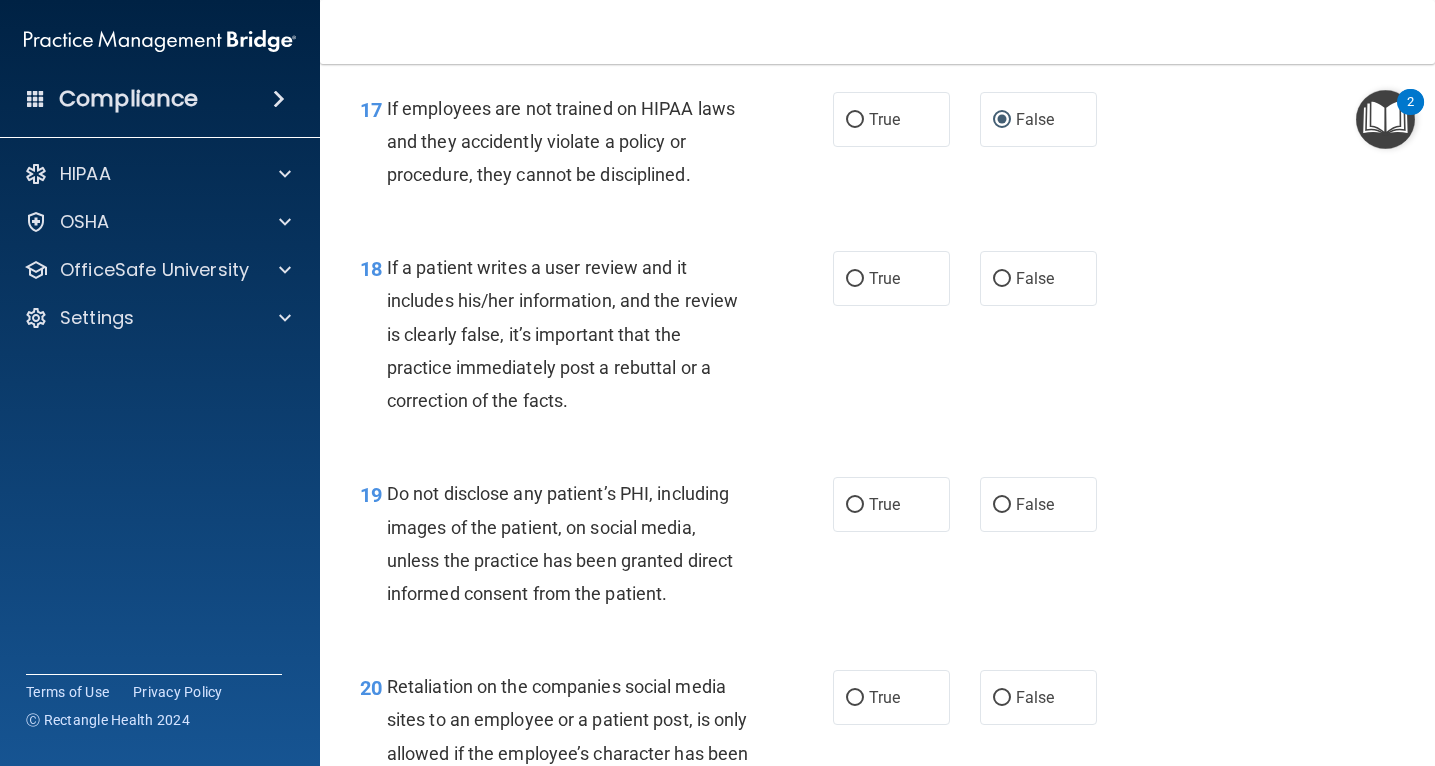 scroll, scrollTop: 3486, scrollLeft: 0, axis: vertical 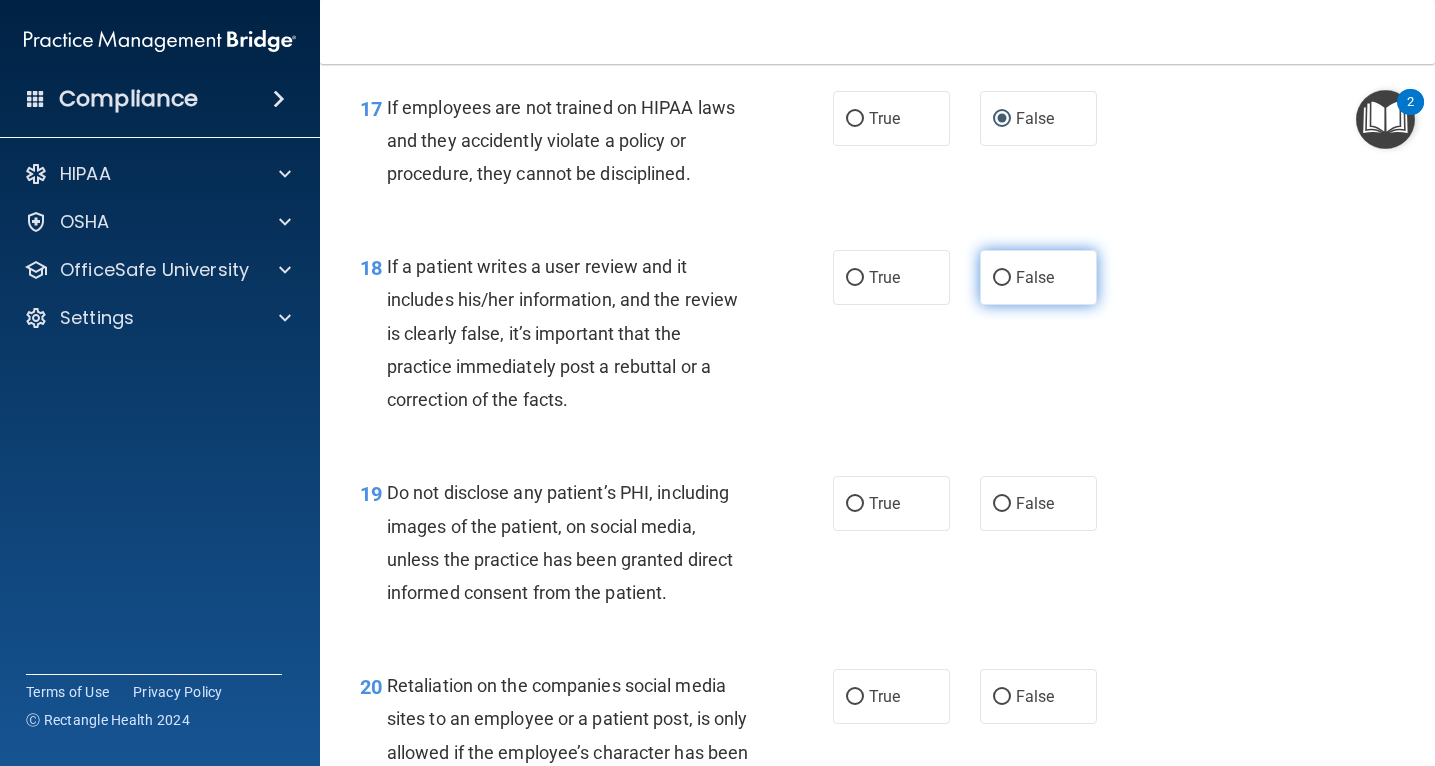 click on "False" at bounding box center (1002, 278) 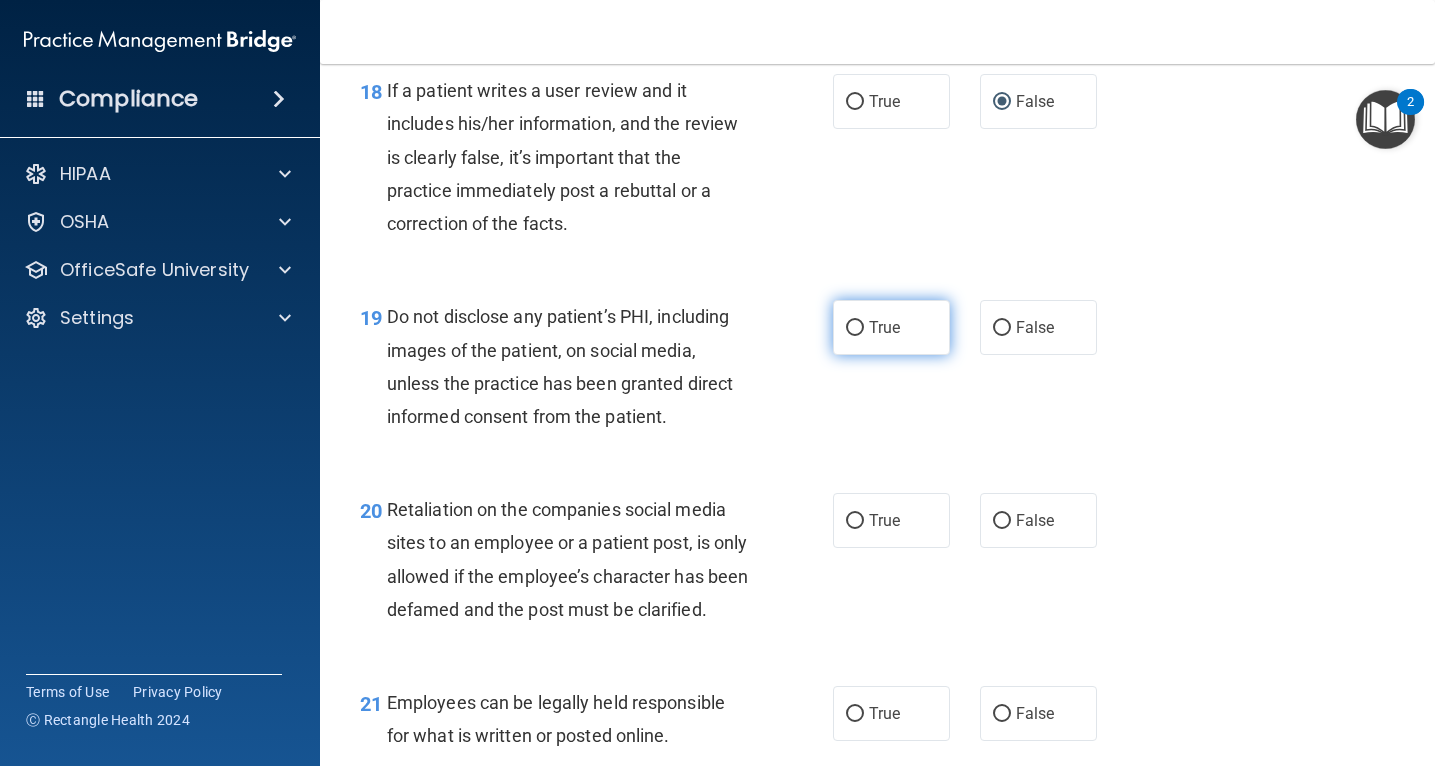 scroll, scrollTop: 3664, scrollLeft: 0, axis: vertical 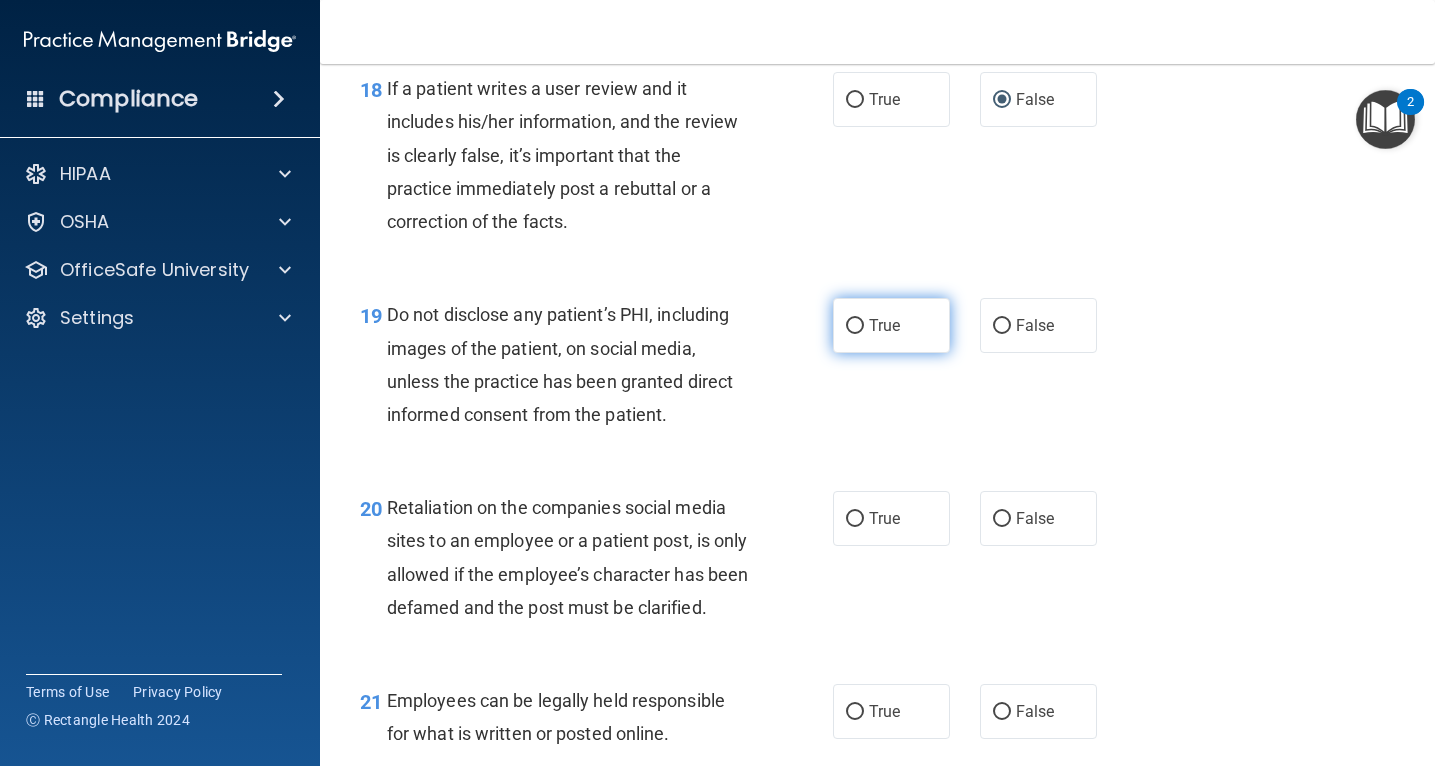 click on "True" at bounding box center (855, 326) 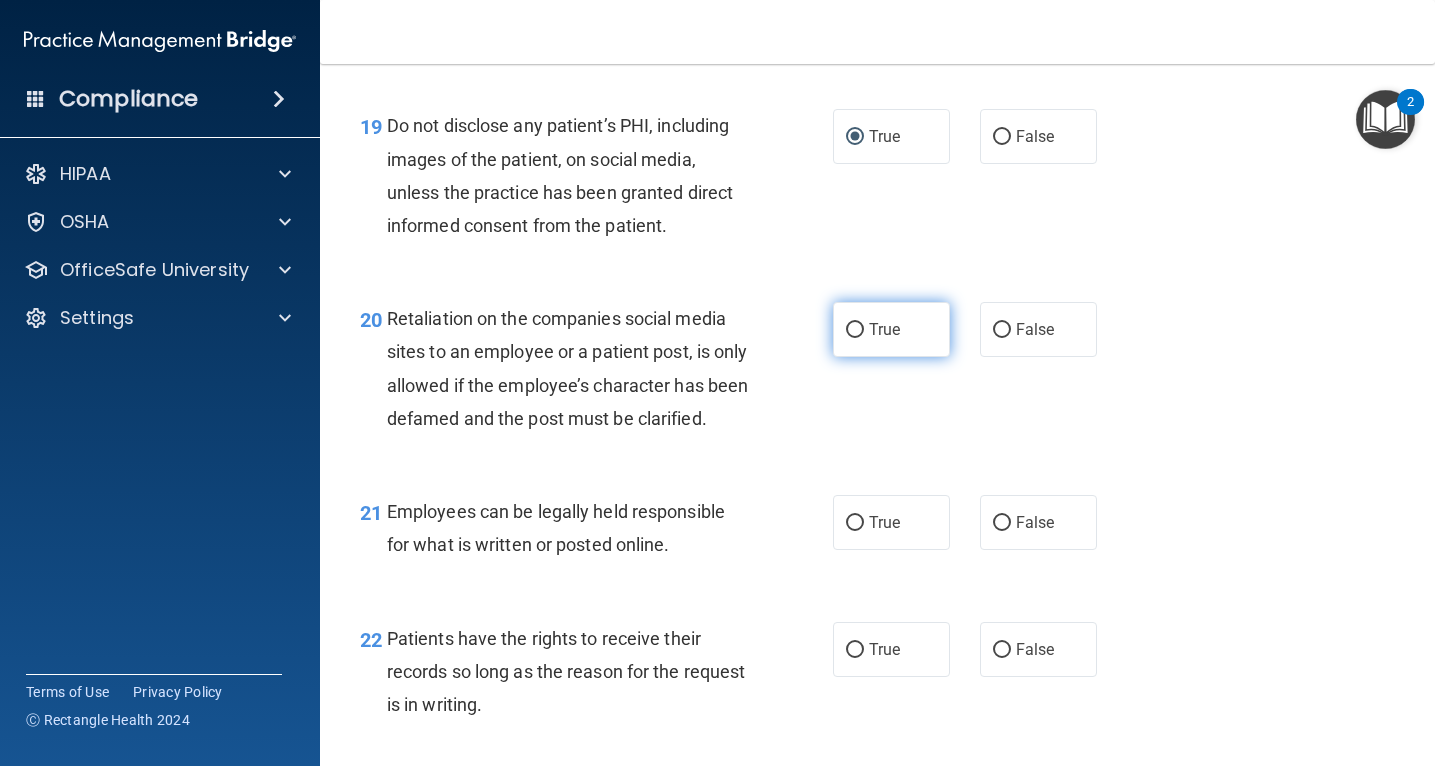 scroll, scrollTop: 3849, scrollLeft: 0, axis: vertical 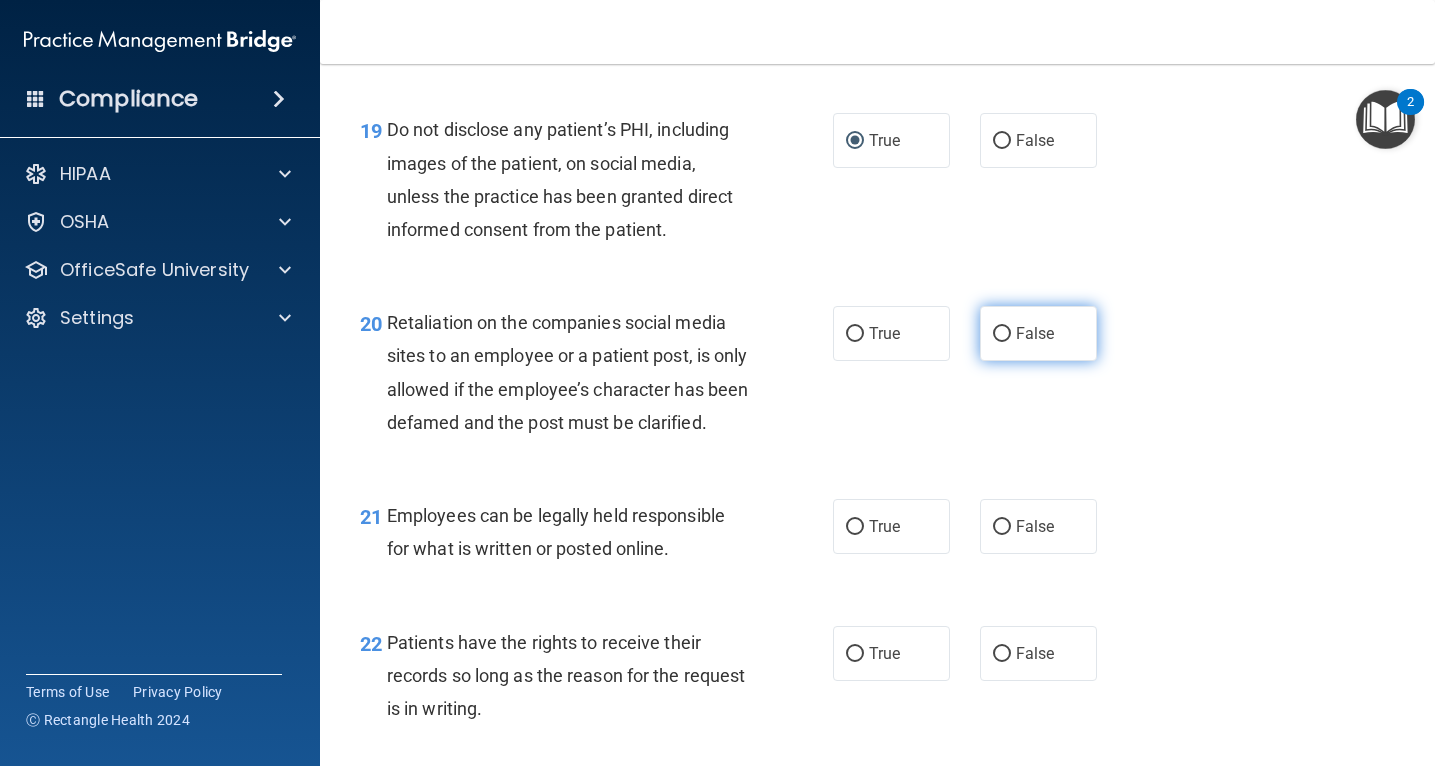 click on "False" at bounding box center (1038, 333) 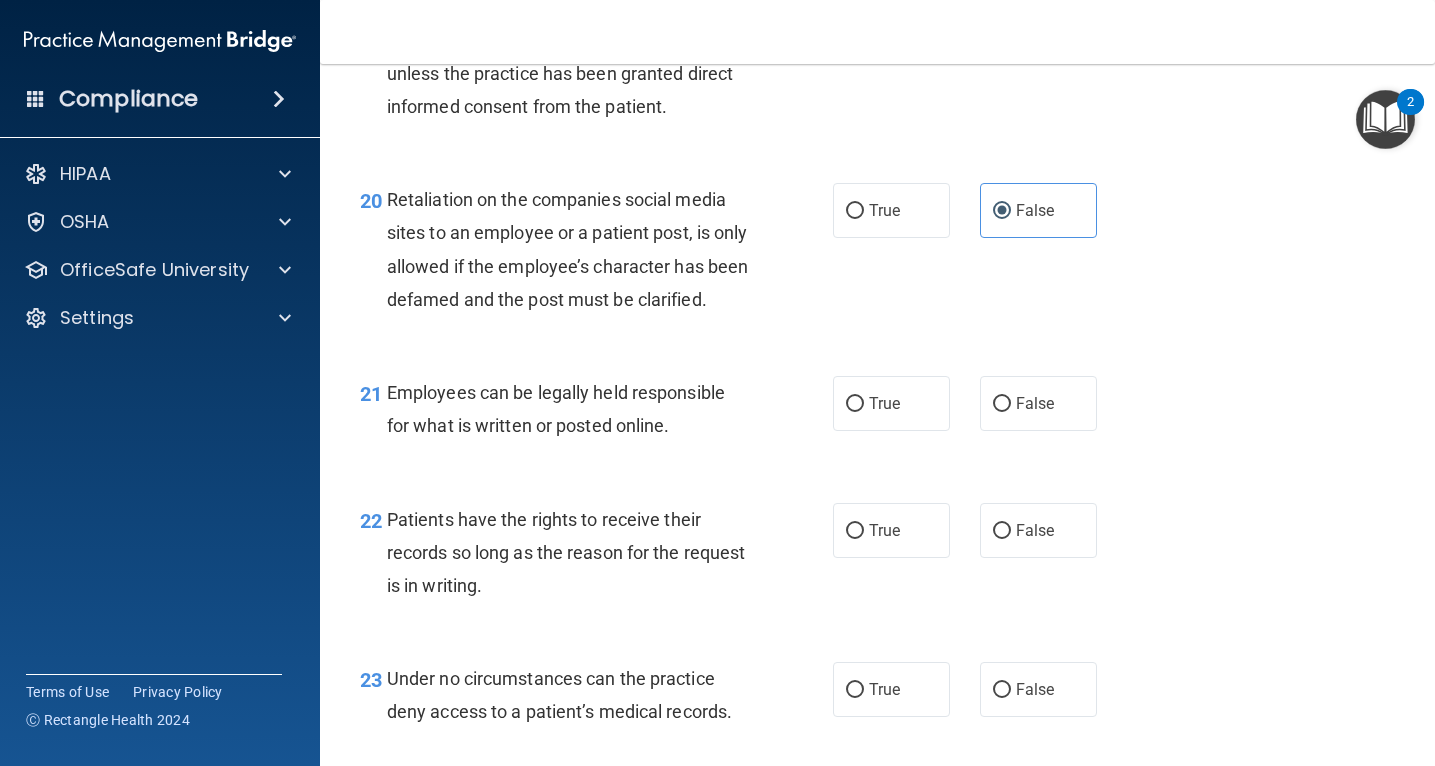 scroll, scrollTop: 3991, scrollLeft: 0, axis: vertical 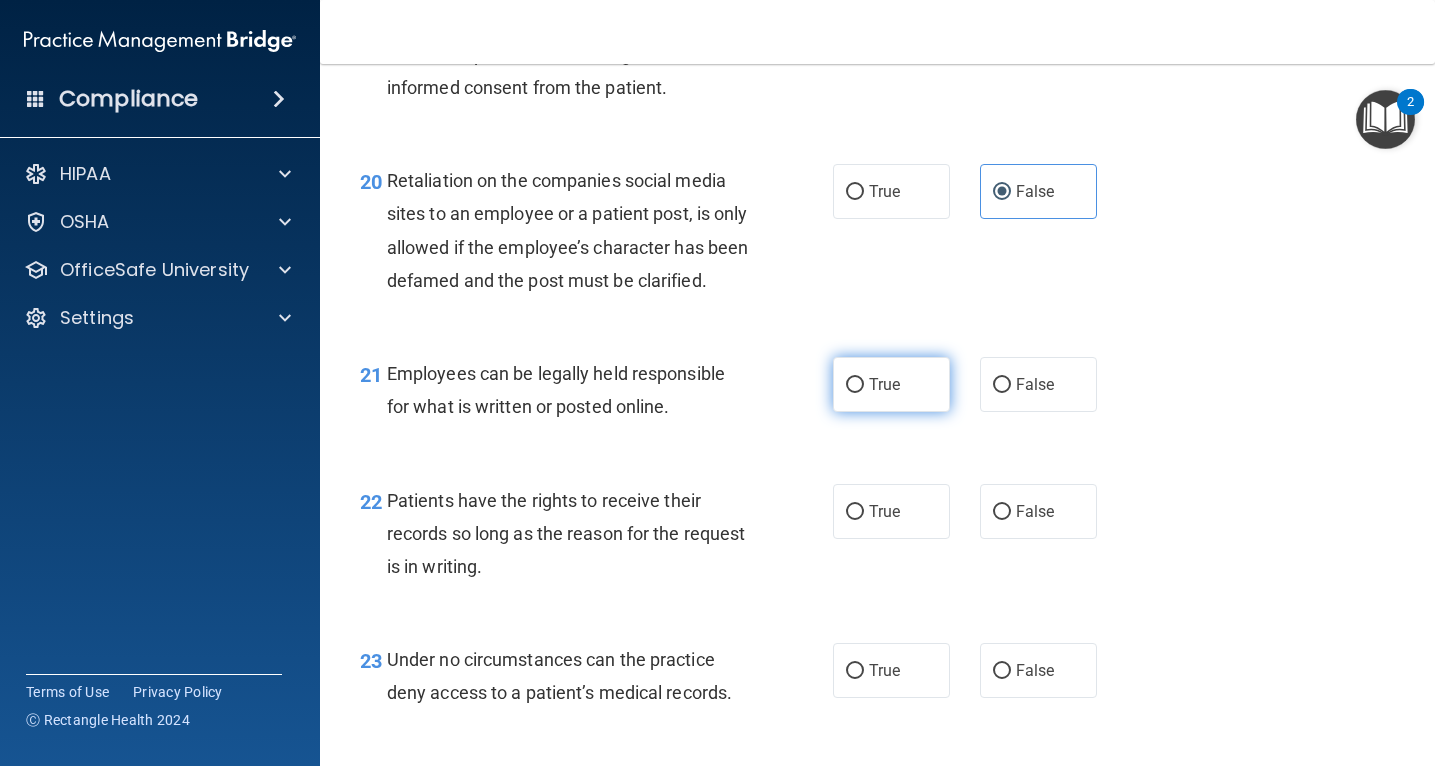 click on "True" at bounding box center (884, 384) 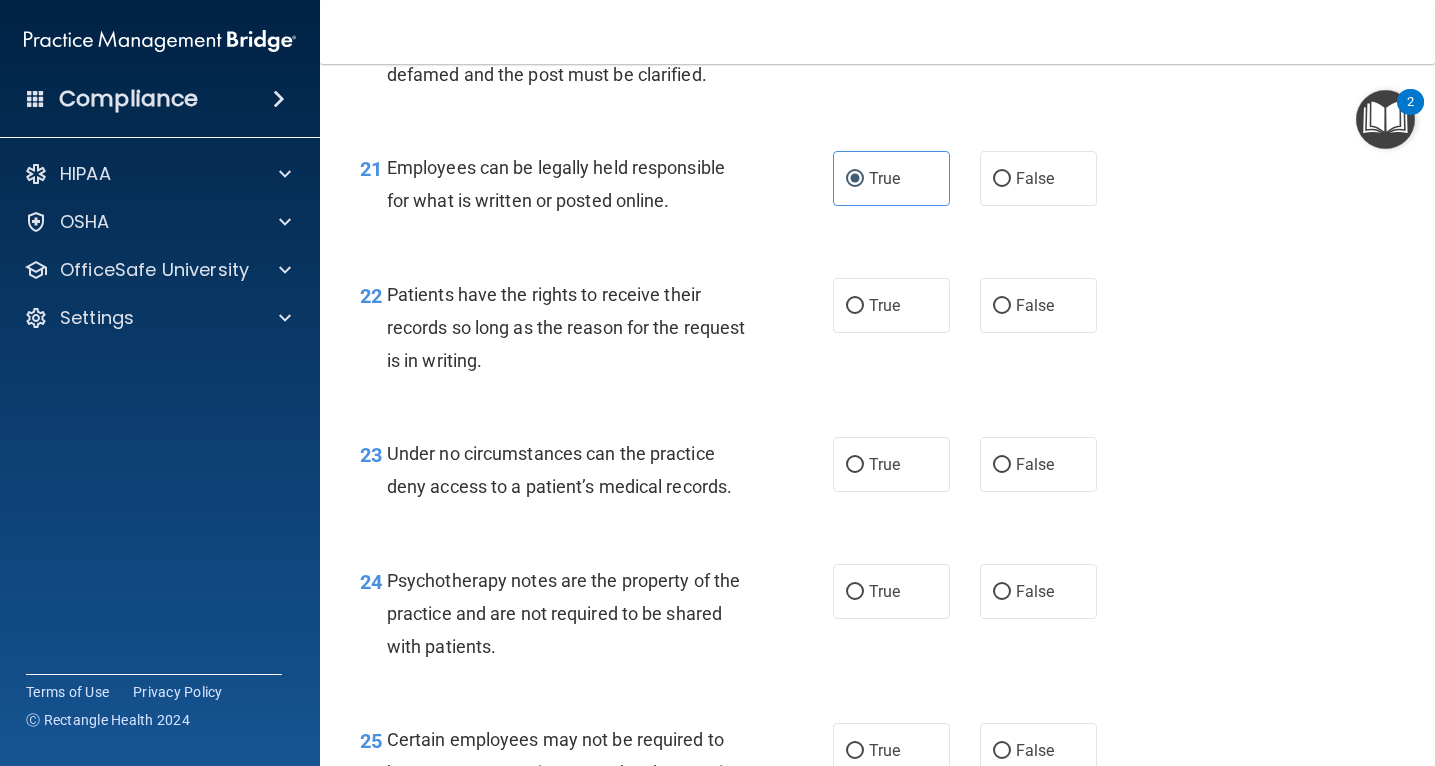 scroll, scrollTop: 4200, scrollLeft: 0, axis: vertical 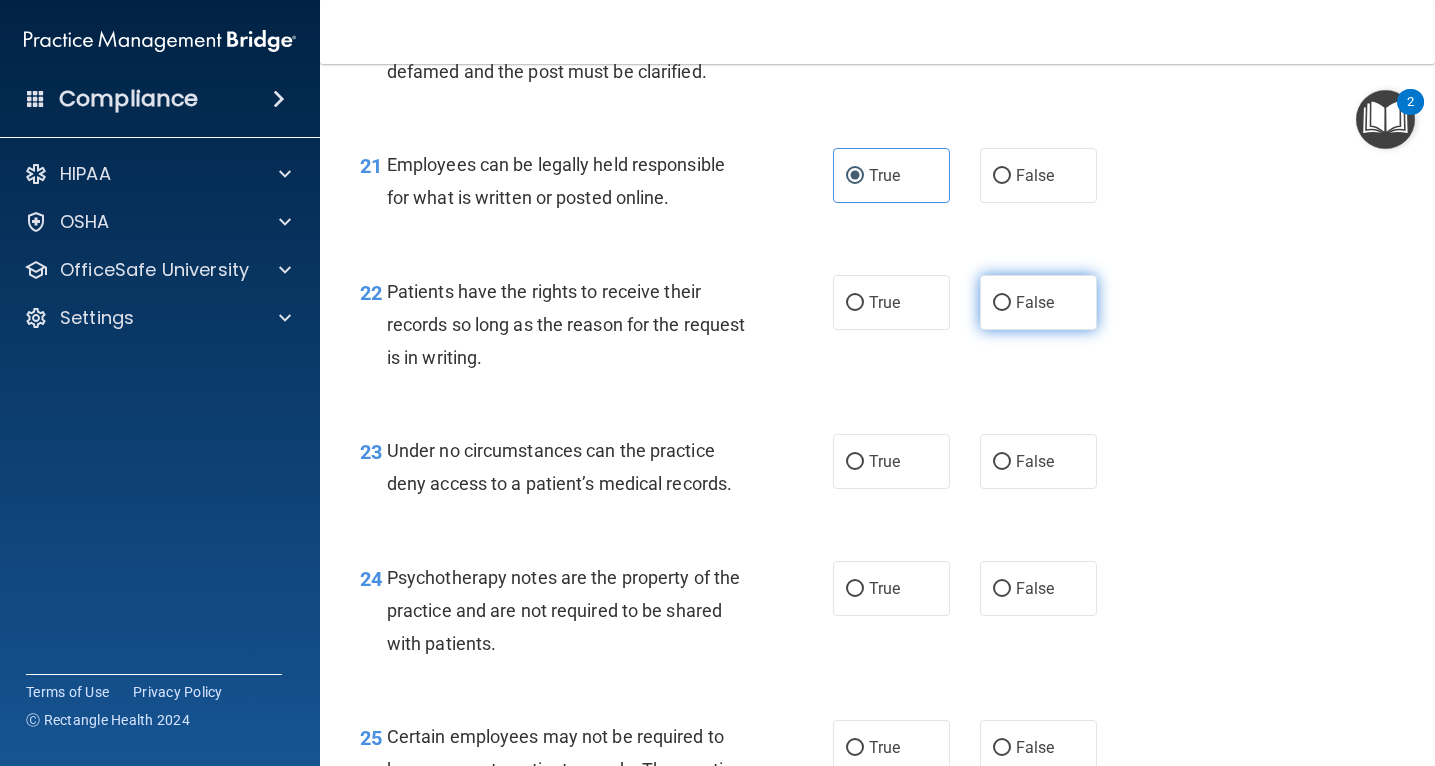 click on "False" at bounding box center (1002, 303) 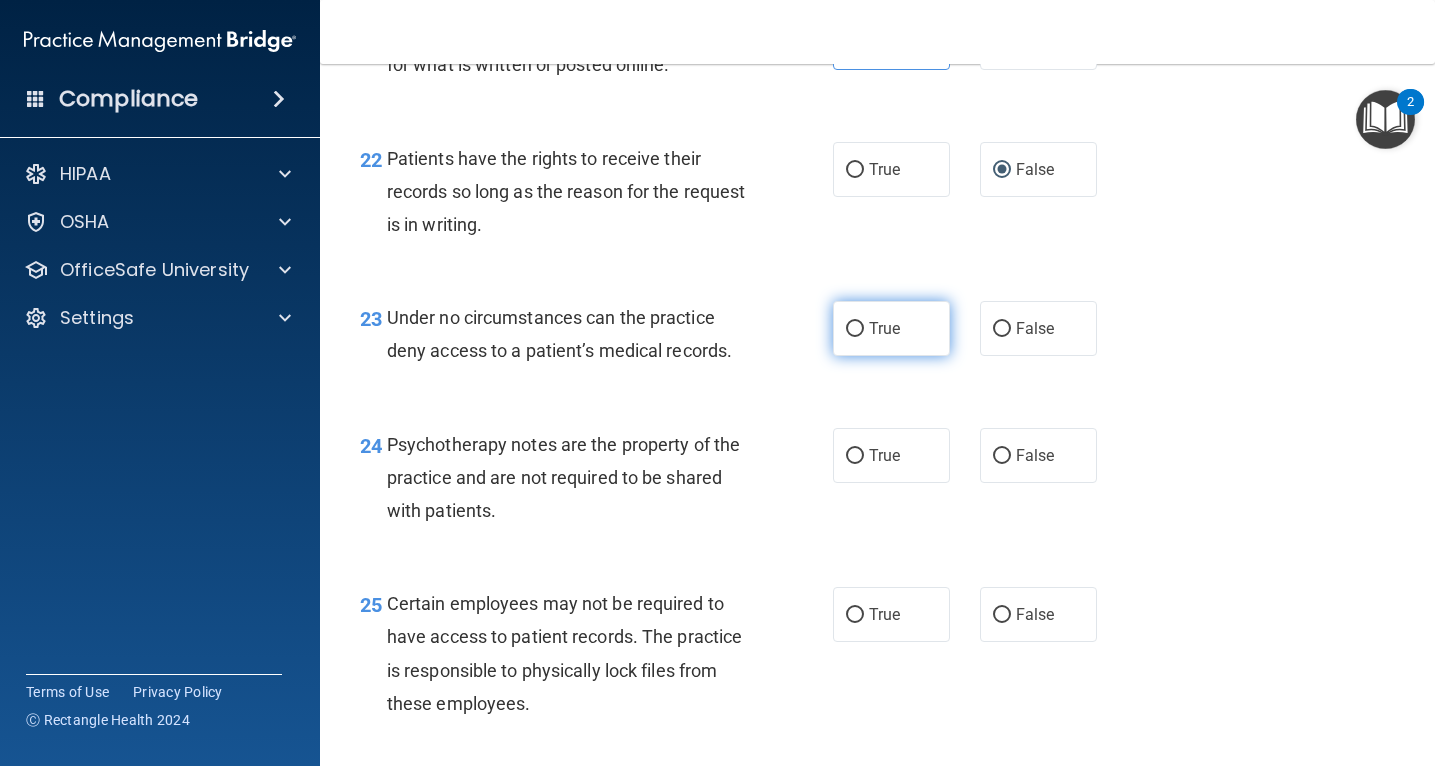 scroll, scrollTop: 4340, scrollLeft: 0, axis: vertical 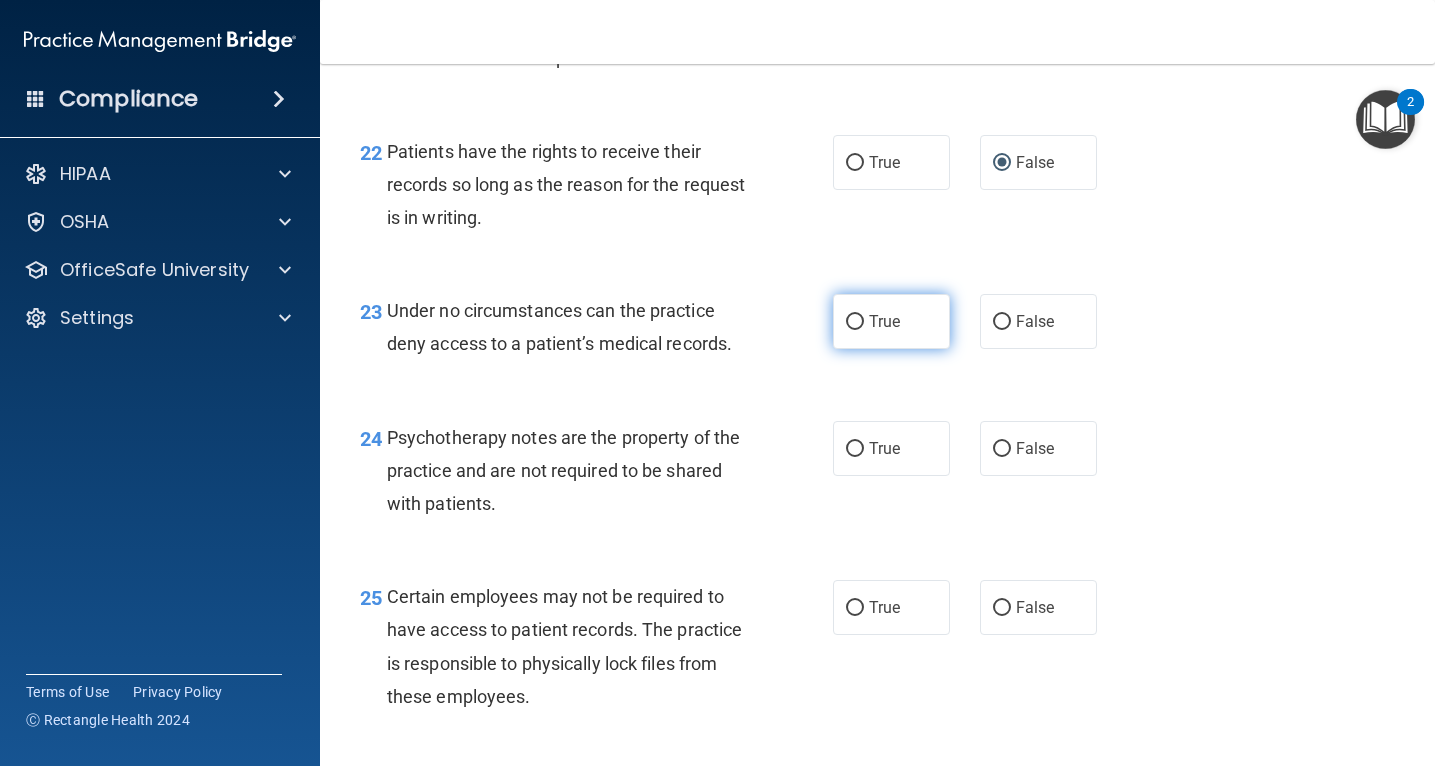 click on "True" at bounding box center [891, 321] 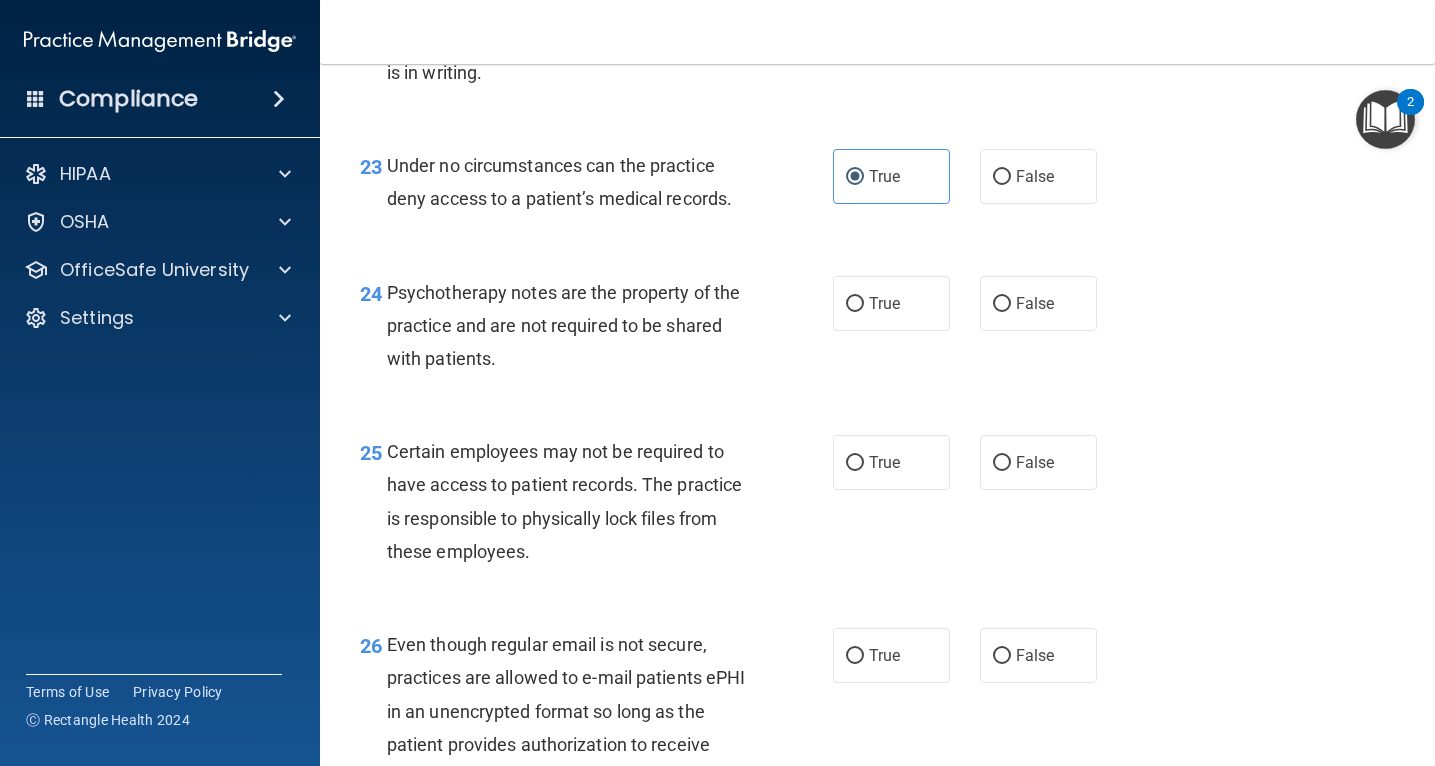 scroll, scrollTop: 4492, scrollLeft: 0, axis: vertical 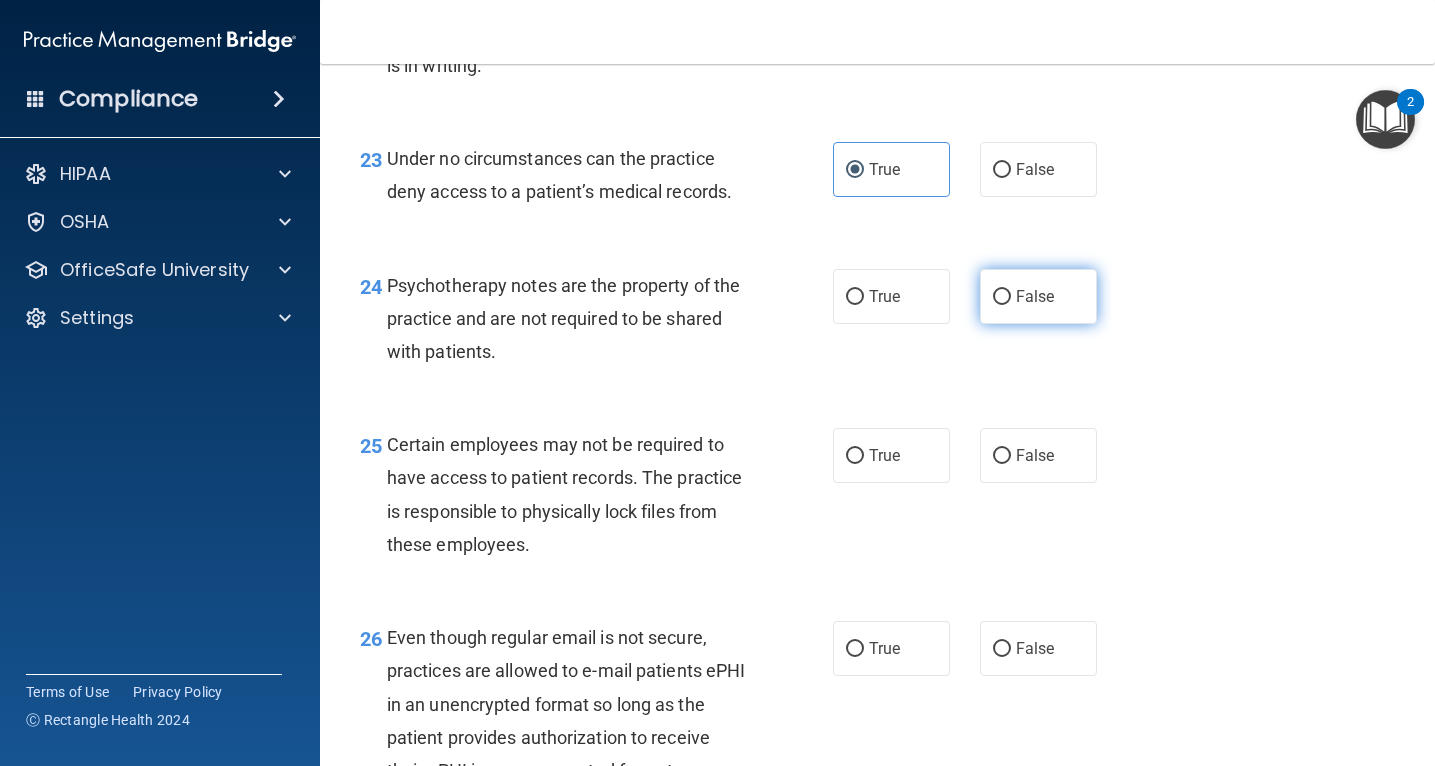 click on "False" at bounding box center (1002, 297) 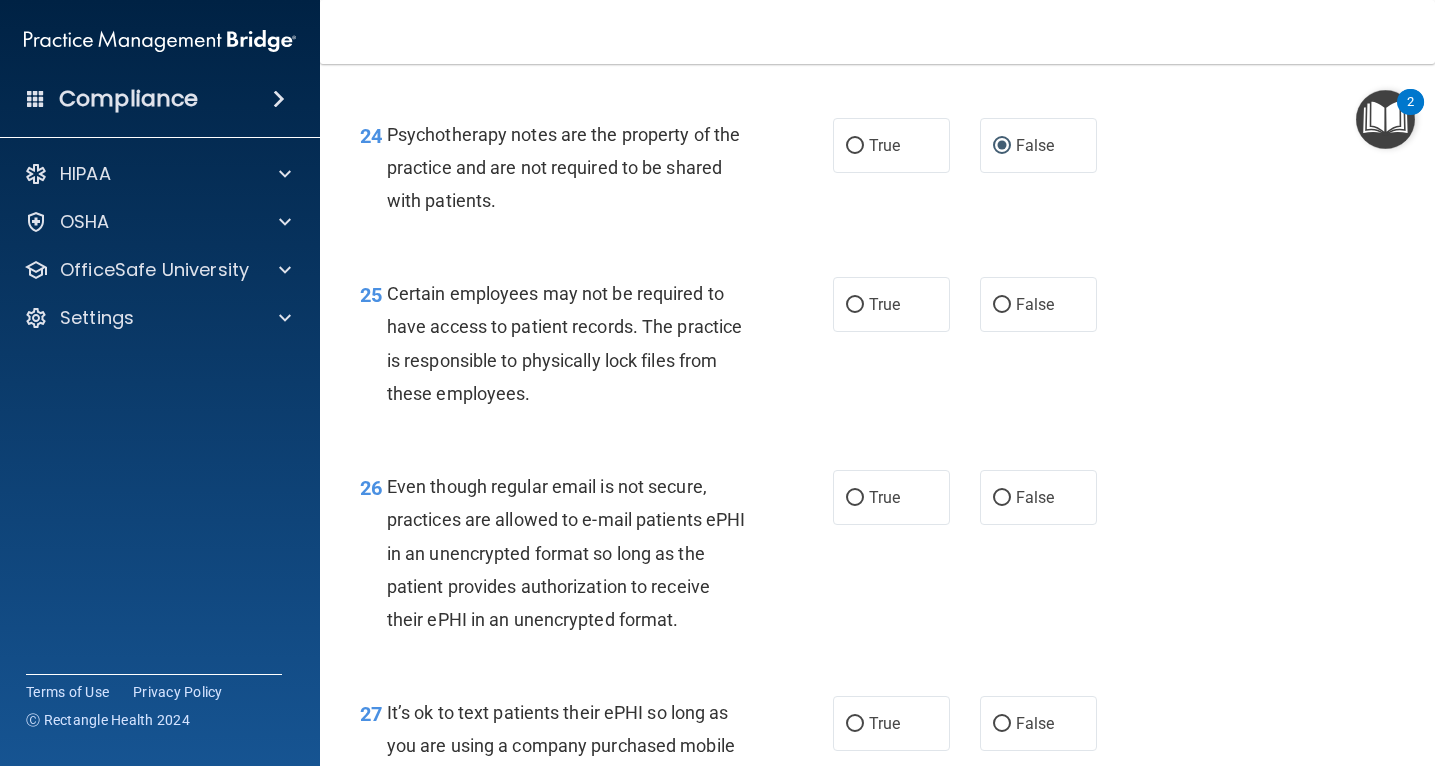 scroll, scrollTop: 4651, scrollLeft: 0, axis: vertical 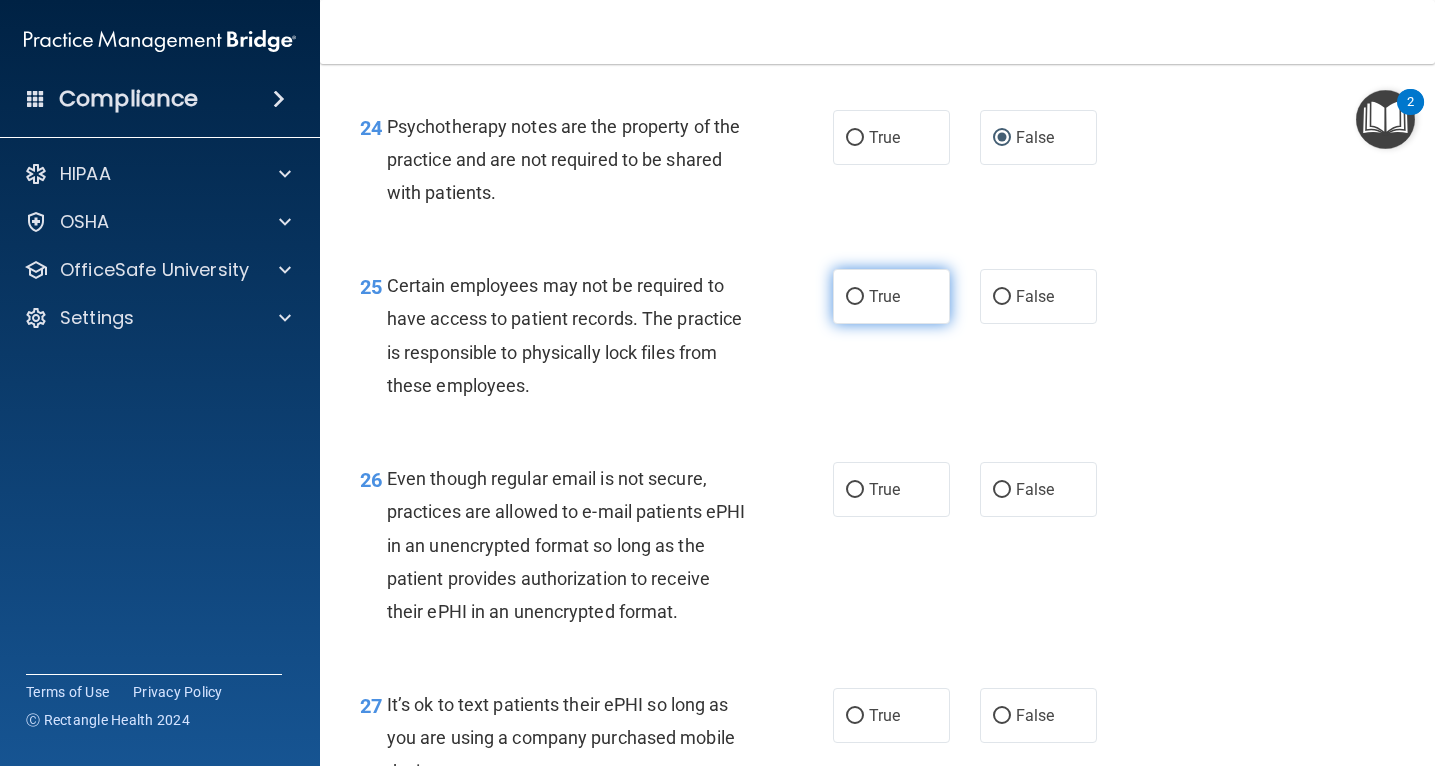 click on "True" at bounding box center [855, 297] 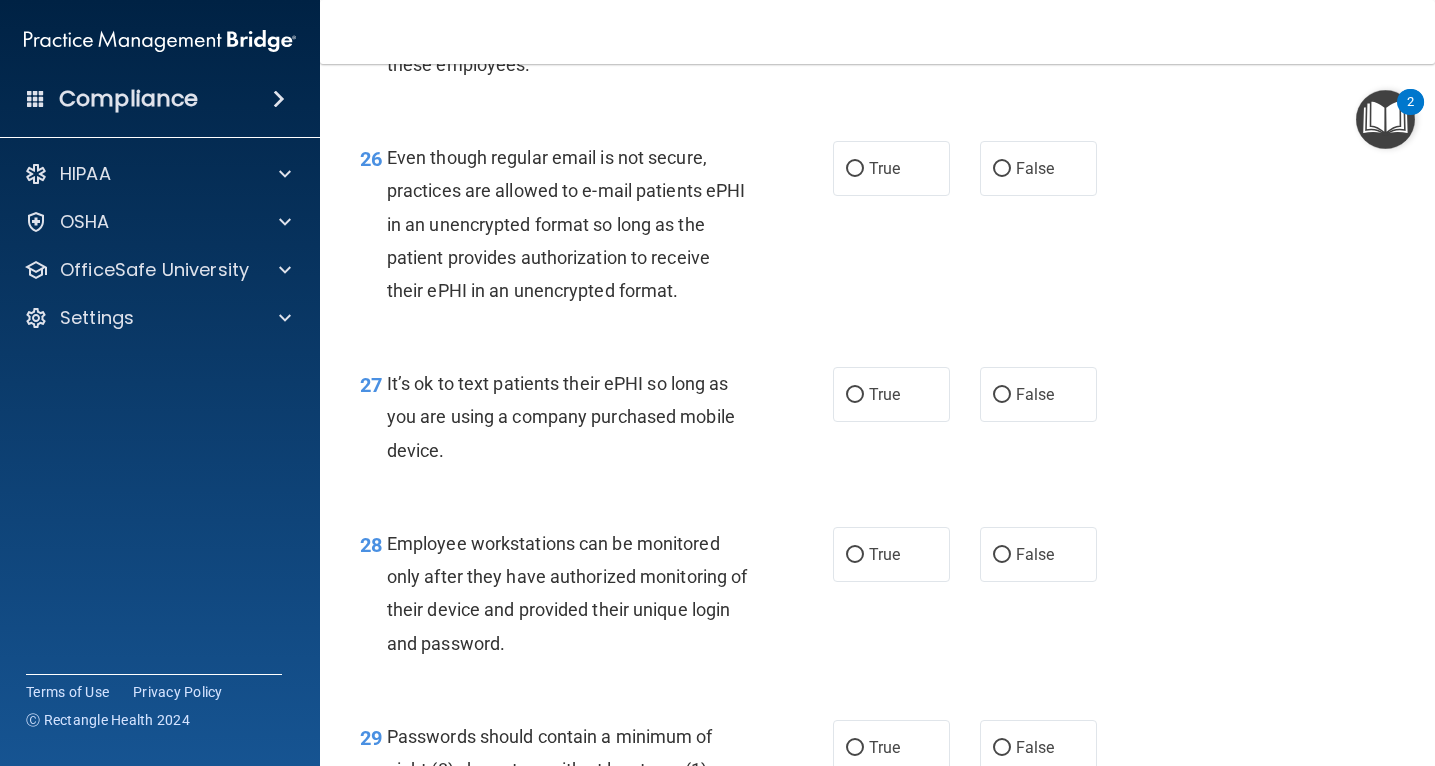 scroll, scrollTop: 4977, scrollLeft: 0, axis: vertical 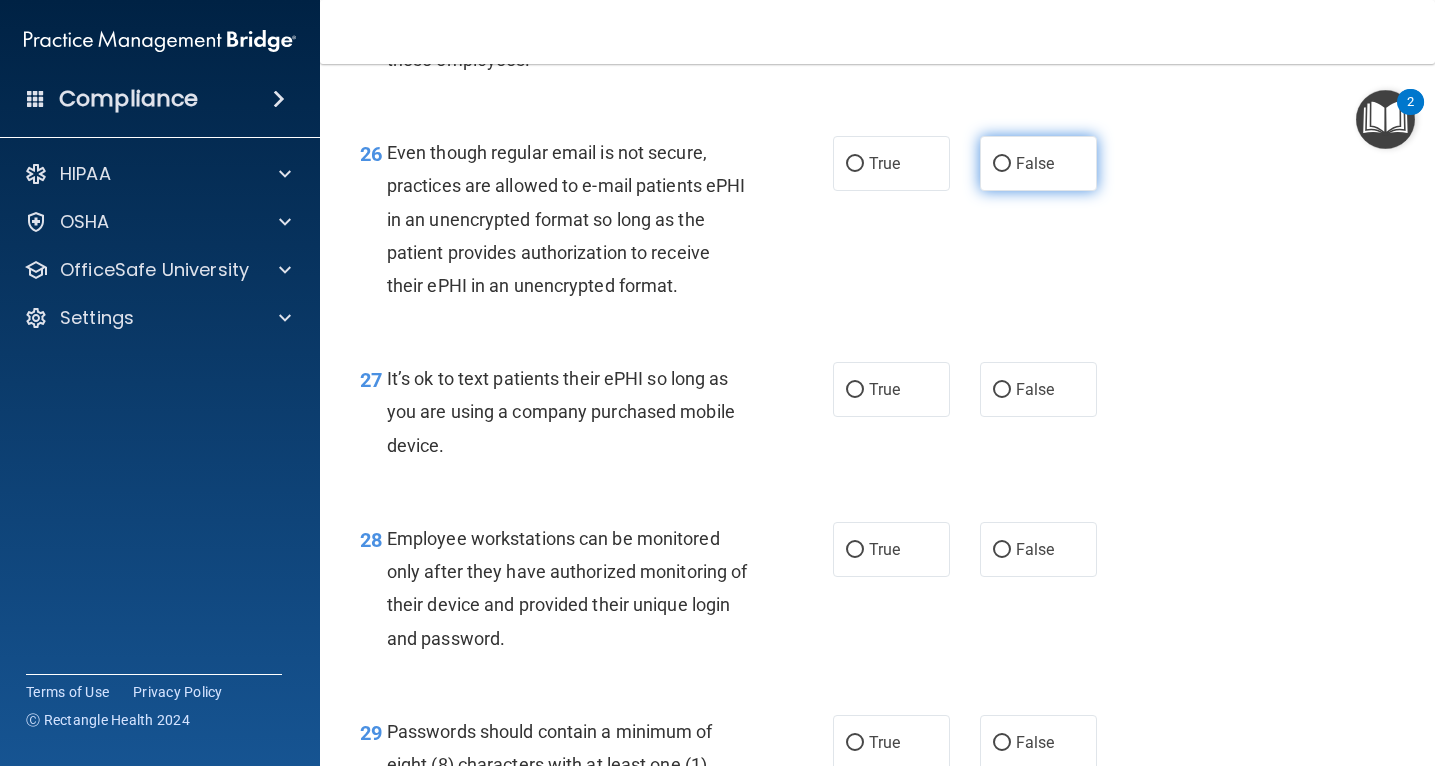 click on "False" at bounding box center (1002, 164) 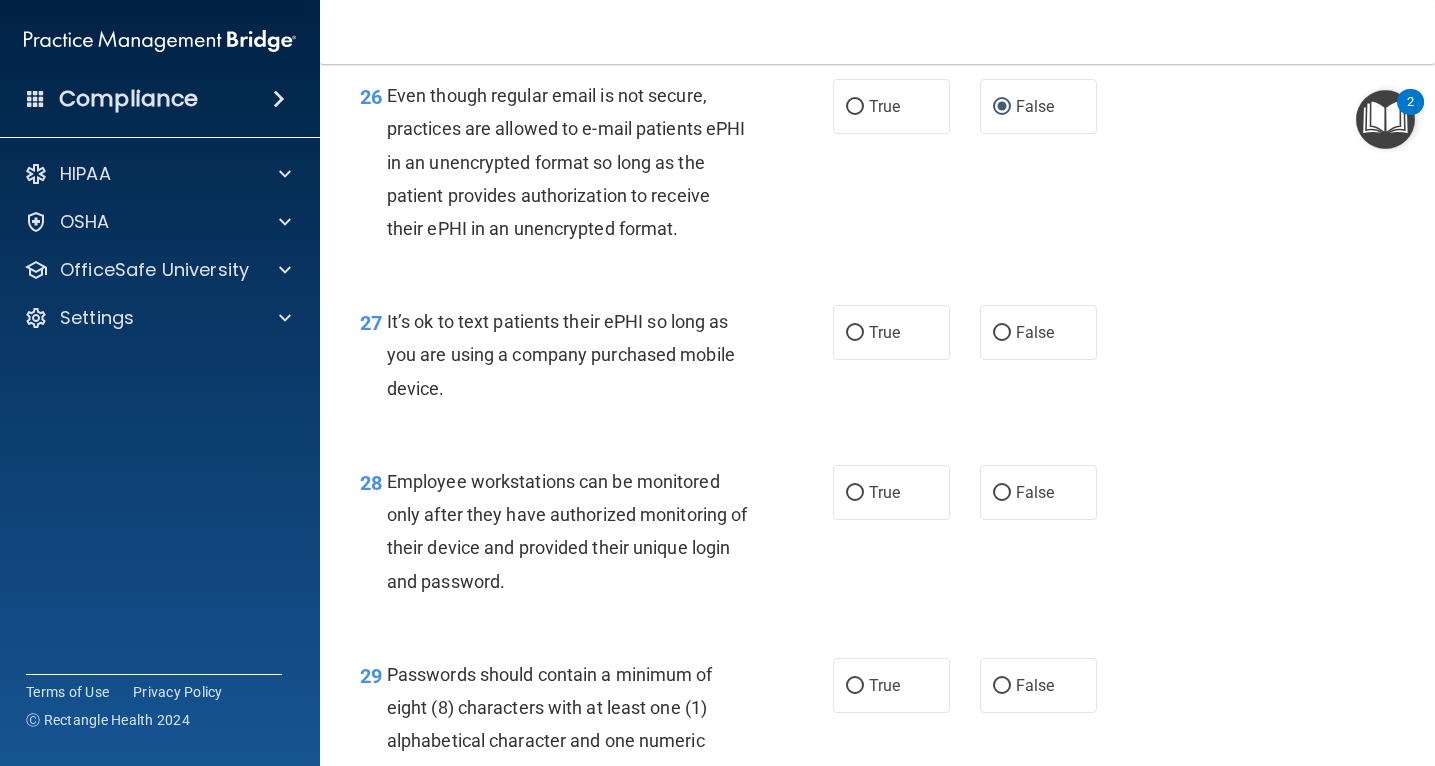 scroll, scrollTop: 5036, scrollLeft: 0, axis: vertical 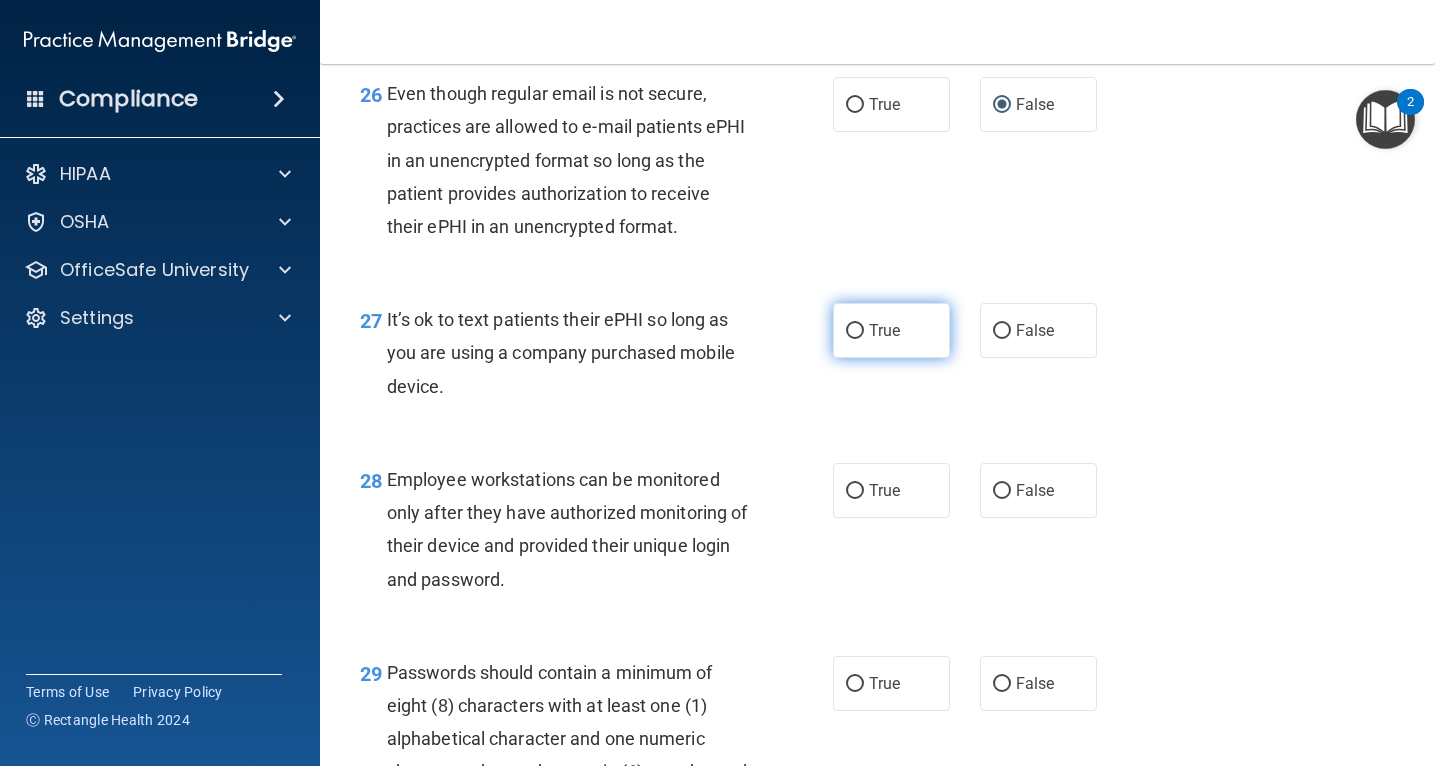 click on "True" at bounding box center [855, 331] 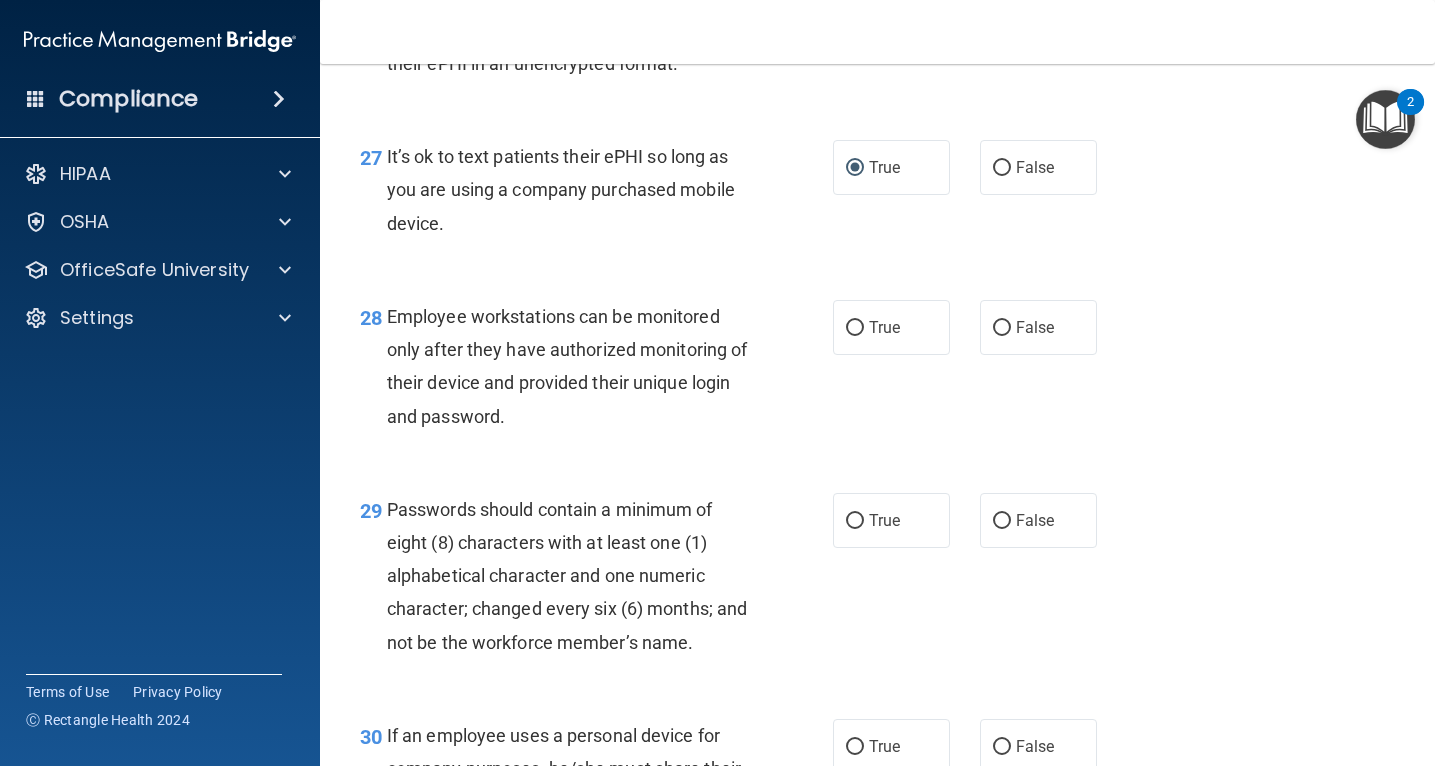scroll, scrollTop: 5213, scrollLeft: 0, axis: vertical 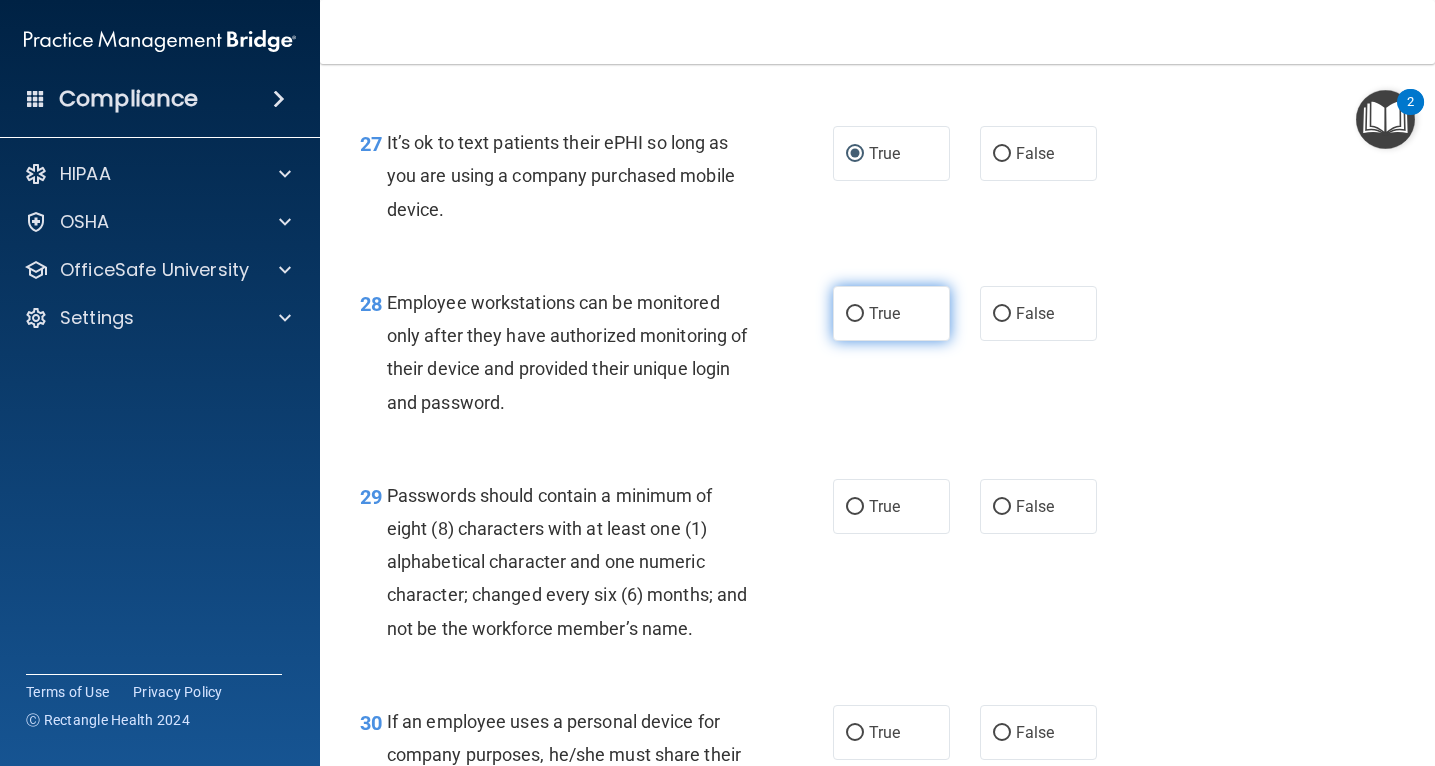 click on "True" at bounding box center (855, 314) 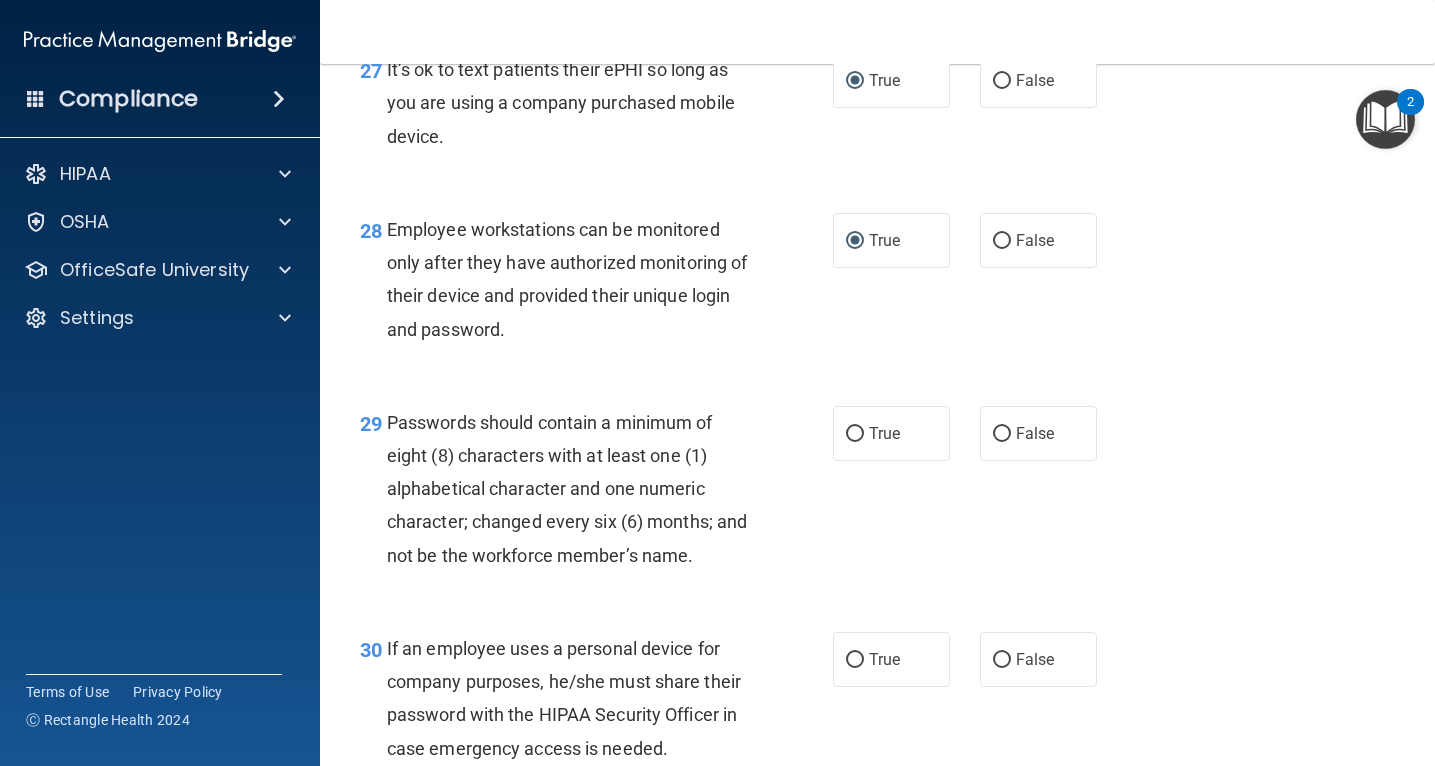 scroll, scrollTop: 5291, scrollLeft: 0, axis: vertical 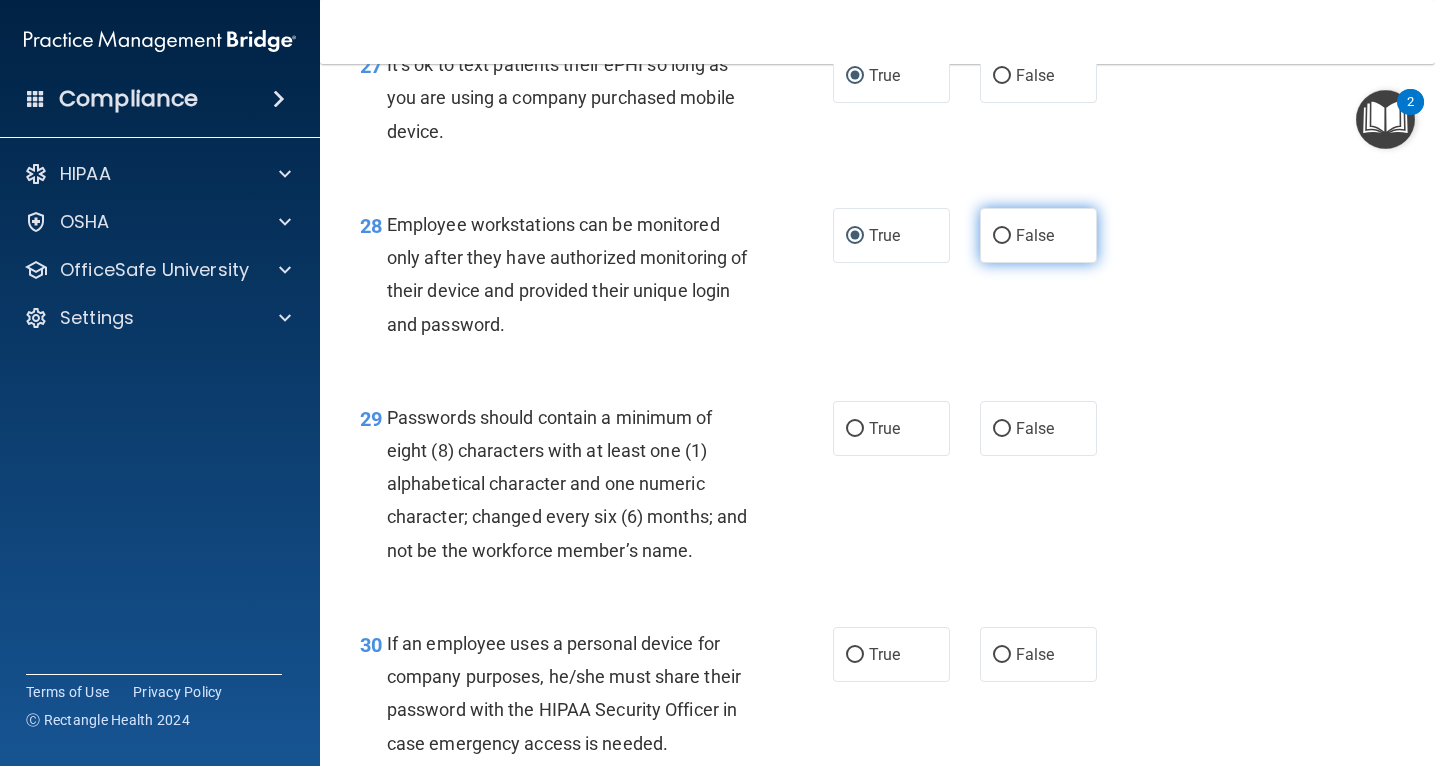 click on "False" at bounding box center [1002, 236] 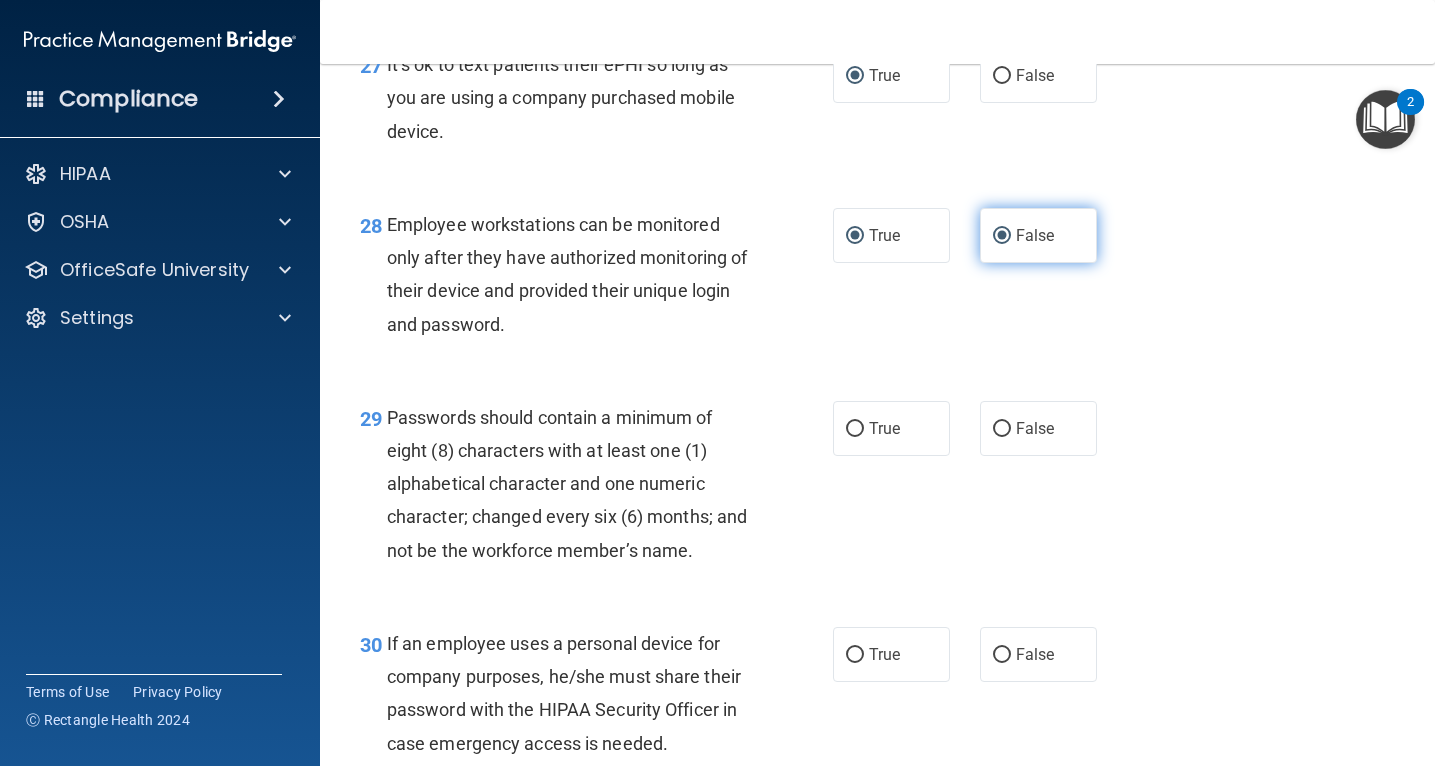 radio on "false" 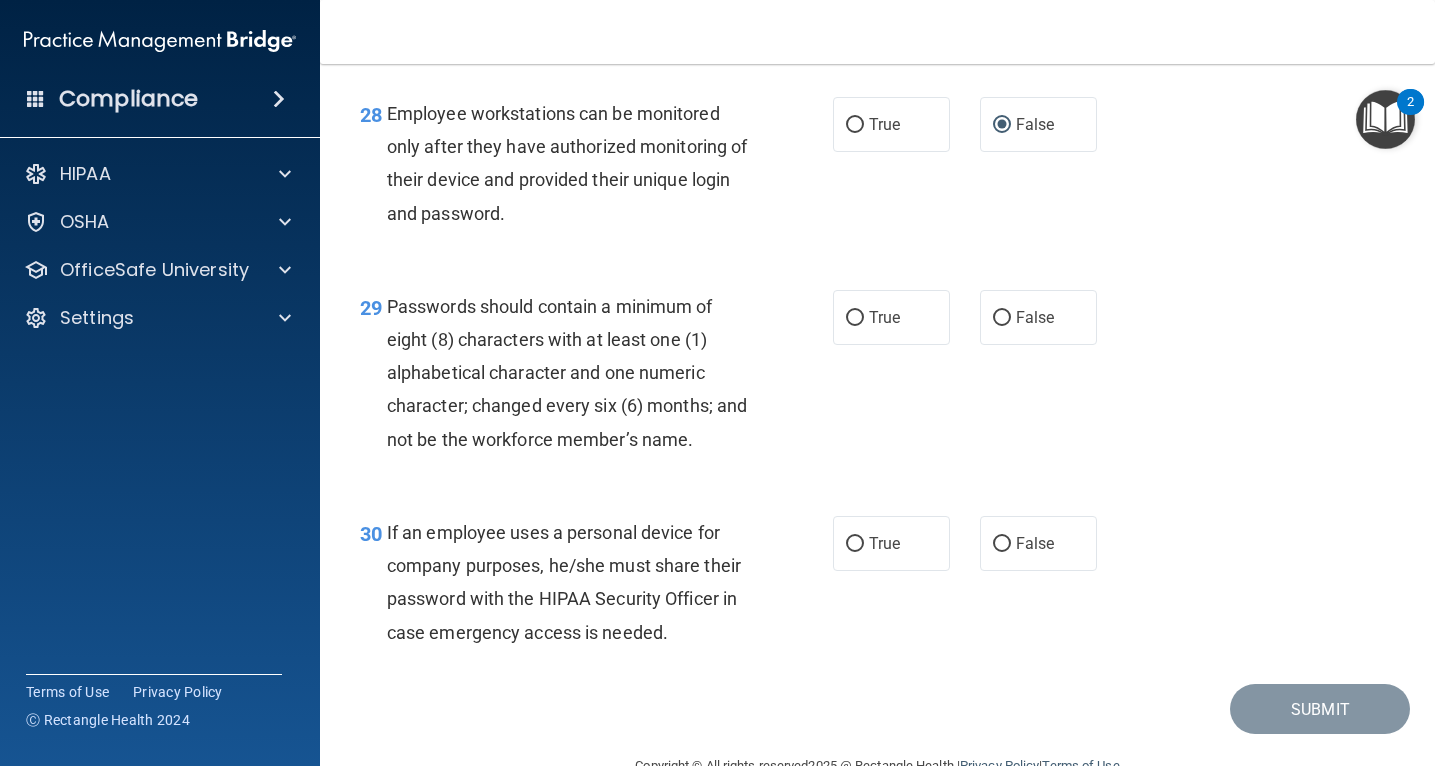scroll, scrollTop: 5408, scrollLeft: 0, axis: vertical 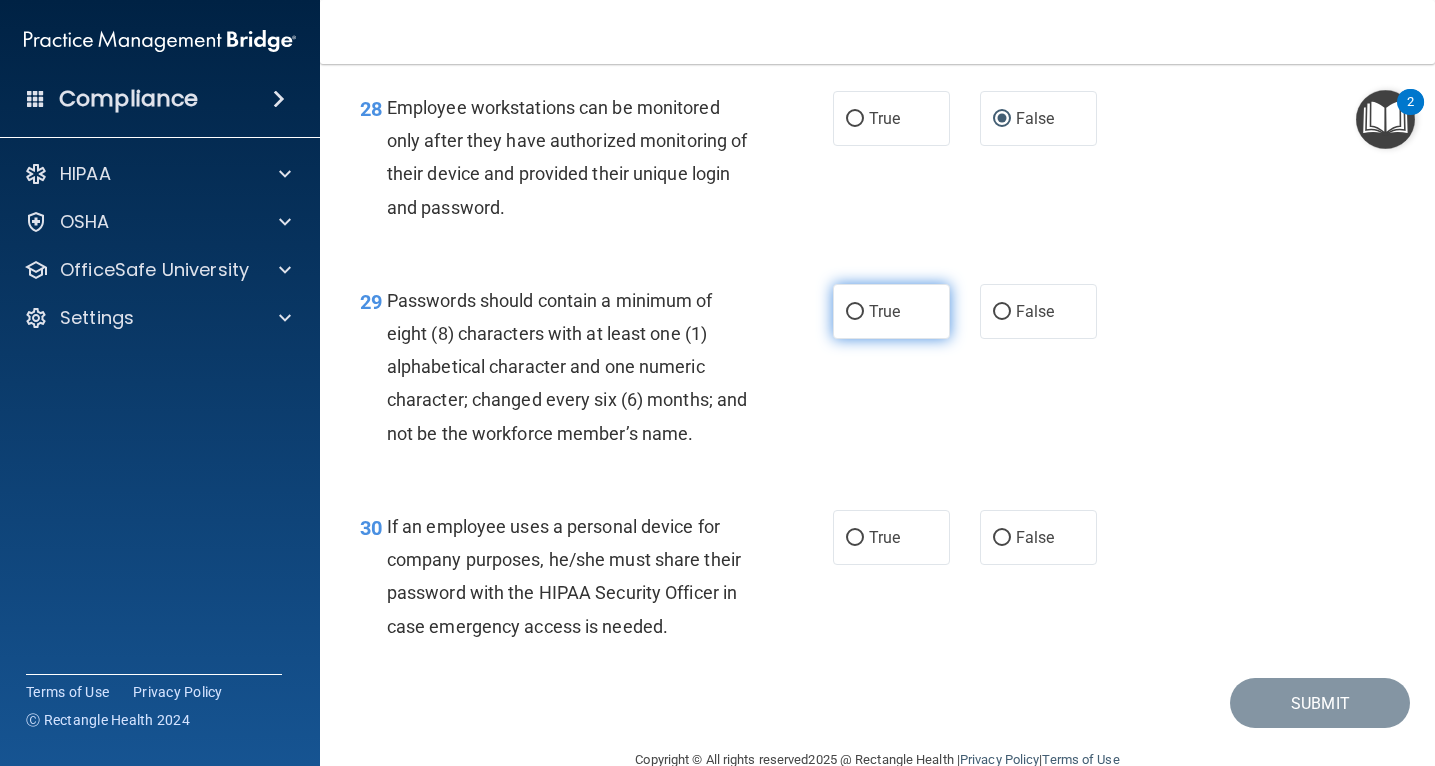 click on "True" at bounding box center (855, 312) 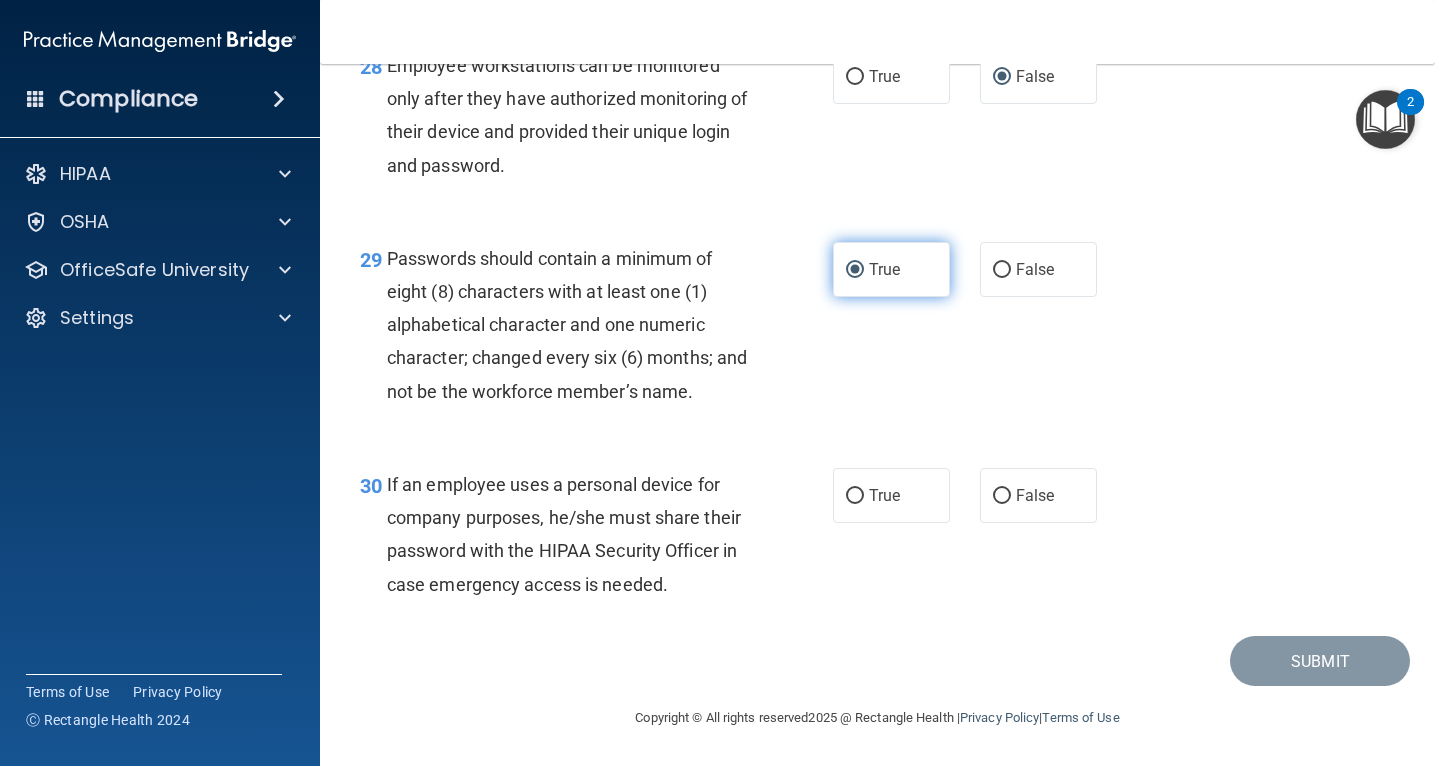 scroll, scrollTop: 5455, scrollLeft: 0, axis: vertical 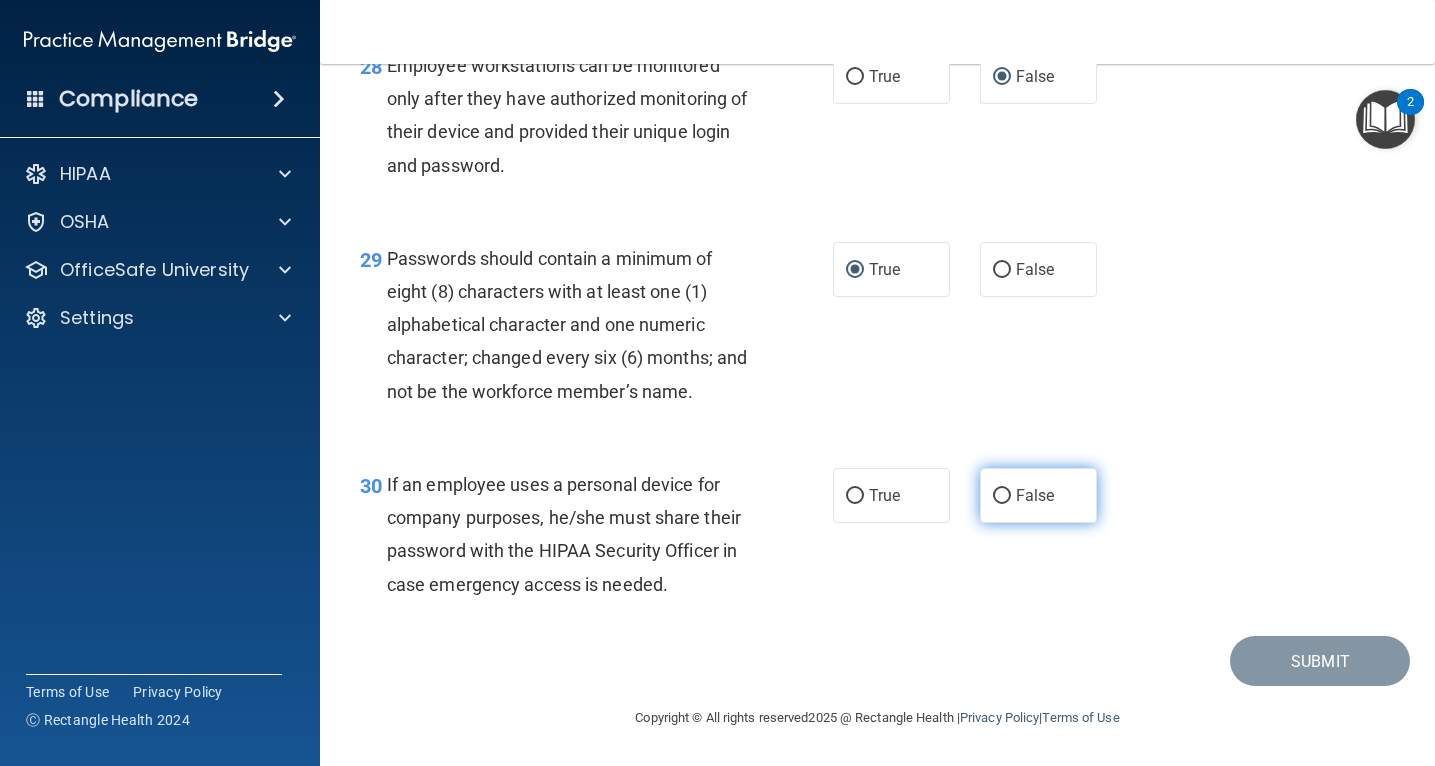 click on "False" at bounding box center [1002, 496] 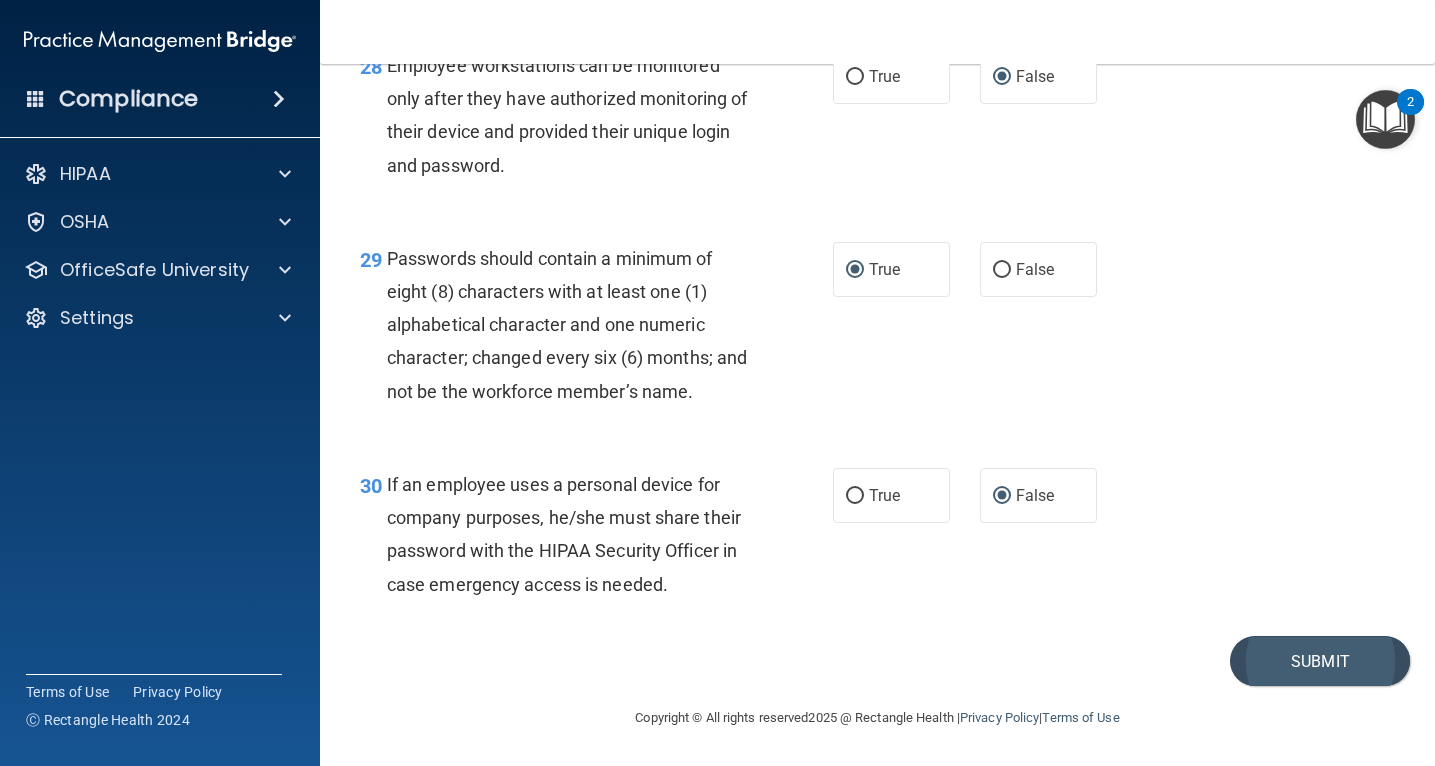 click on "Submit" at bounding box center (1320, 661) 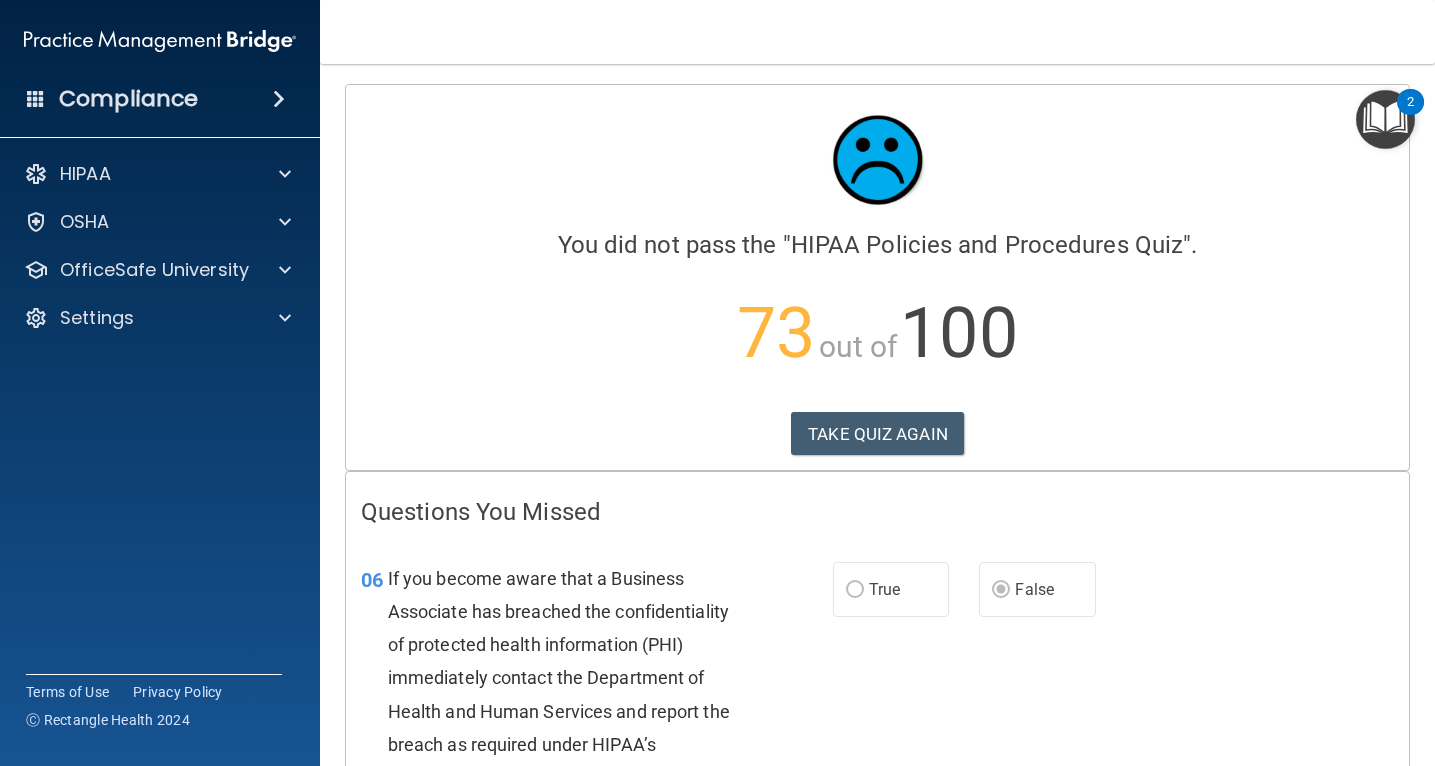 scroll, scrollTop: 0, scrollLeft: 0, axis: both 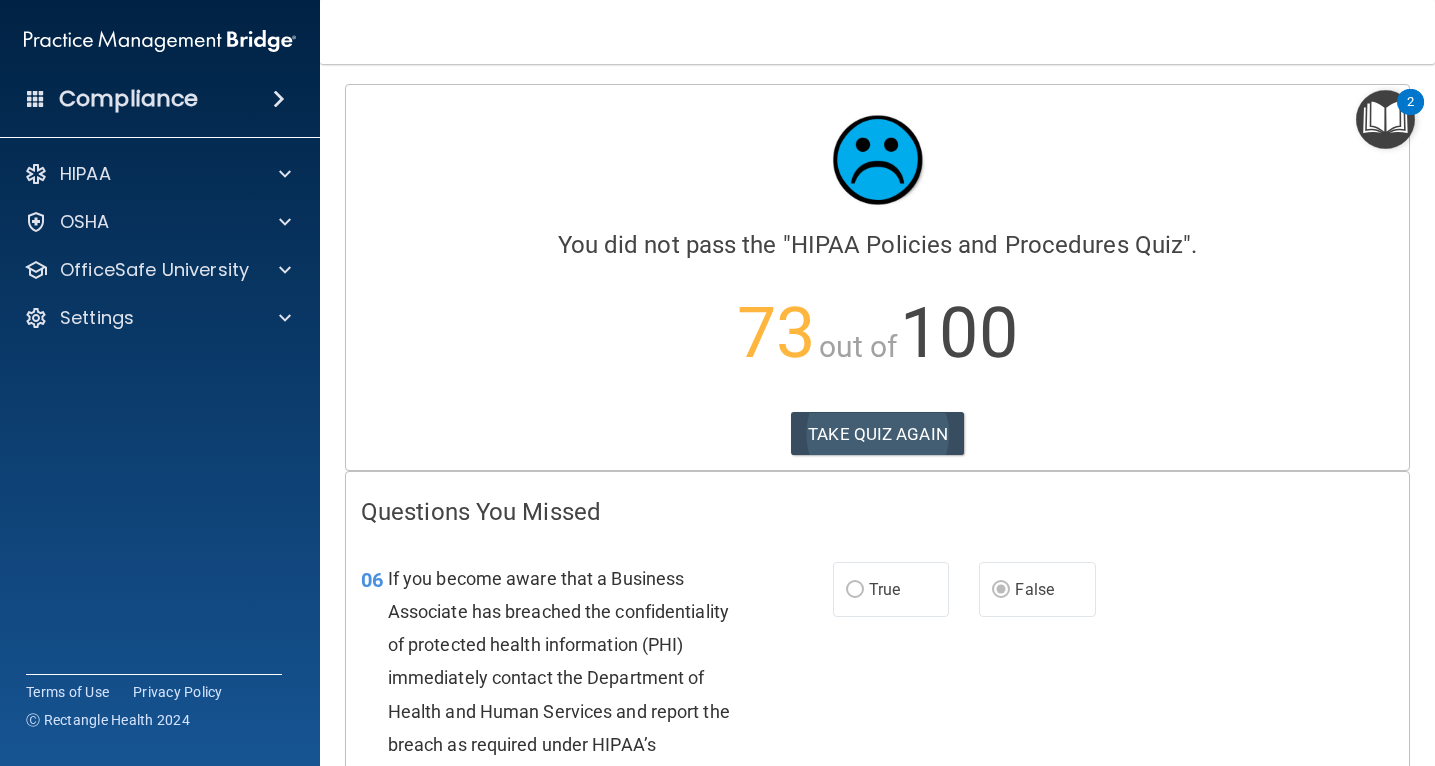 click on "TAKE QUIZ AGAIN" at bounding box center (877, 434) 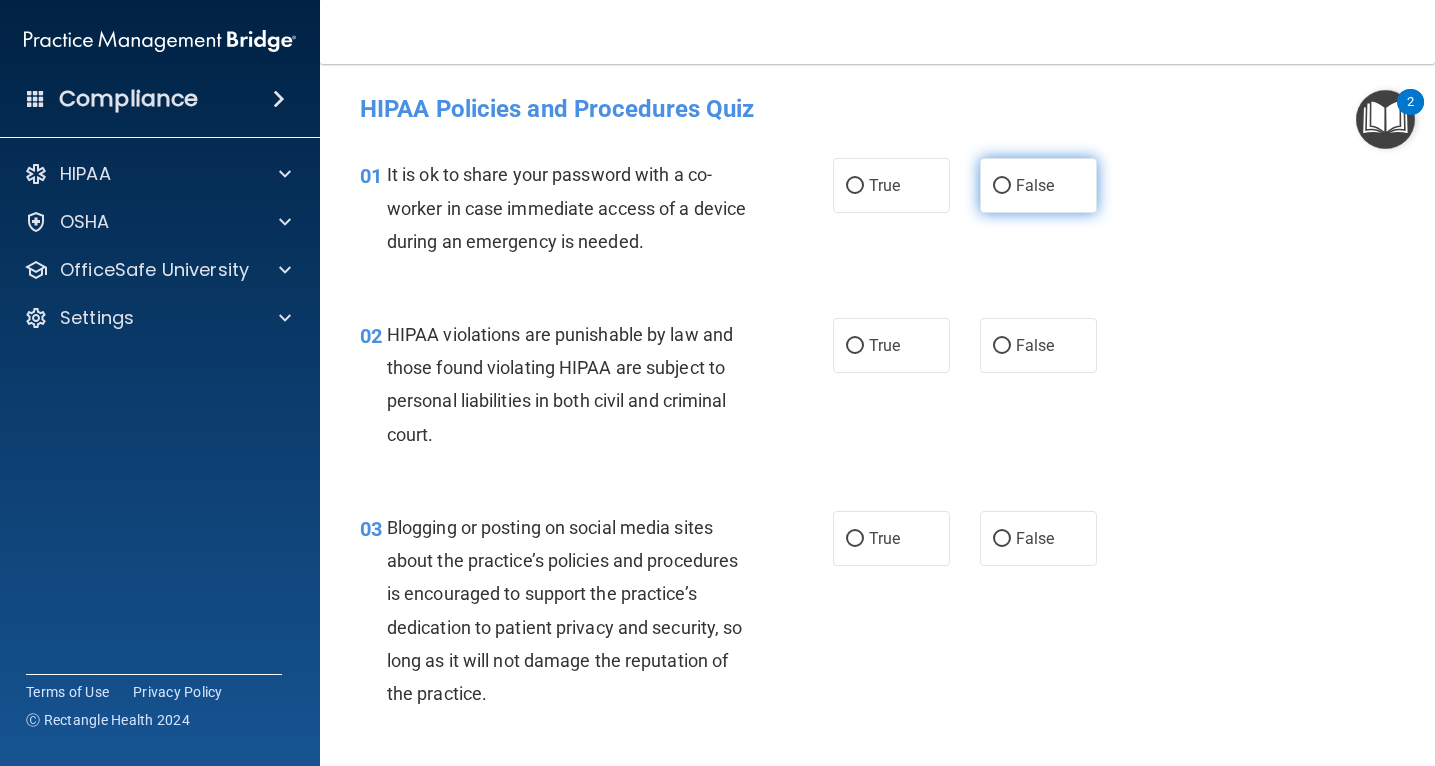 click on "False" at bounding box center [1002, 186] 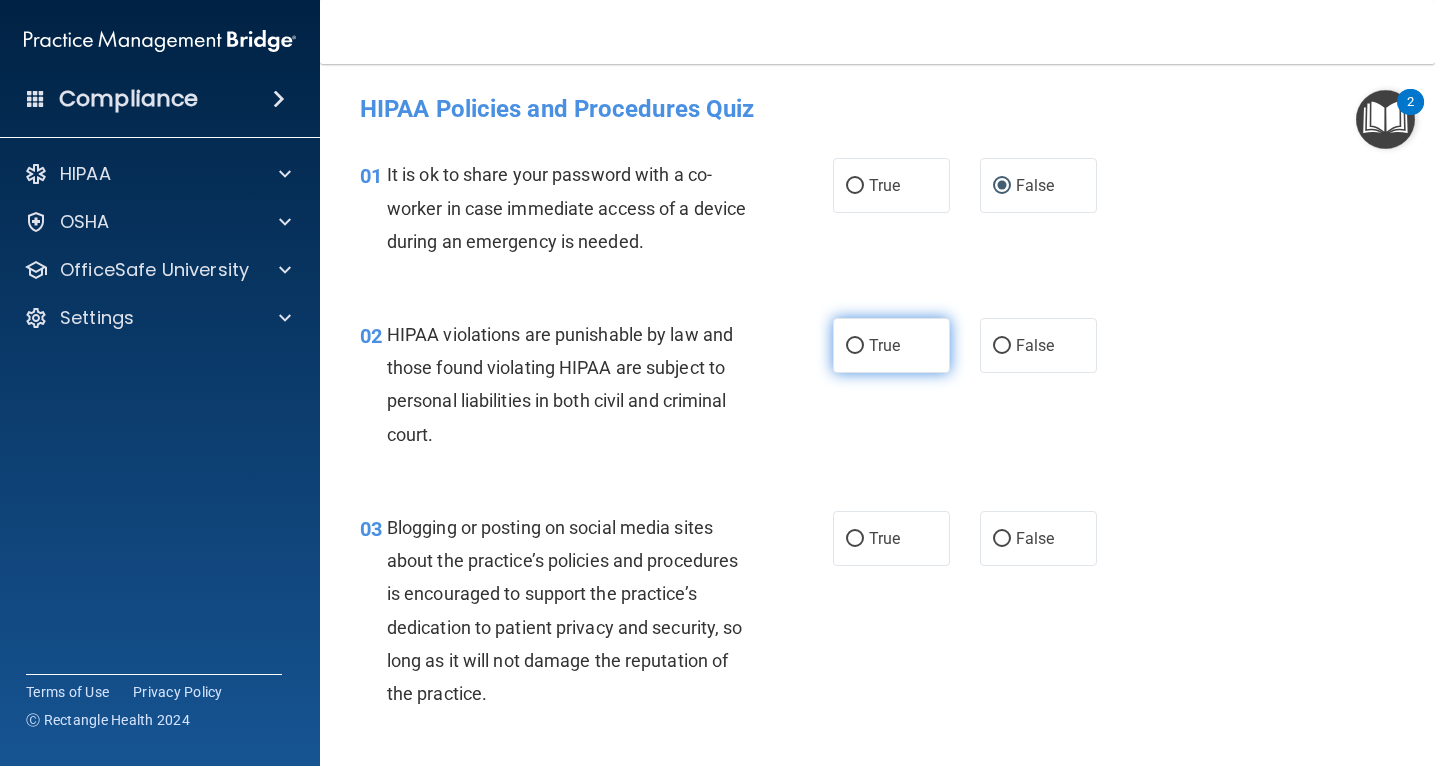 click on "True" at bounding box center (891, 345) 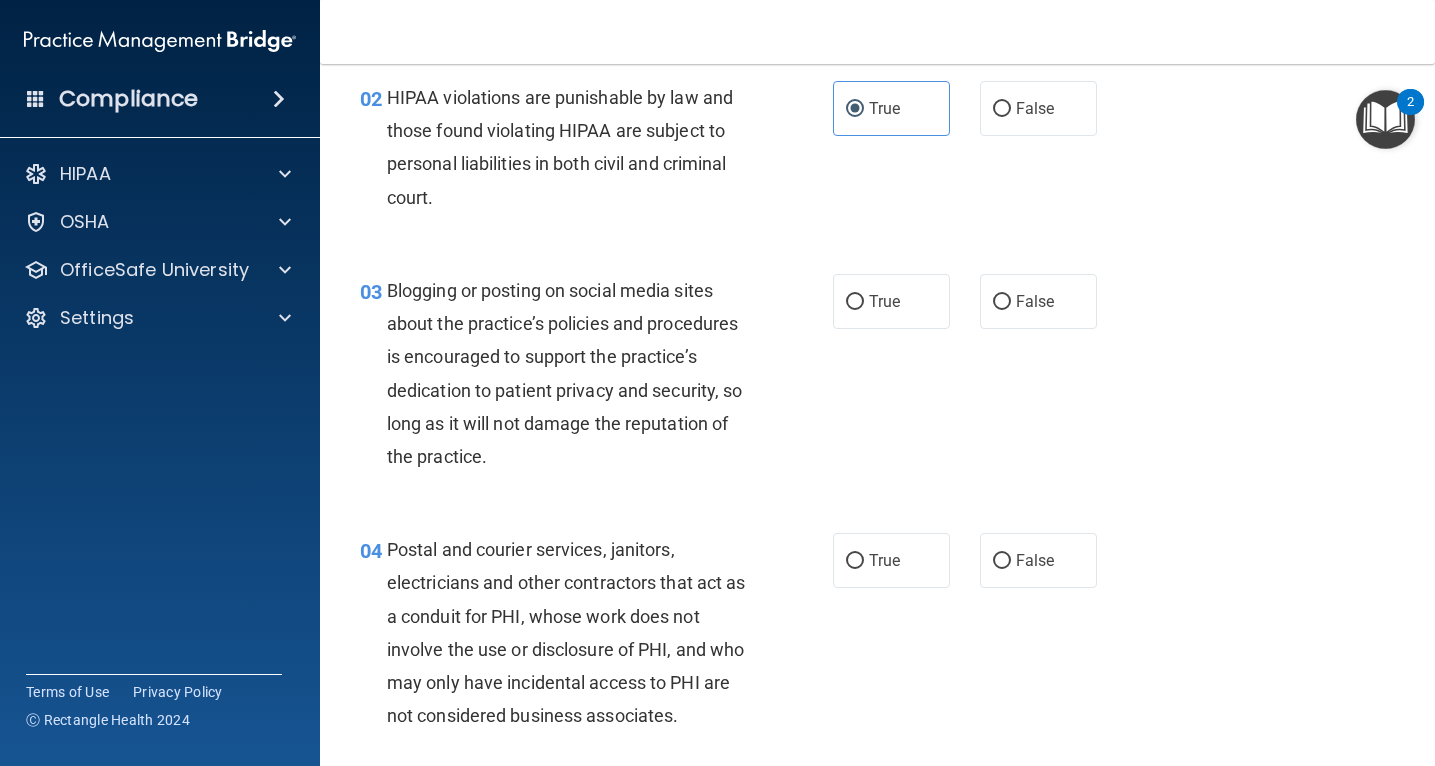 scroll, scrollTop: 243, scrollLeft: 0, axis: vertical 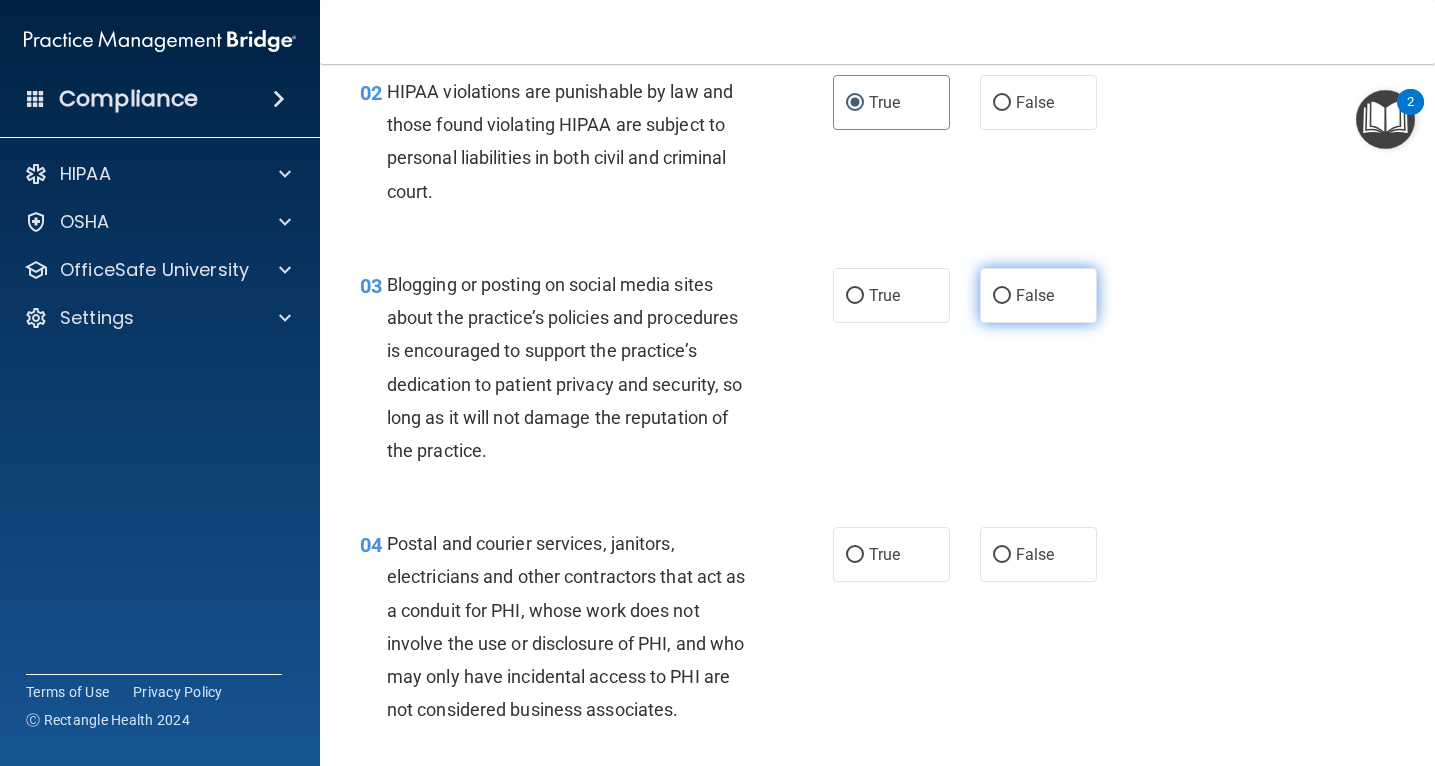 click on "False" at bounding box center [1002, 296] 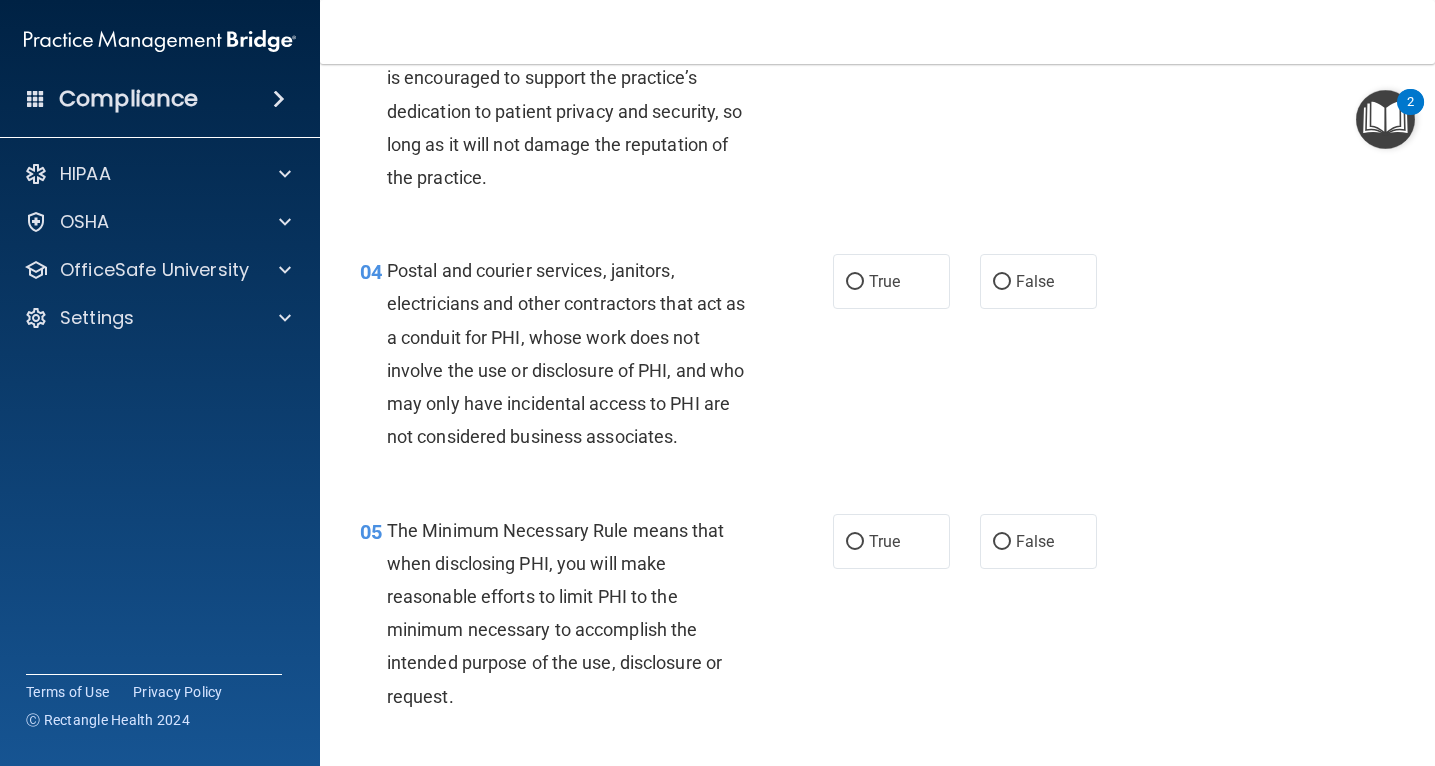 scroll, scrollTop: 517, scrollLeft: 0, axis: vertical 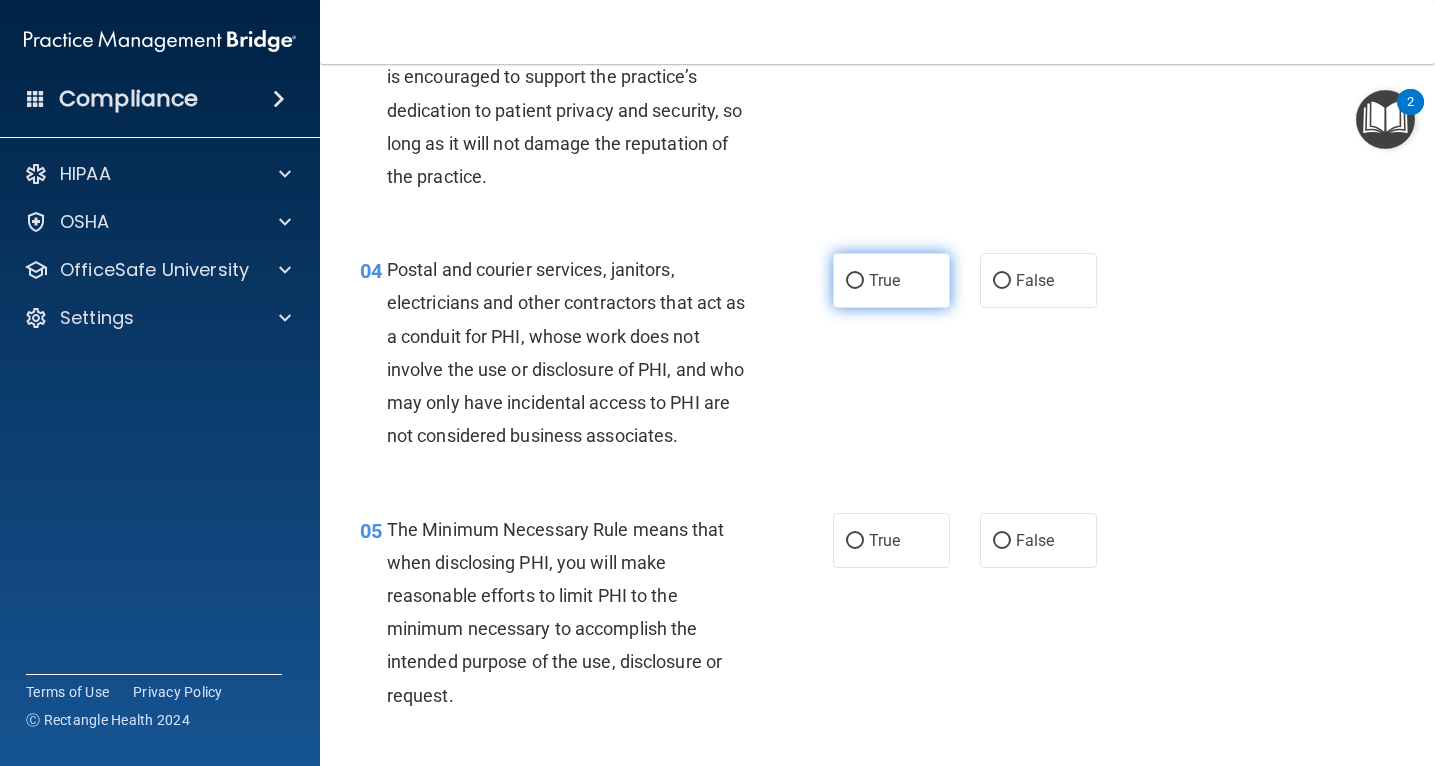 click on "True" at bounding box center (855, 281) 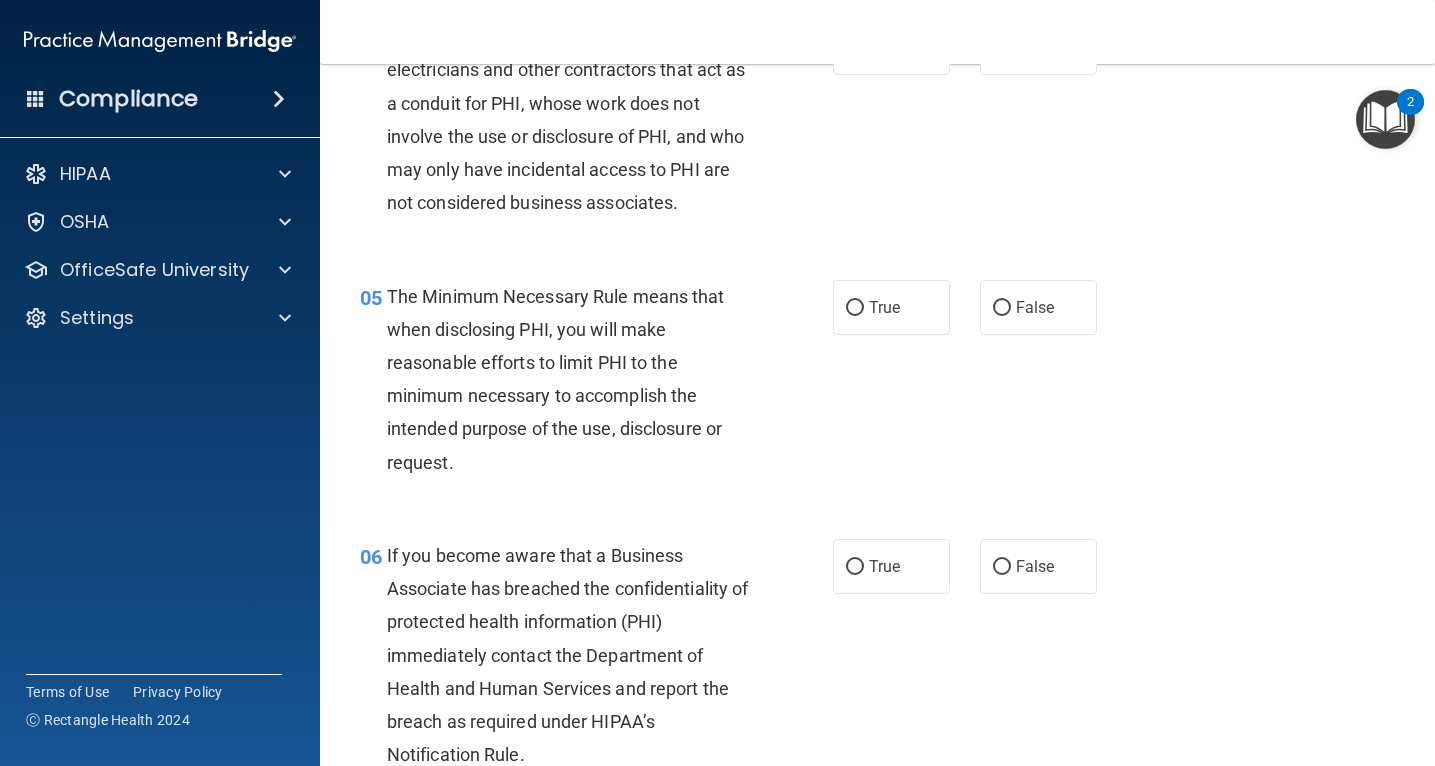 scroll, scrollTop: 756, scrollLeft: 0, axis: vertical 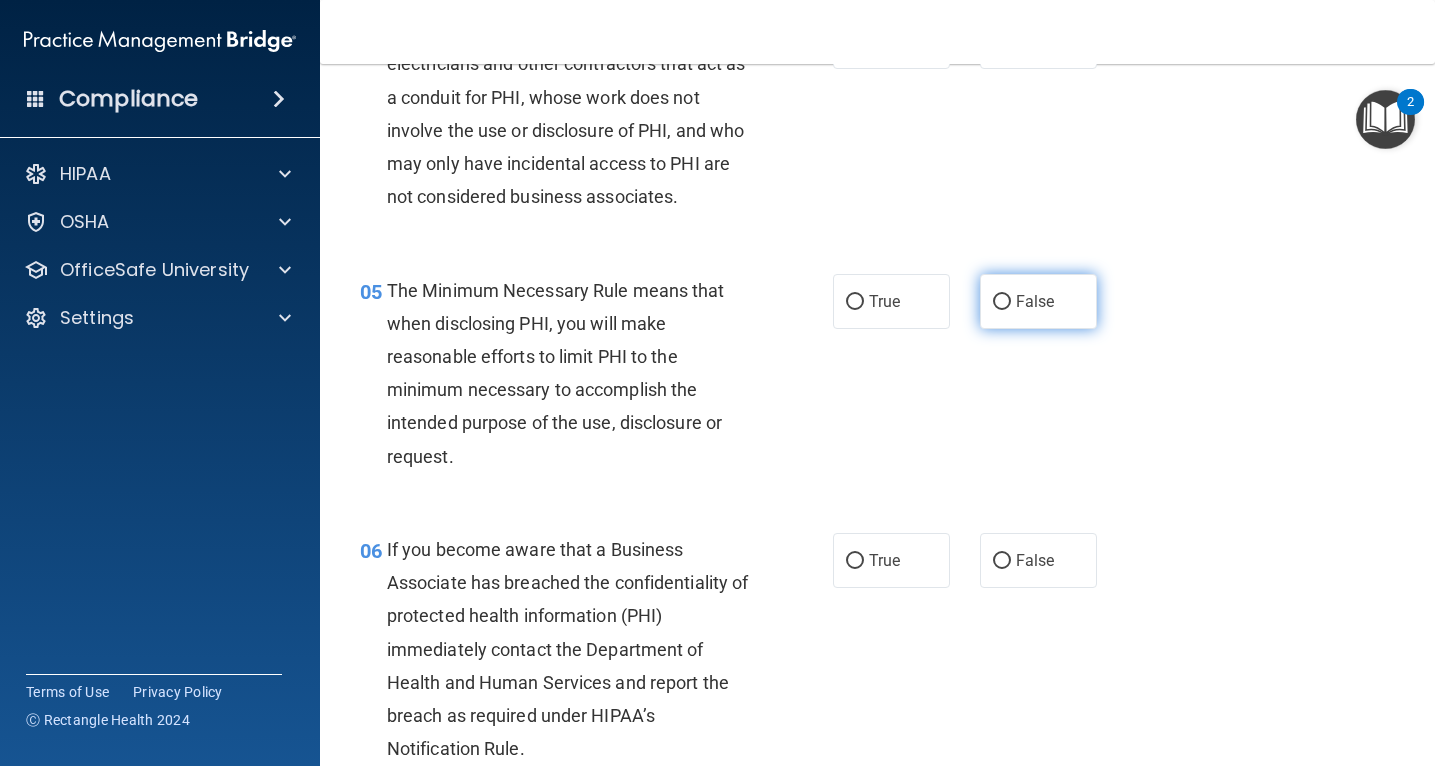 click on "False" at bounding box center [1002, 302] 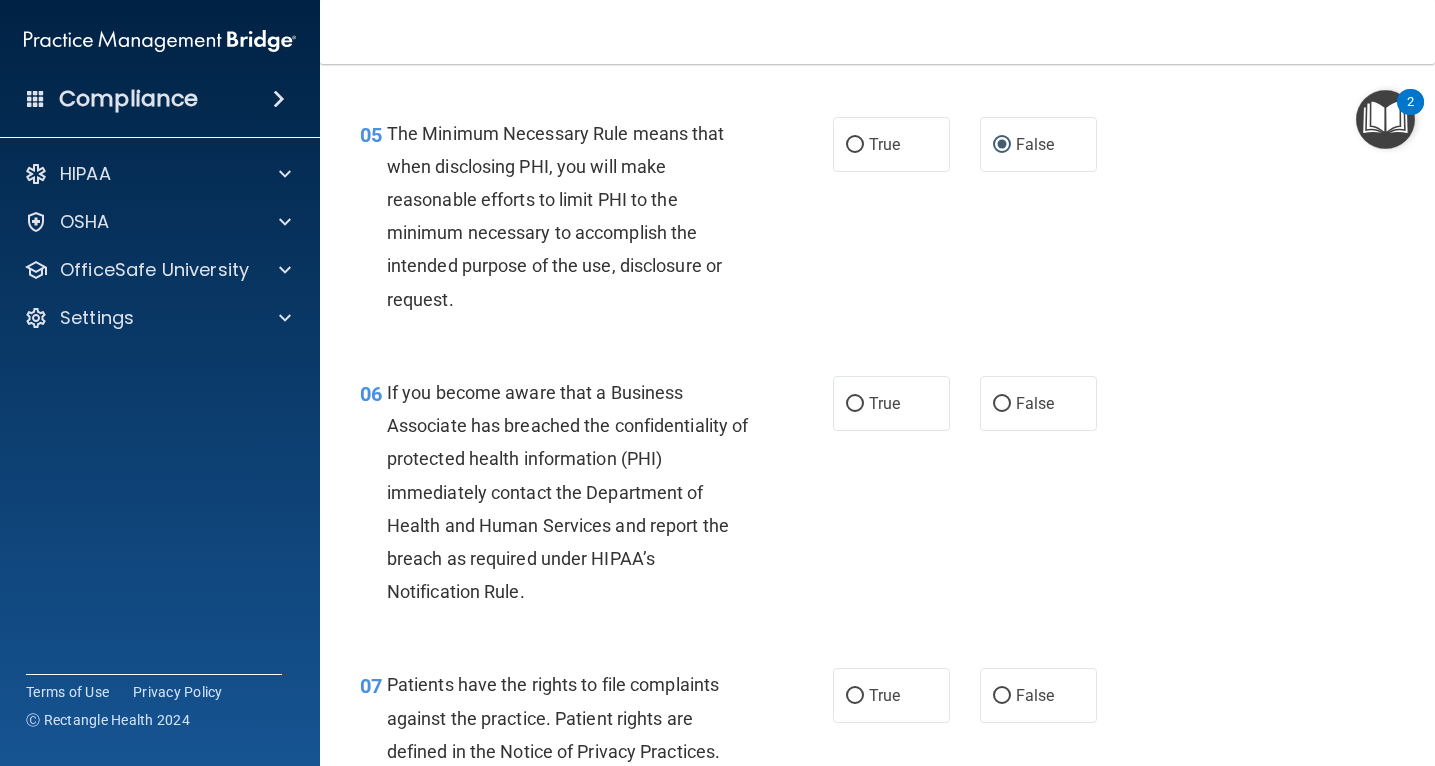 scroll, scrollTop: 918, scrollLeft: 0, axis: vertical 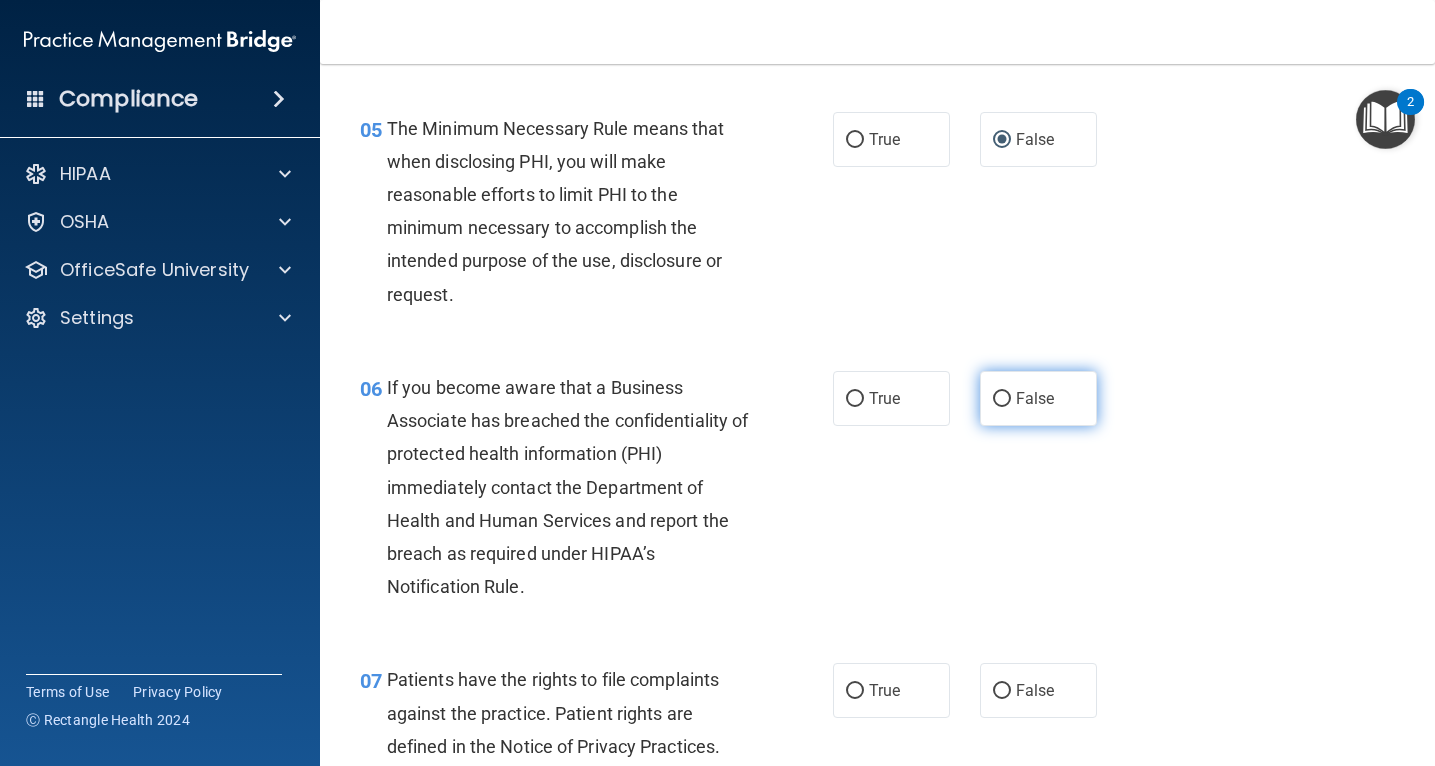 click on "False" at bounding box center [1002, 399] 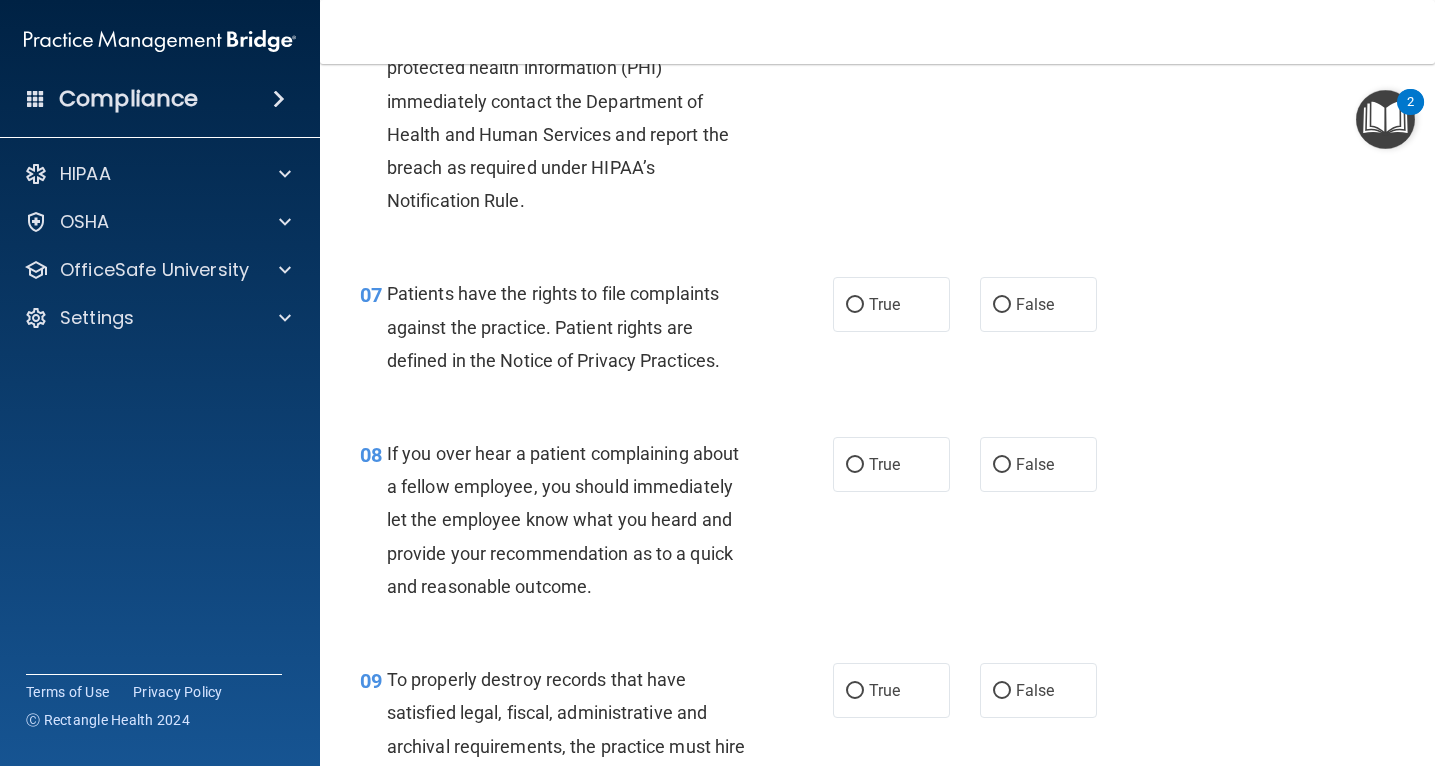 scroll, scrollTop: 1308, scrollLeft: 0, axis: vertical 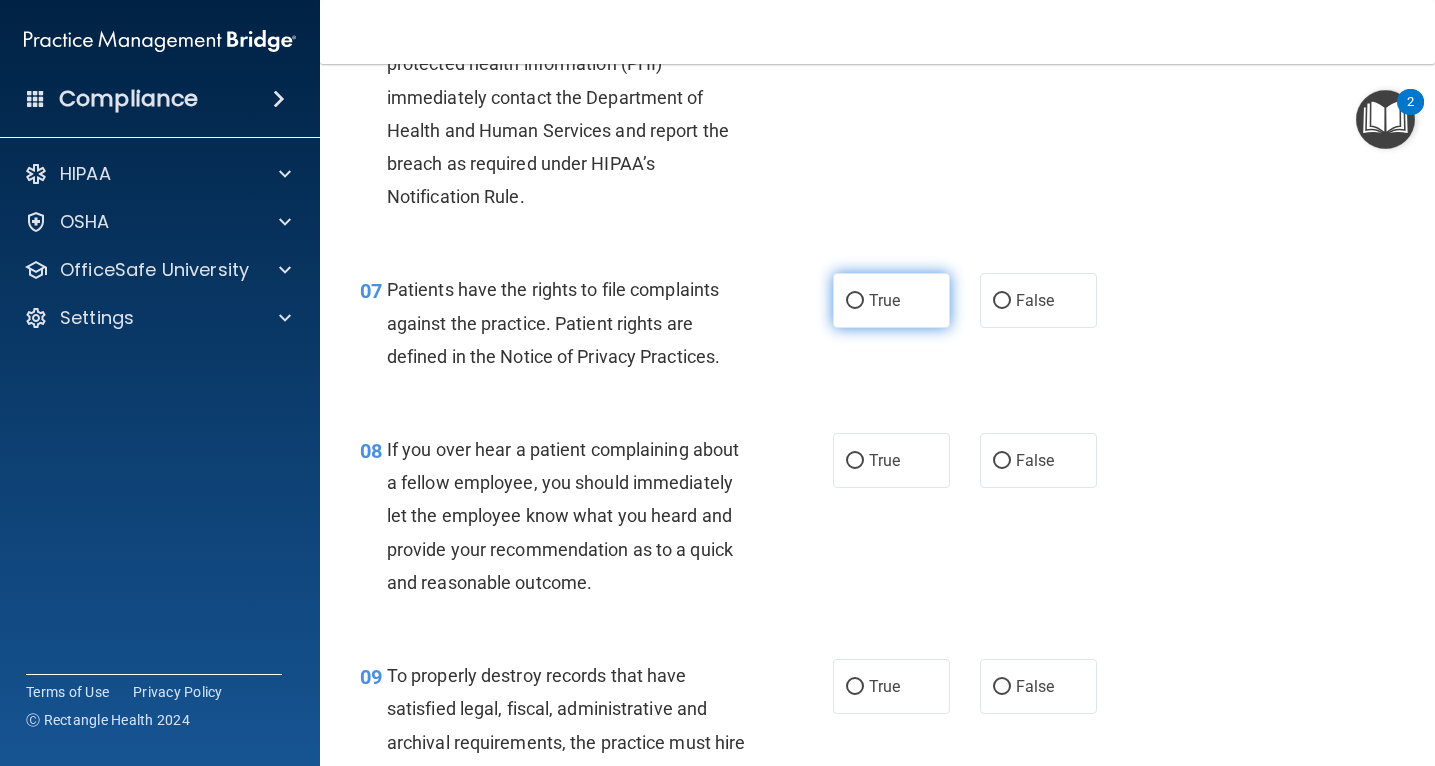 click on "True" at bounding box center (855, 301) 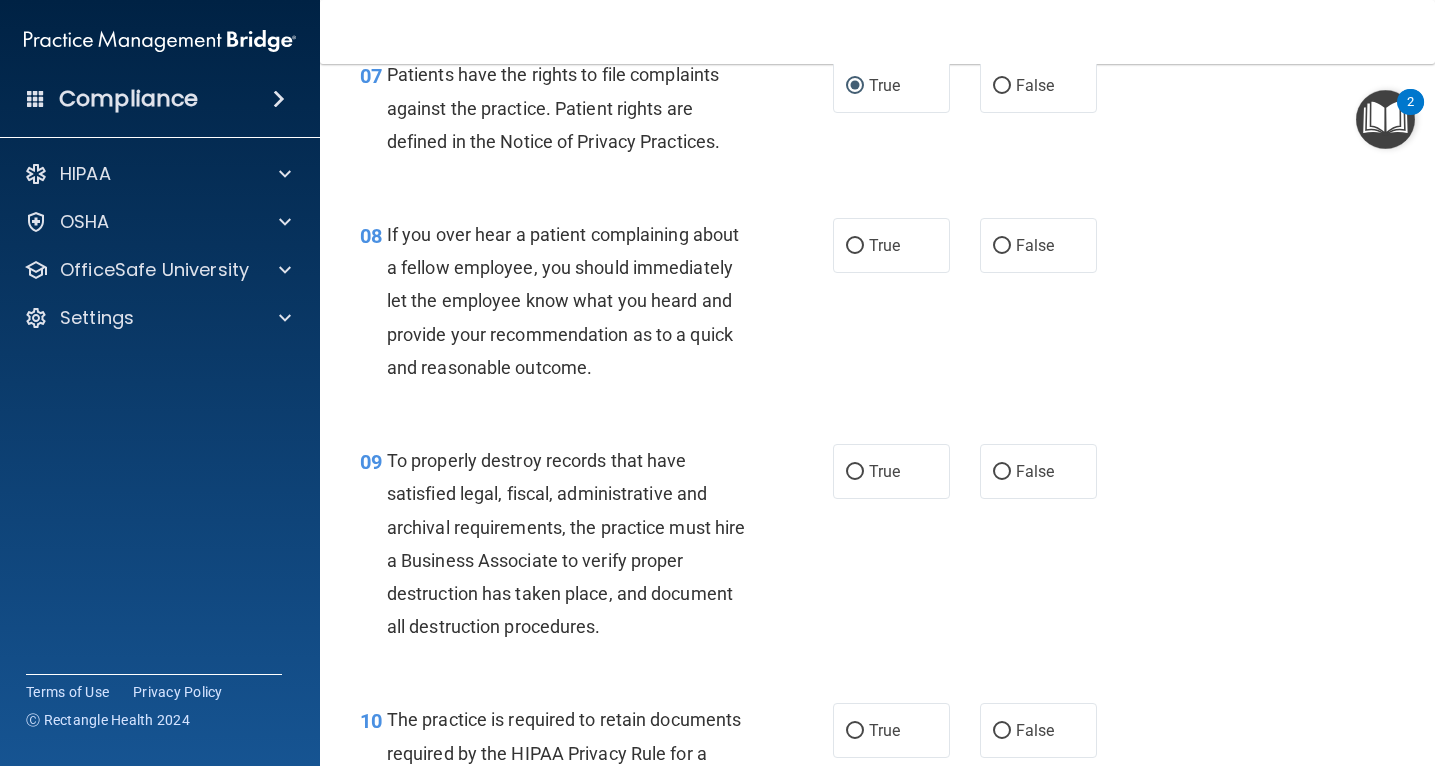 scroll, scrollTop: 1524, scrollLeft: 0, axis: vertical 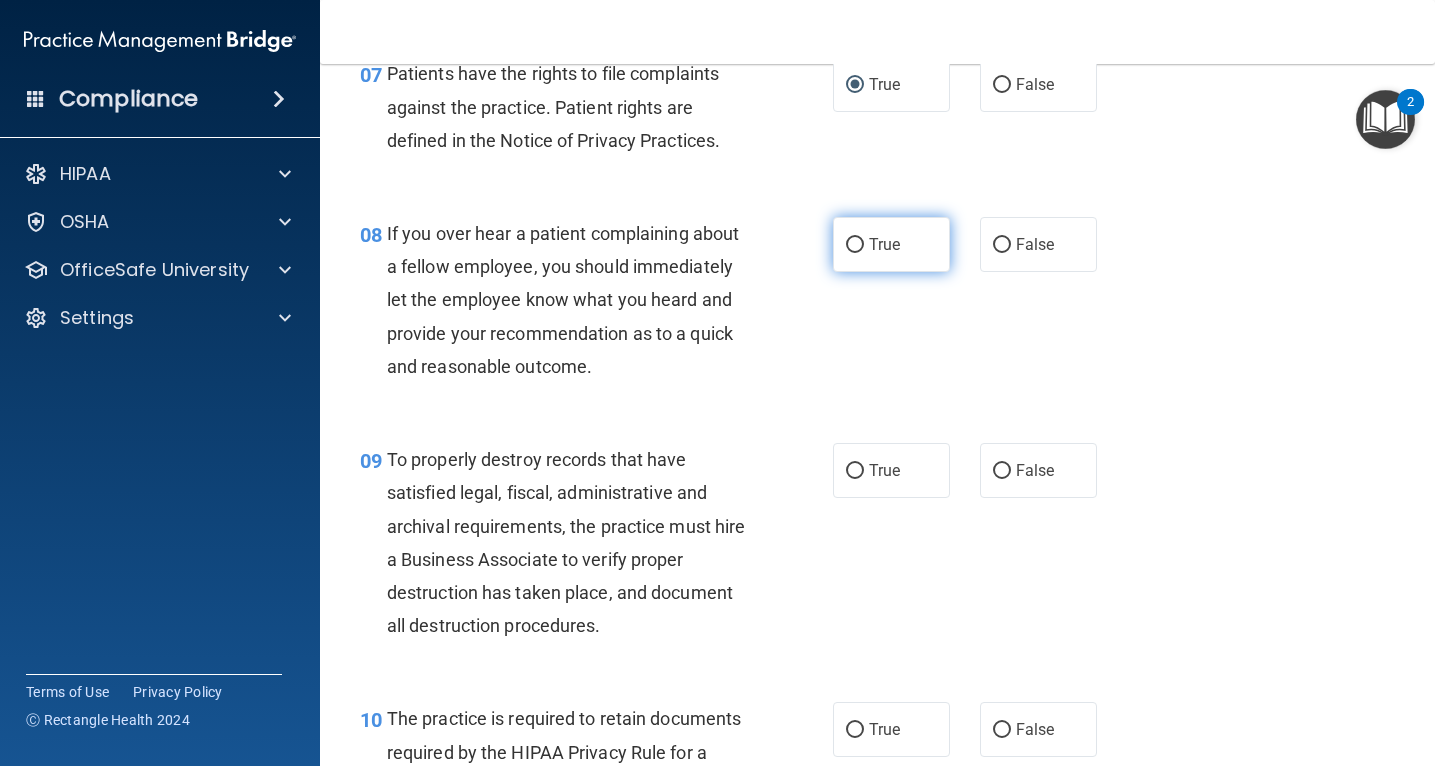 click on "True" at bounding box center [855, 245] 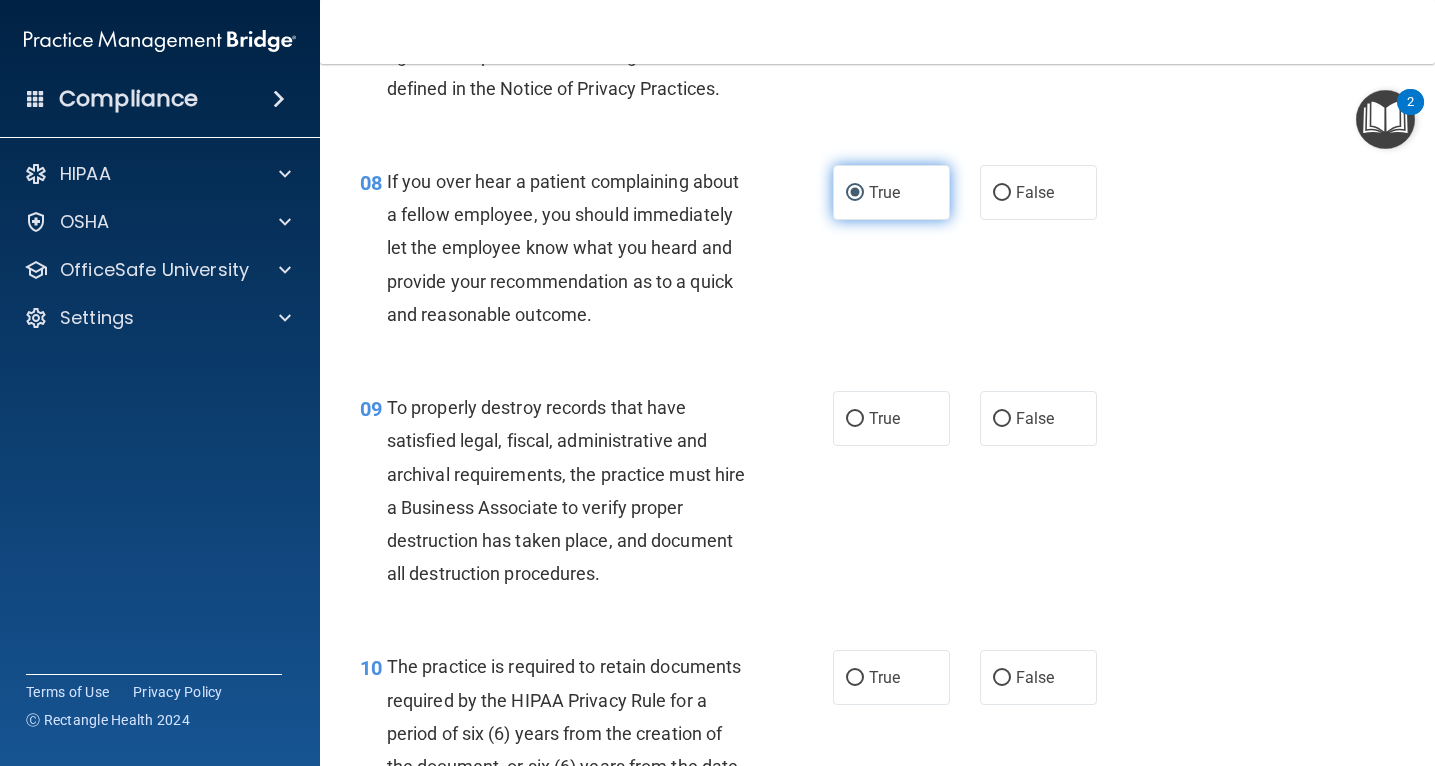 scroll, scrollTop: 1577, scrollLeft: 0, axis: vertical 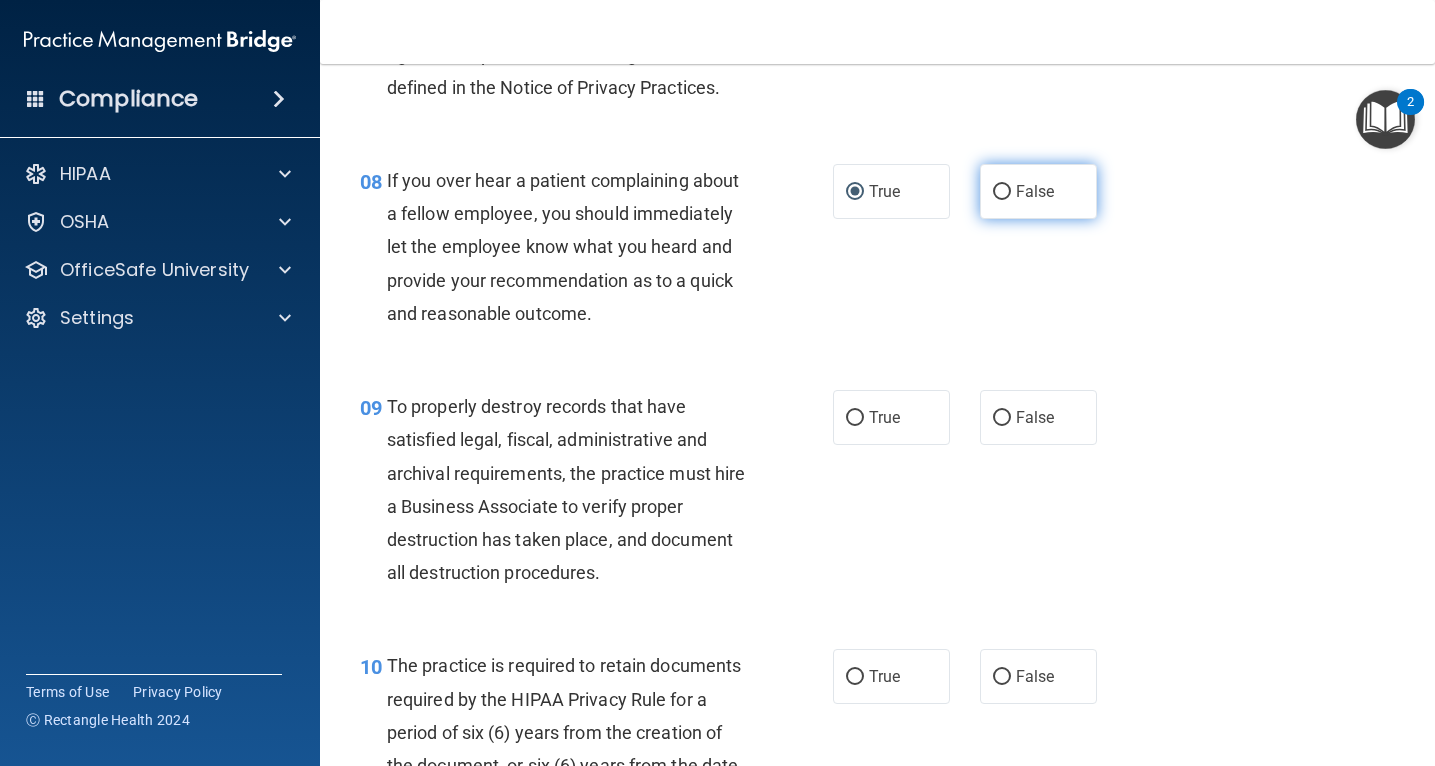 click on "False" at bounding box center (1002, 192) 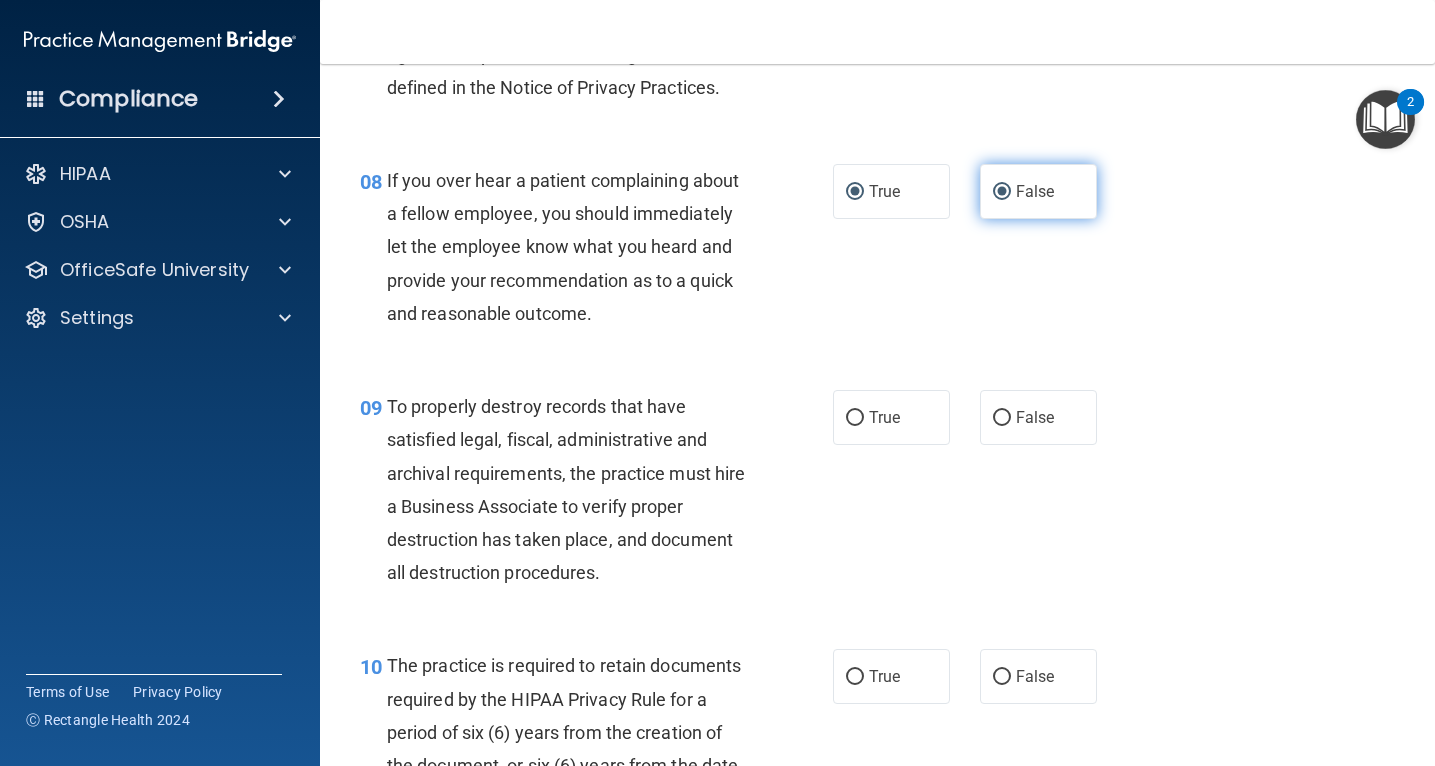 radio on "false" 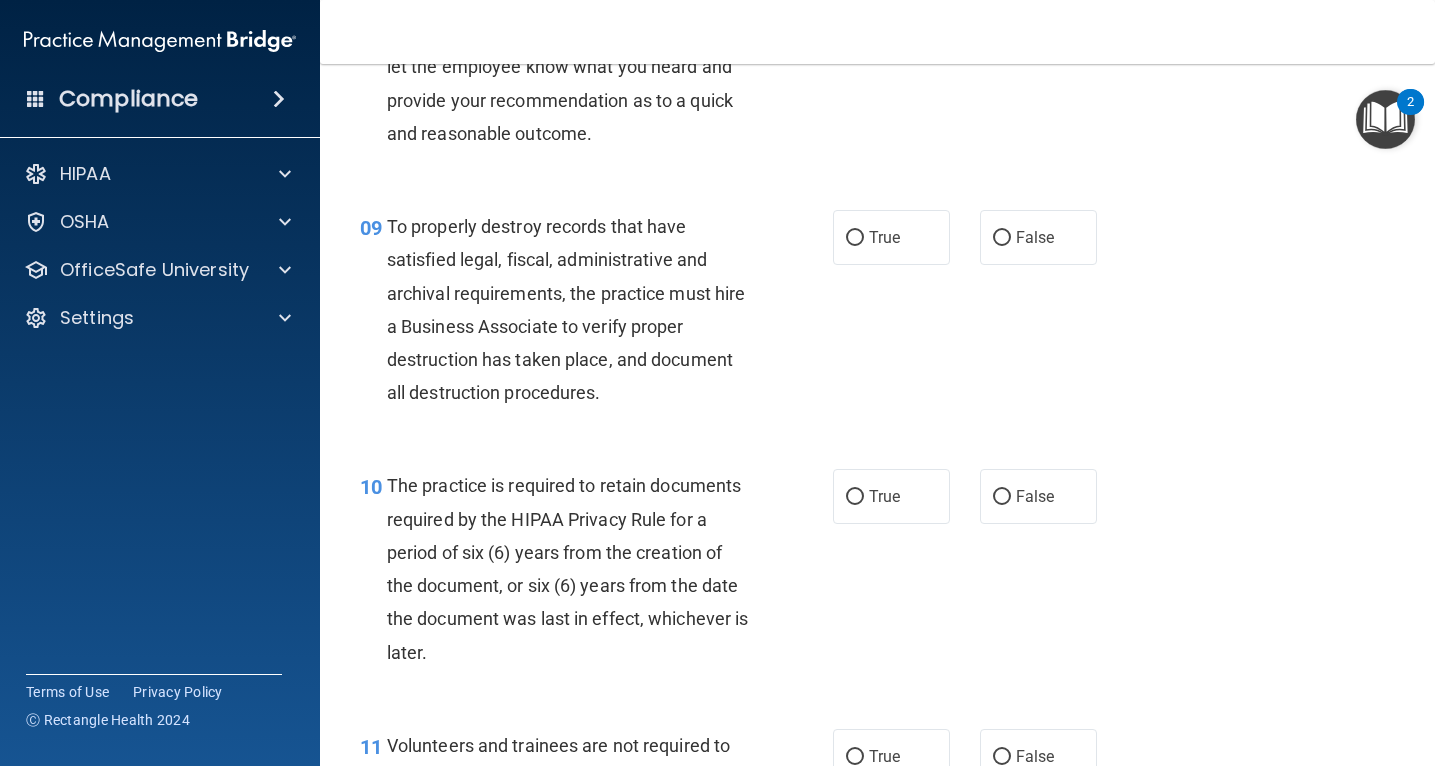 scroll, scrollTop: 1759, scrollLeft: 0, axis: vertical 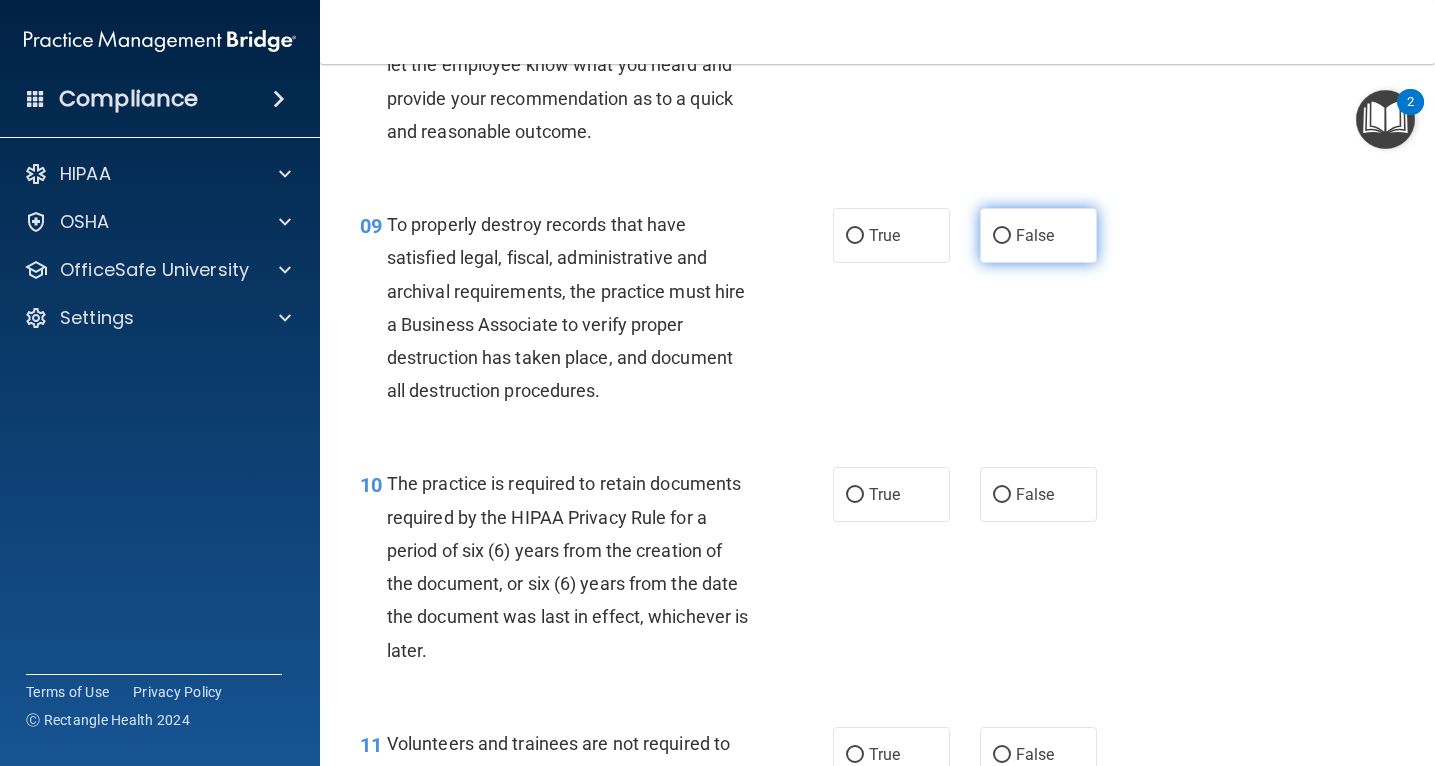 click on "False" at bounding box center (1002, 236) 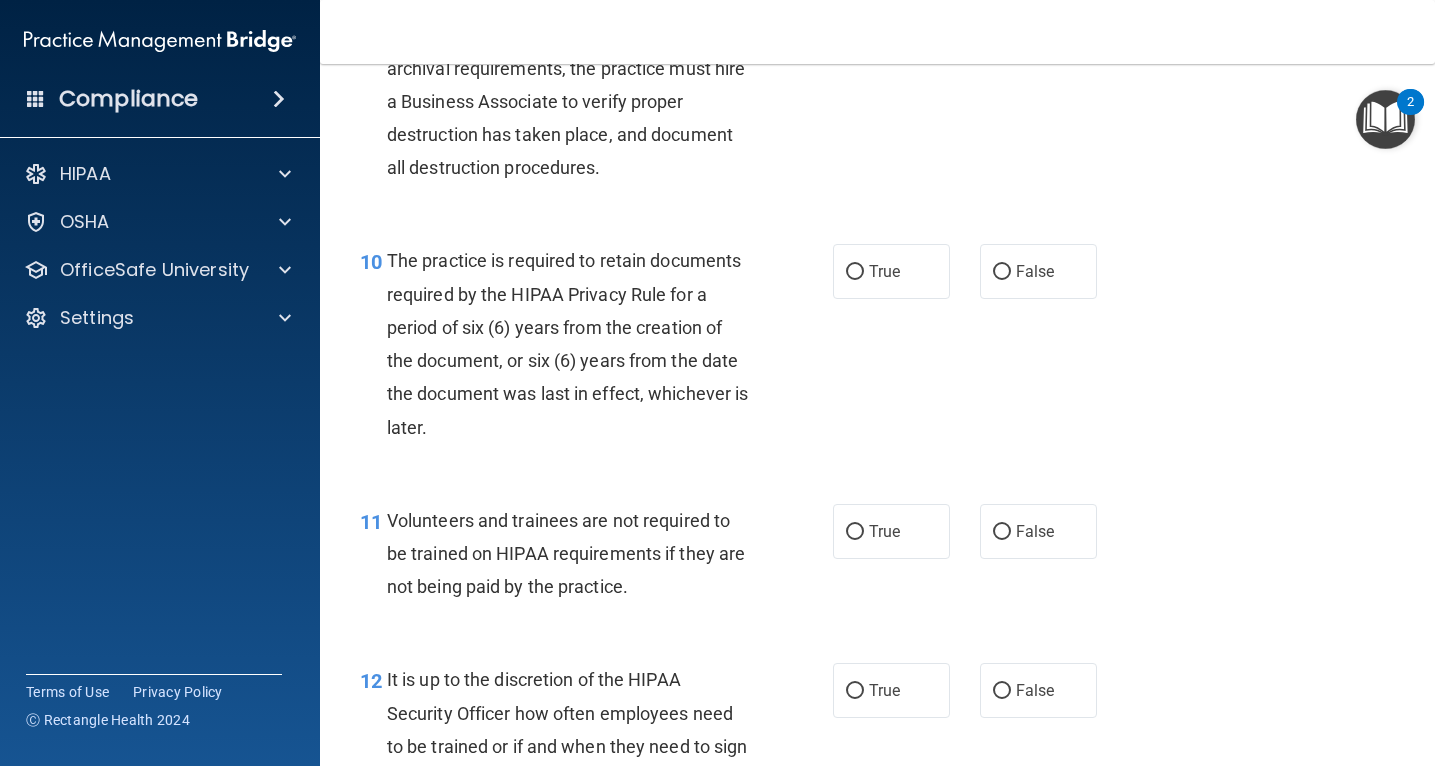 scroll, scrollTop: 1988, scrollLeft: 0, axis: vertical 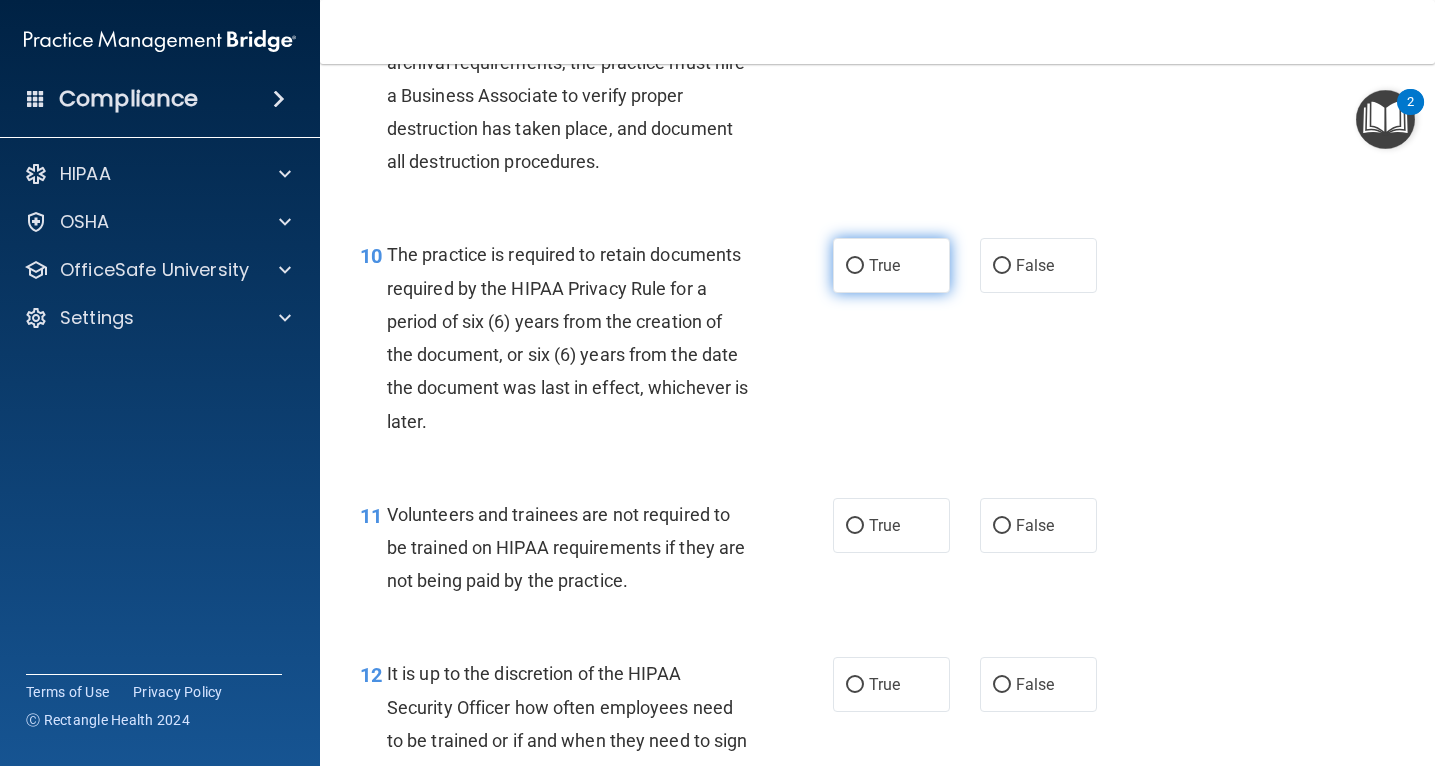 click on "True" at bounding box center (855, 266) 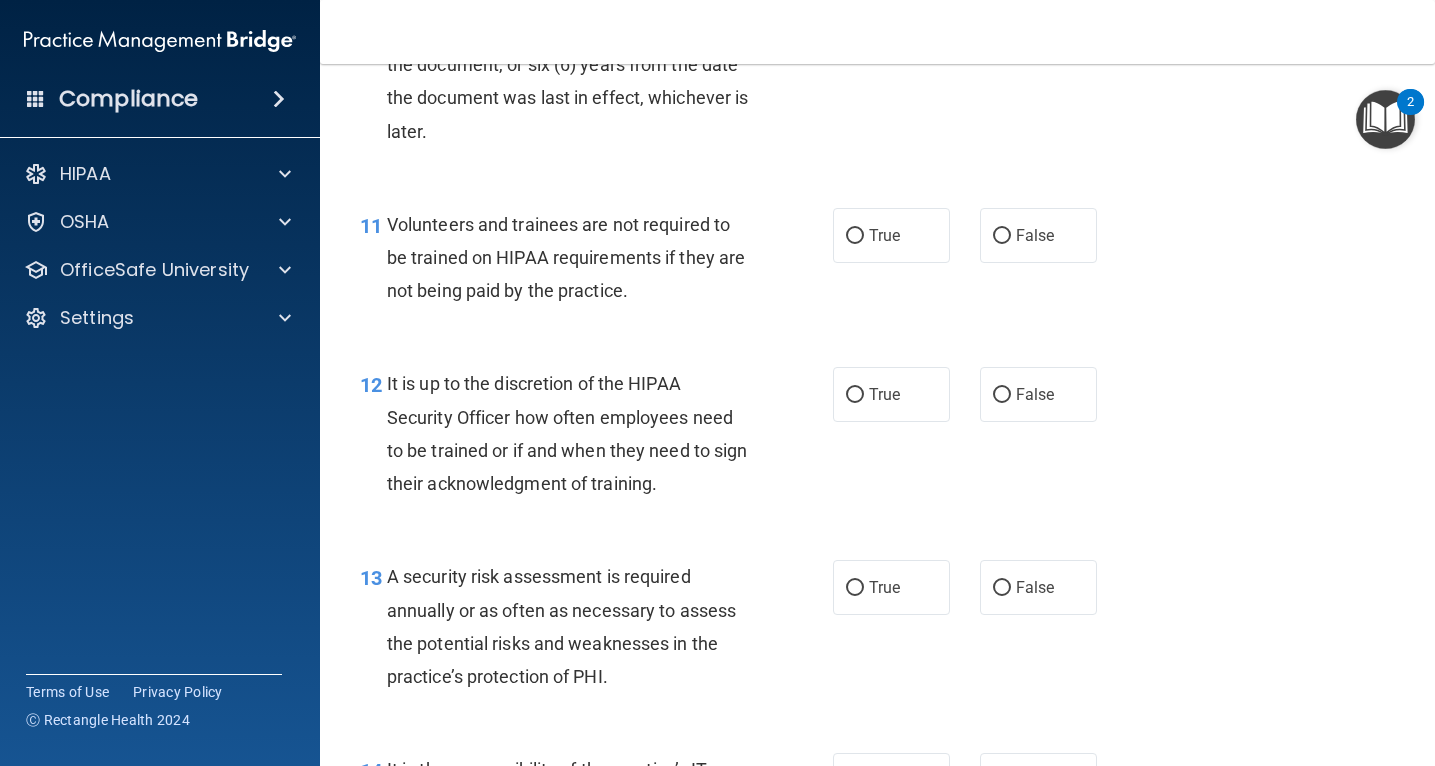 scroll, scrollTop: 2284, scrollLeft: 0, axis: vertical 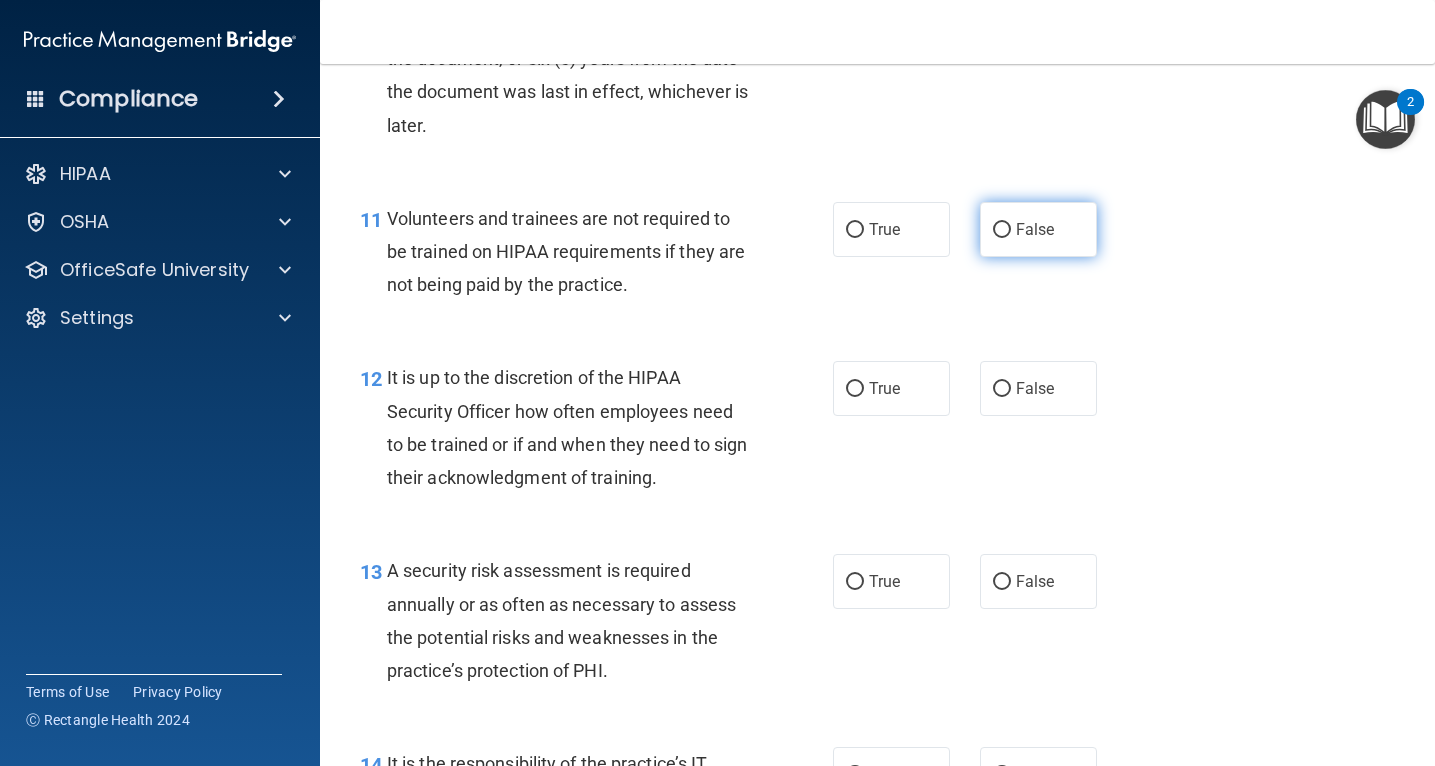 click on "False" at bounding box center [1002, 230] 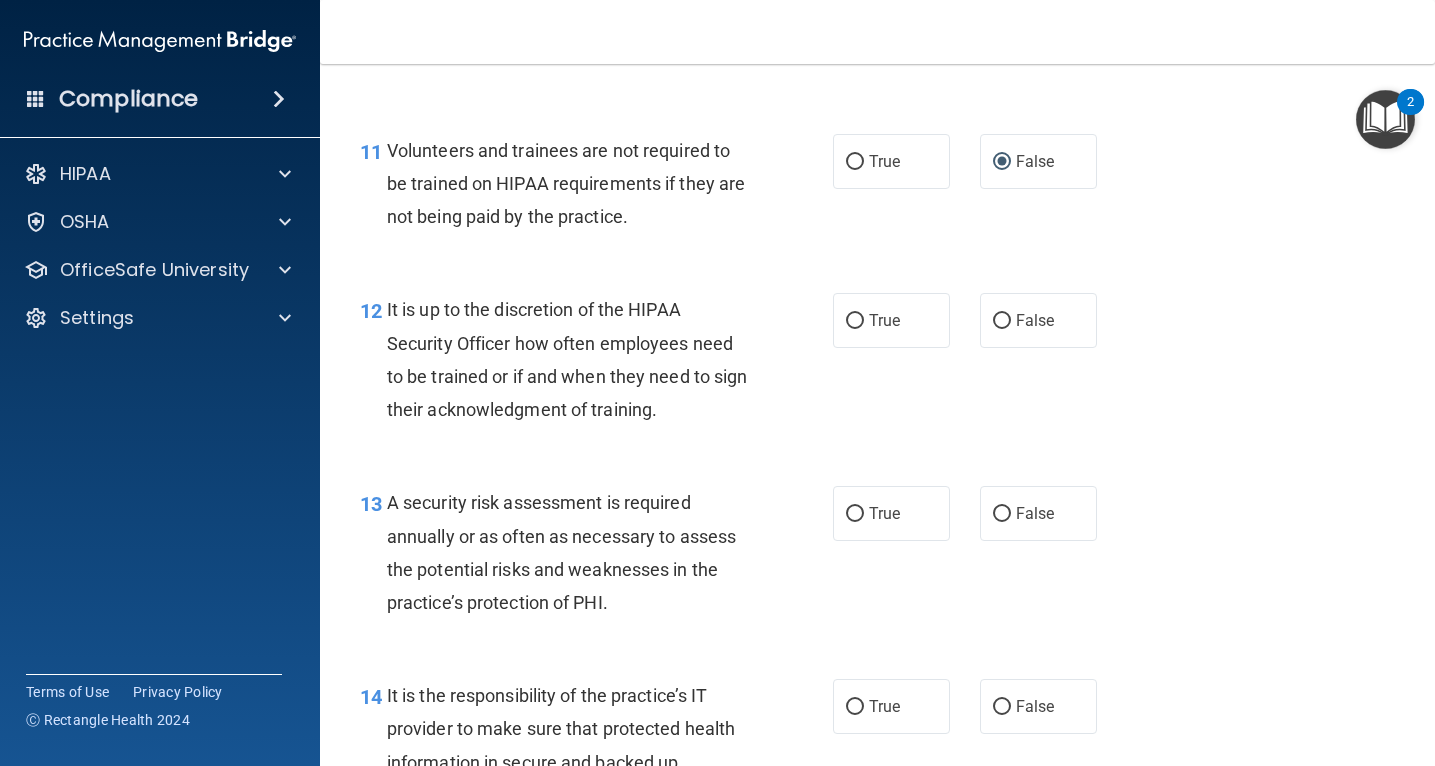 scroll, scrollTop: 2354, scrollLeft: 0, axis: vertical 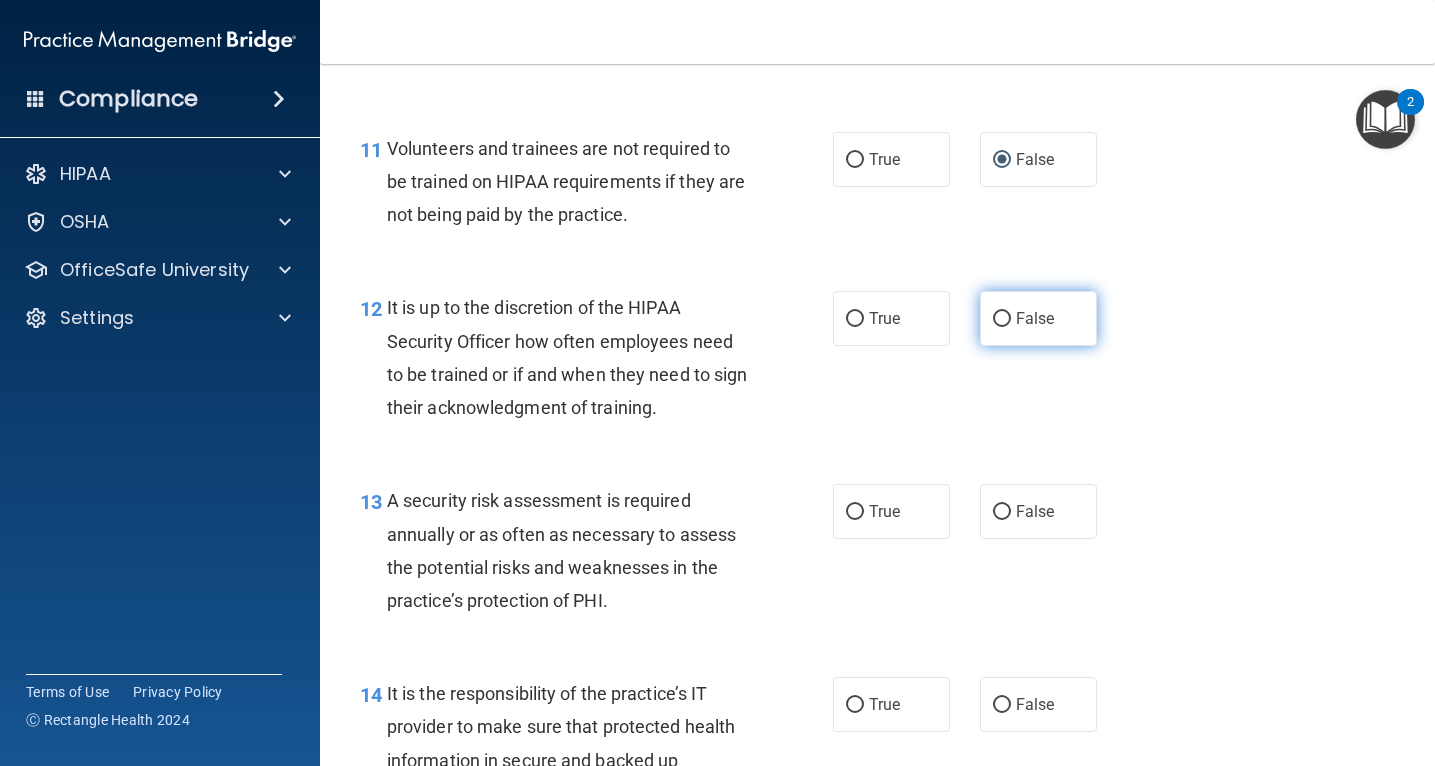 click on "False" at bounding box center [1002, 319] 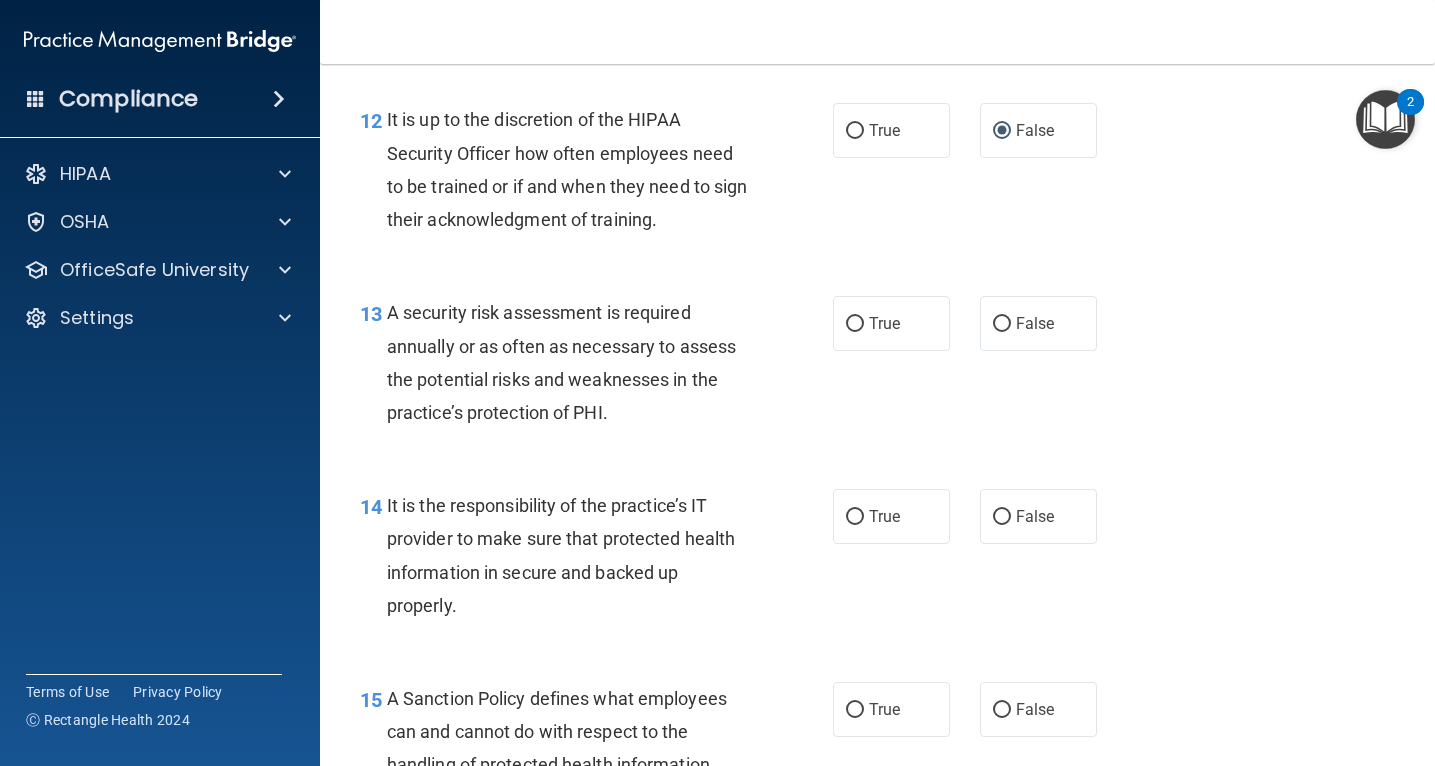 scroll, scrollTop: 2540, scrollLeft: 0, axis: vertical 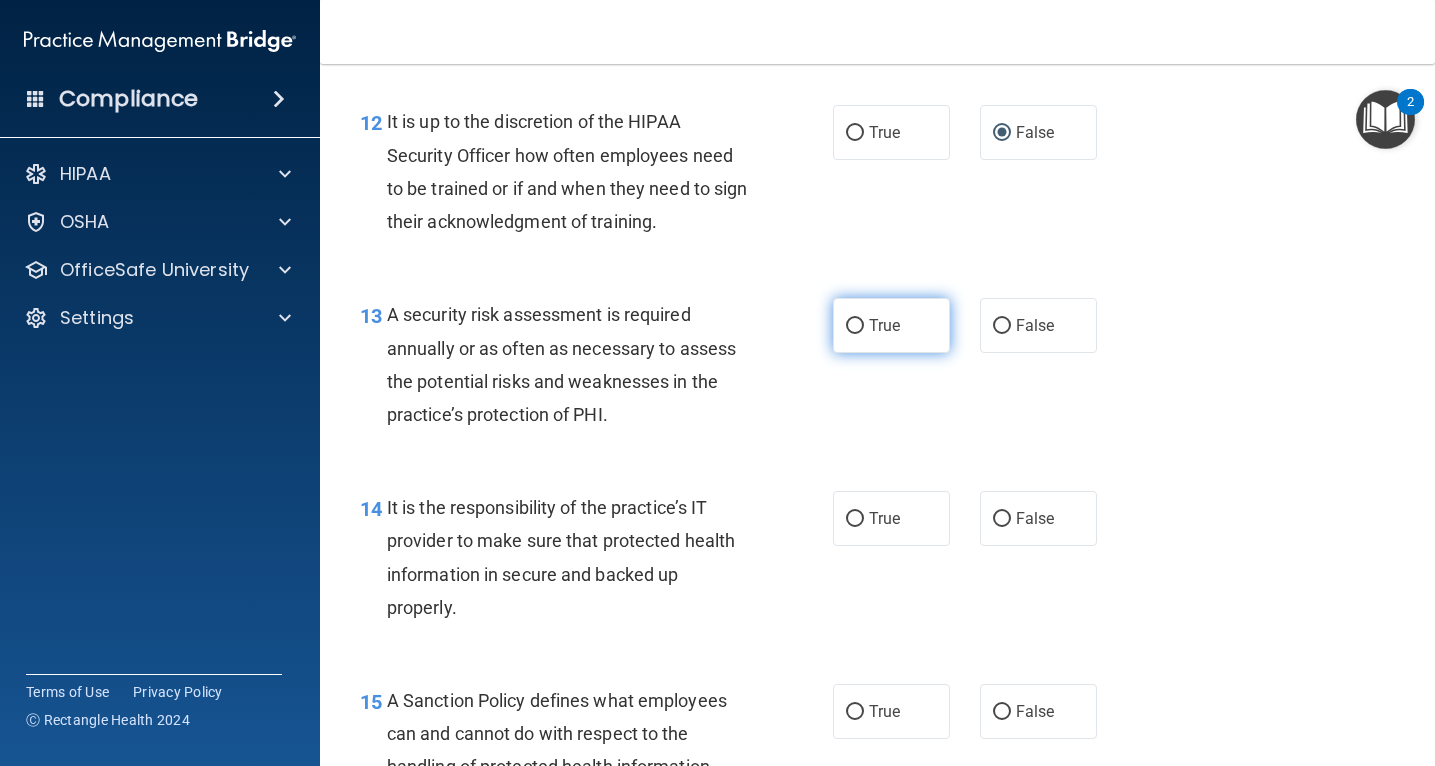 click on "True" at bounding box center [855, 326] 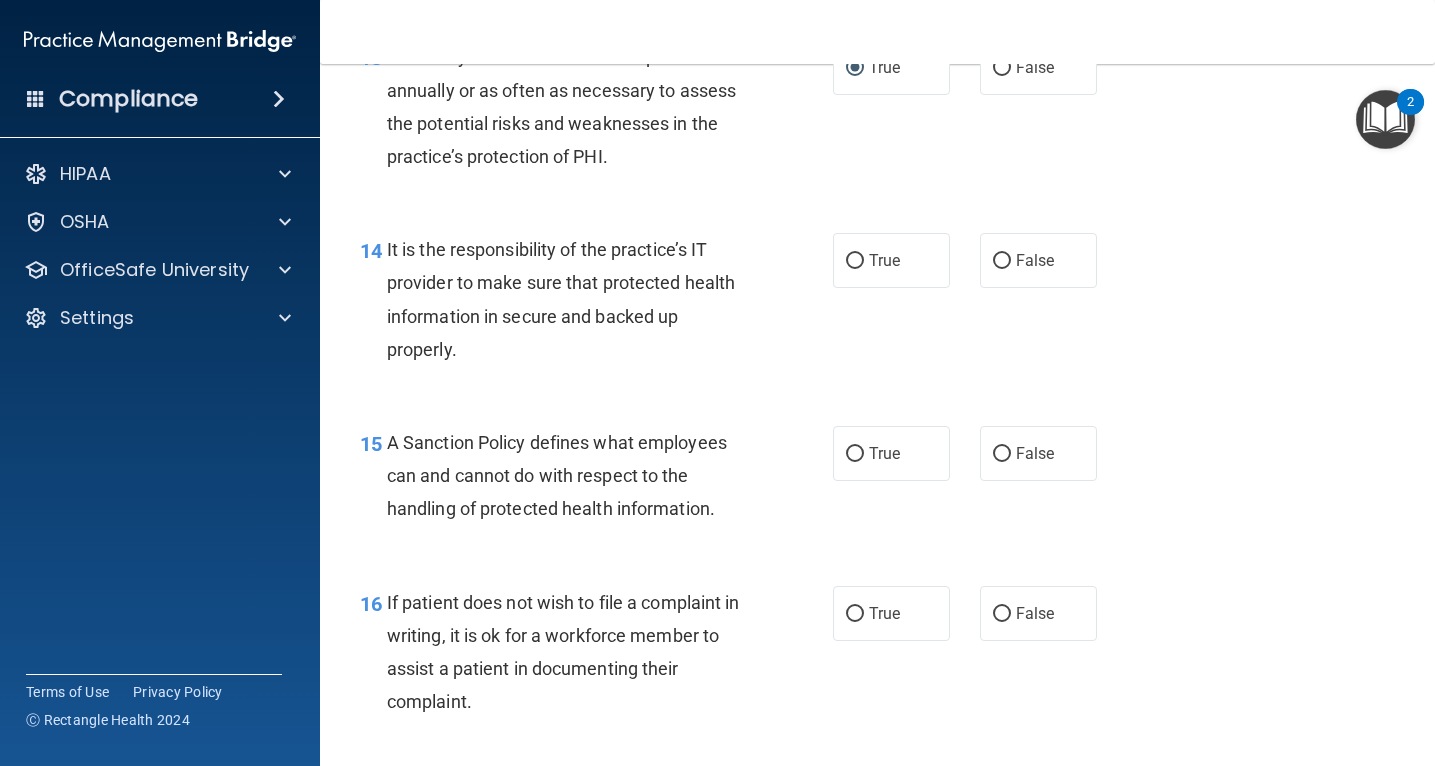 scroll, scrollTop: 2797, scrollLeft: 0, axis: vertical 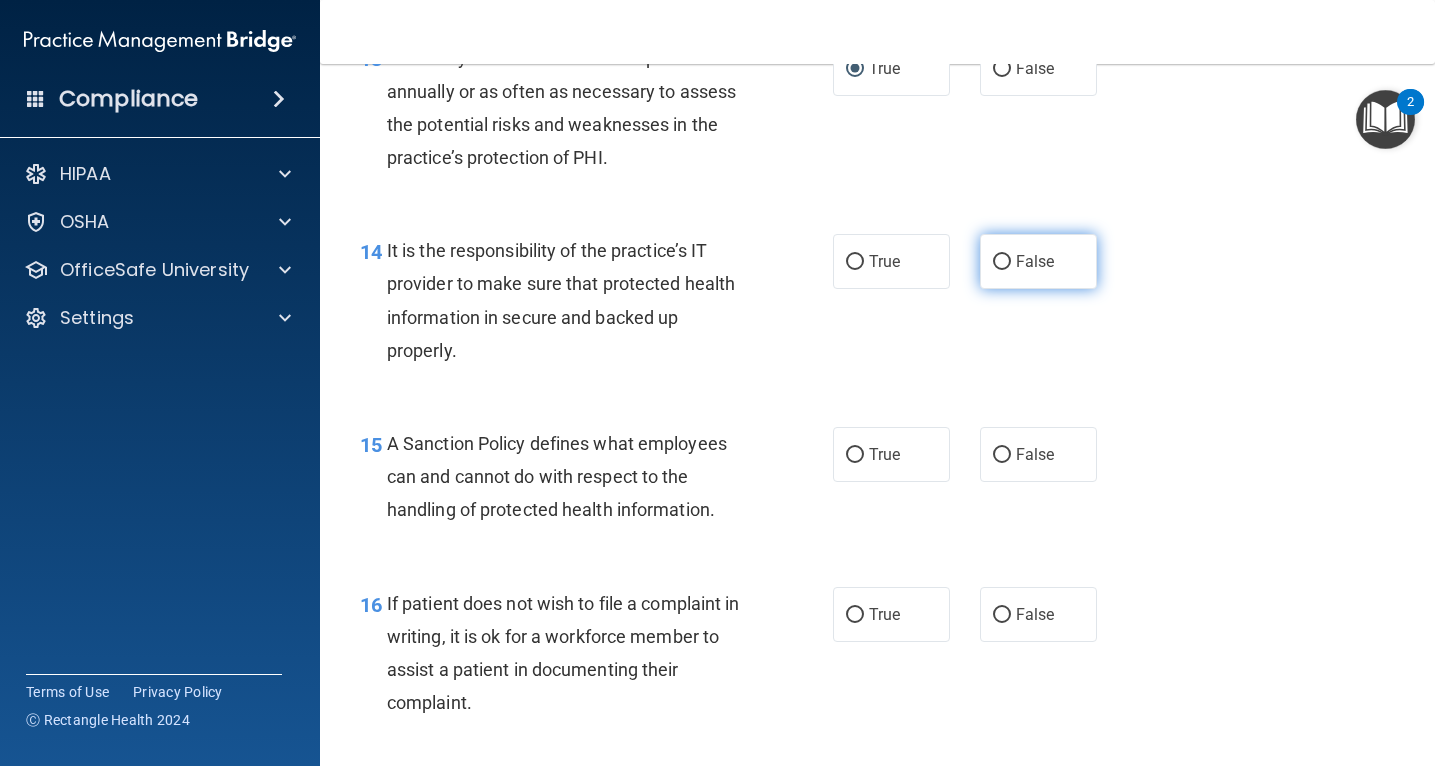 click on "False" at bounding box center (1002, 262) 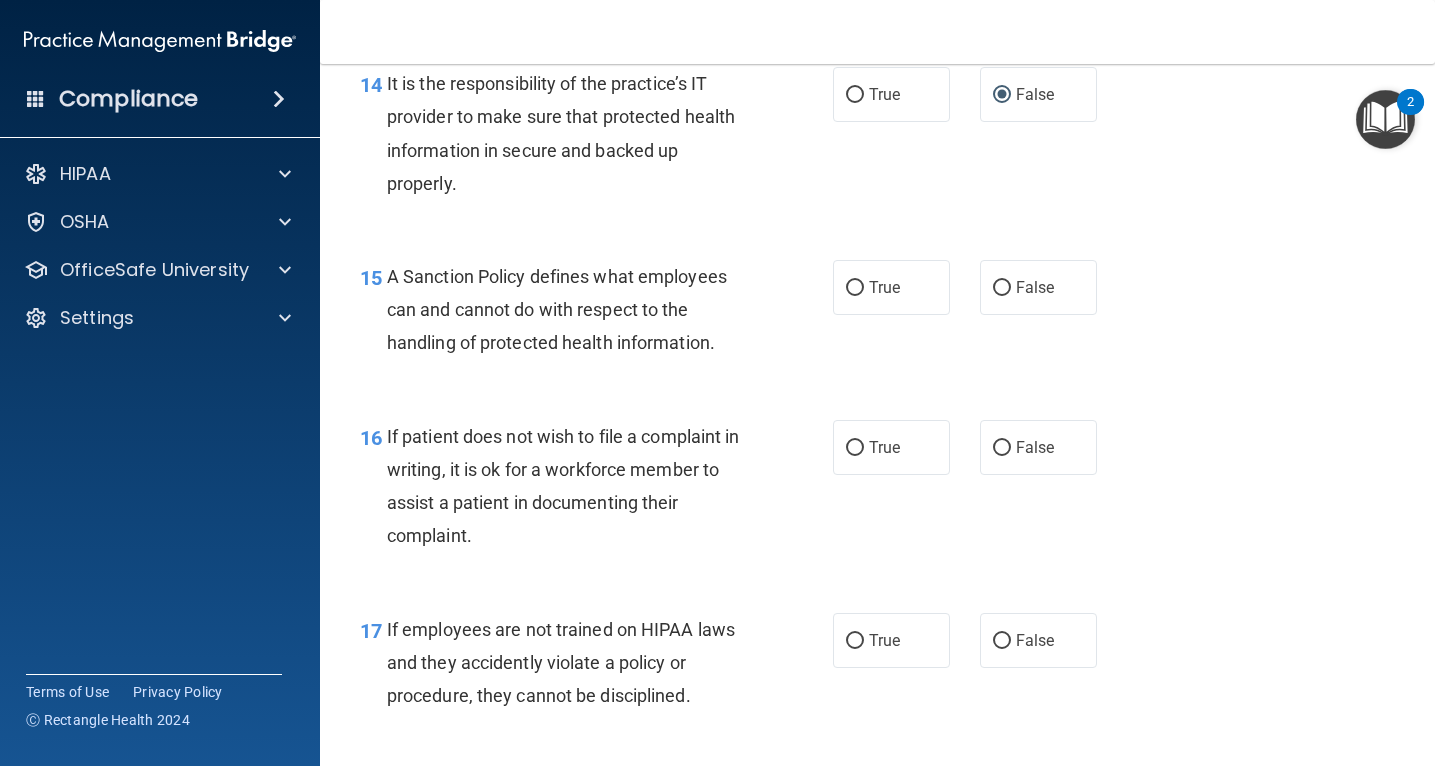 scroll, scrollTop: 2963, scrollLeft: 0, axis: vertical 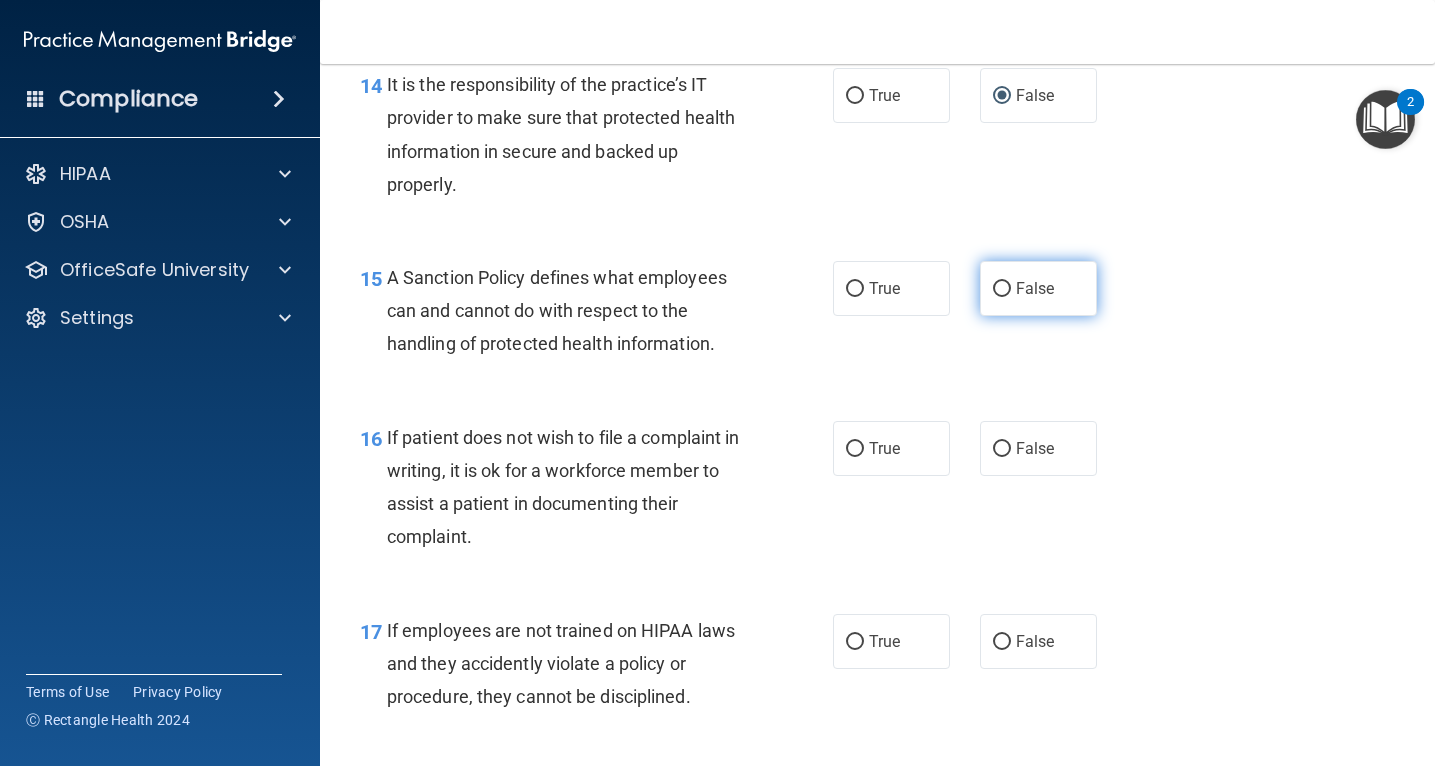 click on "False" at bounding box center [1002, 289] 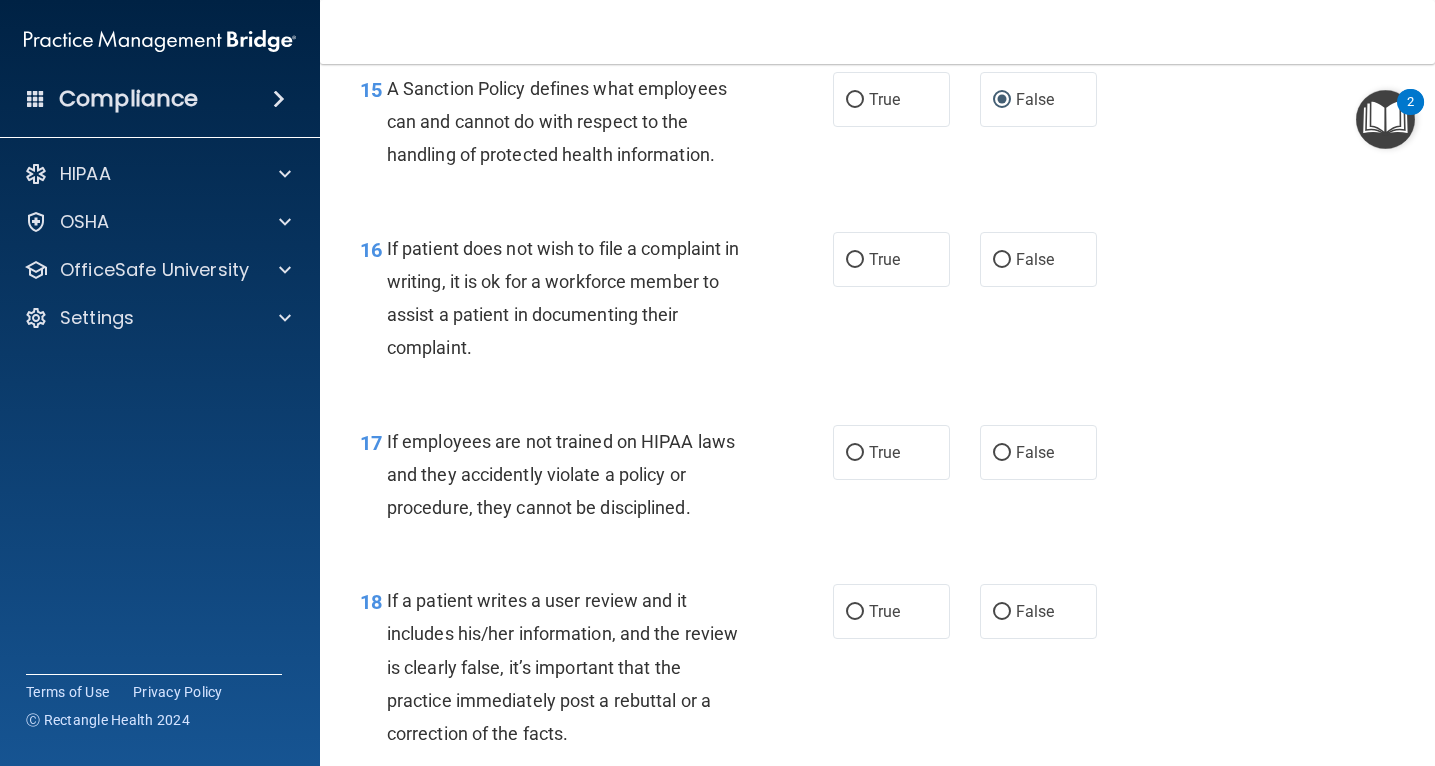scroll, scrollTop: 3157, scrollLeft: 0, axis: vertical 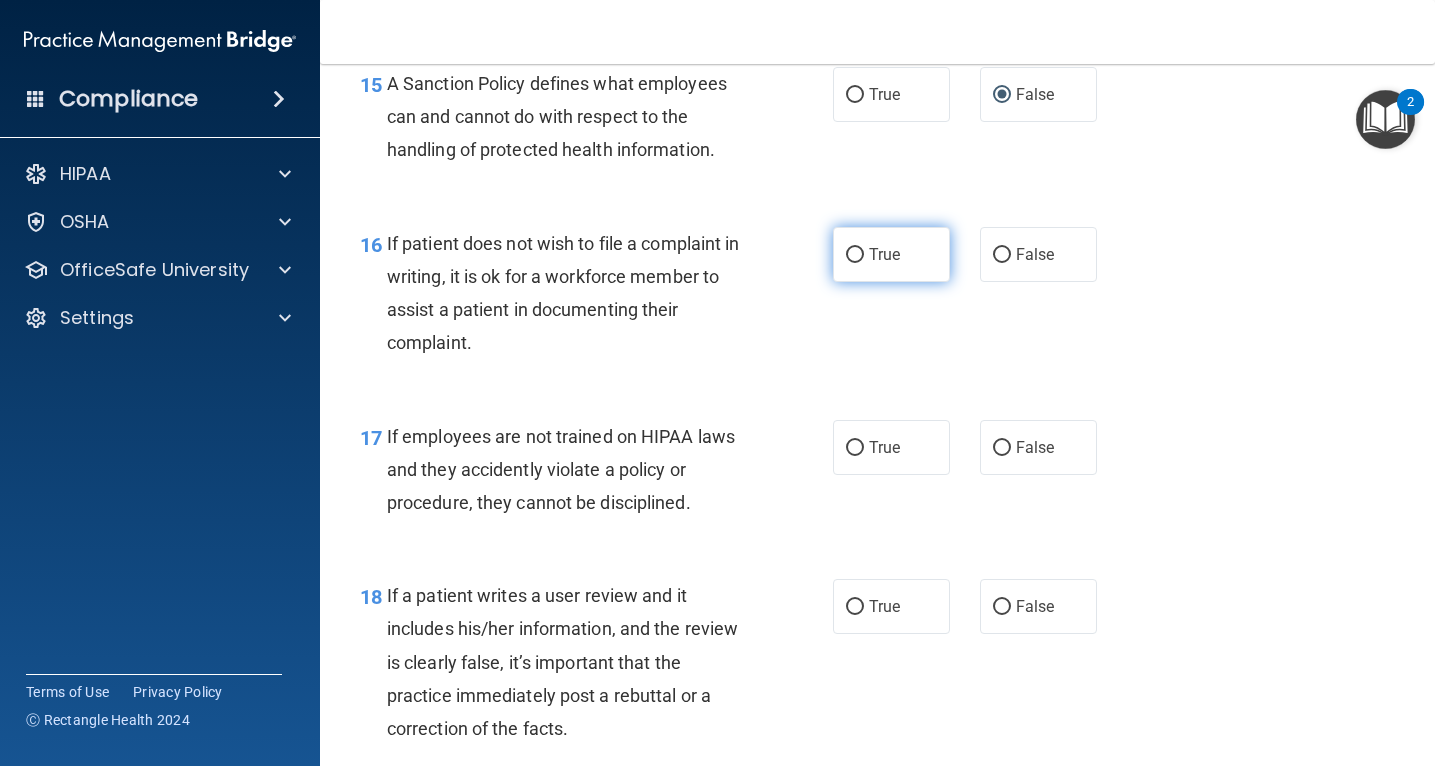 click on "True" at bounding box center [855, 255] 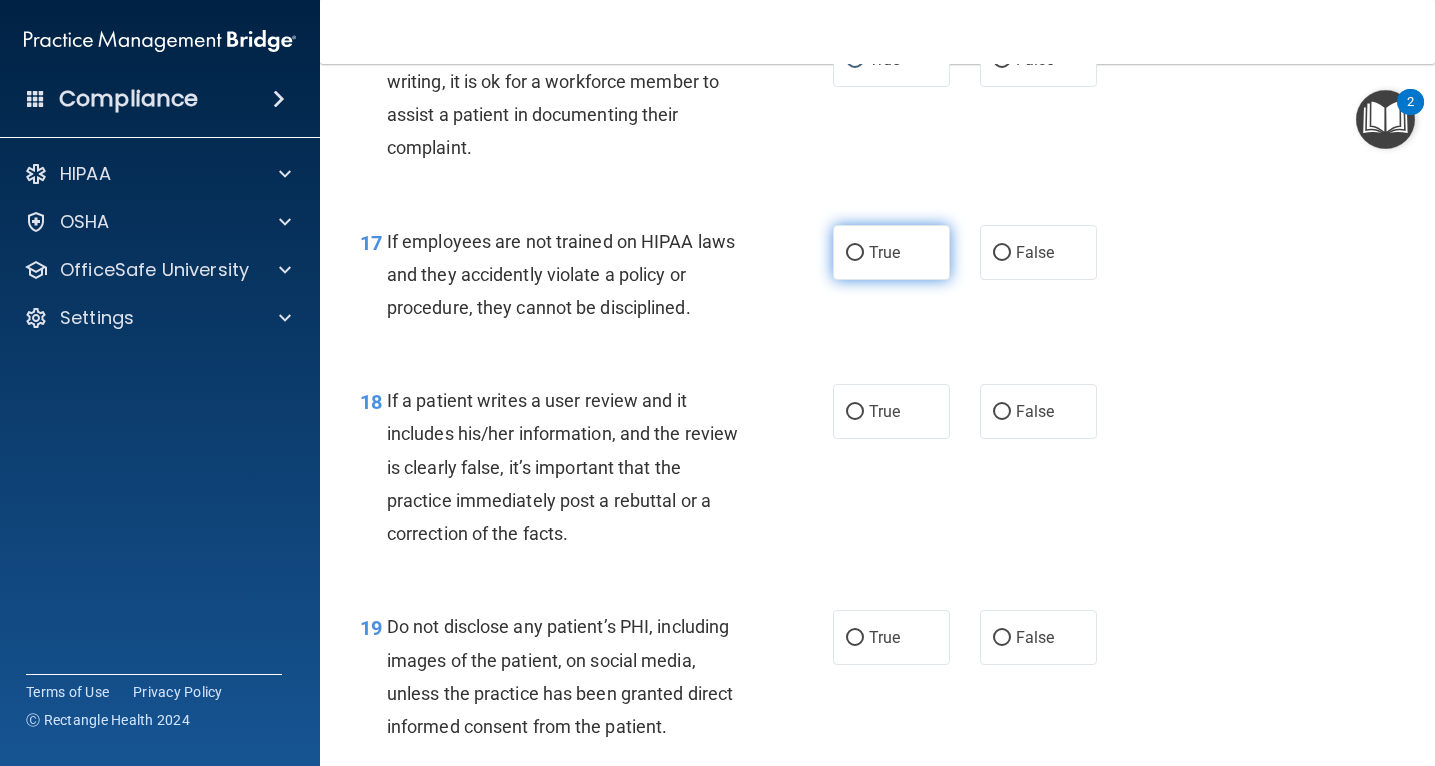 scroll, scrollTop: 3355, scrollLeft: 0, axis: vertical 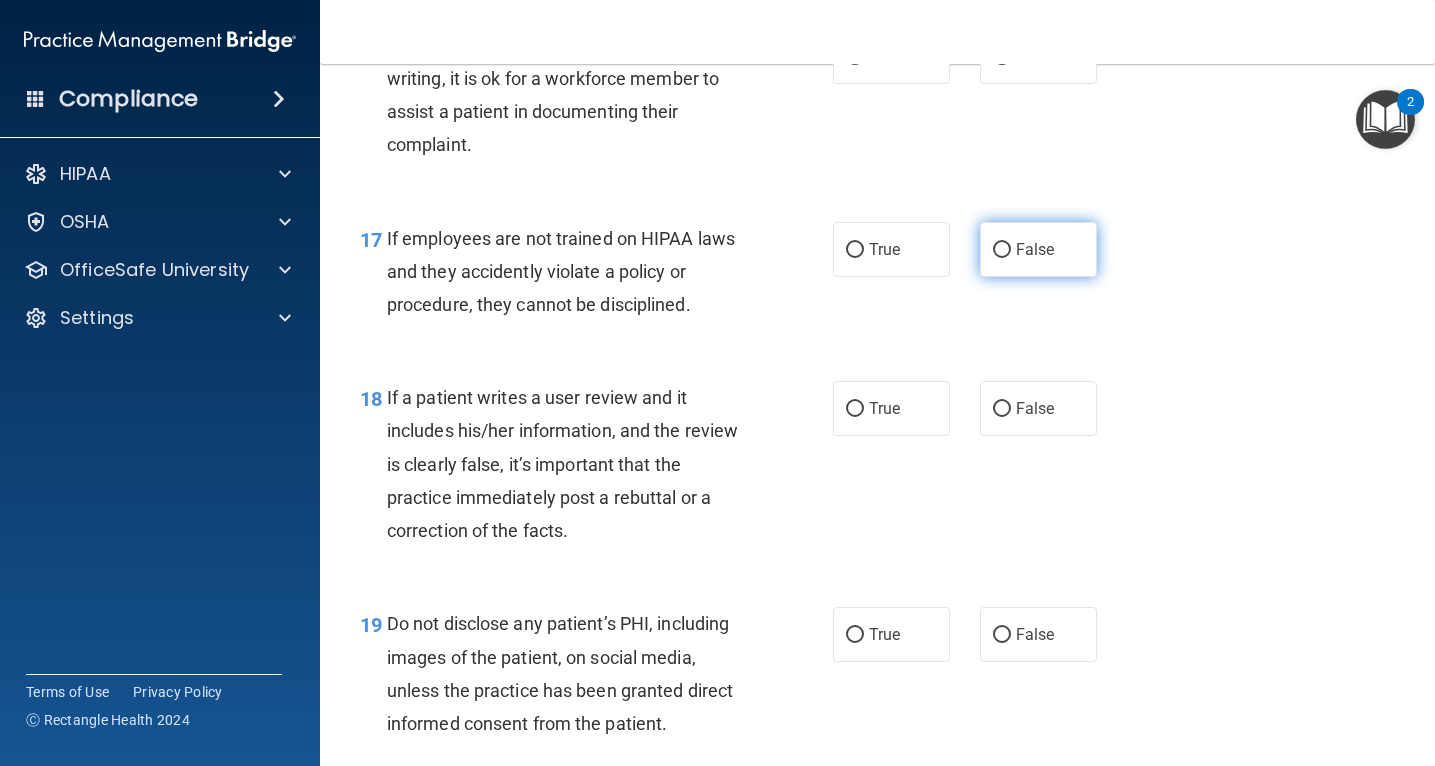 click on "False" at bounding box center (1002, 250) 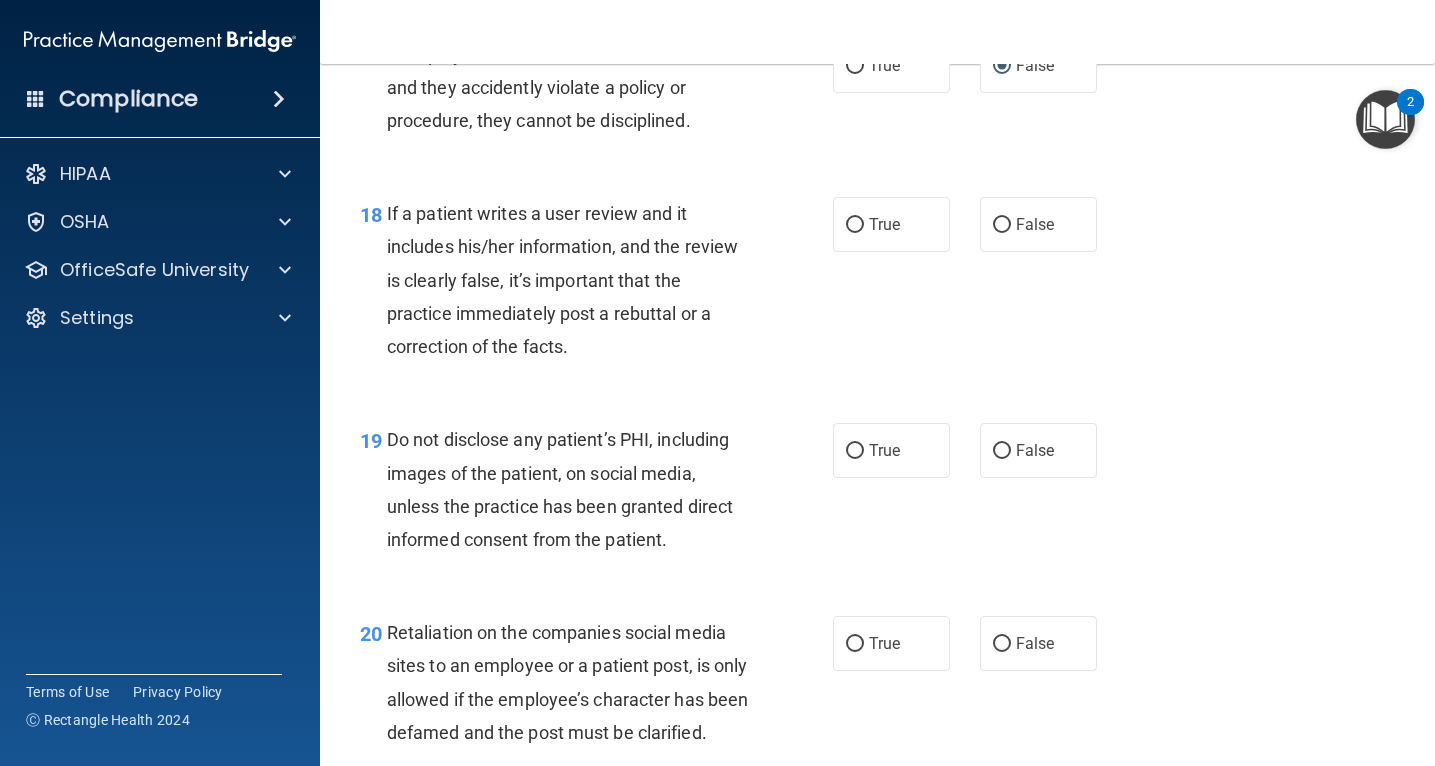 scroll, scrollTop: 3541, scrollLeft: 0, axis: vertical 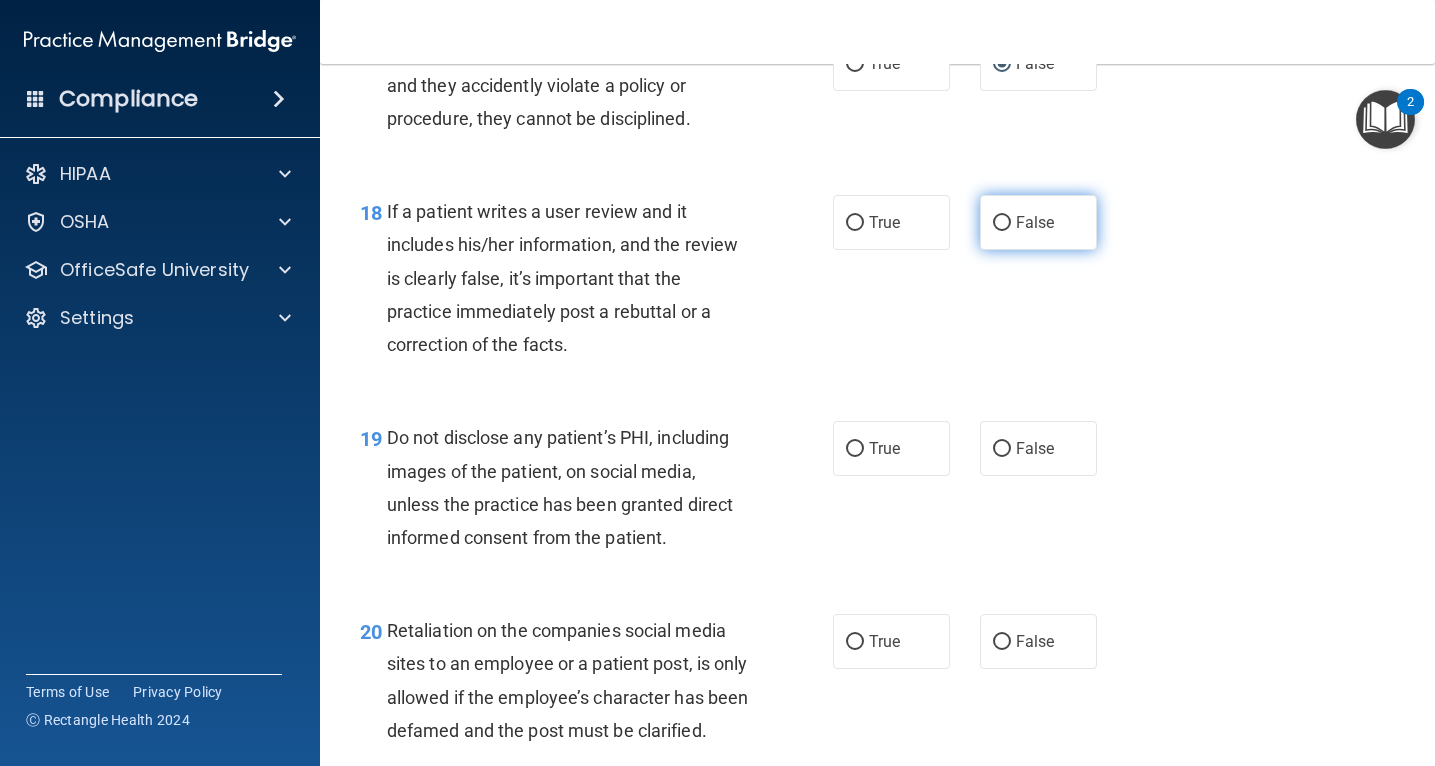 click on "False" at bounding box center [1002, 223] 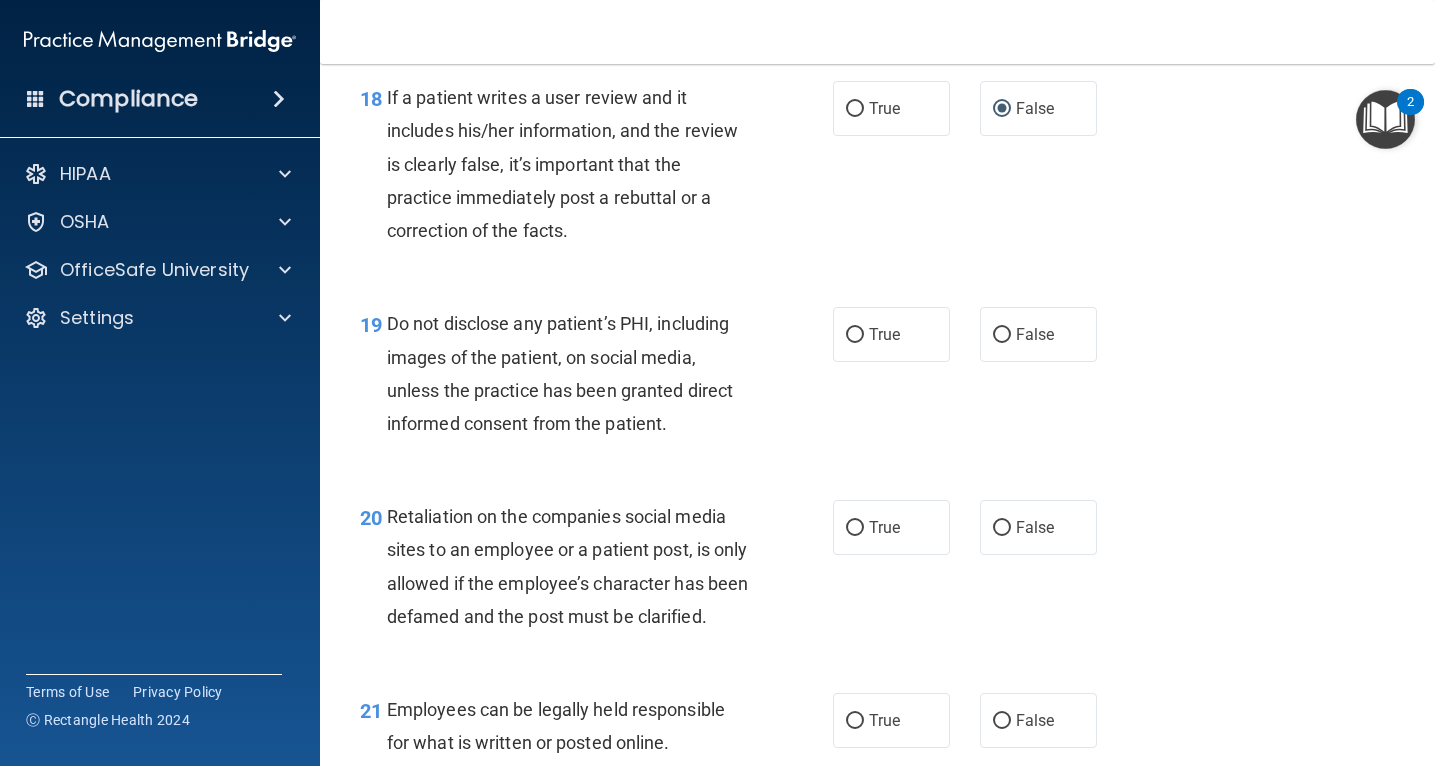 scroll, scrollTop: 3685, scrollLeft: 0, axis: vertical 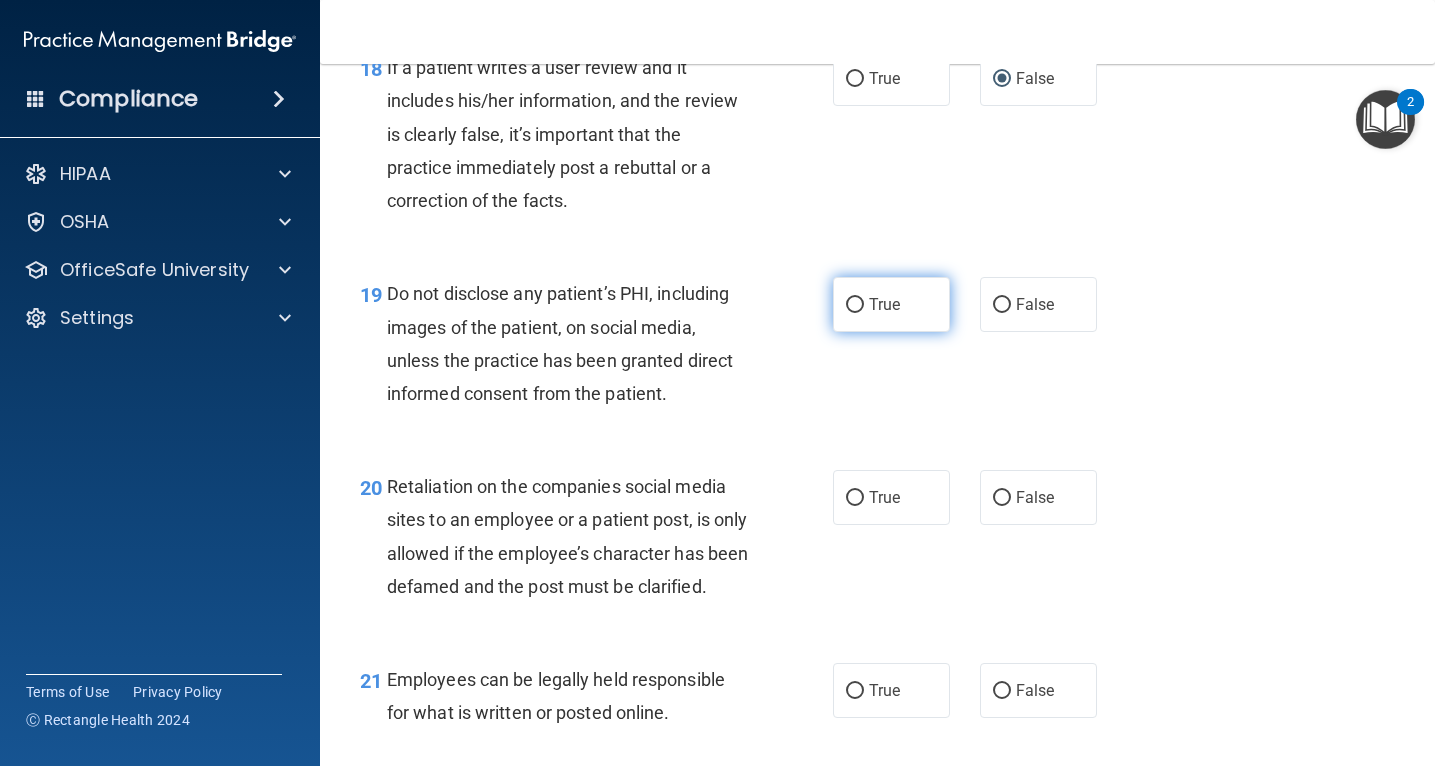 click on "True" at bounding box center (855, 305) 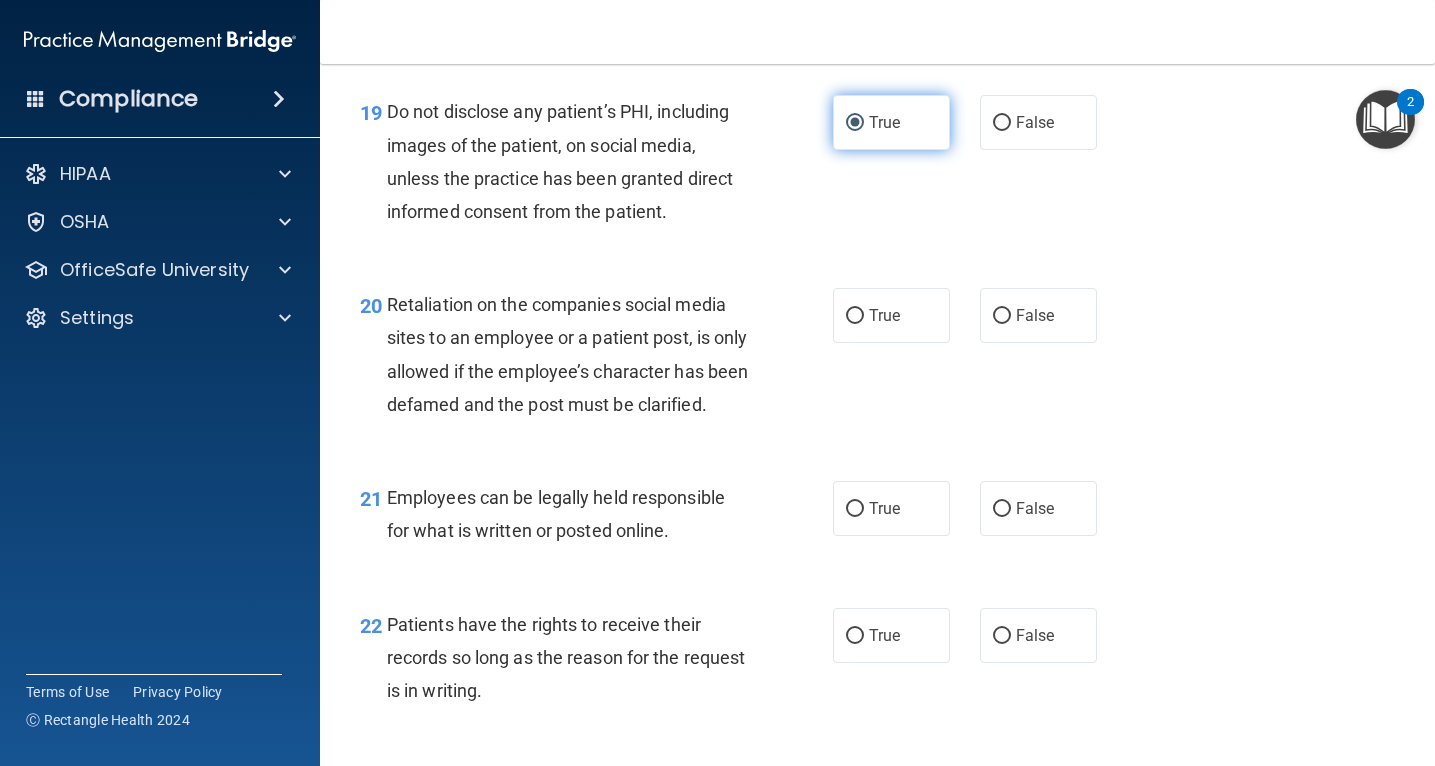scroll, scrollTop: 3868, scrollLeft: 0, axis: vertical 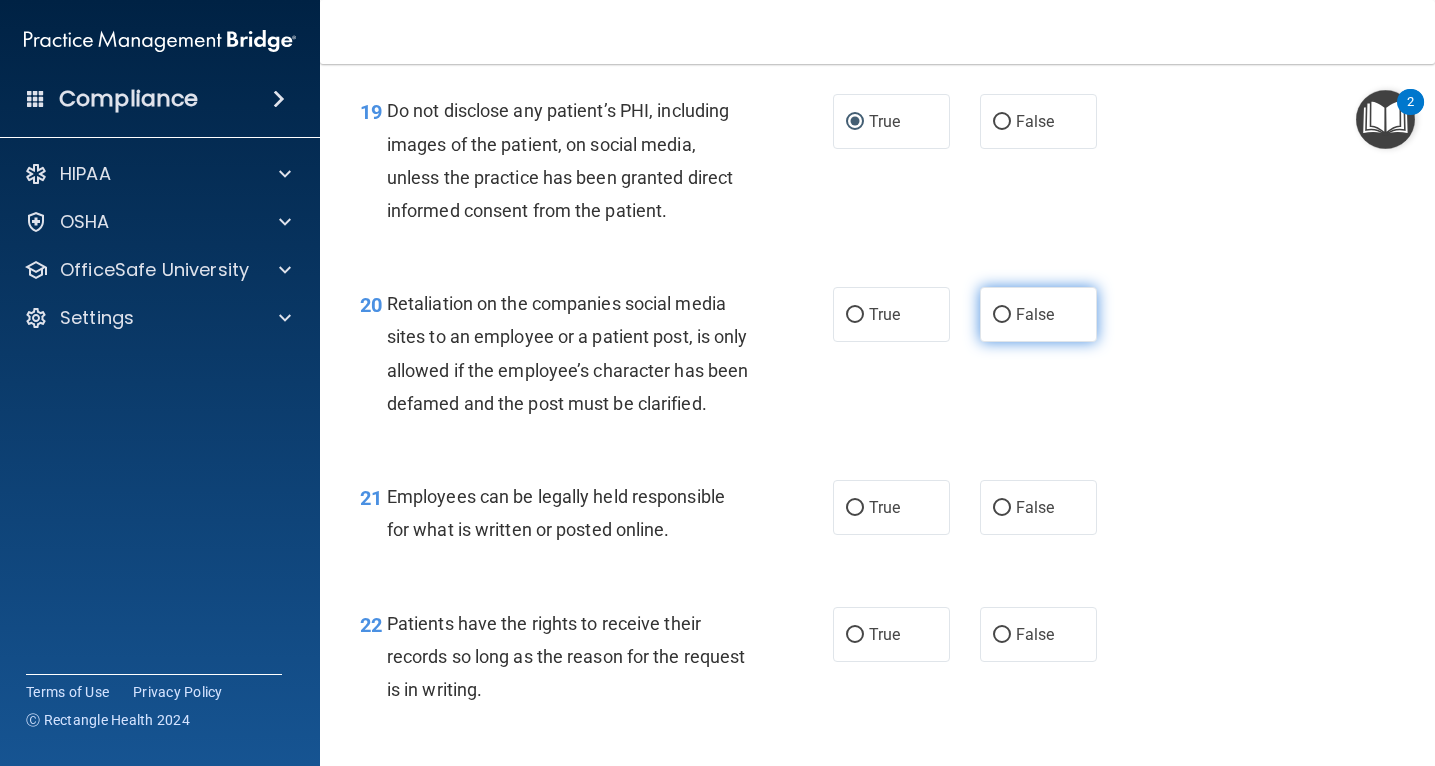 click on "False" at bounding box center [1002, 315] 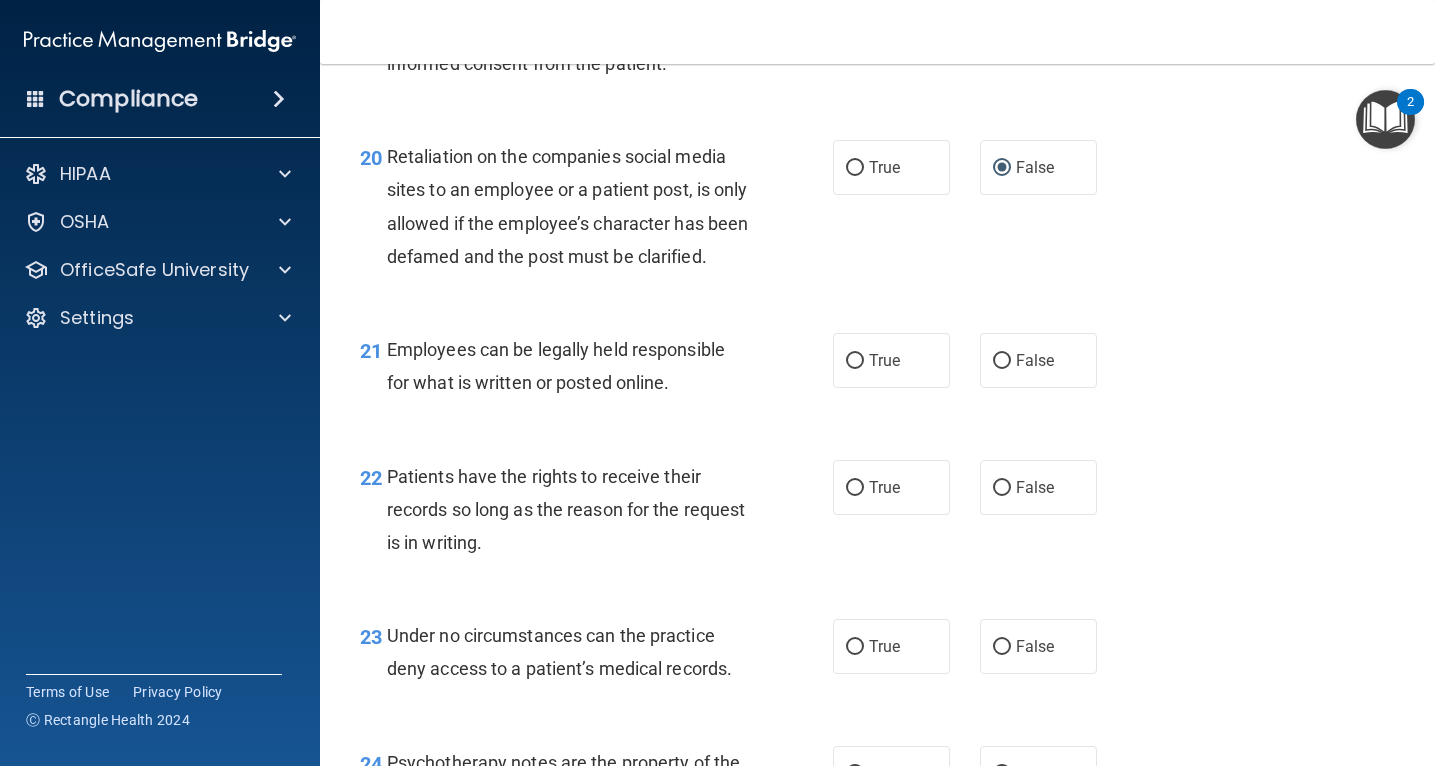 scroll, scrollTop: 4025, scrollLeft: 0, axis: vertical 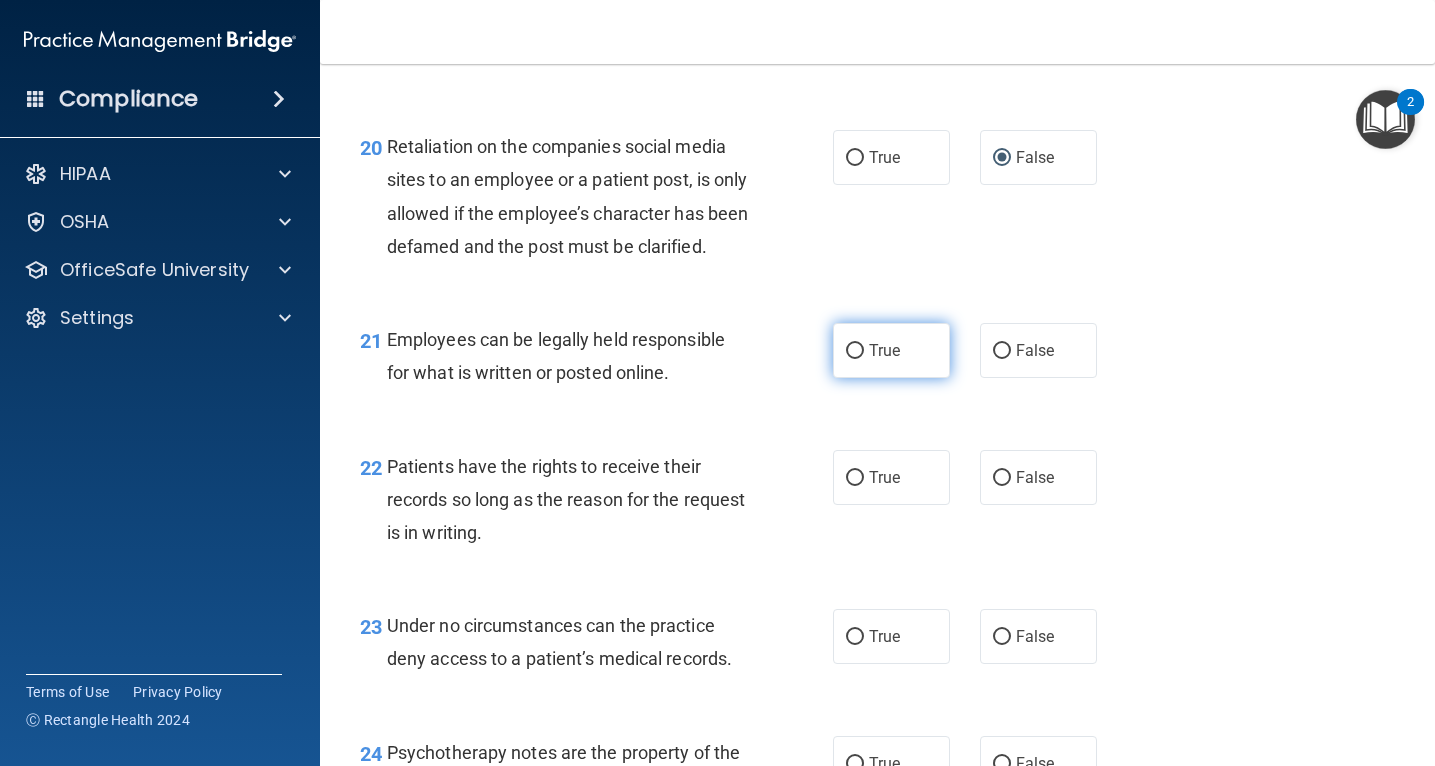 click on "True" at bounding box center [855, 351] 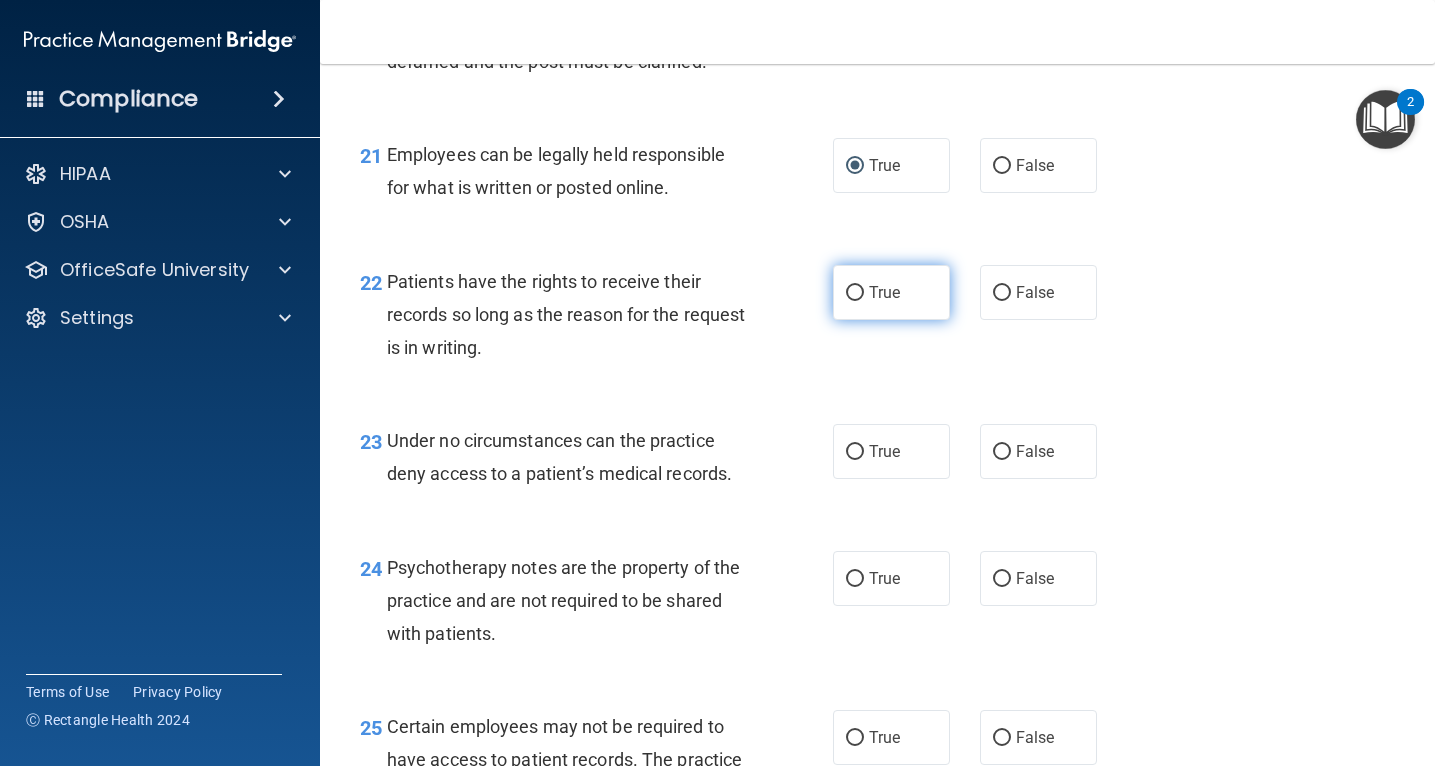 scroll, scrollTop: 4212, scrollLeft: 0, axis: vertical 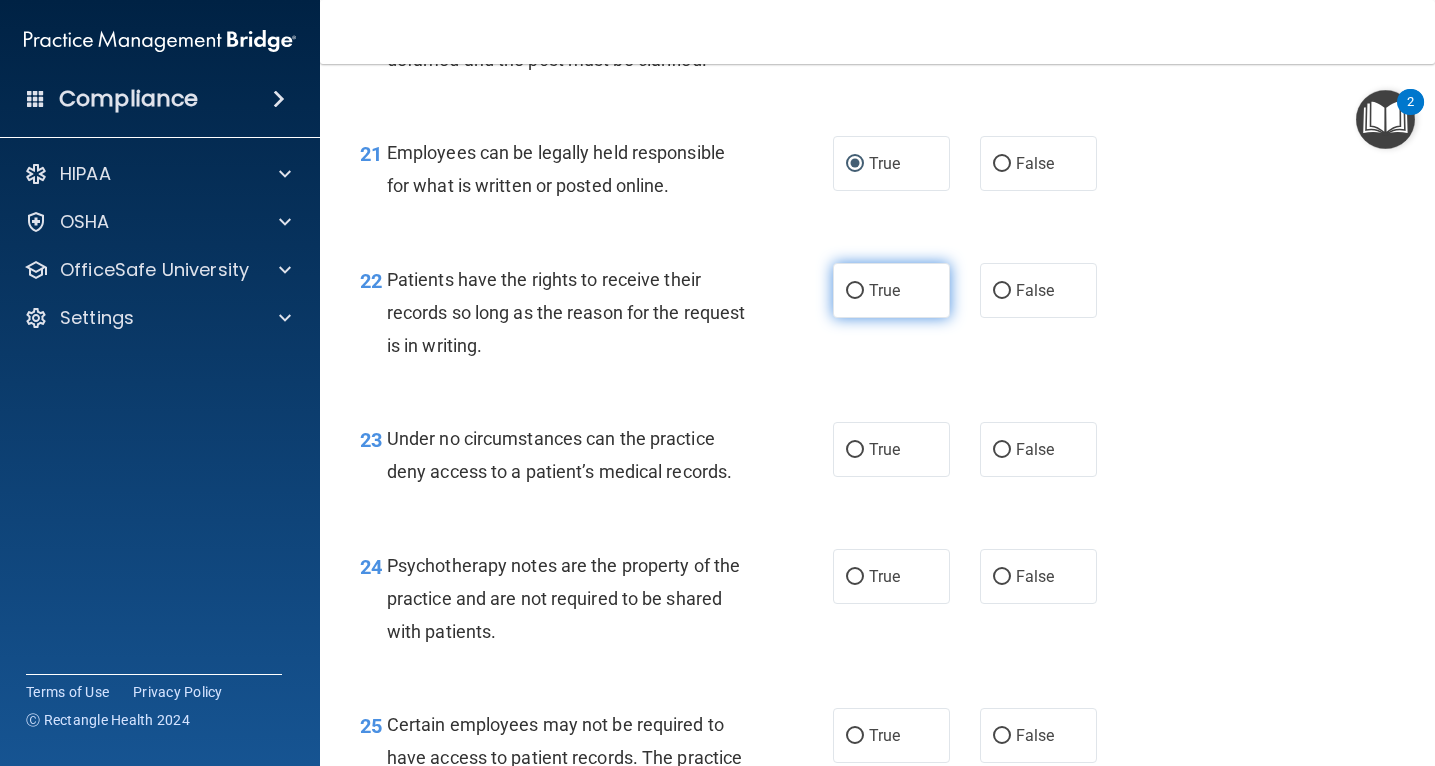 click on "True" at bounding box center [855, 291] 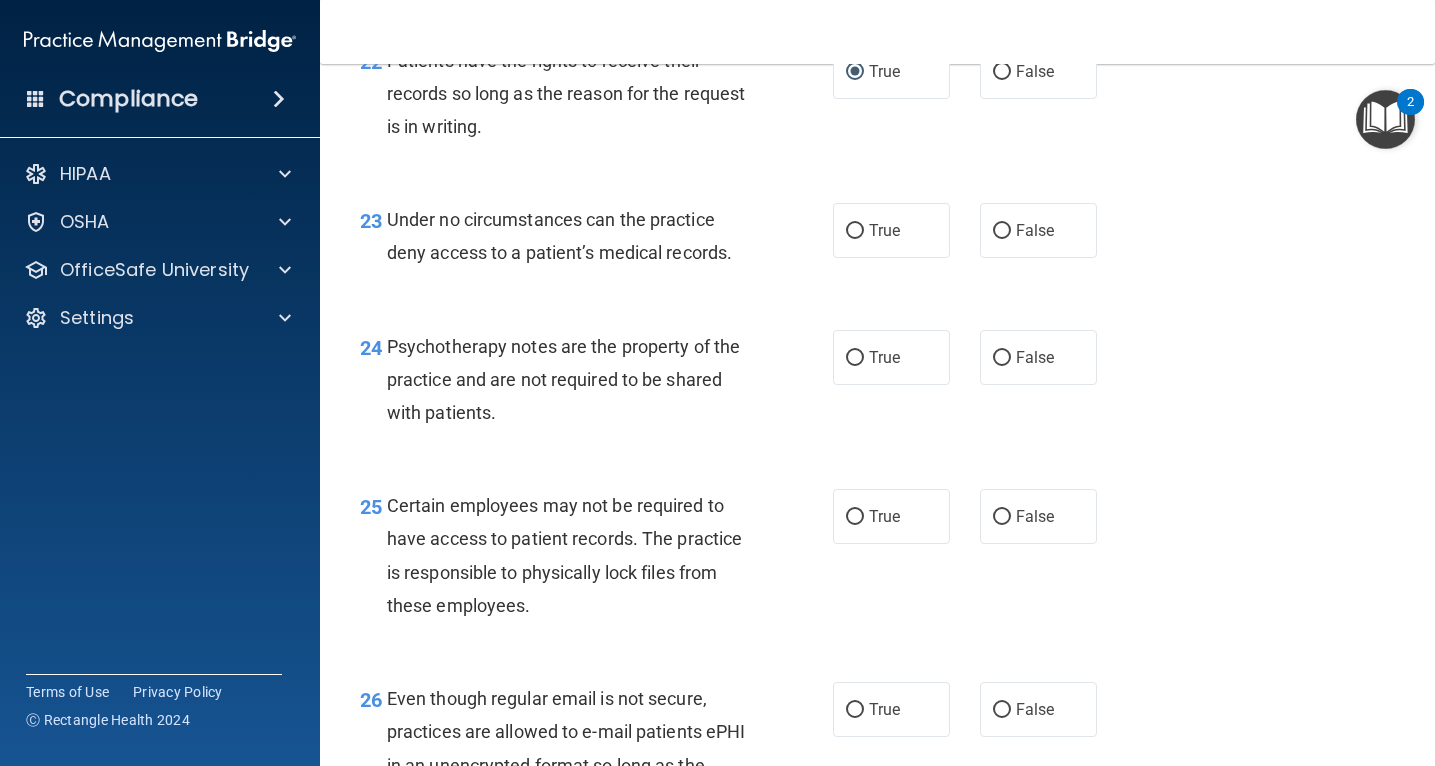 scroll, scrollTop: 4433, scrollLeft: 0, axis: vertical 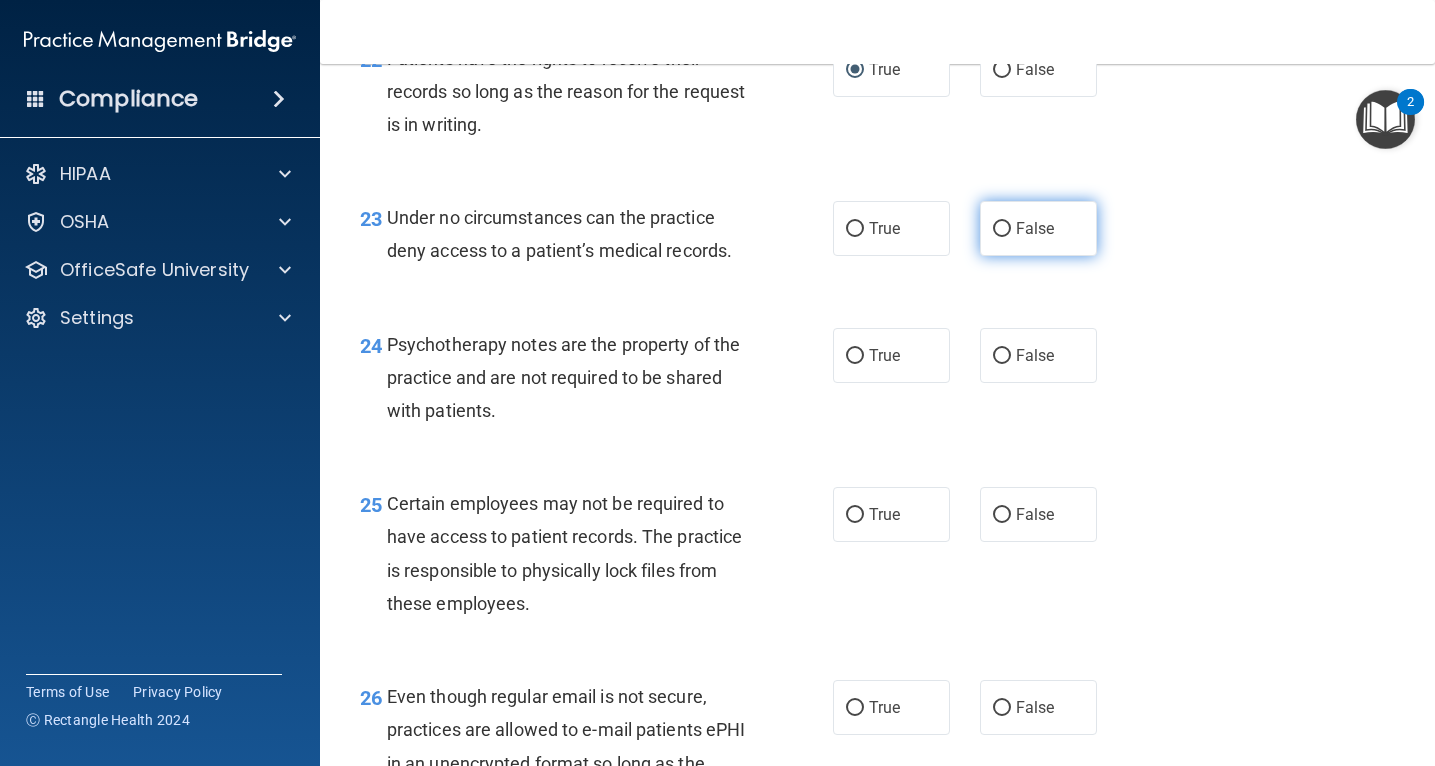 click on "False" at bounding box center (1038, 228) 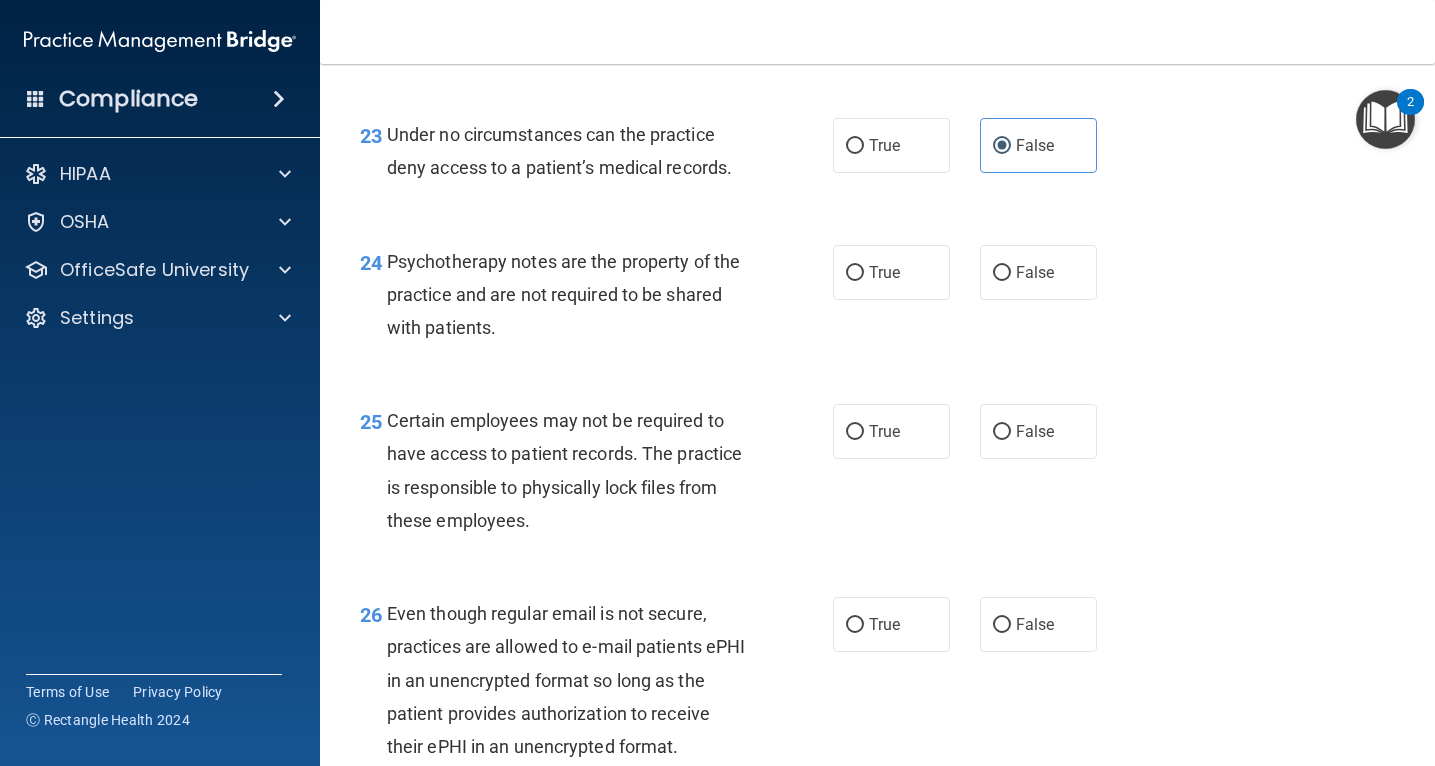 scroll, scrollTop: 4517, scrollLeft: 0, axis: vertical 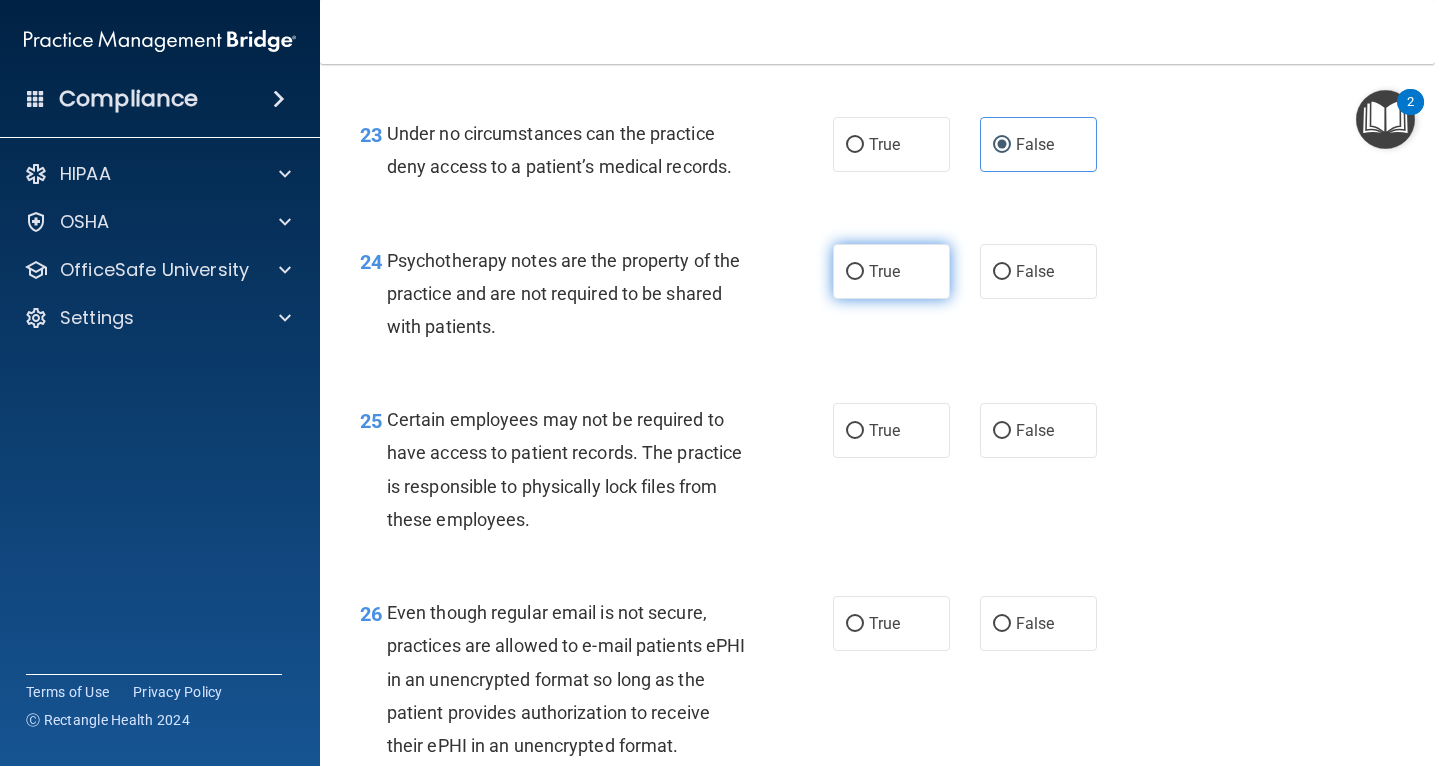 click on "True" at bounding box center (855, 272) 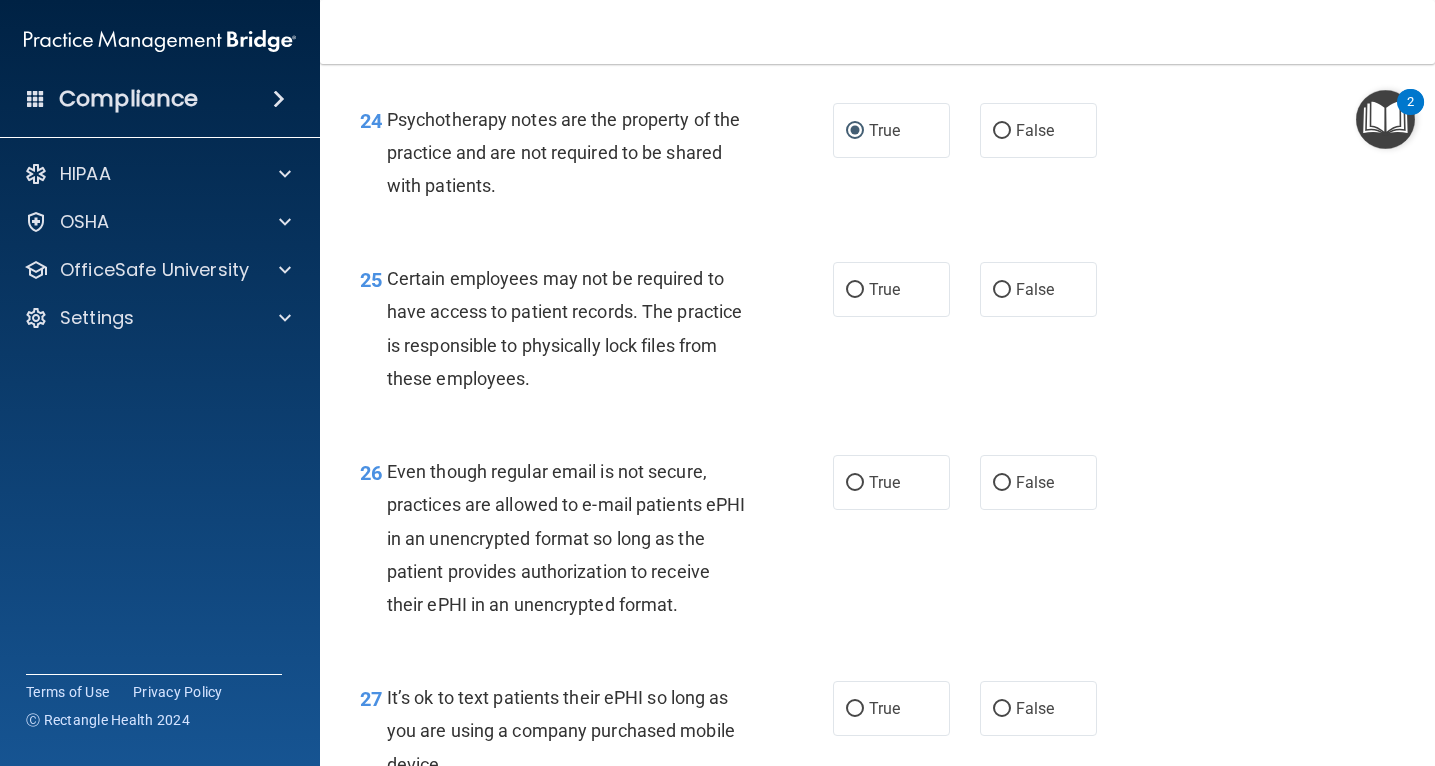 scroll, scrollTop: 4664, scrollLeft: 0, axis: vertical 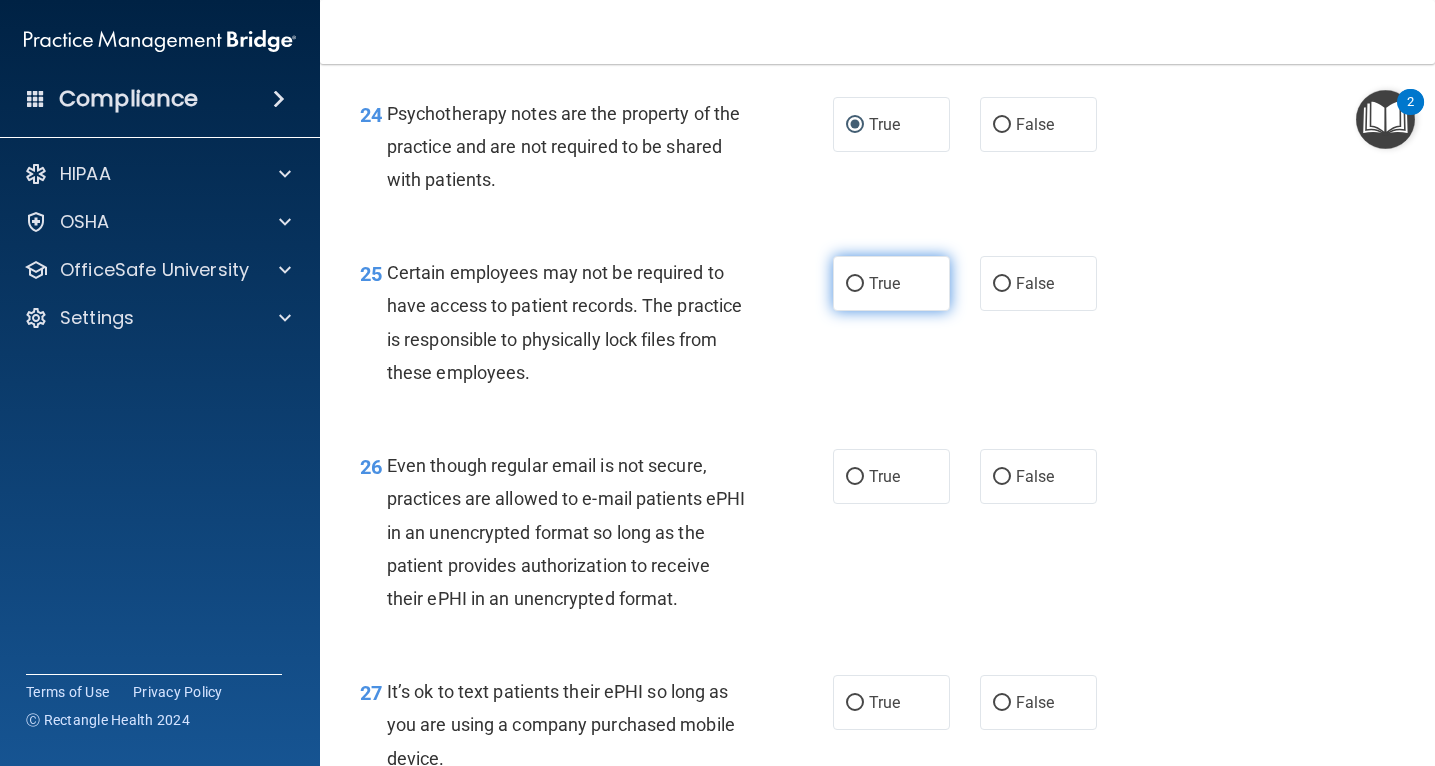 click on "True" at bounding box center [855, 284] 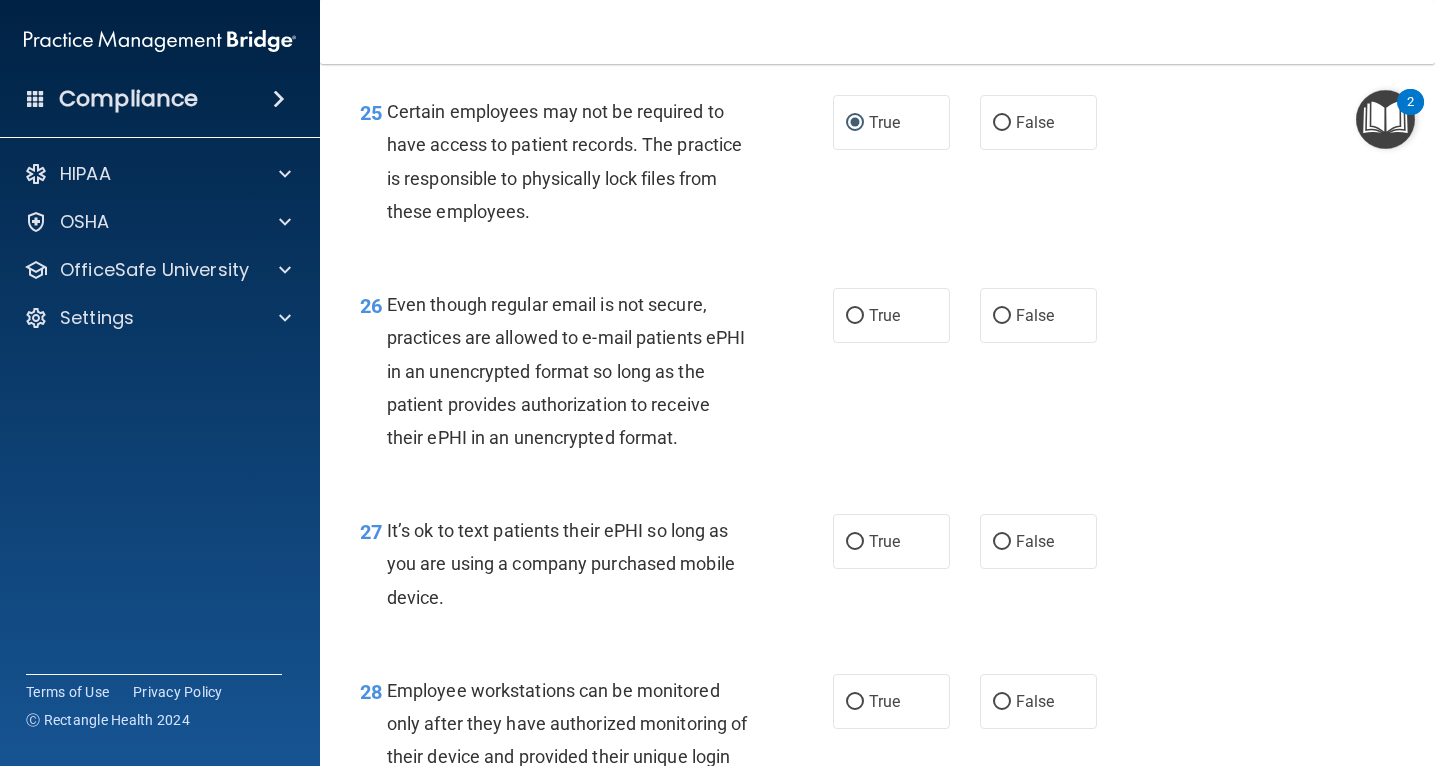 scroll, scrollTop: 4837, scrollLeft: 0, axis: vertical 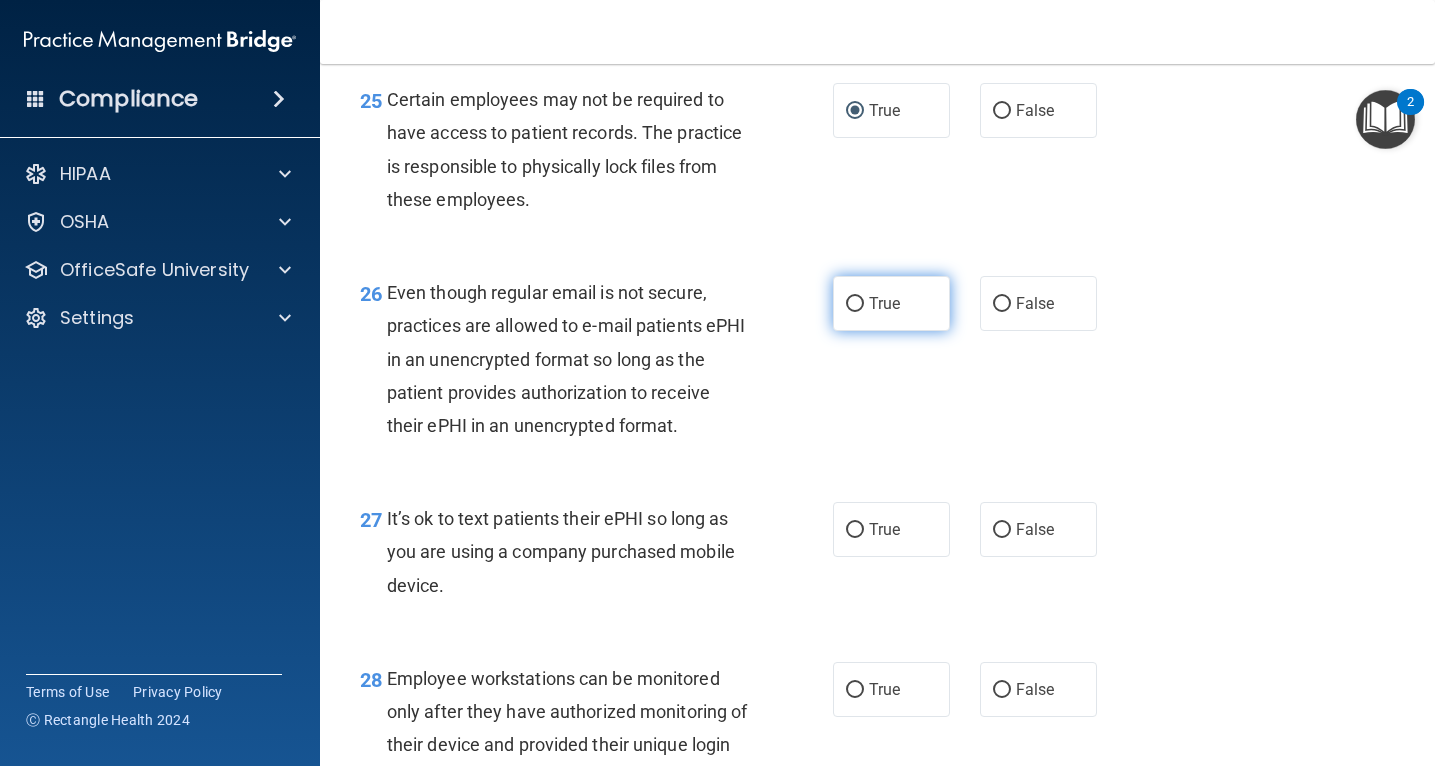 click on "True" at bounding box center [855, 304] 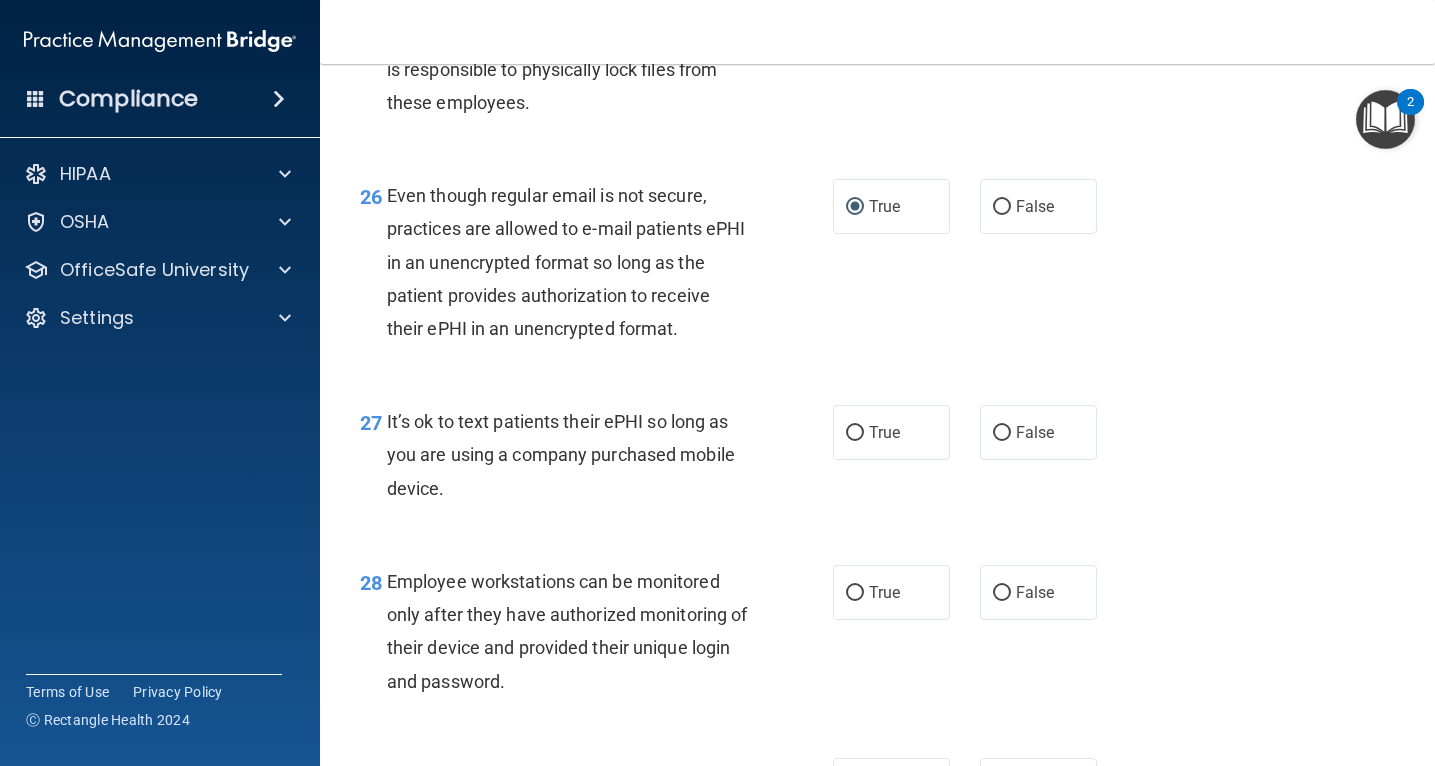 scroll, scrollTop: 4941, scrollLeft: 0, axis: vertical 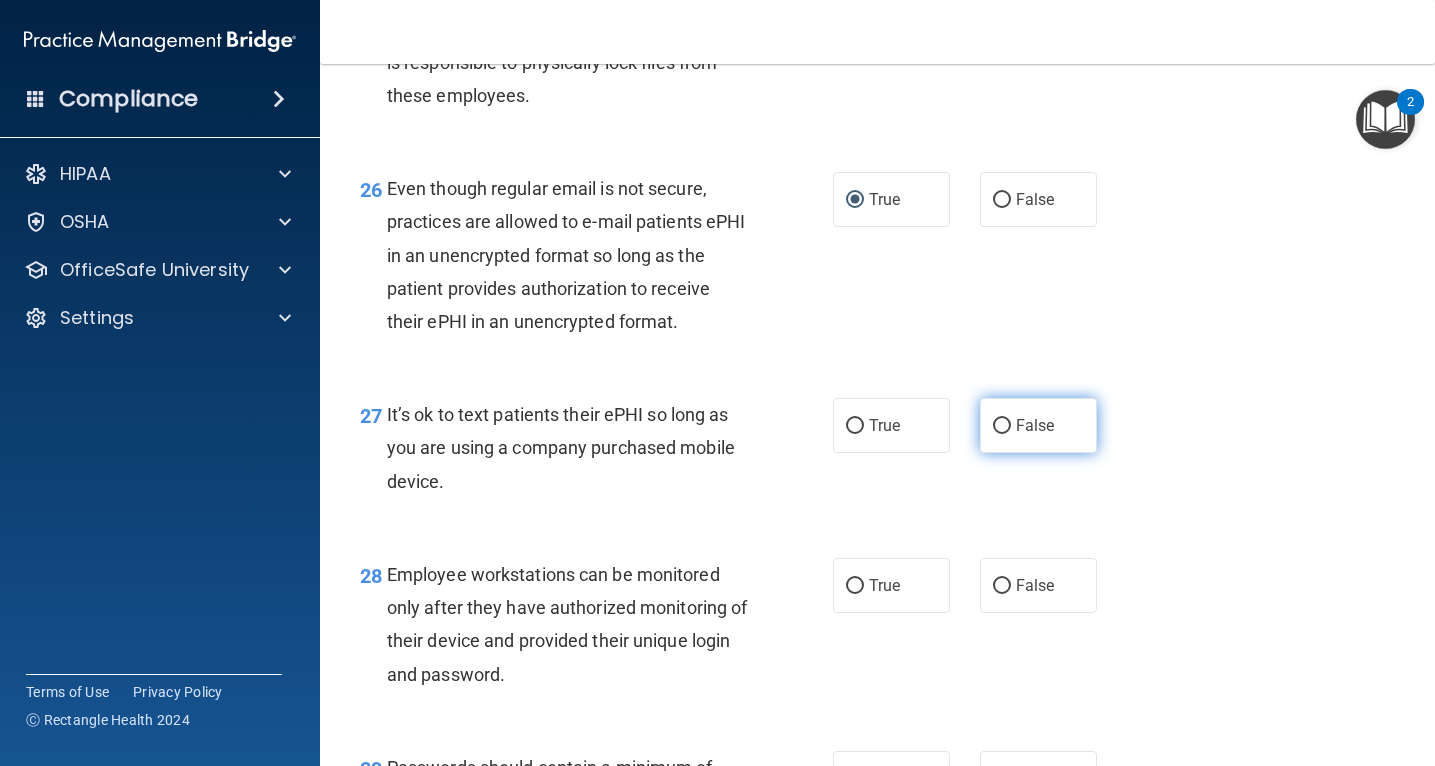 click on "False" at bounding box center [1002, 426] 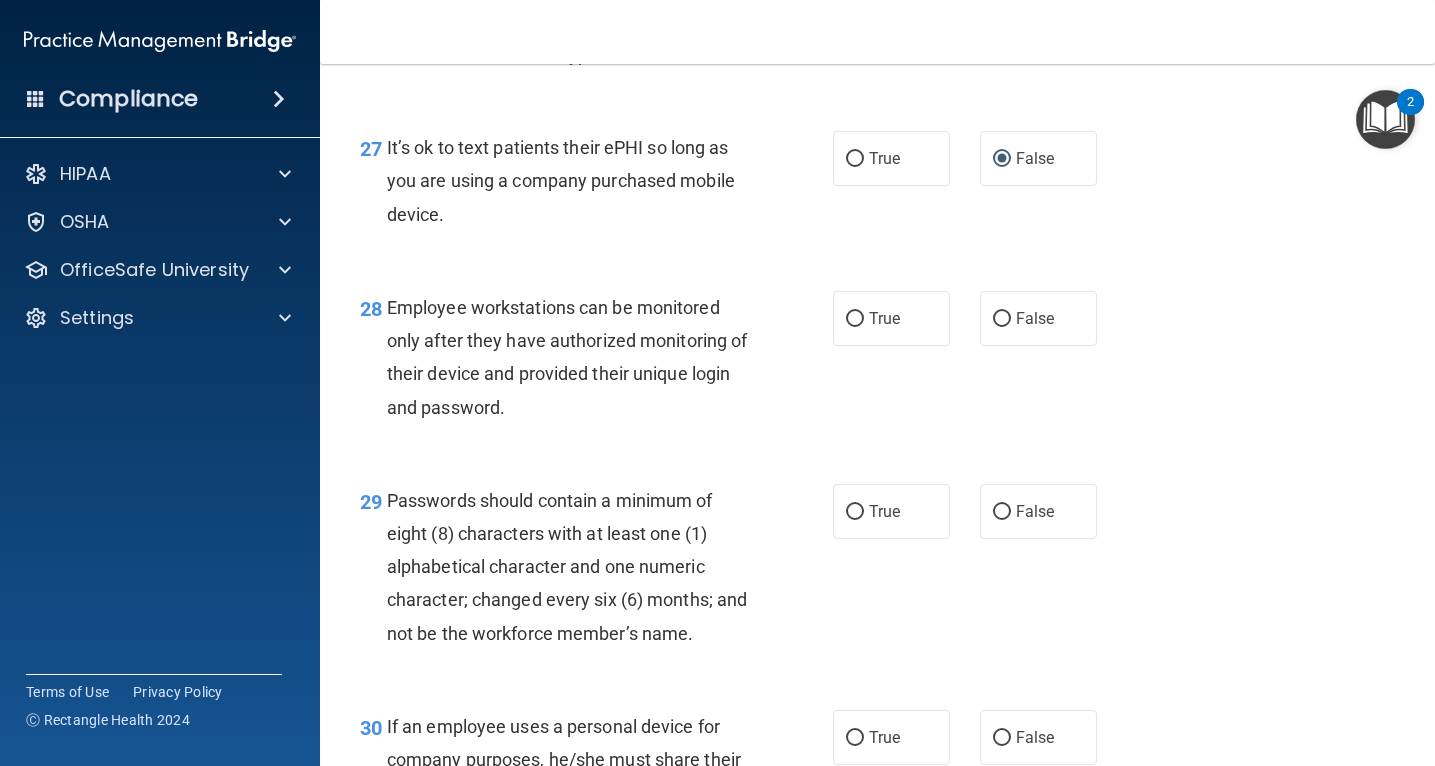 scroll, scrollTop: 5211, scrollLeft: 0, axis: vertical 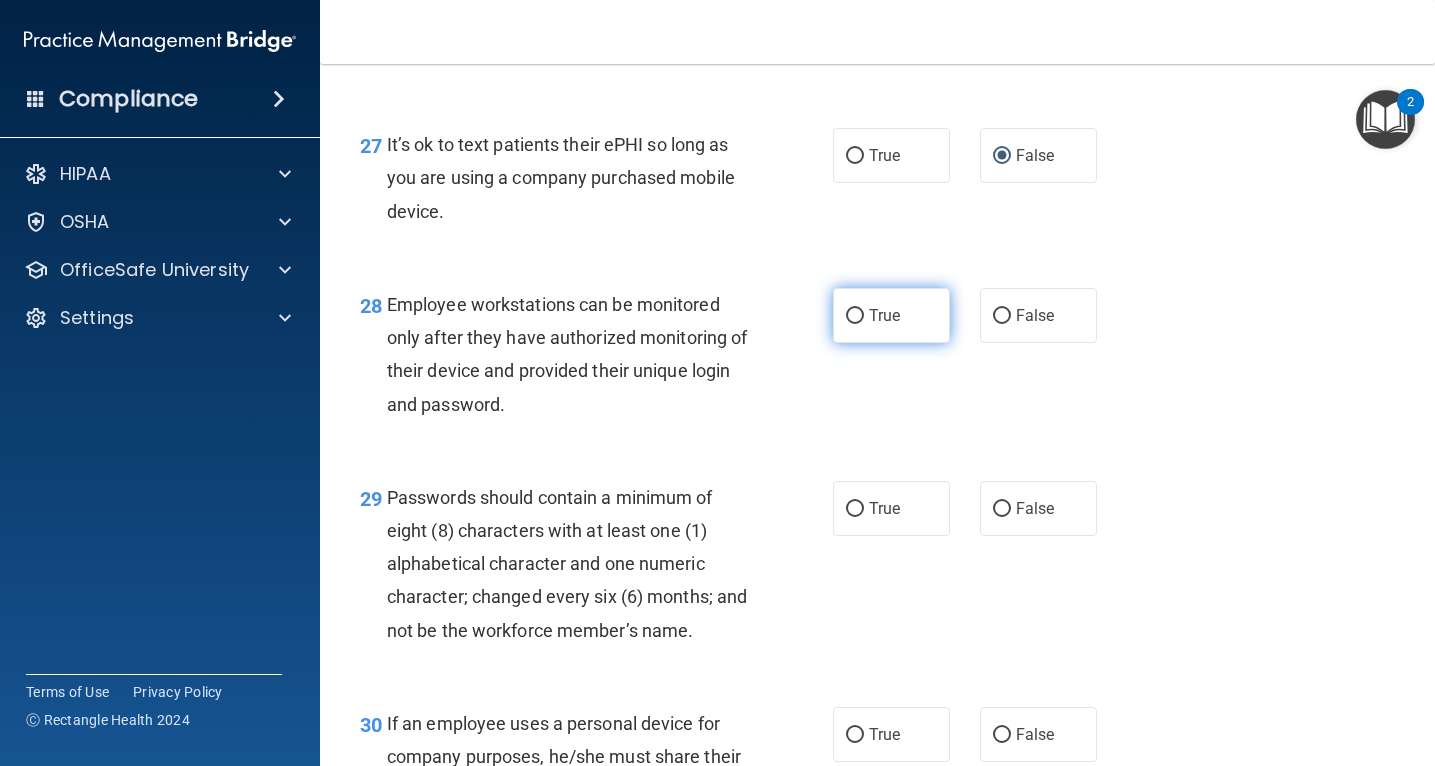 click on "True" at bounding box center [855, 316] 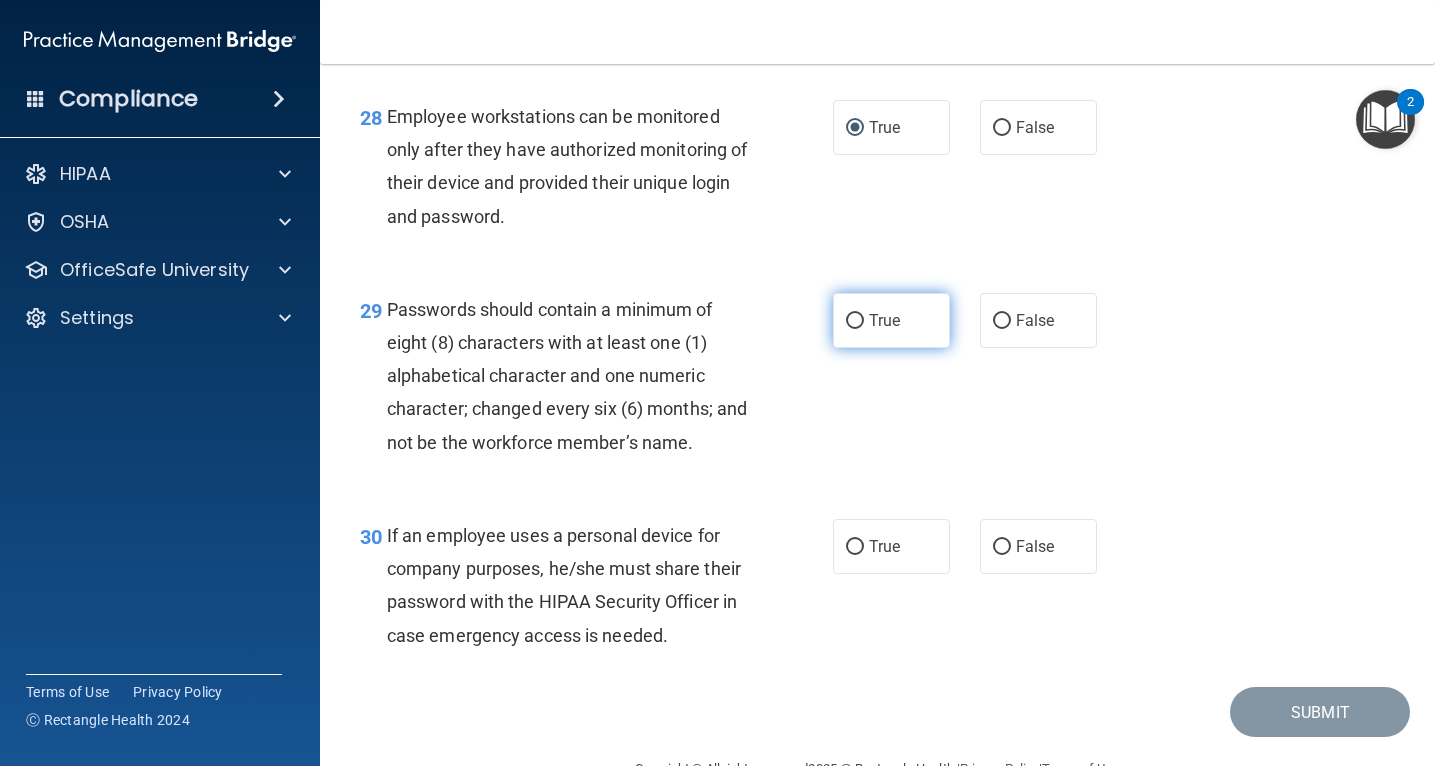scroll, scrollTop: 5401, scrollLeft: 0, axis: vertical 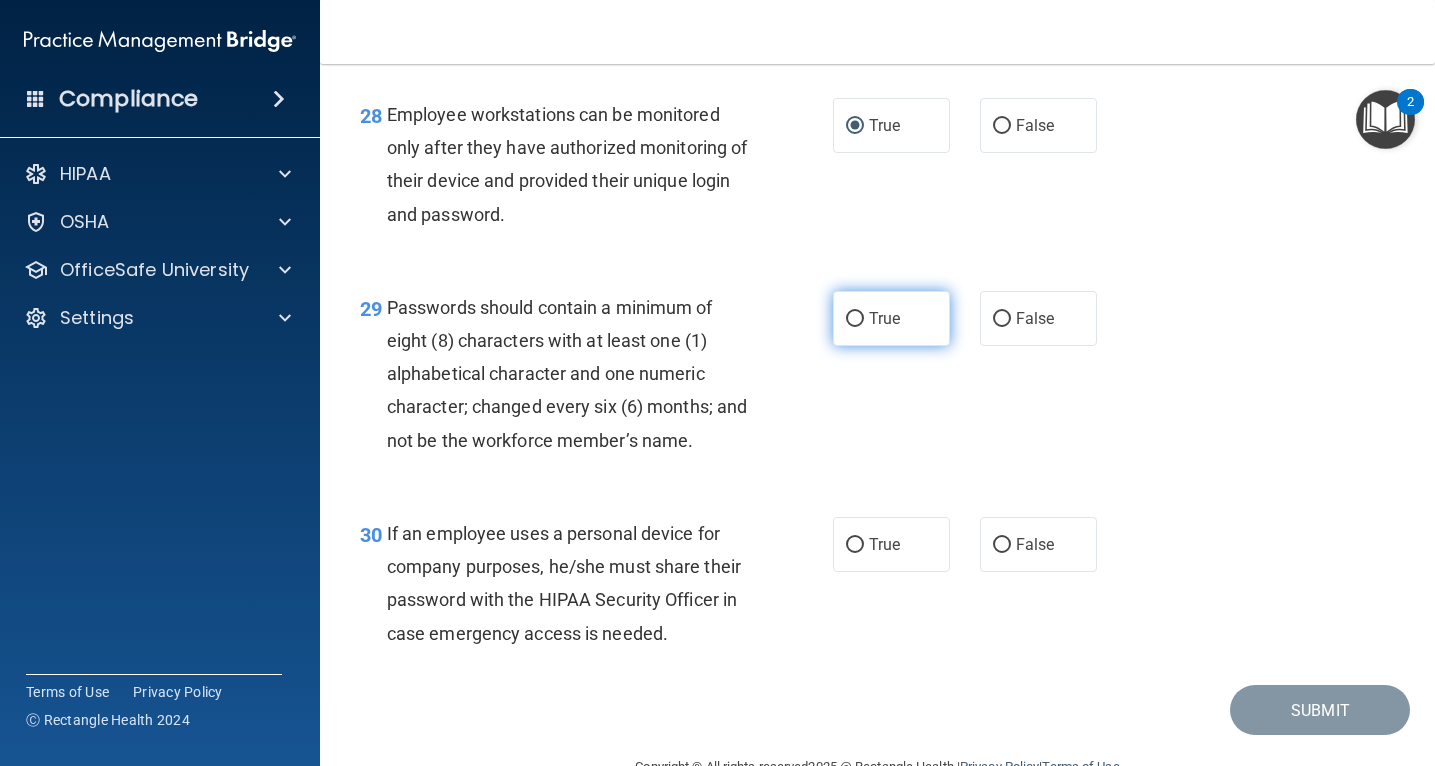 click on "True" at bounding box center [855, 319] 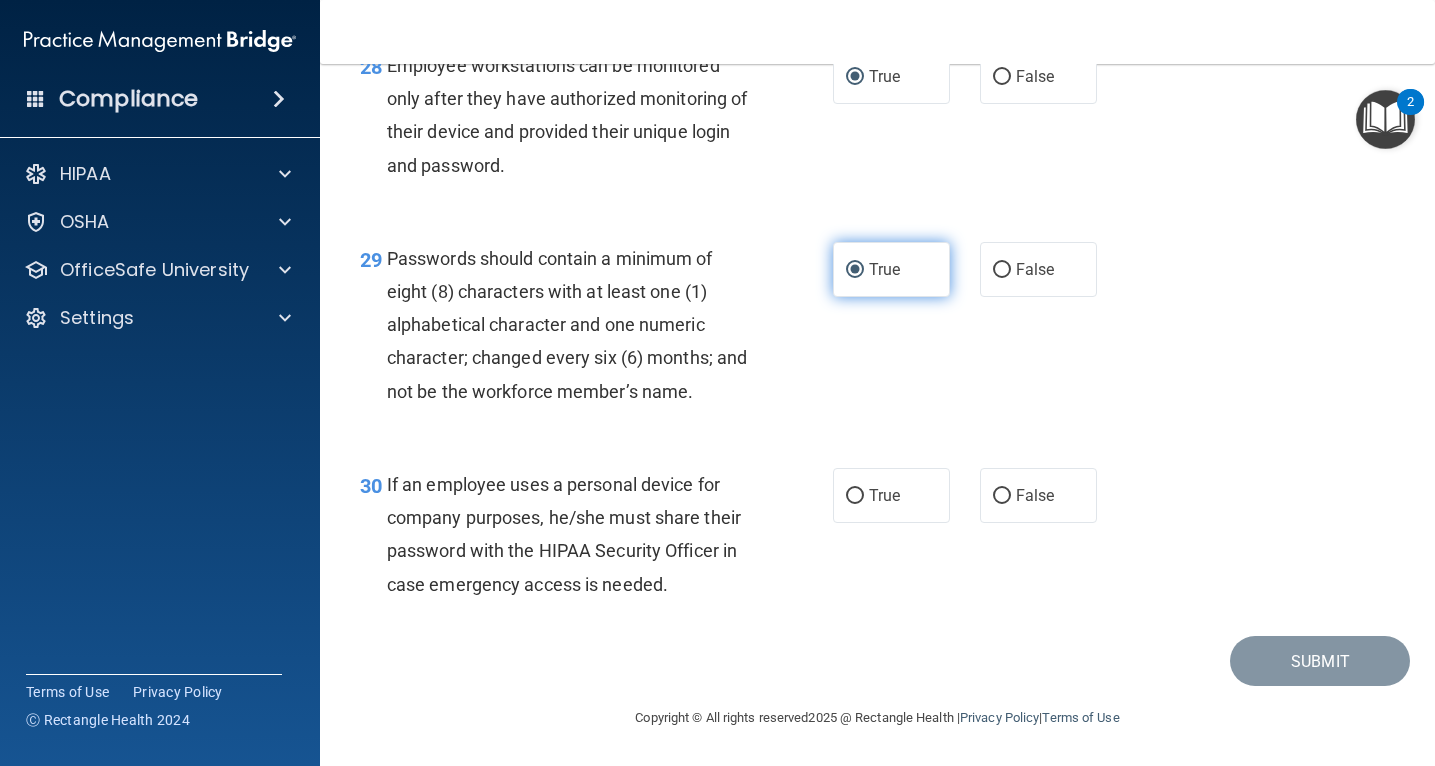 scroll, scrollTop: 5455, scrollLeft: 0, axis: vertical 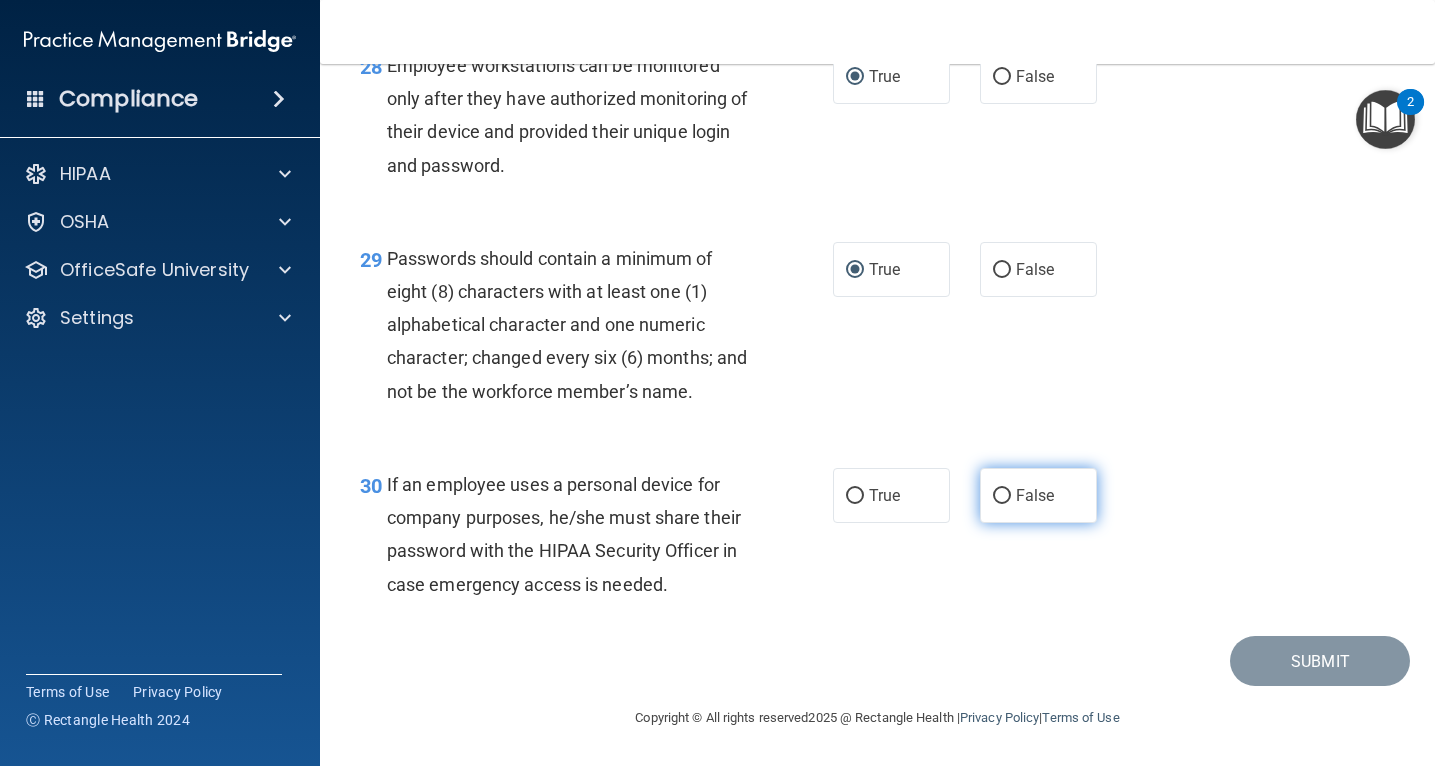 click on "False" at bounding box center [1002, 496] 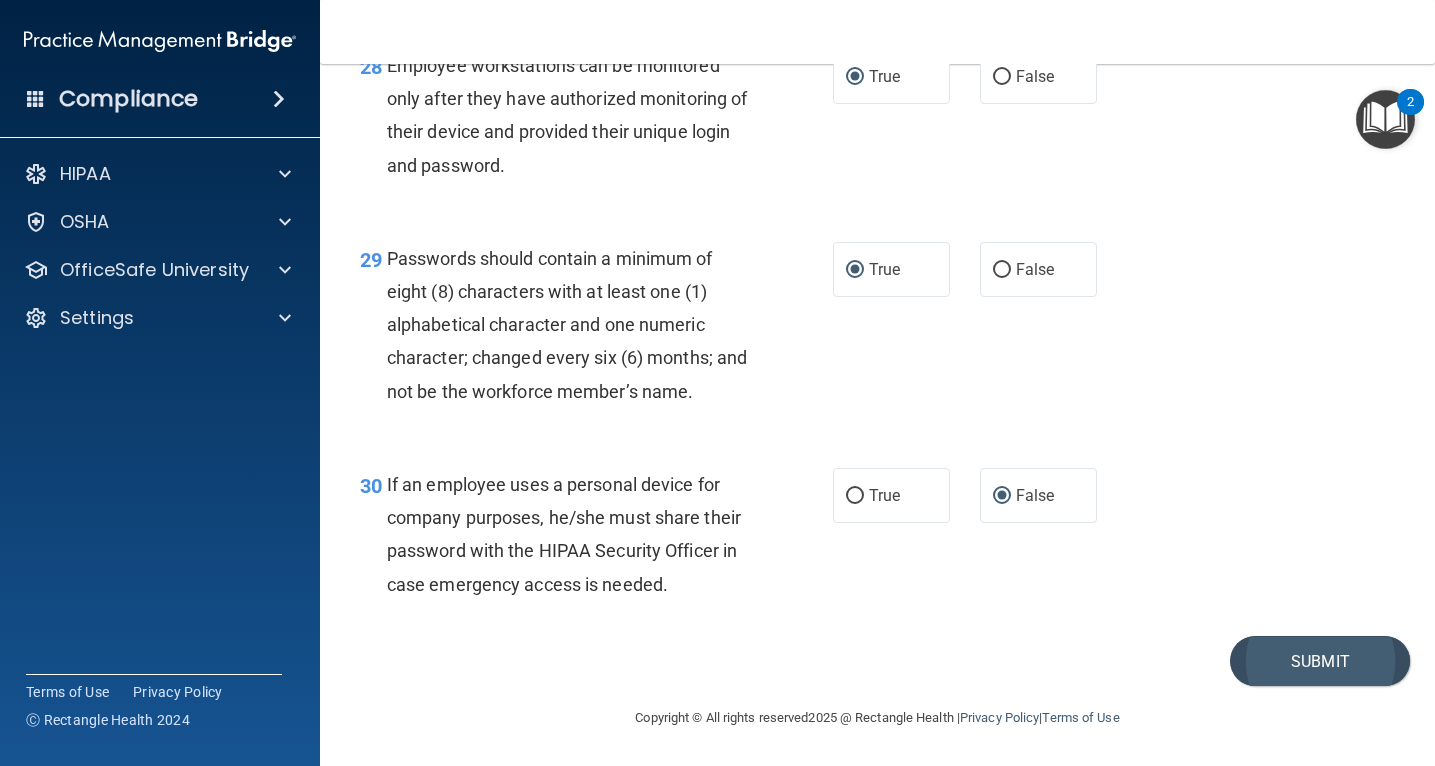 click on "Submit" at bounding box center [1320, 661] 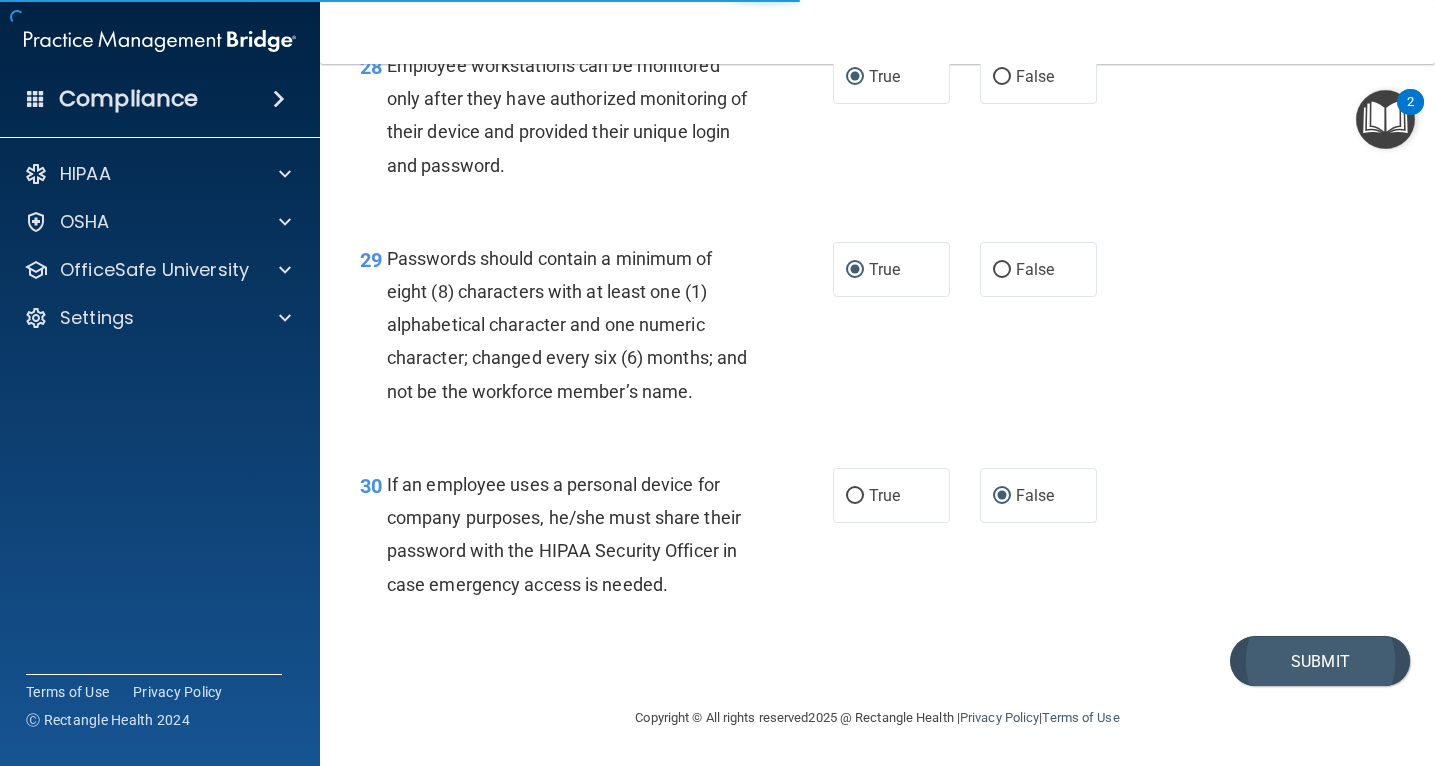 scroll, scrollTop: 0, scrollLeft: 0, axis: both 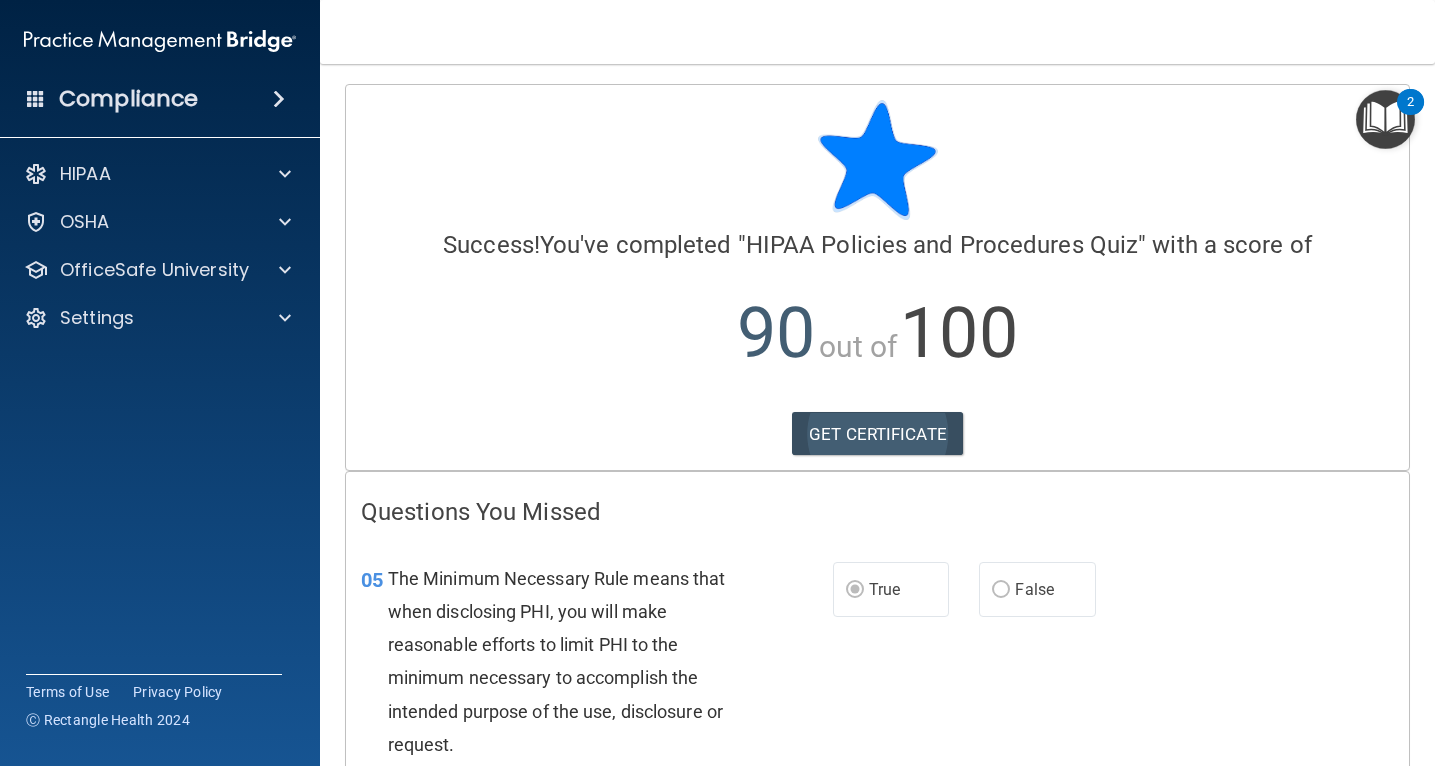 click on "GET CERTIFICATE" at bounding box center (877, 434) 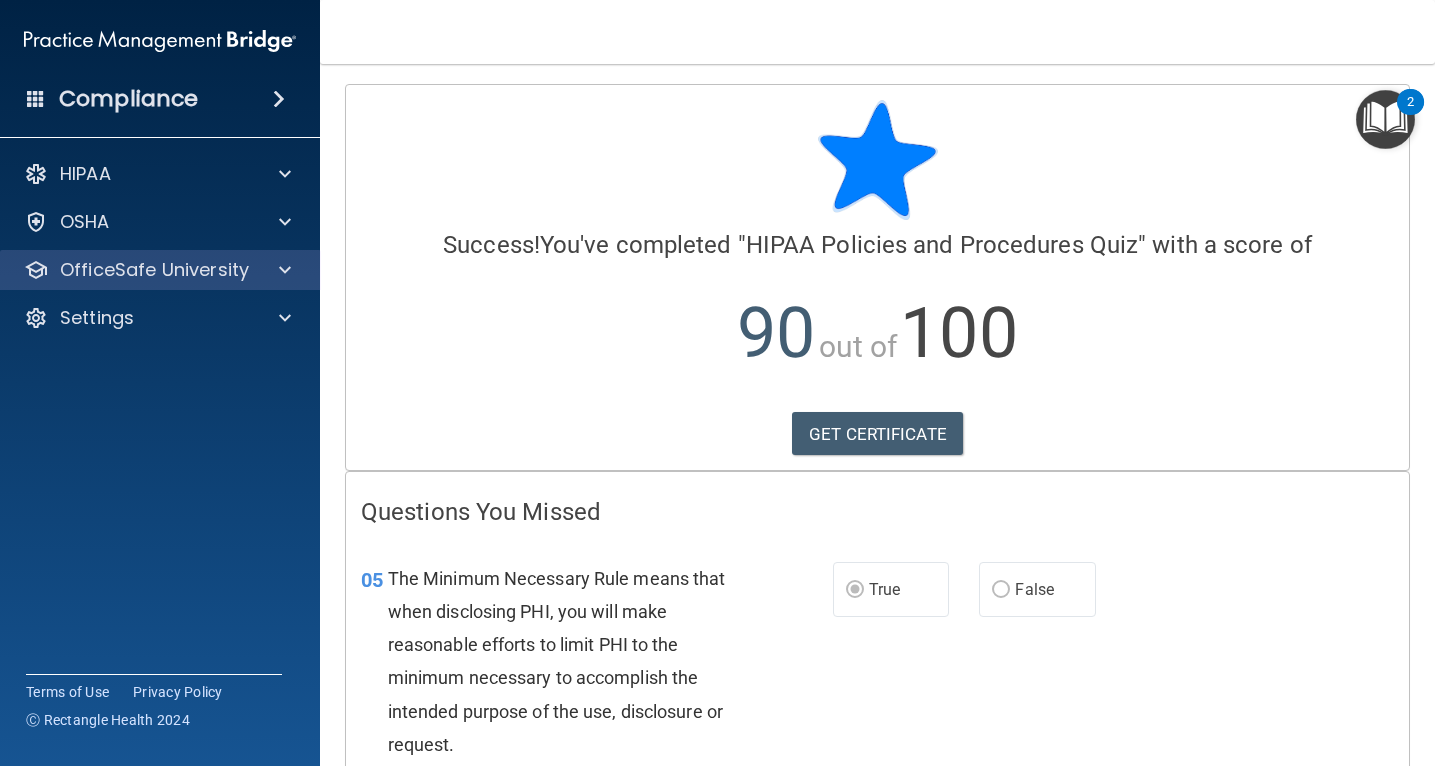 click on "OfficeSafe University" at bounding box center [154, 270] 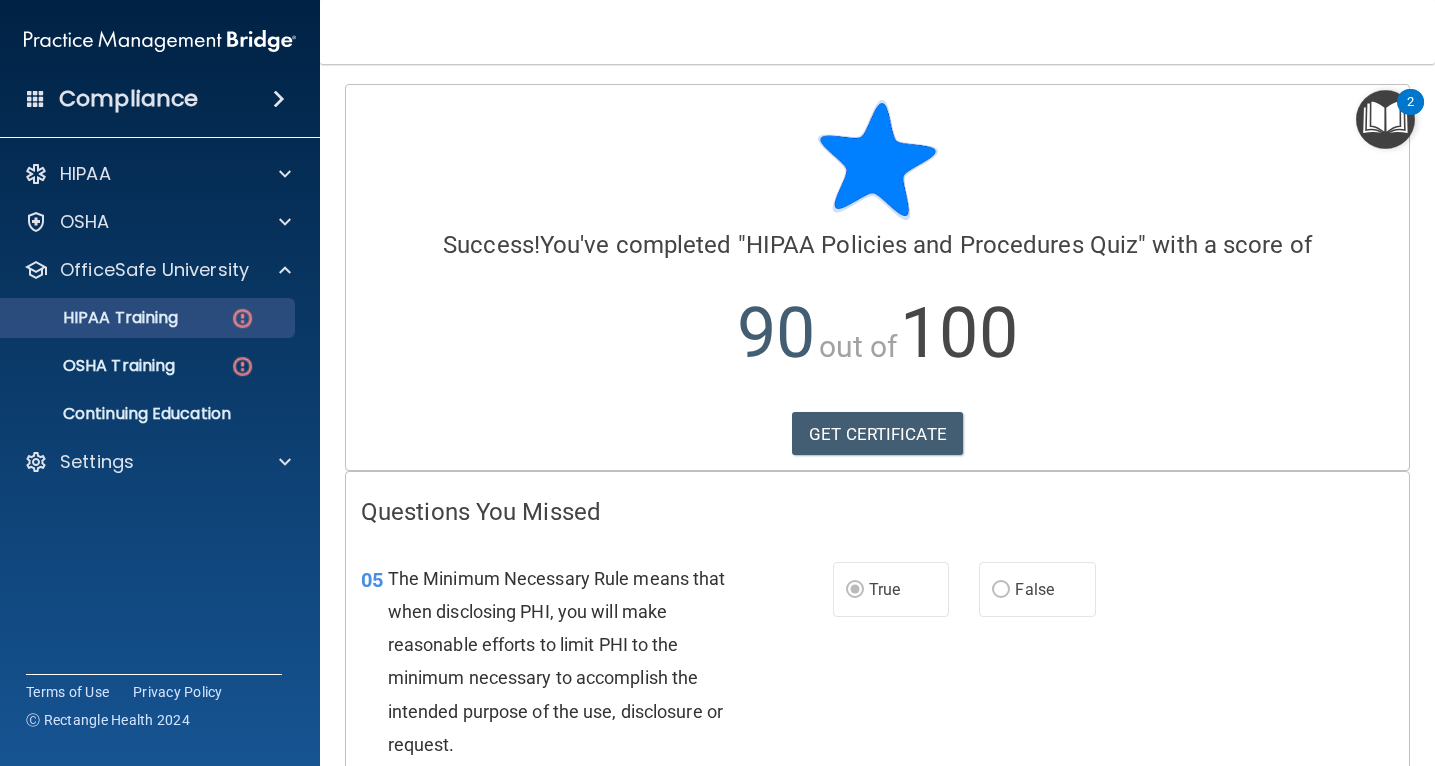 click on "HIPAA Training" at bounding box center (95, 318) 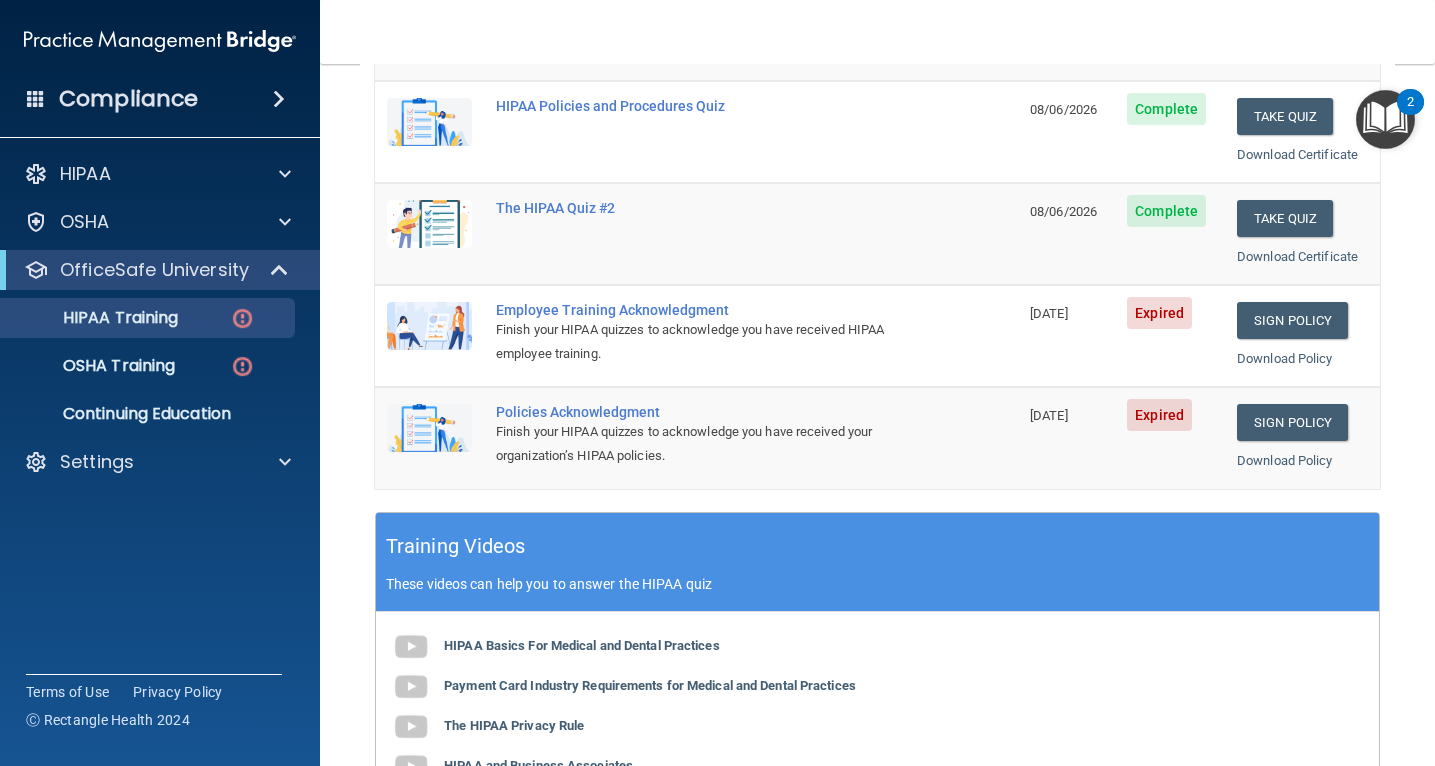 scroll, scrollTop: 372, scrollLeft: 0, axis: vertical 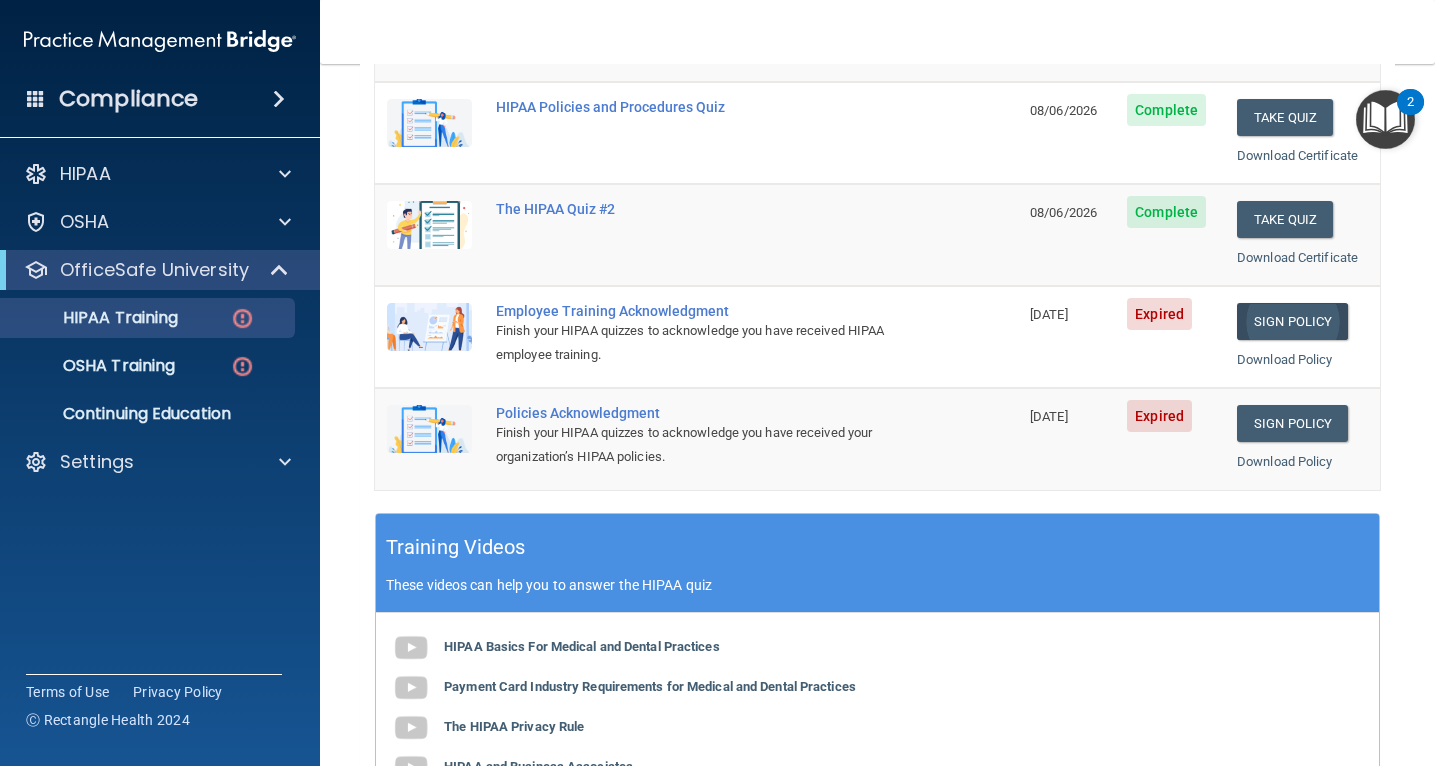 click on "Sign Policy" at bounding box center (1292, 321) 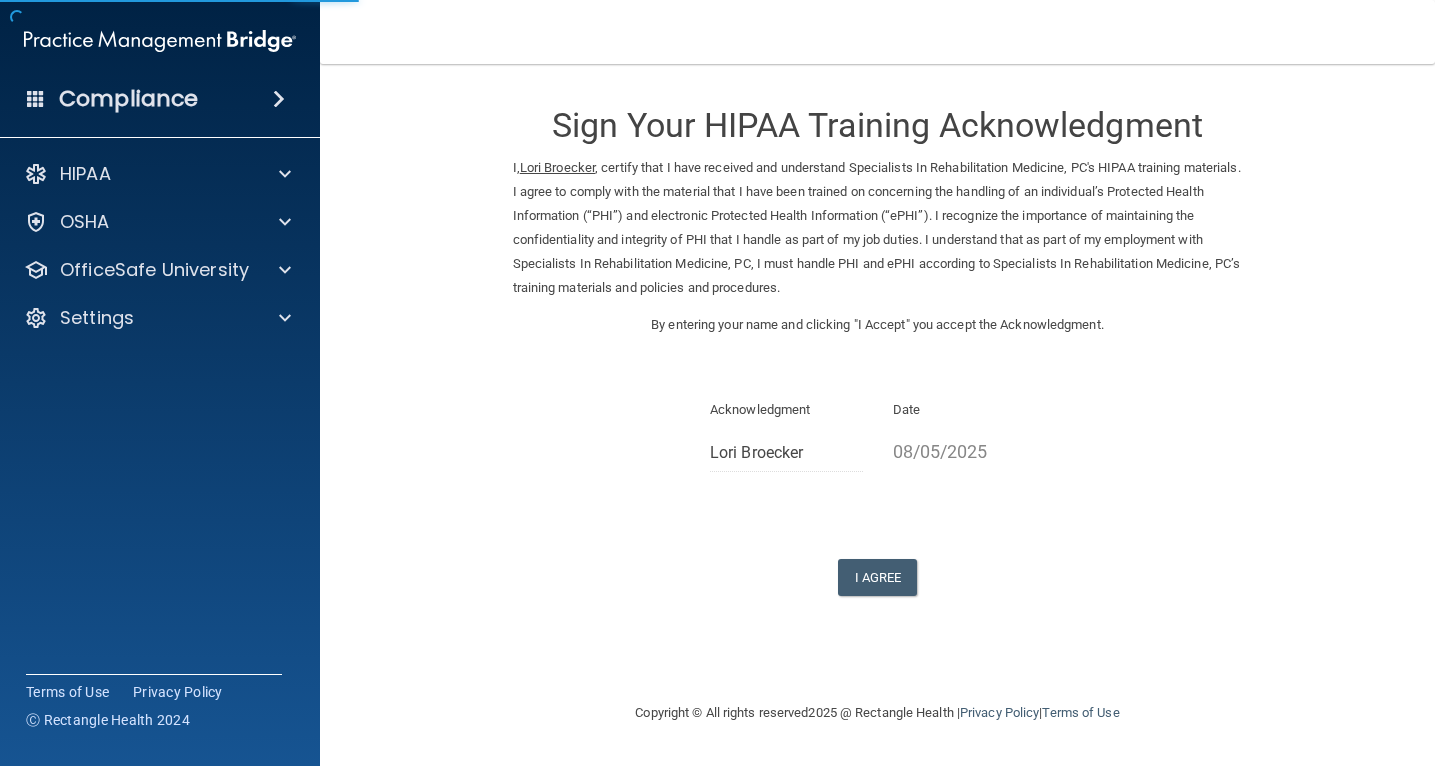 scroll, scrollTop: 0, scrollLeft: 0, axis: both 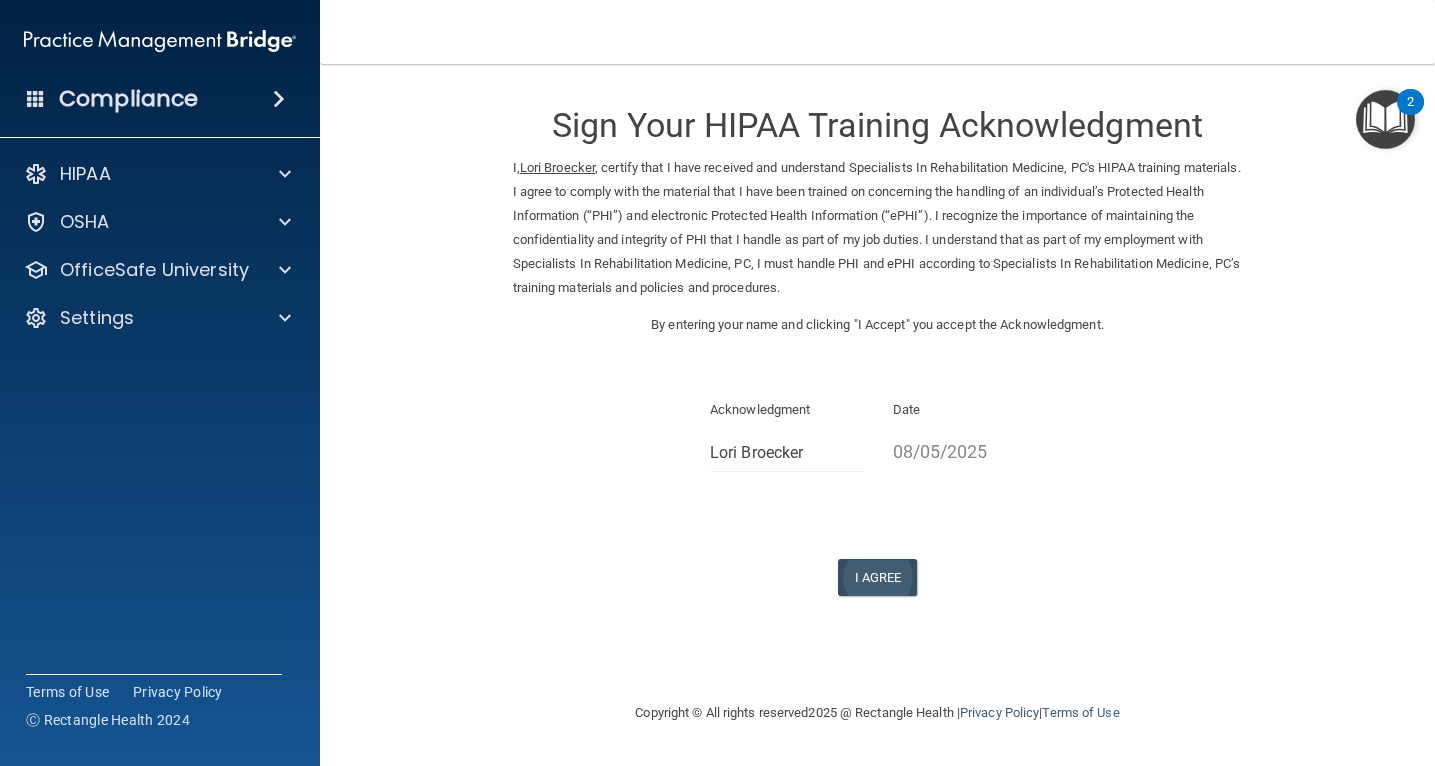 click on "I Agree" at bounding box center [878, 577] 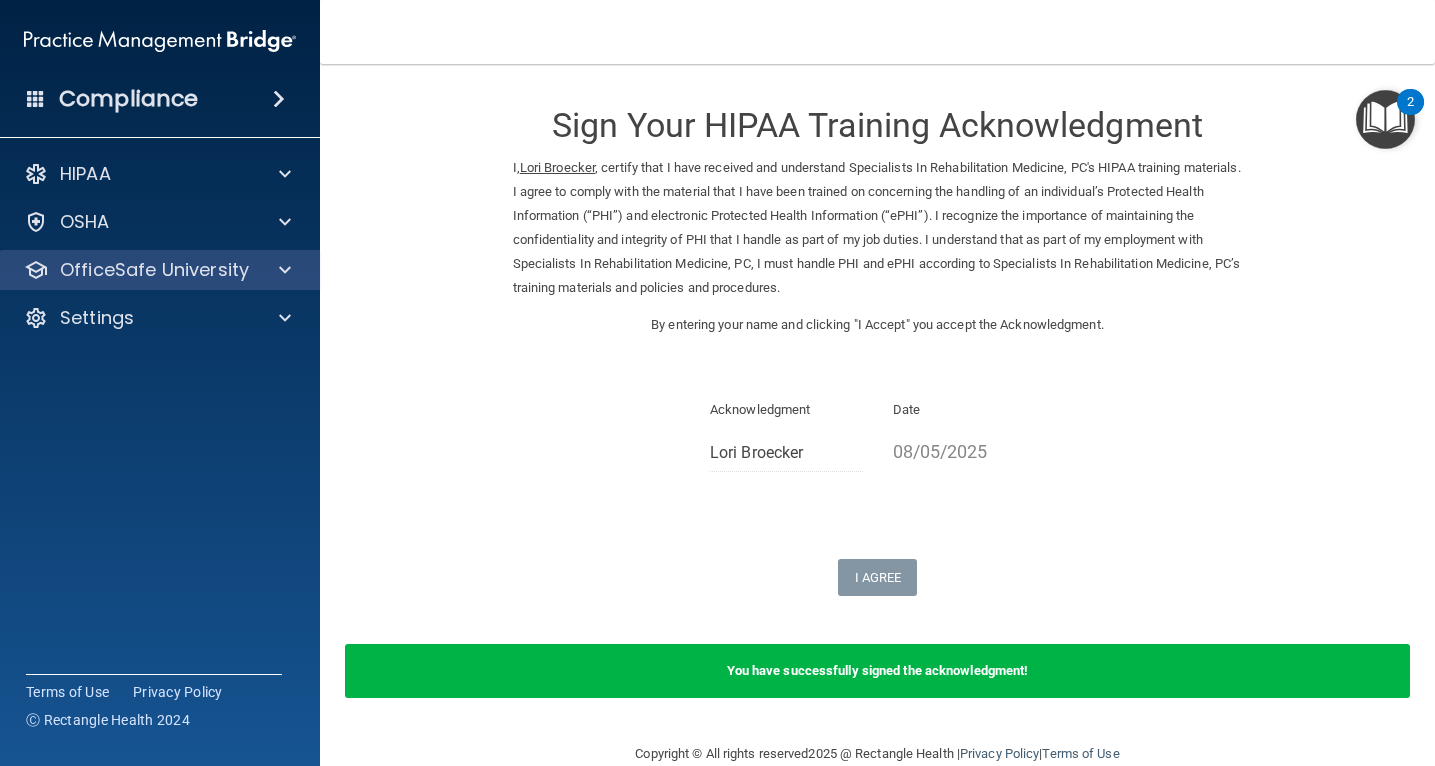 click on "OfficeSafe University" at bounding box center [154, 270] 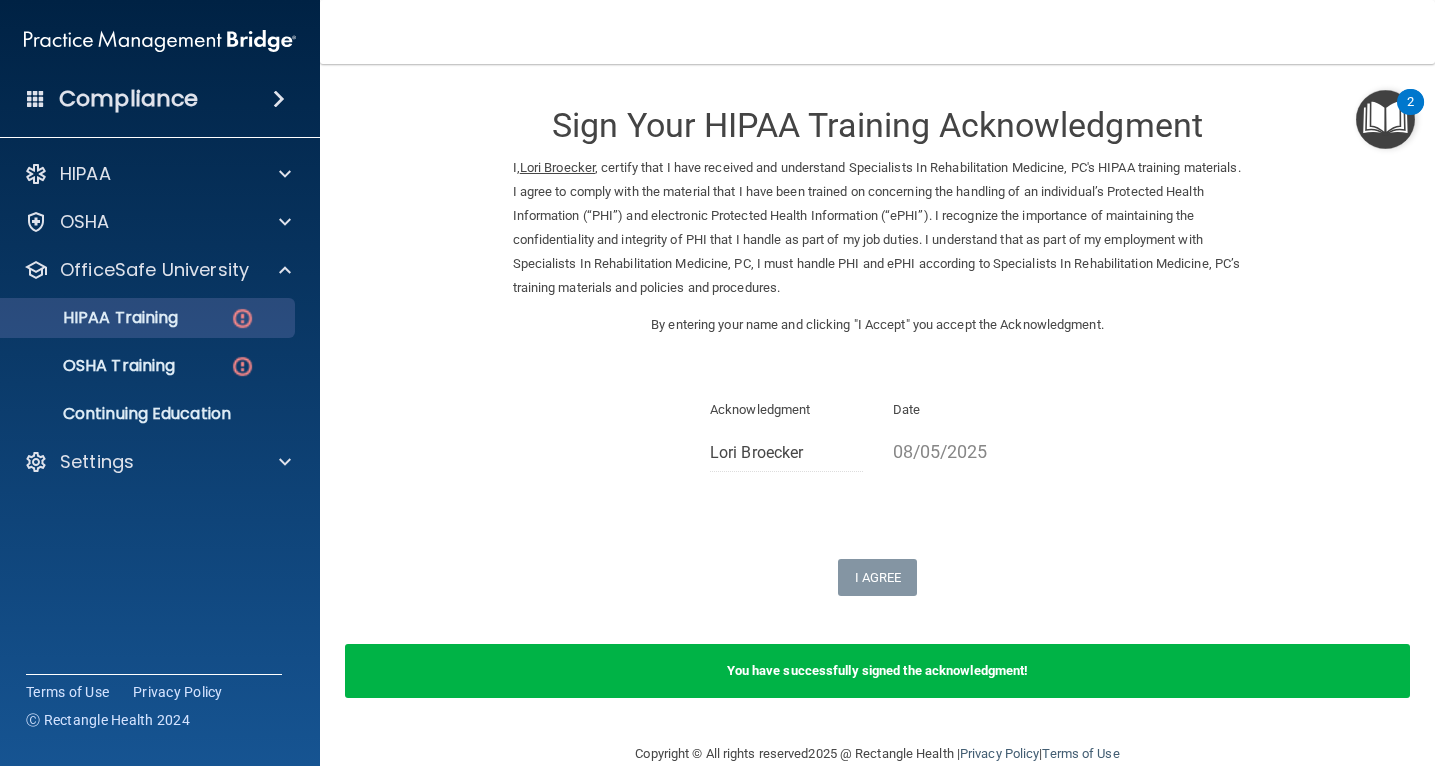 click on "HIPAA Training" at bounding box center (149, 318) 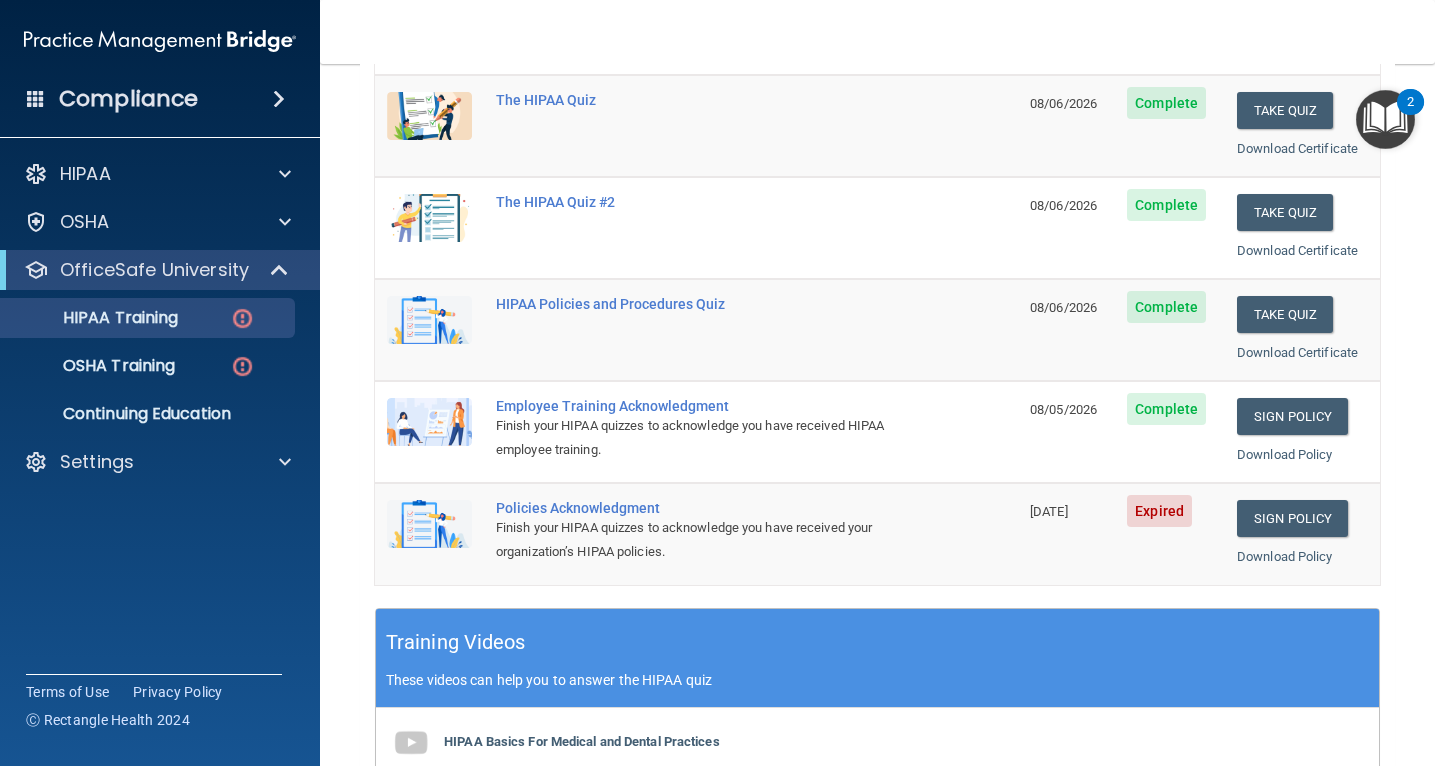 scroll, scrollTop: 313, scrollLeft: 0, axis: vertical 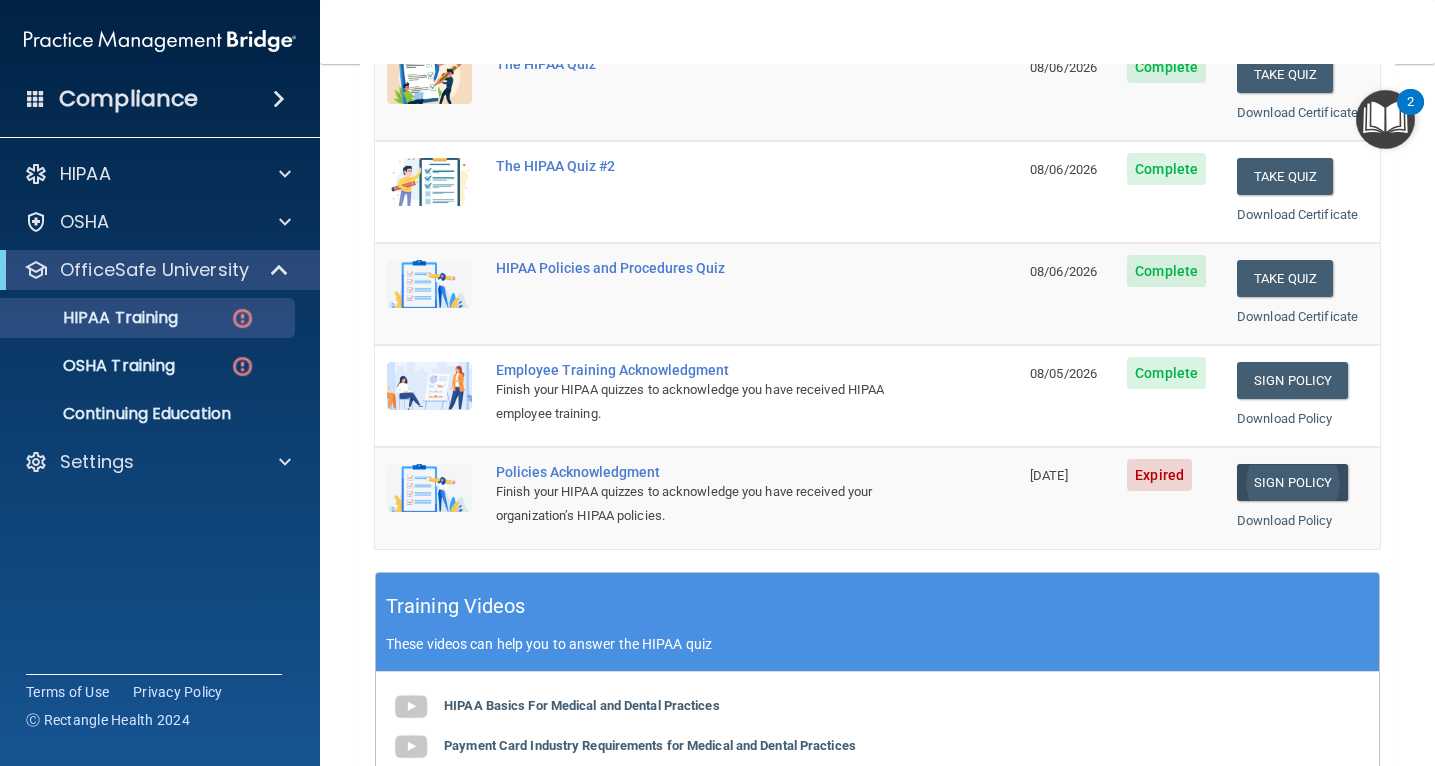 click on "Sign Policy" at bounding box center [1292, 482] 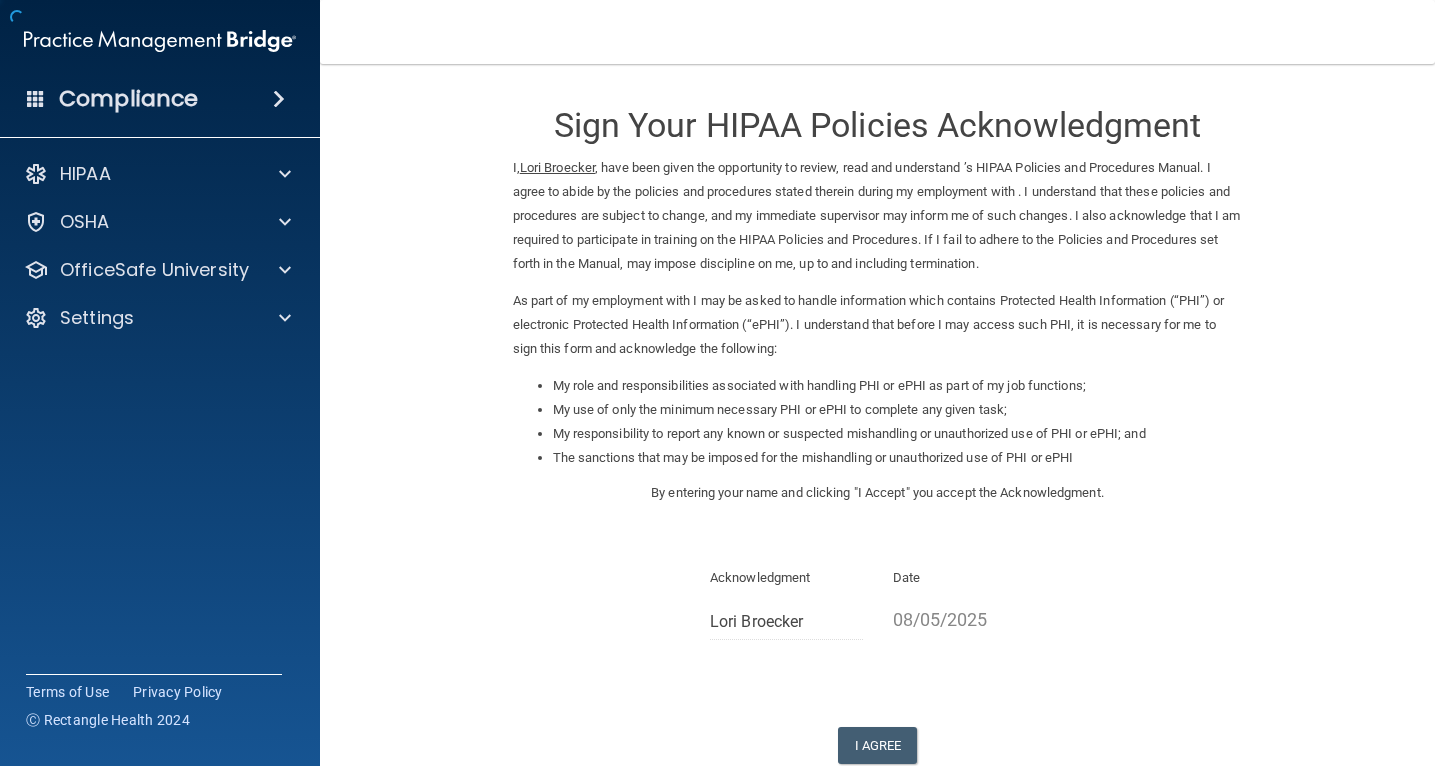 scroll, scrollTop: 0, scrollLeft: 0, axis: both 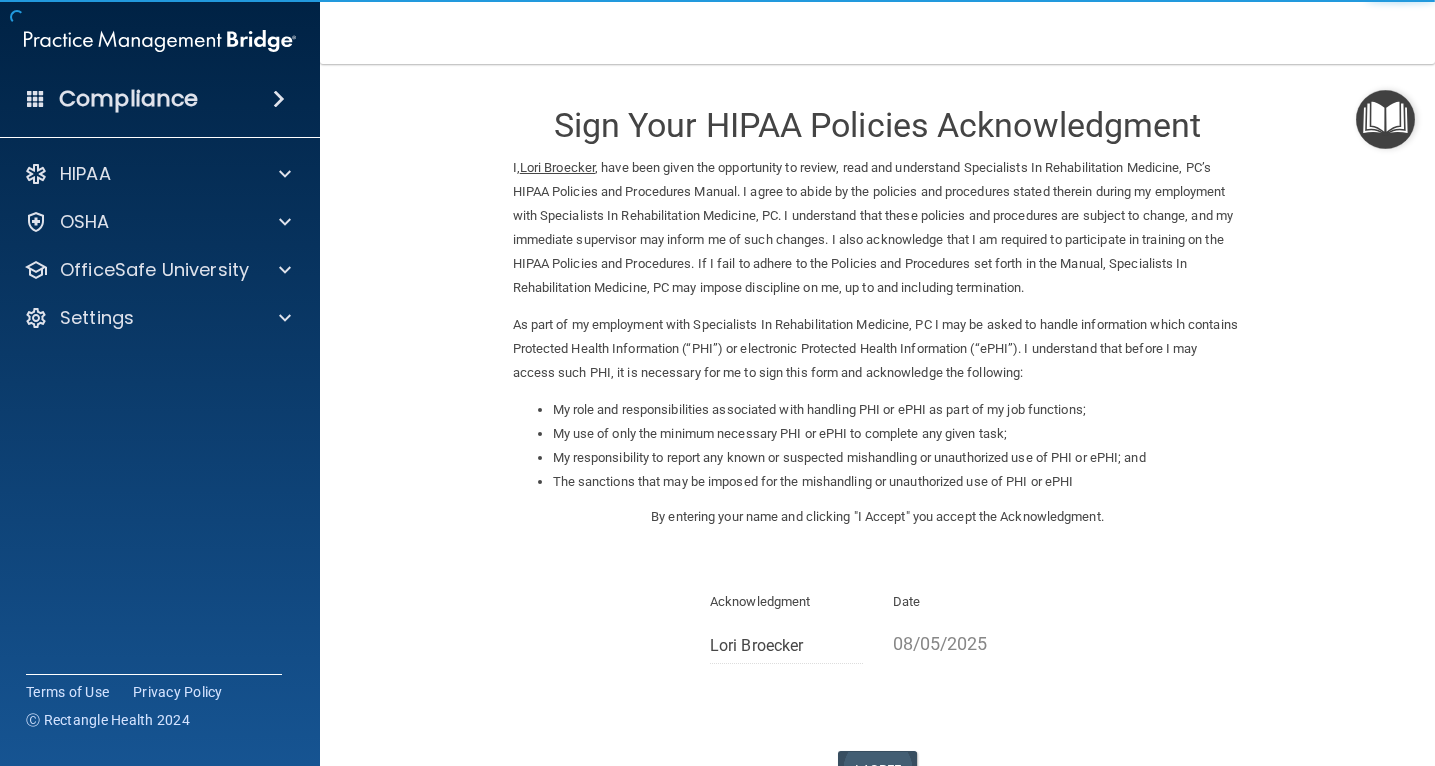 click on "I Agree" at bounding box center [878, 769] 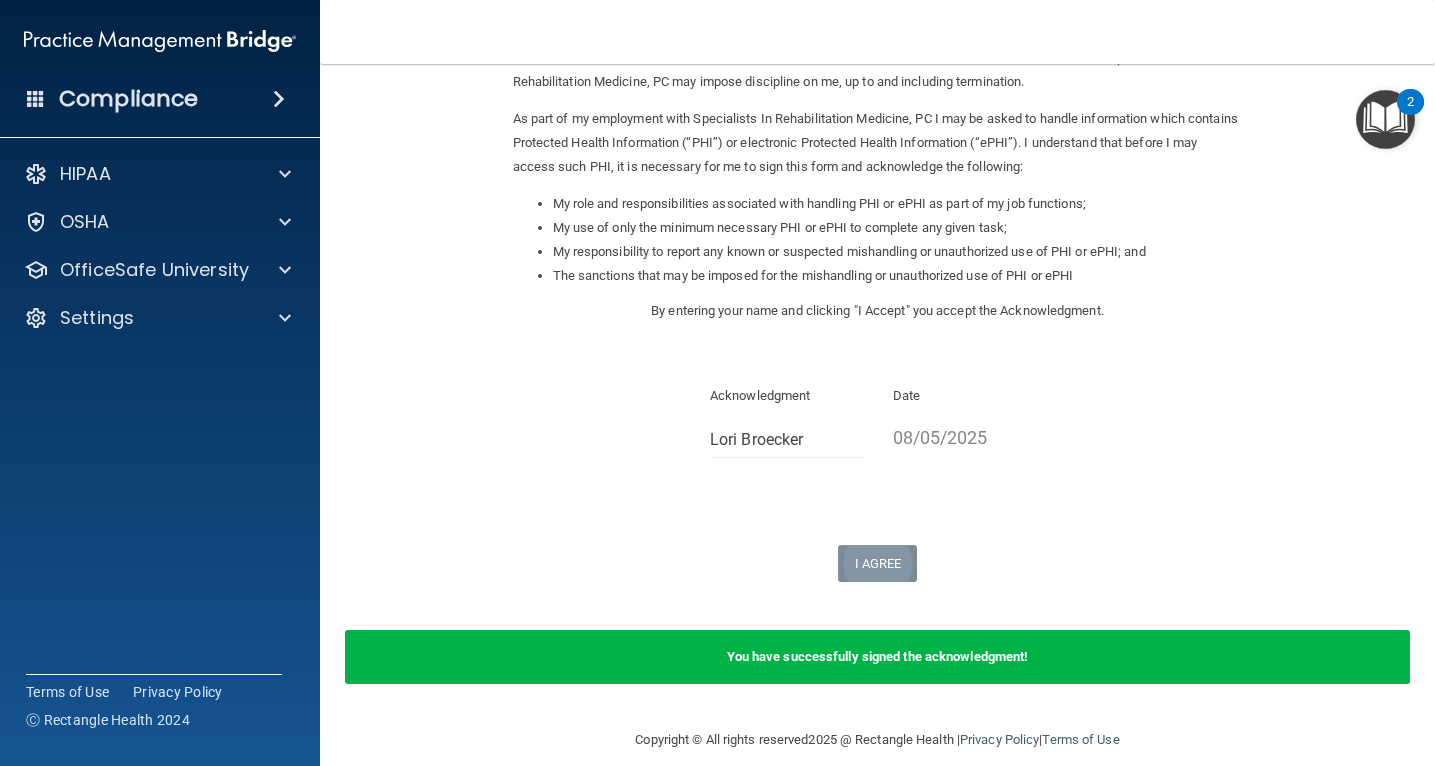 scroll, scrollTop: 204, scrollLeft: 0, axis: vertical 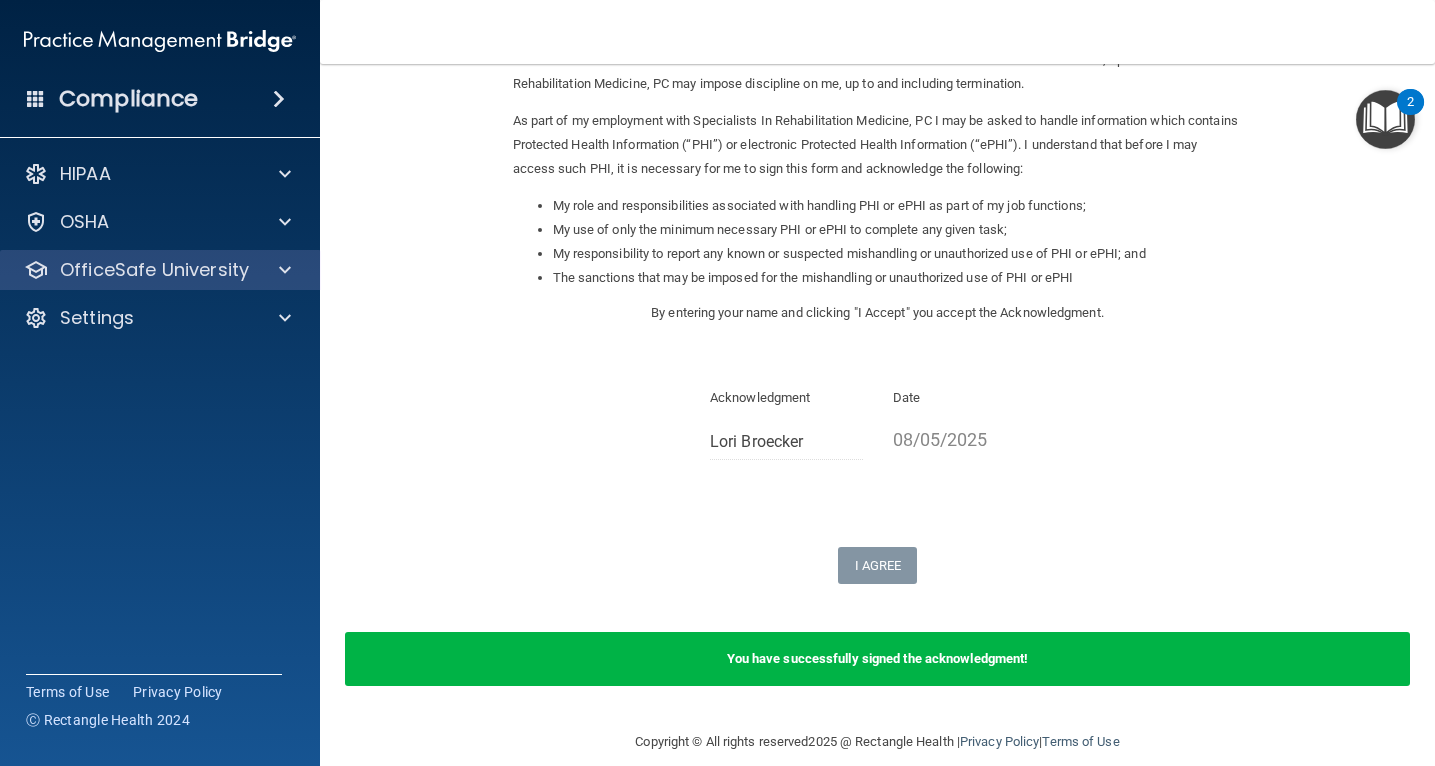 click on "OfficeSafe University" at bounding box center (160, 270) 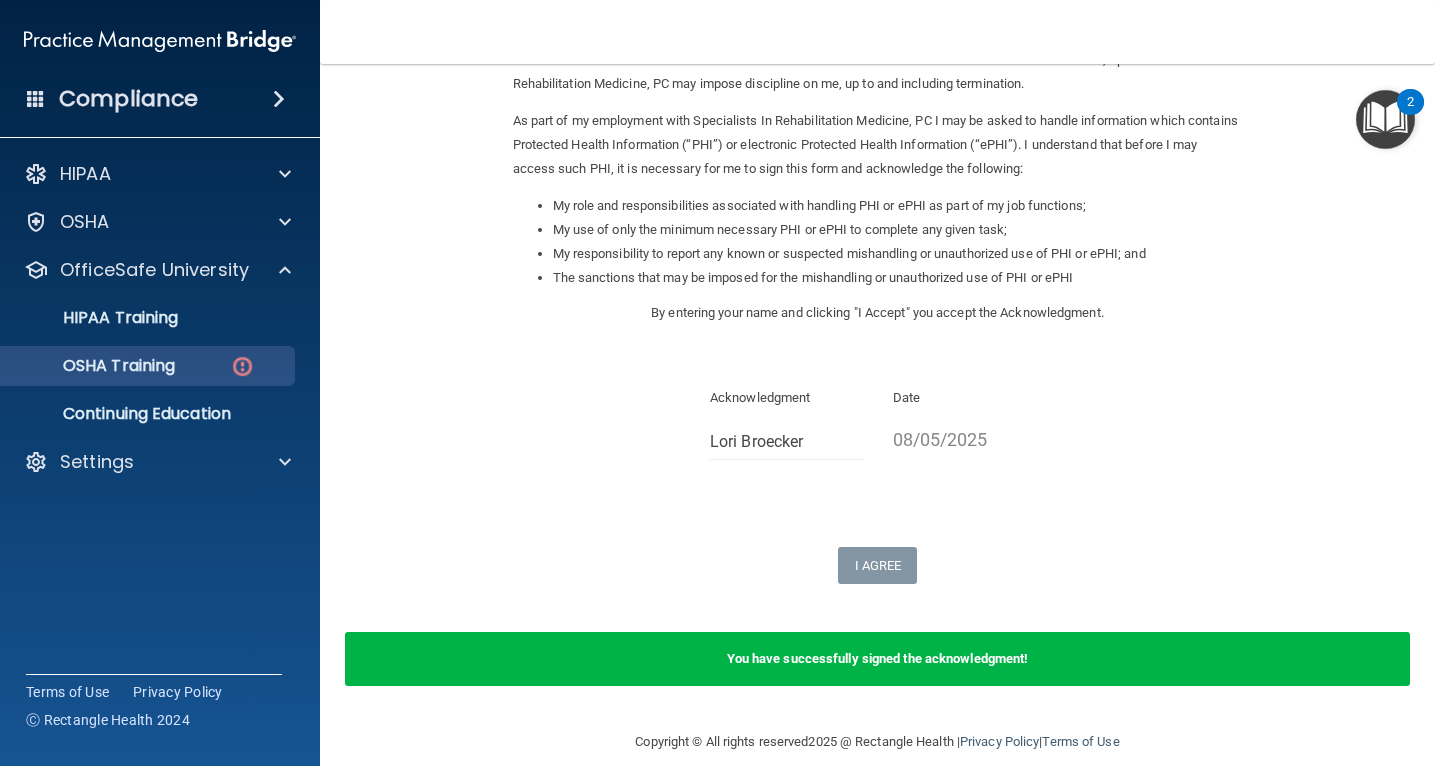 click at bounding box center [242, 366] 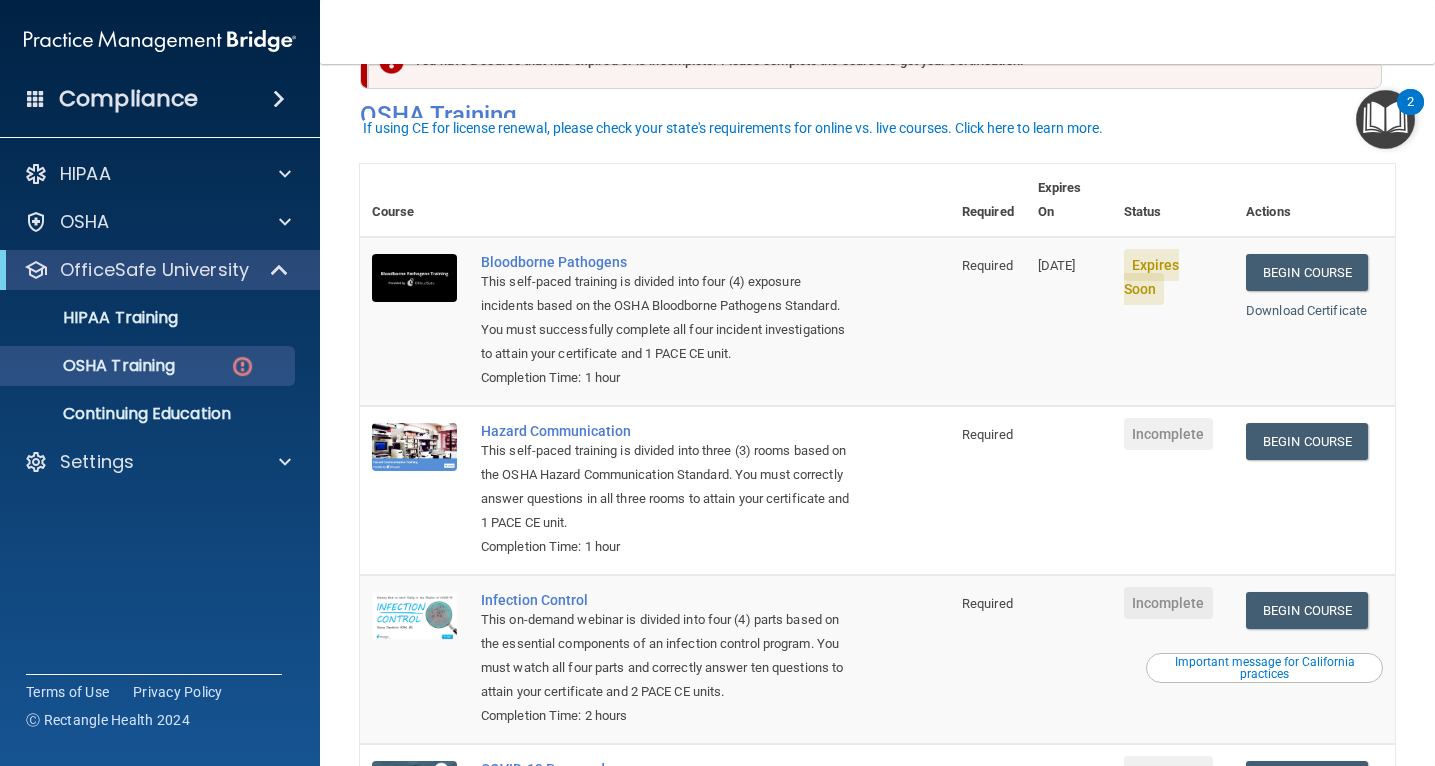 scroll, scrollTop: 91, scrollLeft: 0, axis: vertical 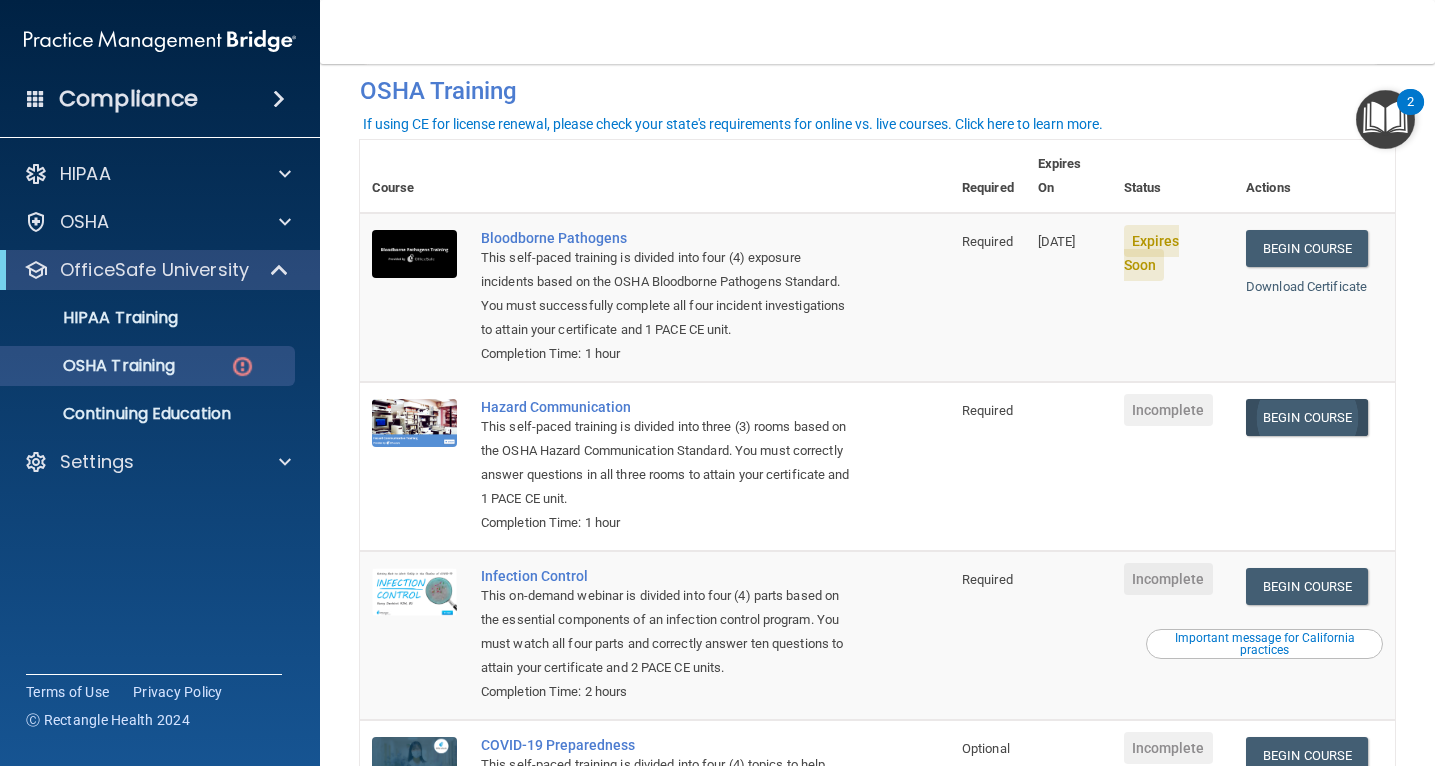 click on "Begin Course" at bounding box center (1307, 417) 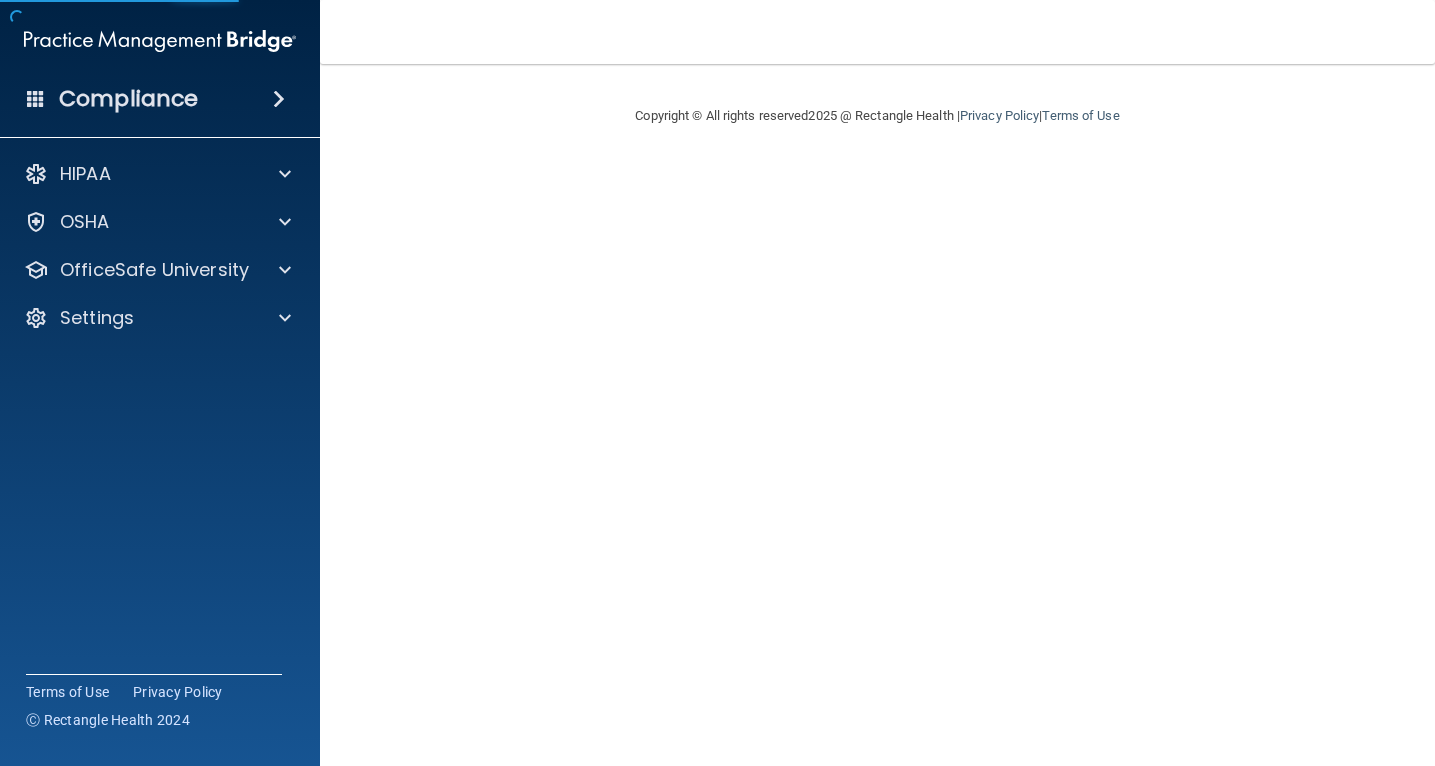 scroll, scrollTop: 0, scrollLeft: 0, axis: both 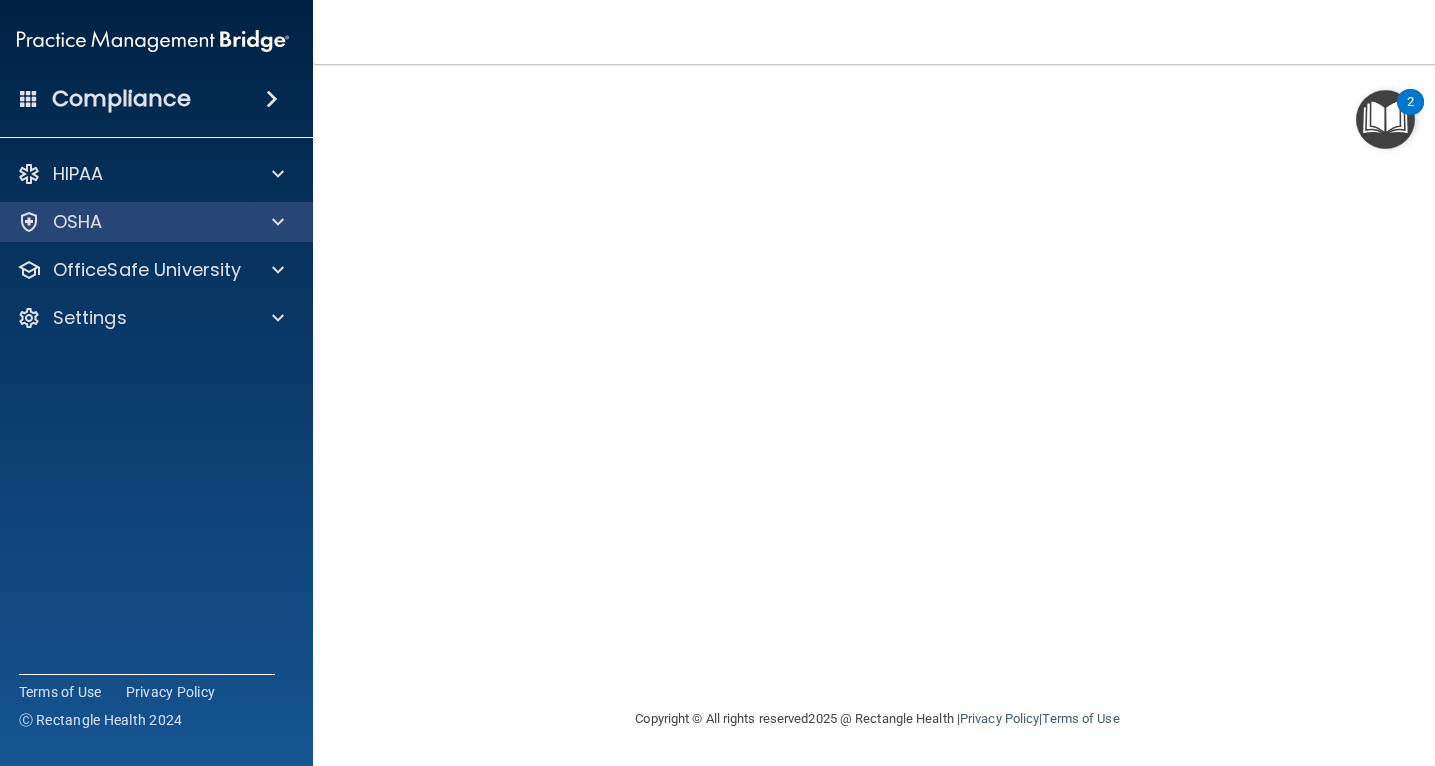 click on "OSHA" at bounding box center (126, 222) 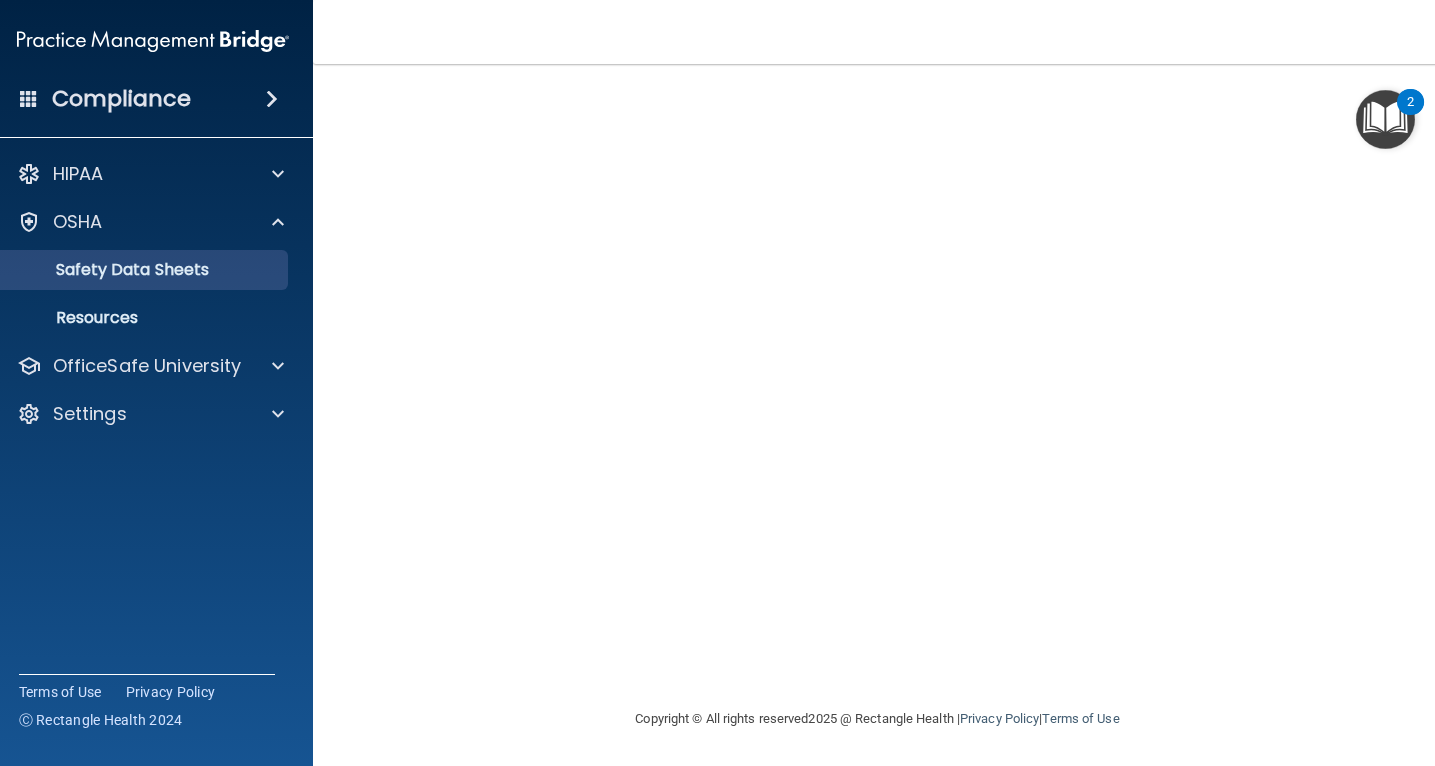click on "Safety Data Sheets" at bounding box center (142, 270) 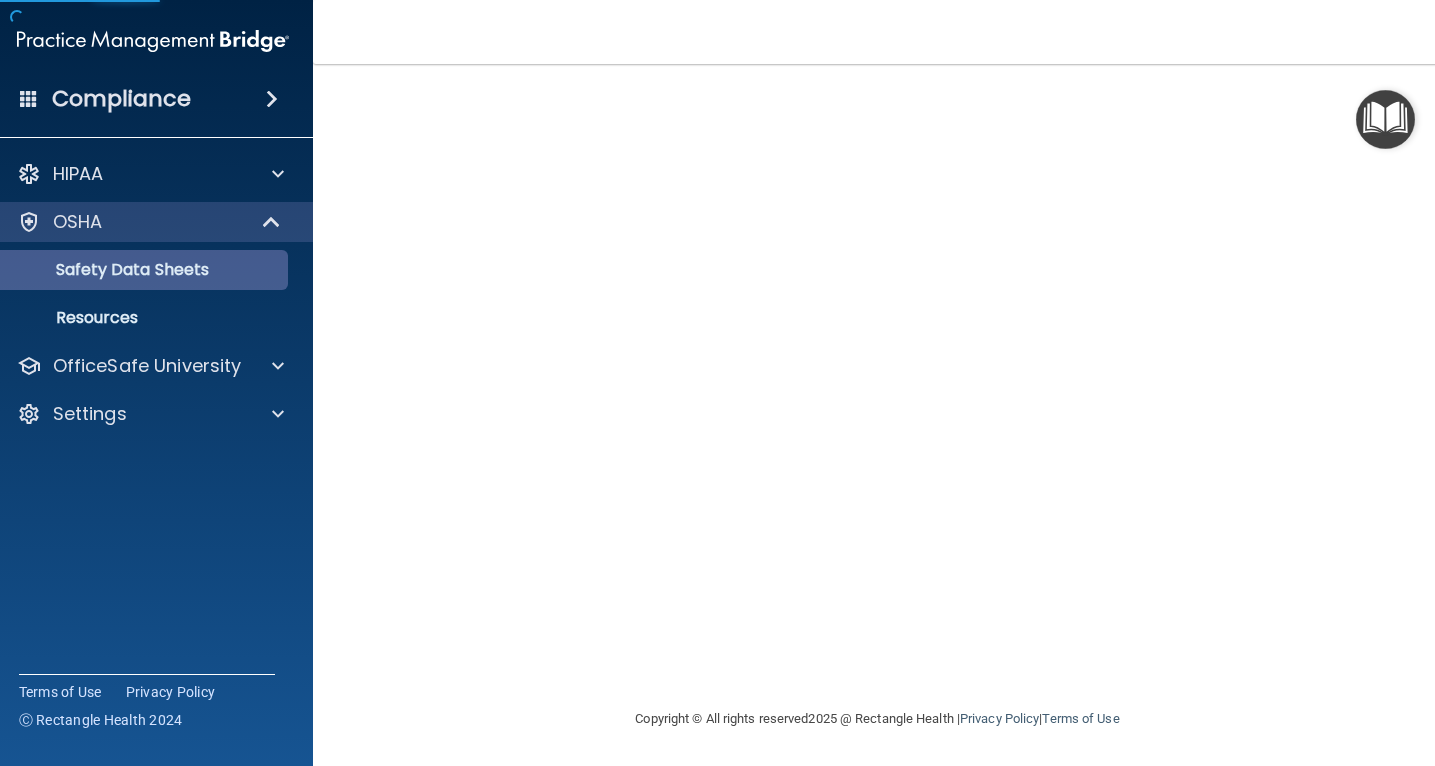 scroll, scrollTop: 0, scrollLeft: 0, axis: both 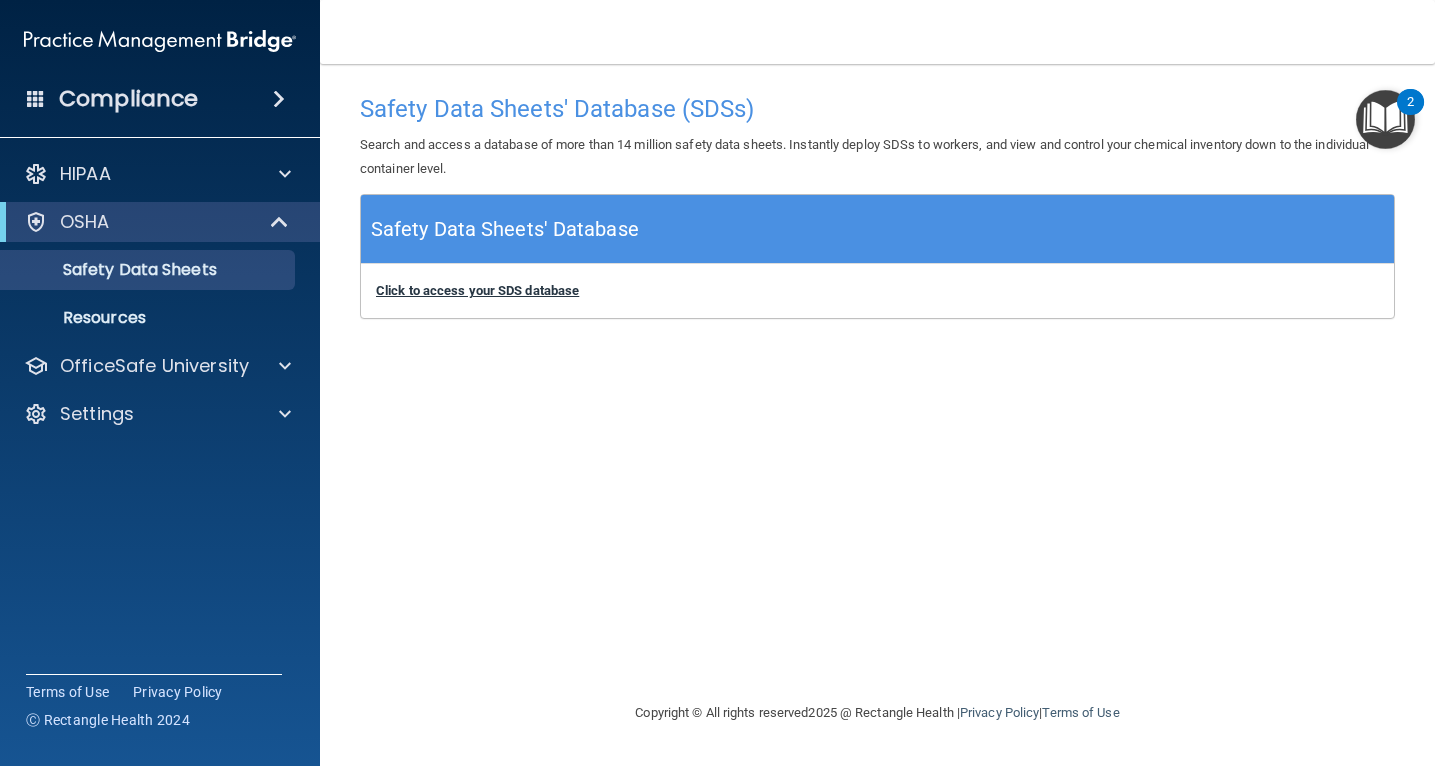 click on "Click to access your SDS database" at bounding box center [477, 290] 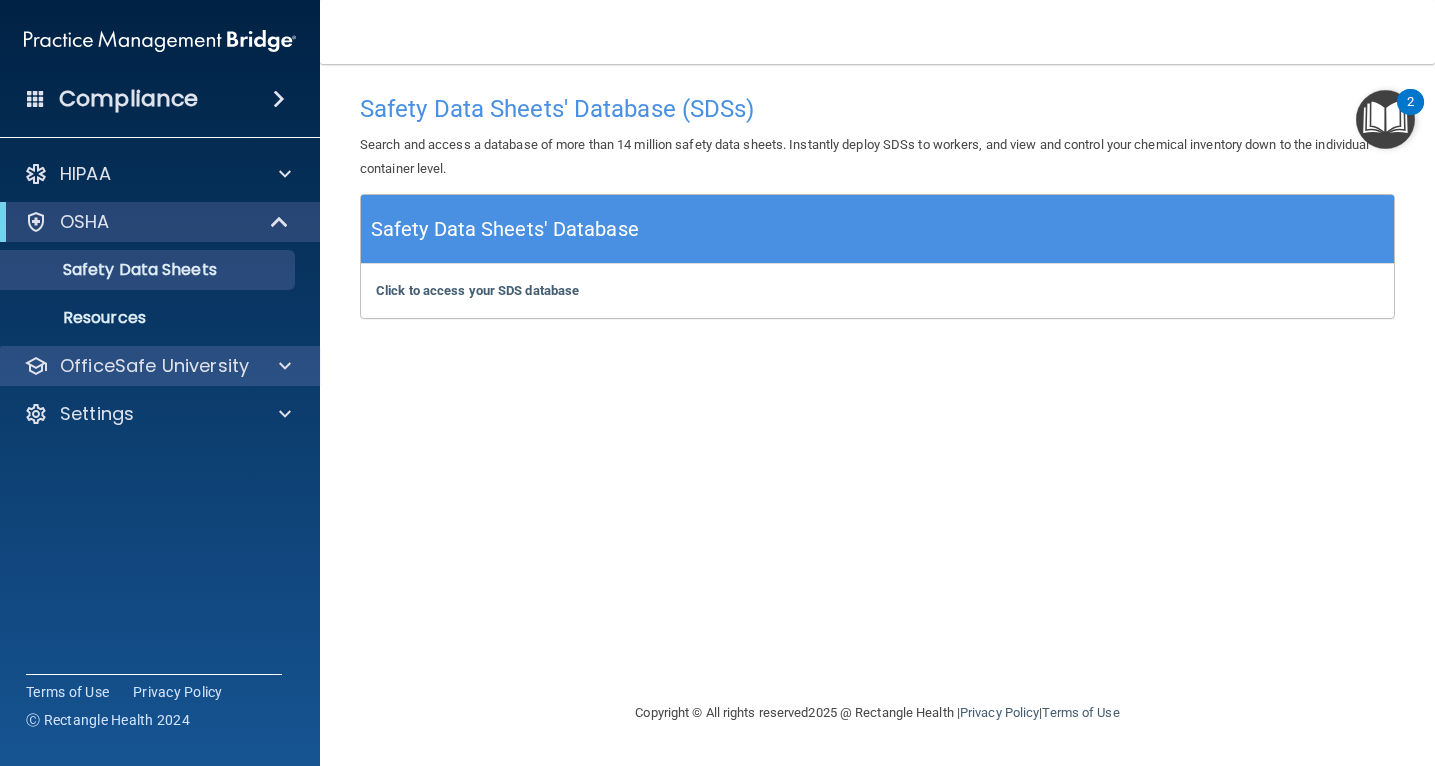 click at bounding box center (282, 366) 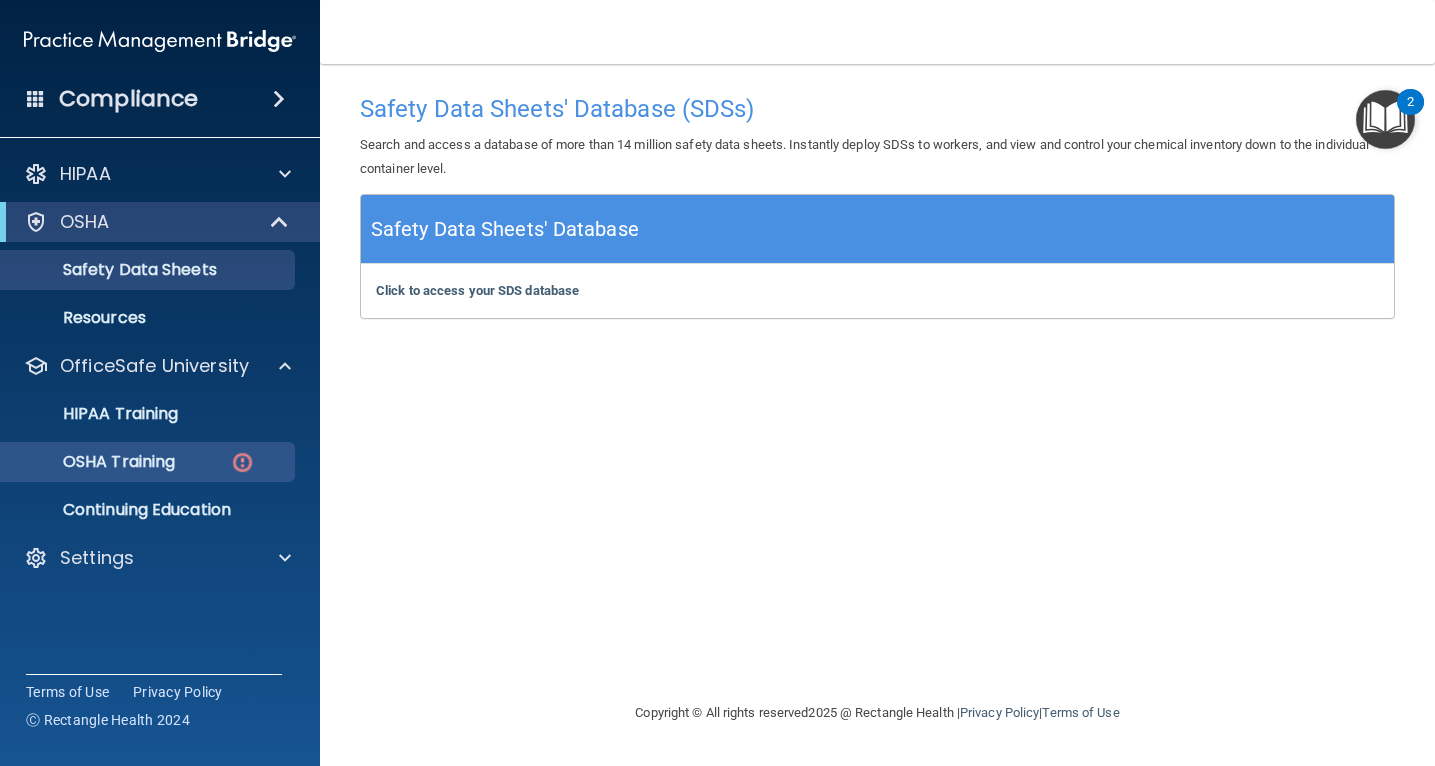 click on "OSHA Training" at bounding box center (149, 462) 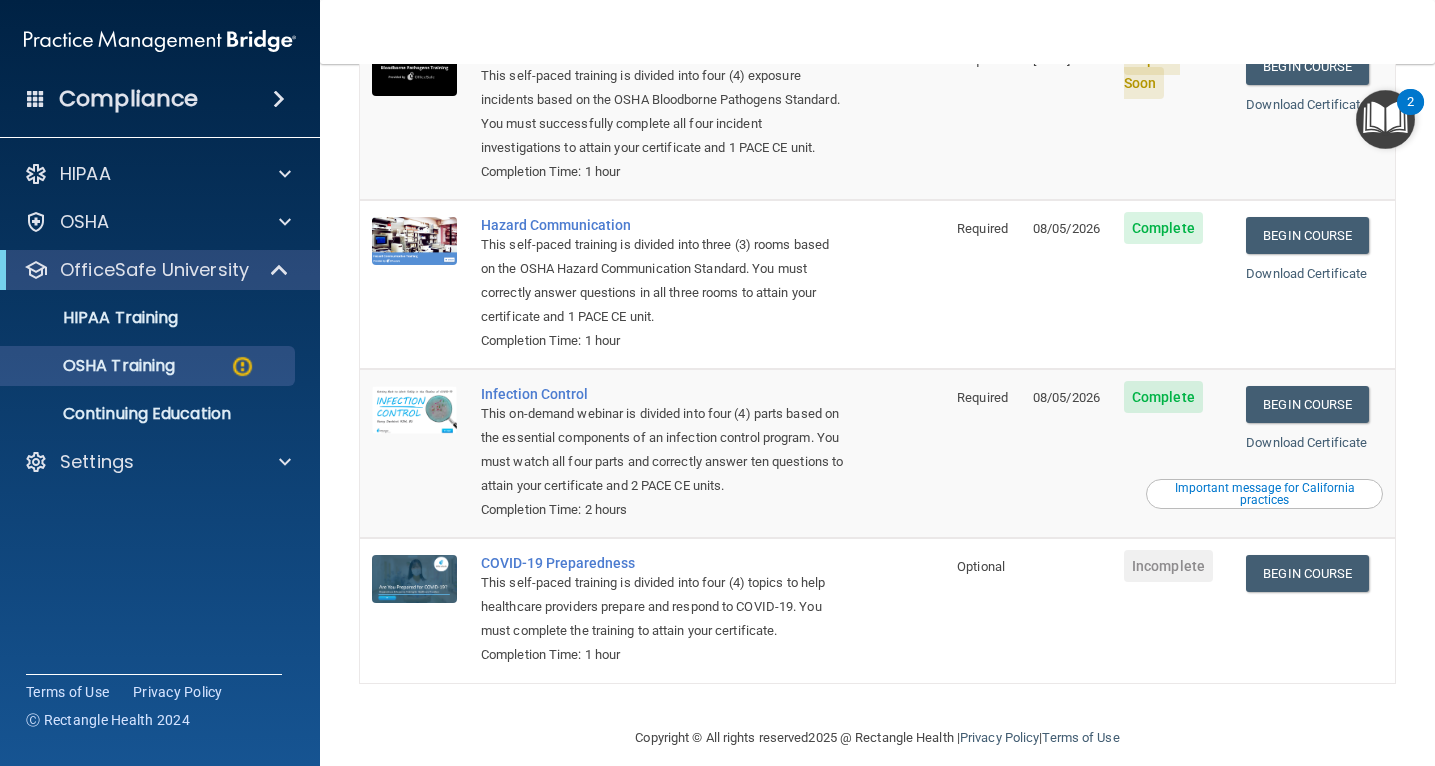 scroll, scrollTop: 248, scrollLeft: 0, axis: vertical 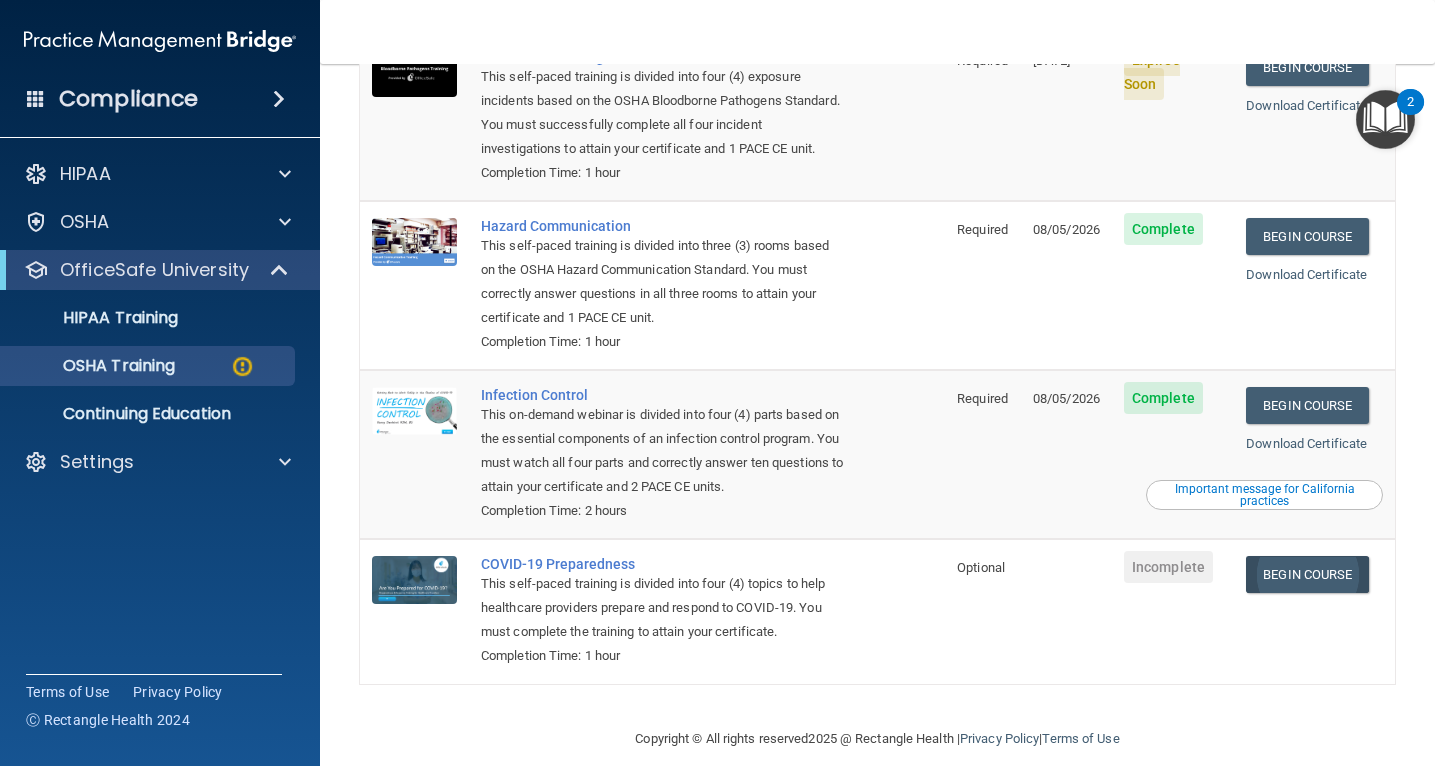 click on "Begin Course" at bounding box center [1307, 574] 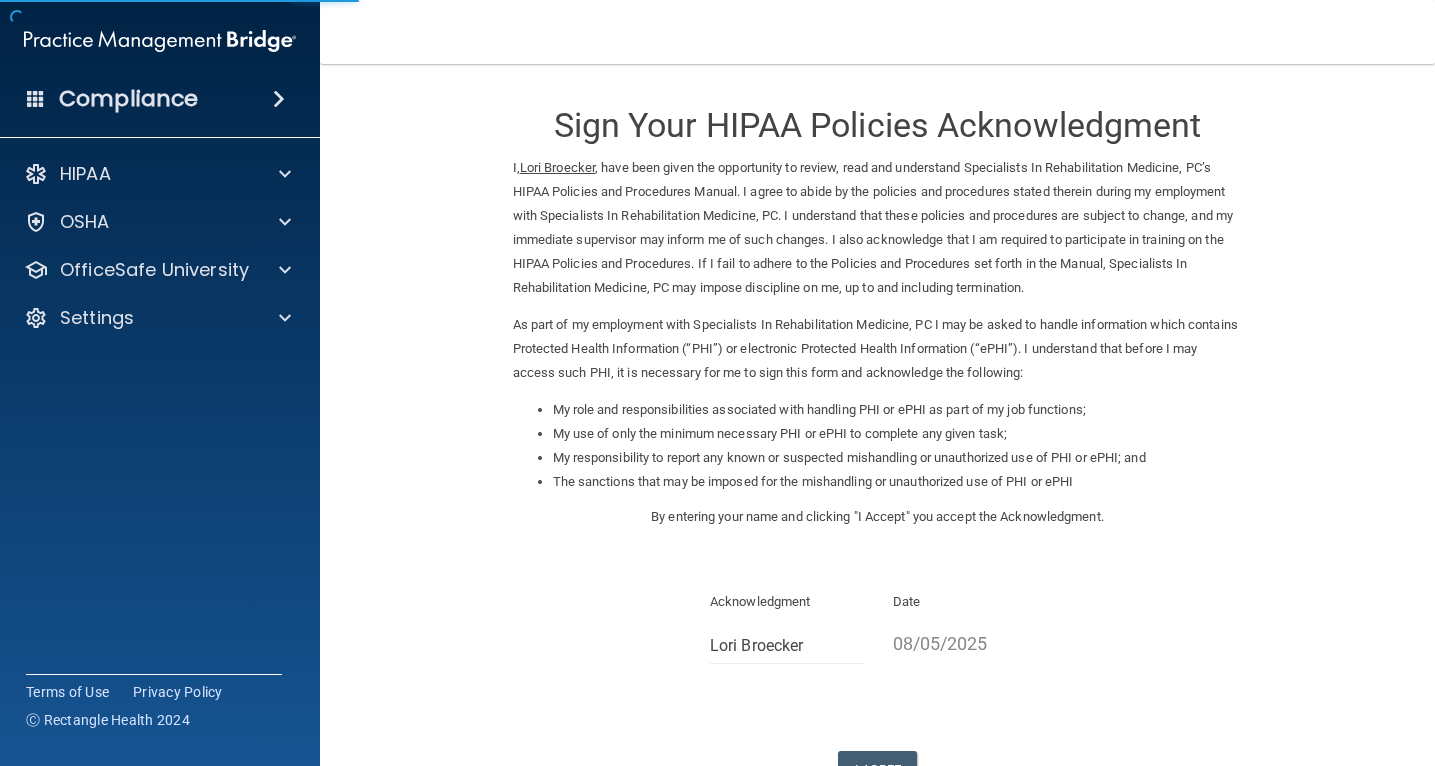 scroll, scrollTop: 0, scrollLeft: 0, axis: both 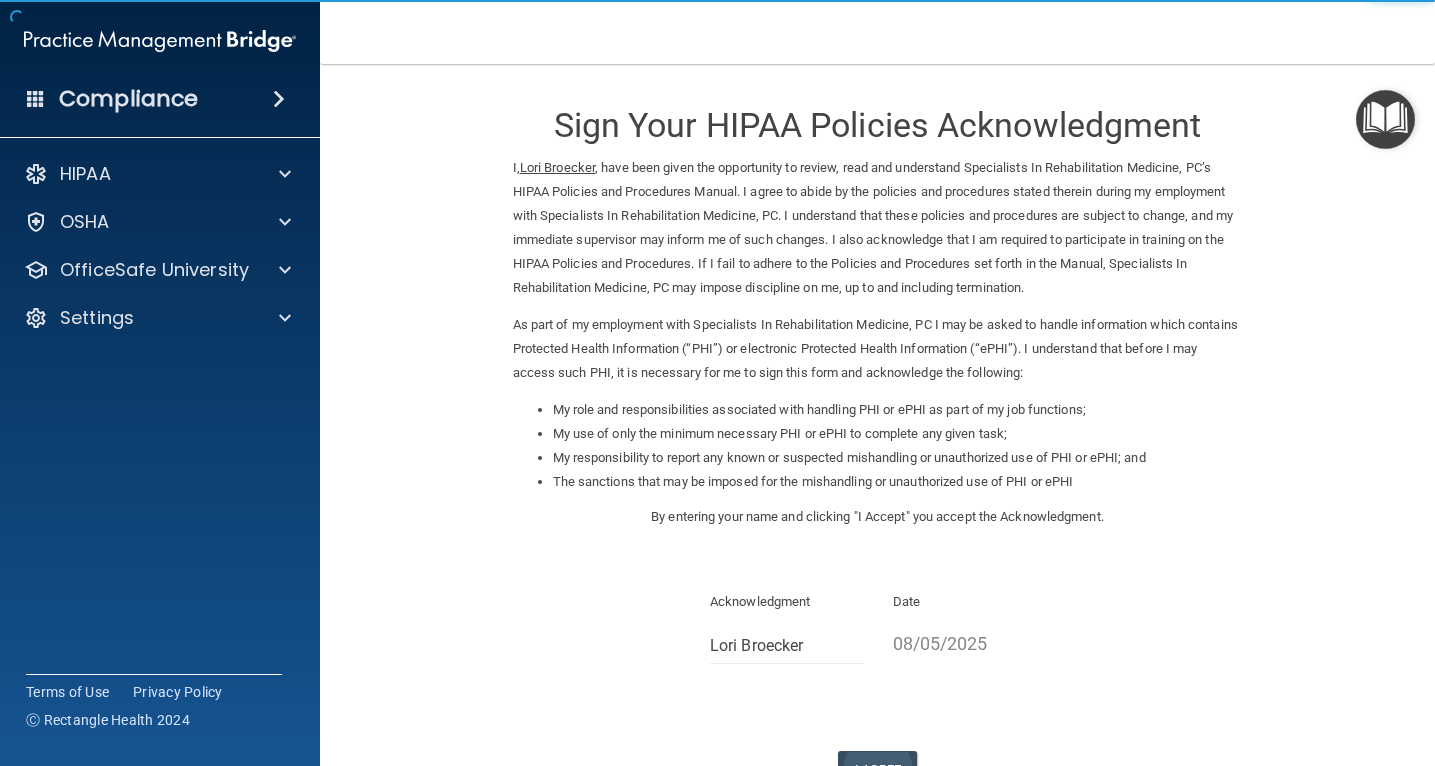 click on "I Agree" at bounding box center (878, 769) 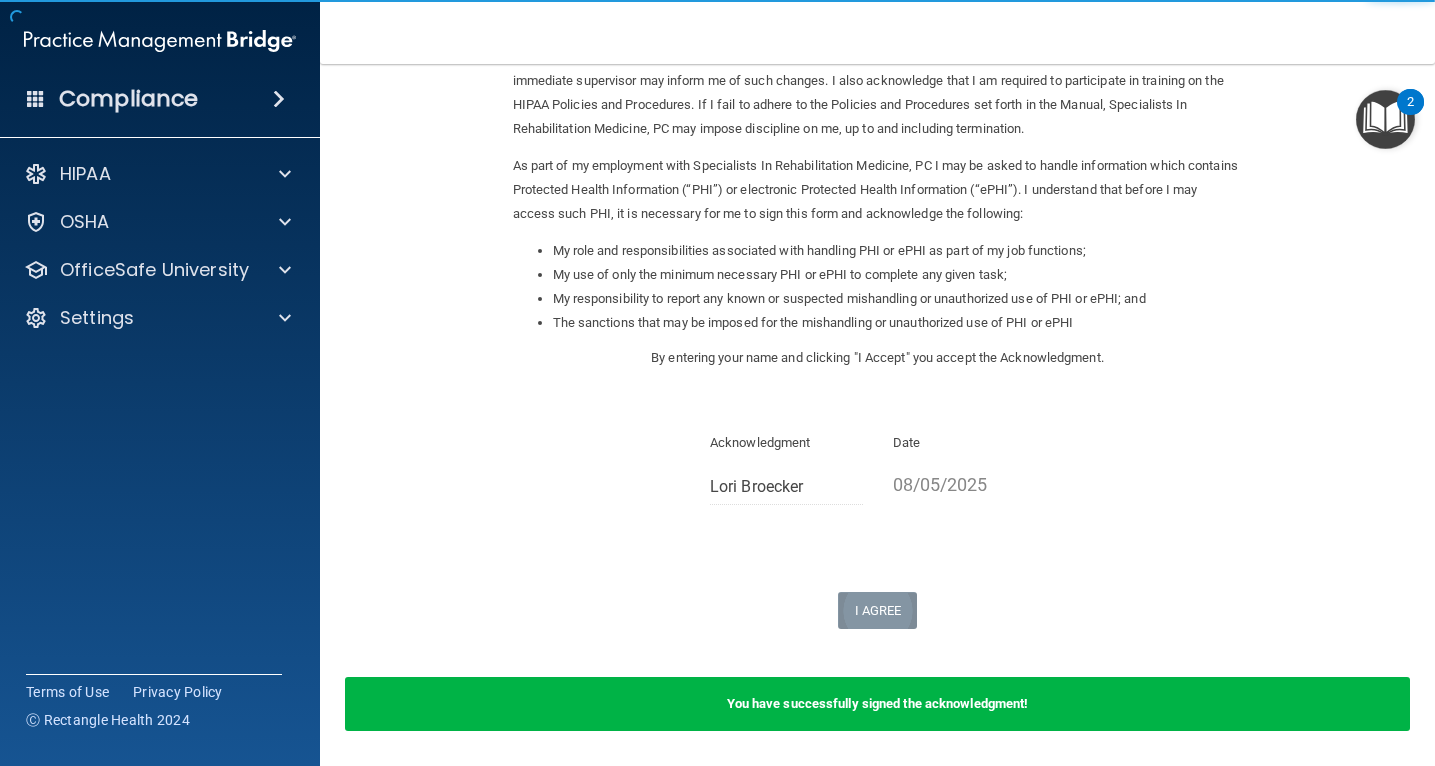 scroll, scrollTop: 160, scrollLeft: 0, axis: vertical 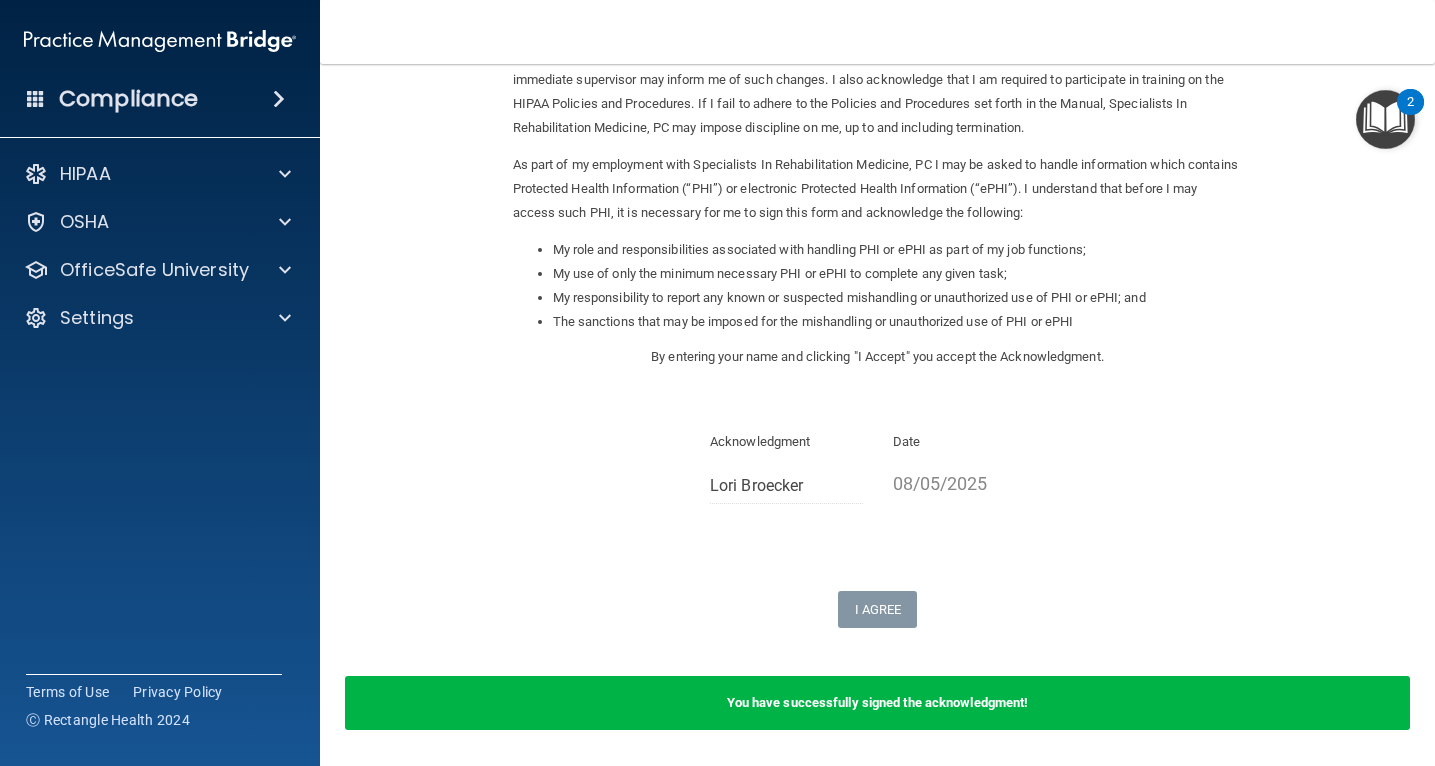 click on "You have successfully signed the acknowledgment!" at bounding box center (878, 702) 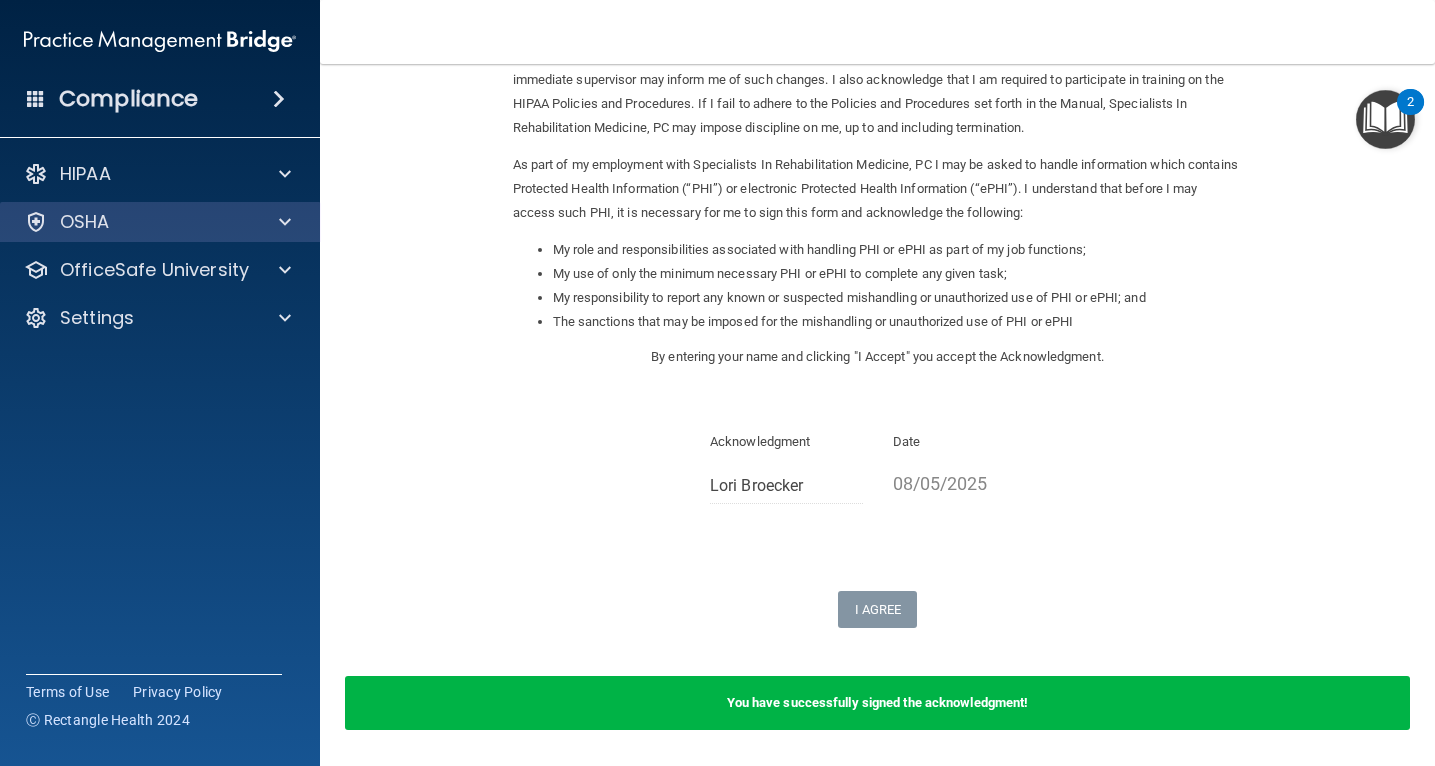 click on "OSHA" at bounding box center (133, 222) 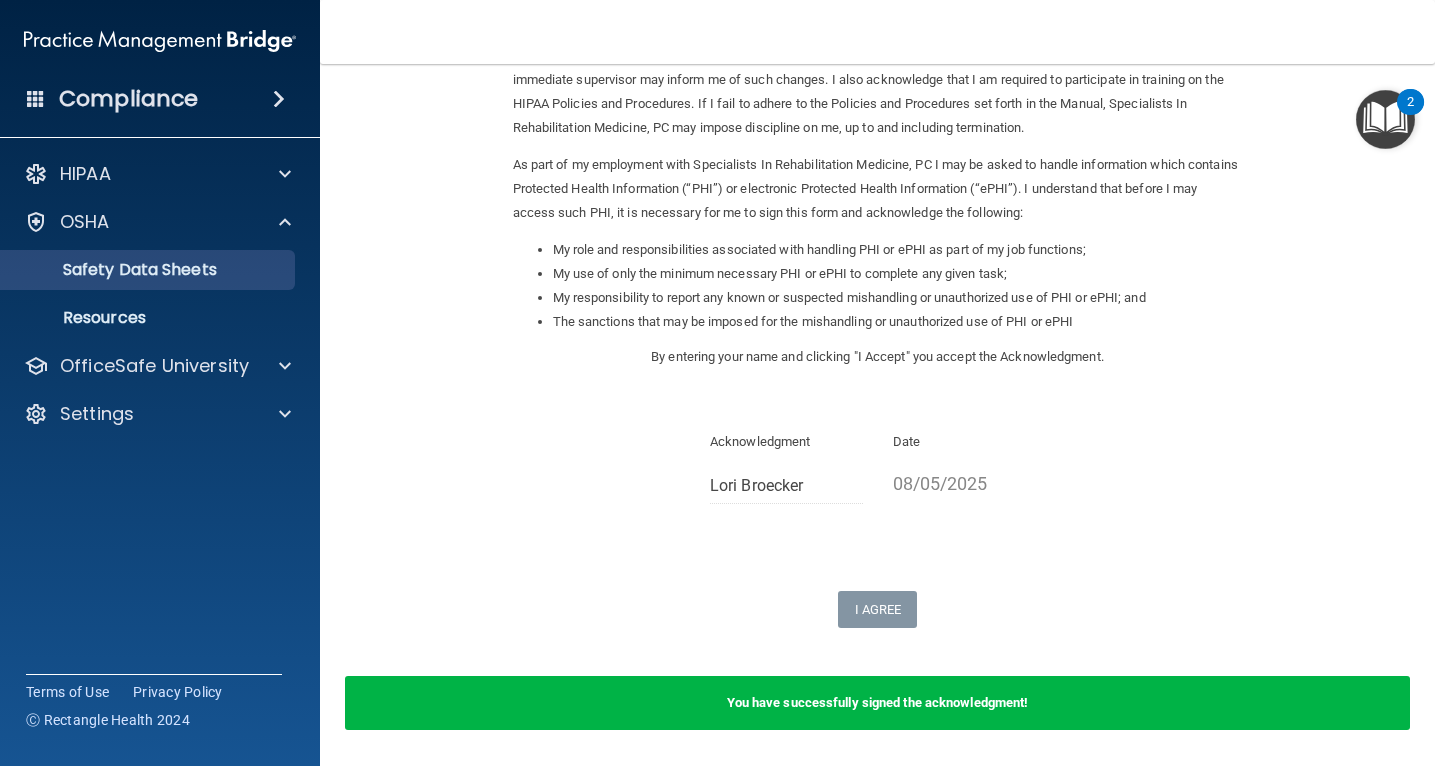click on "Safety Data Sheets" at bounding box center [149, 270] 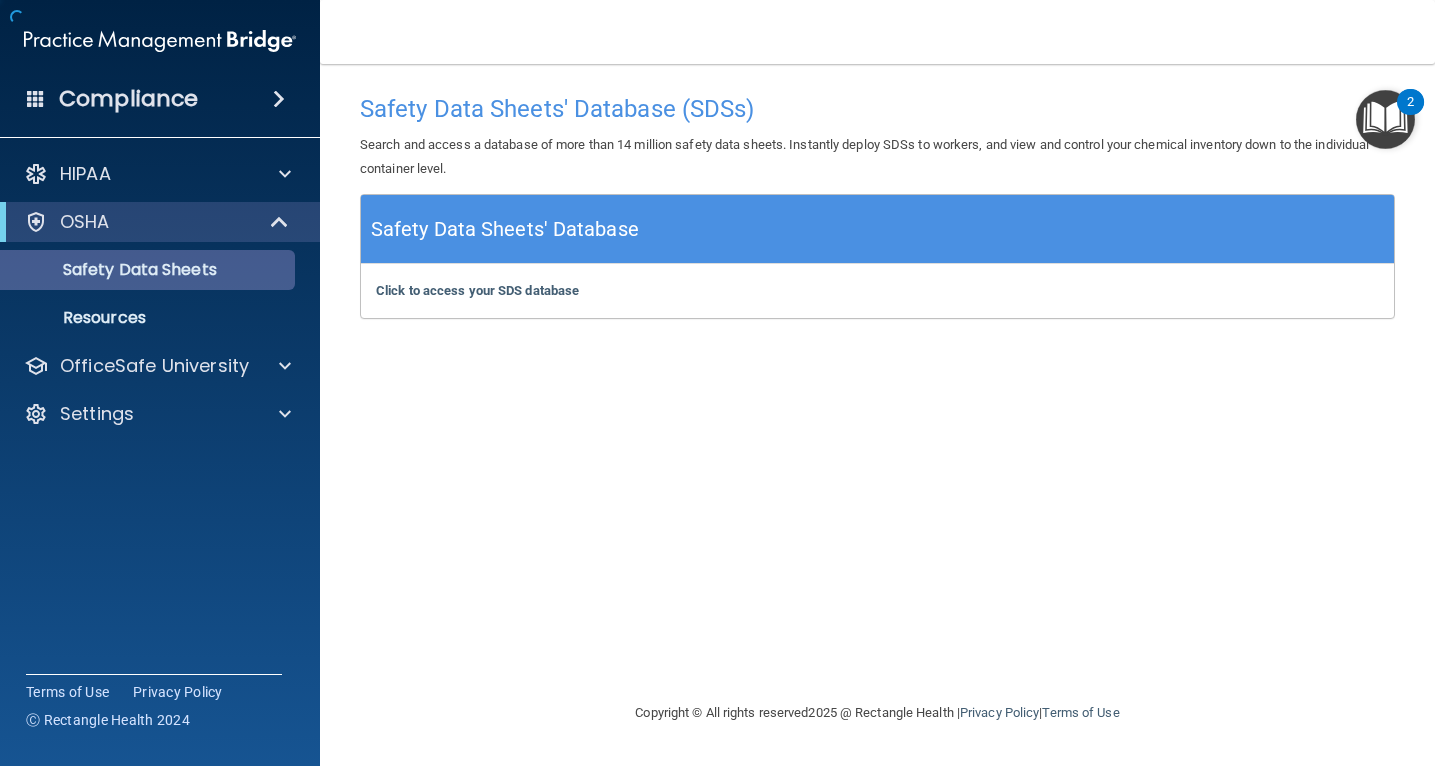 scroll, scrollTop: 0, scrollLeft: 0, axis: both 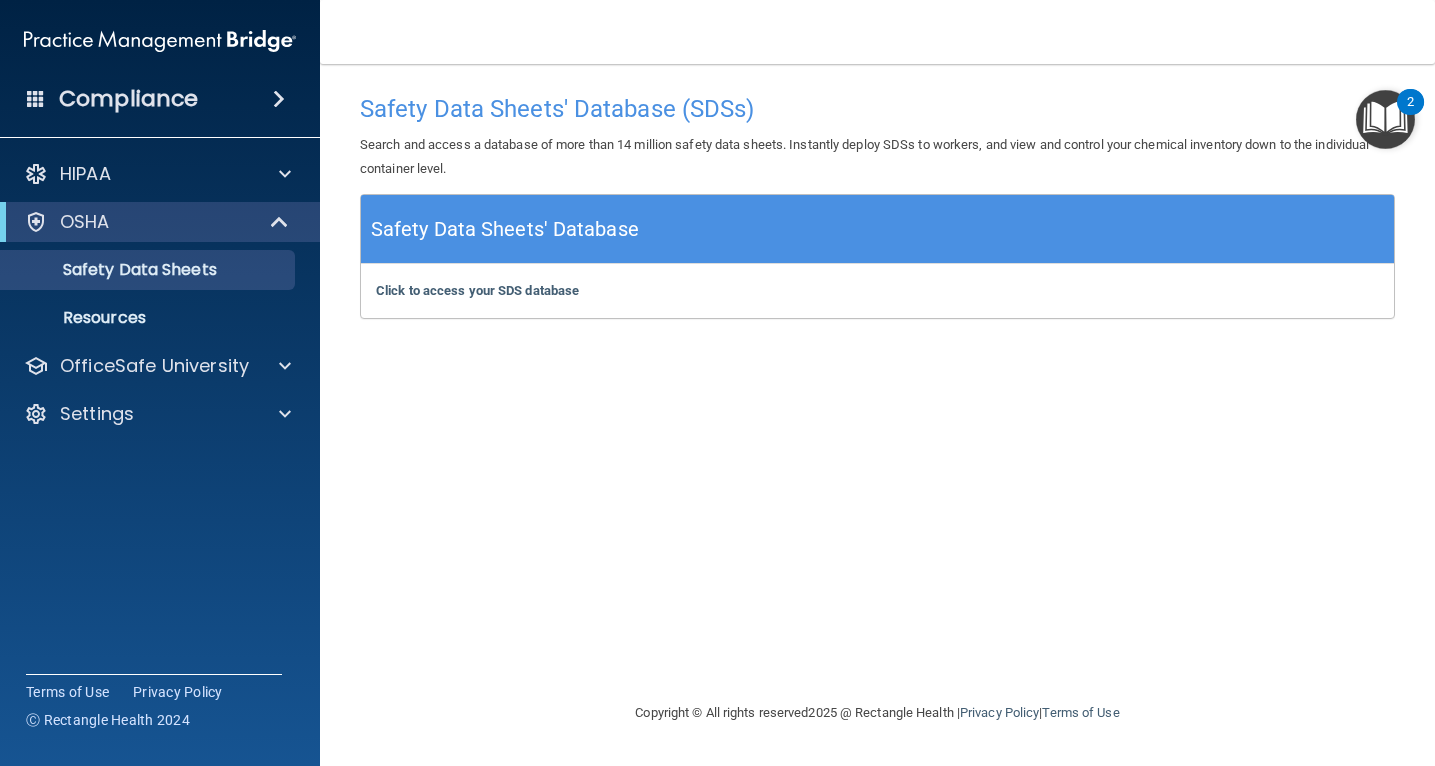 click on "Safety Data Sheets' Database" at bounding box center [505, 229] 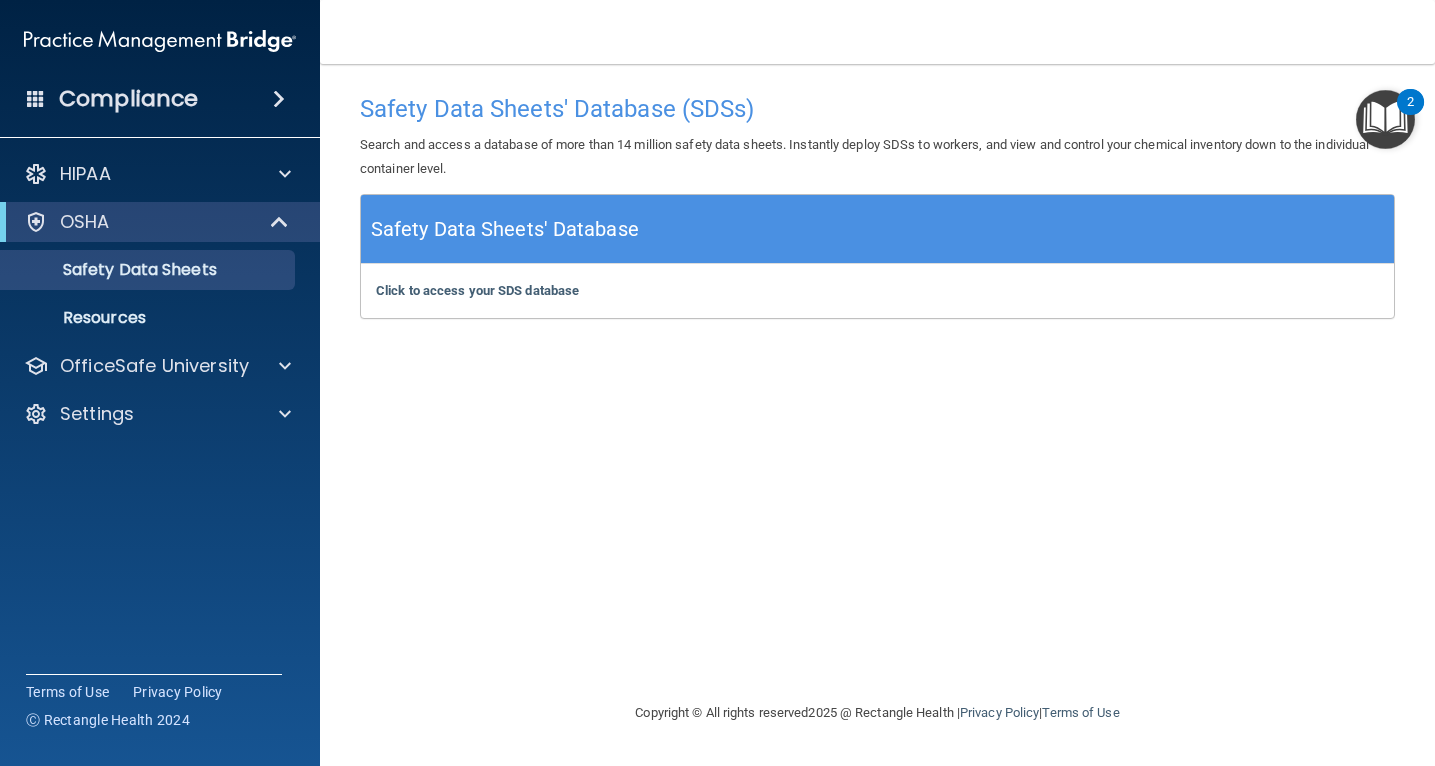 click on "Search and access a database of more than 14 million safety data sheets. Instantly deploy SDSs to workers, and view and control your chemical inventory down to the individual container level." at bounding box center [877, 157] 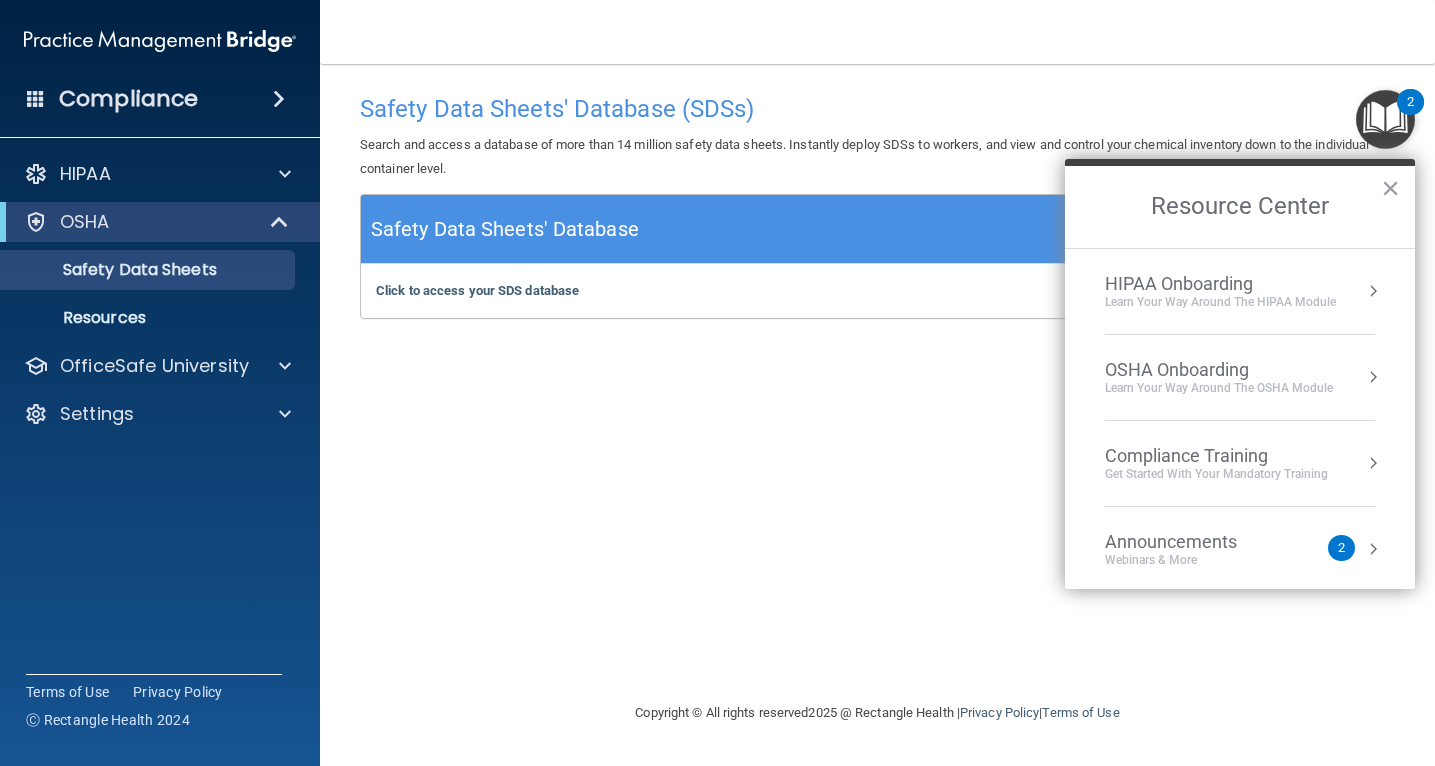 scroll, scrollTop: 0, scrollLeft: 0, axis: both 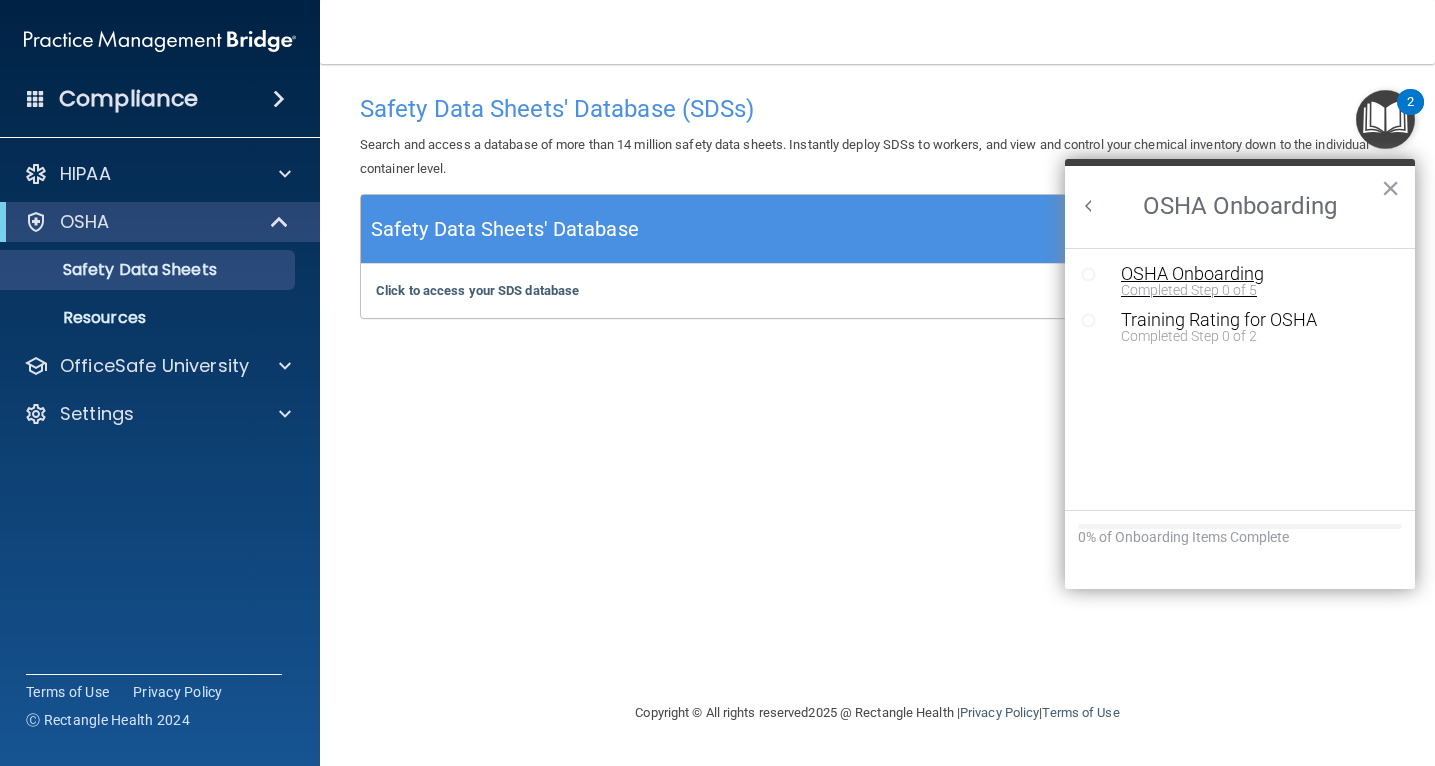 click on "Completed Step 0 of 5" at bounding box center [1255, 290] 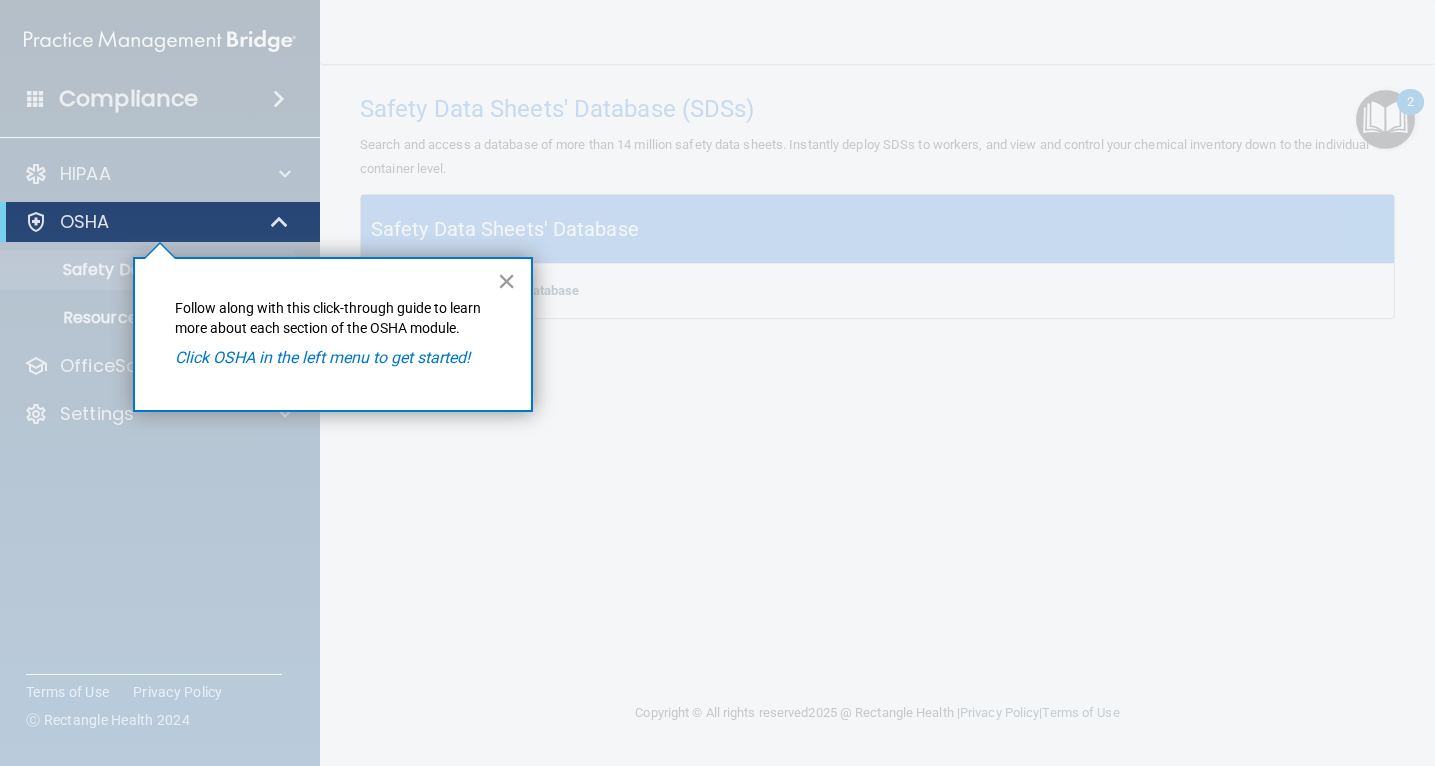 click on "×" at bounding box center [506, 281] 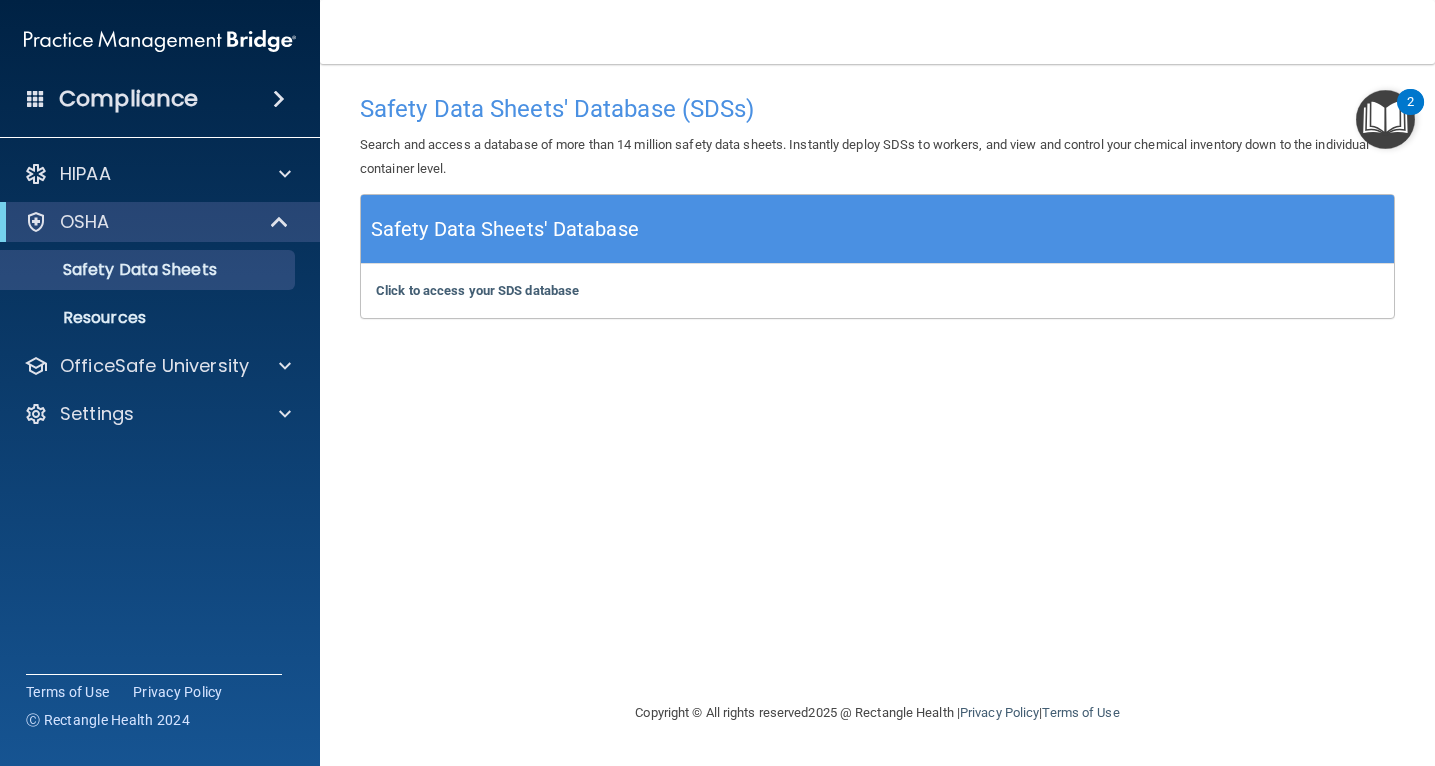 click on "OSHA" at bounding box center [132, 222] 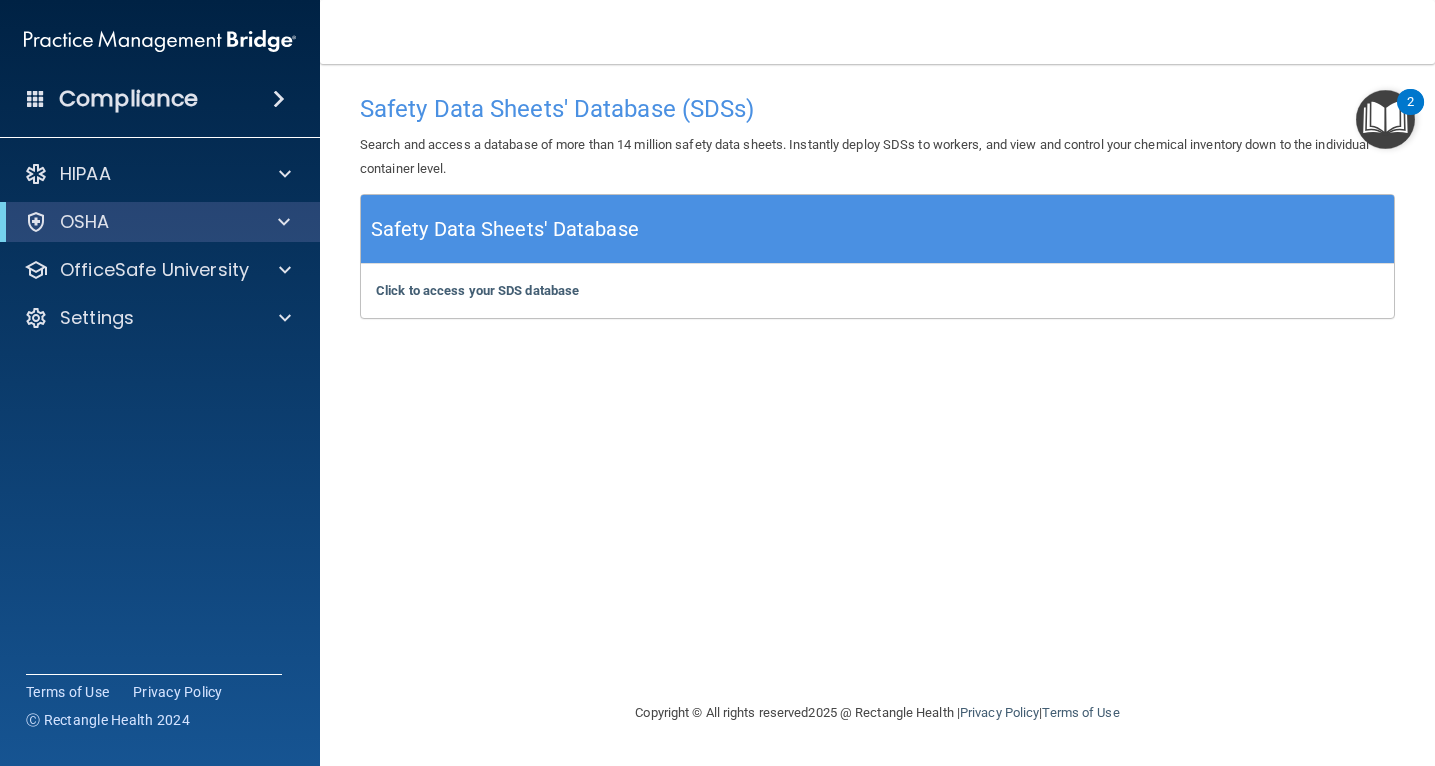 click on "OSHA" at bounding box center (132, 222) 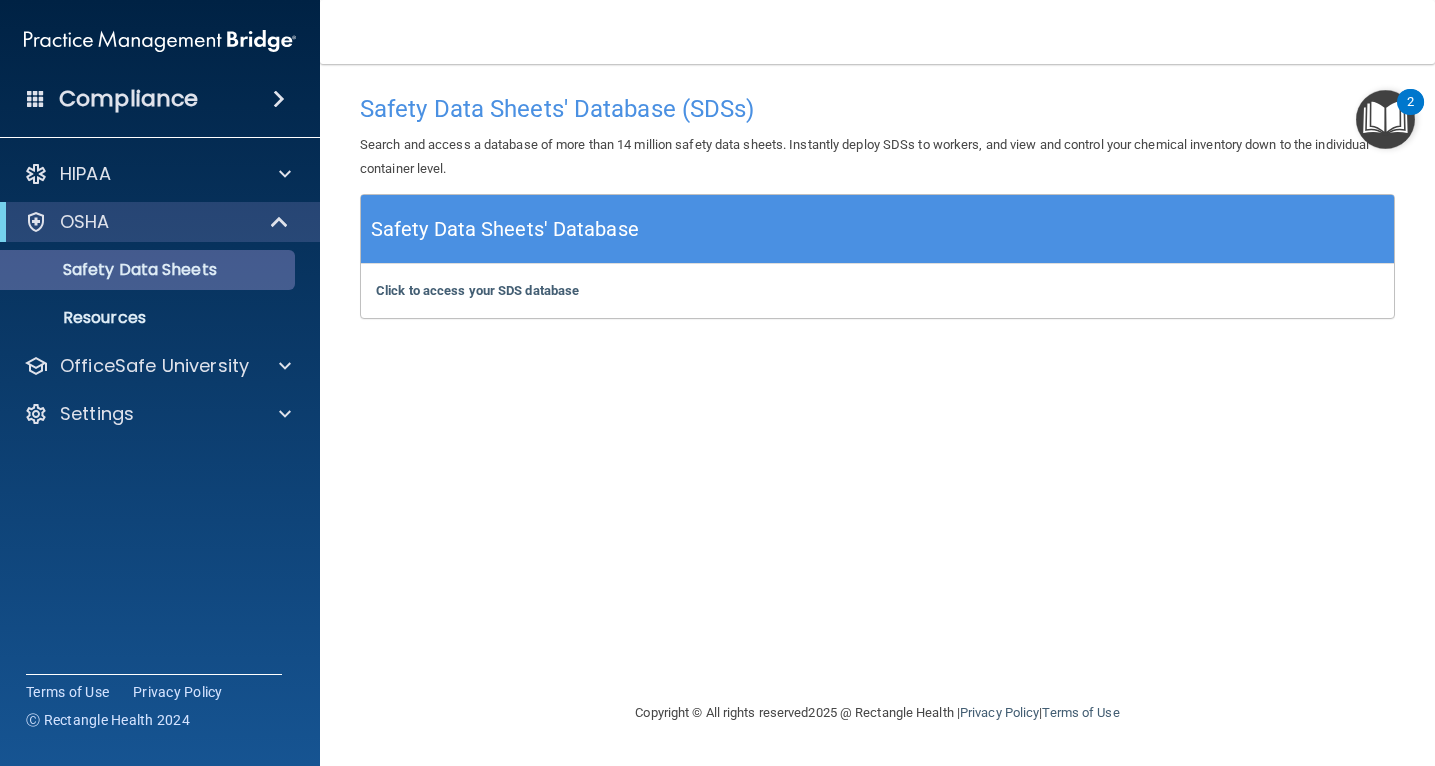 click on "Safety Data Sheets" at bounding box center (149, 270) 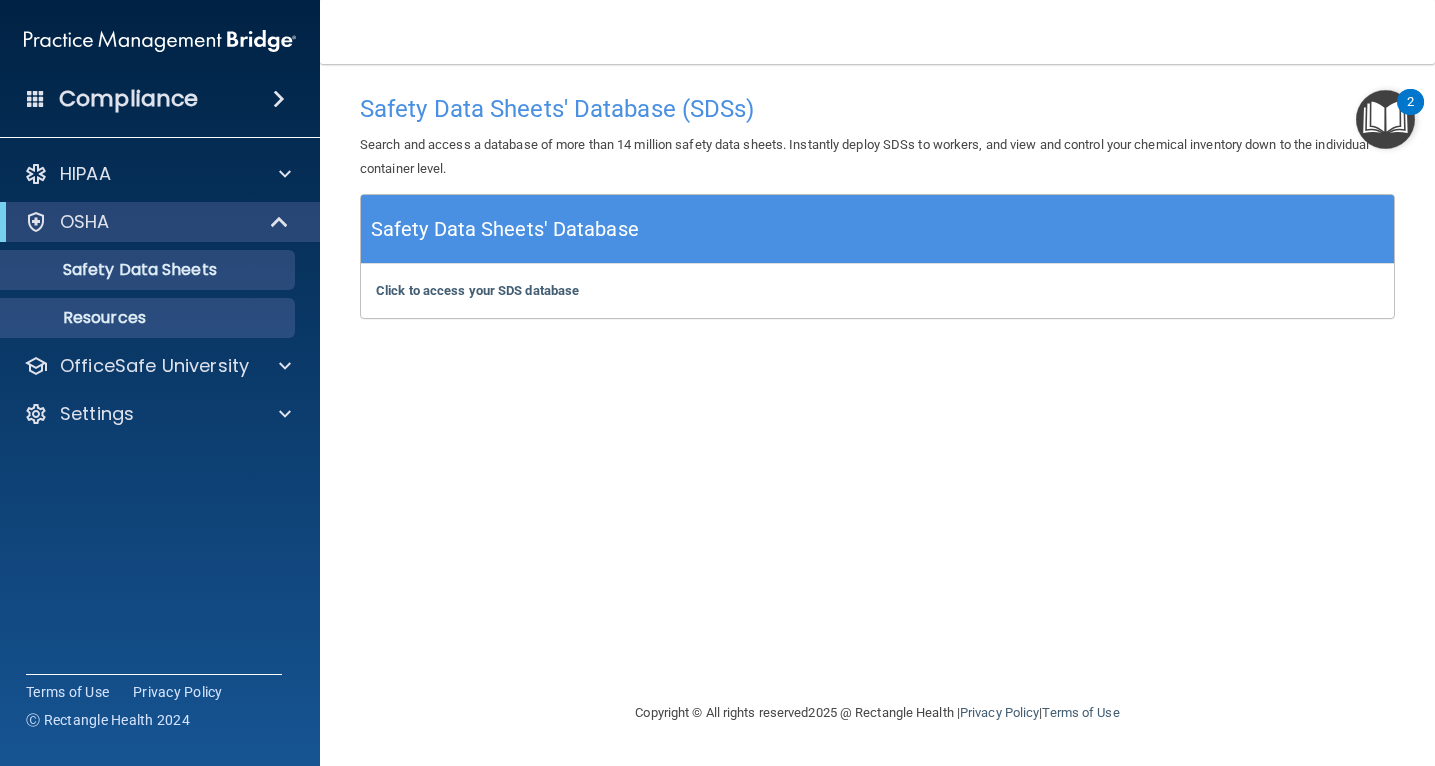 click on "Resources" at bounding box center (149, 318) 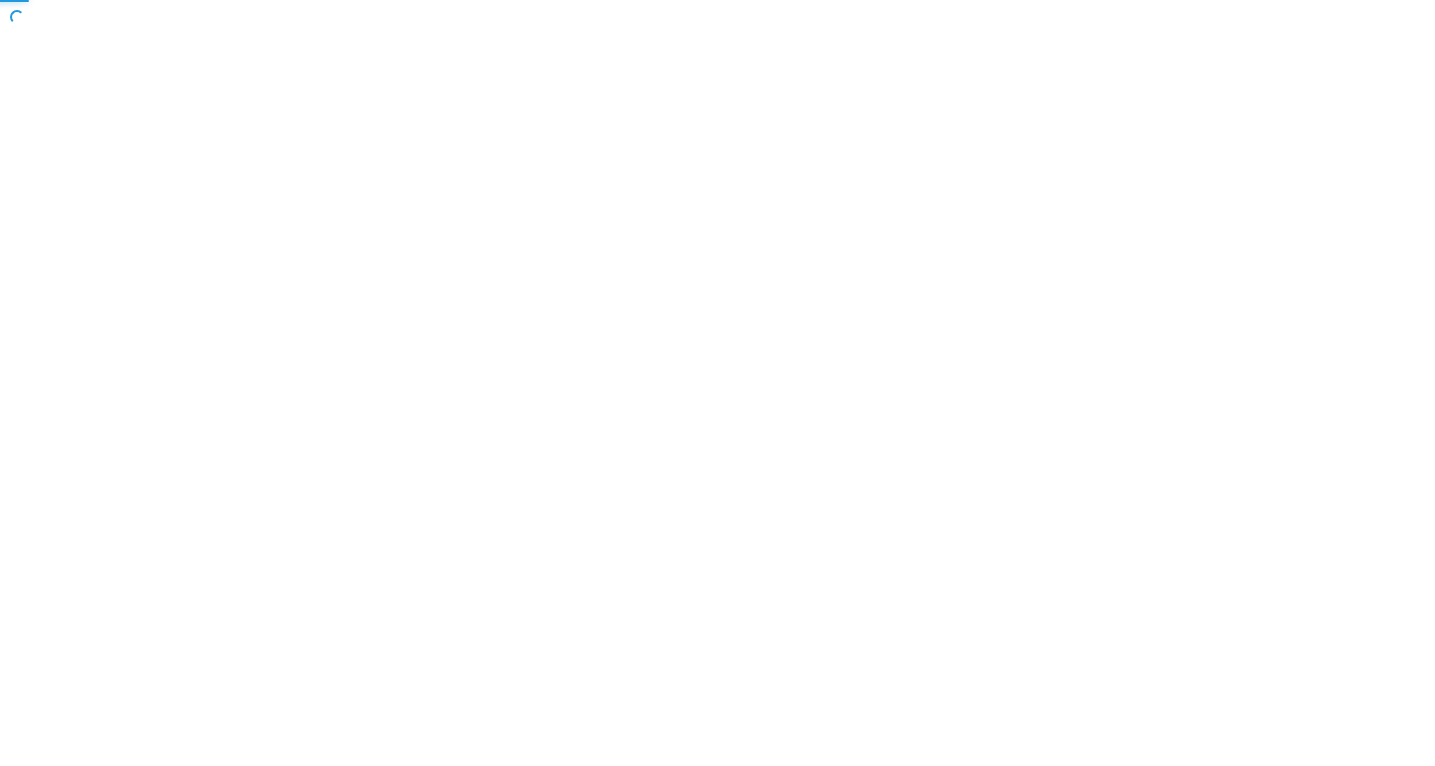 scroll, scrollTop: 0, scrollLeft: 0, axis: both 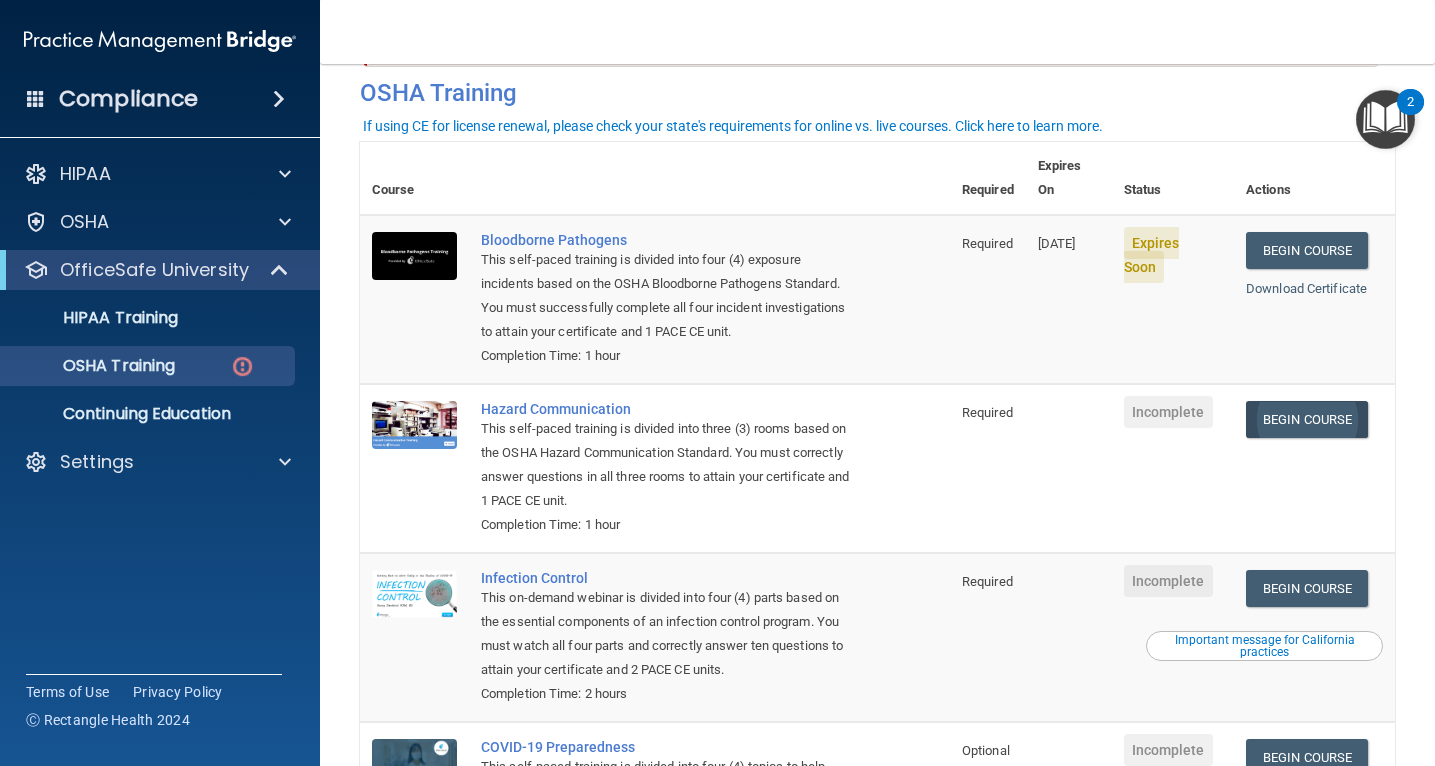 click on "Begin Course" at bounding box center (1307, 419) 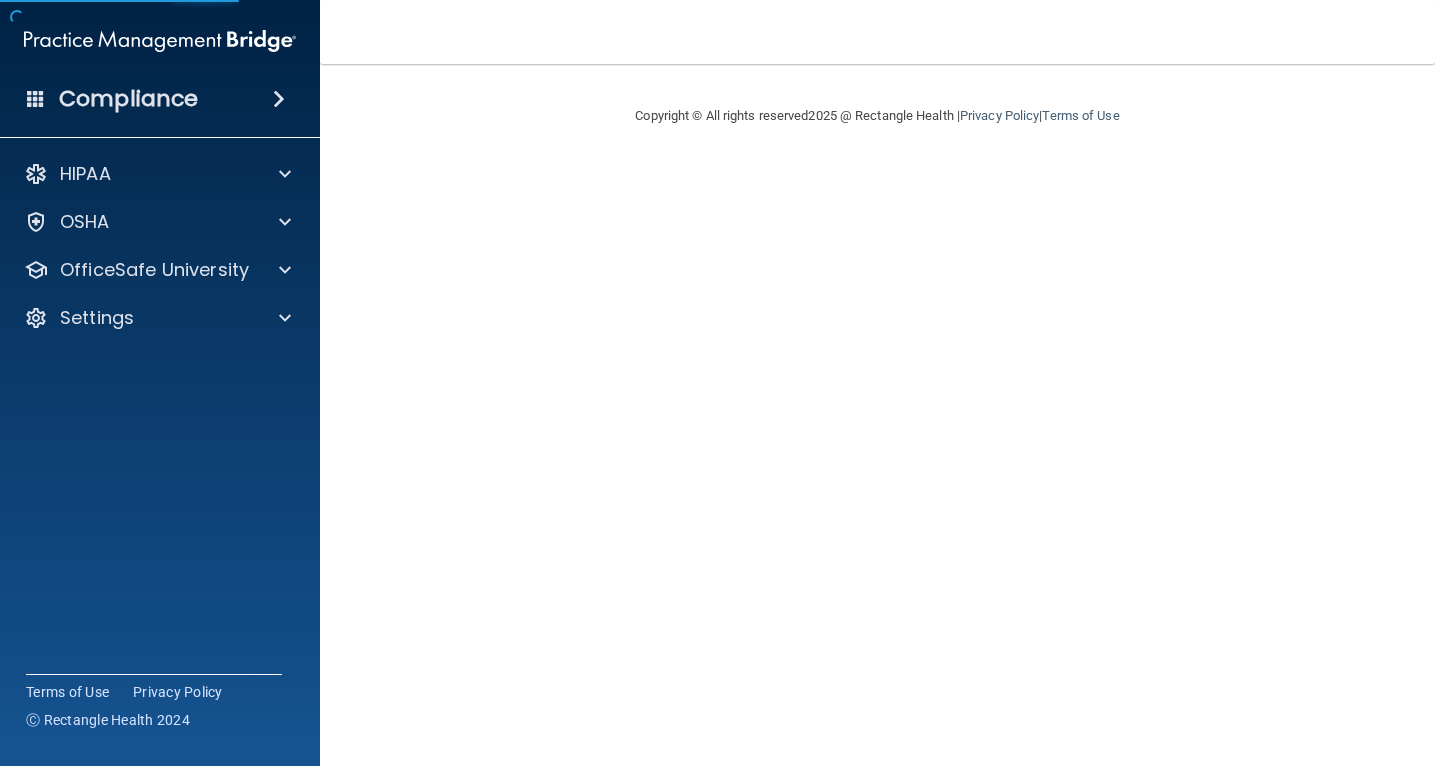 scroll, scrollTop: 0, scrollLeft: 0, axis: both 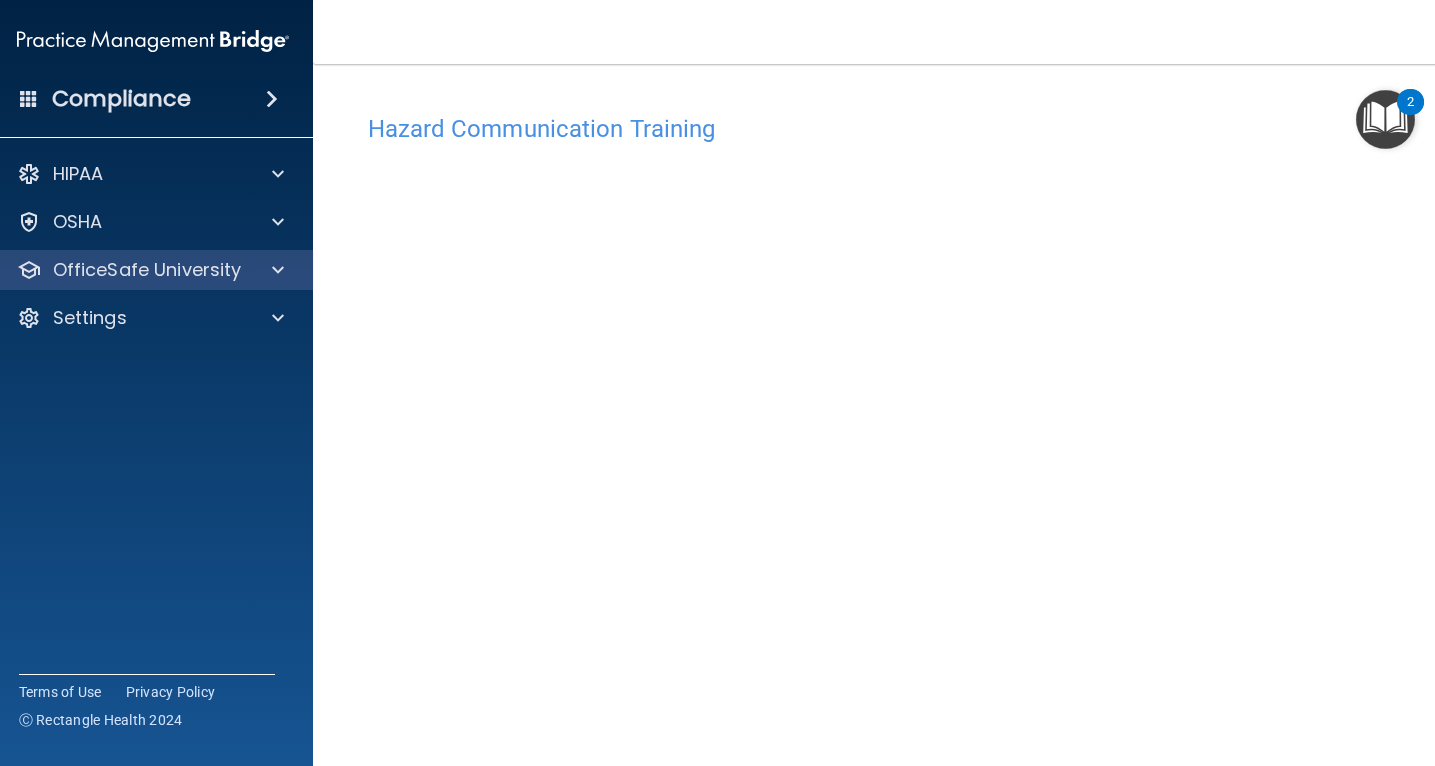 click on "OfficeSafe University" at bounding box center (153, 270) 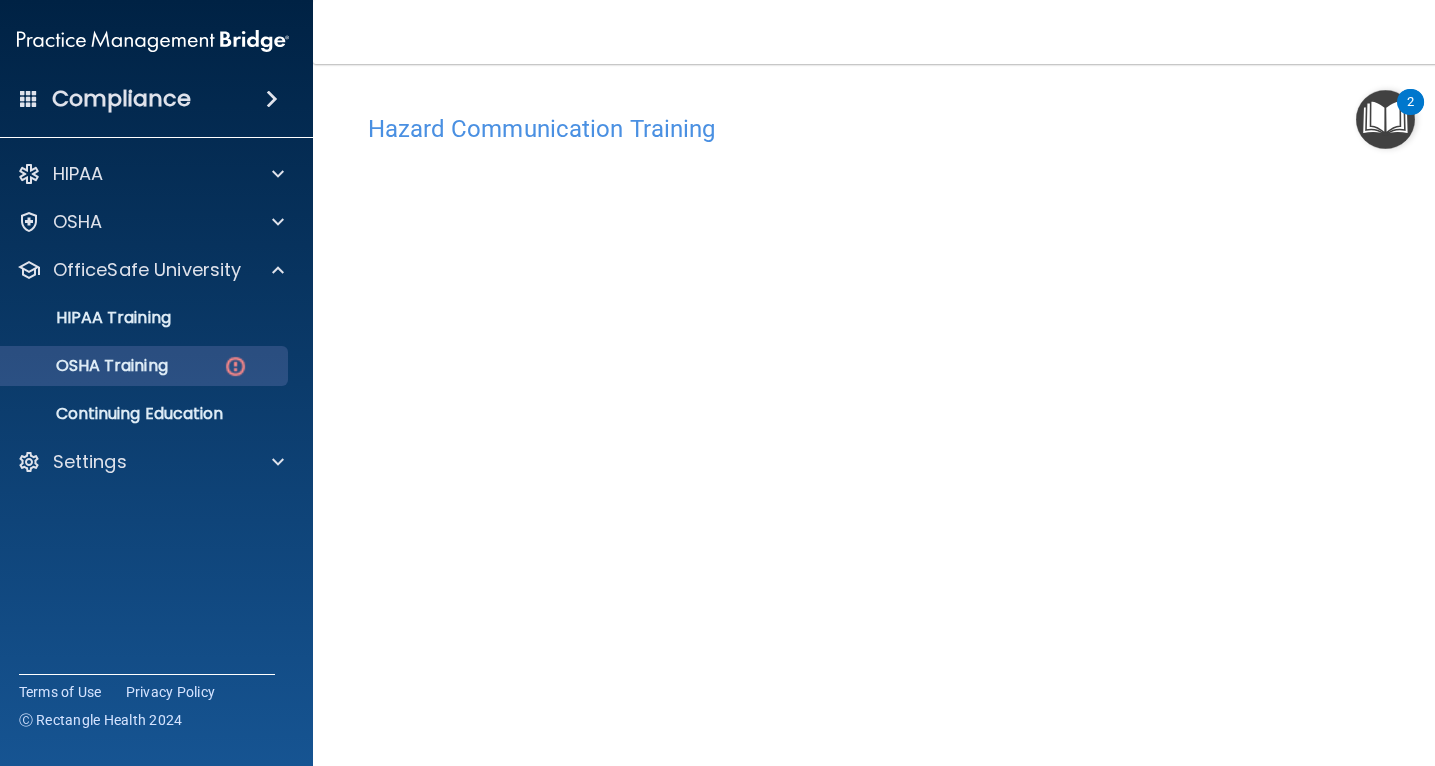 click at bounding box center [235, 366] 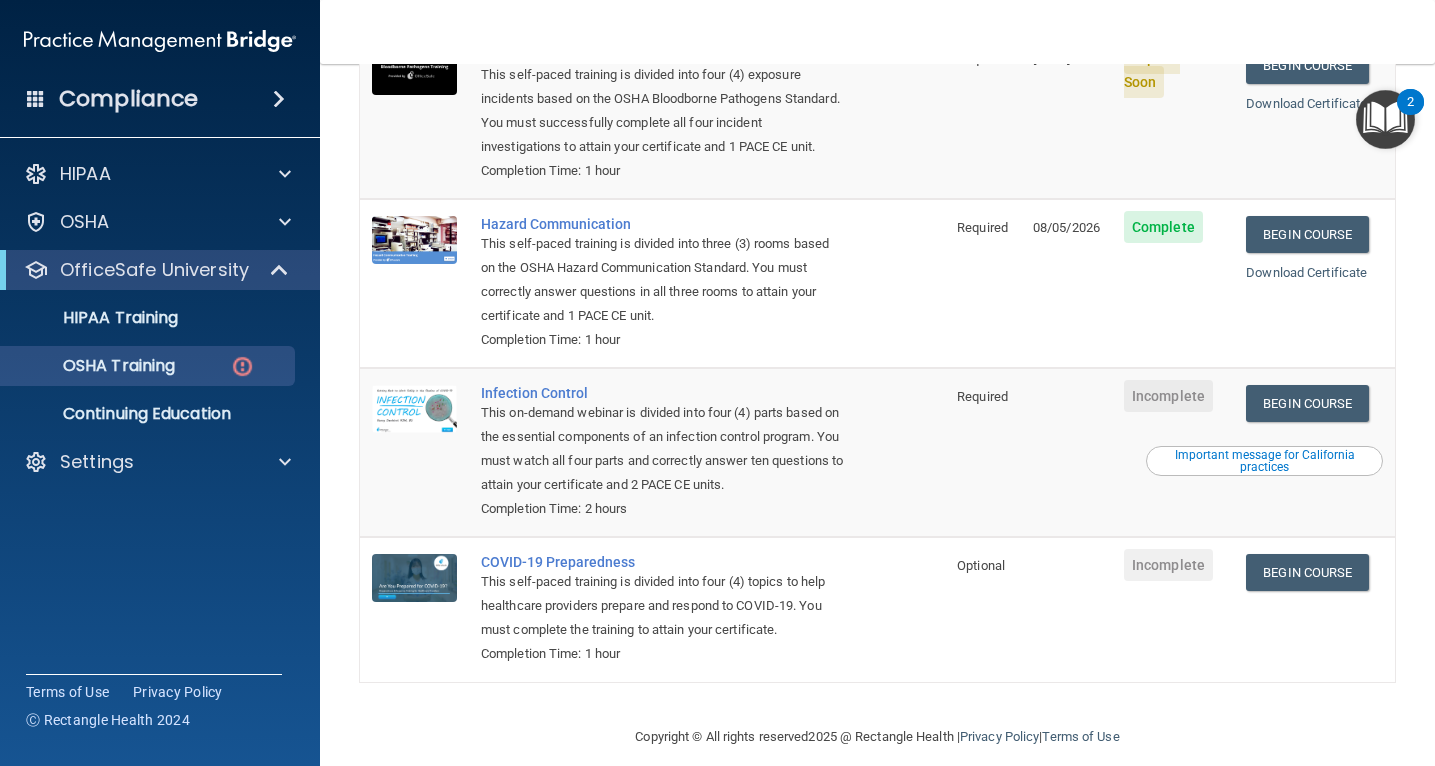 scroll, scrollTop: 249, scrollLeft: 0, axis: vertical 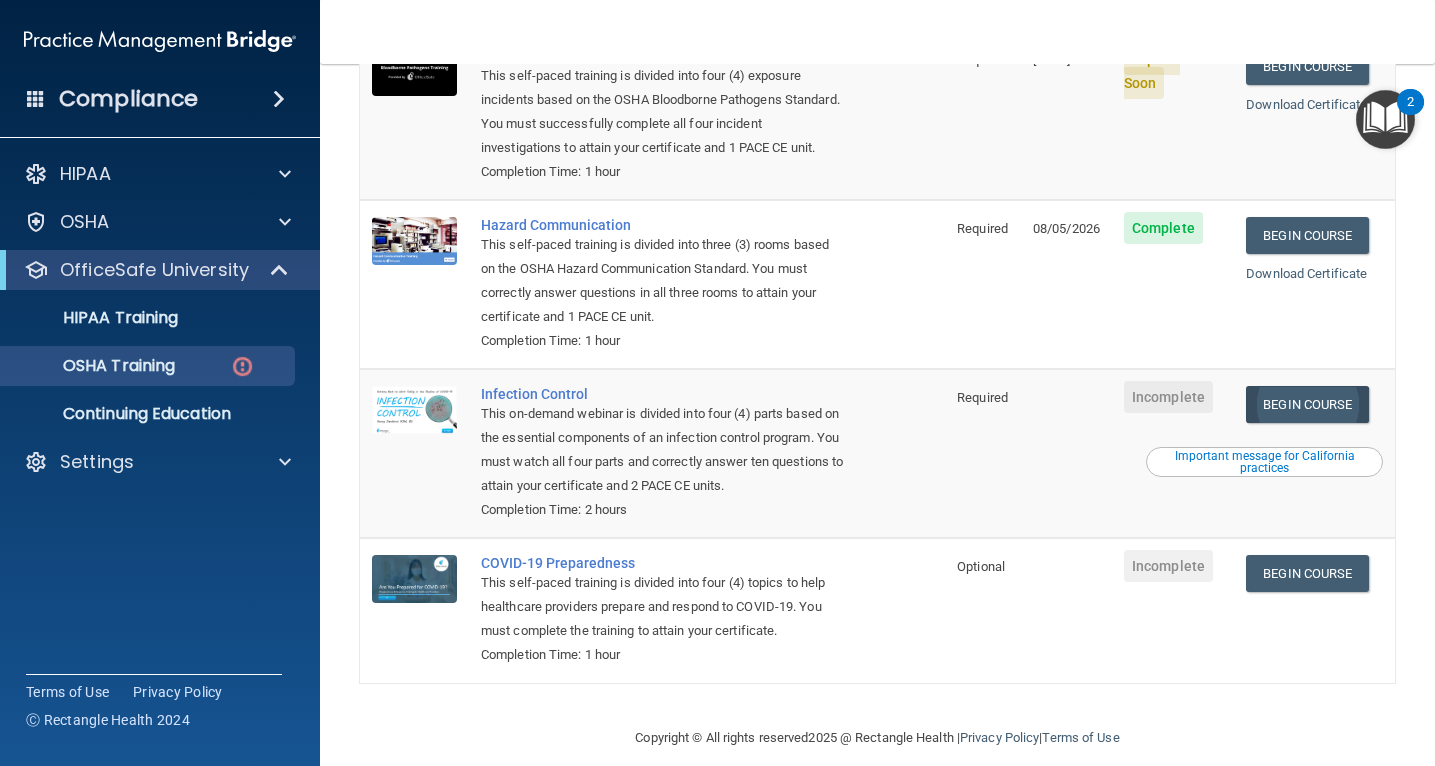 click on "Begin Course" at bounding box center [1307, 404] 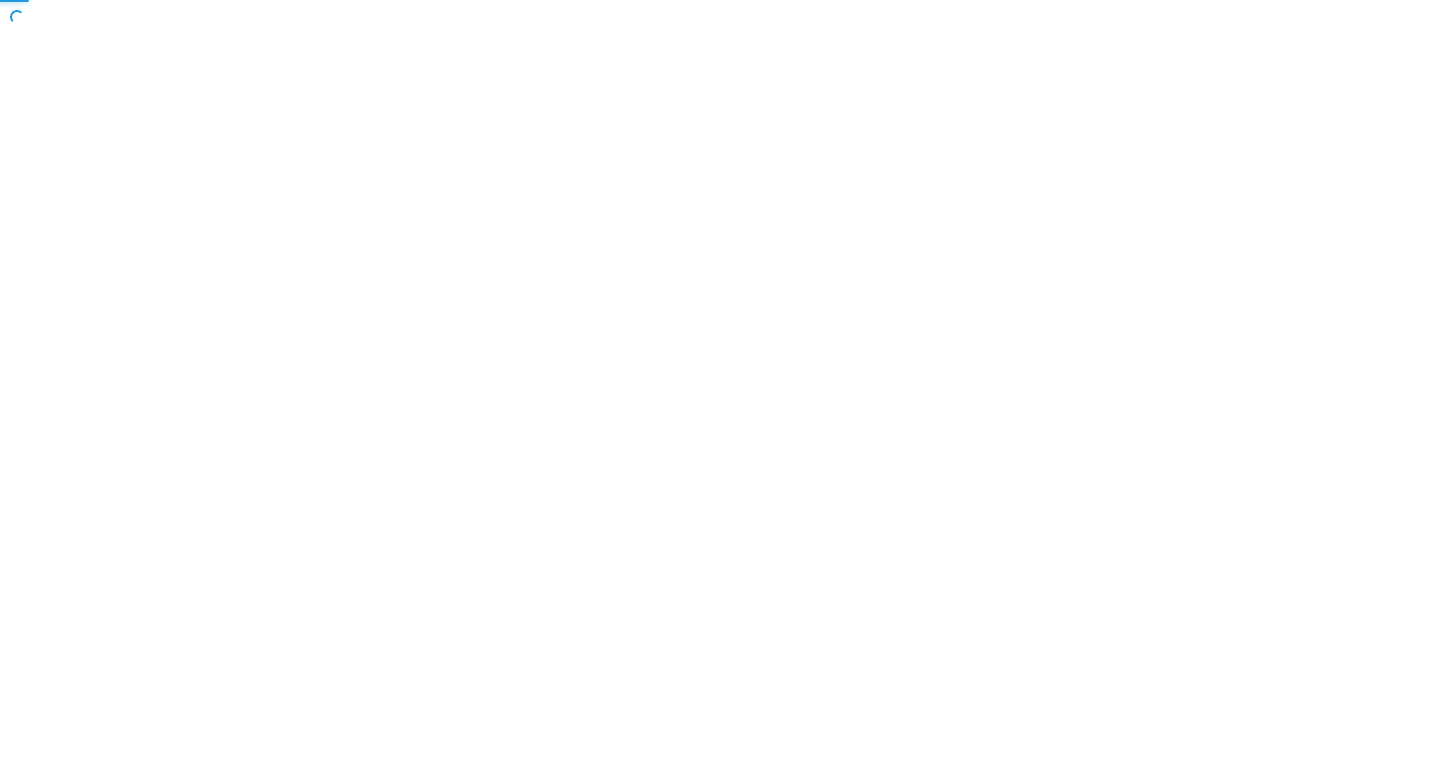 scroll, scrollTop: 0, scrollLeft: 0, axis: both 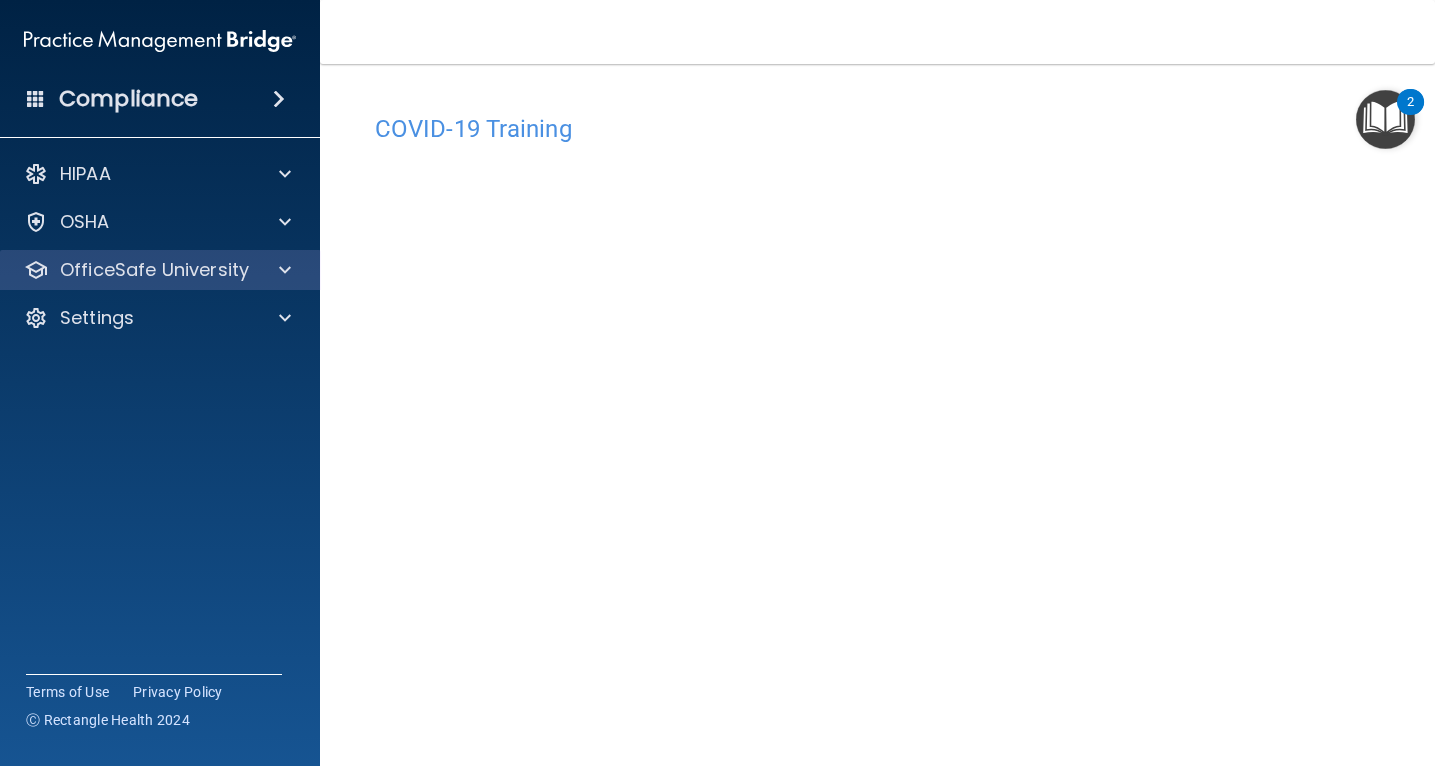 click on "OfficeSafe University" at bounding box center (154, 270) 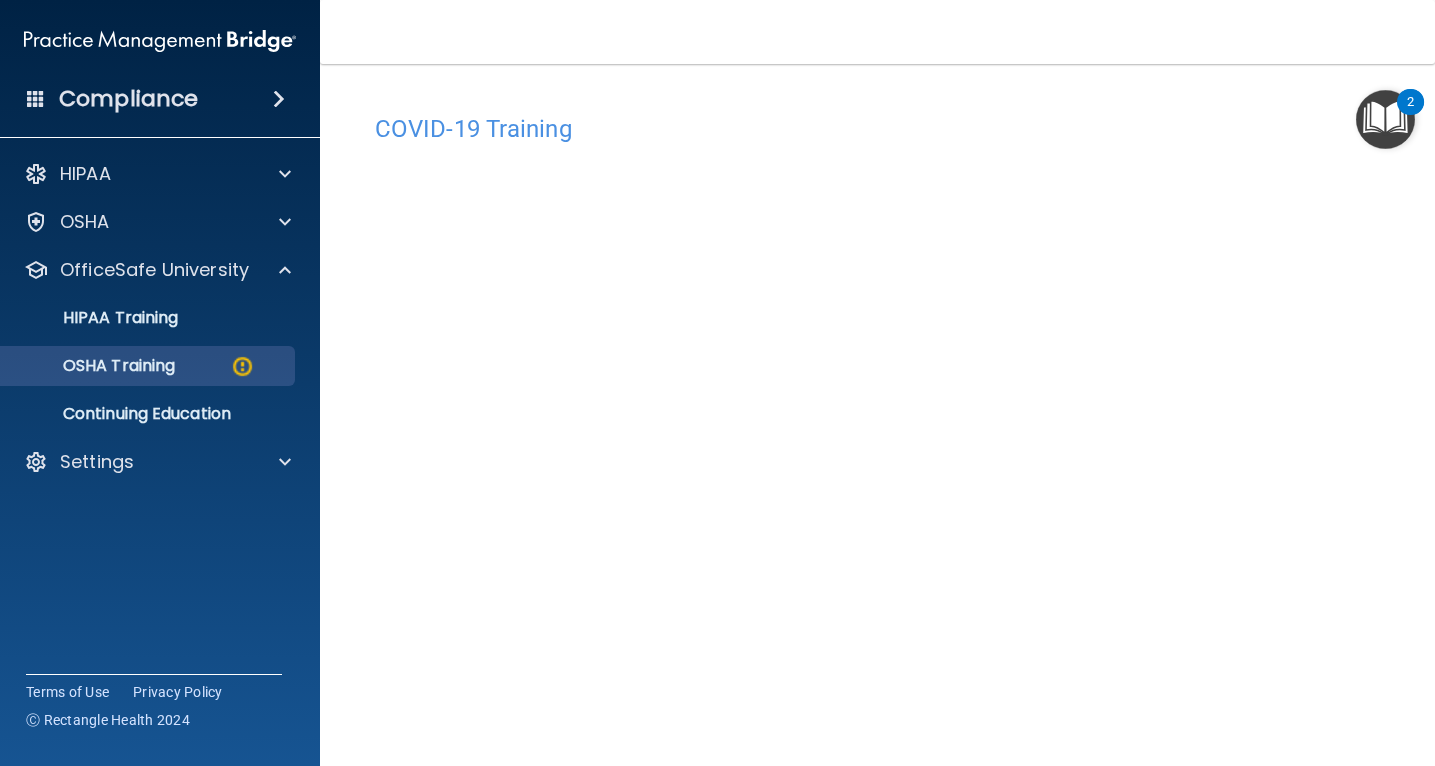click on "OSHA Training" at bounding box center [94, 366] 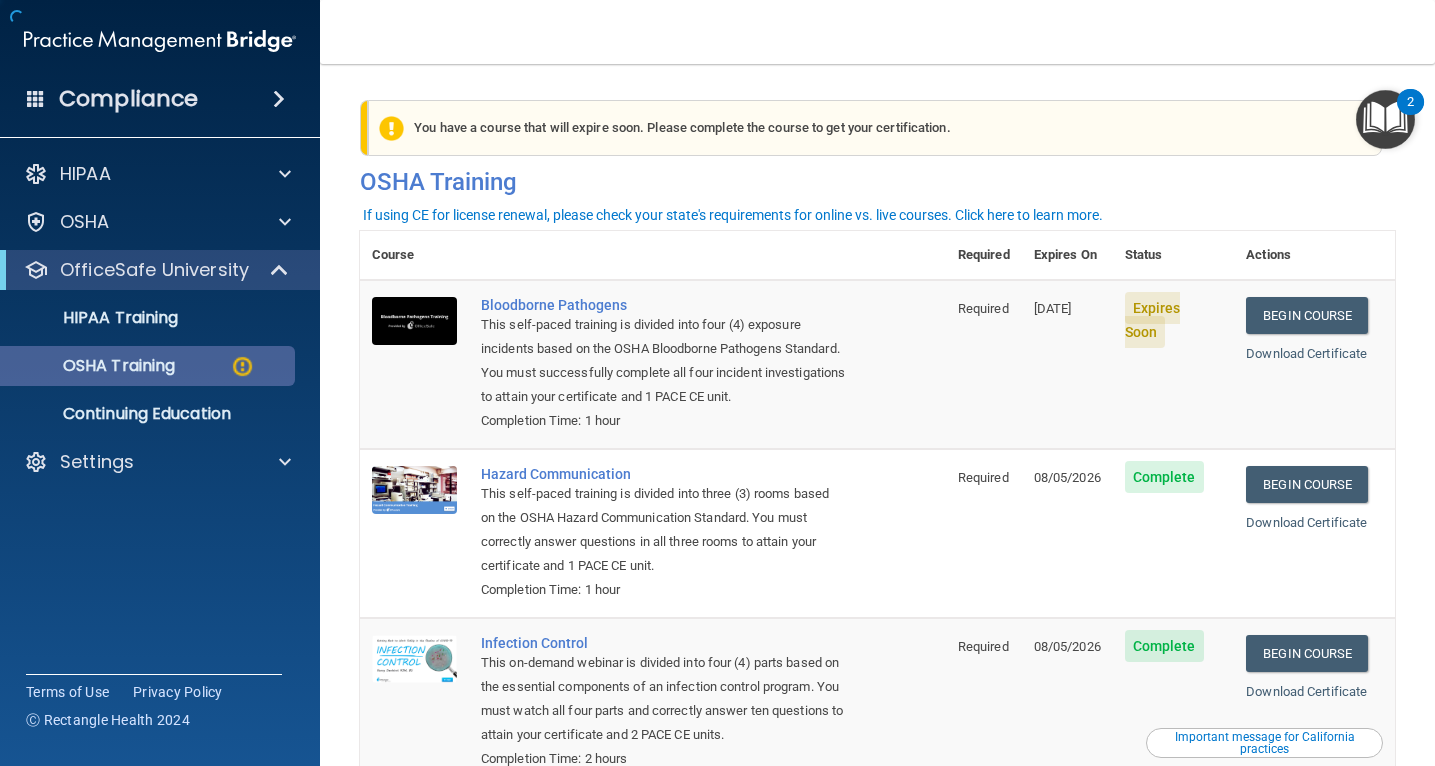 click at bounding box center (242, 366) 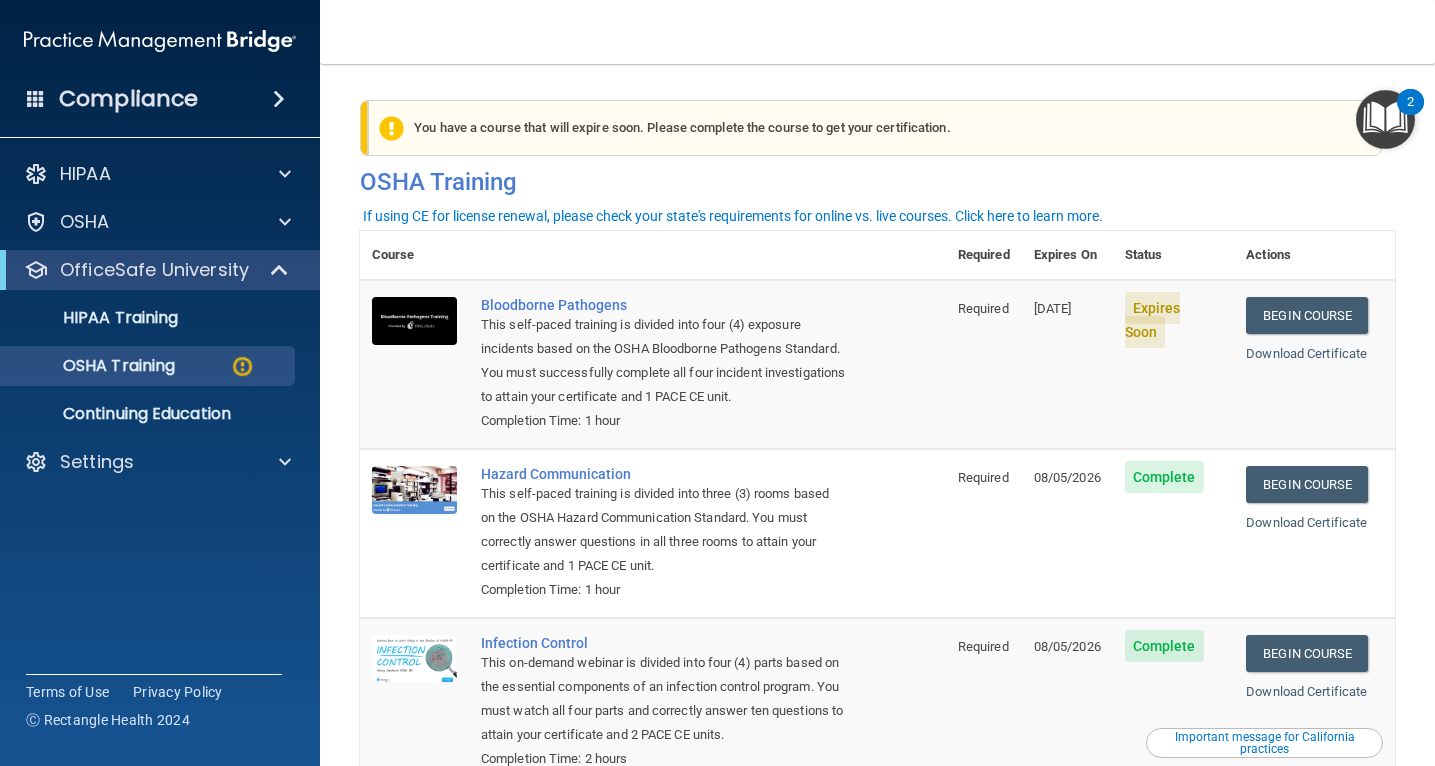 scroll, scrollTop: 0, scrollLeft: 0, axis: both 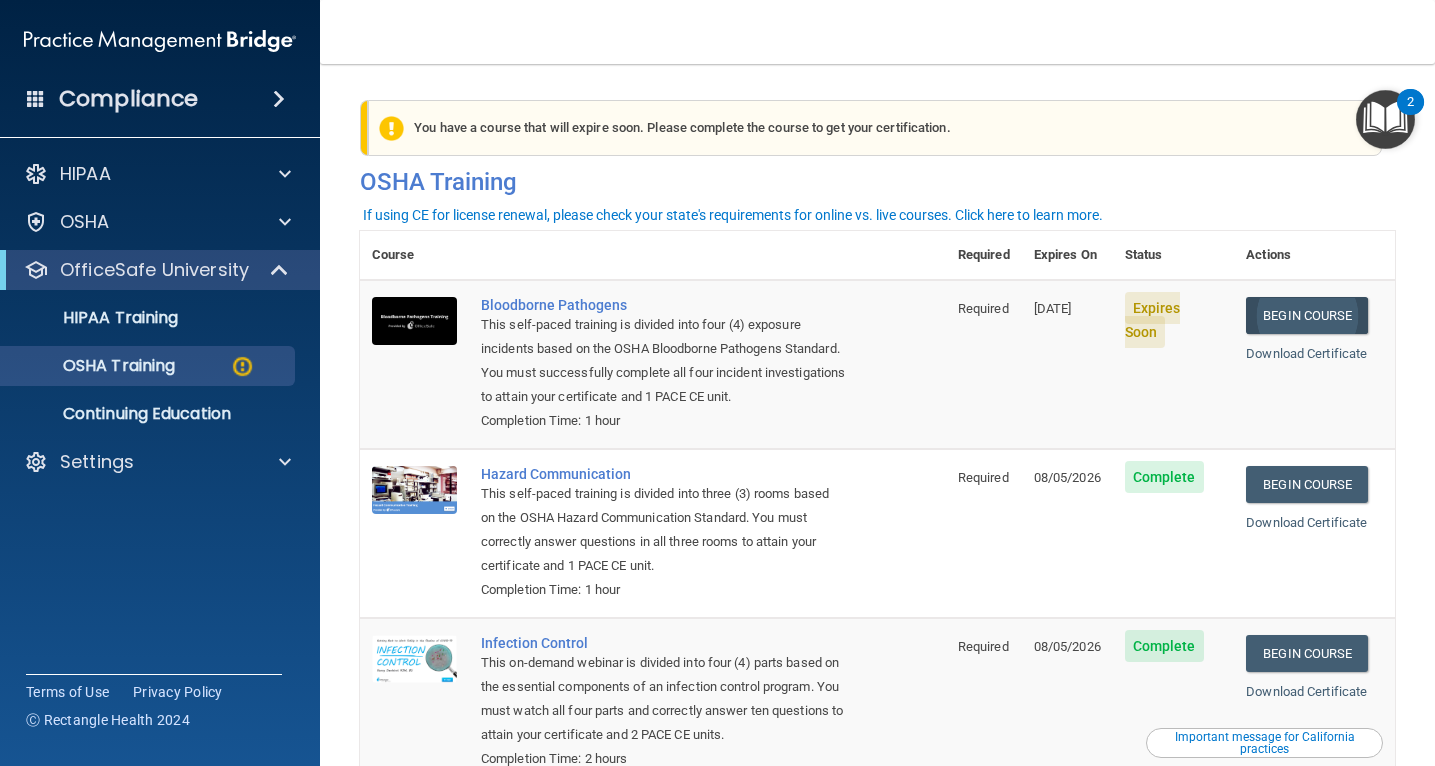 click on "Begin Course" at bounding box center [1307, 315] 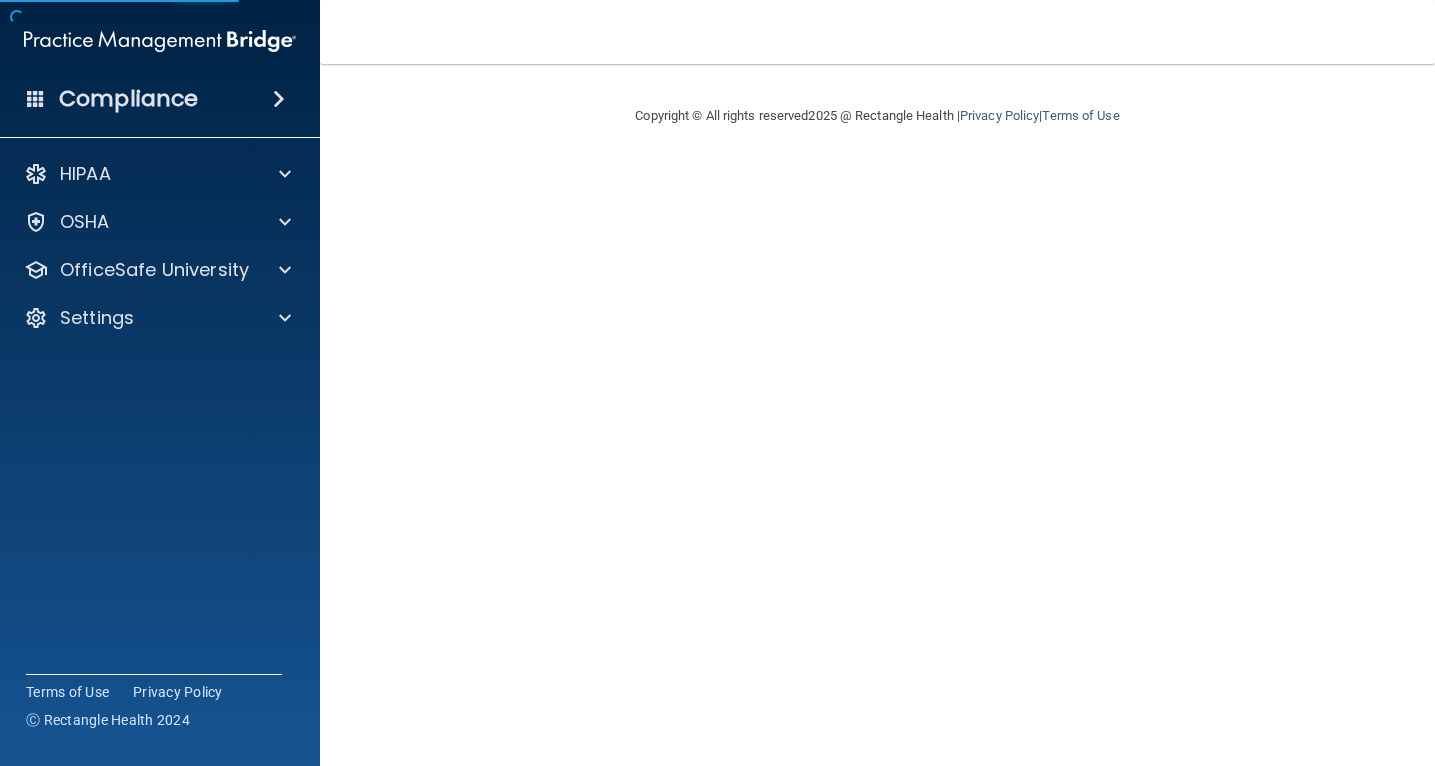 scroll, scrollTop: 0, scrollLeft: 0, axis: both 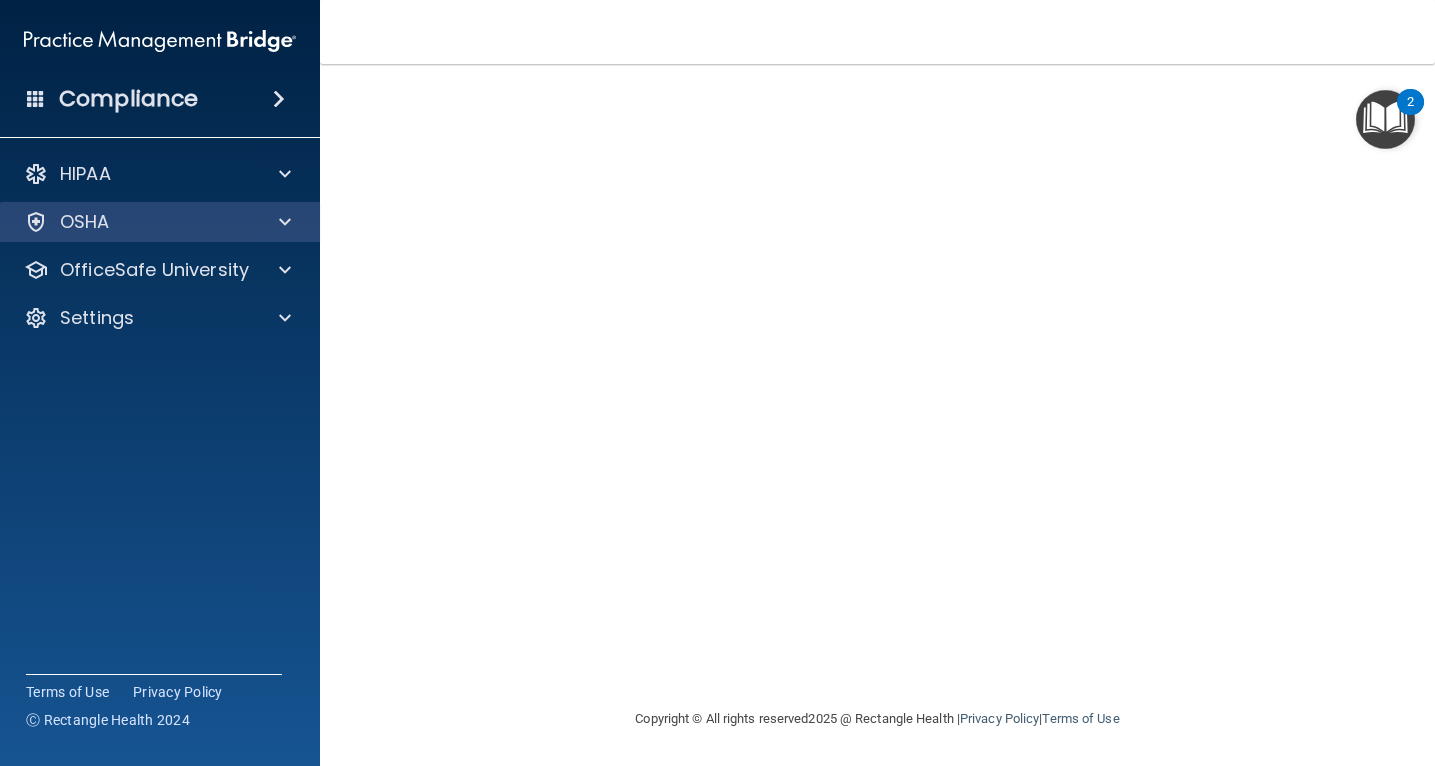 click on "OSHA" at bounding box center [133, 222] 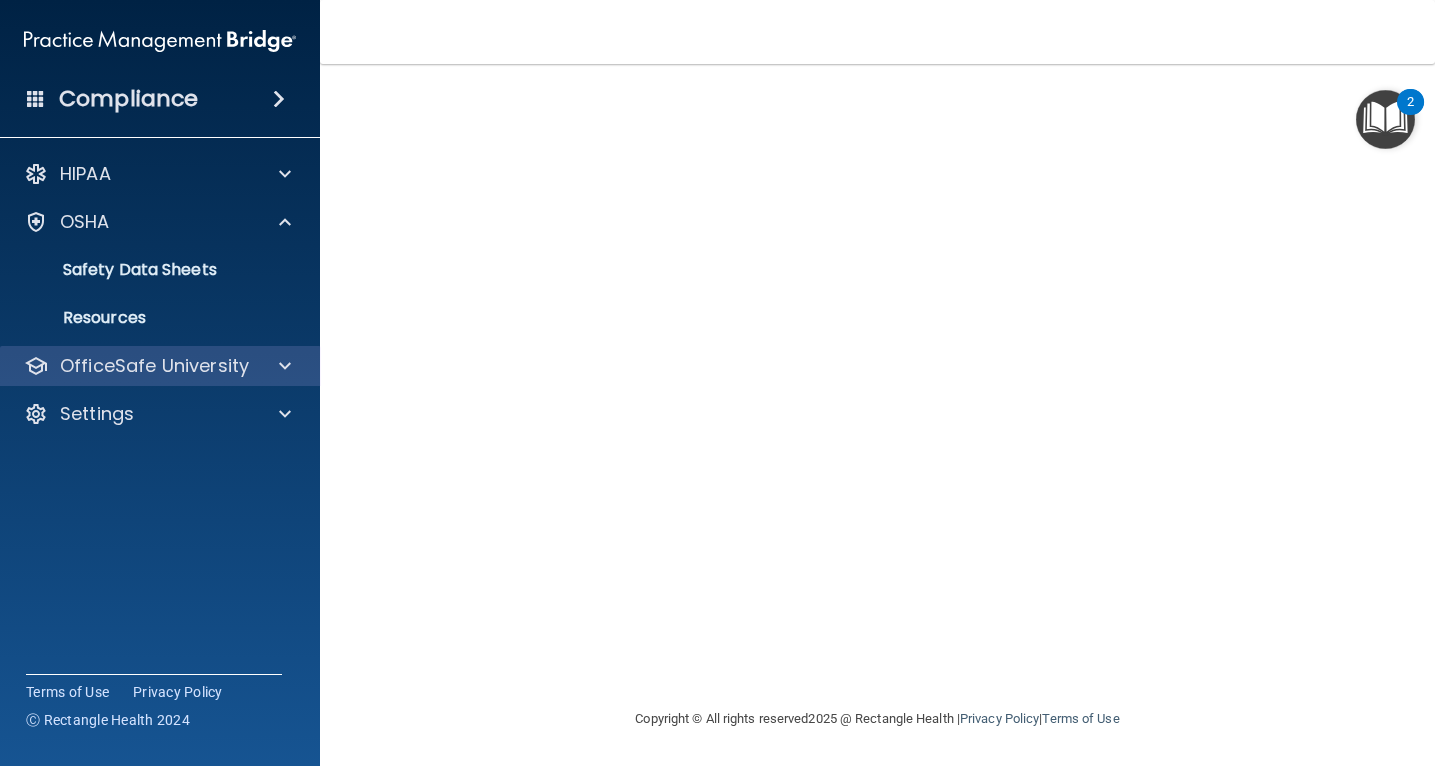 click on "OfficeSafe University" at bounding box center (154, 366) 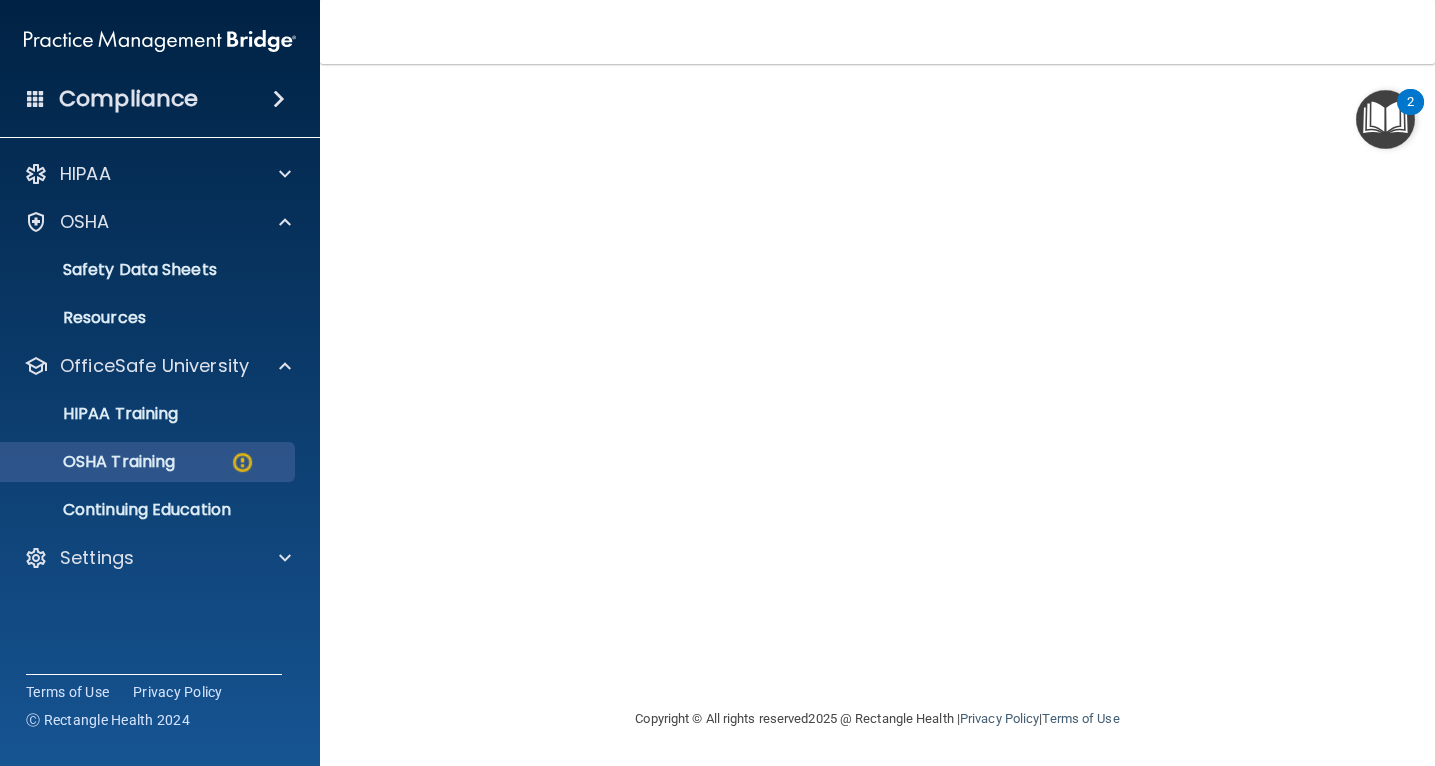 click on "OSHA Training" at bounding box center (149, 462) 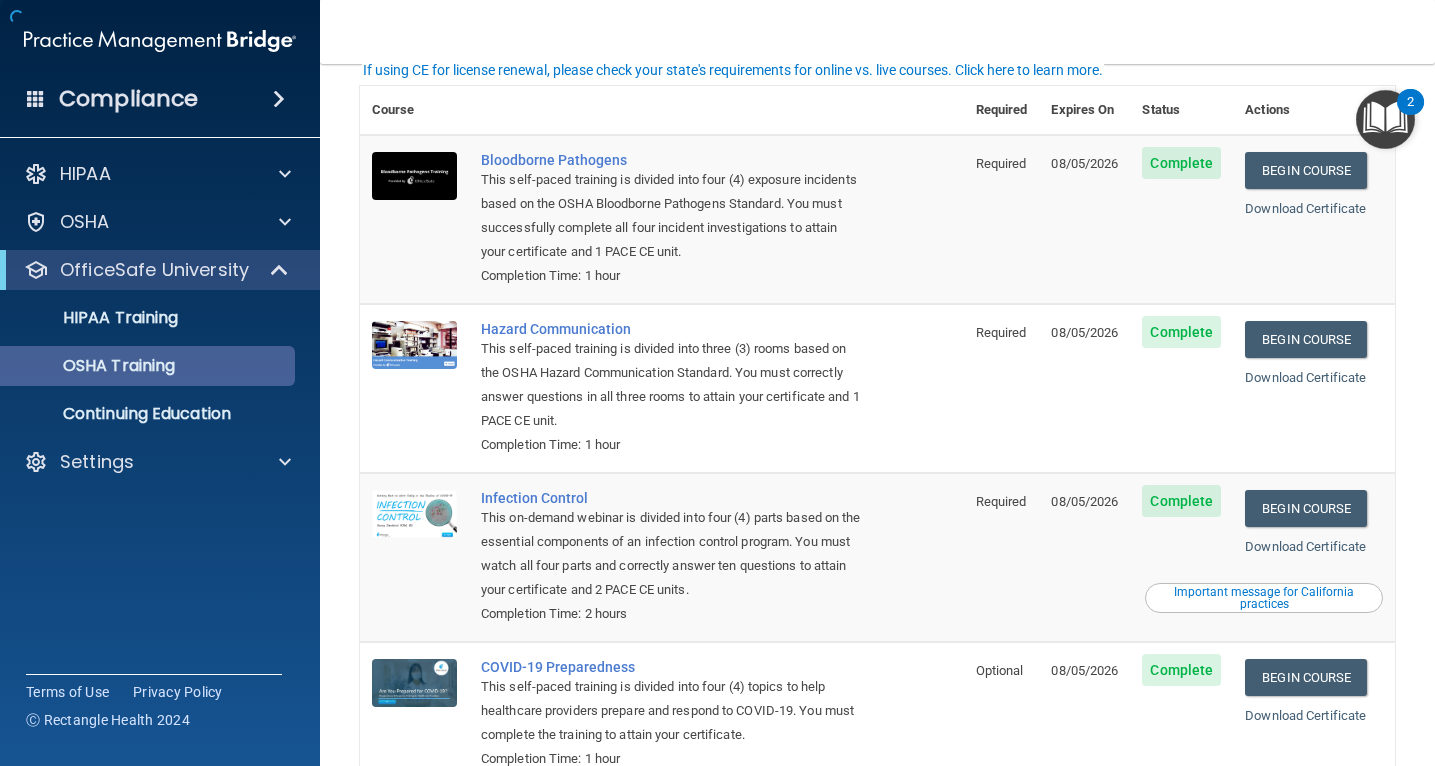 click on "OSHA Training" at bounding box center (149, 366) 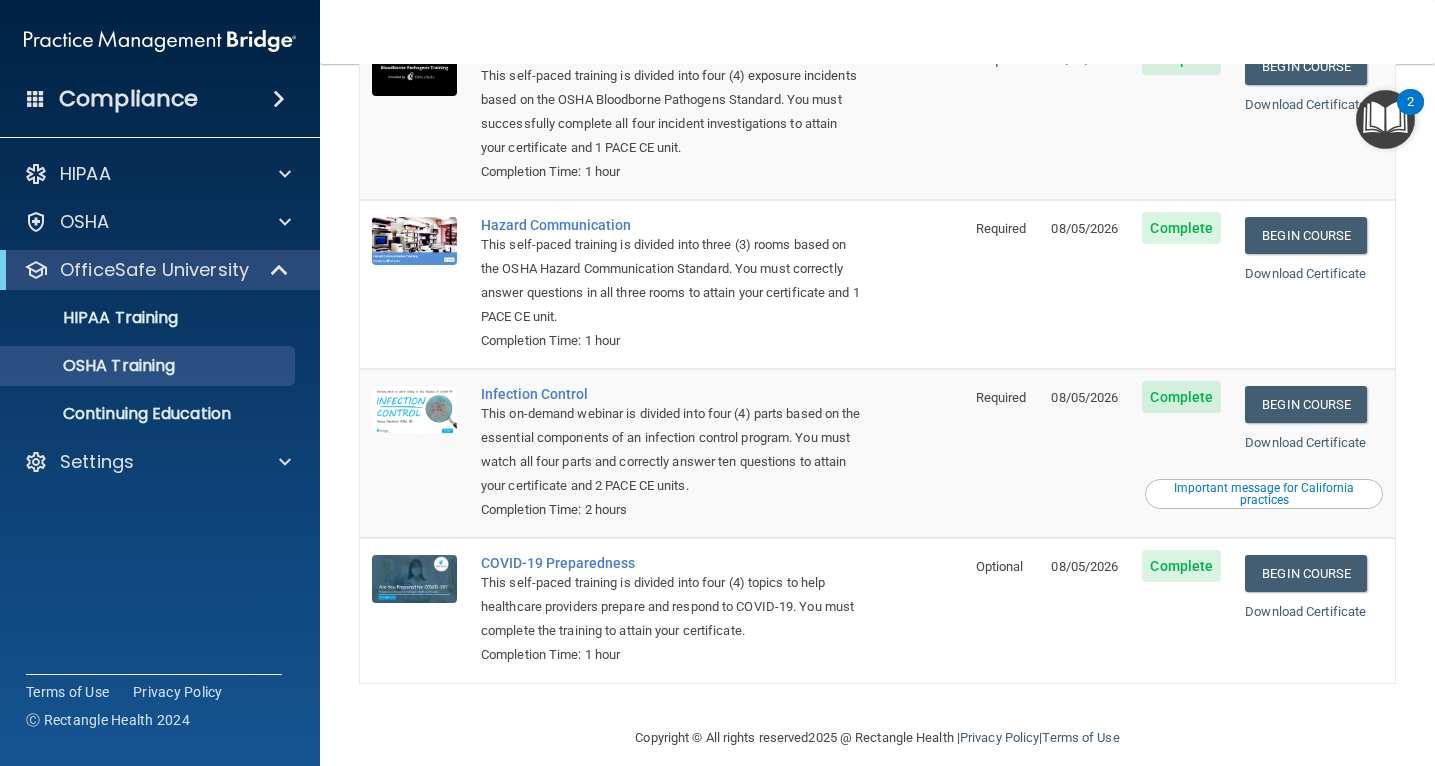 scroll, scrollTop: 0, scrollLeft: 0, axis: both 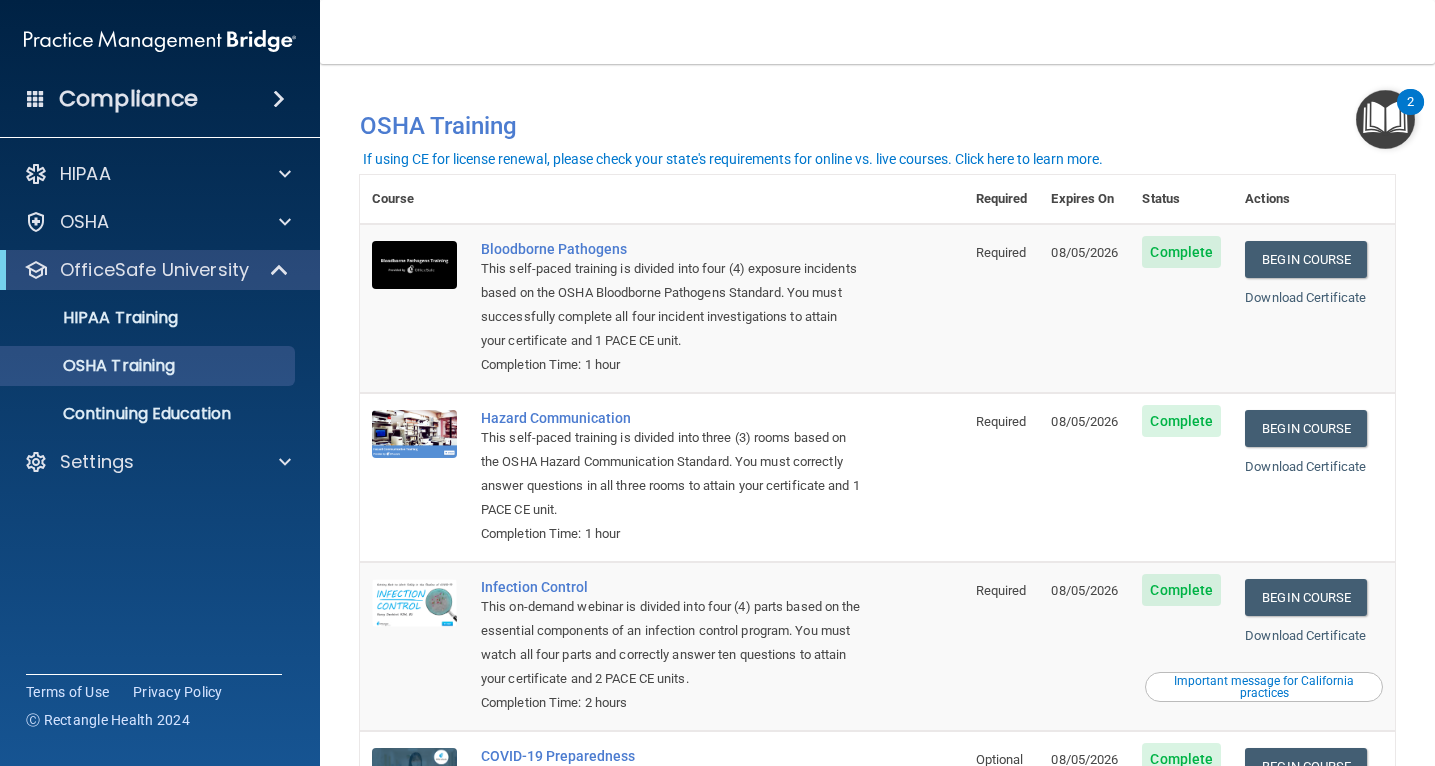click on "If using CE for license renewal, please check your state's requirements for online vs. live courses. Click here to learn more." at bounding box center (733, 159) 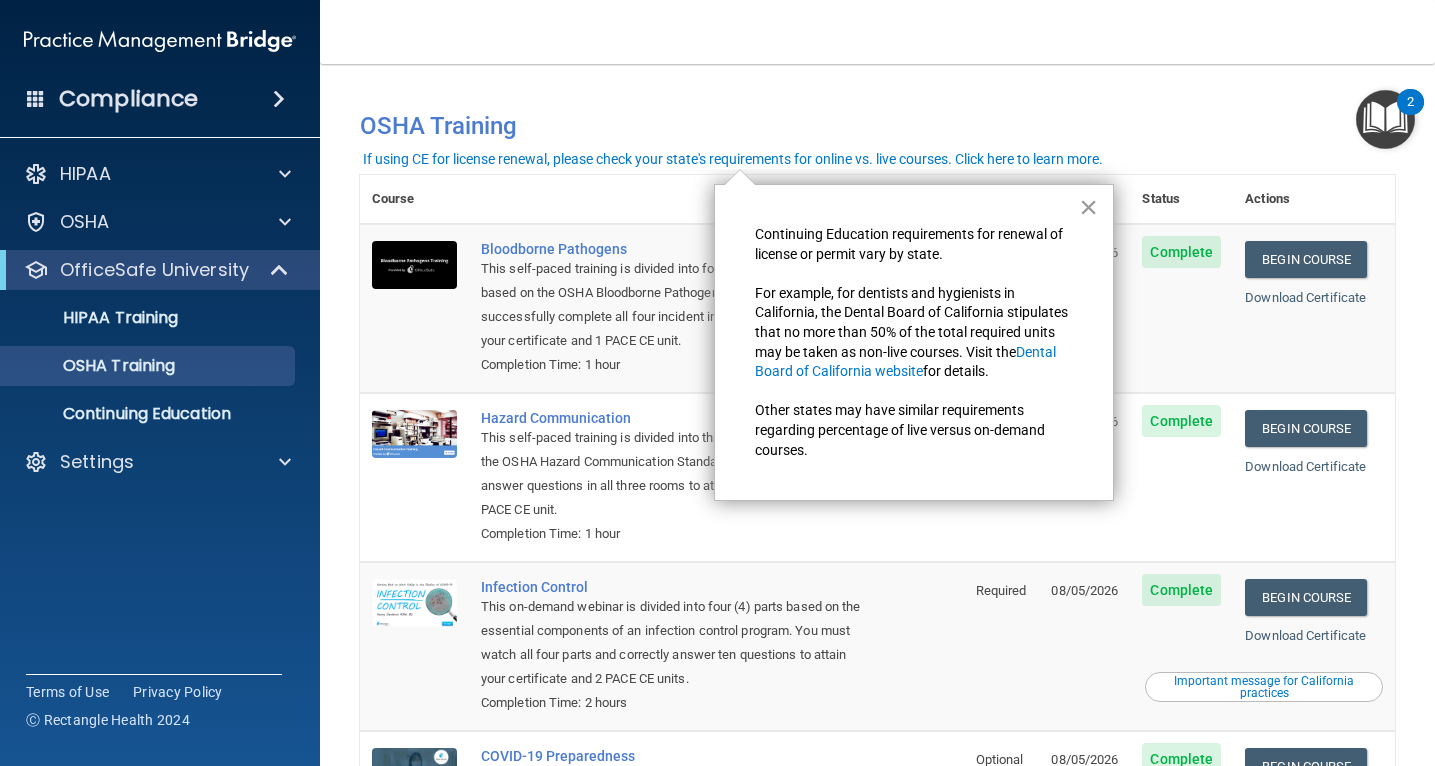 click on "×" at bounding box center (1088, 207) 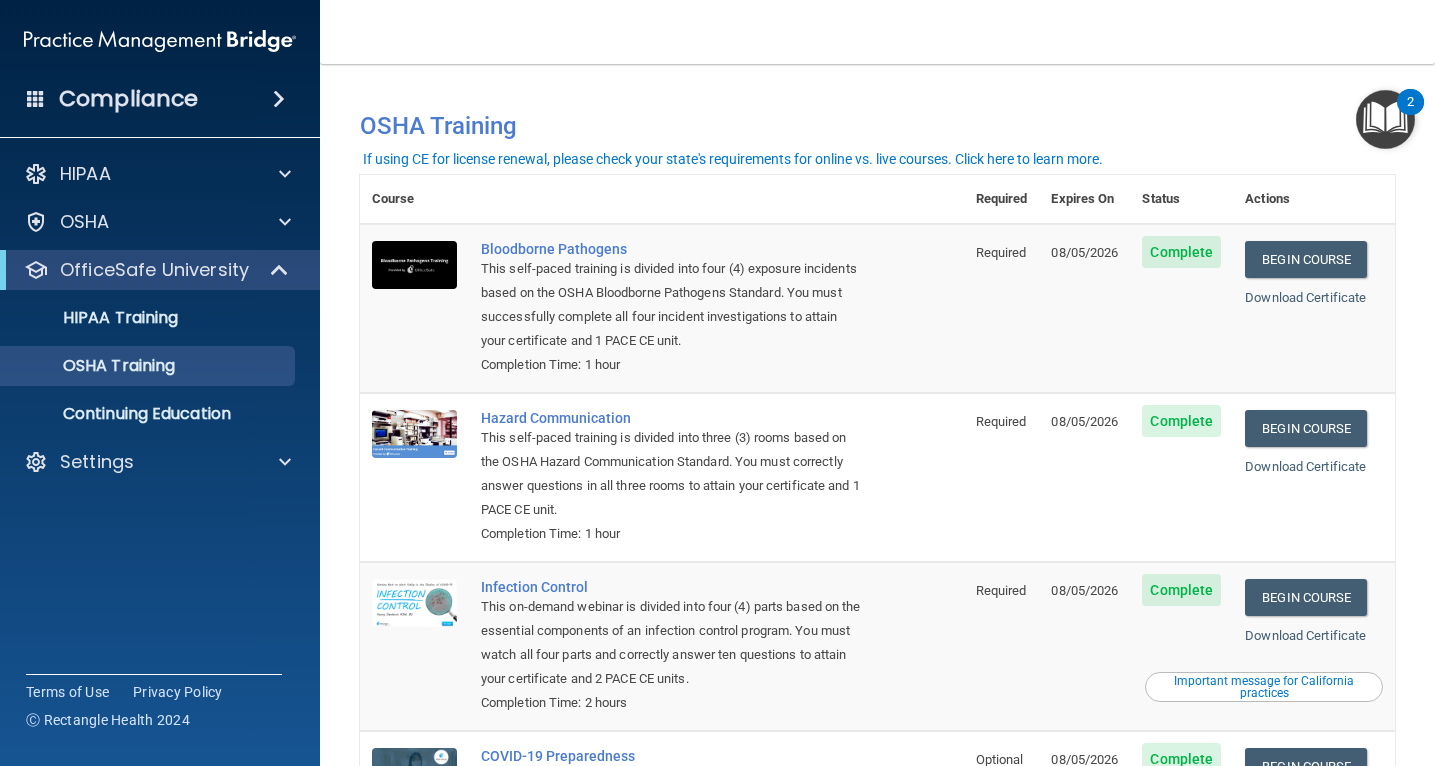 click on "Important message for California practices" at bounding box center [1264, 687] 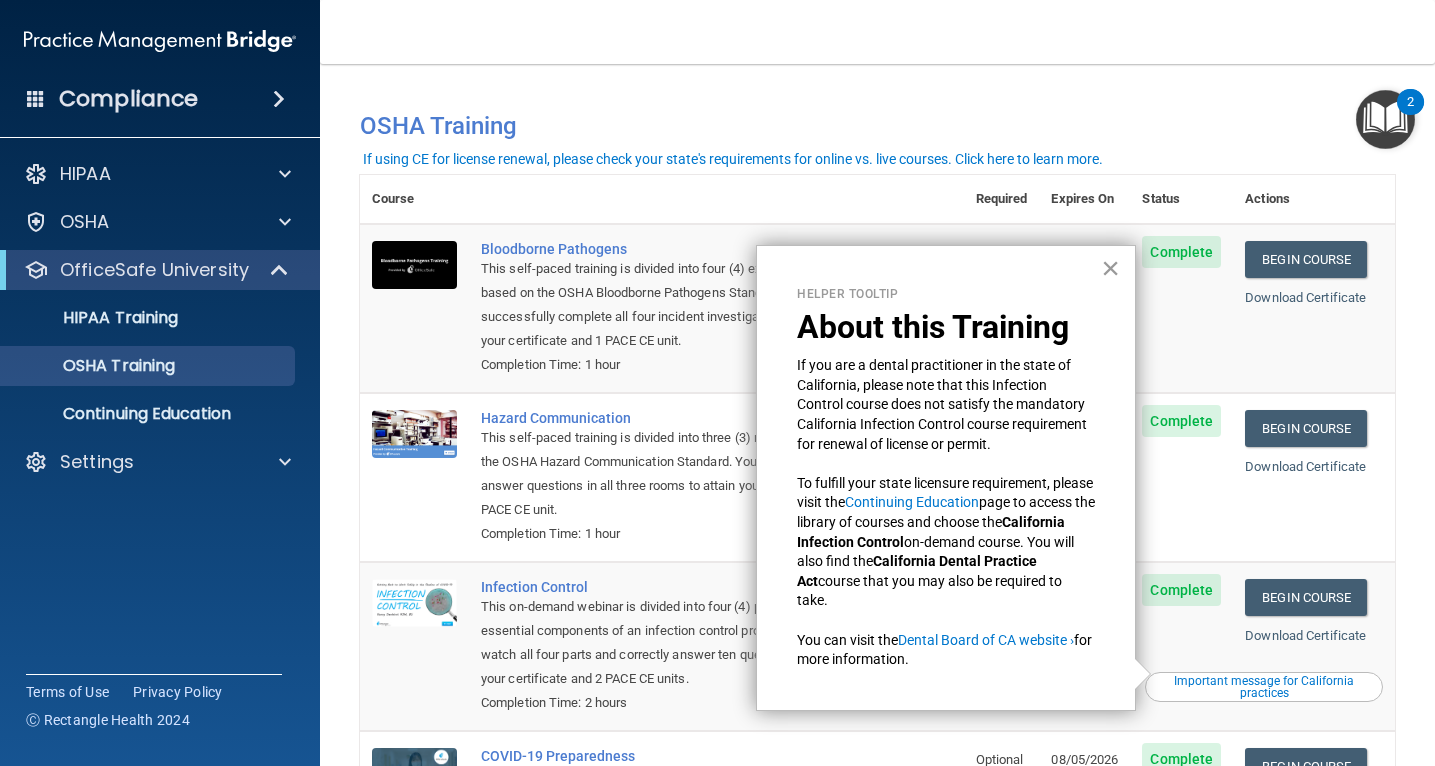 click on "×" at bounding box center (1110, 268) 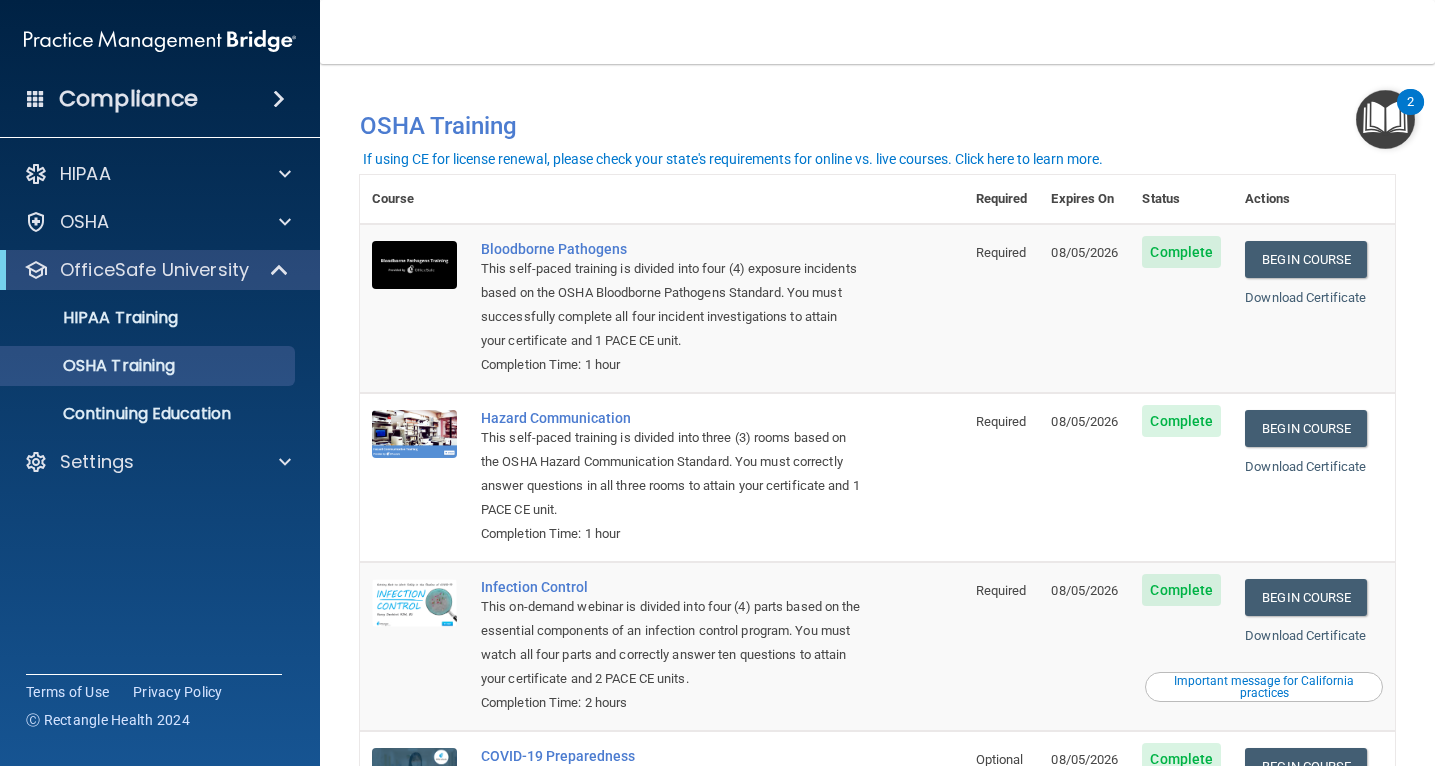 scroll, scrollTop: 0, scrollLeft: 0, axis: both 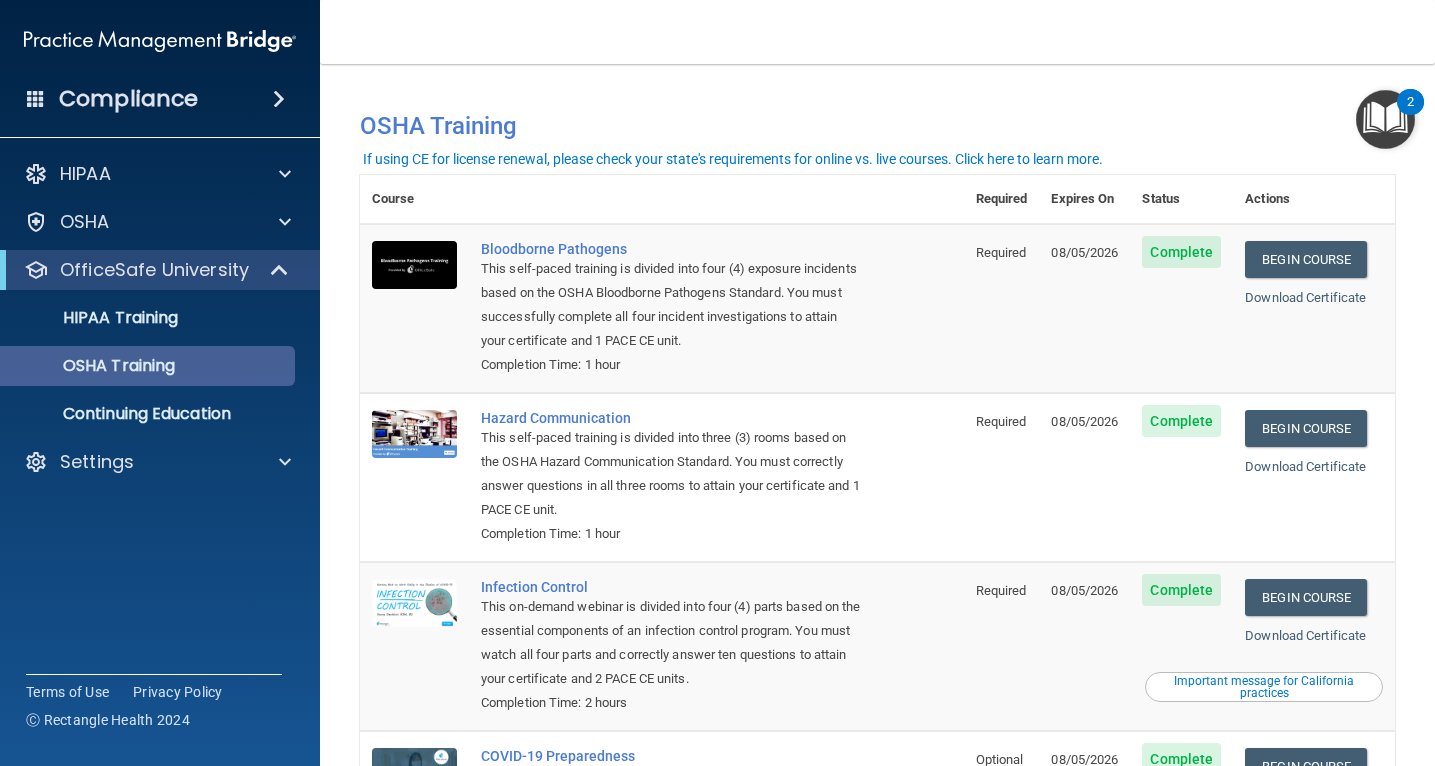 click on "OSHA Training" at bounding box center (149, 366) 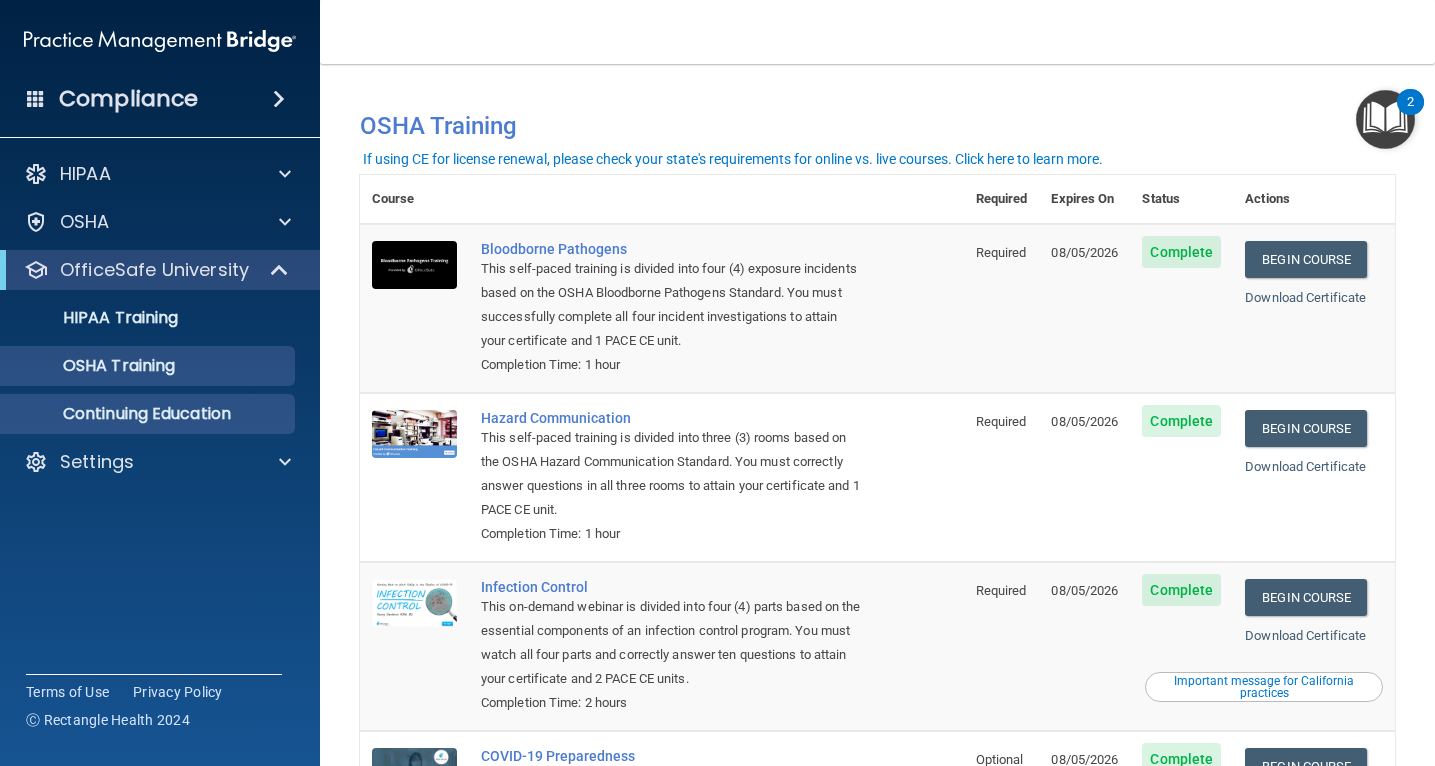 click on "Continuing Education" at bounding box center [149, 414] 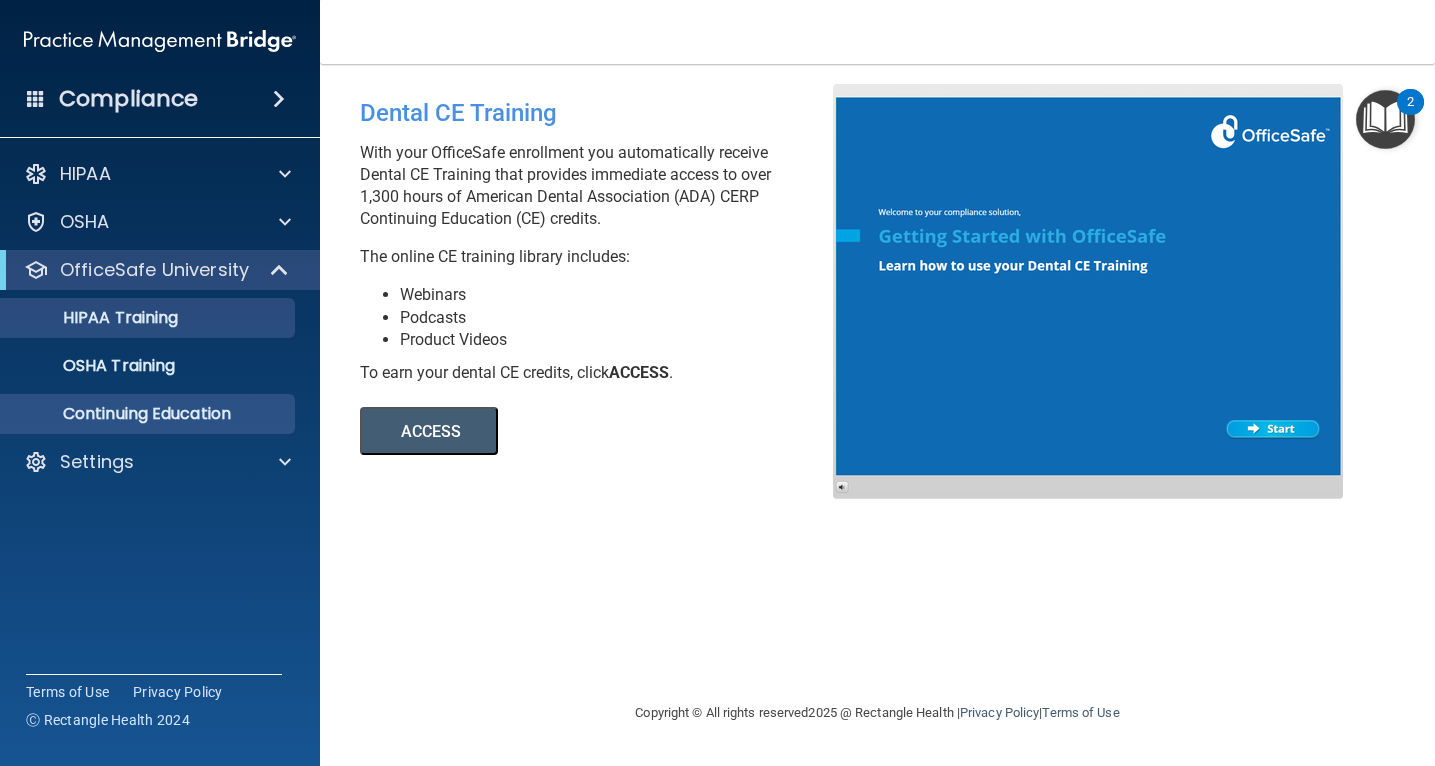 click on "HIPAA Training" at bounding box center (95, 318) 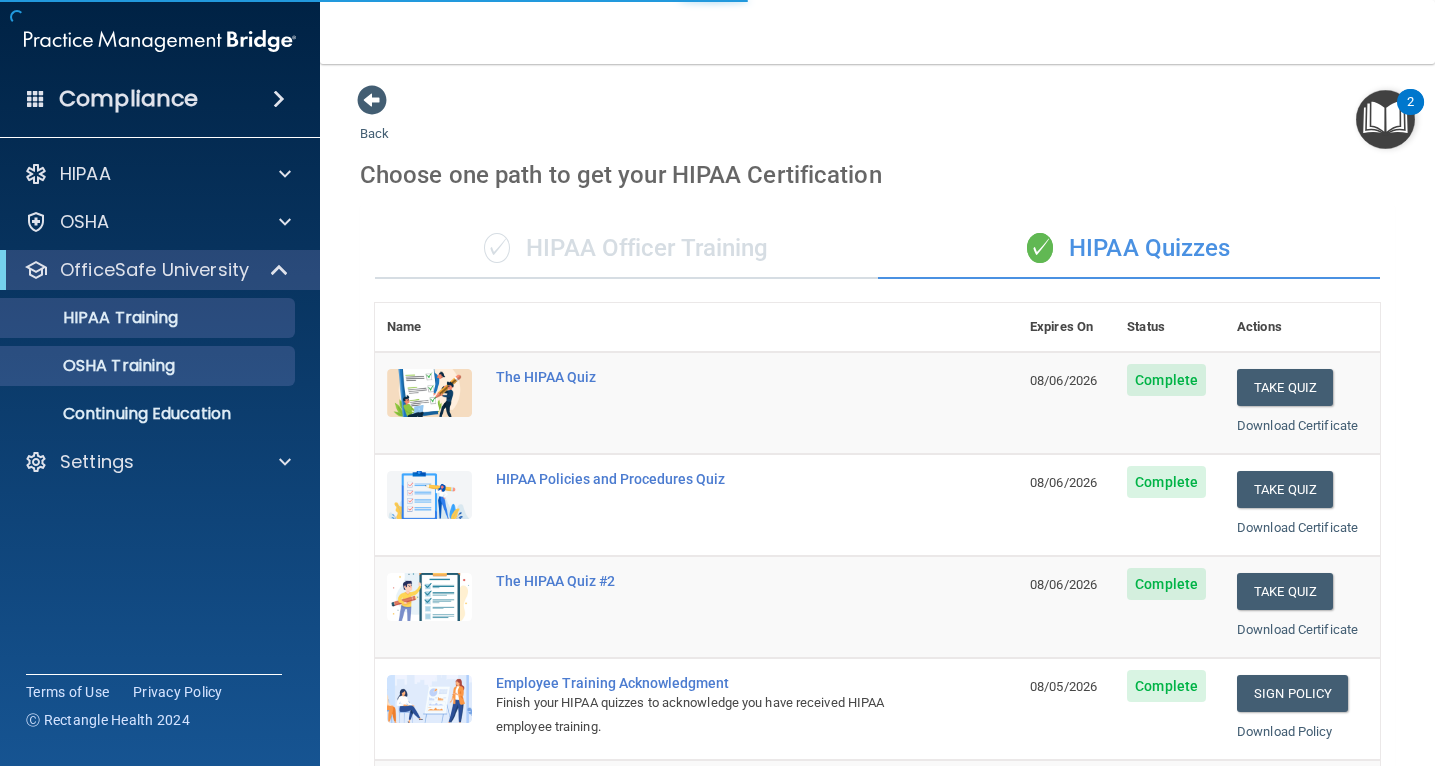 click on "OSHA Training" at bounding box center [94, 366] 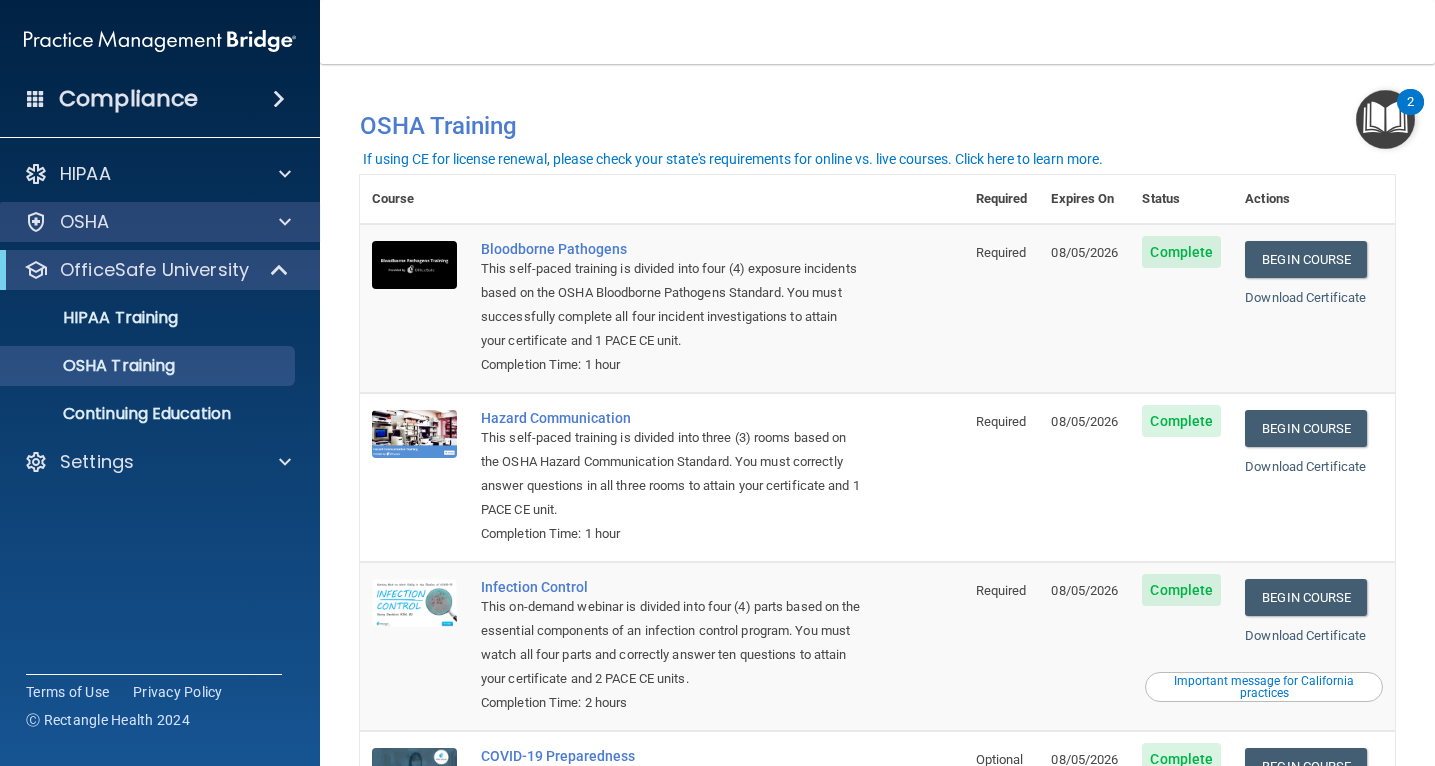 click on "OSHA" at bounding box center (133, 222) 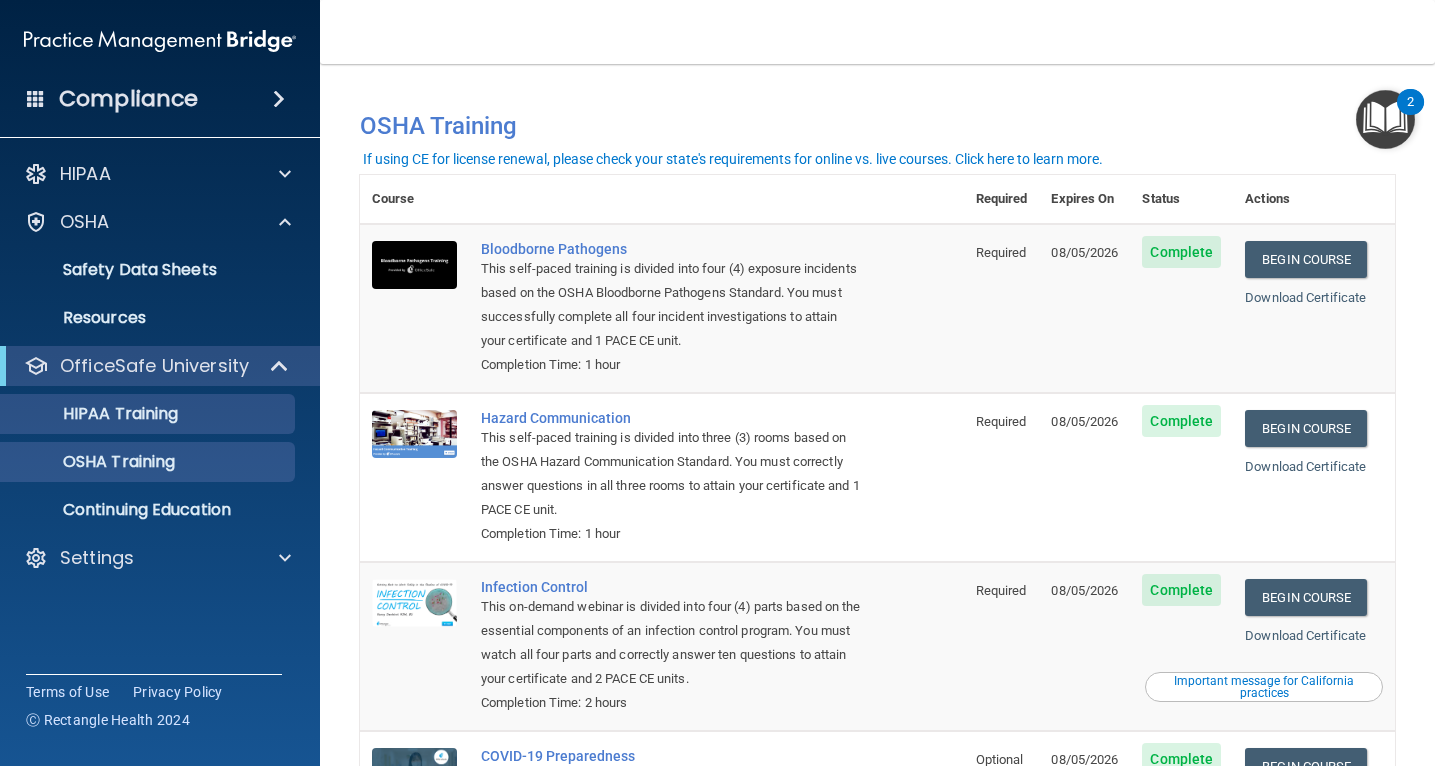 click on "HIPAA Training" at bounding box center (95, 414) 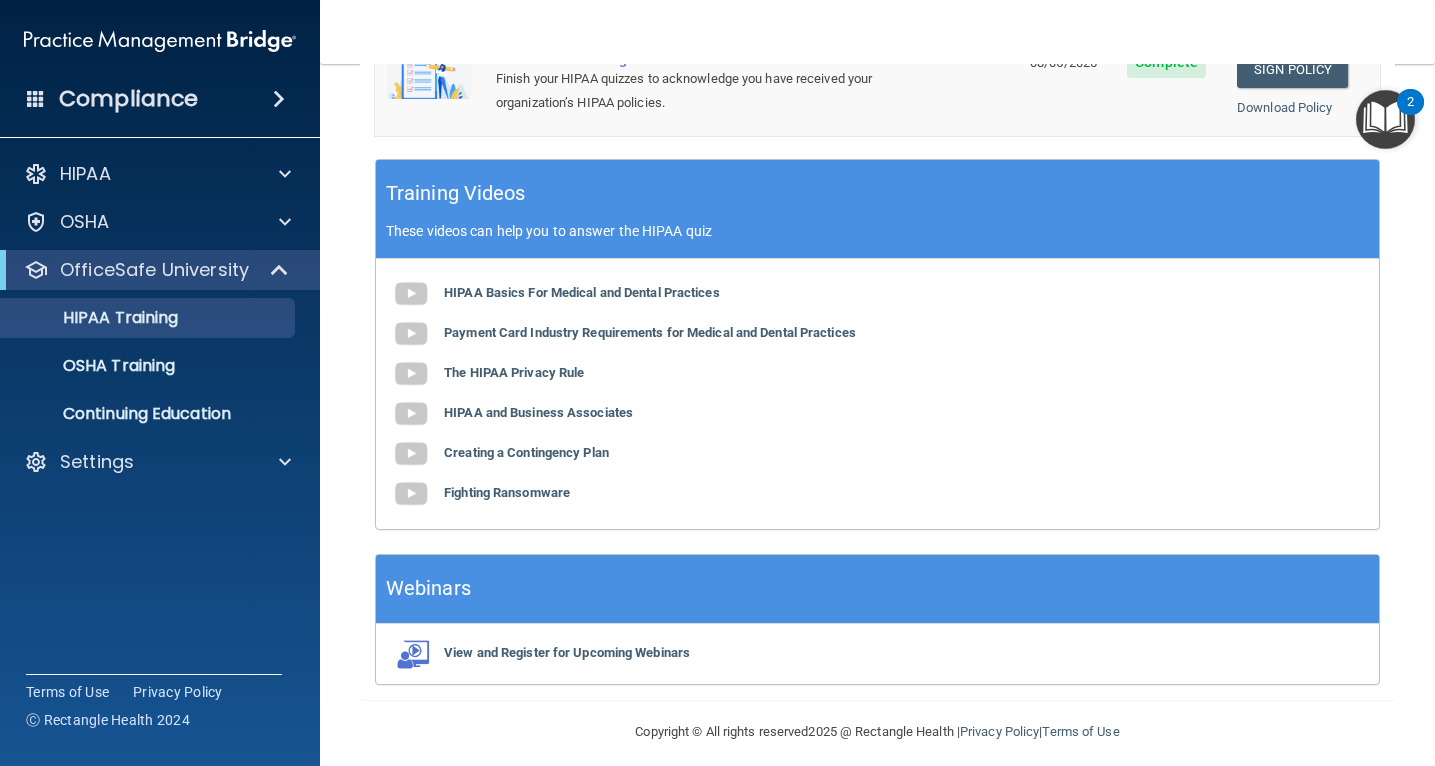 scroll, scrollTop: 725, scrollLeft: 0, axis: vertical 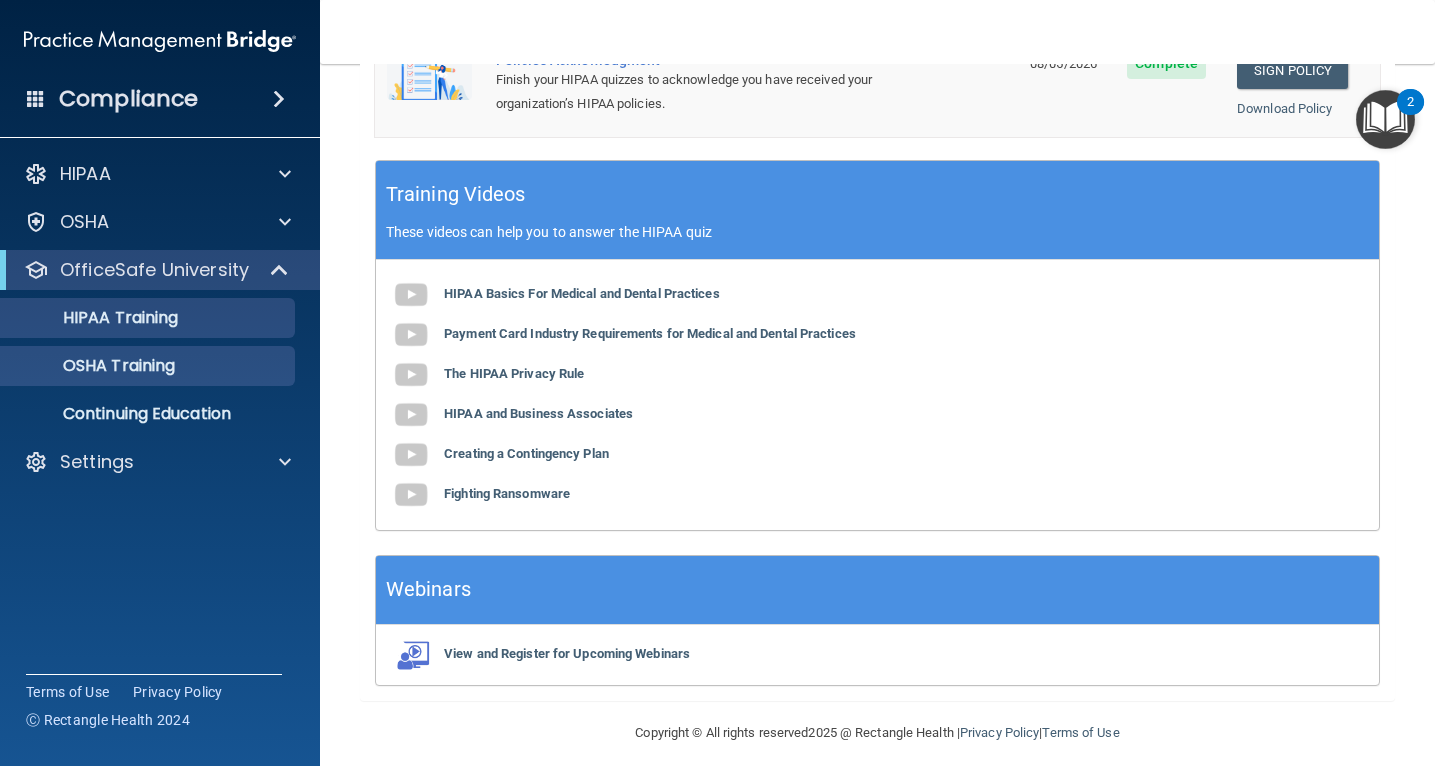 click on "OSHA Training" at bounding box center (94, 366) 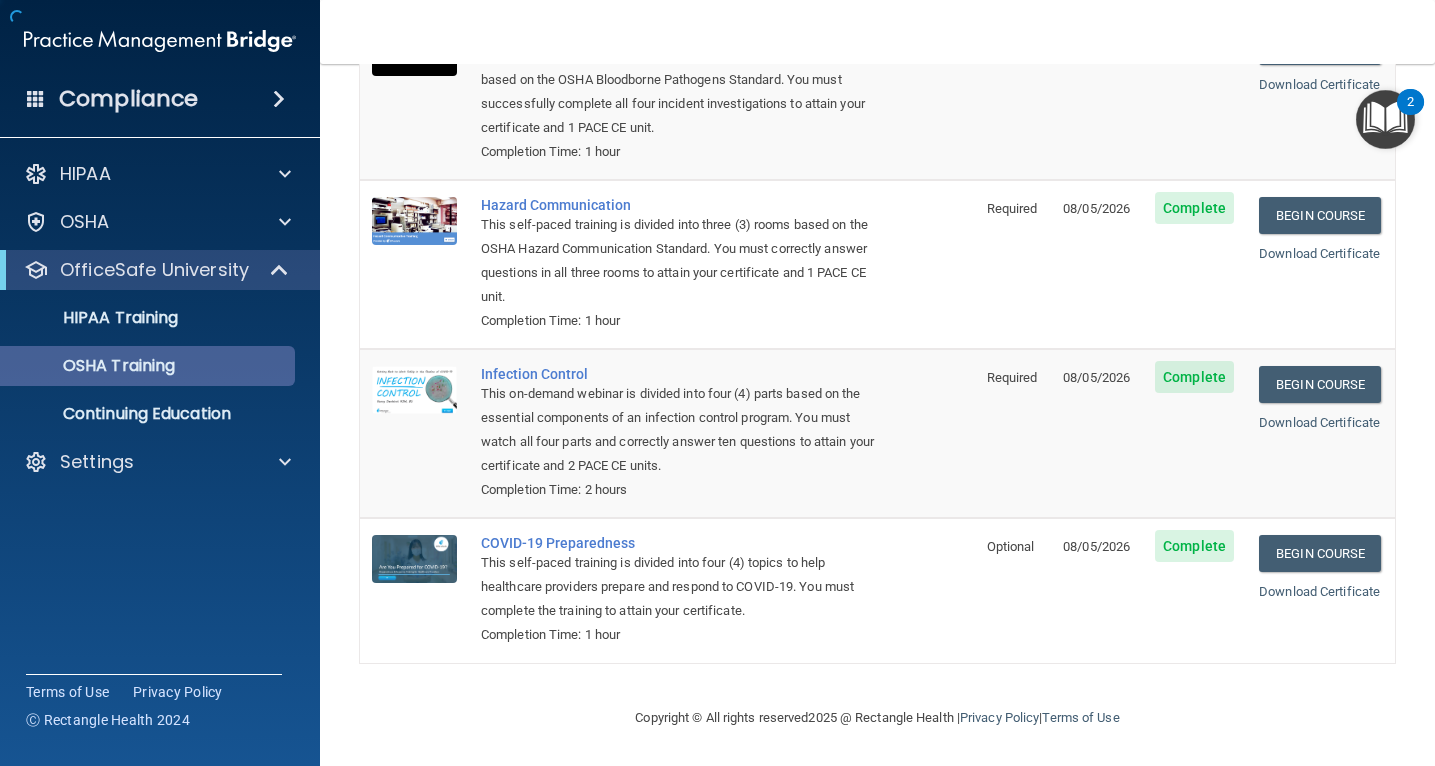 scroll, scrollTop: 193, scrollLeft: 0, axis: vertical 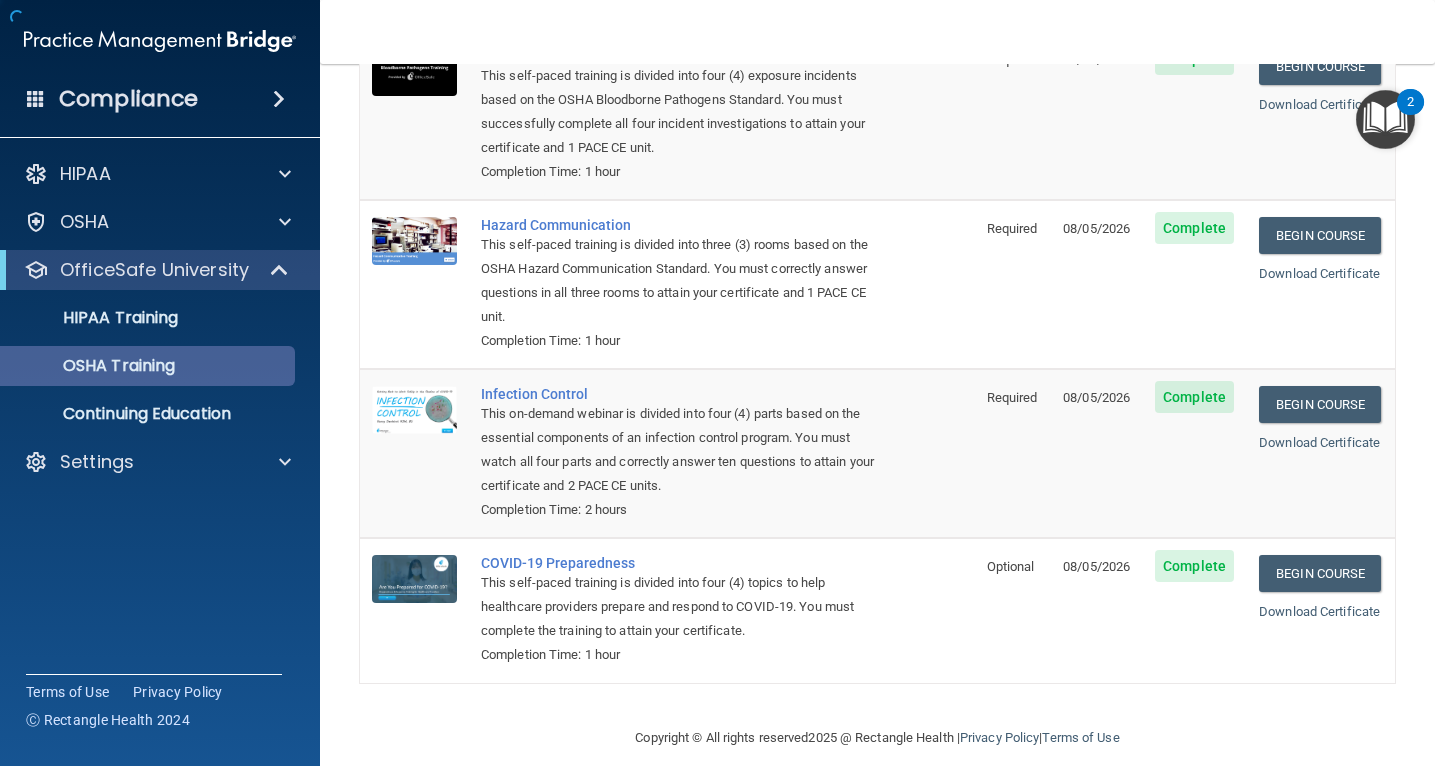 click on "OSHA Training" at bounding box center (94, 366) 